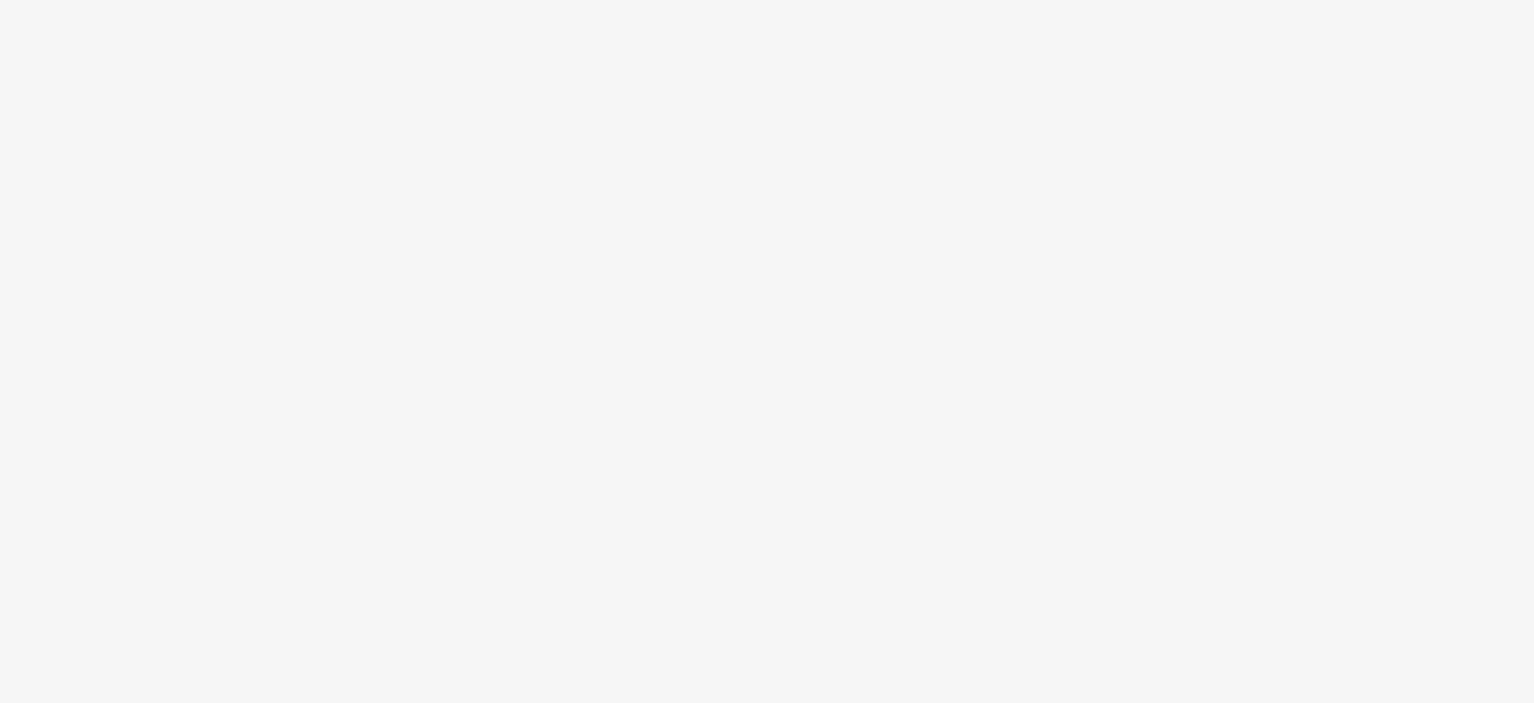 scroll, scrollTop: 0, scrollLeft: 0, axis: both 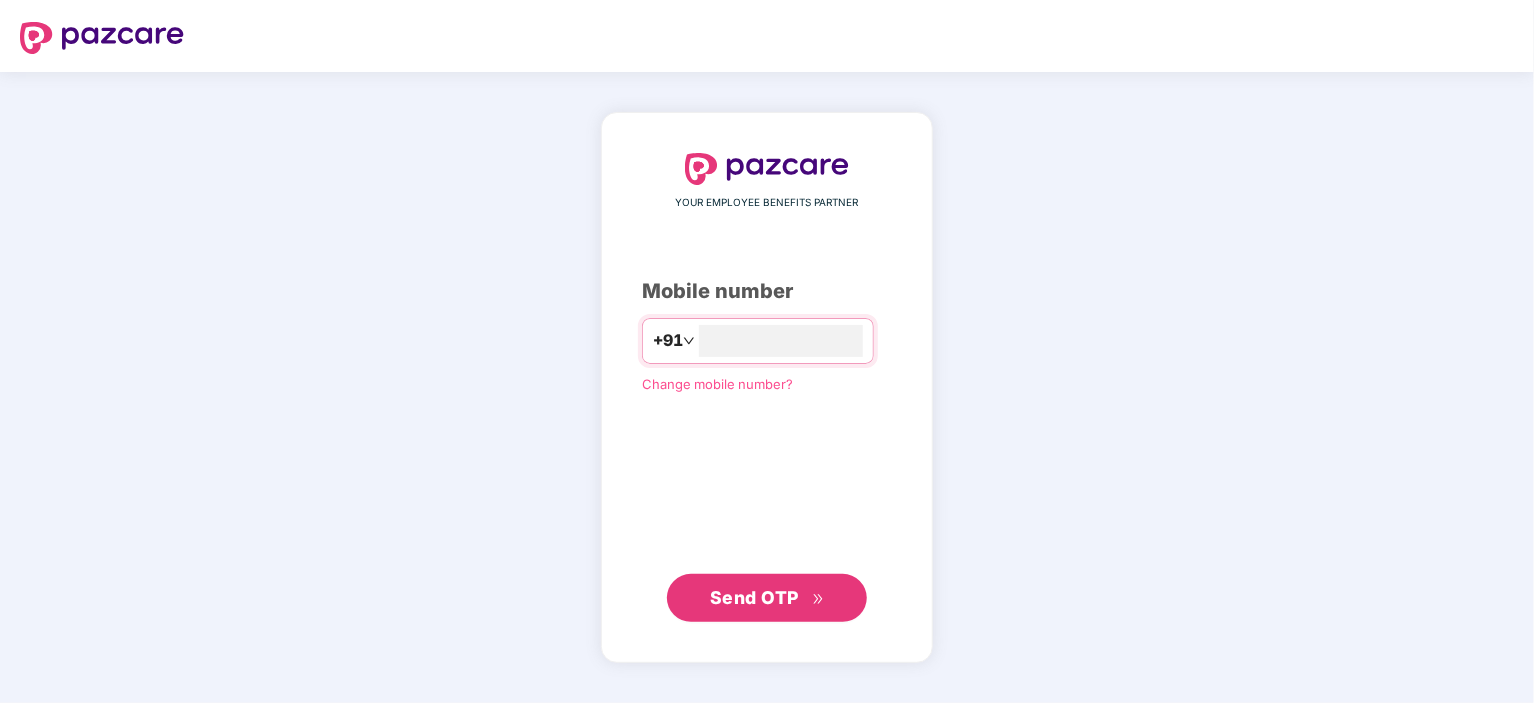 type on "**********" 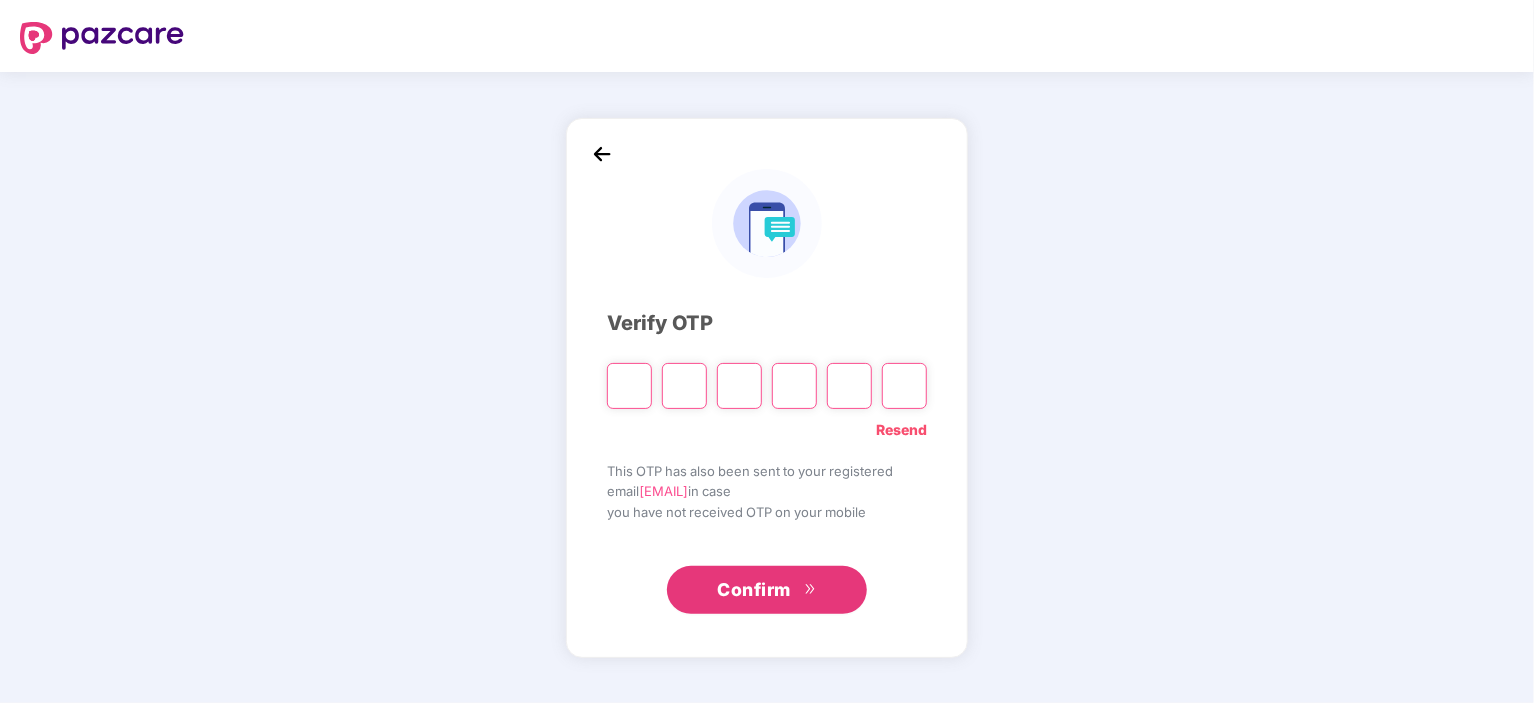 paste on "*" 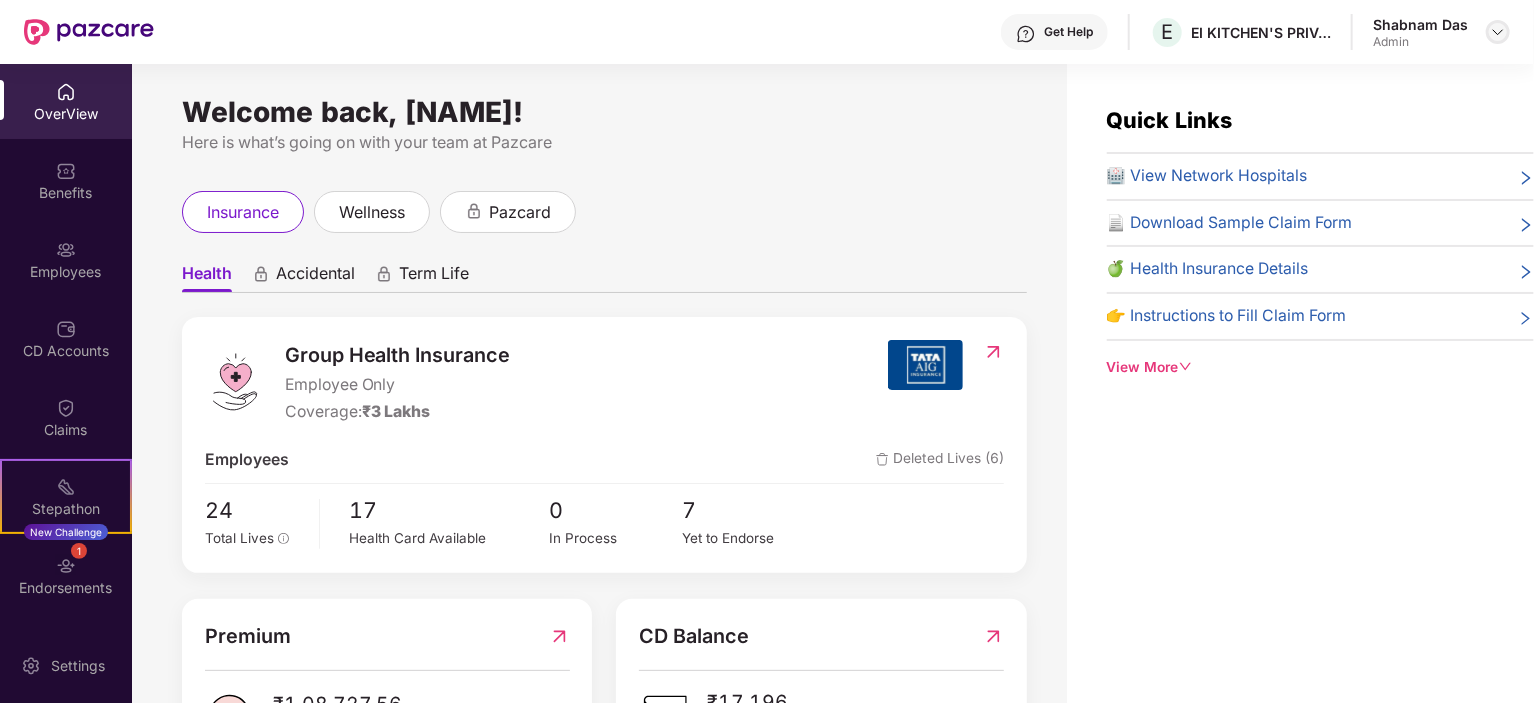 click at bounding box center [1498, 32] 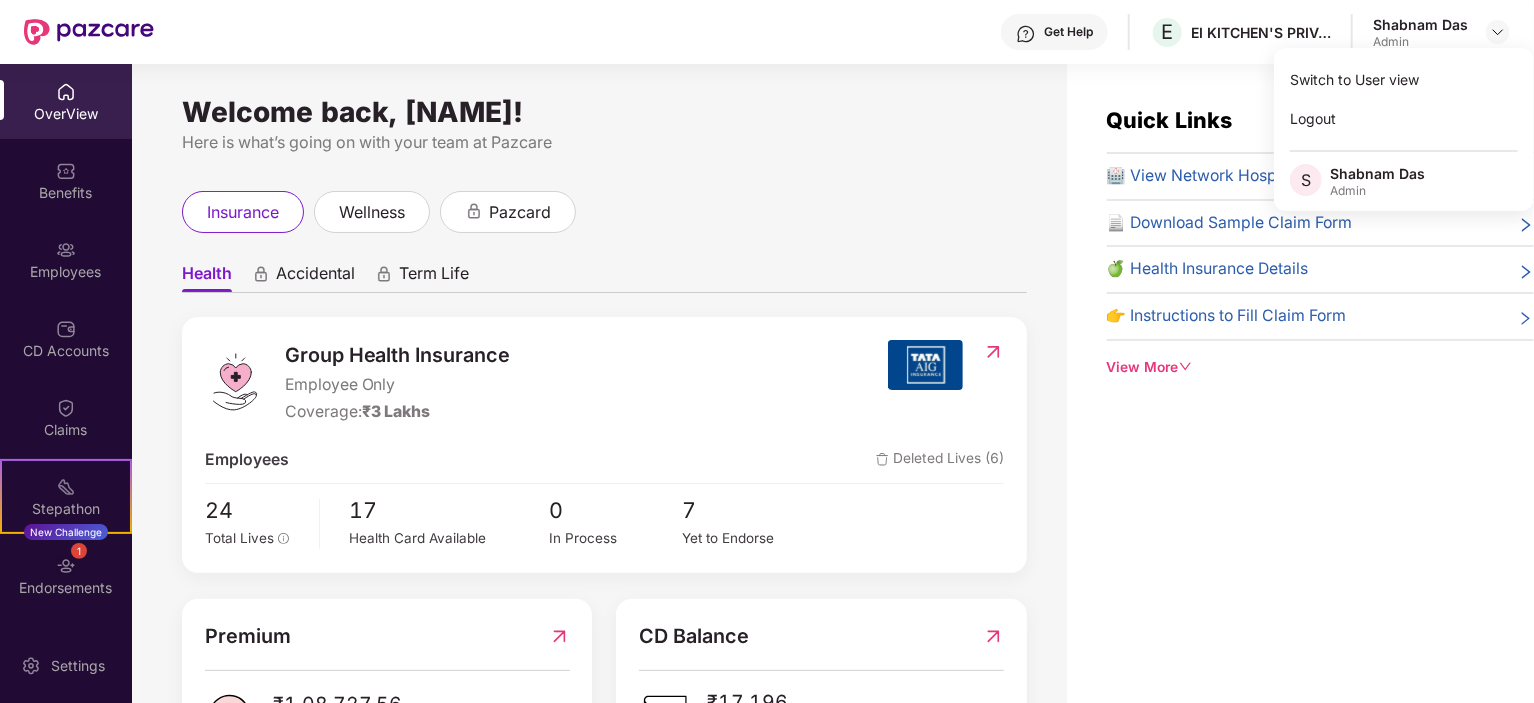 click on "Welcome back, Shabnam Das!  Here is what’s going on with your team at Pazcare    insurance   wellness   pazcard   Health   Accidental   Term Life Group Health Insurance Employee Only Coverage:  ₹3 Lakhs Employees   Deleted Lives (6) 24 Total Lives 17 Health Card Available 0 In Process 7 Yet to Endorse Premium ₹1,08,727.56 Total Paid Premium CD Balance ₹17,196 Available CD Balance" at bounding box center [599, 395] 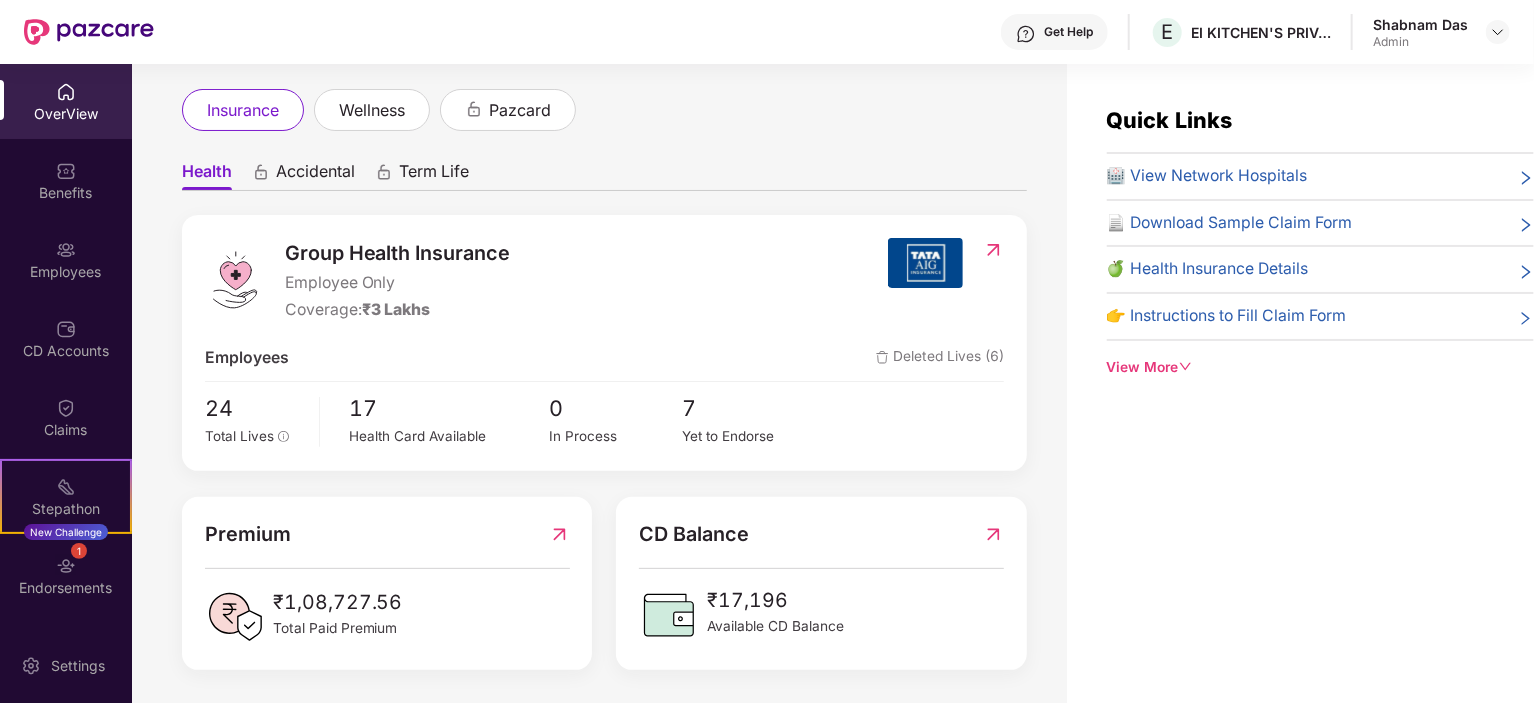 scroll, scrollTop: 104, scrollLeft: 0, axis: vertical 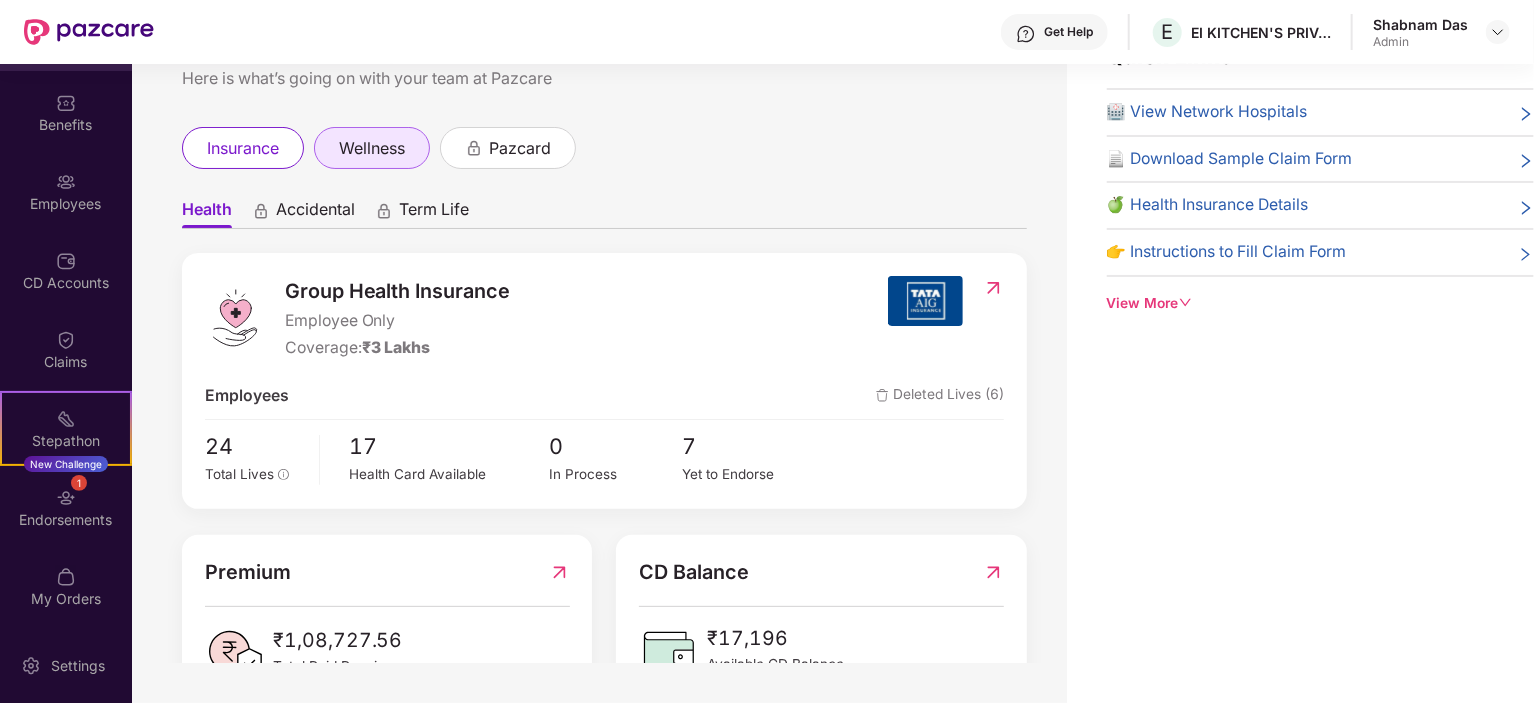 click on "wellness" at bounding box center [372, 148] 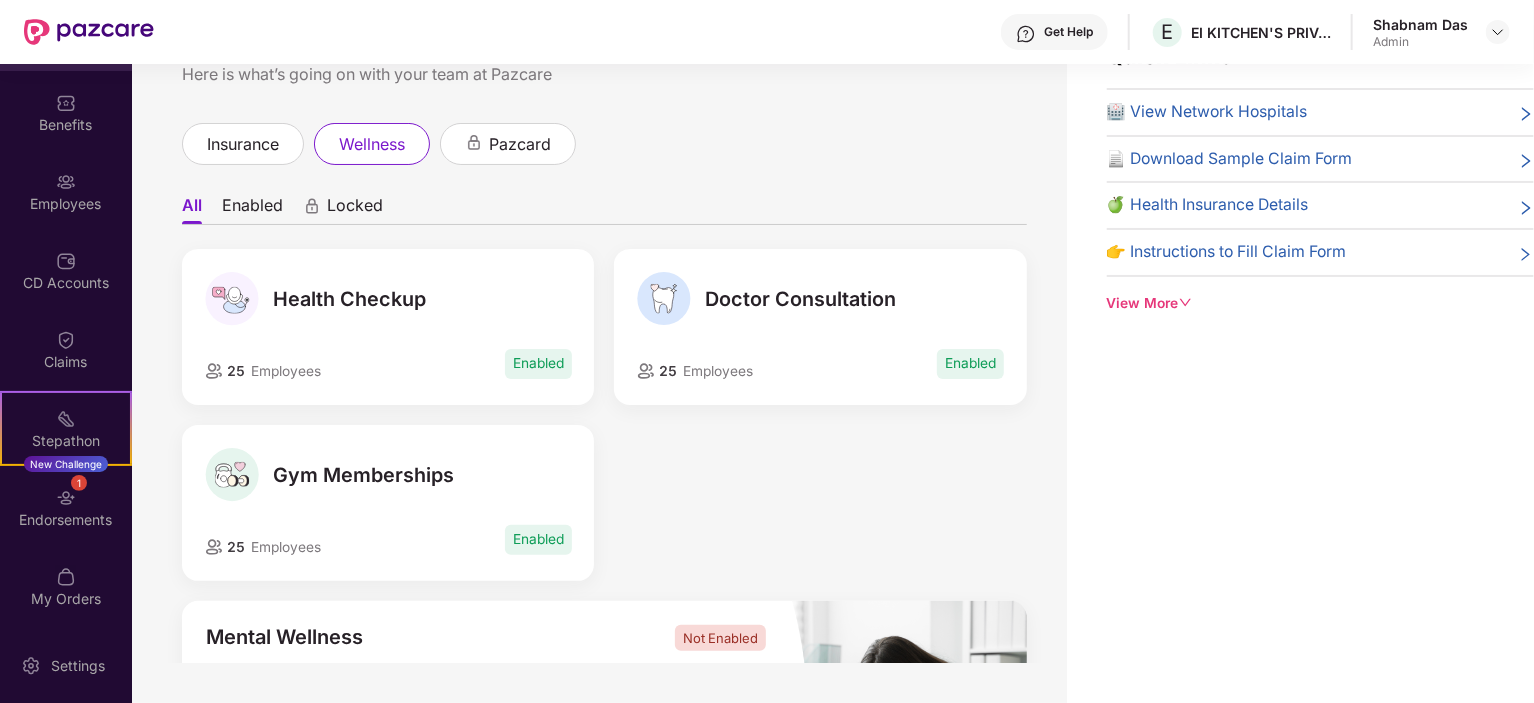 scroll, scrollTop: 0, scrollLeft: 0, axis: both 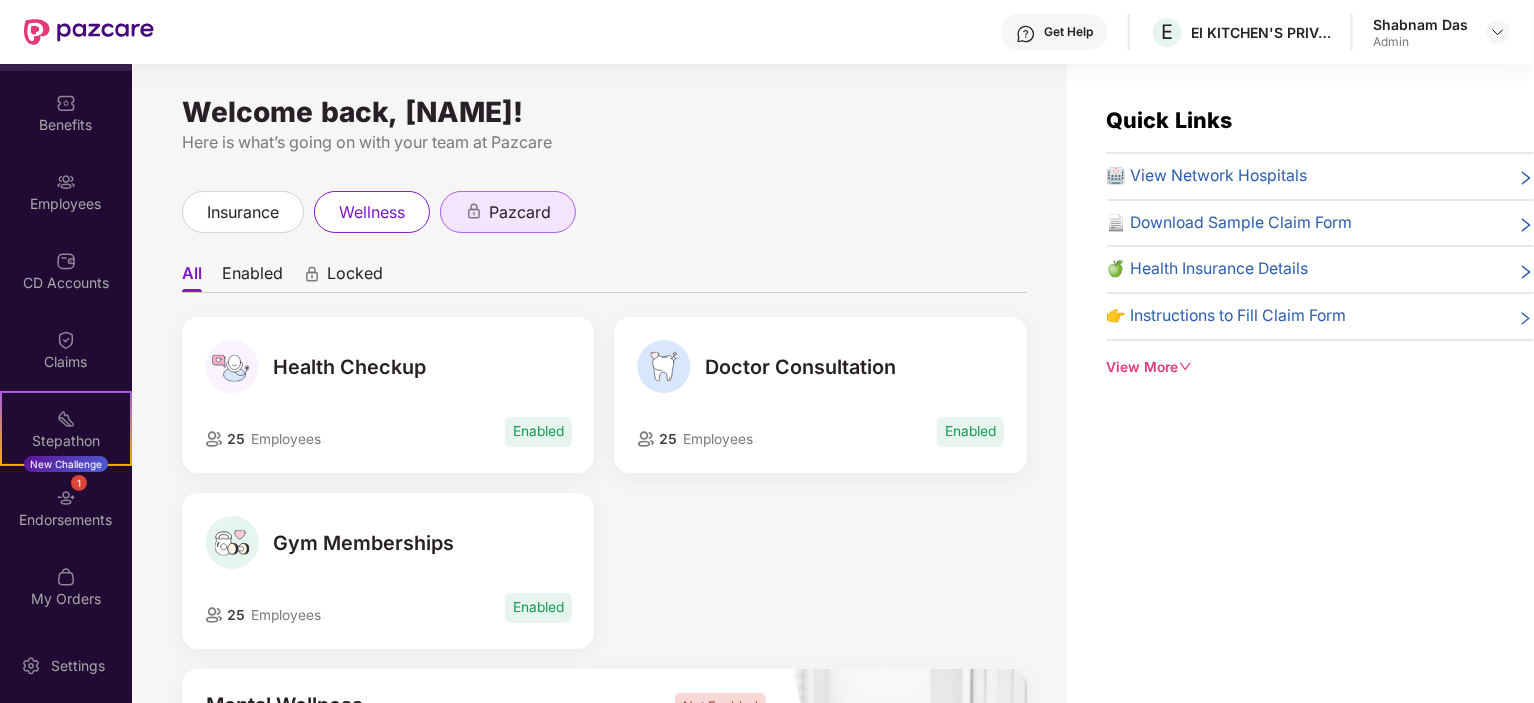 click on "pazcard" at bounding box center [520, 212] 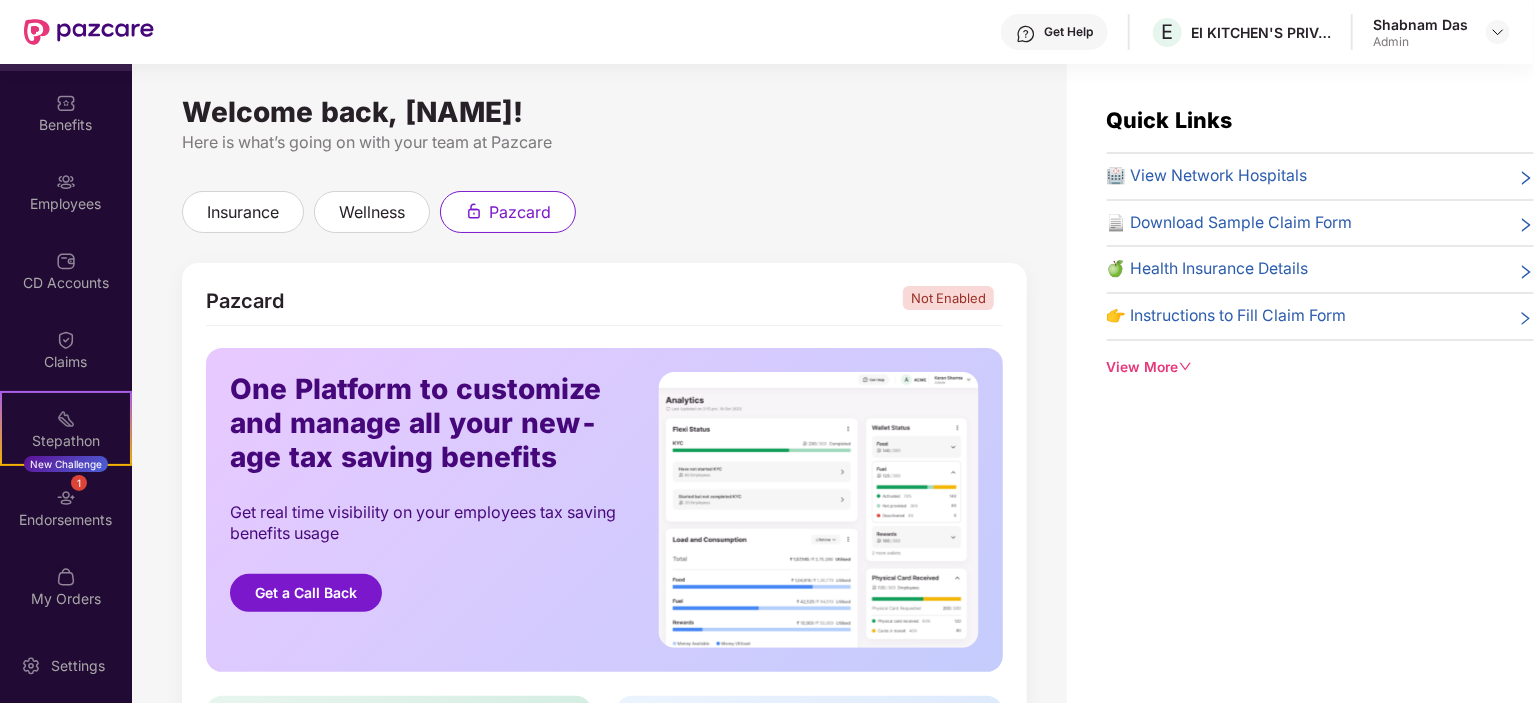 click on "Shabnam Das" at bounding box center (1420, 24) 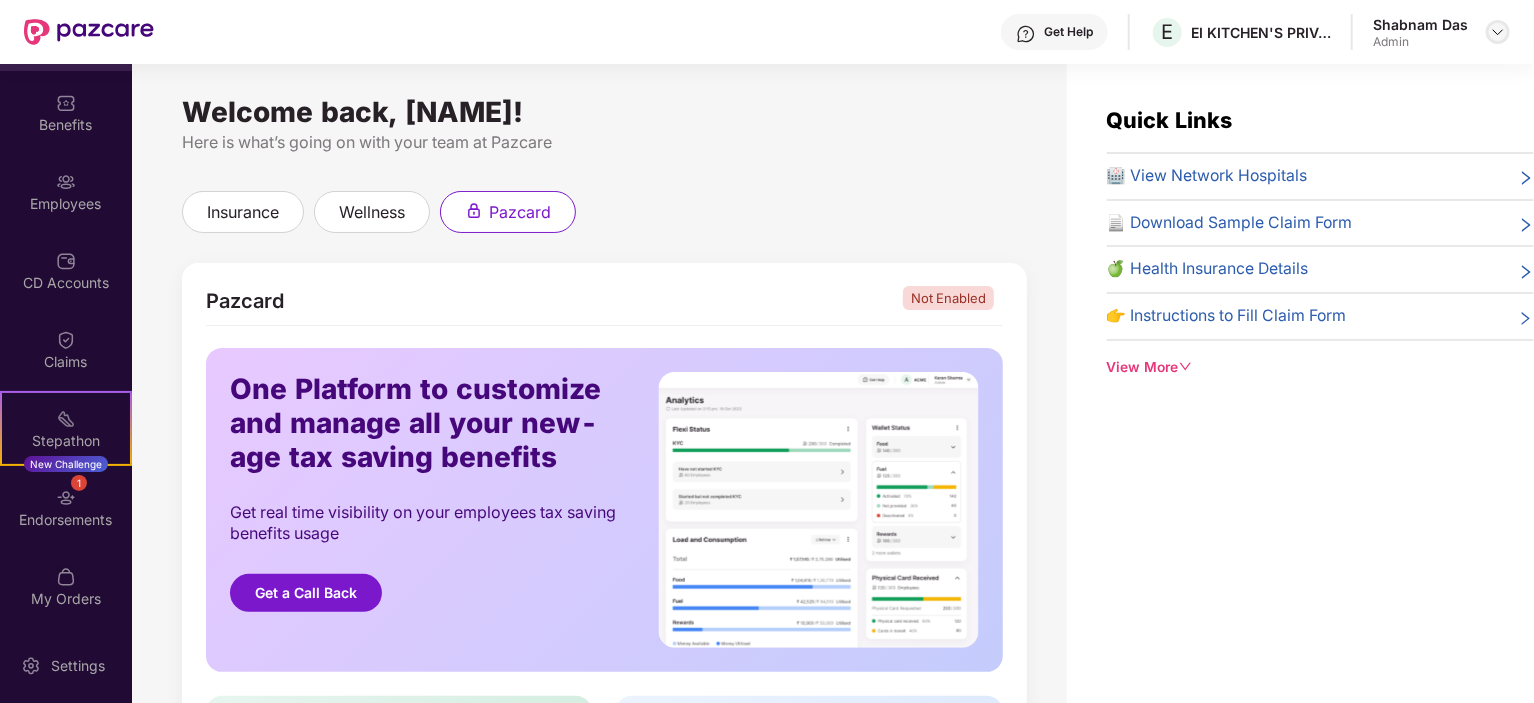 click at bounding box center (1498, 32) 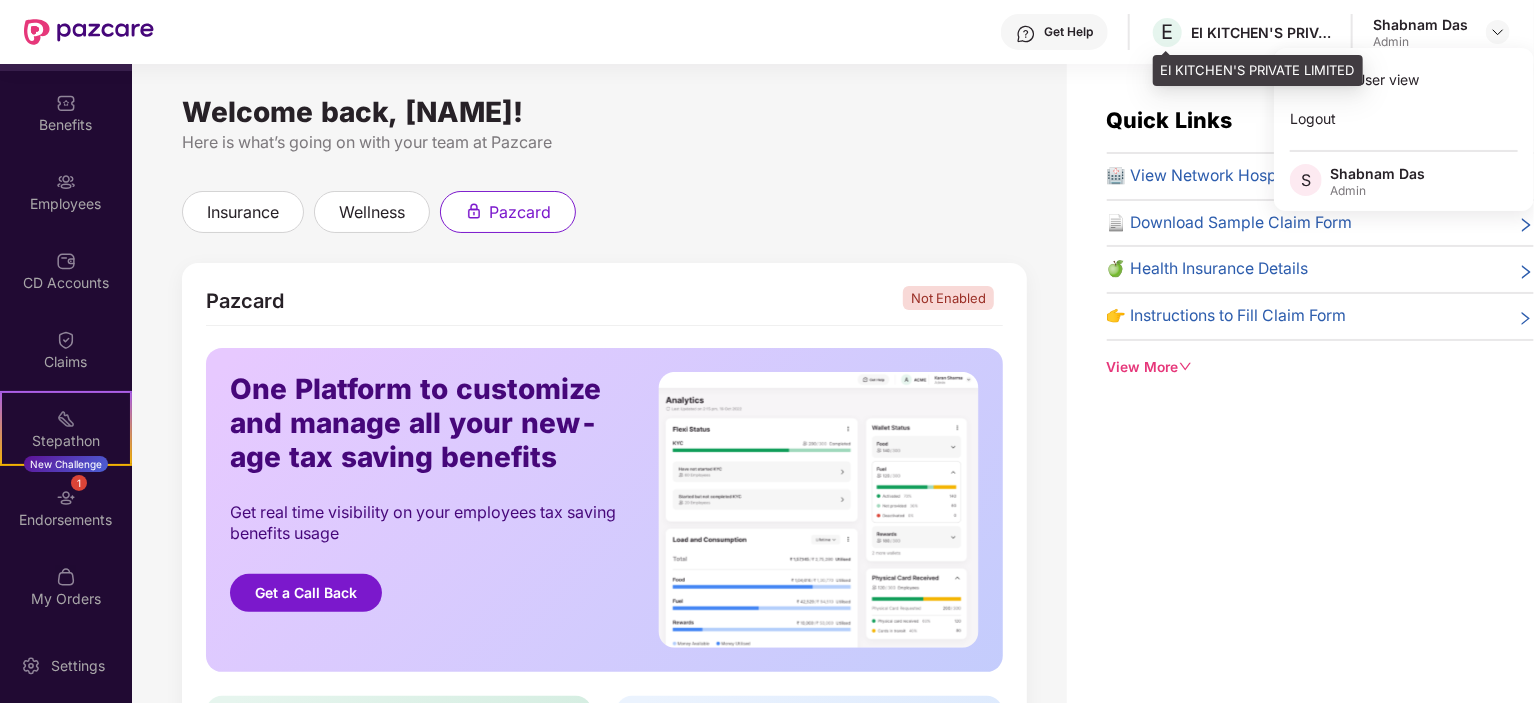 click on "EI KITCHEN'S PRIVATE LIMITED" at bounding box center [1261, 32] 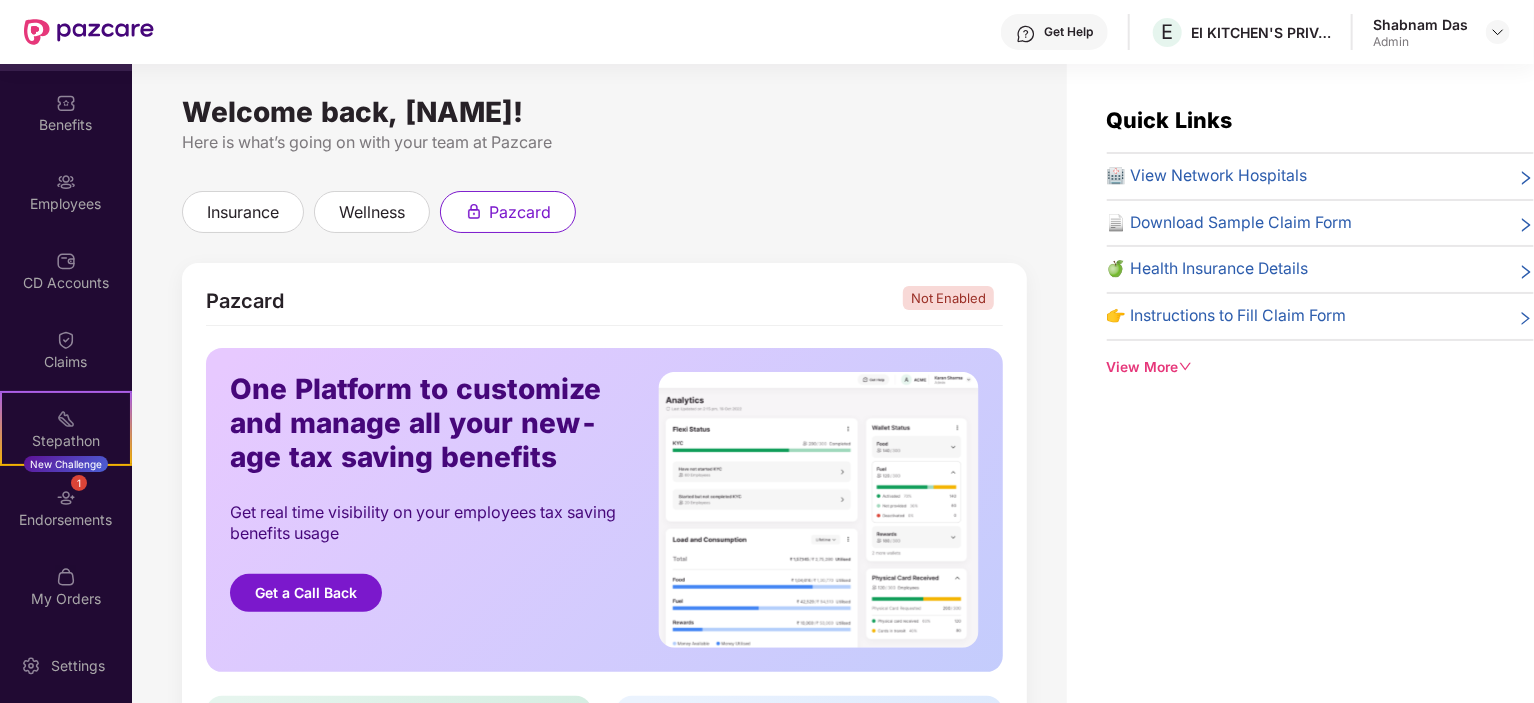 click on "Get Help" at bounding box center (1068, 32) 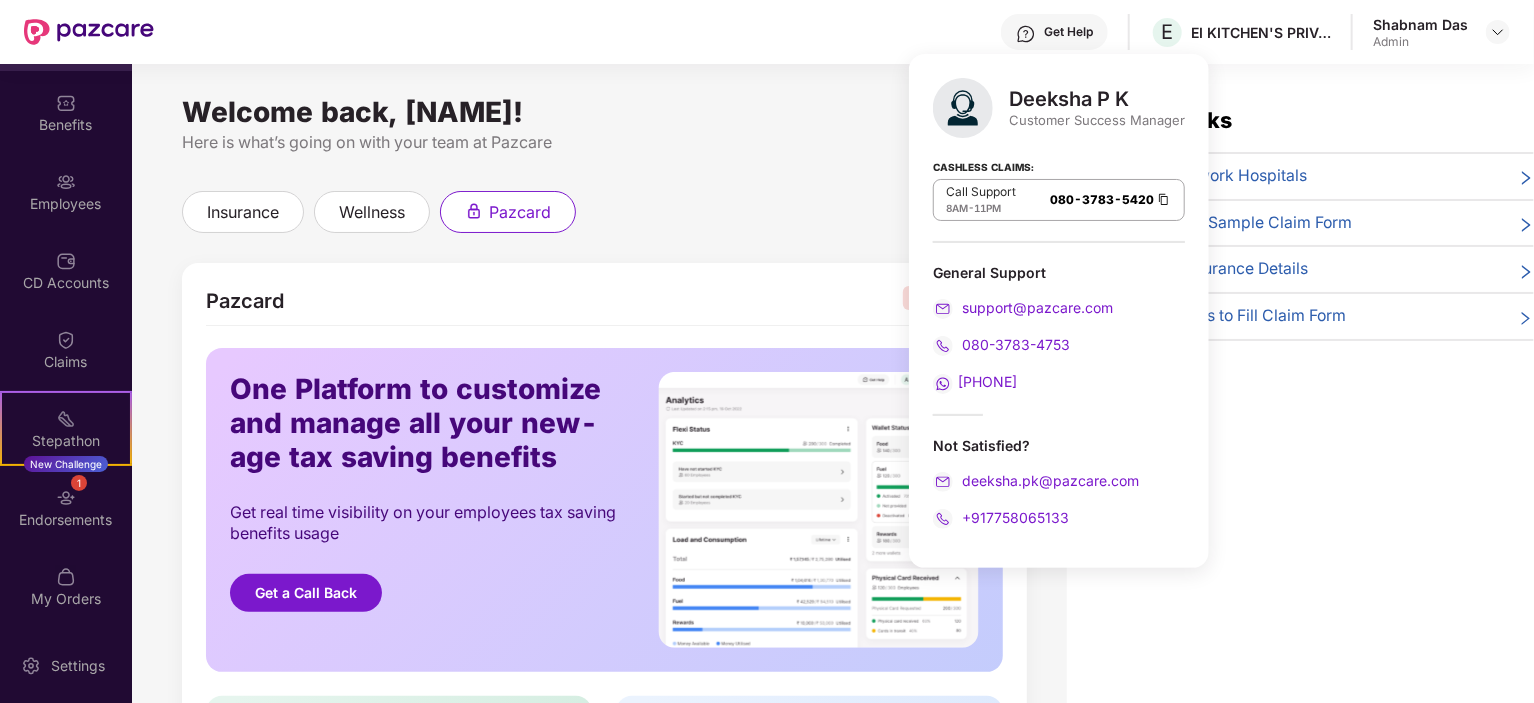 click on "Welcome back, Shabnam Das!  Here is what’s going on with your team at Pazcare    insurance   wellness   pazcard Pazcard Not Enabled One Platform to customize and manage all your new-age tax saving benefits Get real time visibility on your employees tax saving benefits usage Get a Call Back   Food Wallet Offer your employees with tax saving, flexible meal wallet option that can be used at any food merchant Telecom Wallet An exclusive wallet for Telecom and broadband benefits Fuel Wallet Fuel Wallet that can be used at any fuel station around Multi Benefits Wallet Enjoy a wide range of tax-saving employee beenfits with just one card" at bounding box center [599, 395] 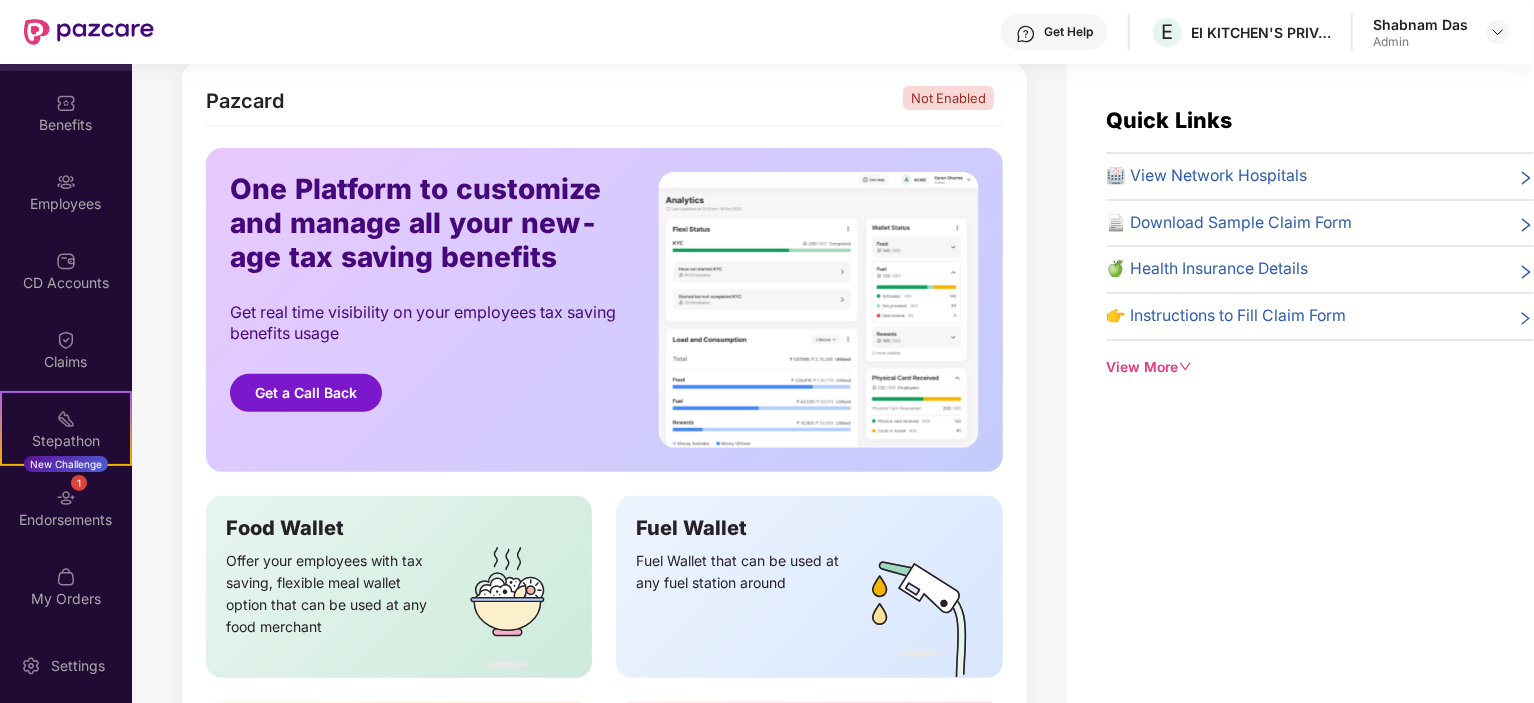 scroll, scrollTop: 400, scrollLeft: 0, axis: vertical 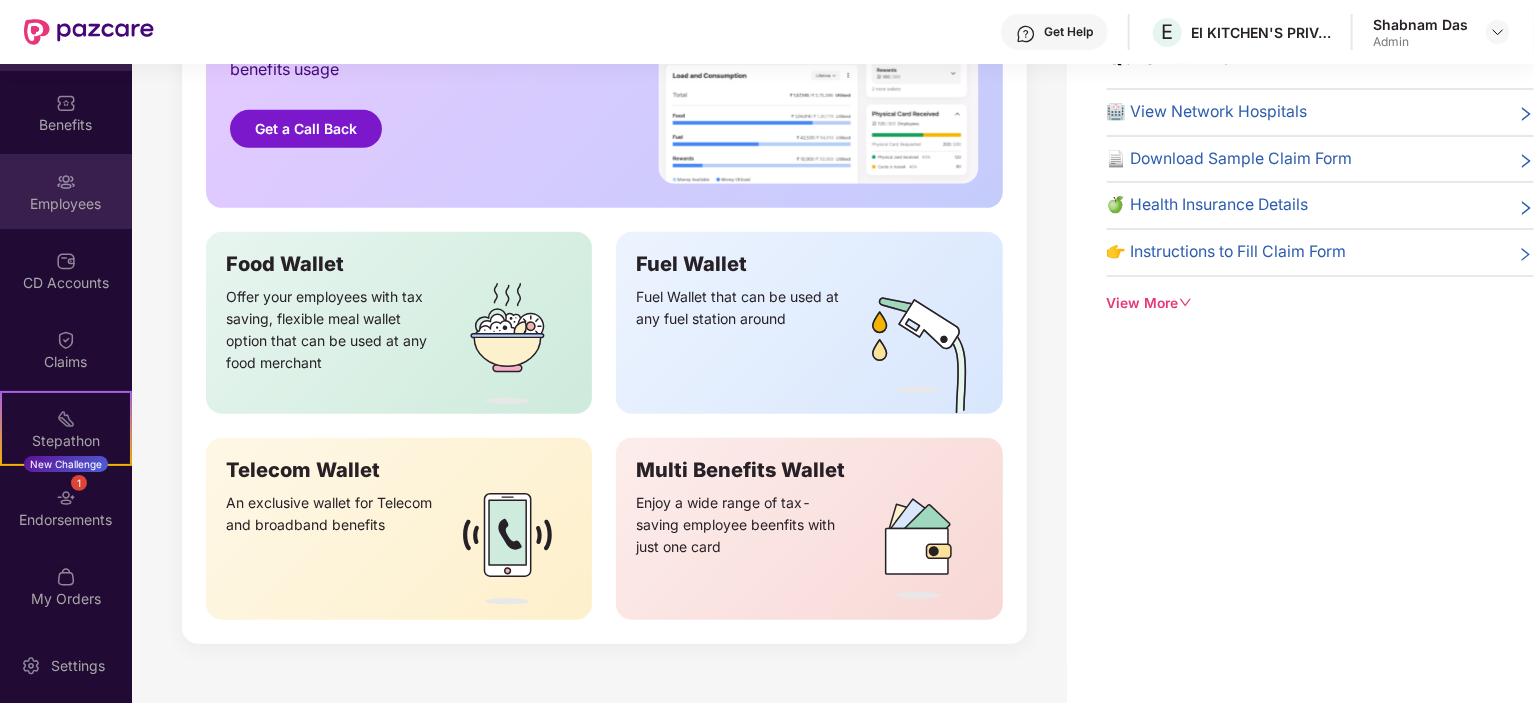 click on "Employees" at bounding box center (66, 191) 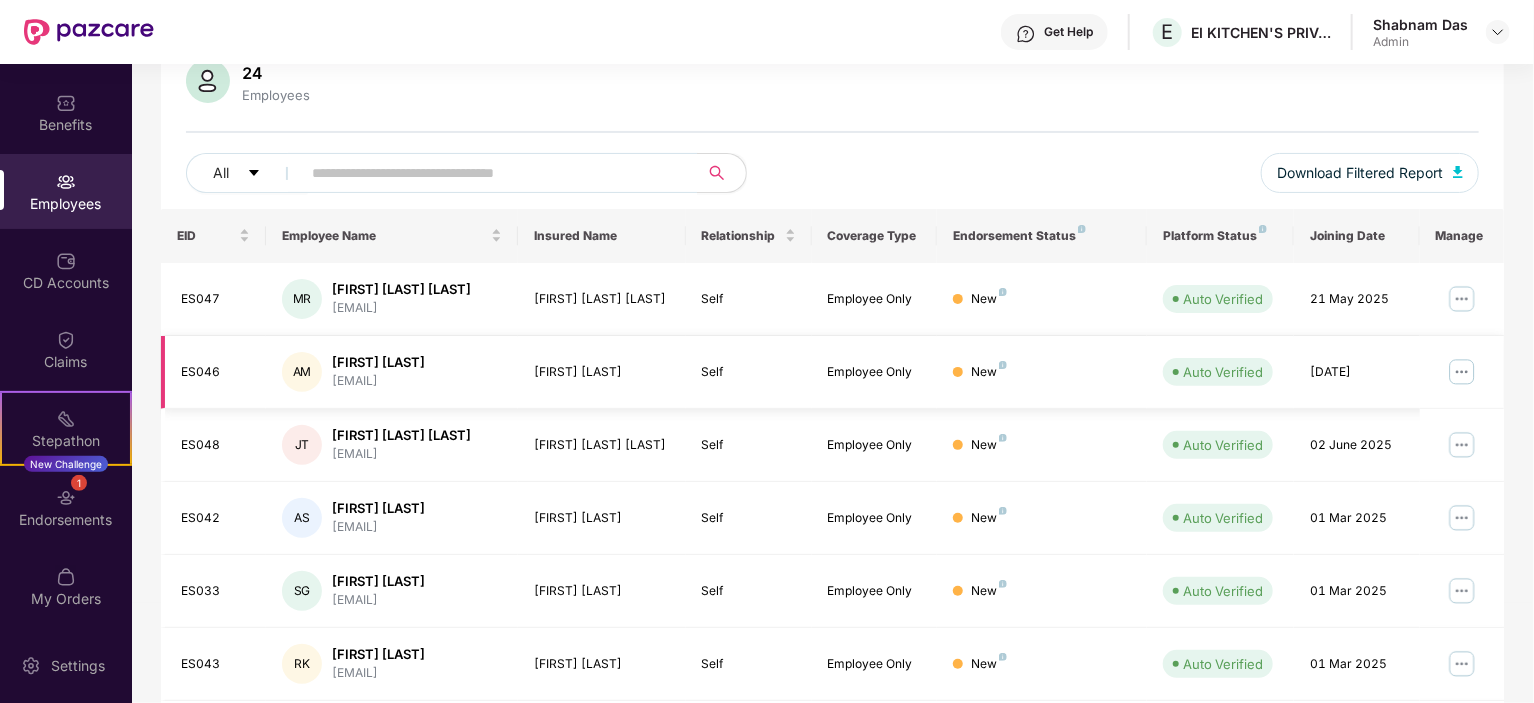 scroll, scrollTop: 264, scrollLeft: 0, axis: vertical 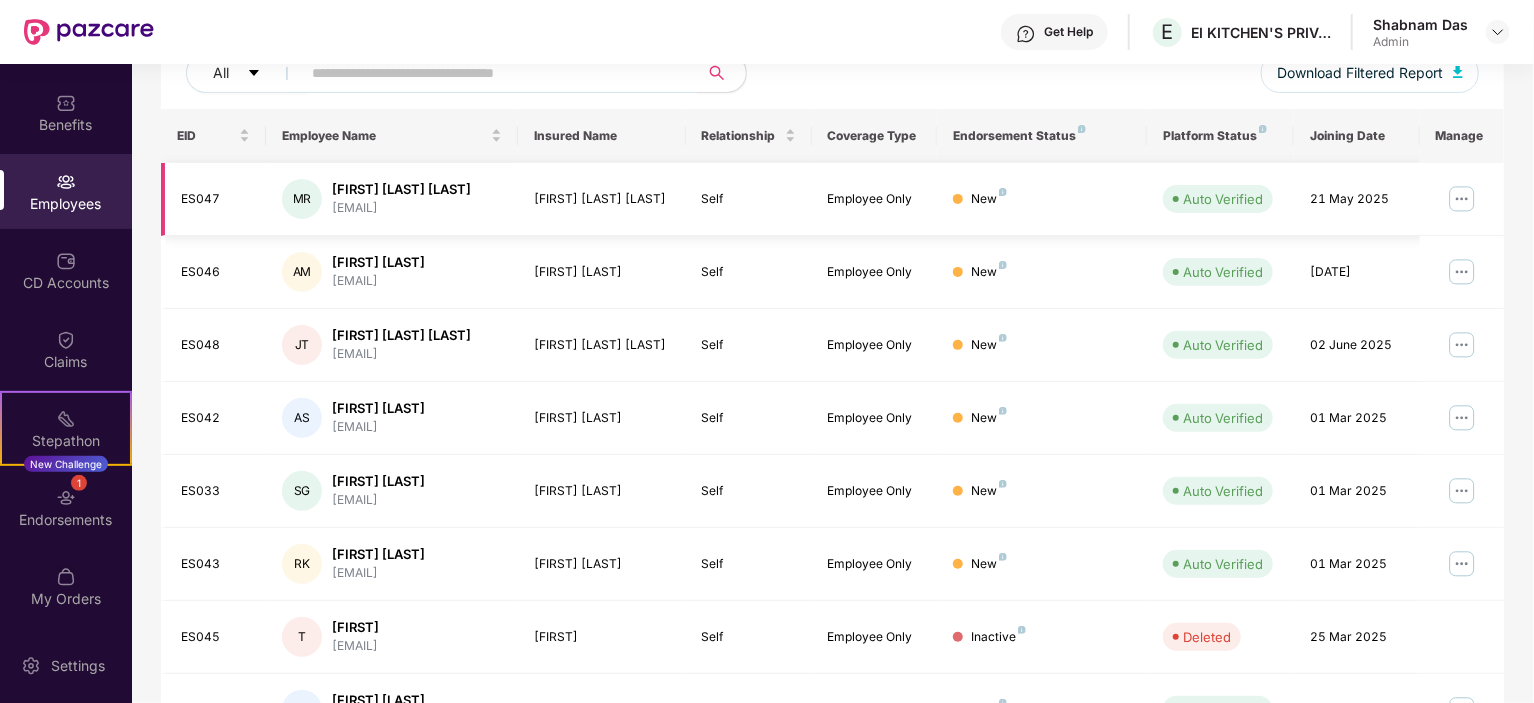 click at bounding box center (1462, 199) 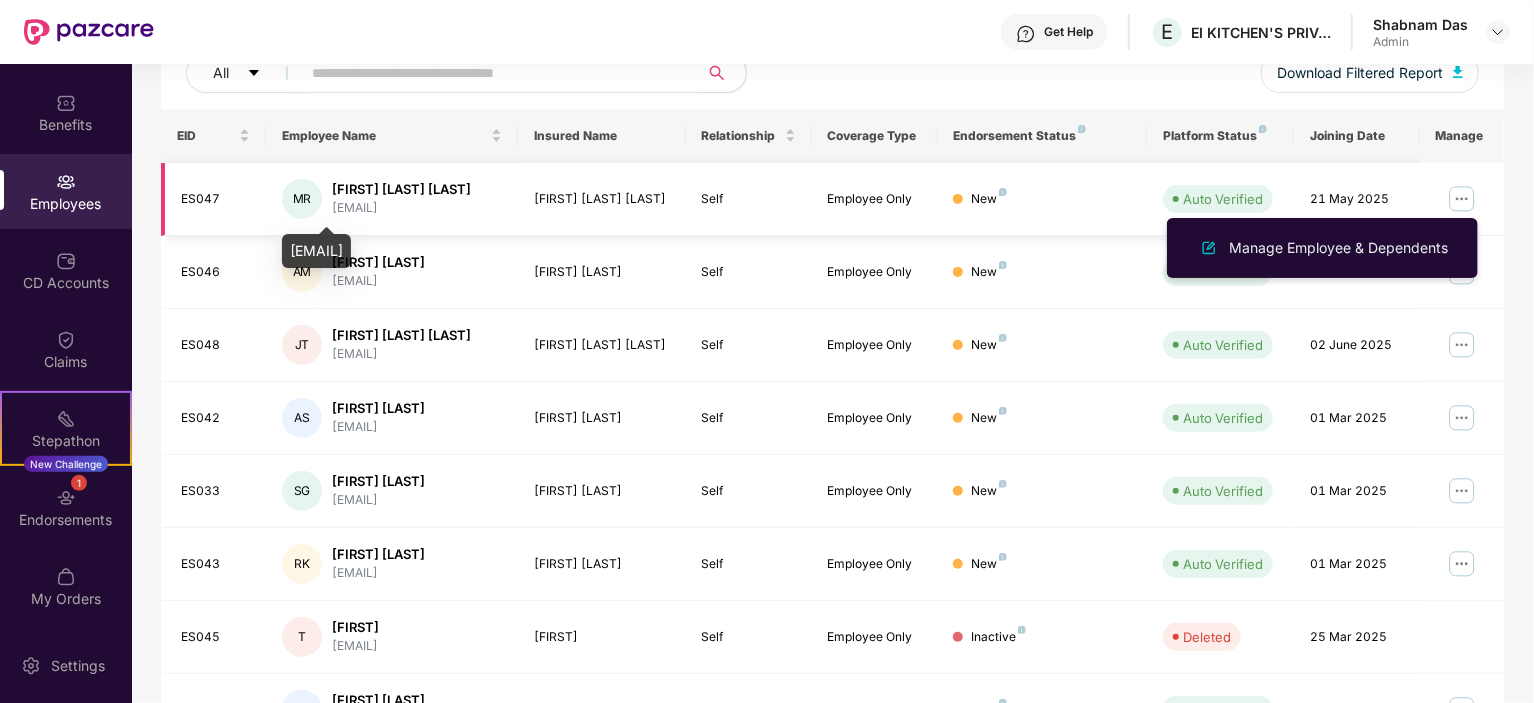 scroll, scrollTop: 164, scrollLeft: 0, axis: vertical 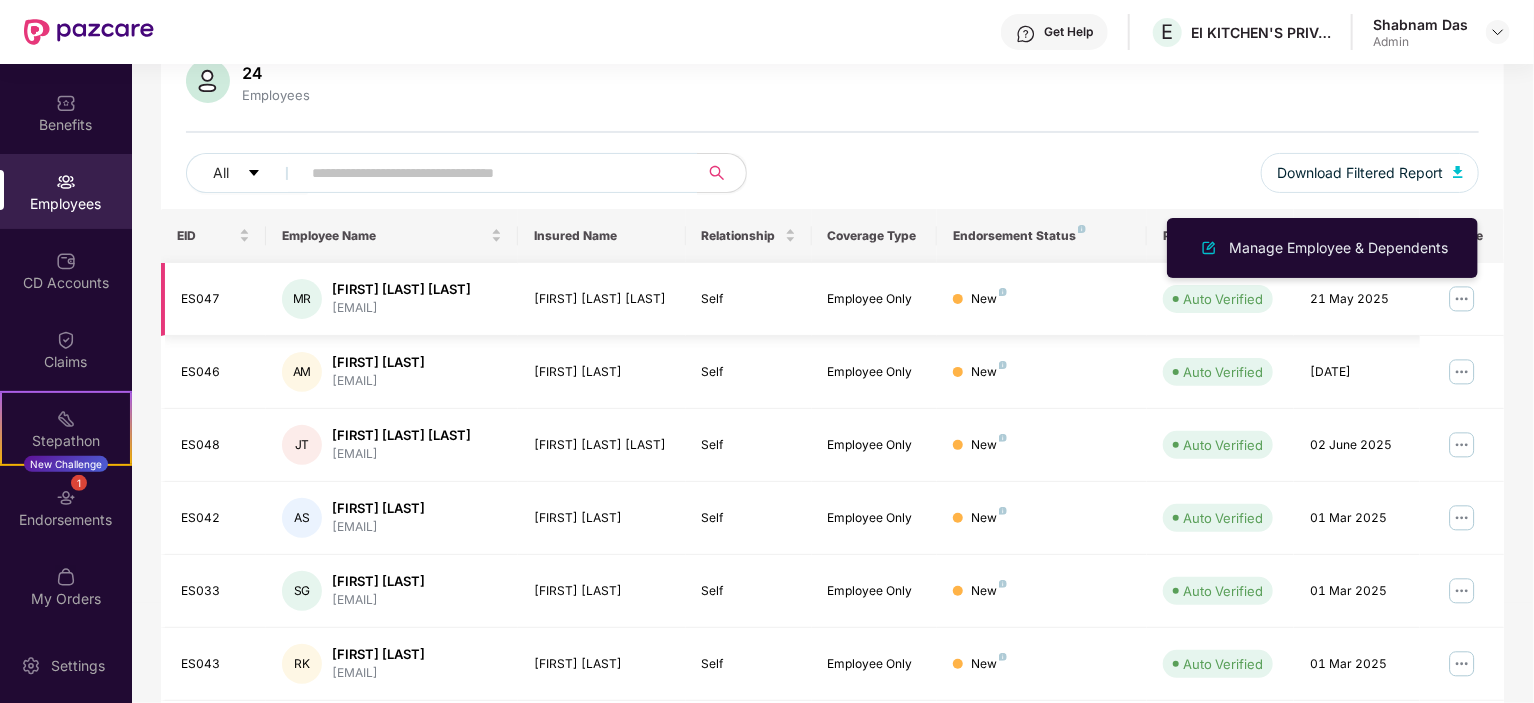 click at bounding box center (1462, 299) 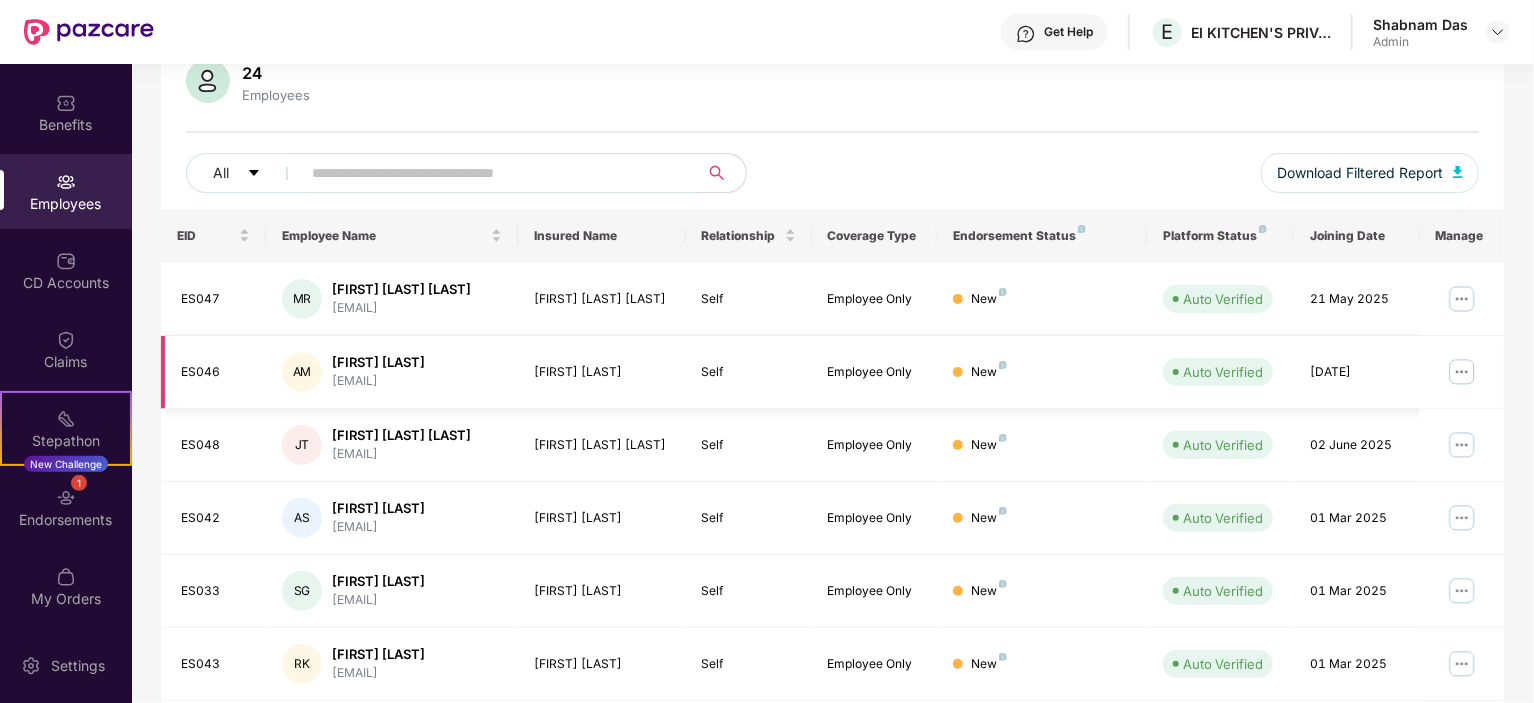 scroll, scrollTop: 64, scrollLeft: 0, axis: vertical 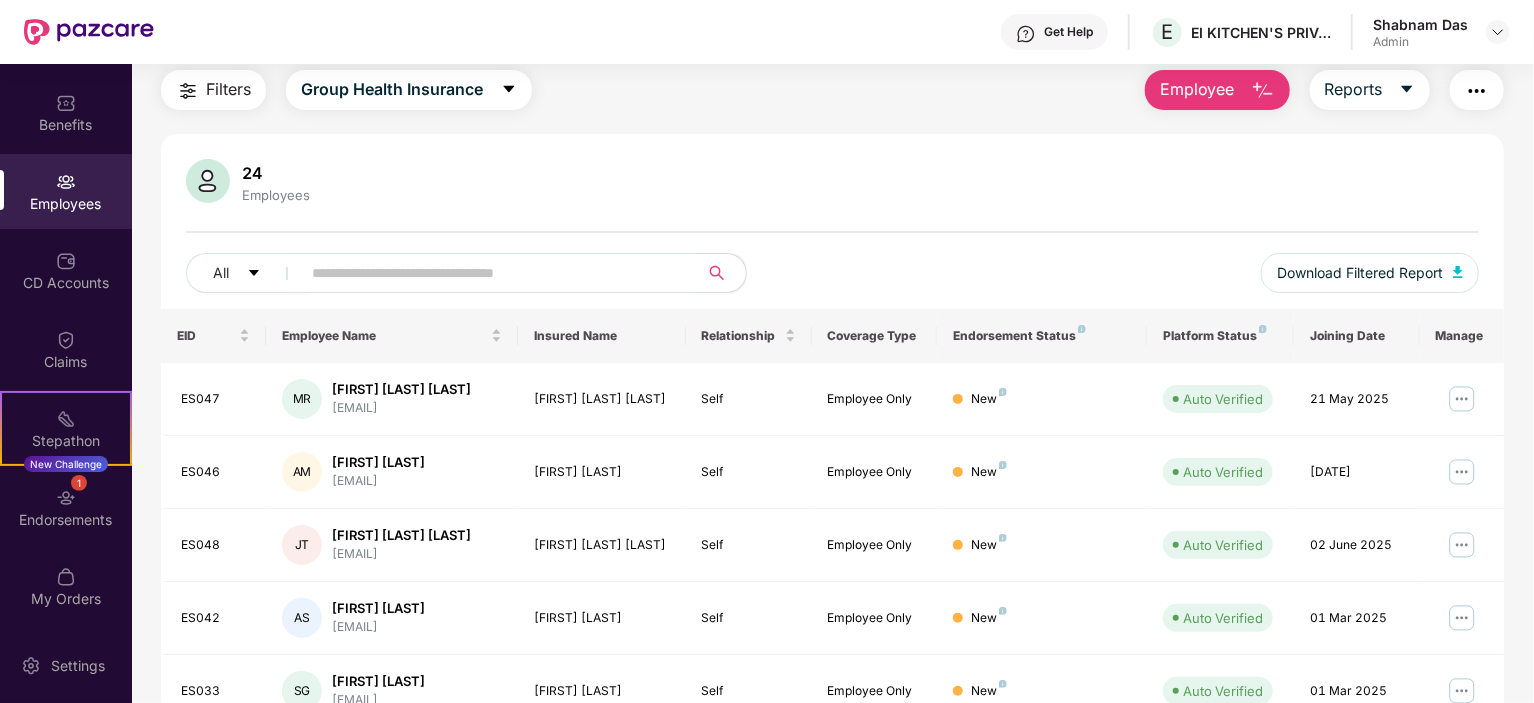 click at bounding box center (1263, 91) 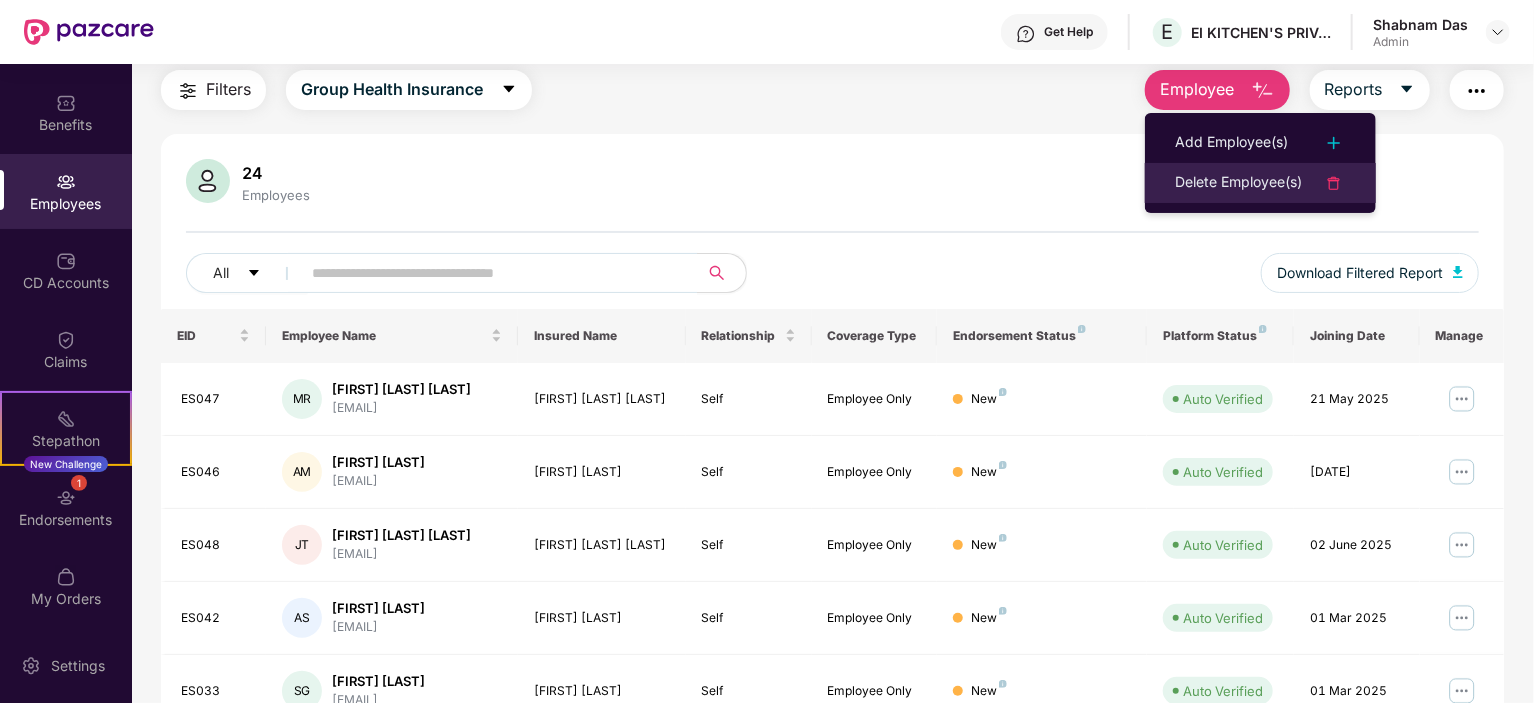 click on "Delete Employee(s)" at bounding box center (1238, 183) 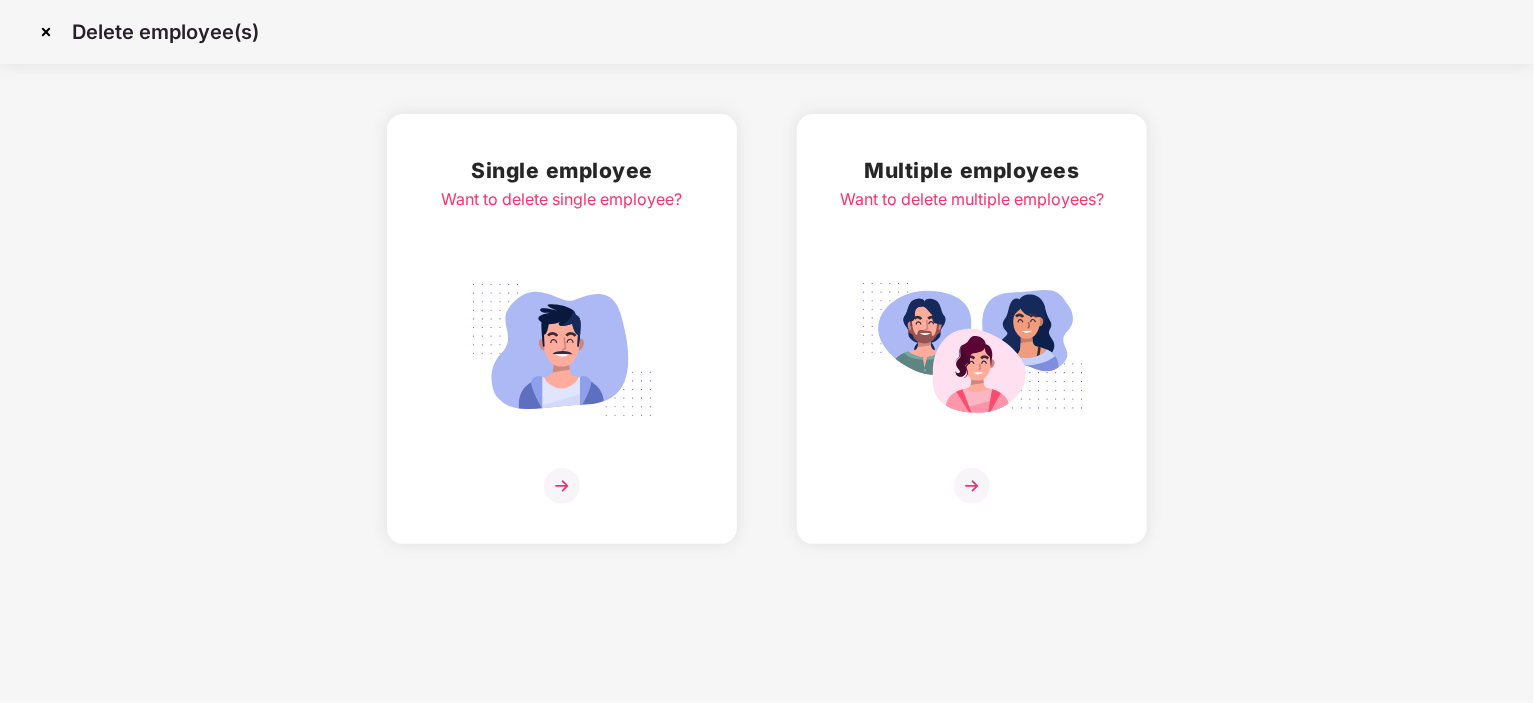 click at bounding box center (562, 350) 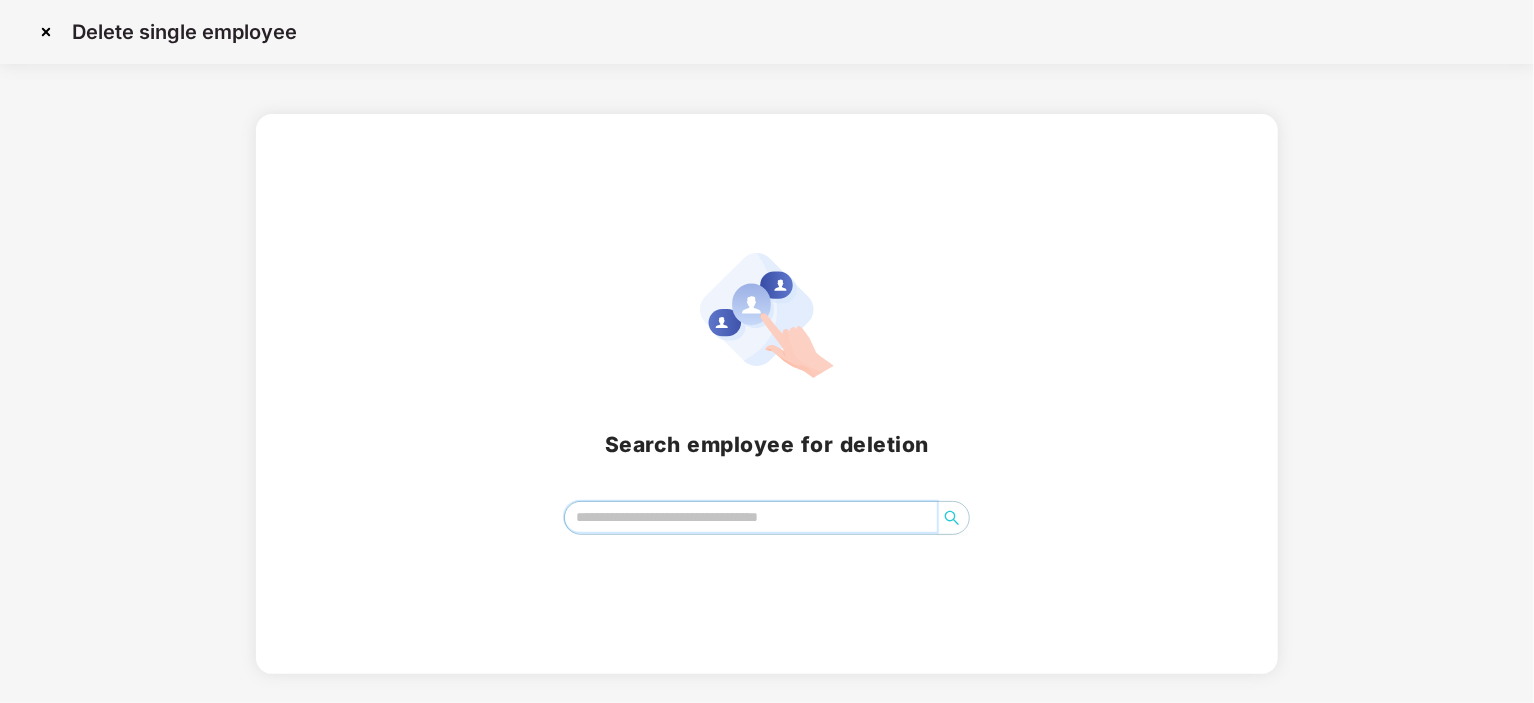 click at bounding box center [751, 517] 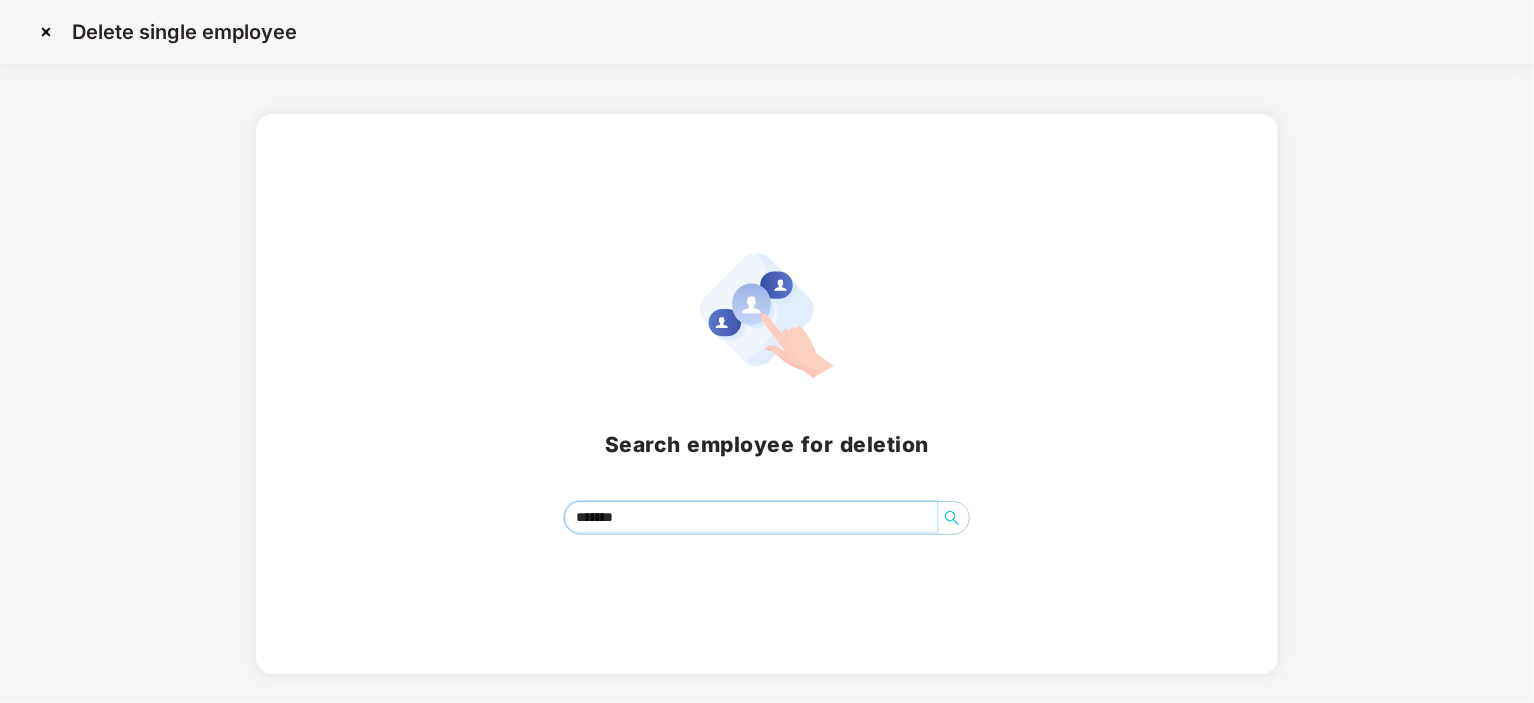type on "******" 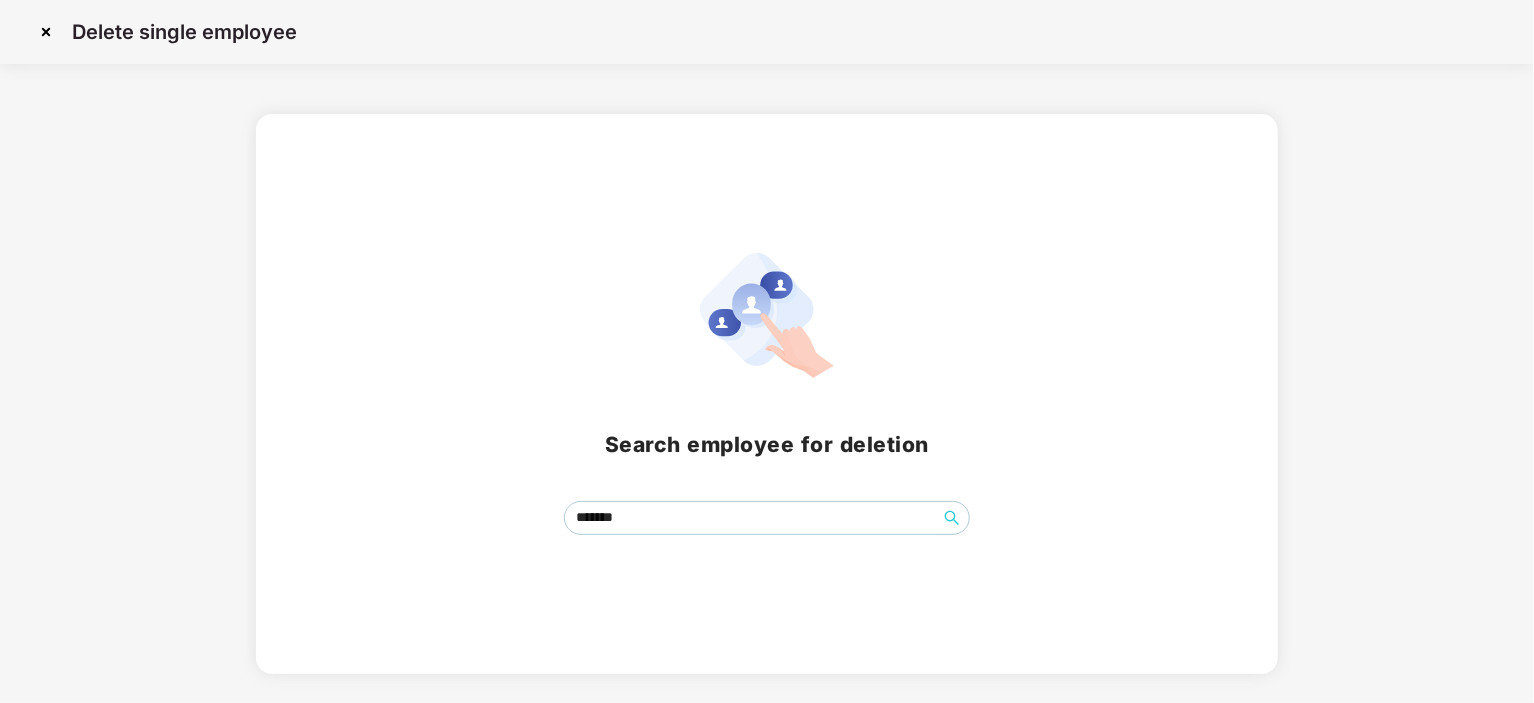 click at bounding box center (46, 32) 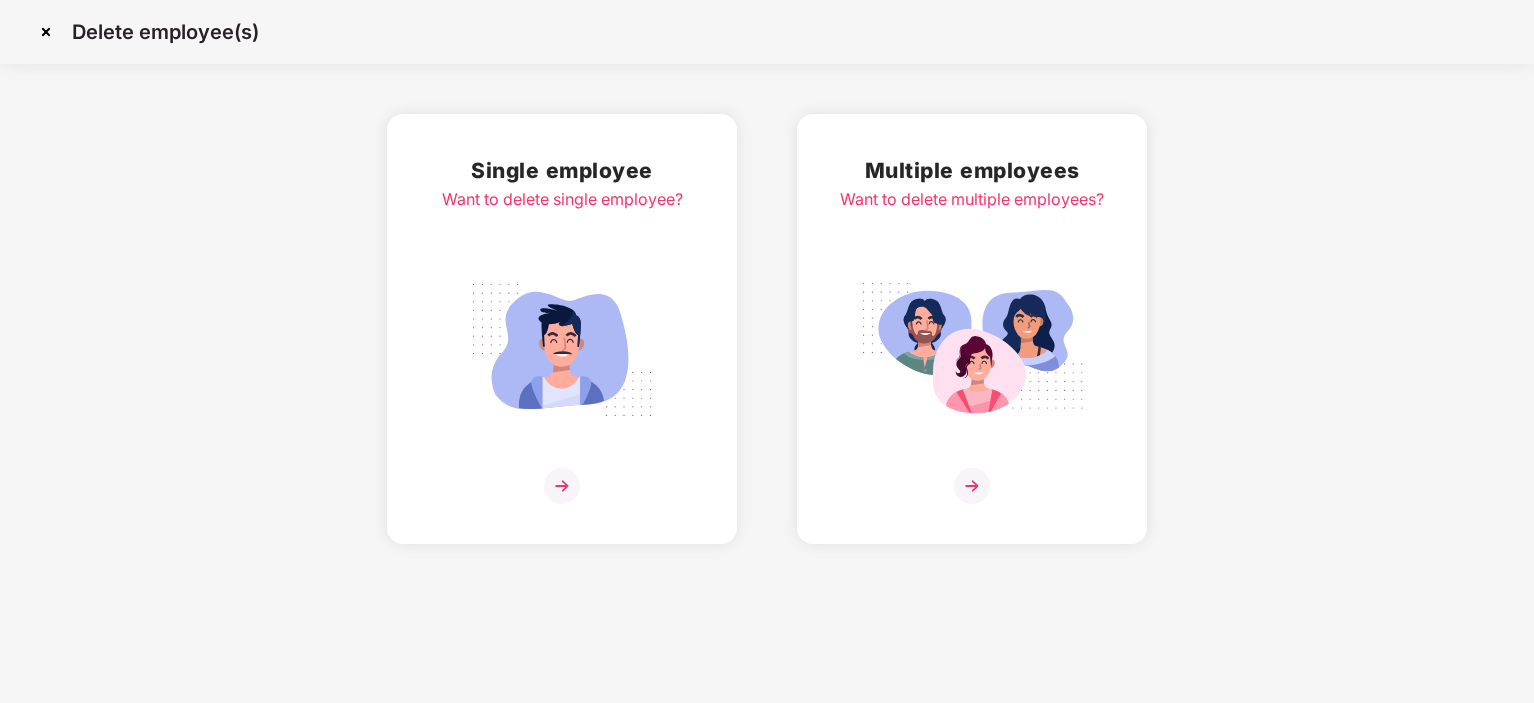 scroll, scrollTop: 0, scrollLeft: 0, axis: both 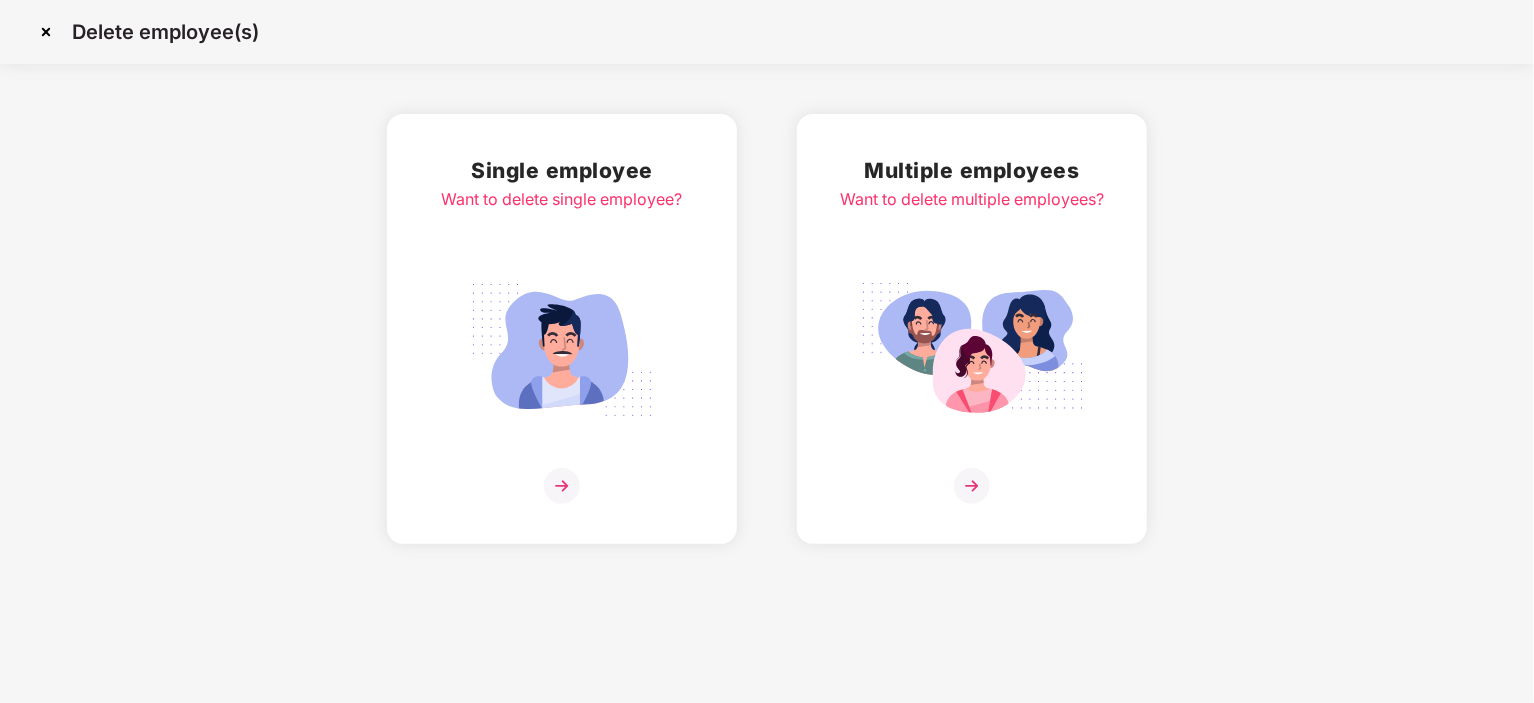 click at bounding box center [562, 486] 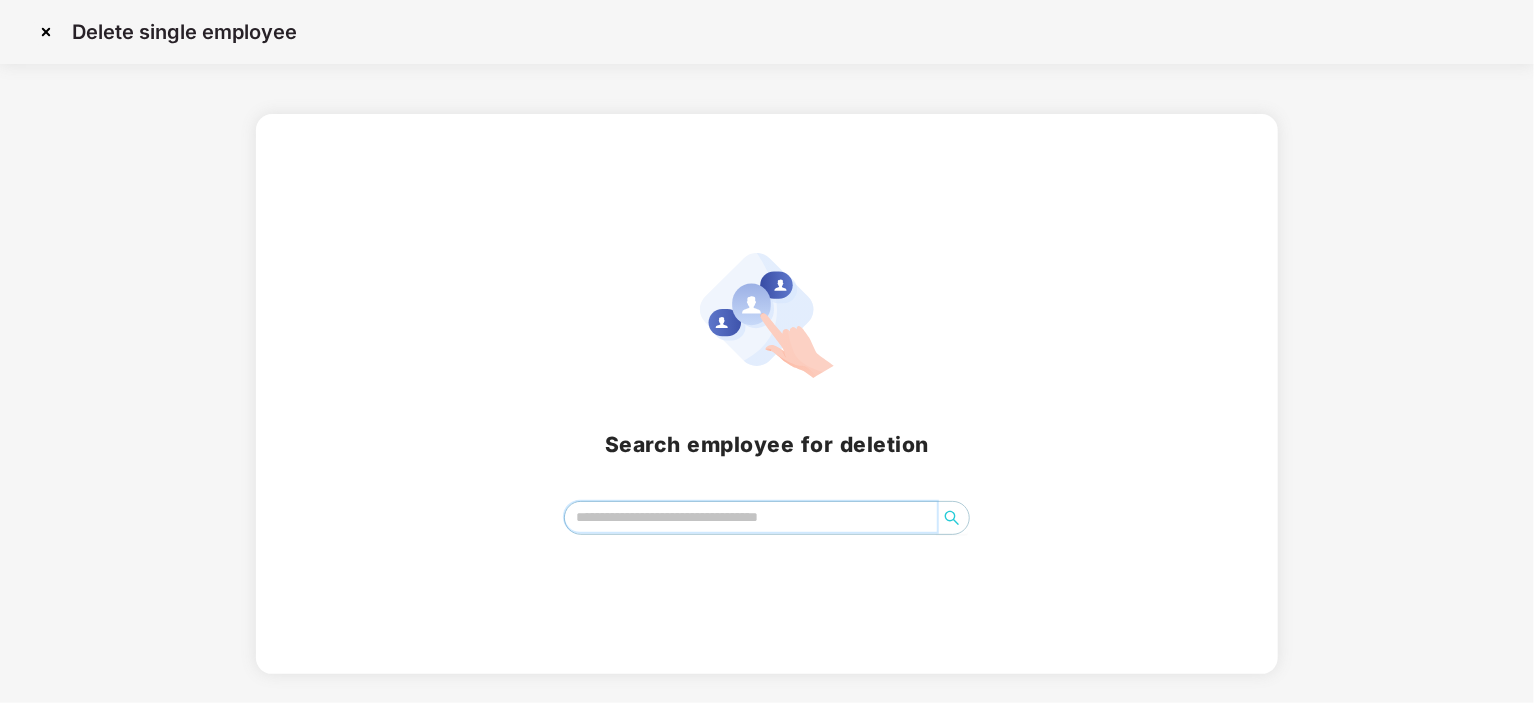 click at bounding box center [751, 517] 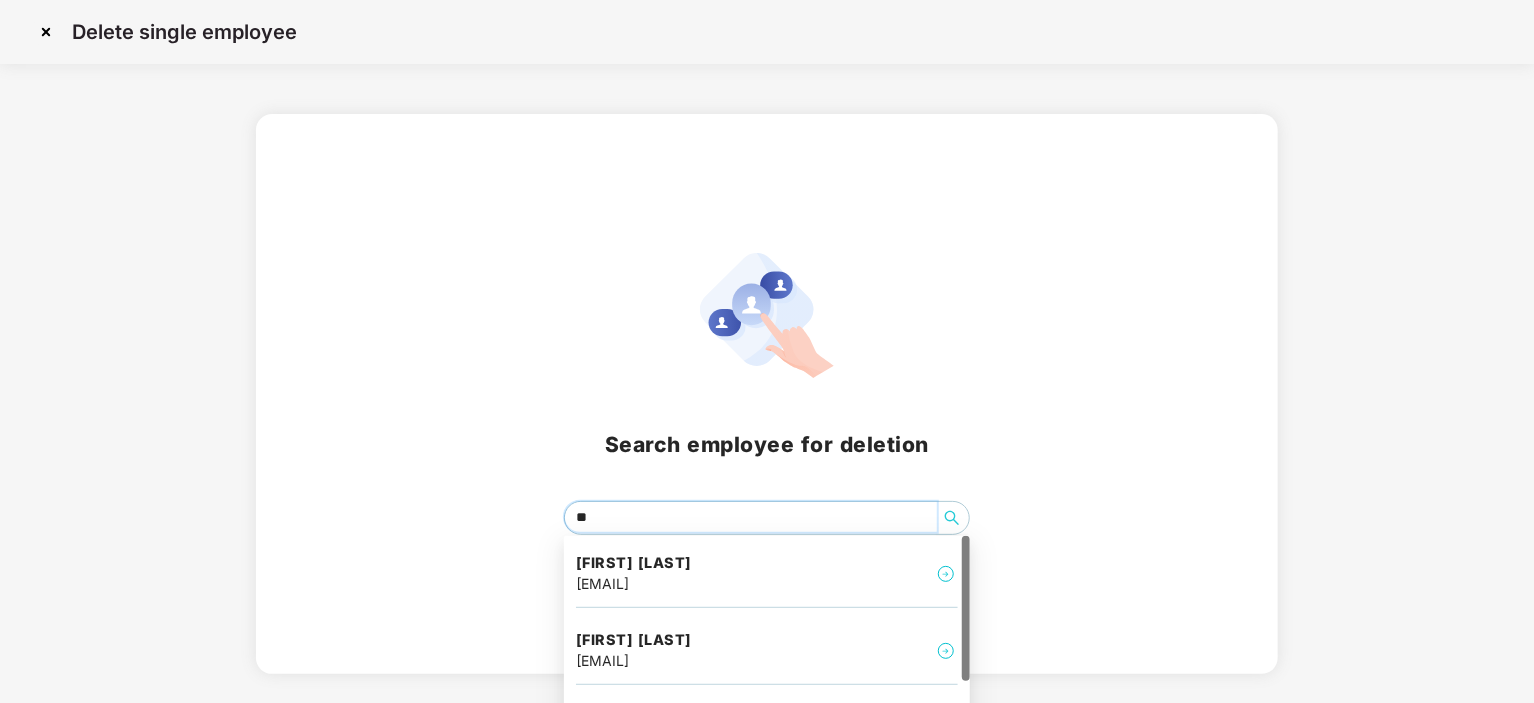 type on "***" 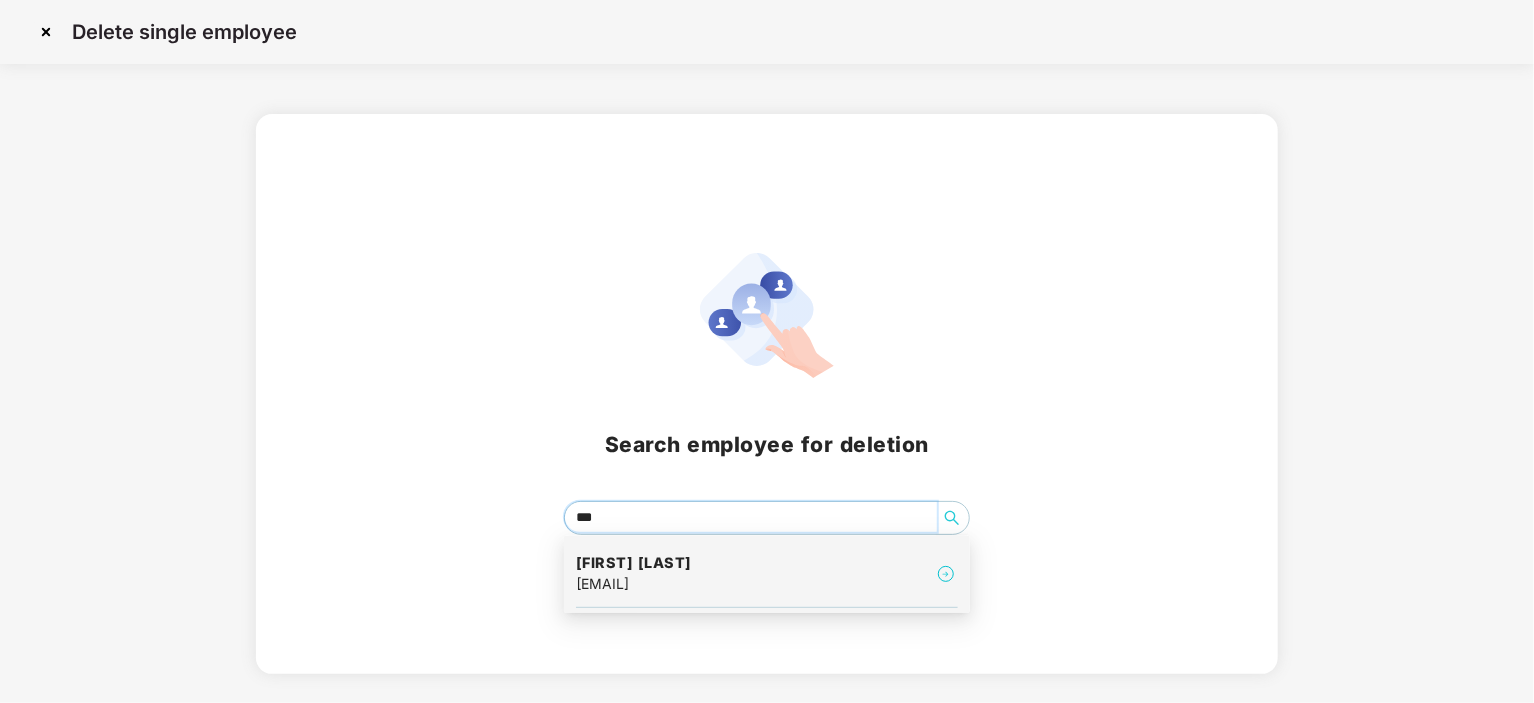 click on "Mamraj singh Rawat" at bounding box center (634, 563) 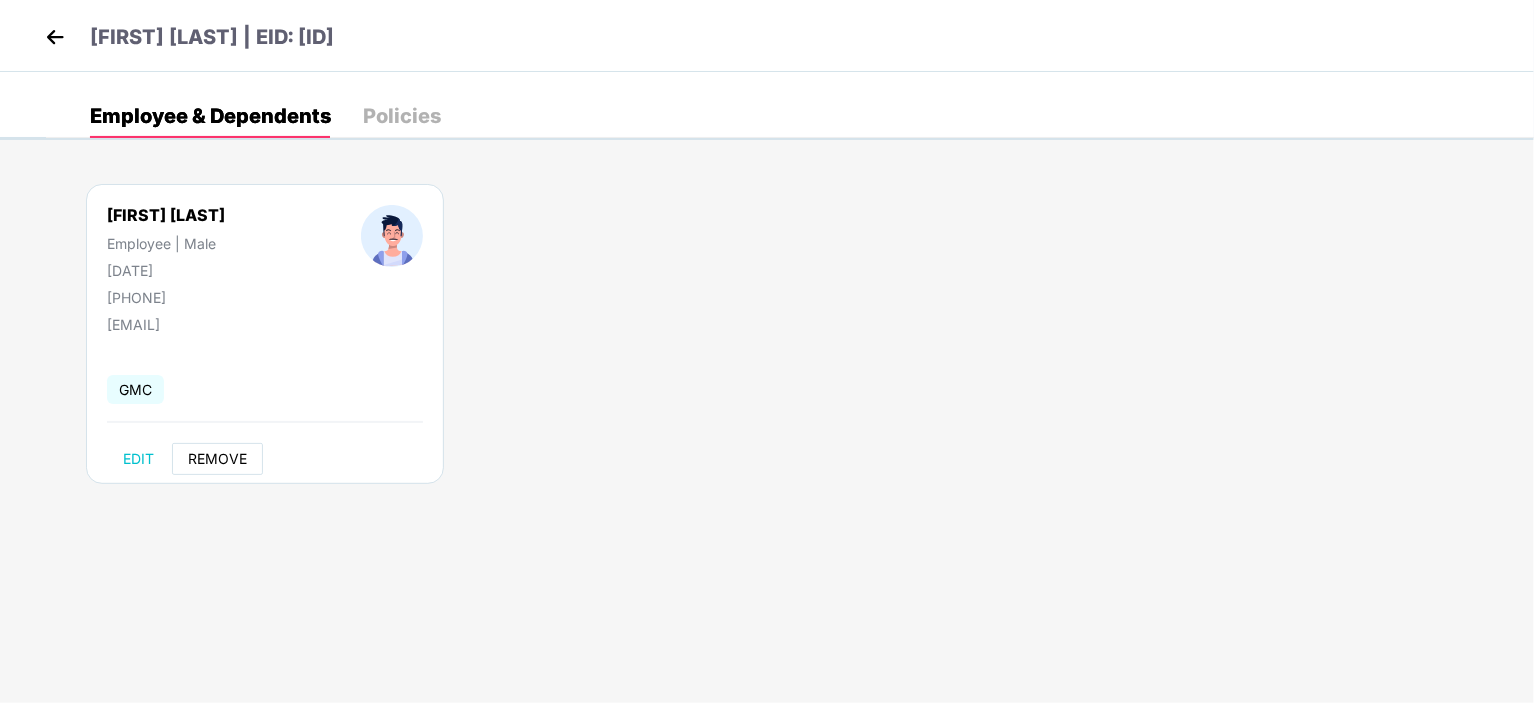 click on "REMOVE" at bounding box center [217, 459] 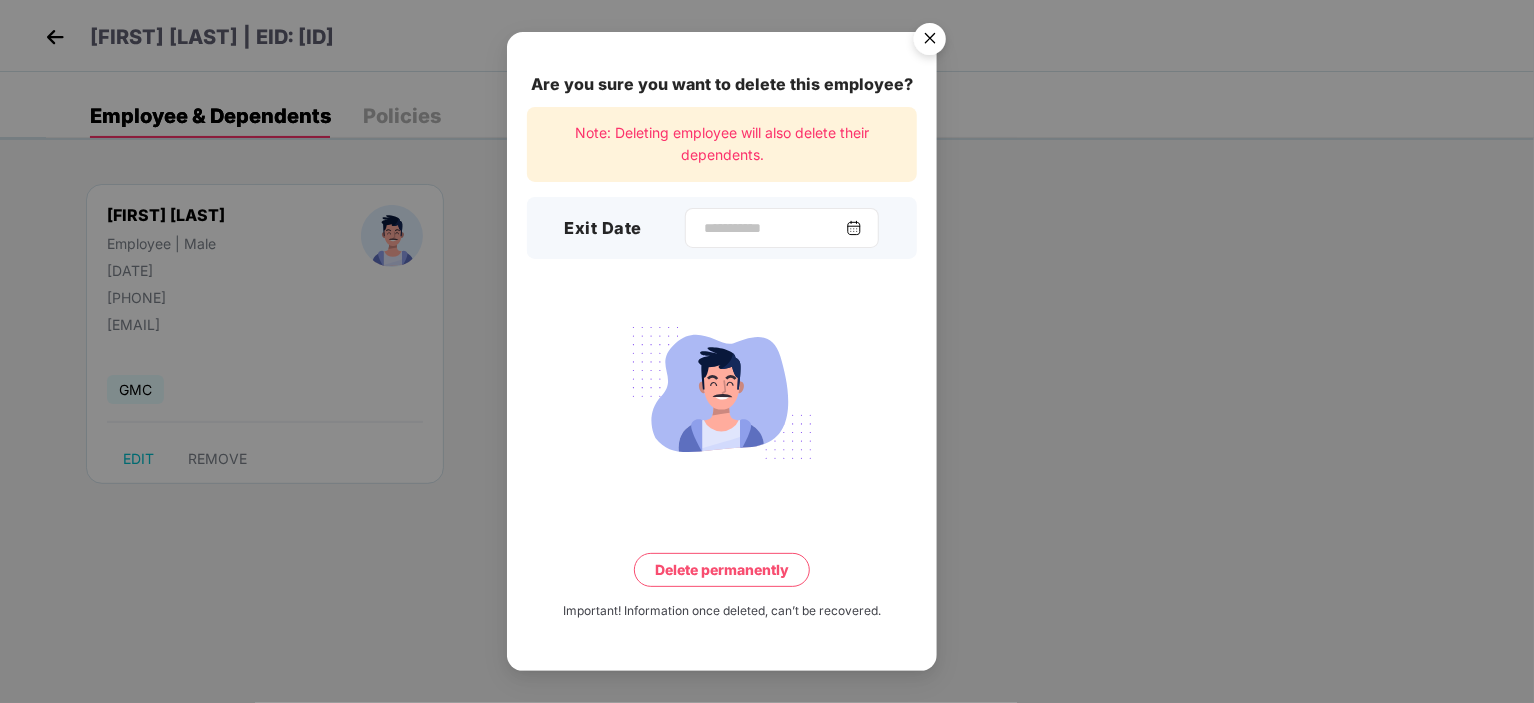 click at bounding box center (782, 228) 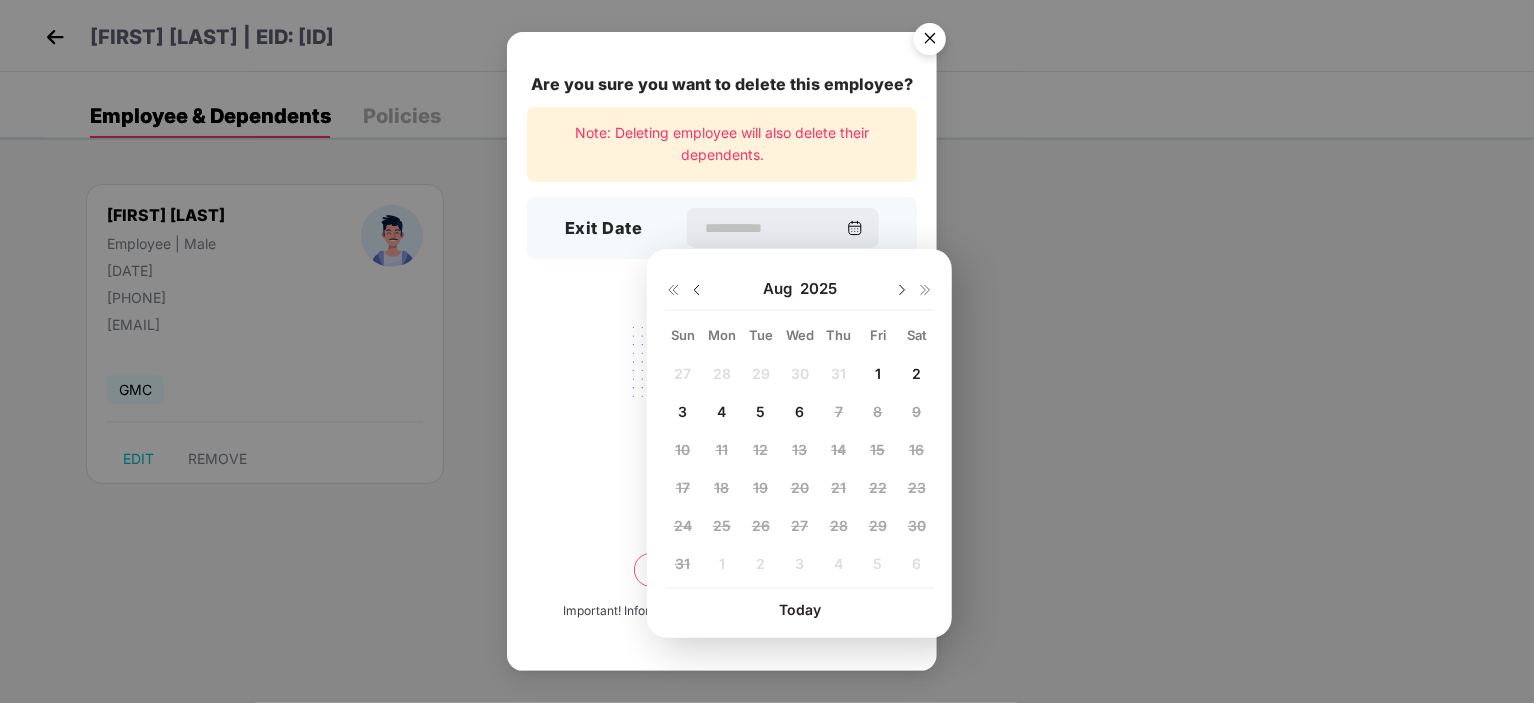 click at bounding box center (697, 290) 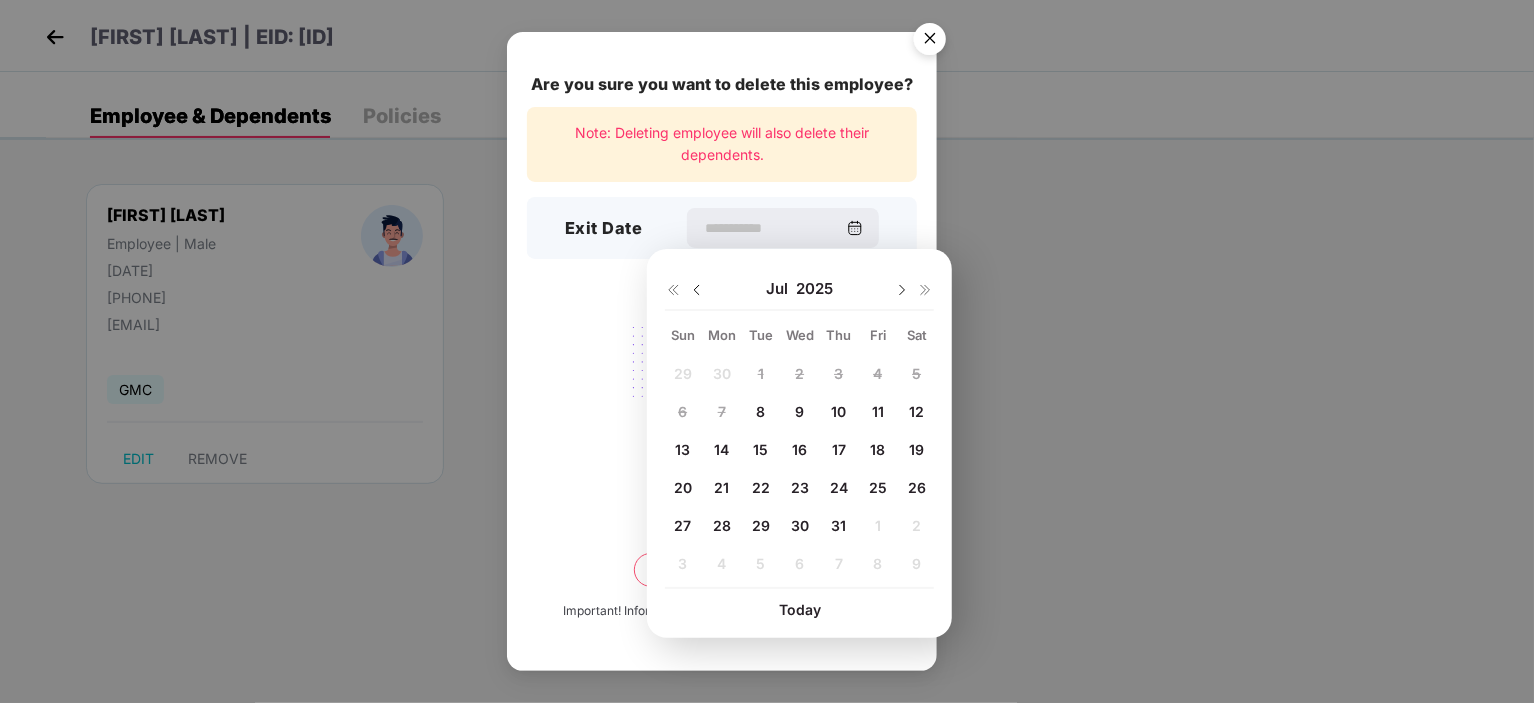 click at bounding box center (697, 290) 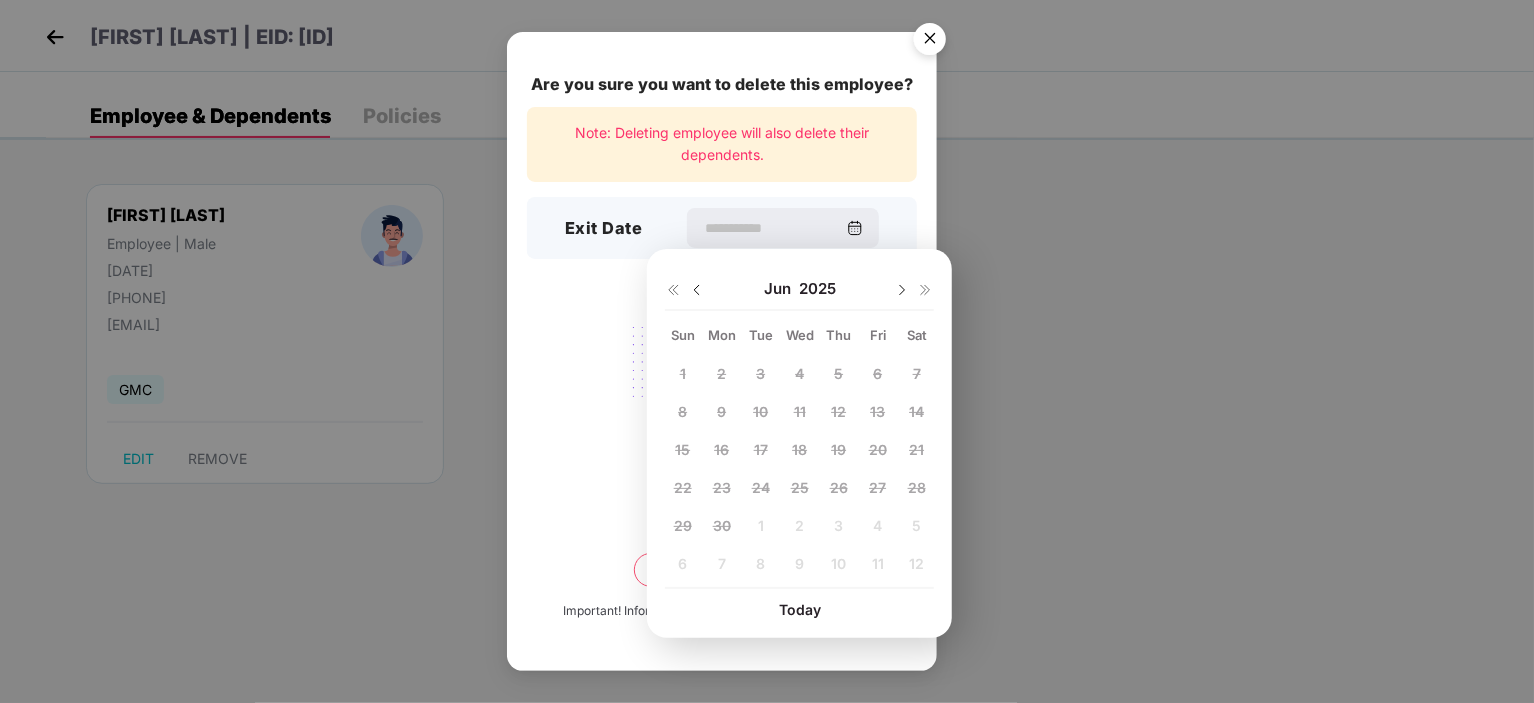 click at bounding box center [697, 290] 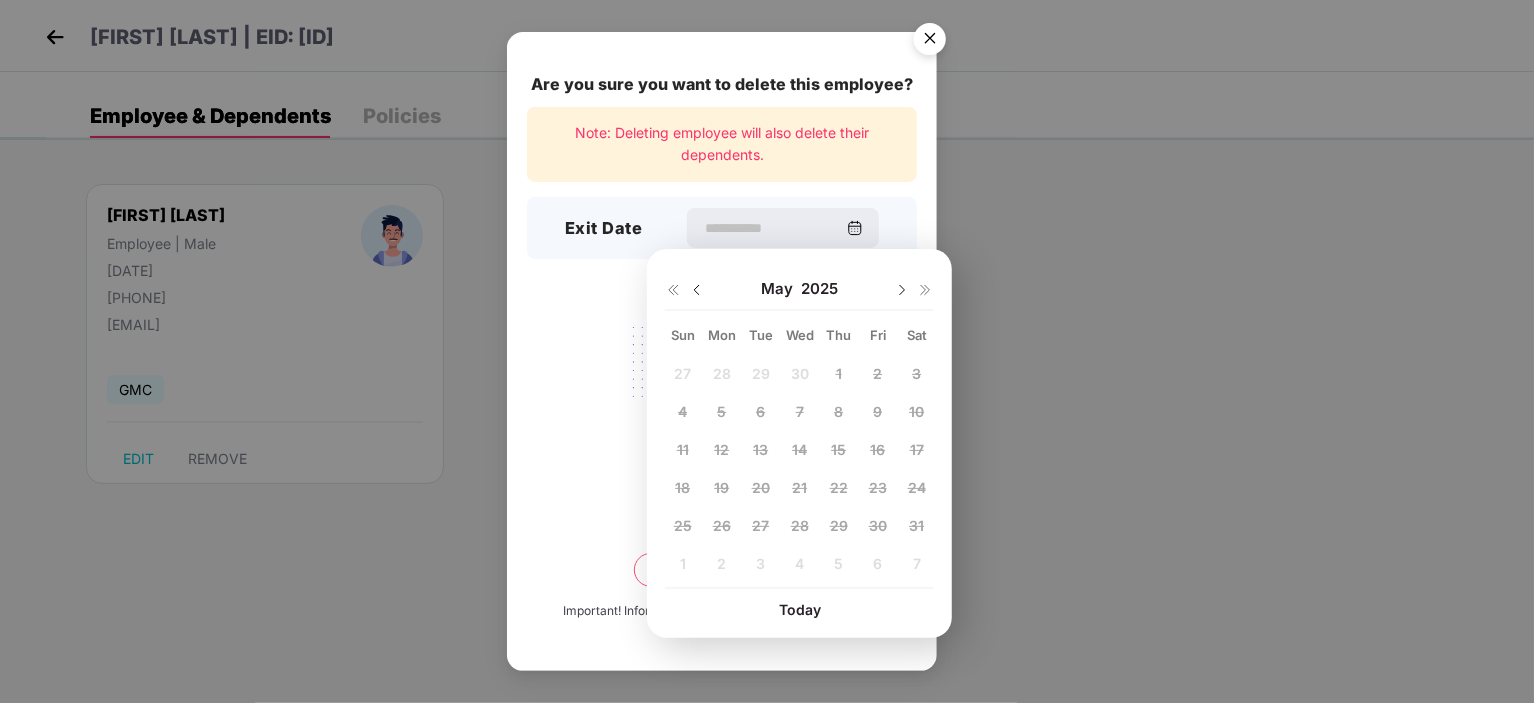 click at bounding box center [902, 290] 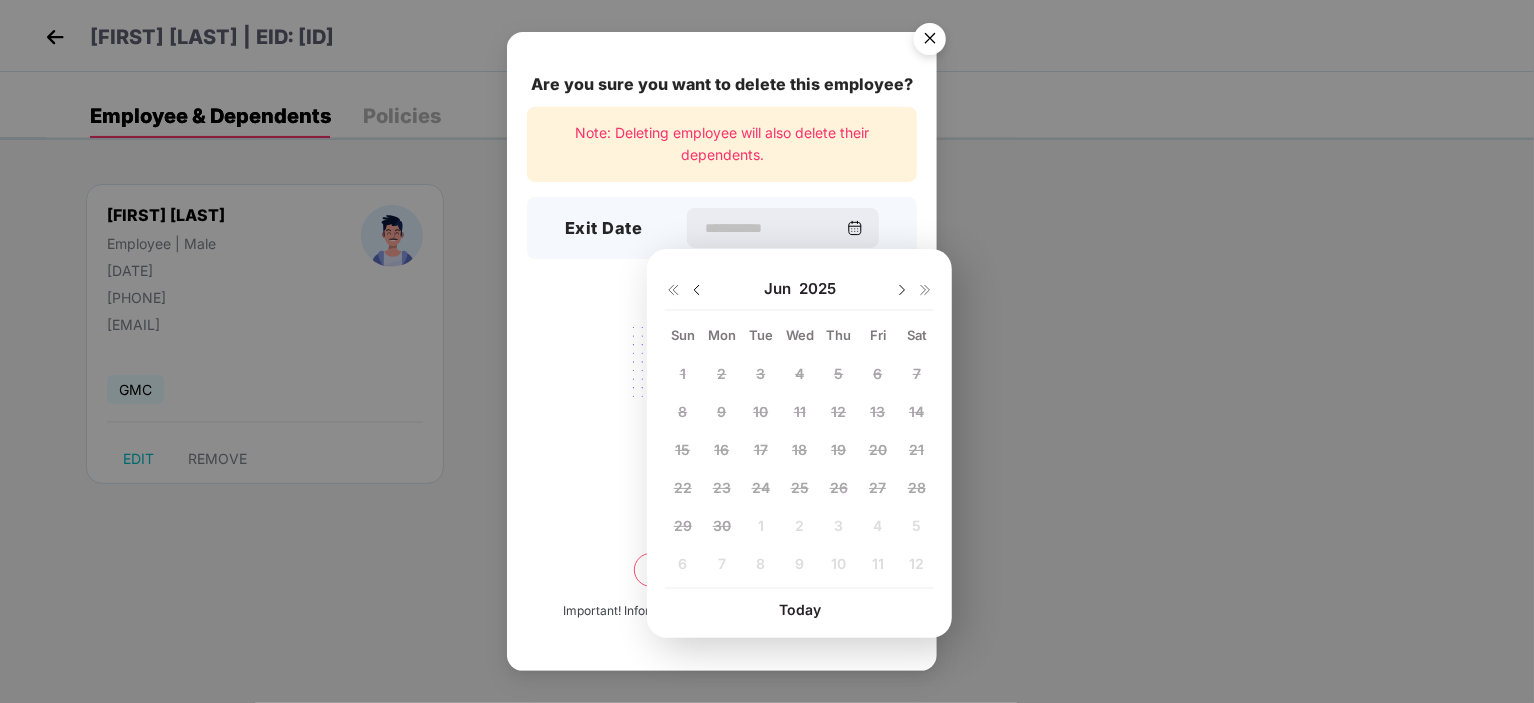 click at bounding box center (902, 290) 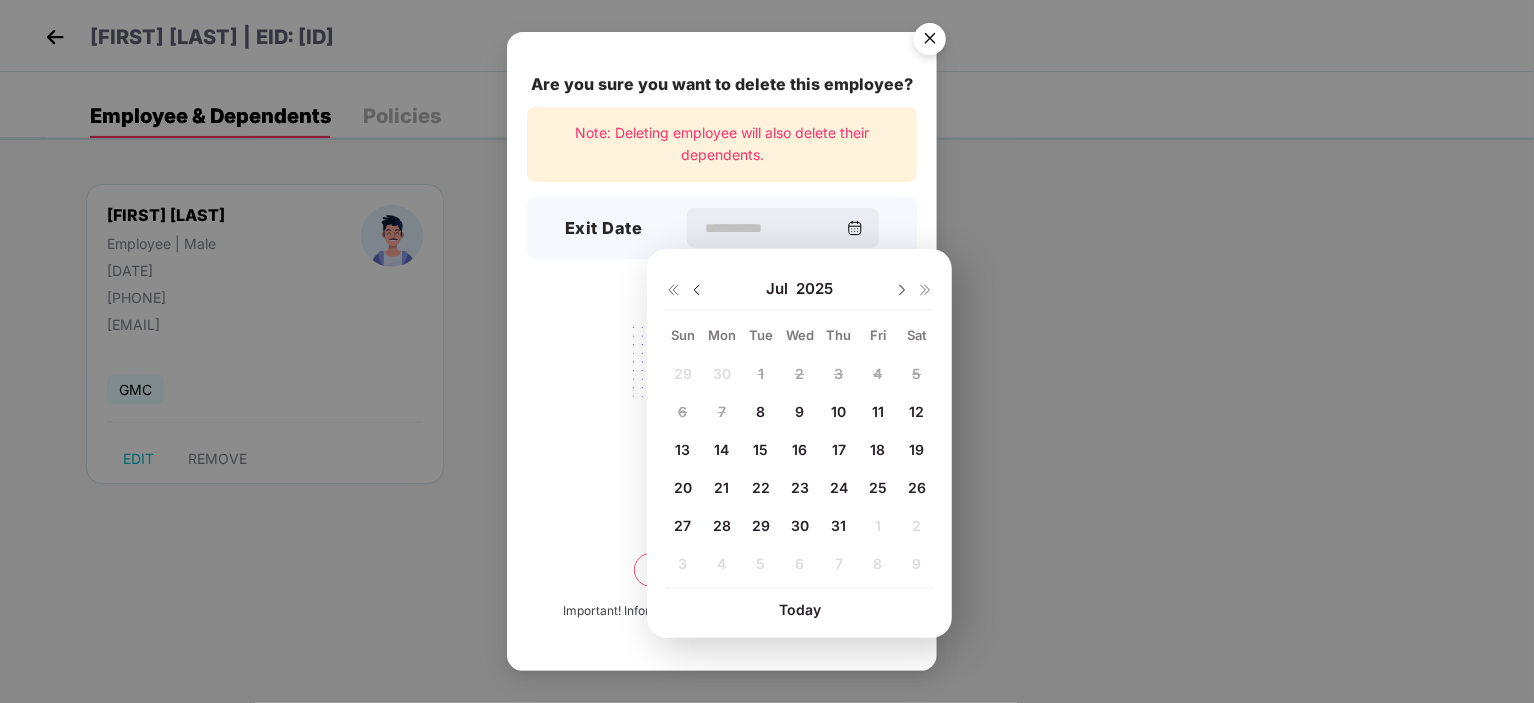 click on "8" at bounding box center [760, 411] 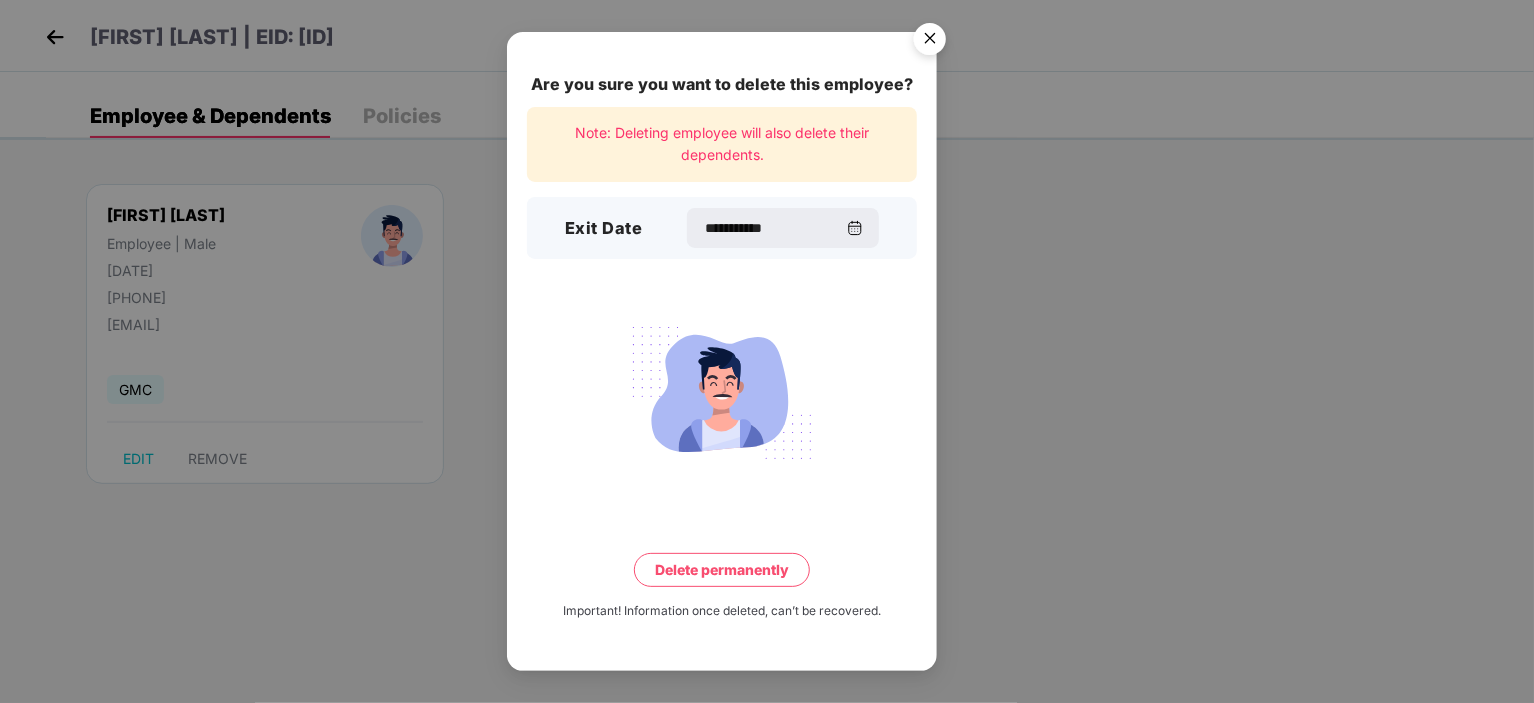 click on "Delete permanently" at bounding box center [722, 570] 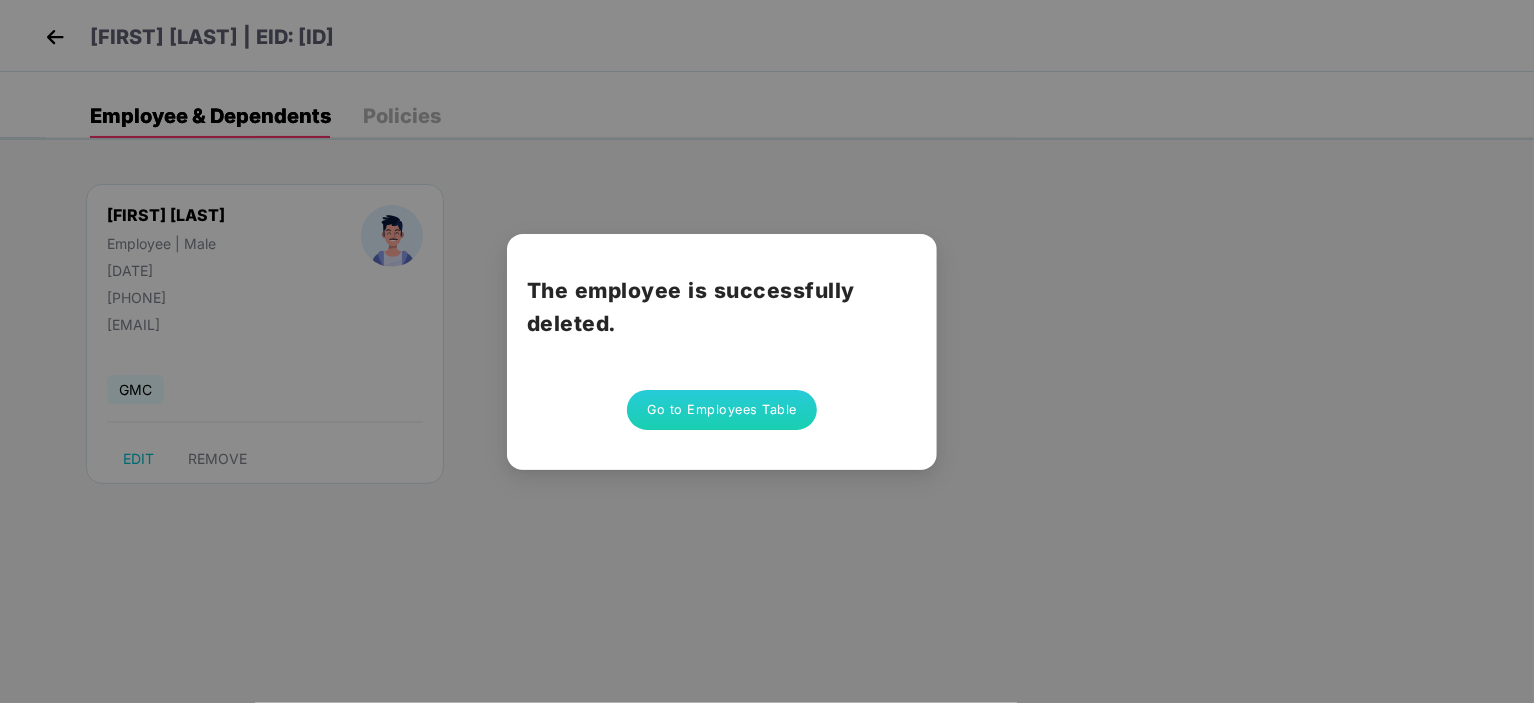 click on "Go to Employees Table" at bounding box center [722, 410] 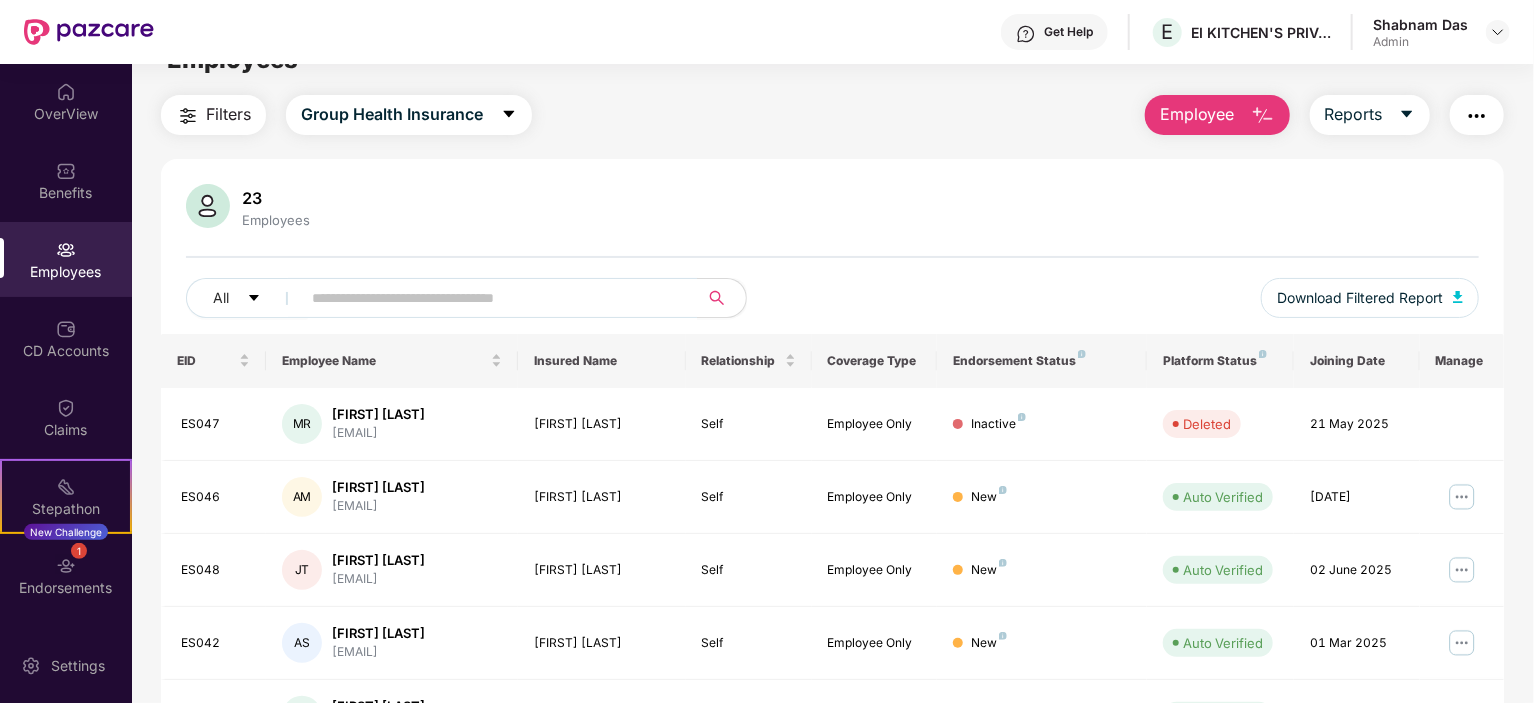 scroll, scrollTop: 100, scrollLeft: 0, axis: vertical 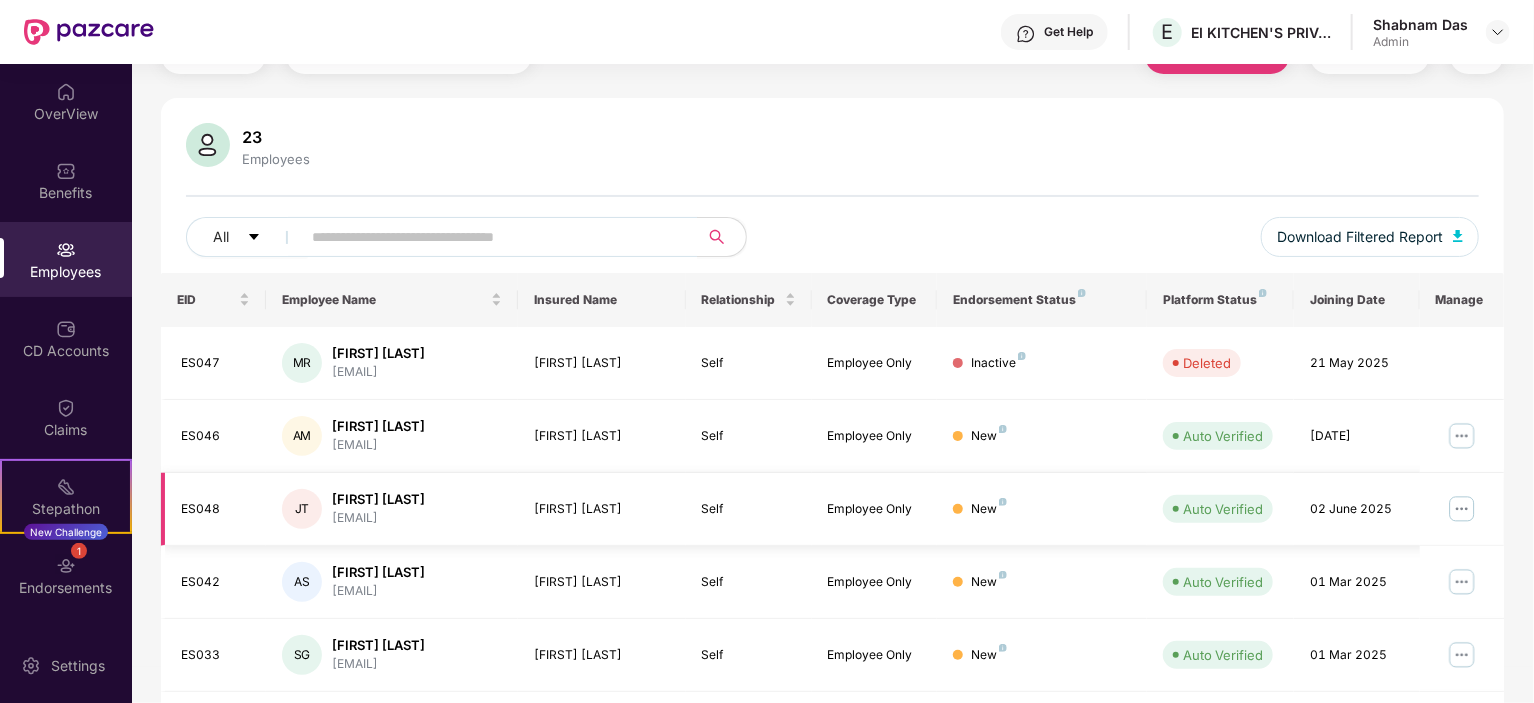 drag, startPoint x: 440, startPoint y: 502, endPoint x: 332, endPoint y: 503, distance: 108.00463 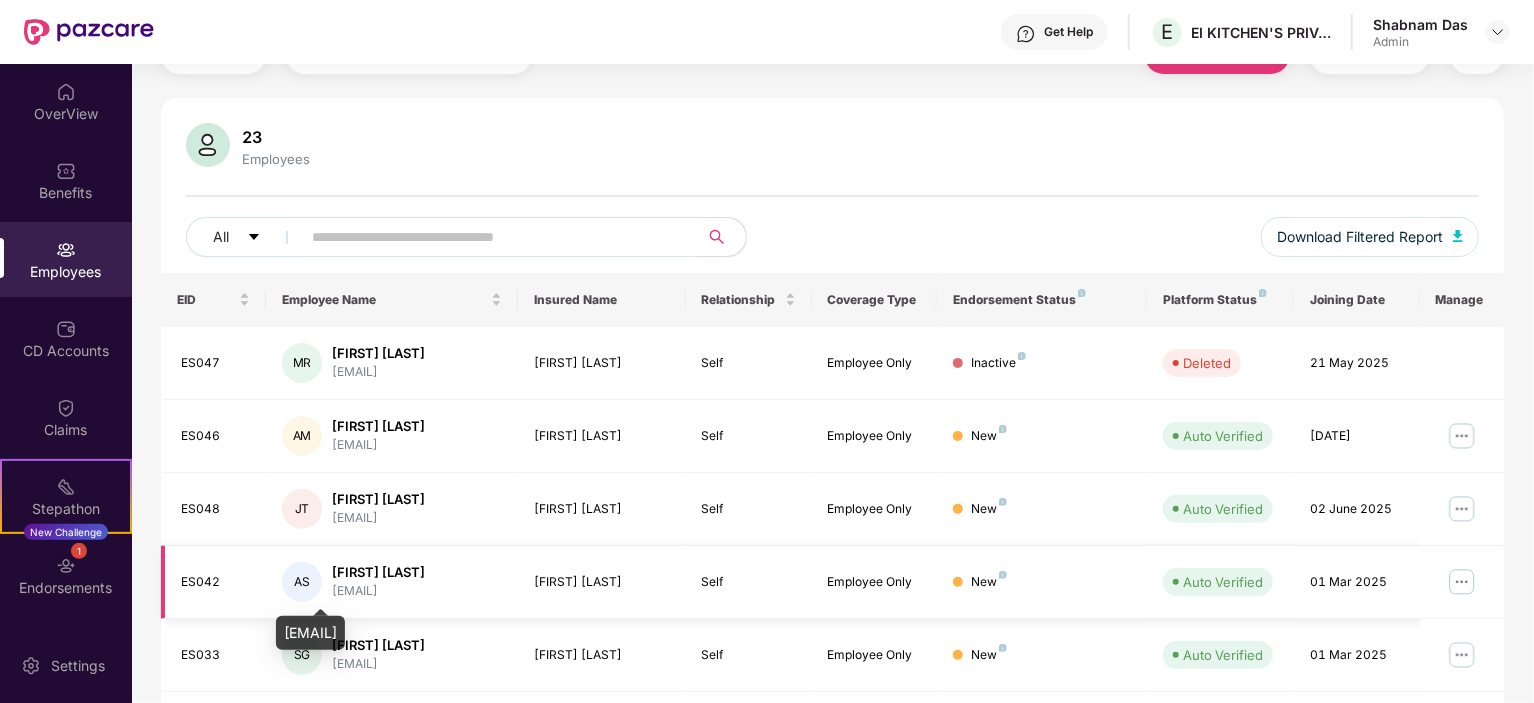 copy on "Jai Surya Thapa" 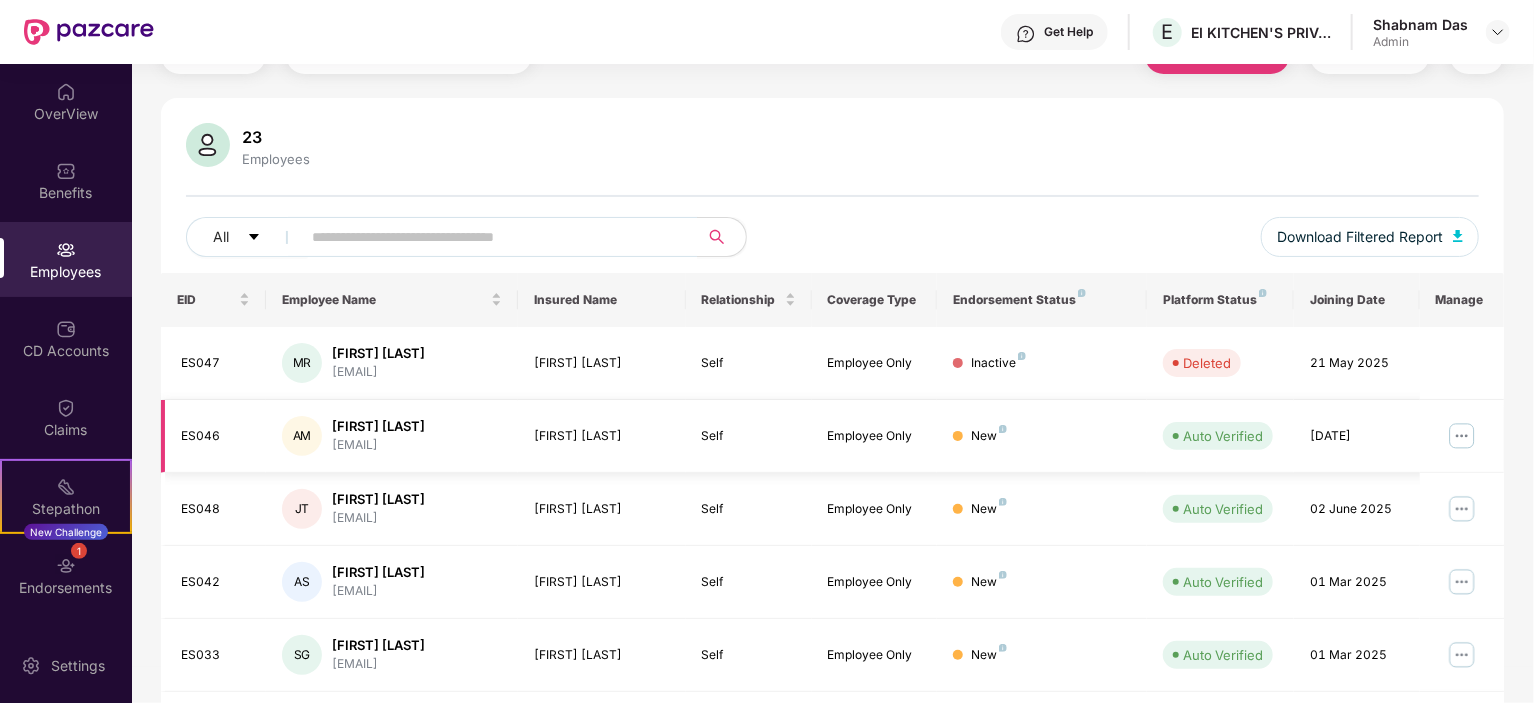 scroll, scrollTop: 0, scrollLeft: 0, axis: both 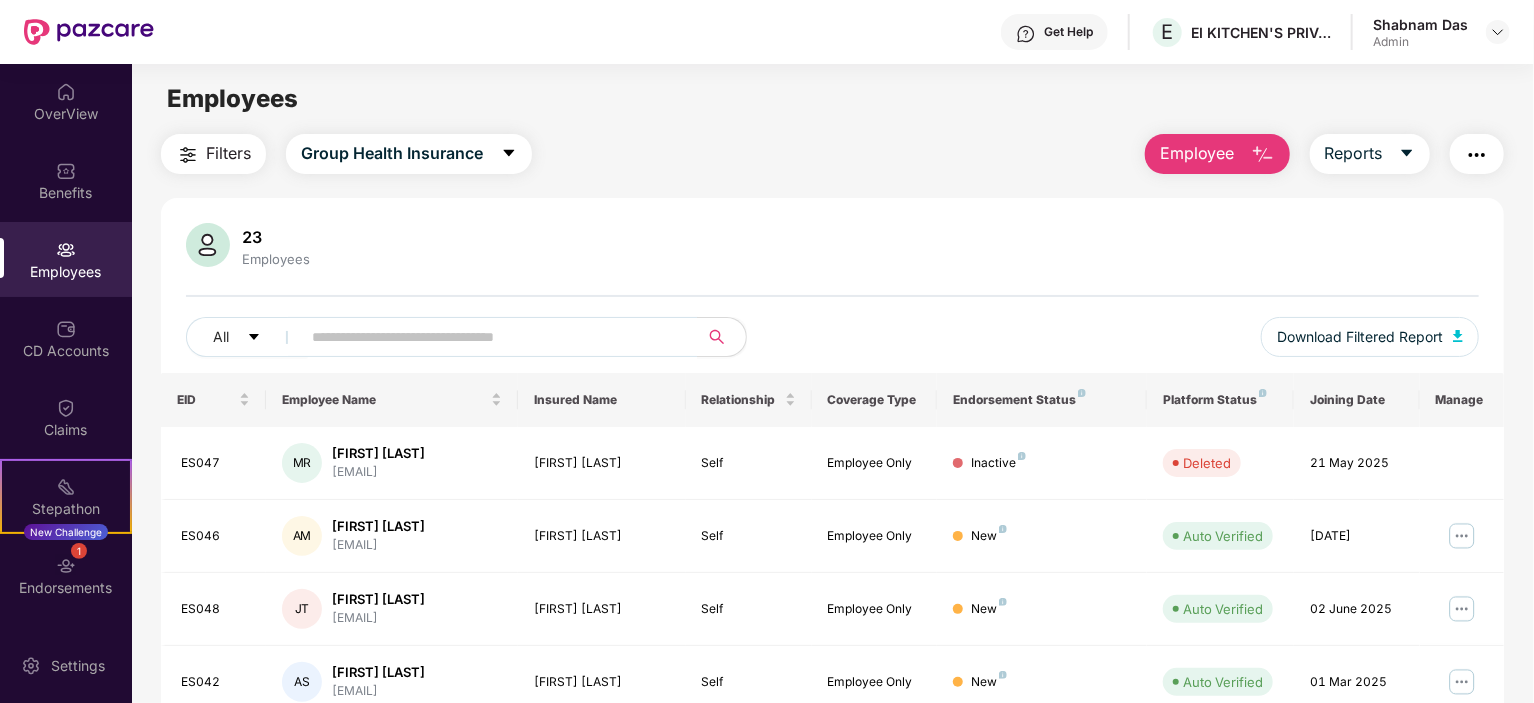 click at bounding box center [1263, 155] 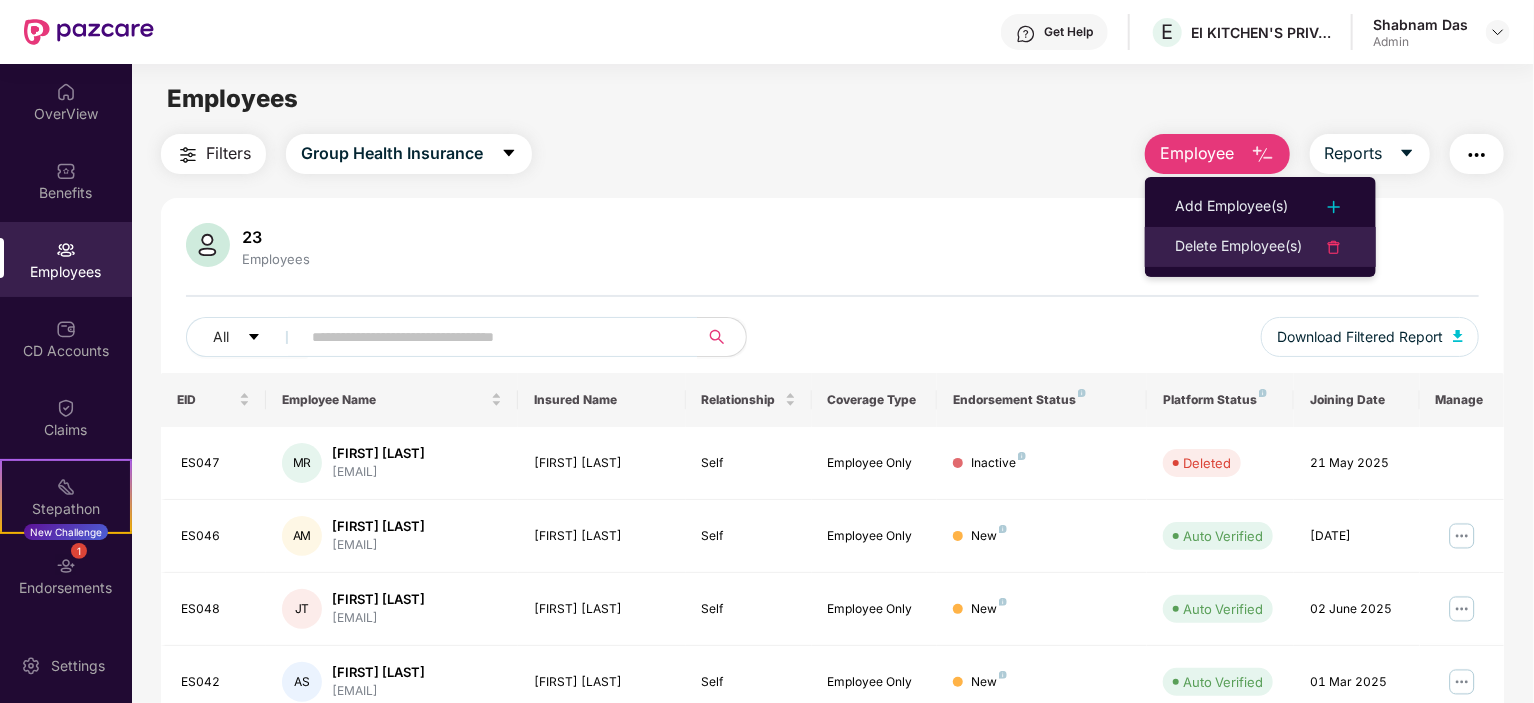 click on "Delete Employee(s)" at bounding box center [1238, 247] 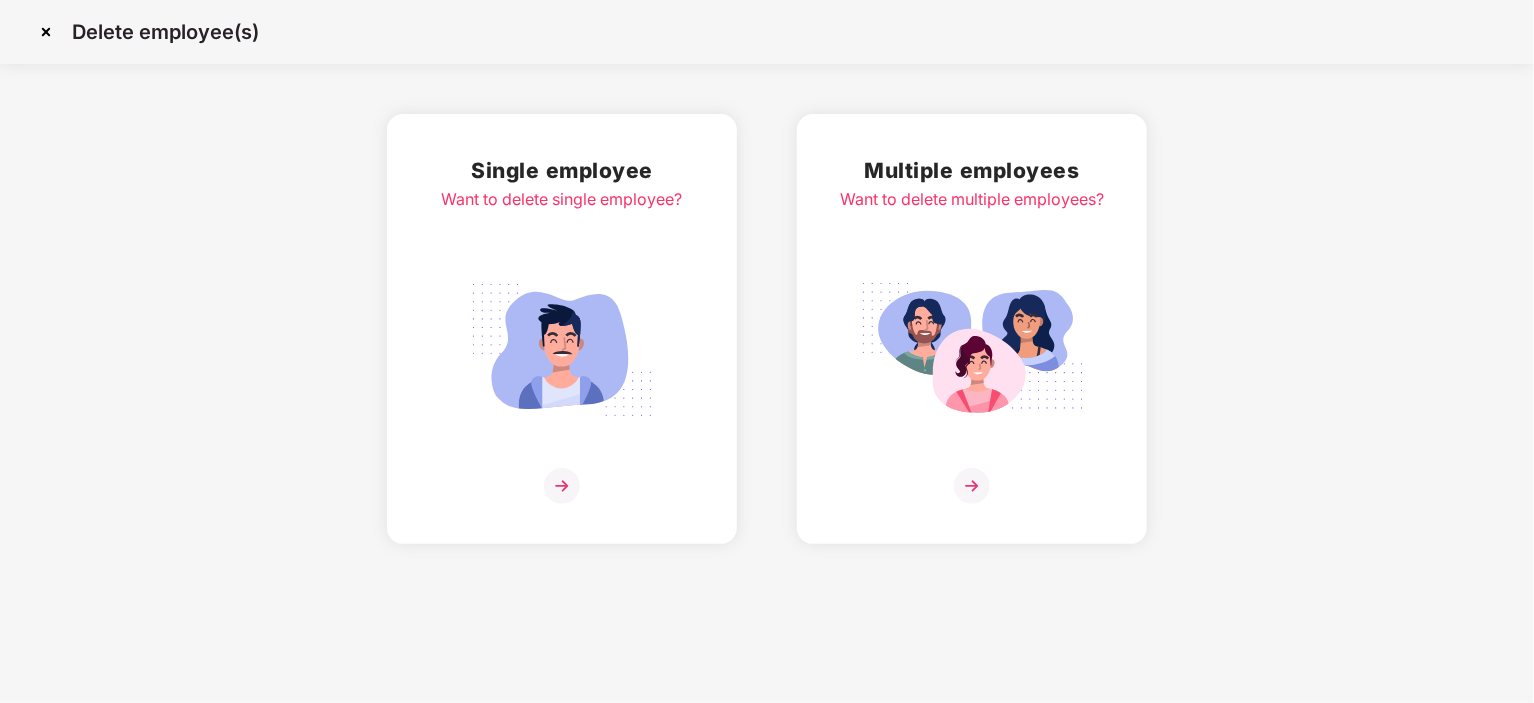 click at bounding box center [562, 486] 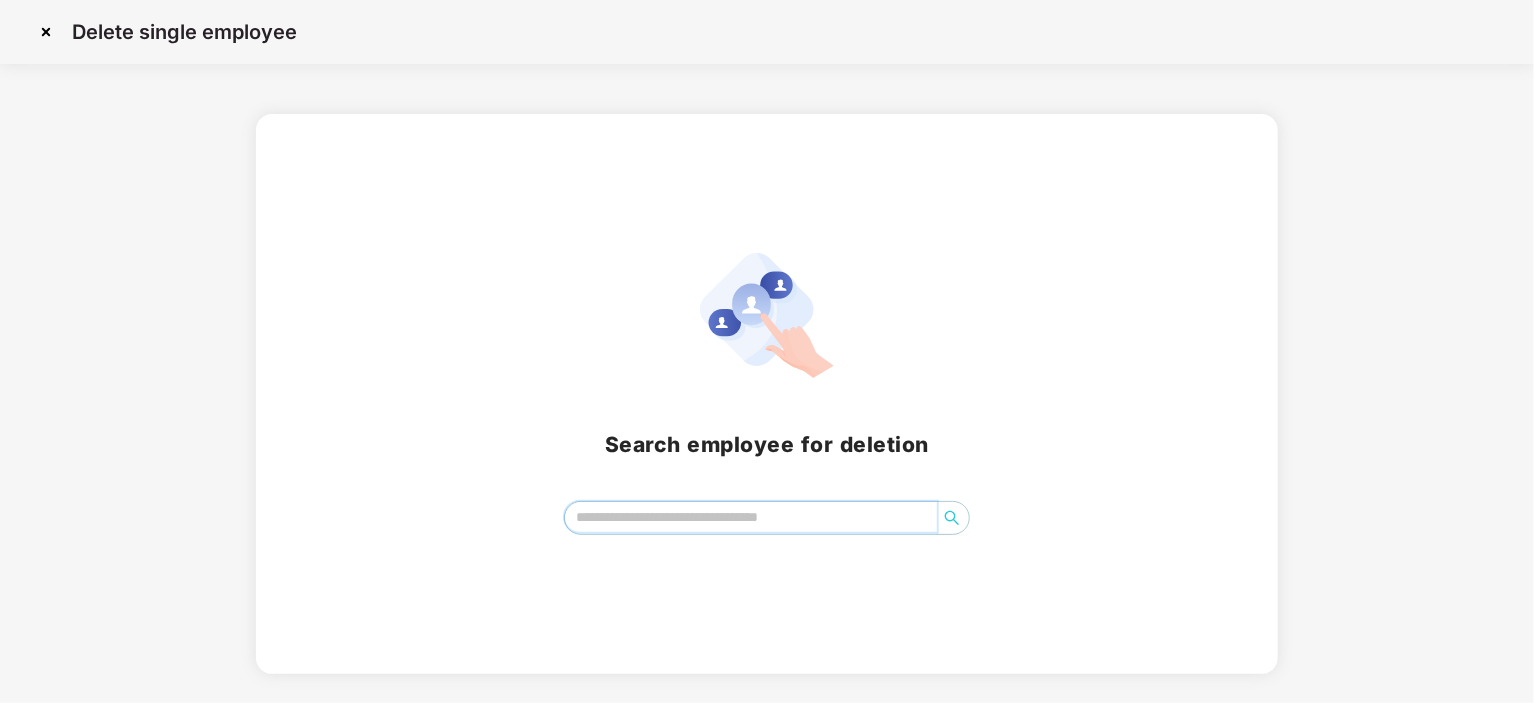 click at bounding box center [751, 517] 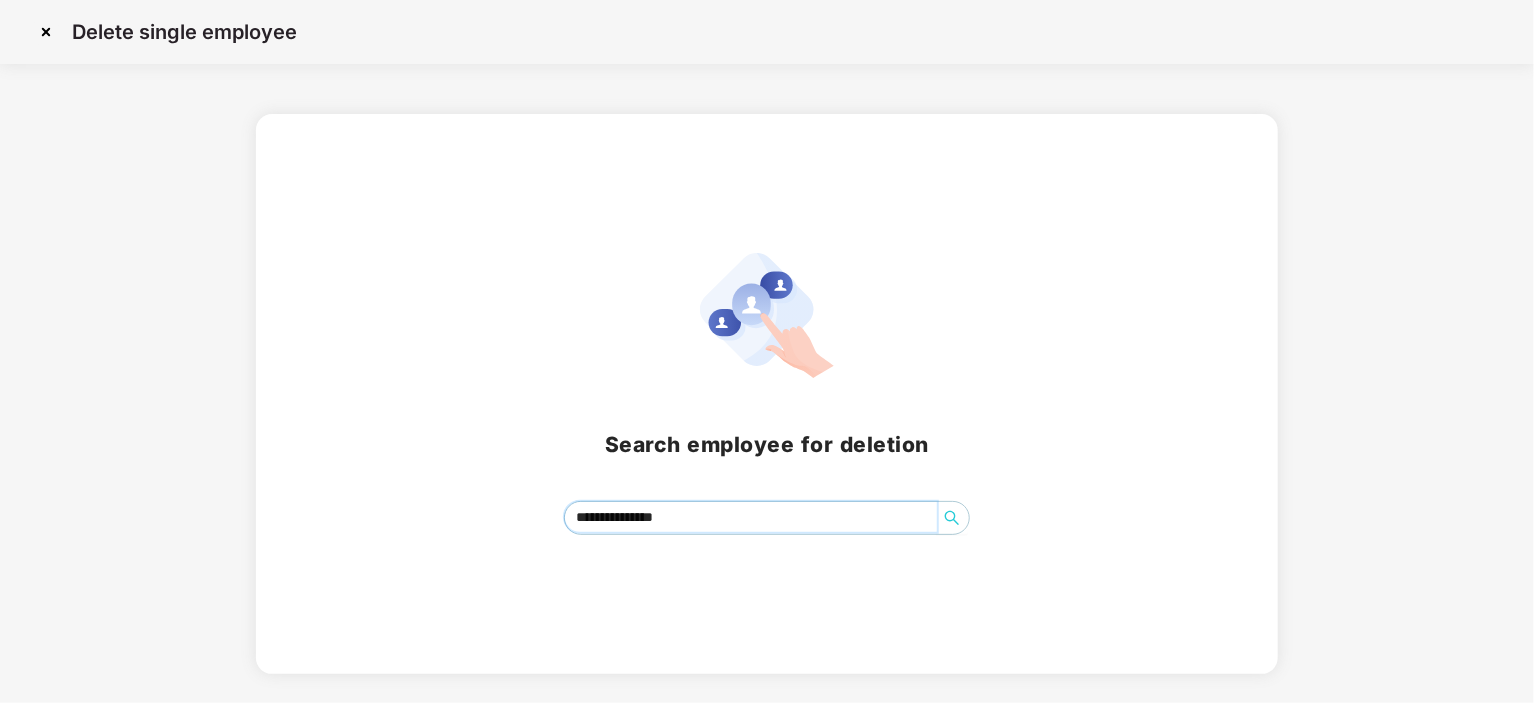 click on "**********" at bounding box center (751, 517) 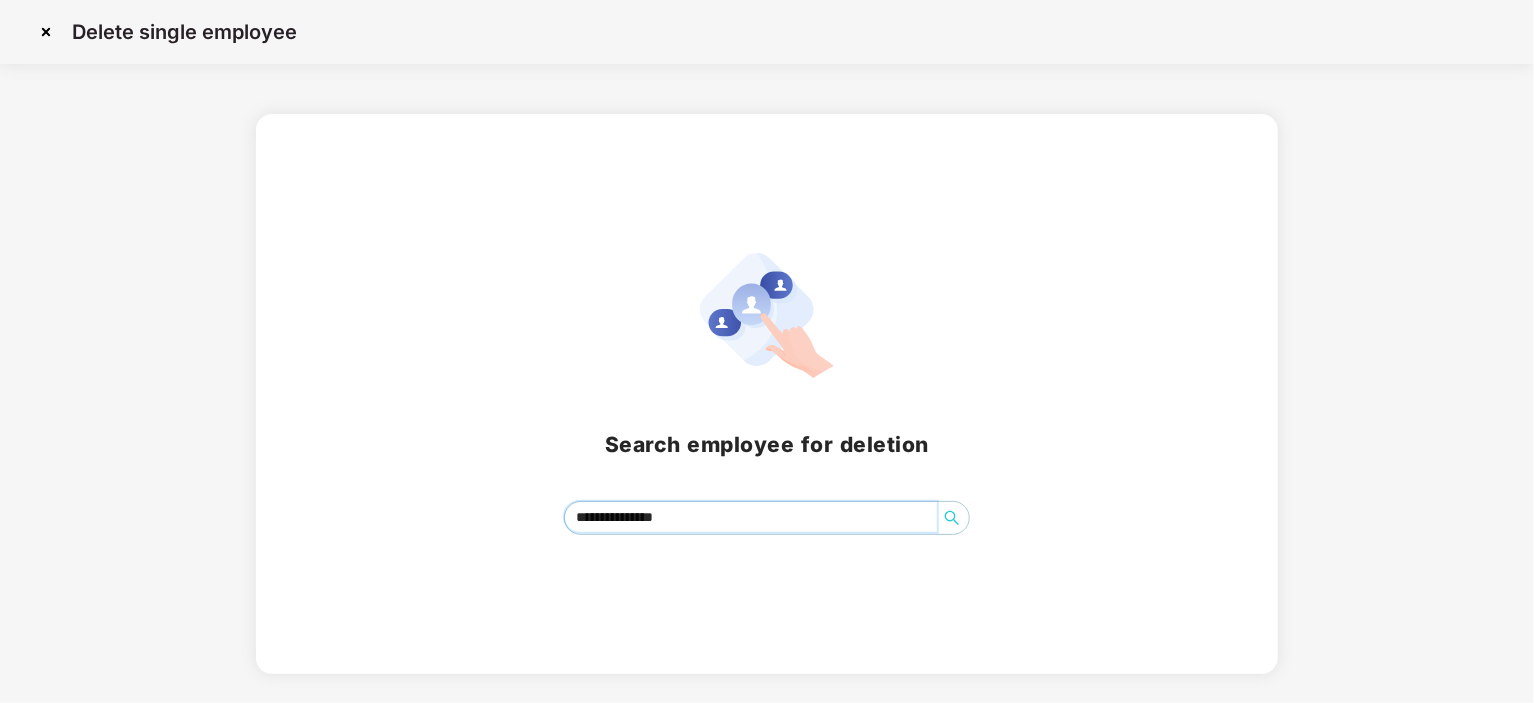 click 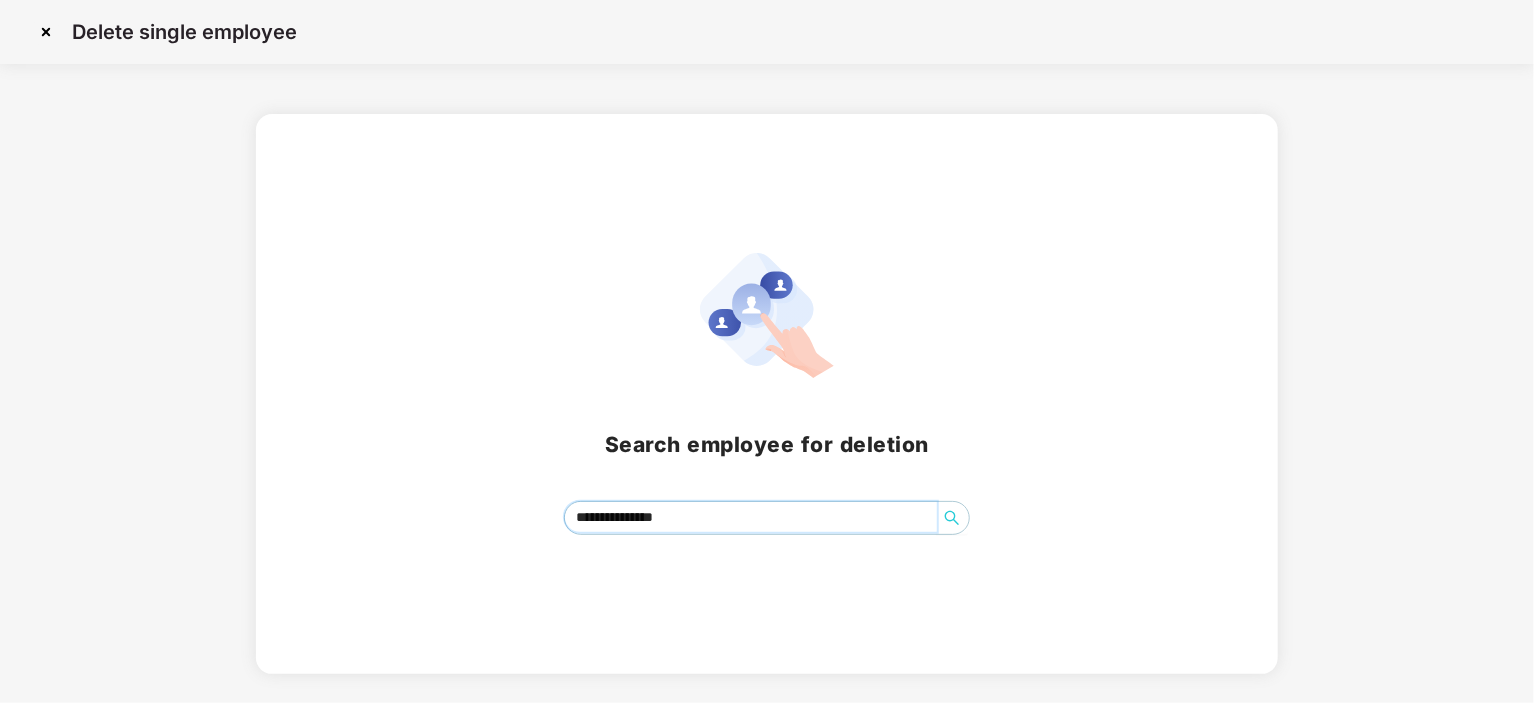 click 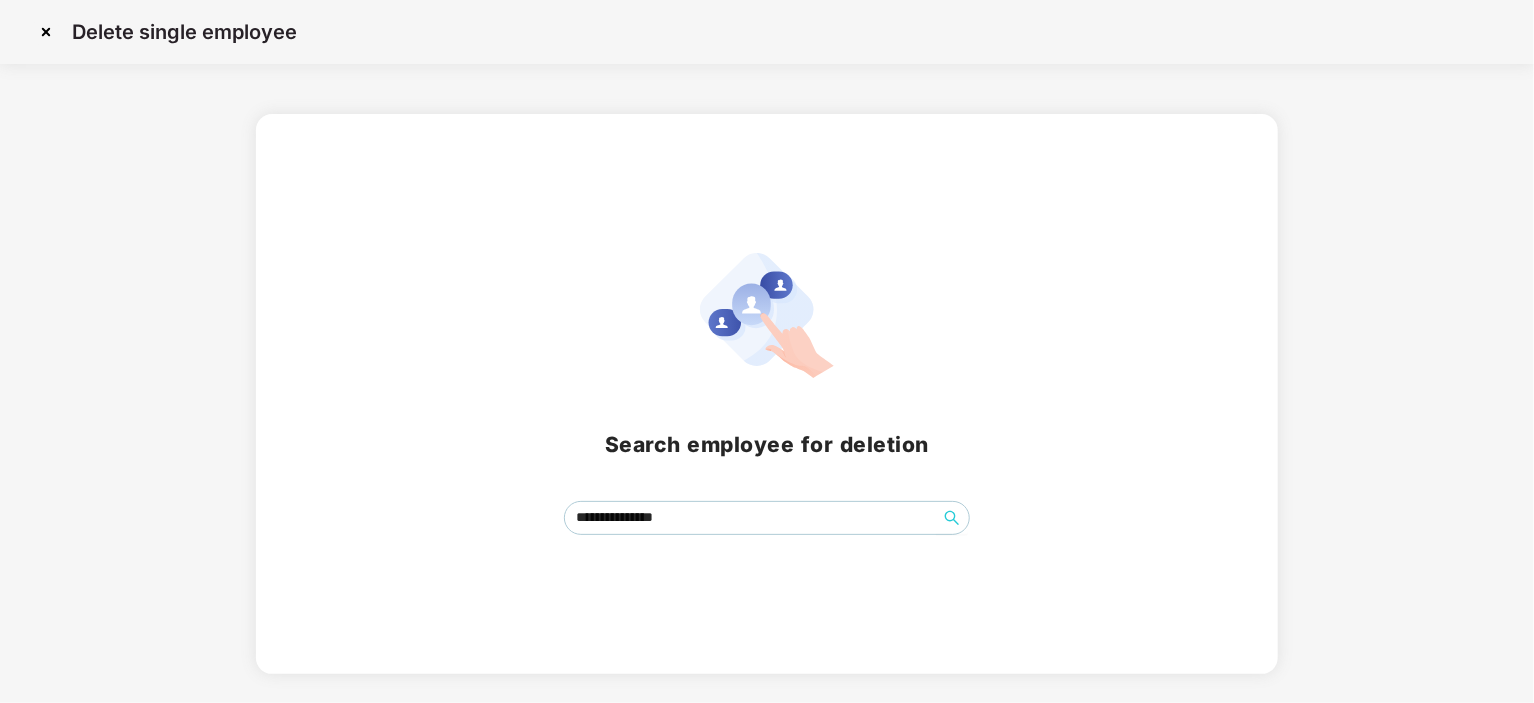 click at bounding box center (46, 32) 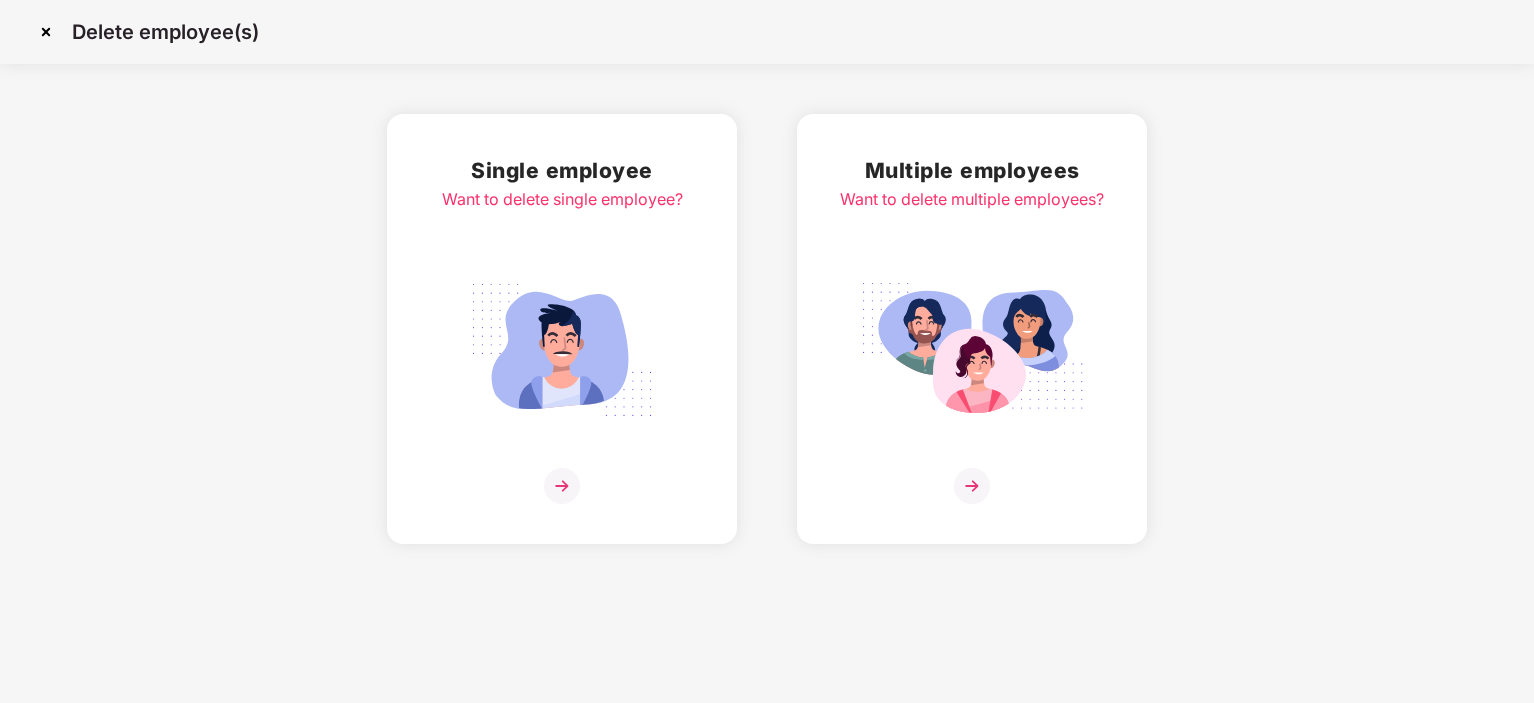 scroll, scrollTop: 0, scrollLeft: 0, axis: both 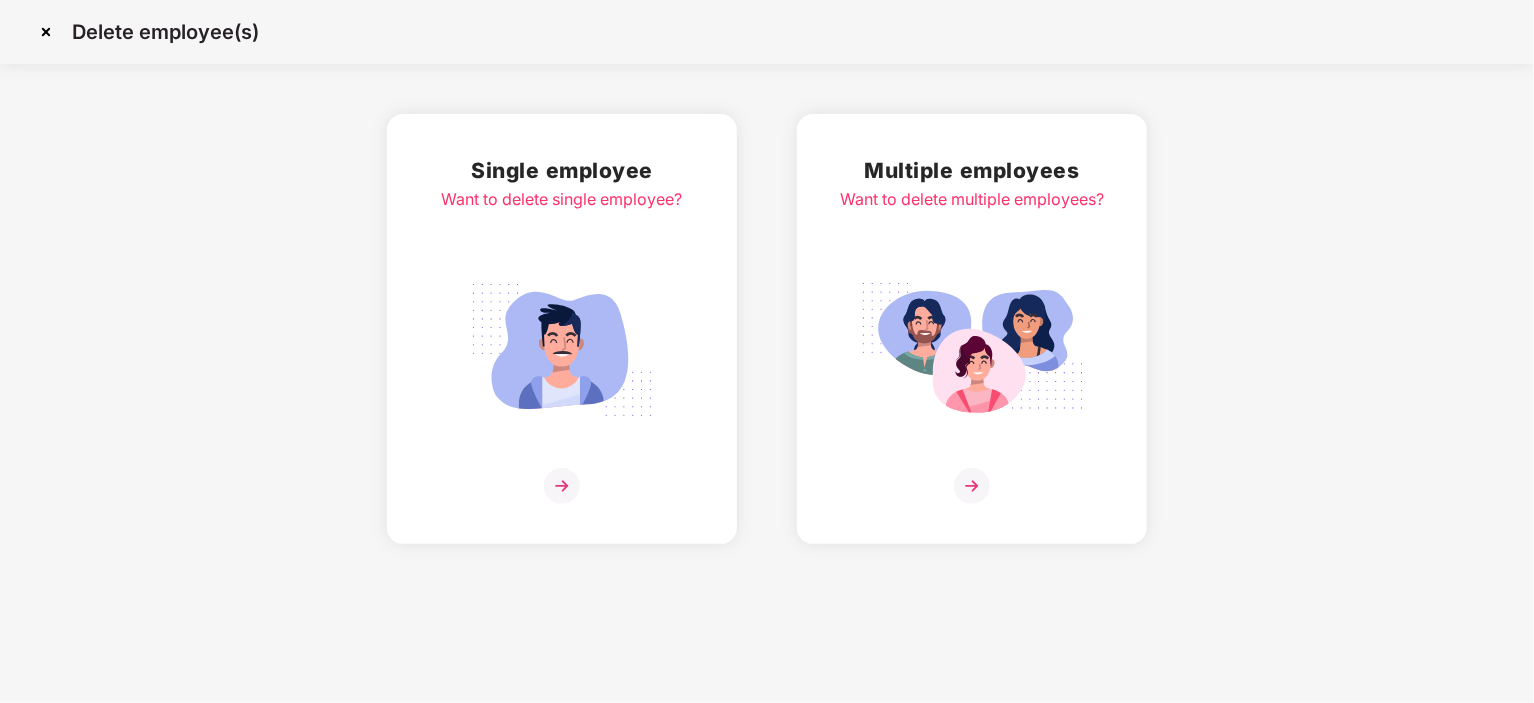 click at bounding box center [562, 486] 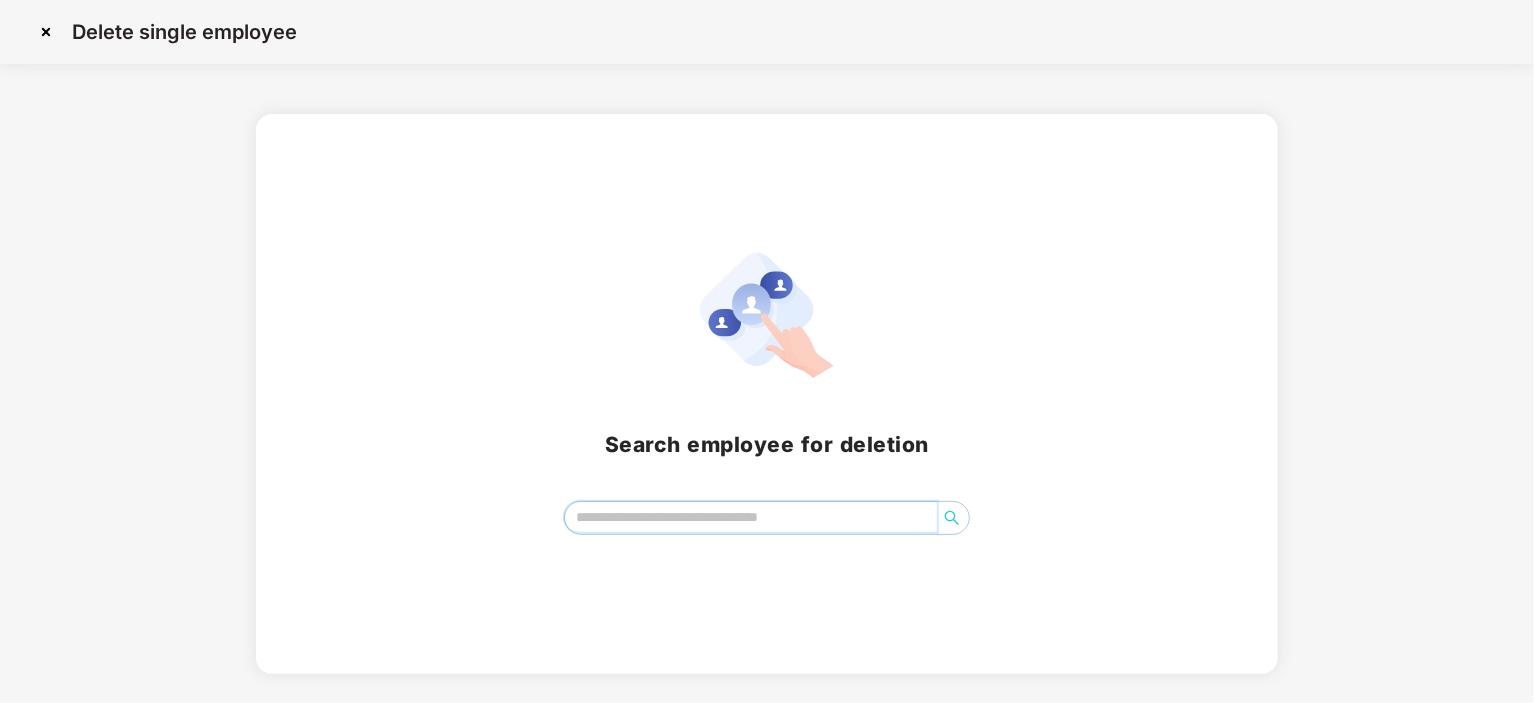 click at bounding box center [751, 517] 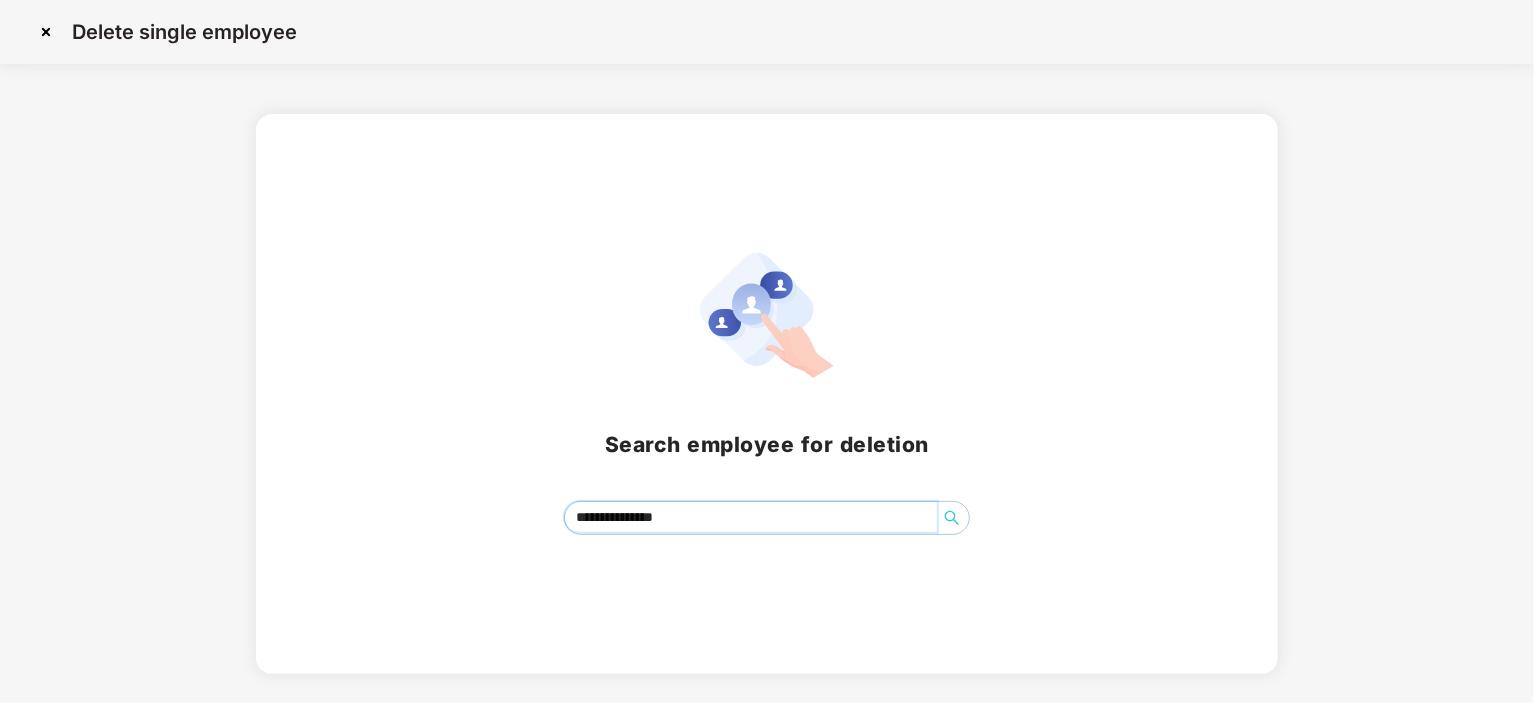 click 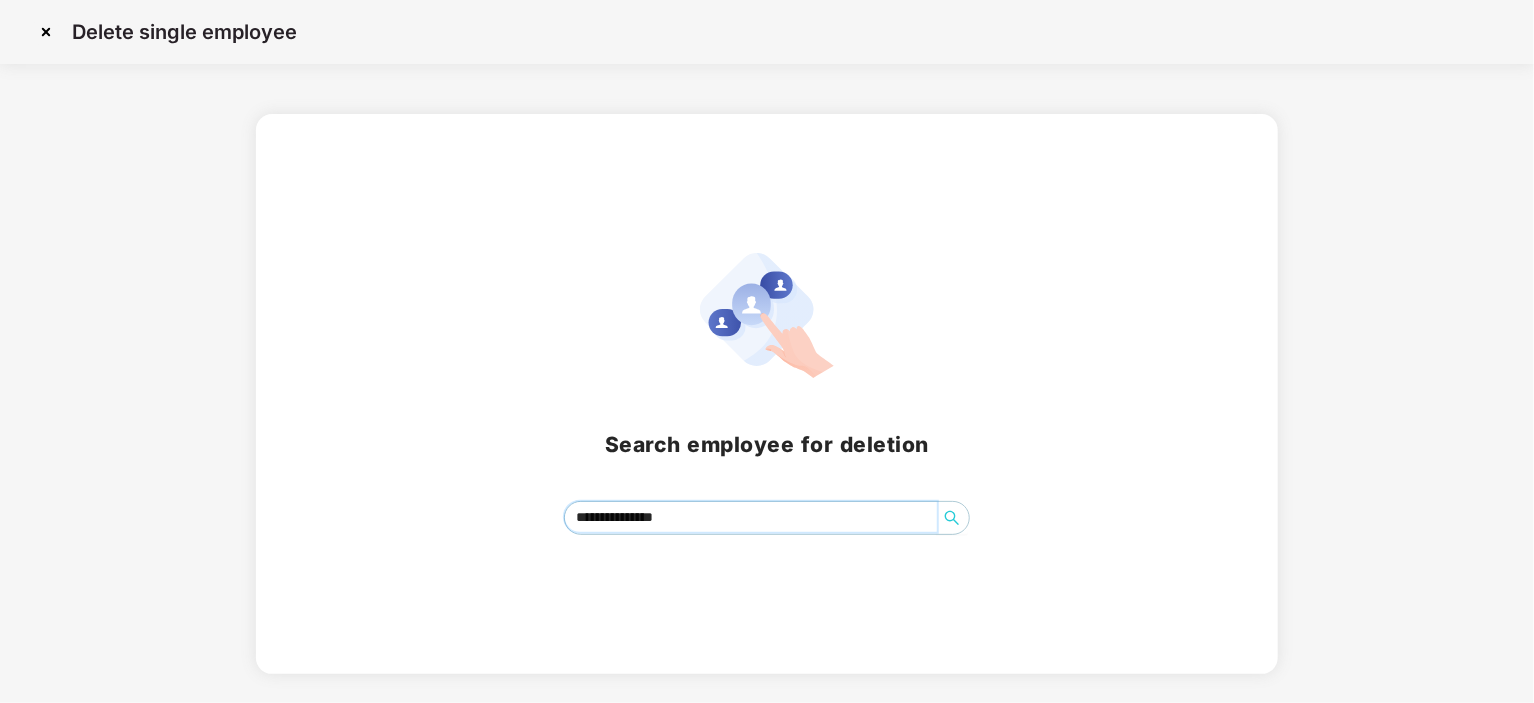 click 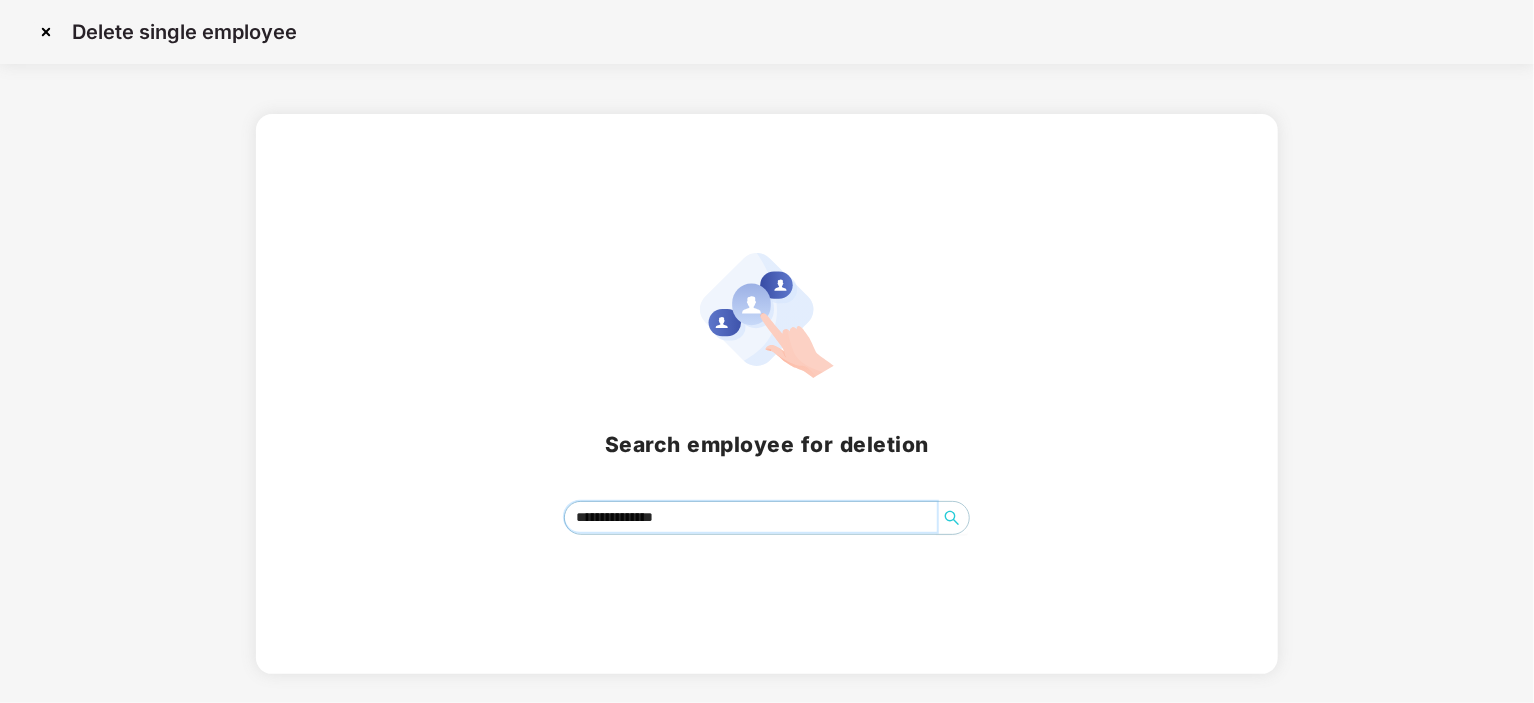 type on "**********" 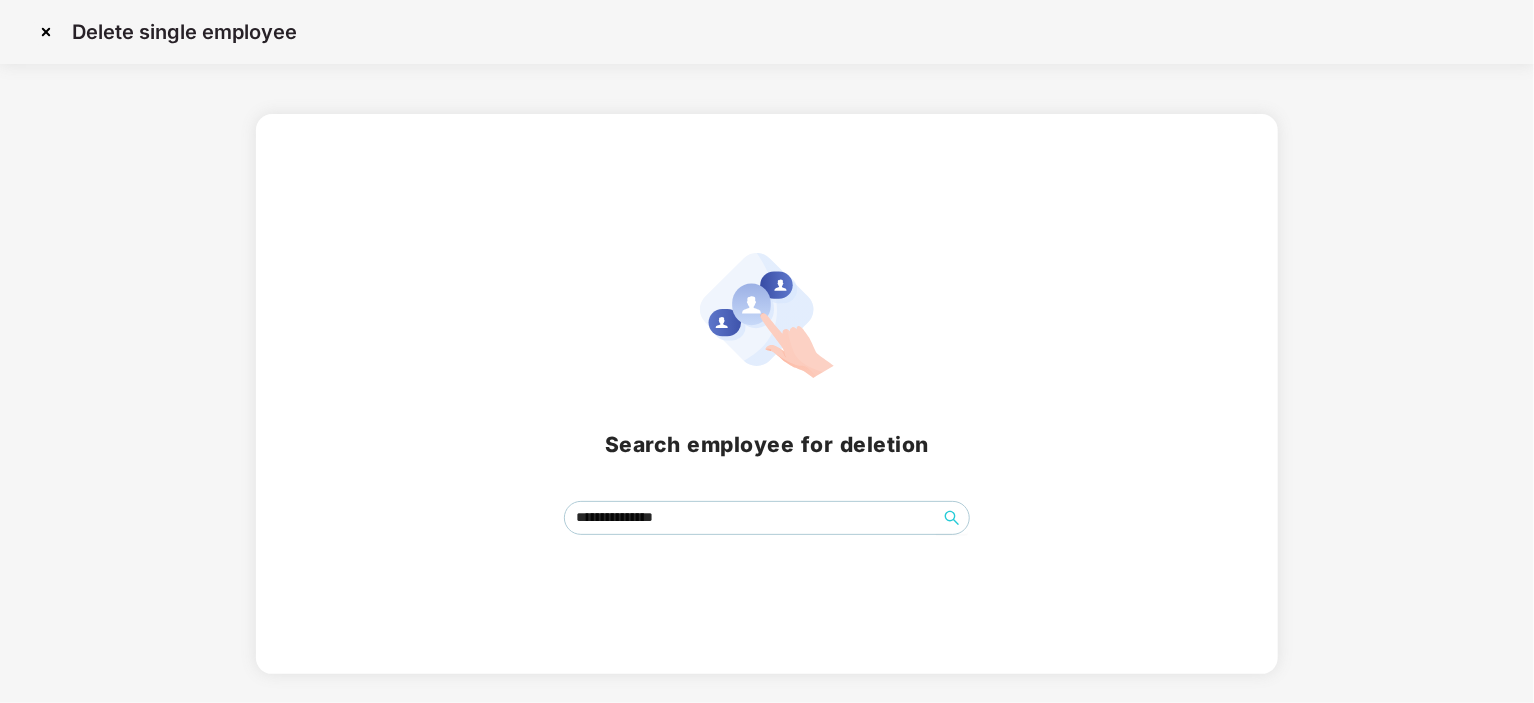 click at bounding box center [46, 32] 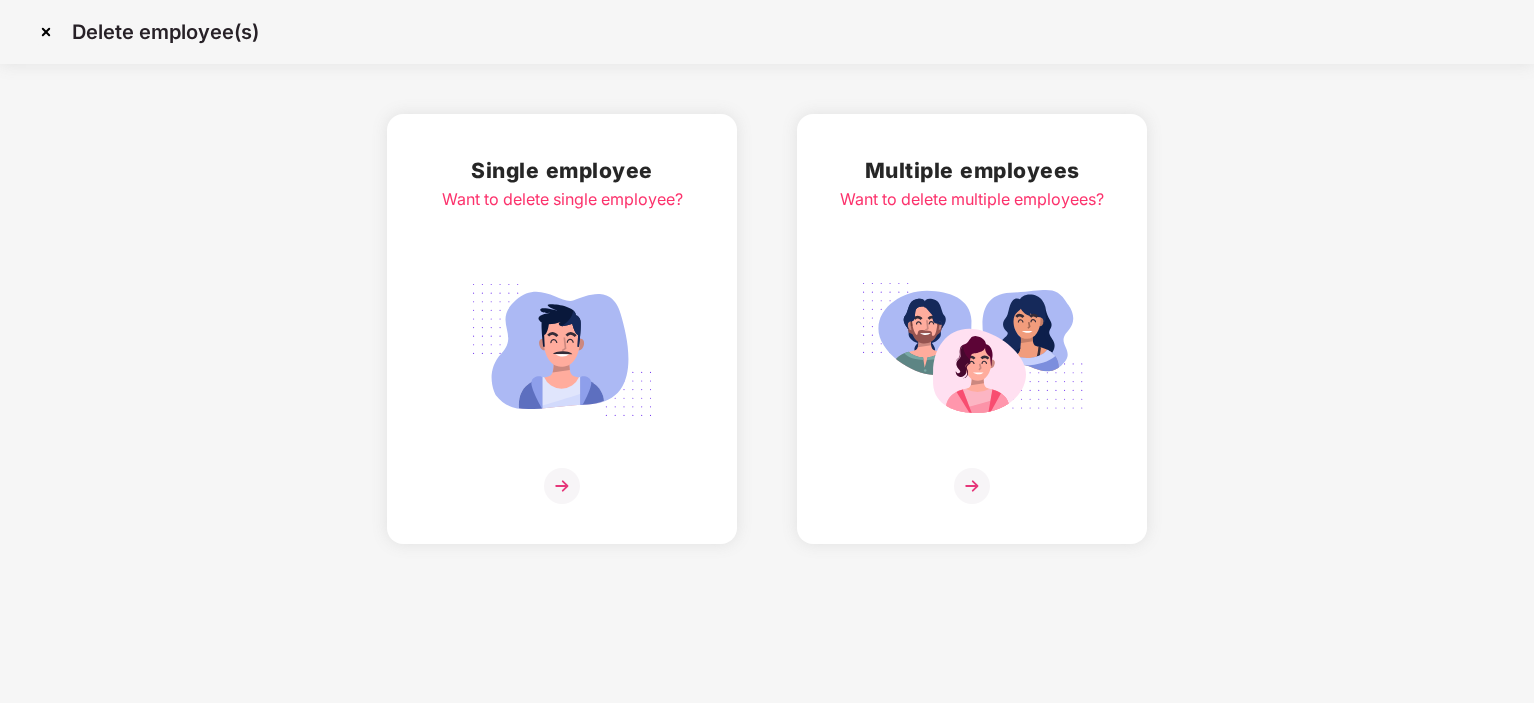 scroll, scrollTop: 0, scrollLeft: 0, axis: both 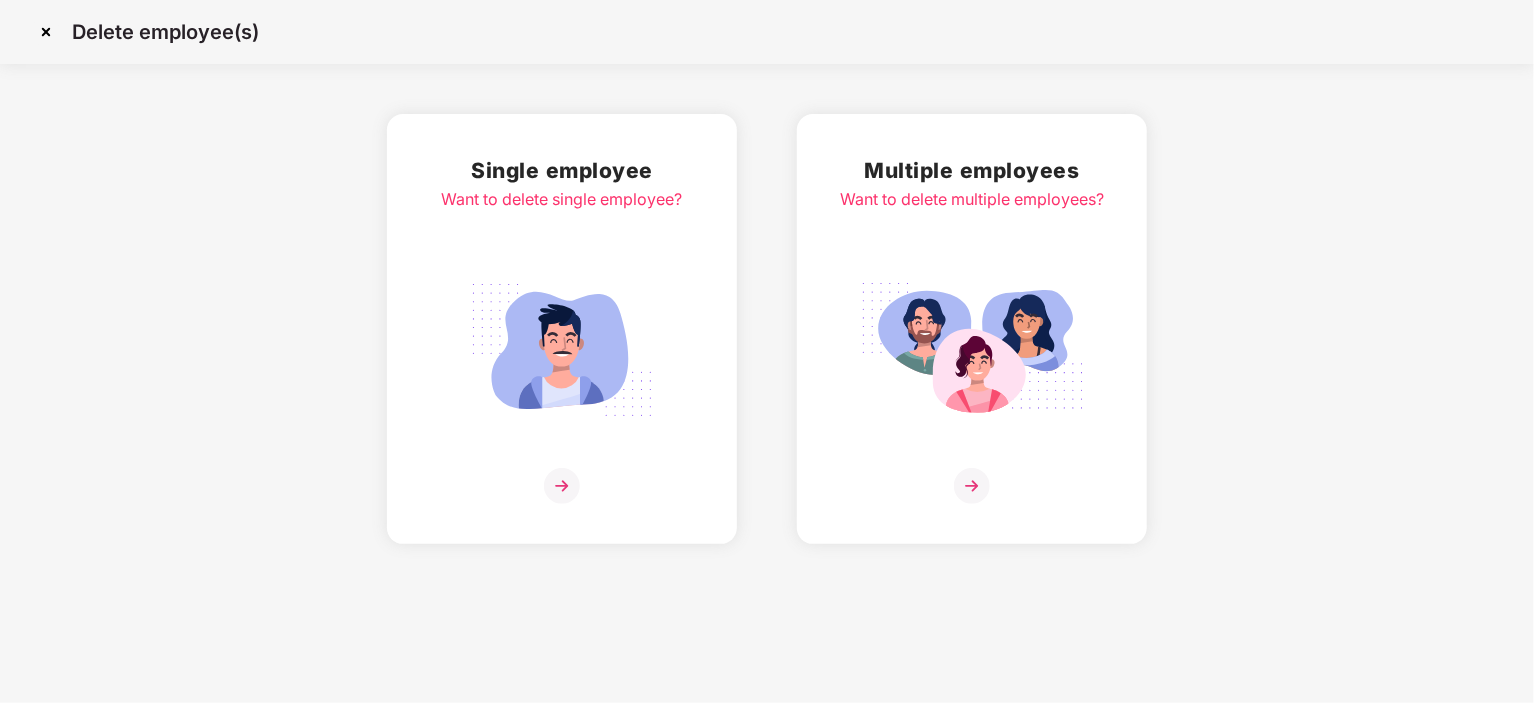 click at bounding box center [562, 486] 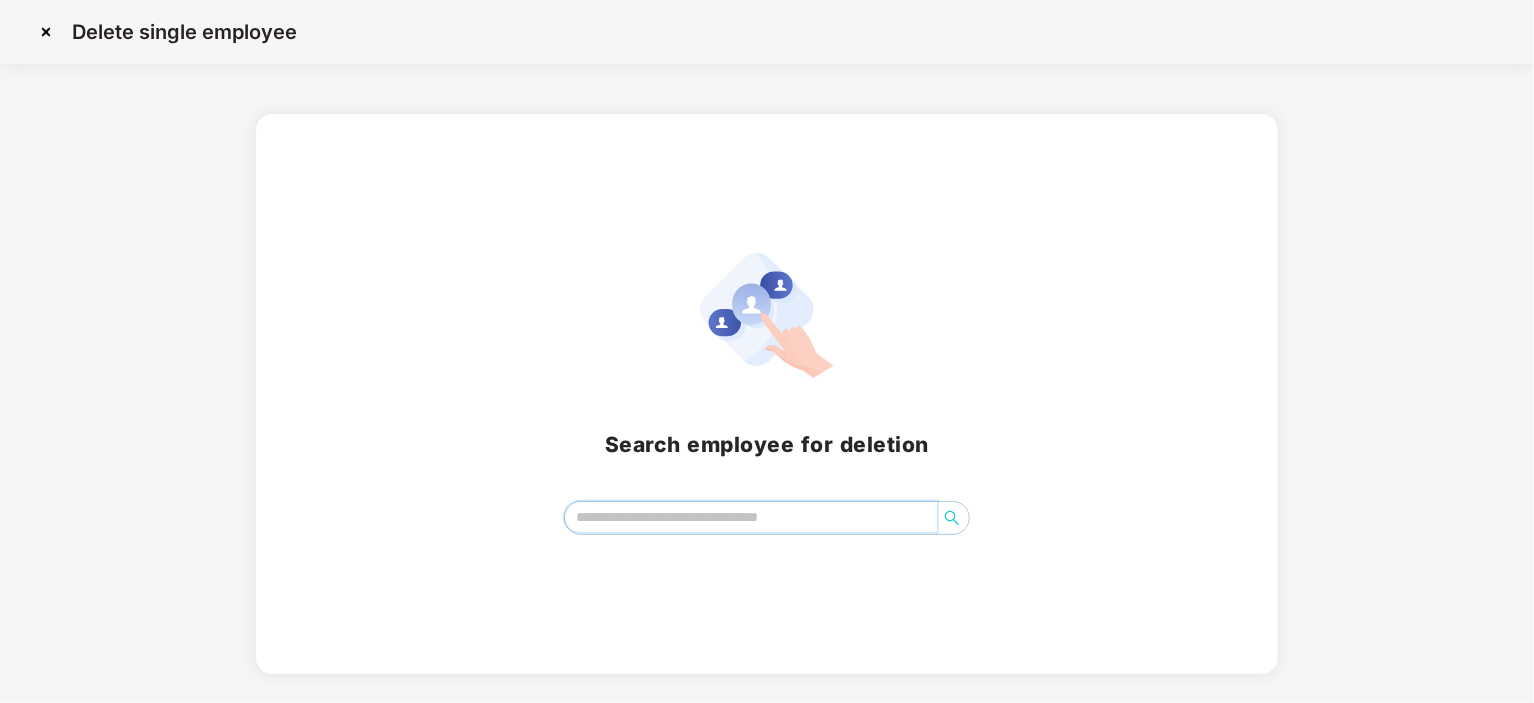 click at bounding box center (751, 517) 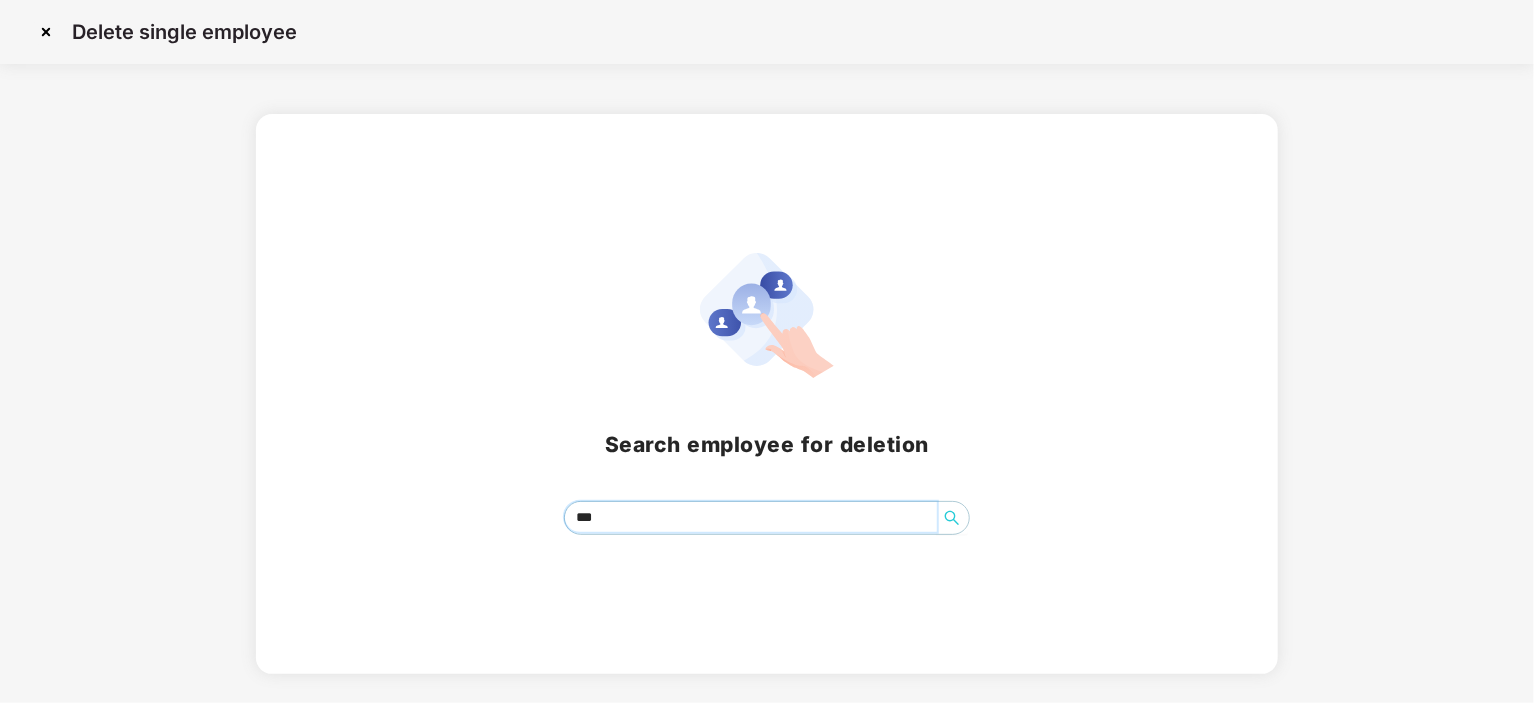 type on "***" 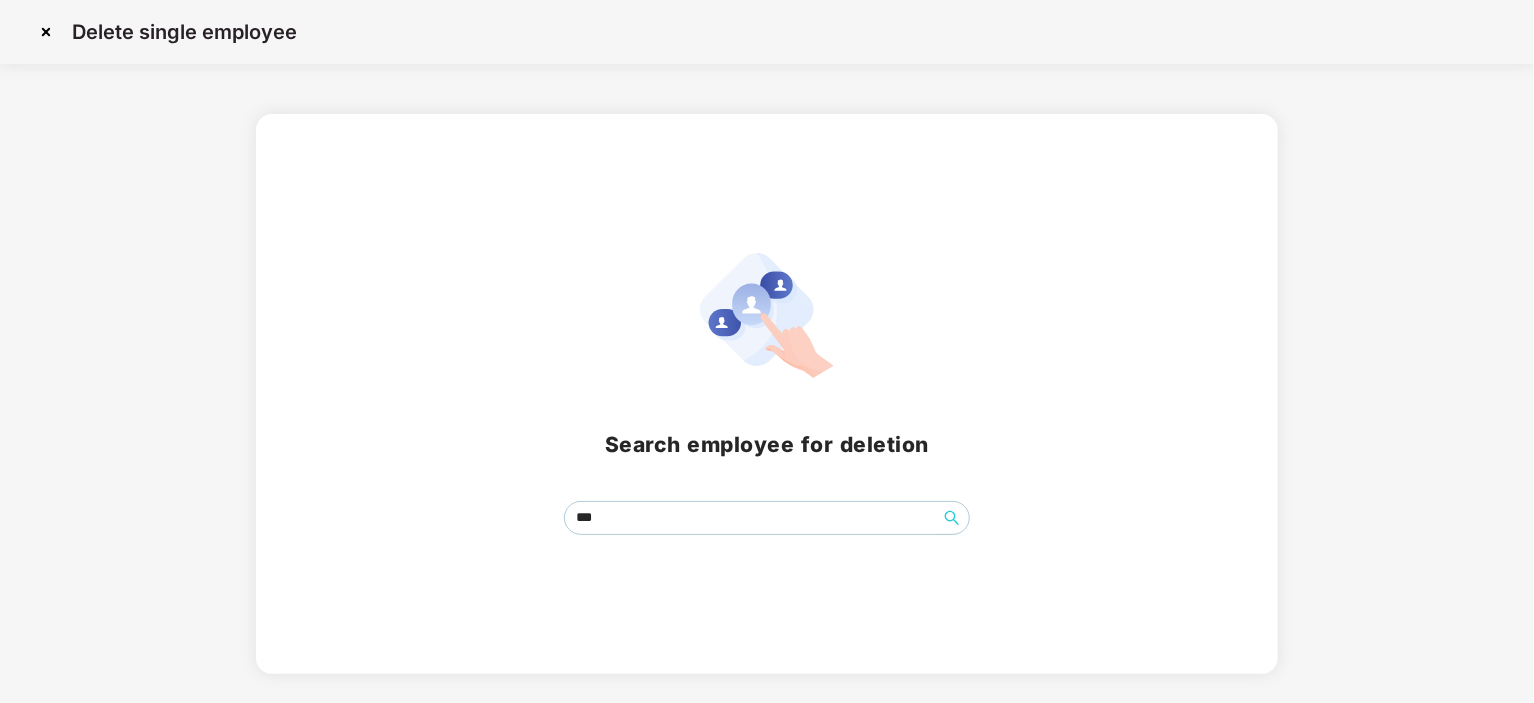 click at bounding box center (46, 32) 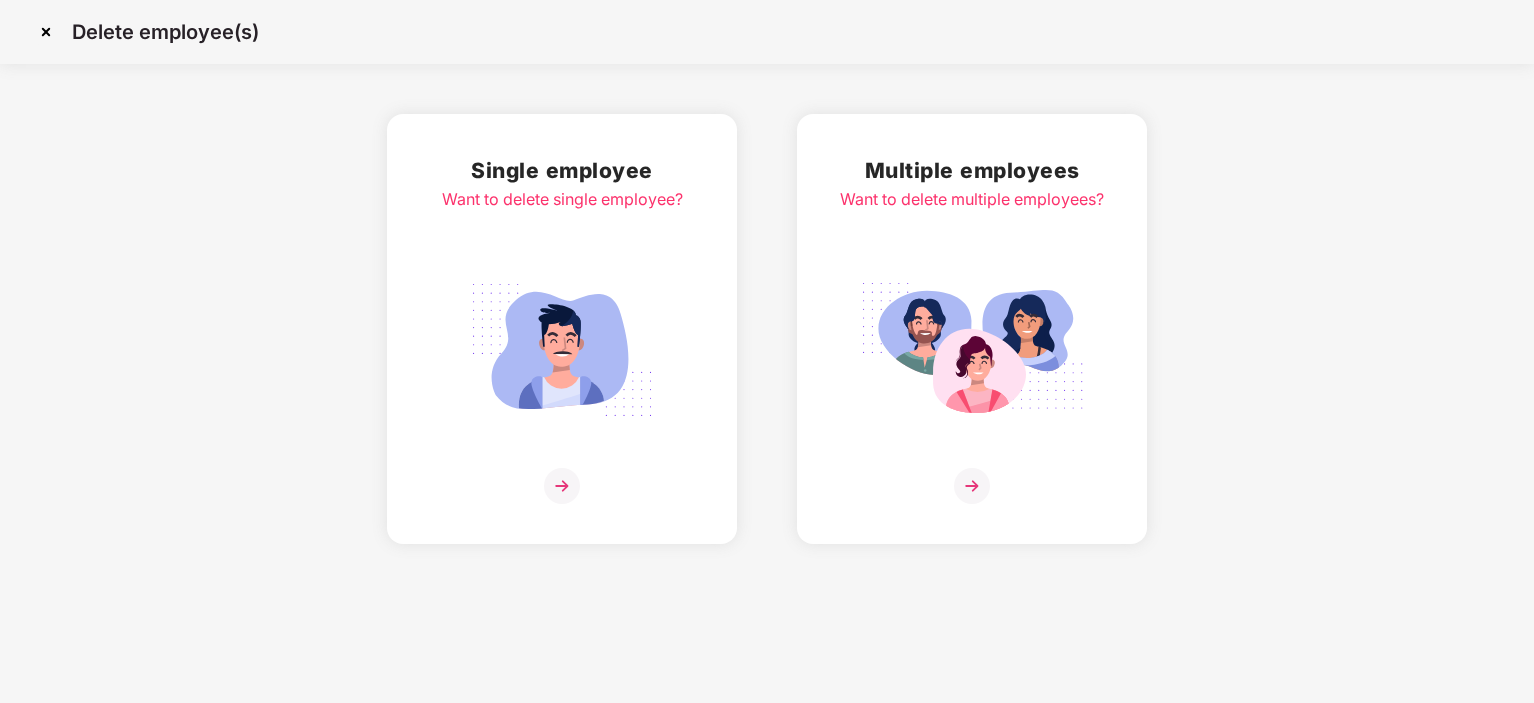 scroll, scrollTop: 0, scrollLeft: 0, axis: both 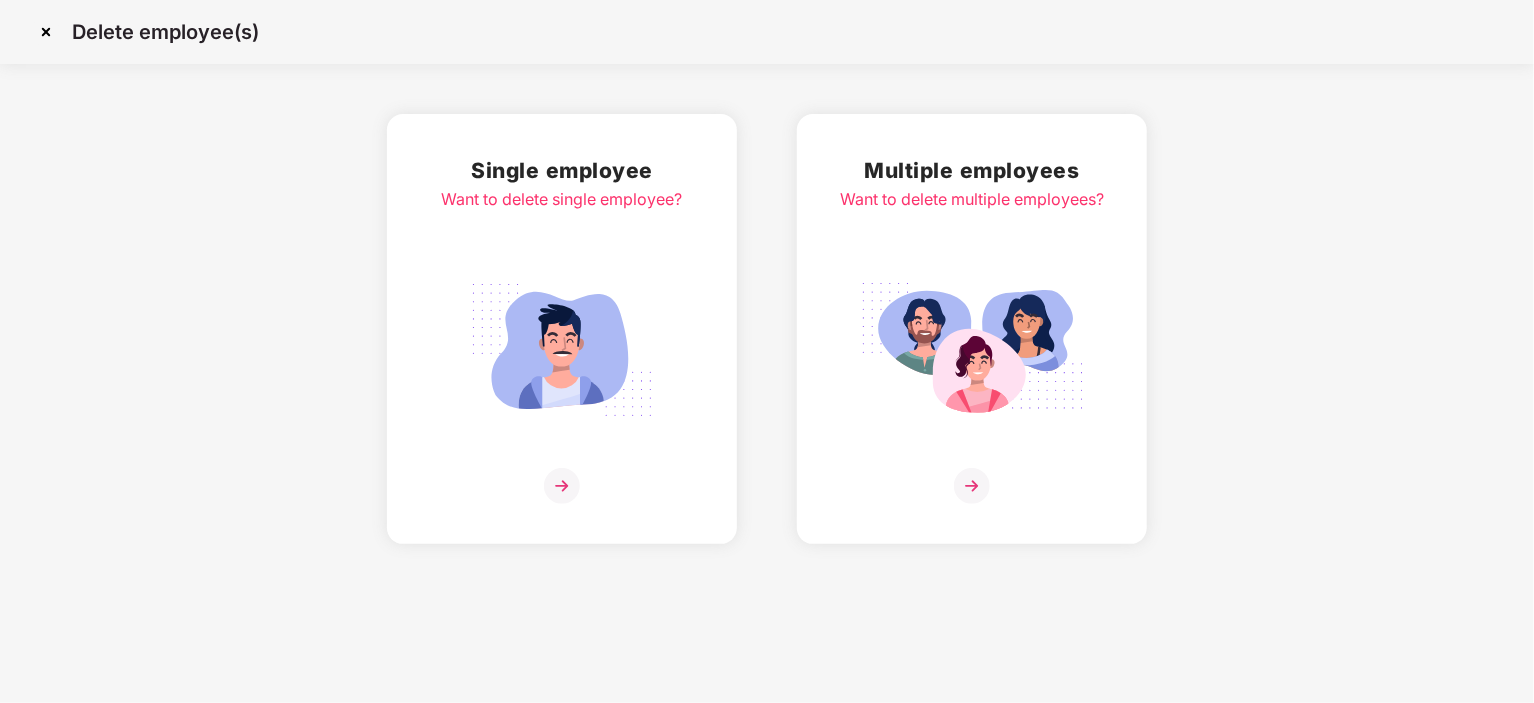 click at bounding box center [46, 32] 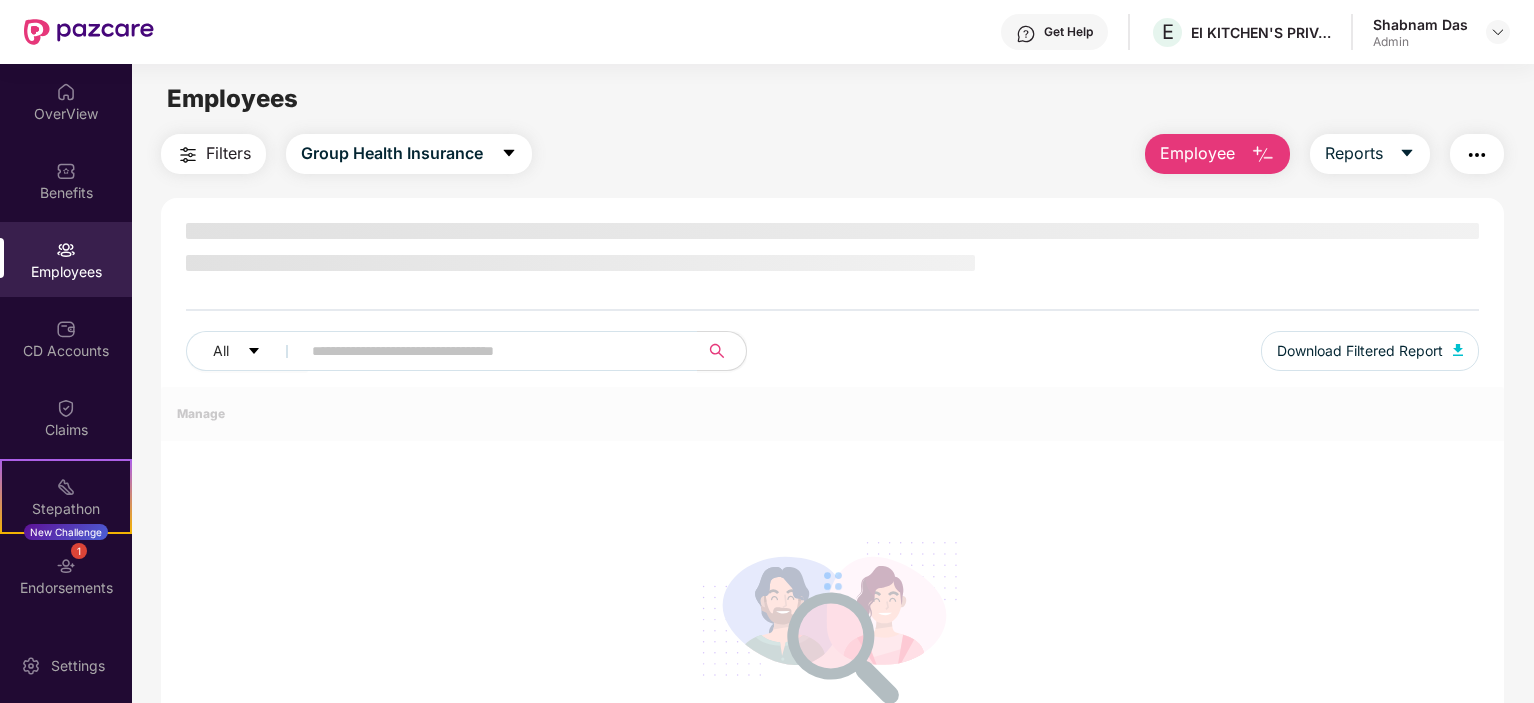 scroll, scrollTop: 0, scrollLeft: 0, axis: both 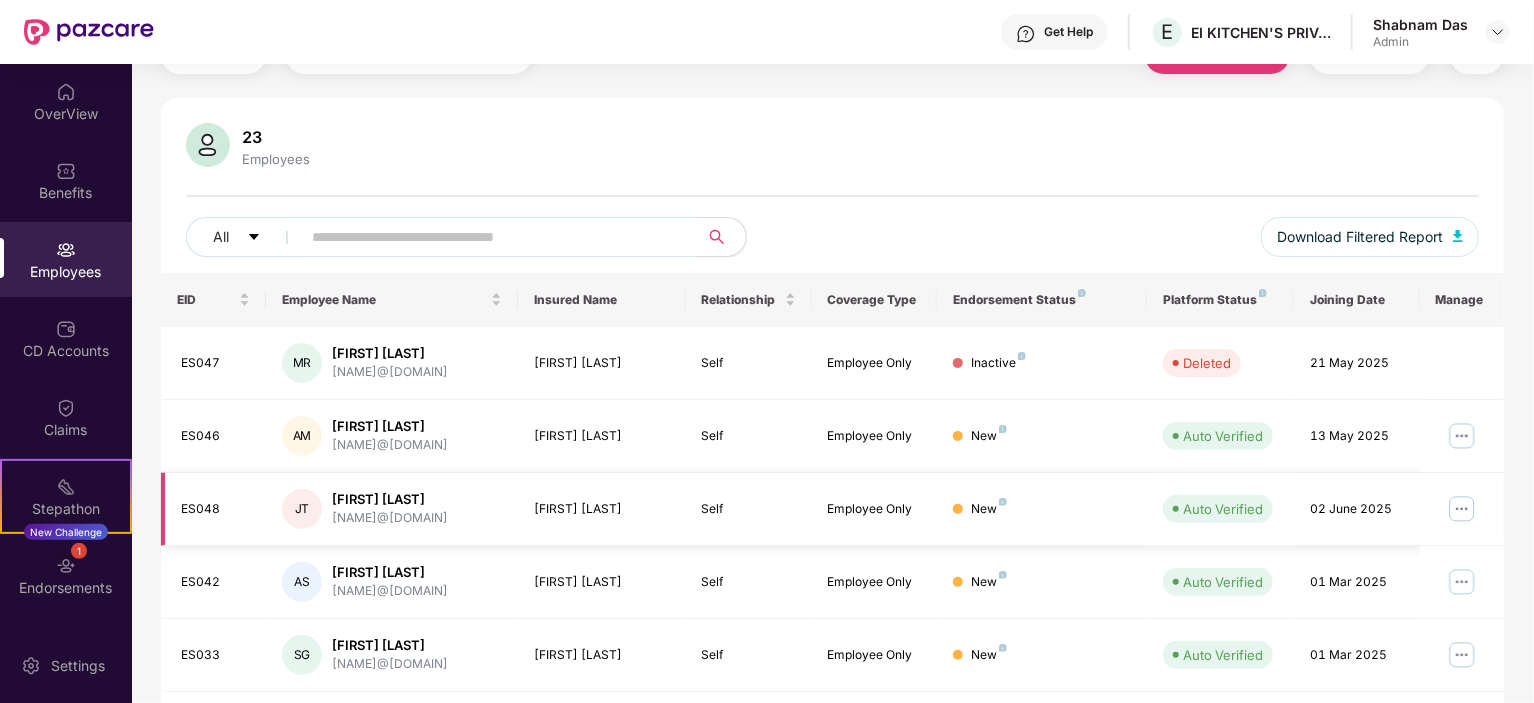 click at bounding box center (1462, 509) 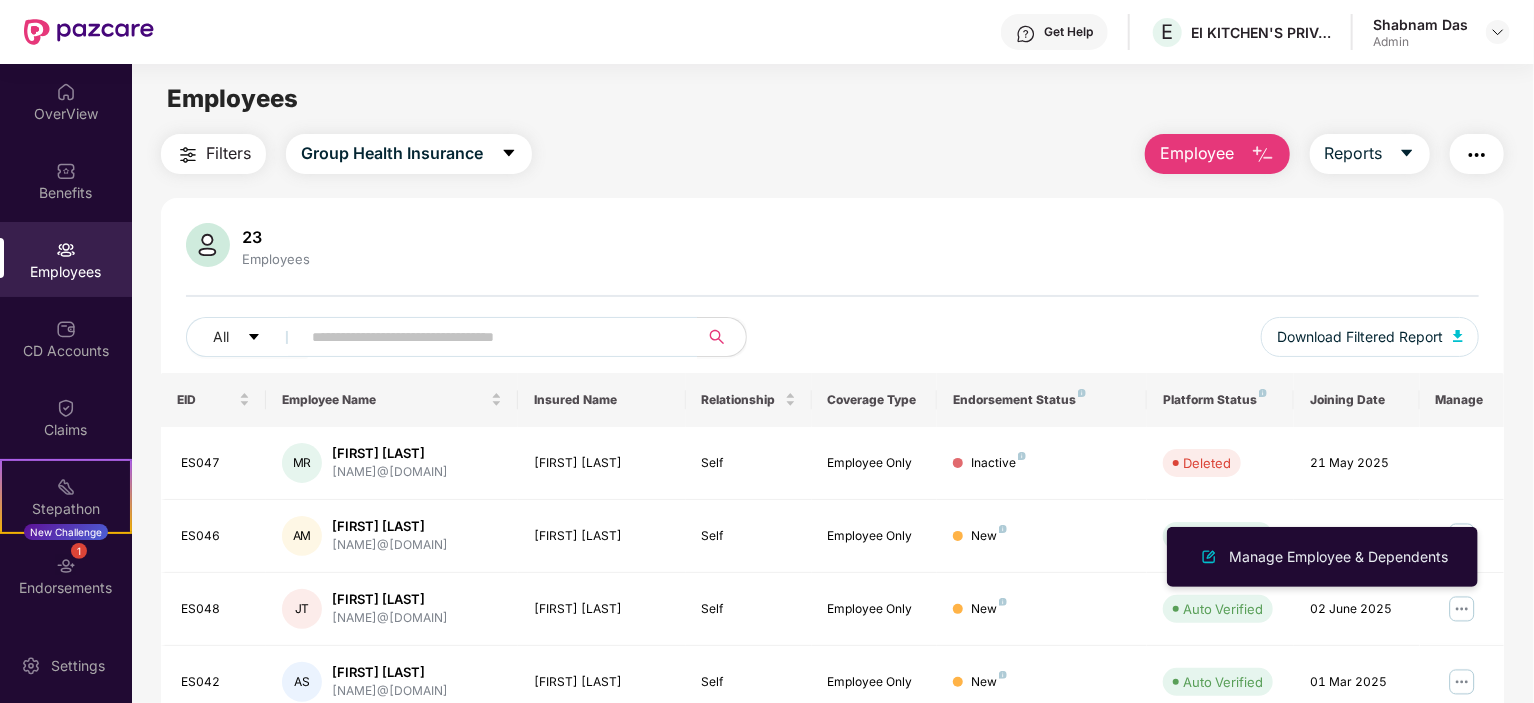 scroll, scrollTop: 0, scrollLeft: 0, axis: both 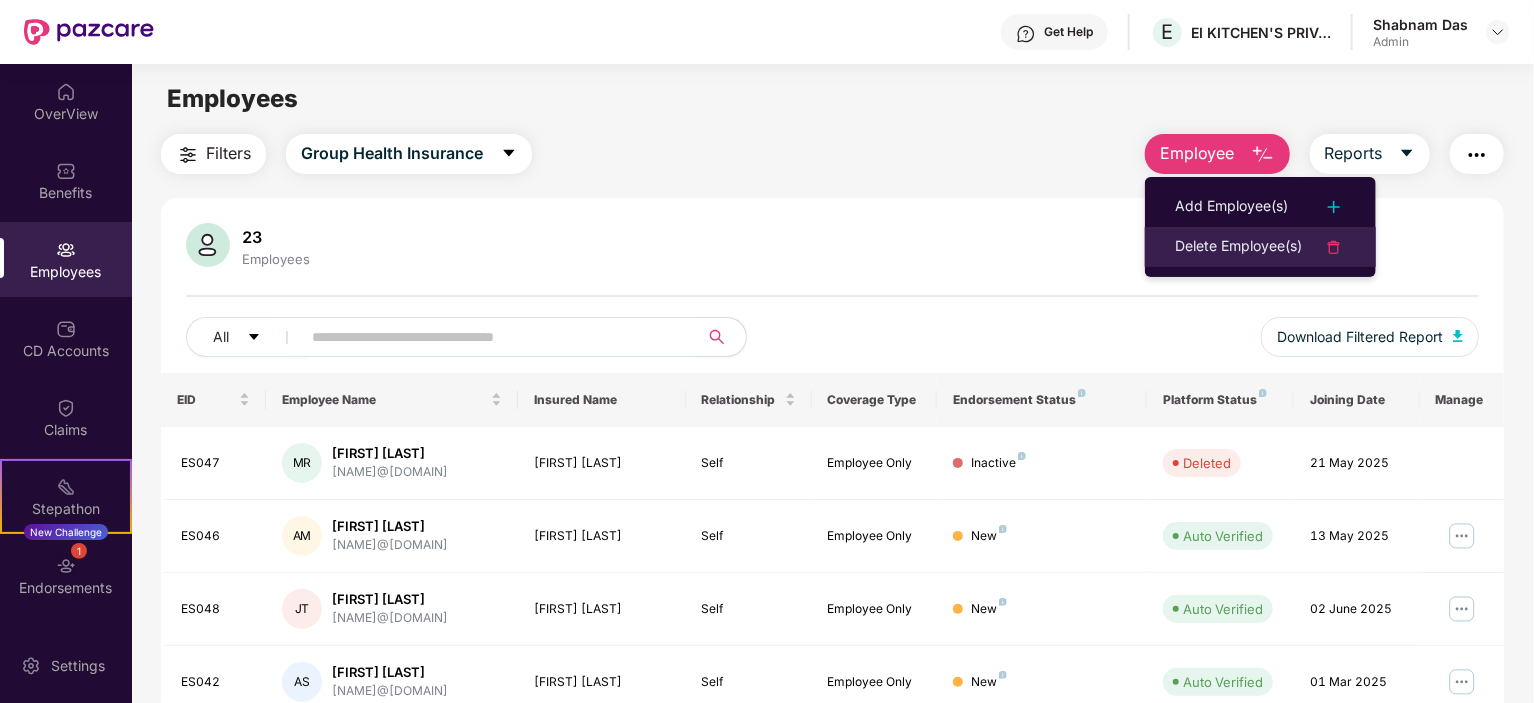 click on "Delete Employee(s)" at bounding box center (1238, 247) 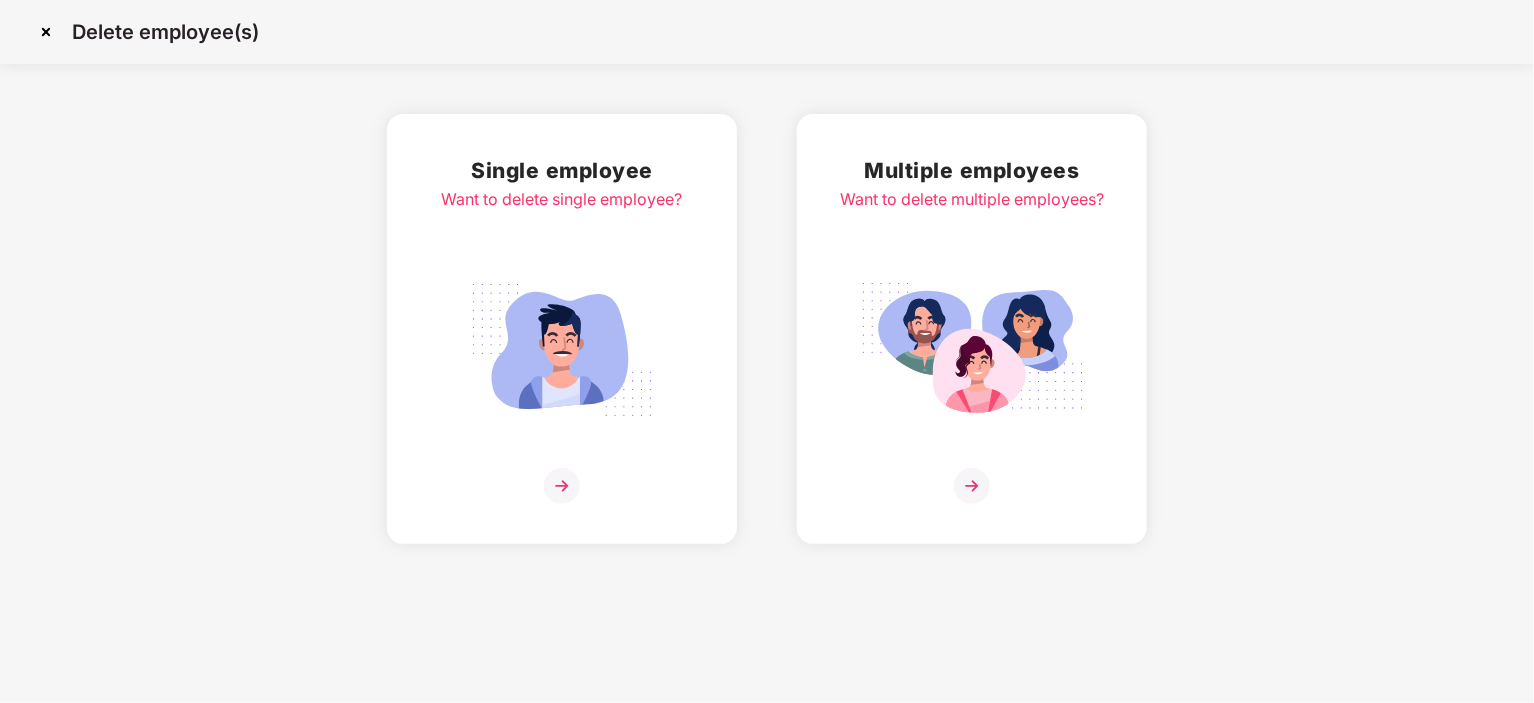 click at bounding box center (562, 486) 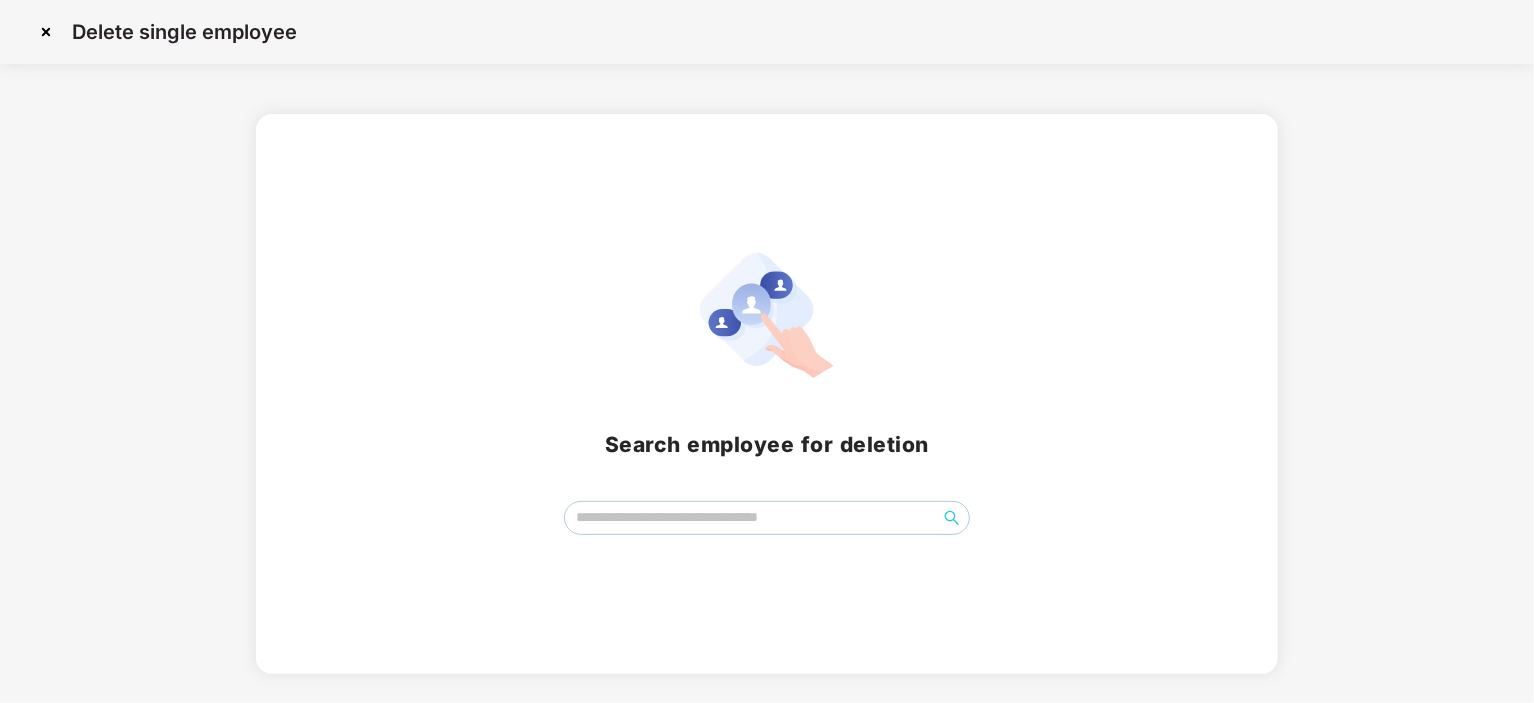 click at bounding box center (767, 518) 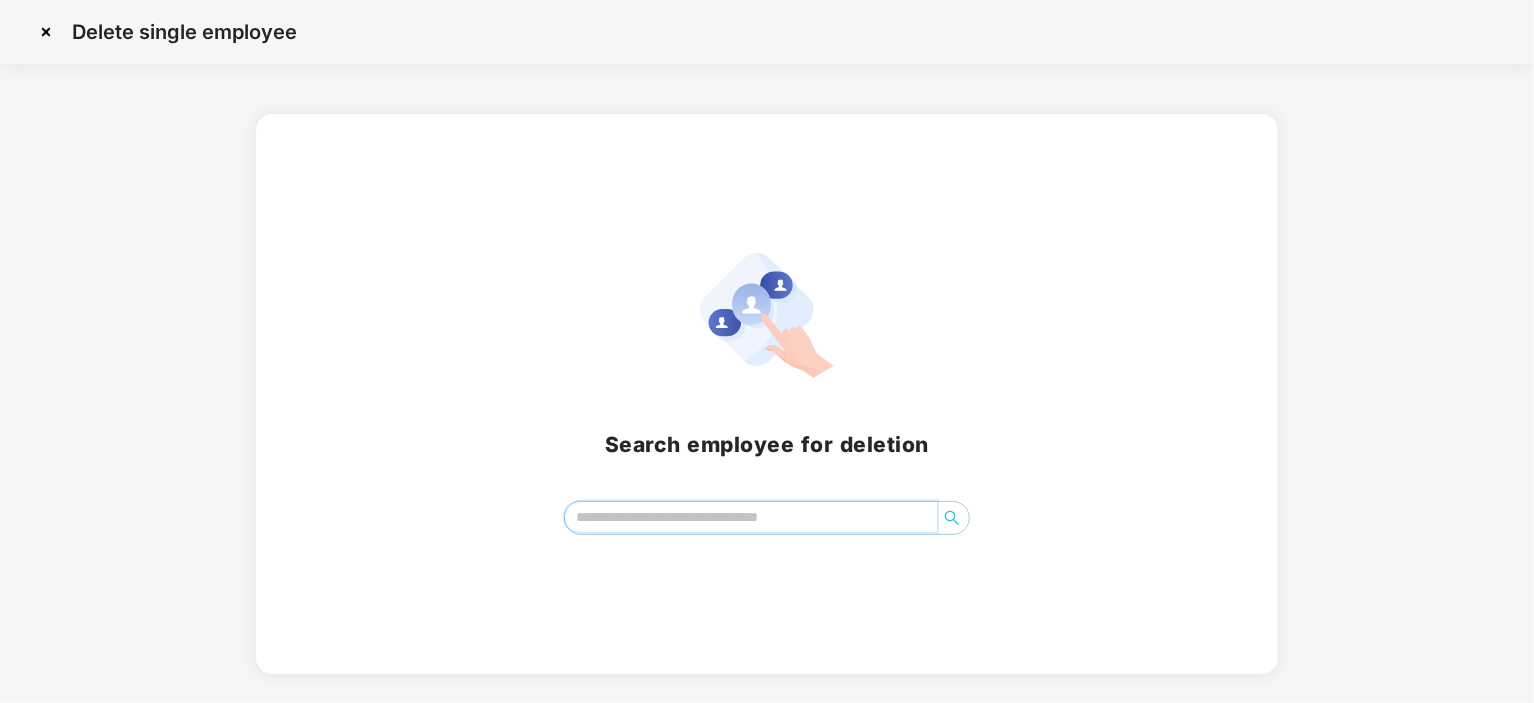 click at bounding box center [751, 517] 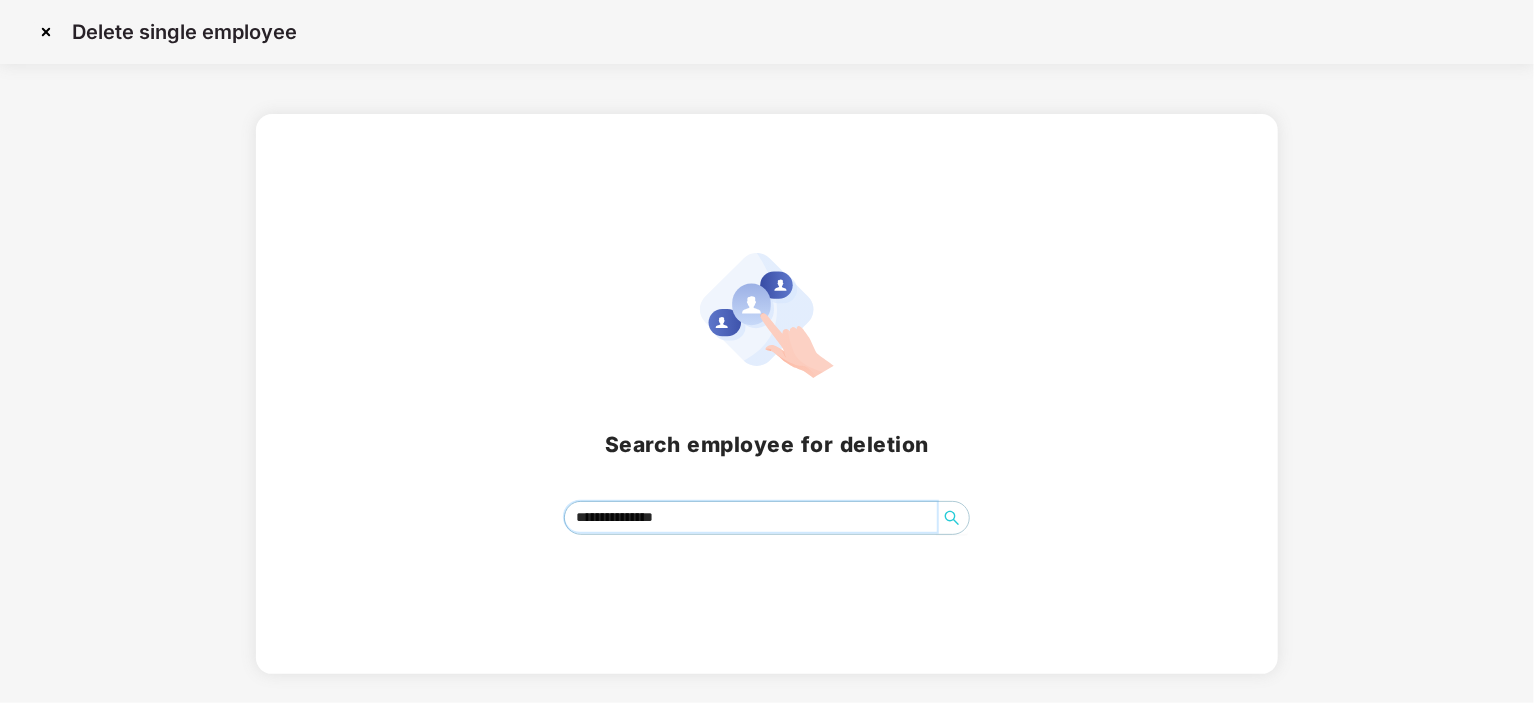 drag, startPoint x: 697, startPoint y: 516, endPoint x: 597, endPoint y: 511, distance: 100.12492 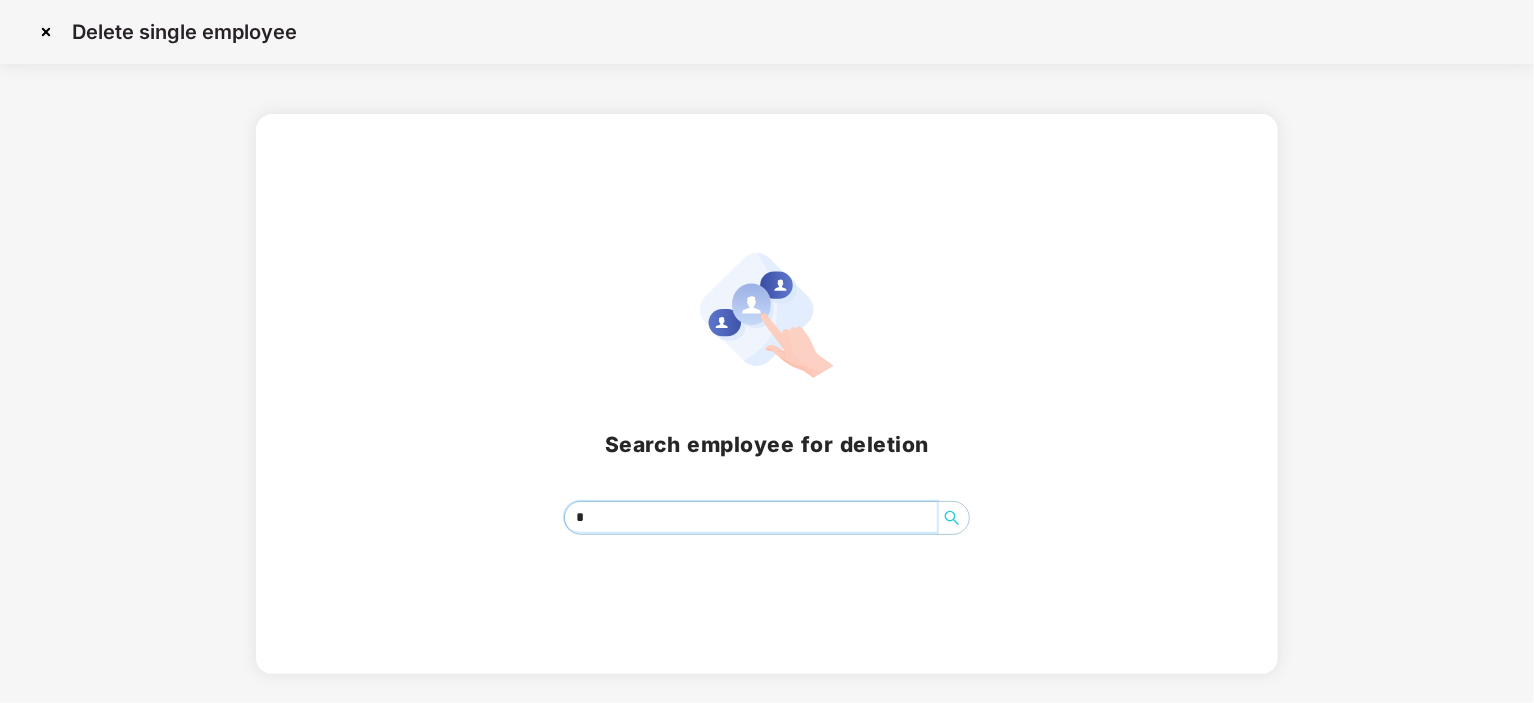type on "*" 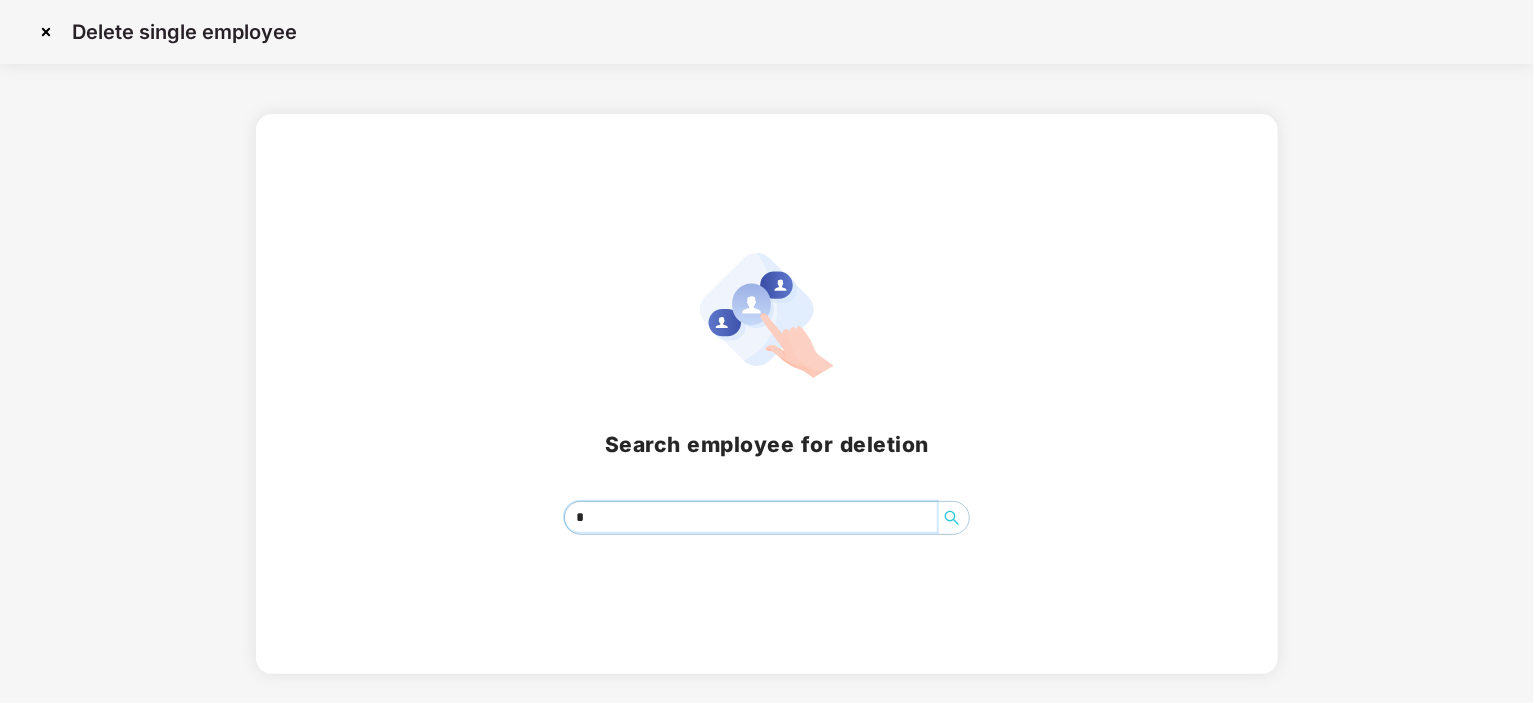 drag, startPoint x: 600, startPoint y: 511, endPoint x: 545, endPoint y: 497, distance: 56.753853 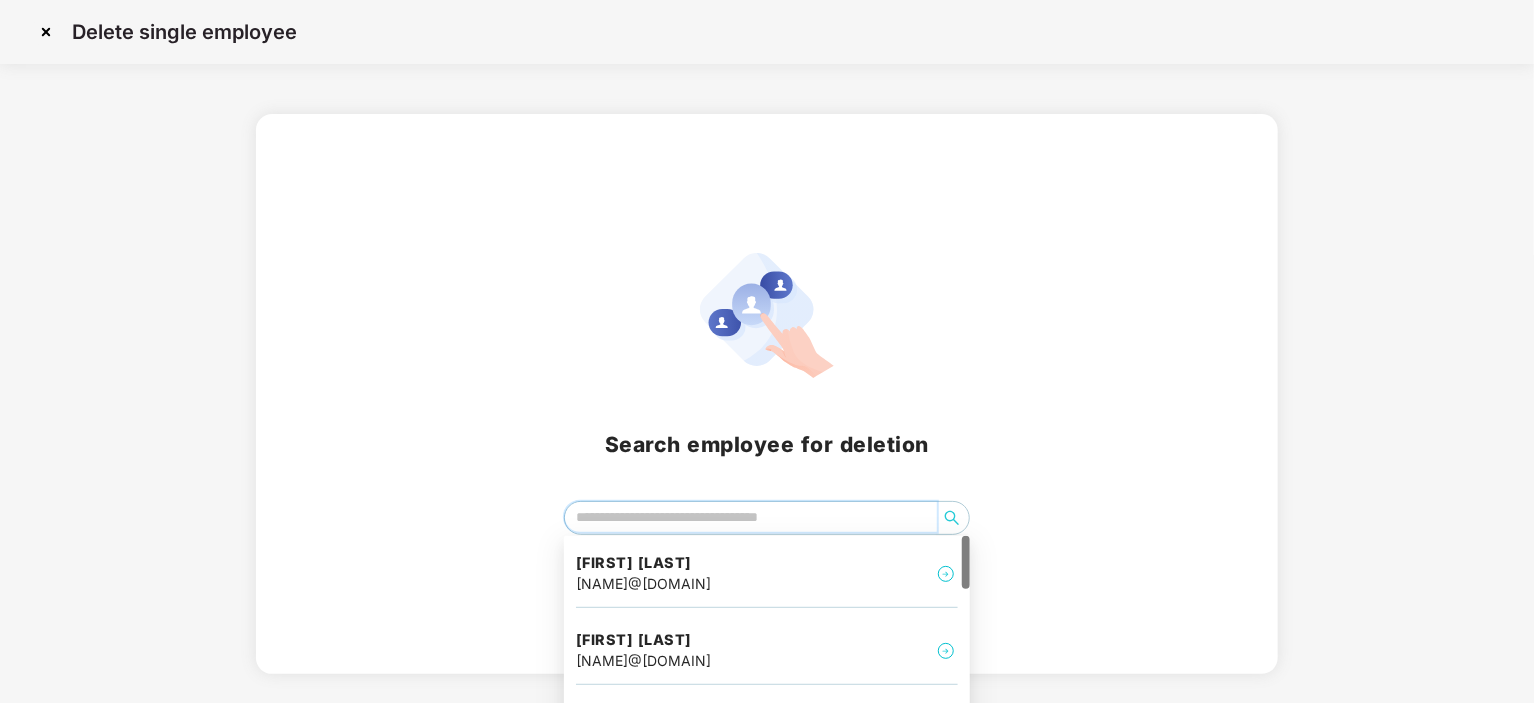 paste on "**********" 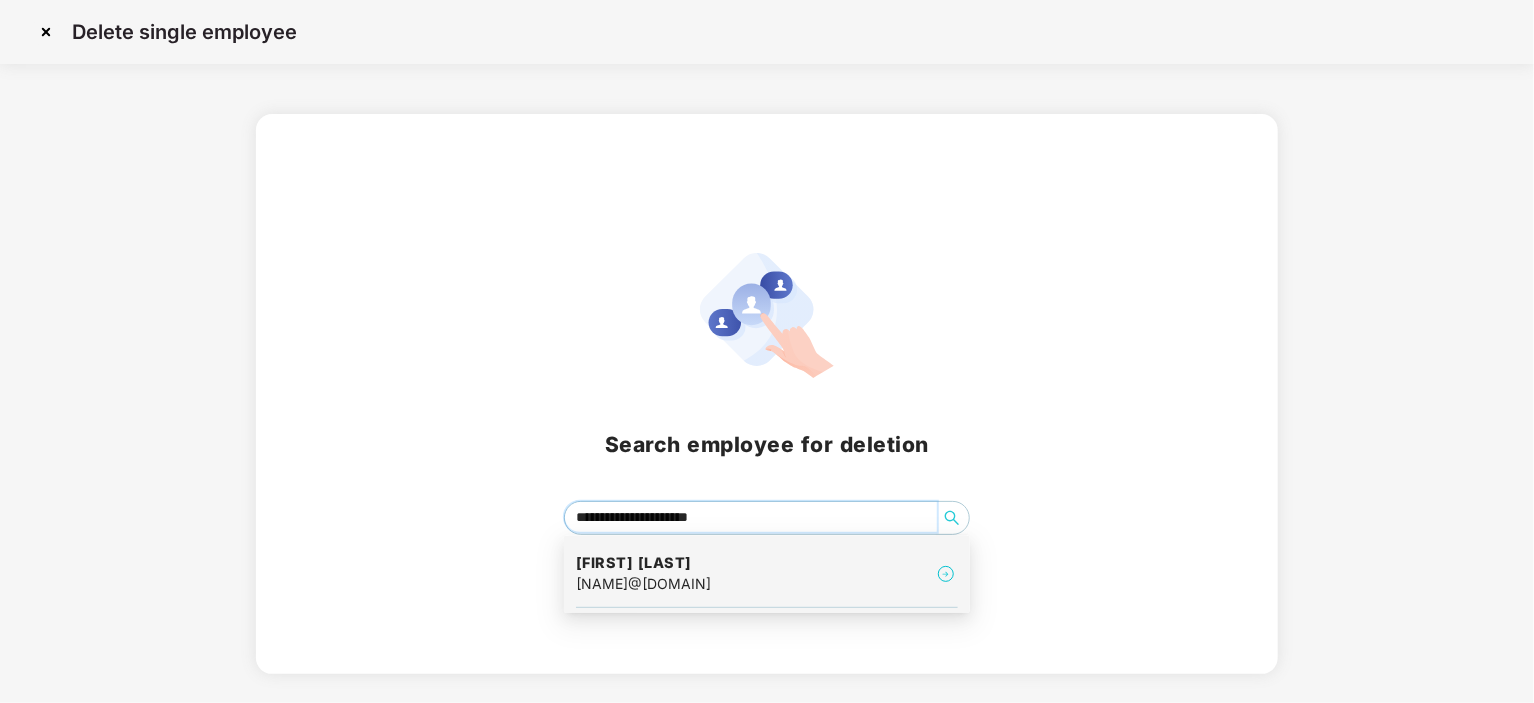 click on "[NAME]@[DOMAIN]" at bounding box center [643, 584] 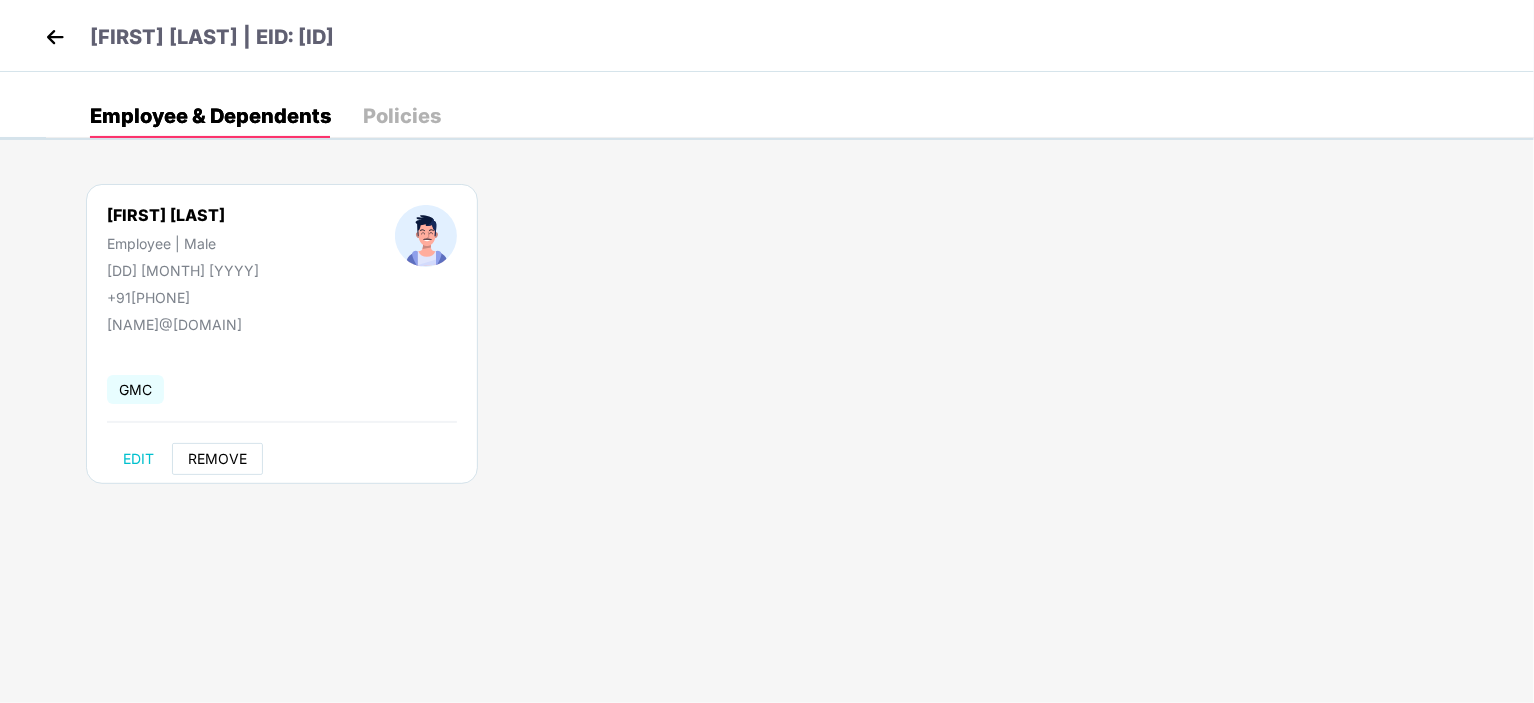 click on "REMOVE" at bounding box center [217, 459] 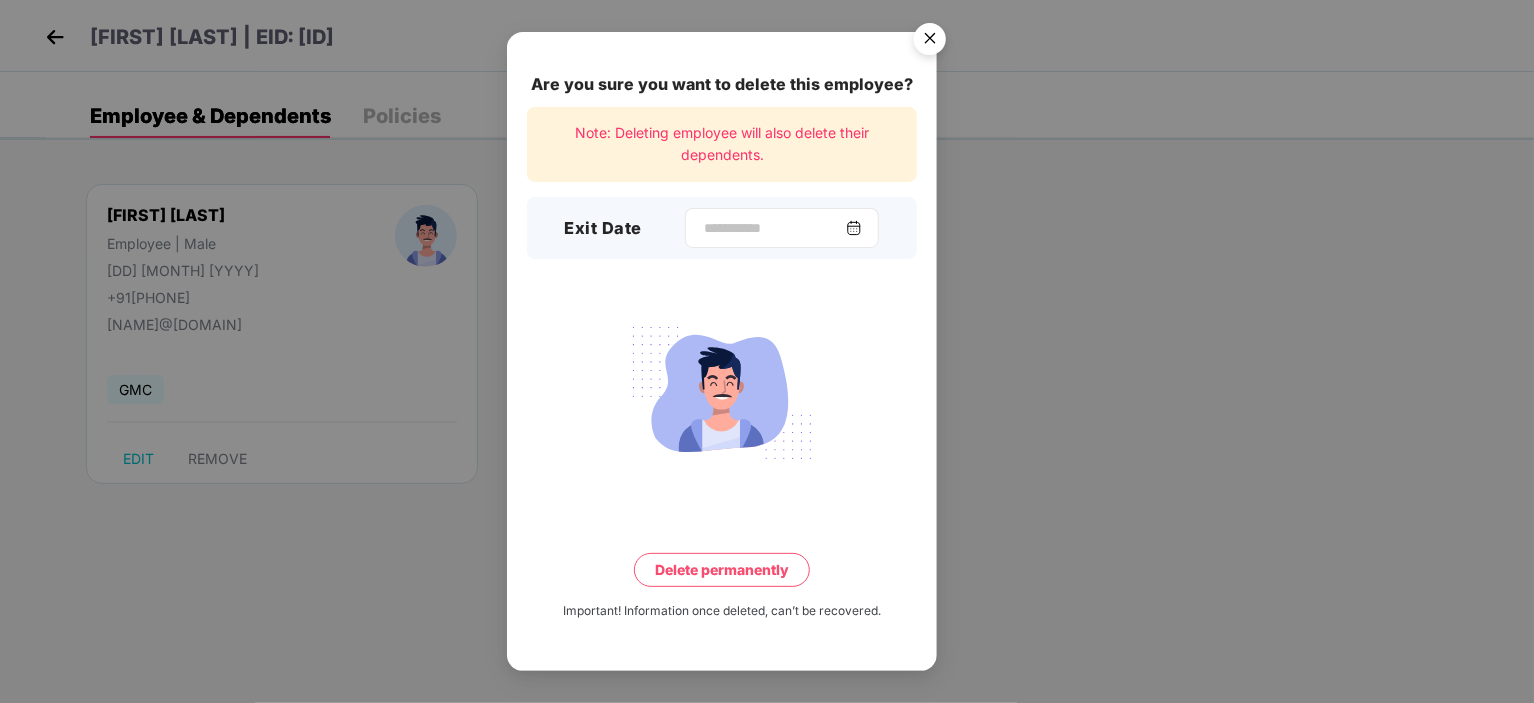 click at bounding box center (854, 228) 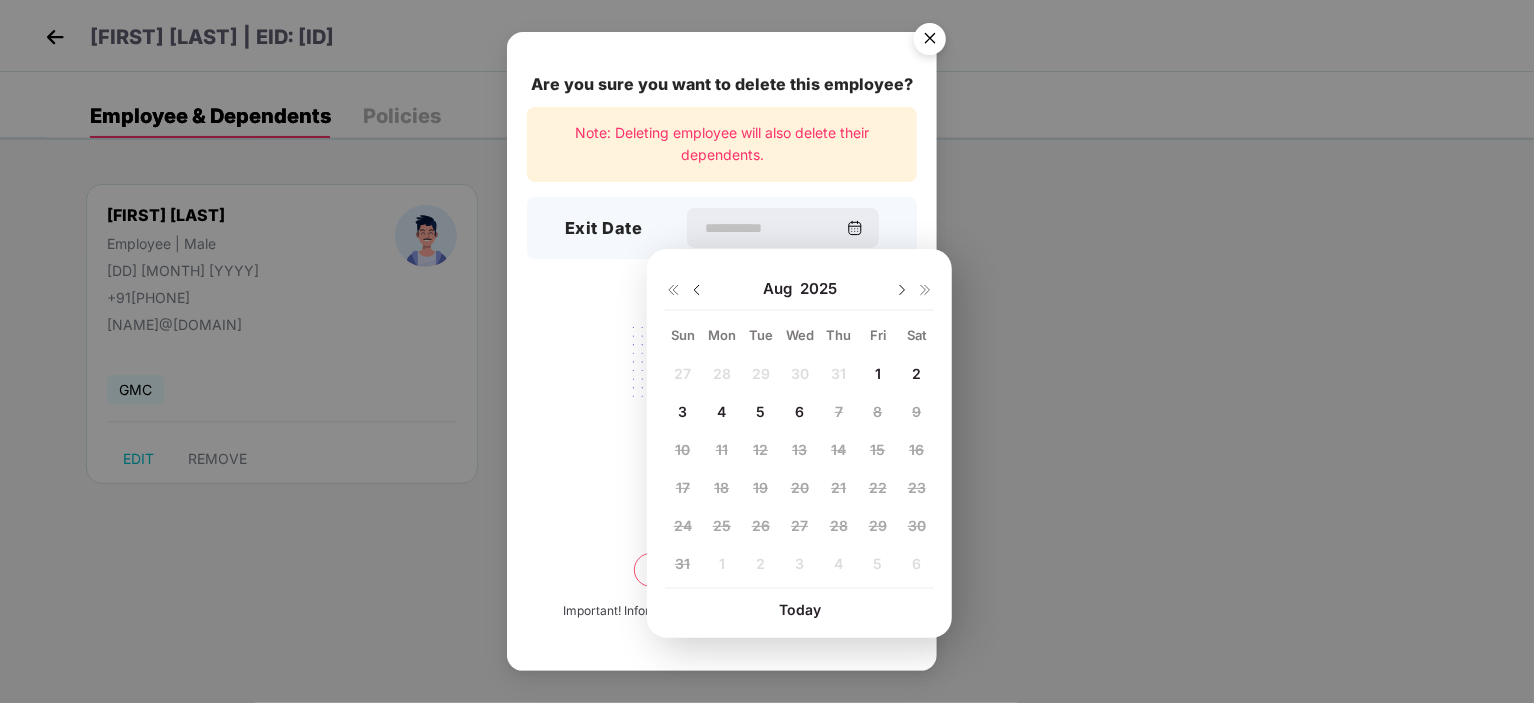 click at bounding box center (697, 290) 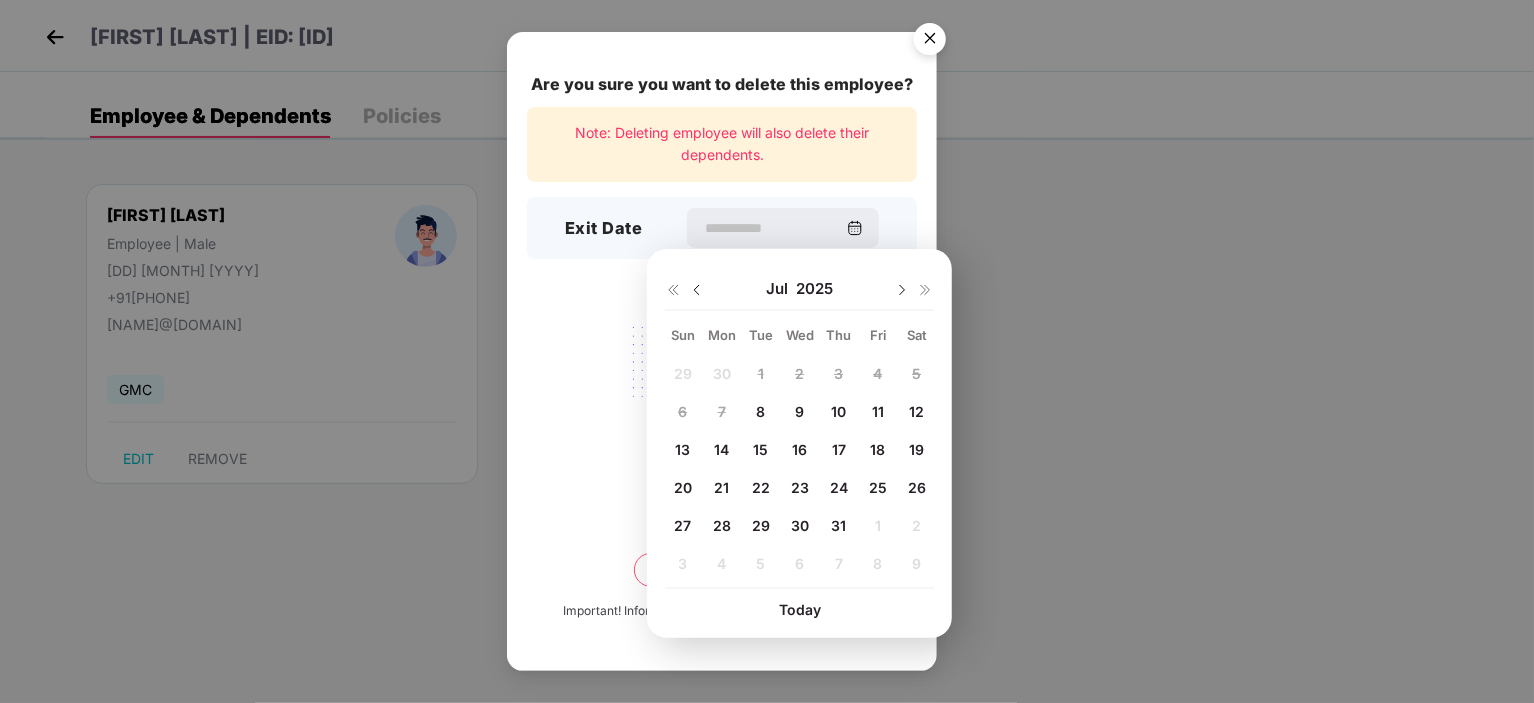 click on "8" at bounding box center (760, 411) 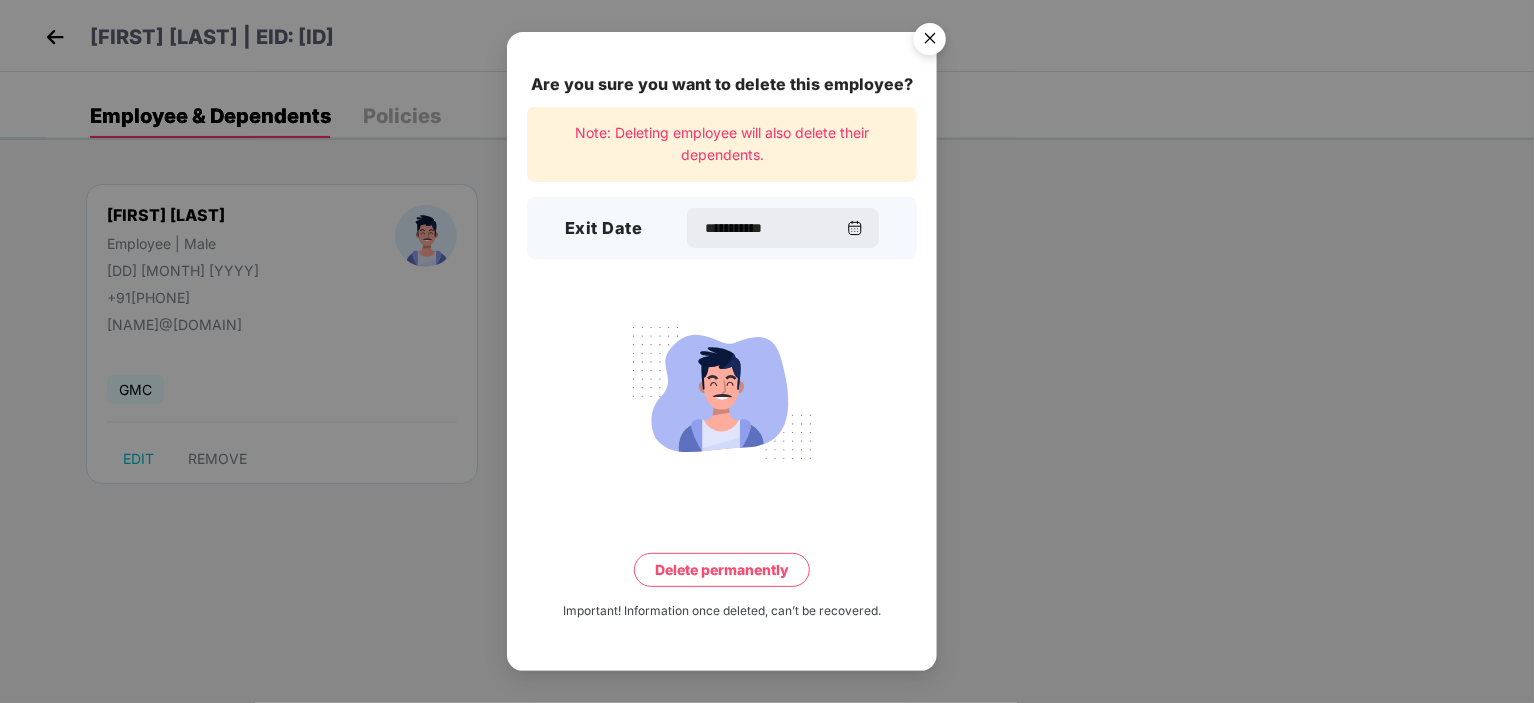 click on "Delete permanently" at bounding box center [722, 570] 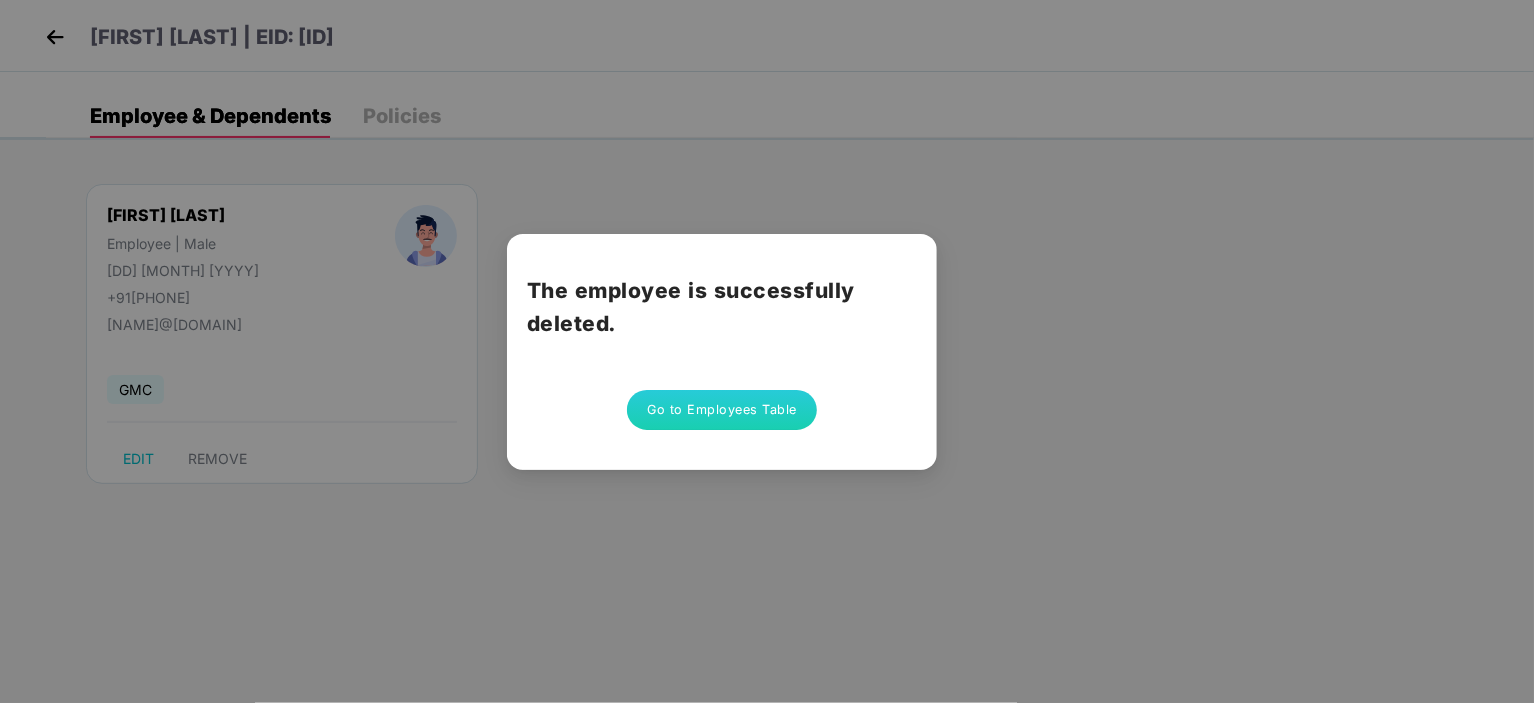 click on "Go to Employees Table" at bounding box center (722, 410) 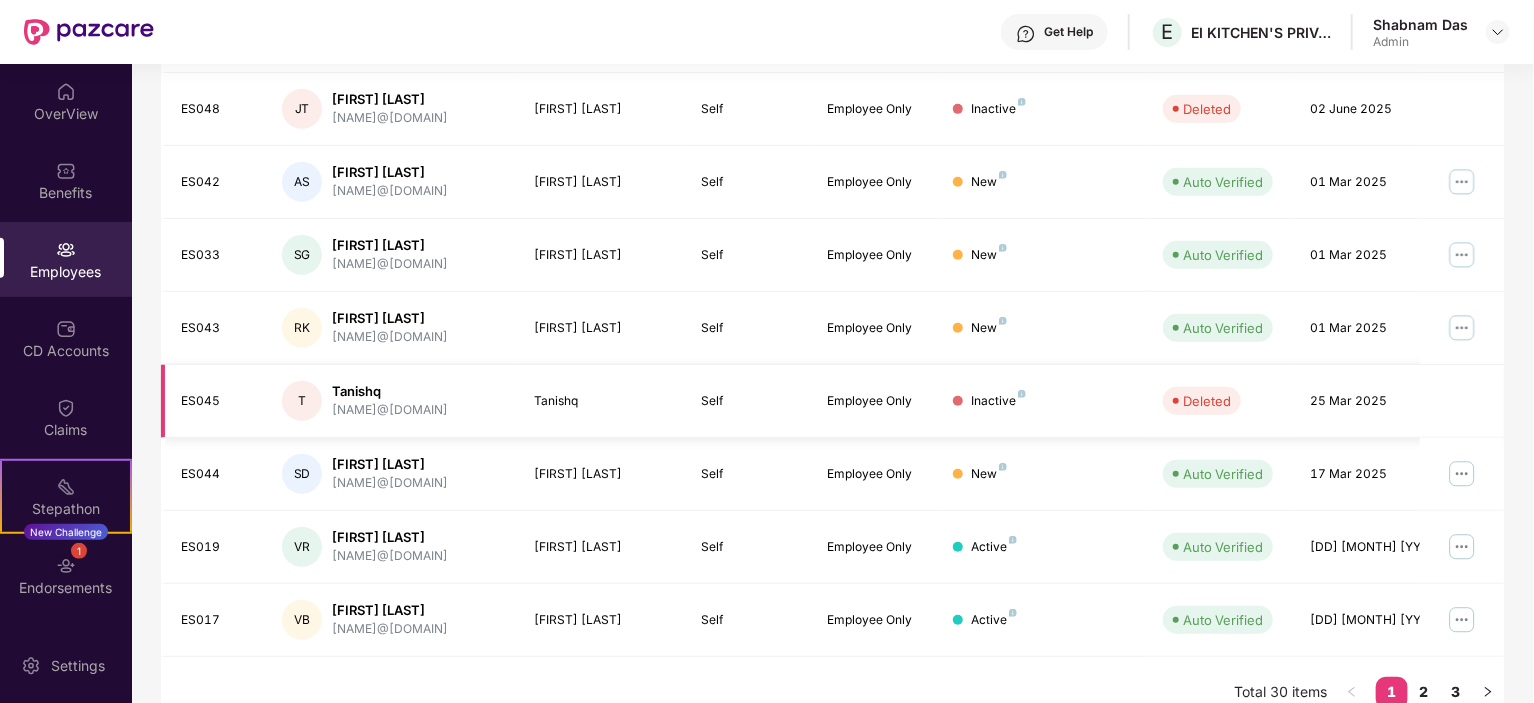 scroll, scrollTop: 523, scrollLeft: 0, axis: vertical 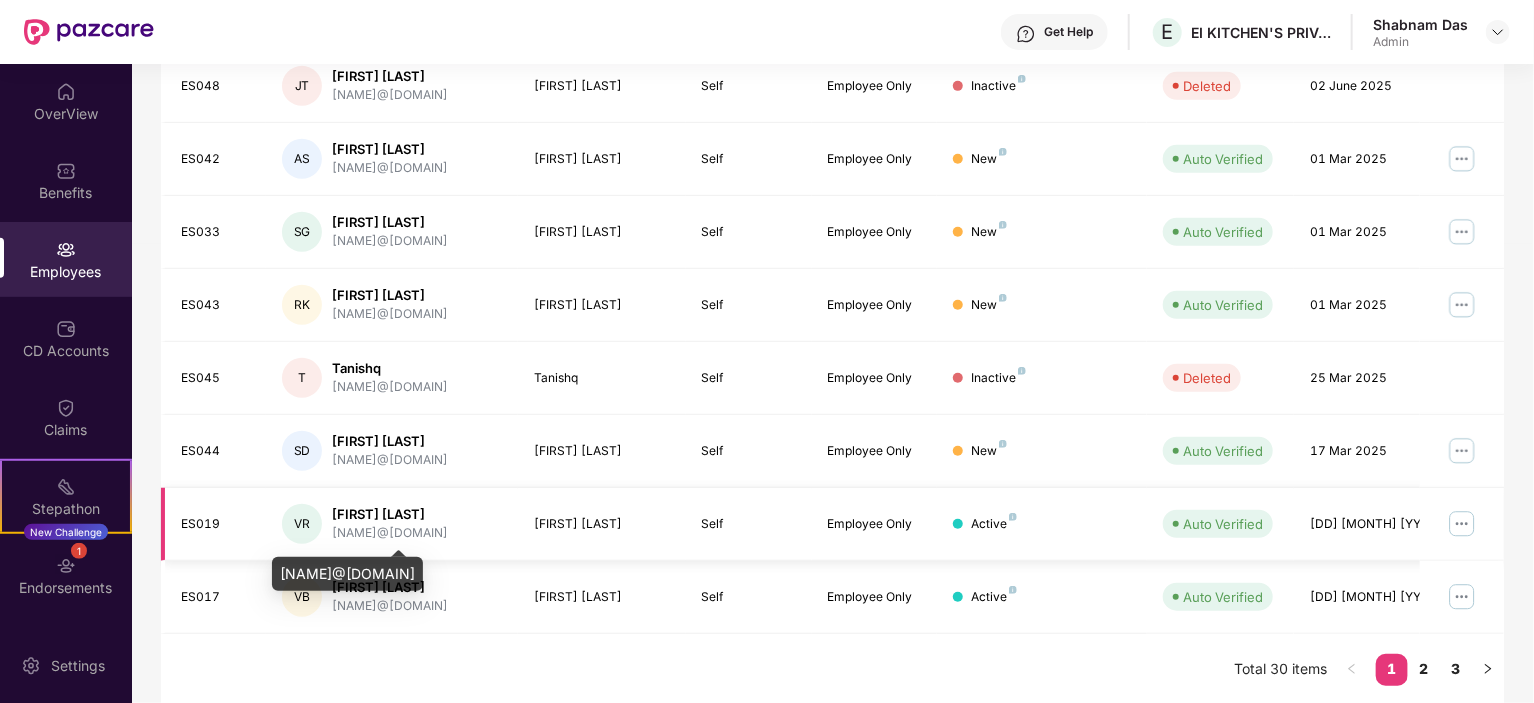 drag, startPoint x: 334, startPoint y: 528, endPoint x: 460, endPoint y: 528, distance: 126 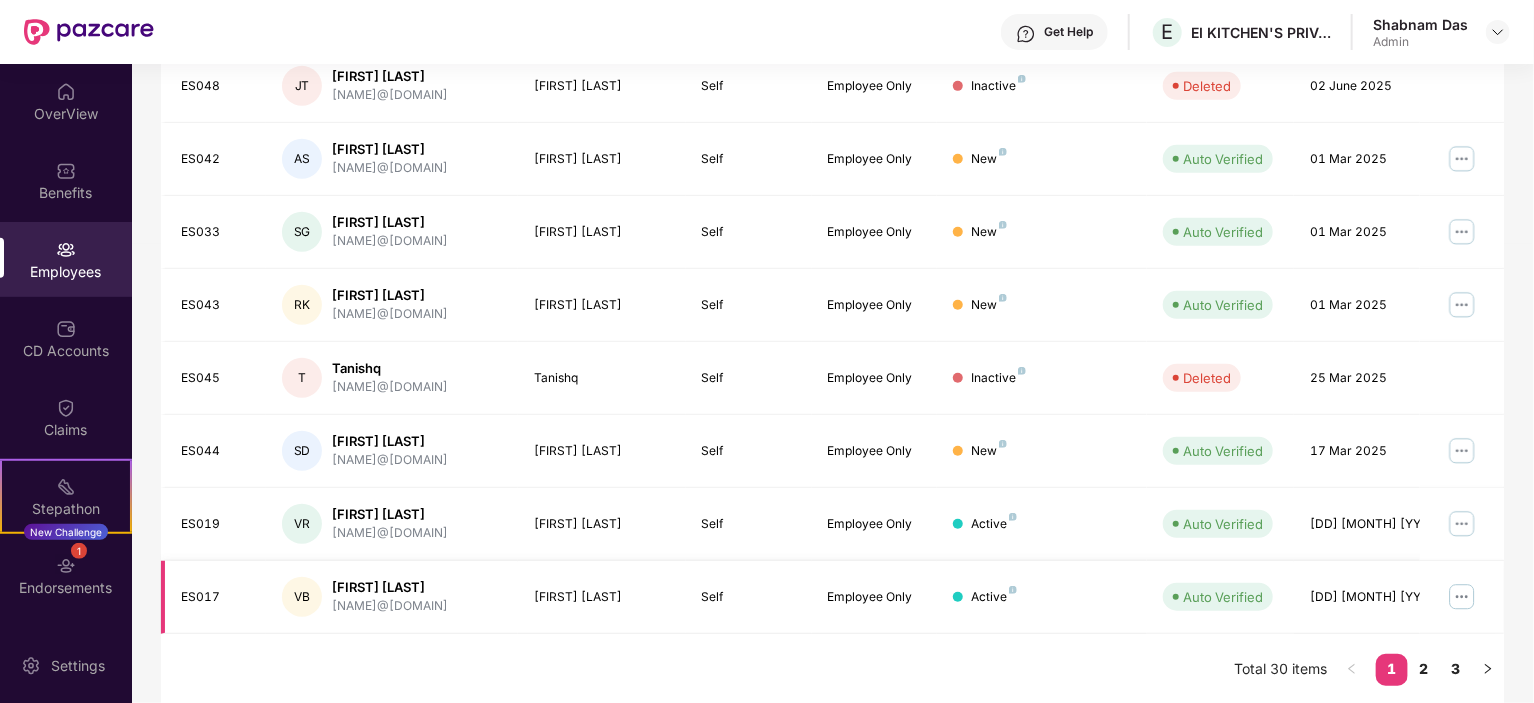 copy on "[NAME]@[DOMAIN]" 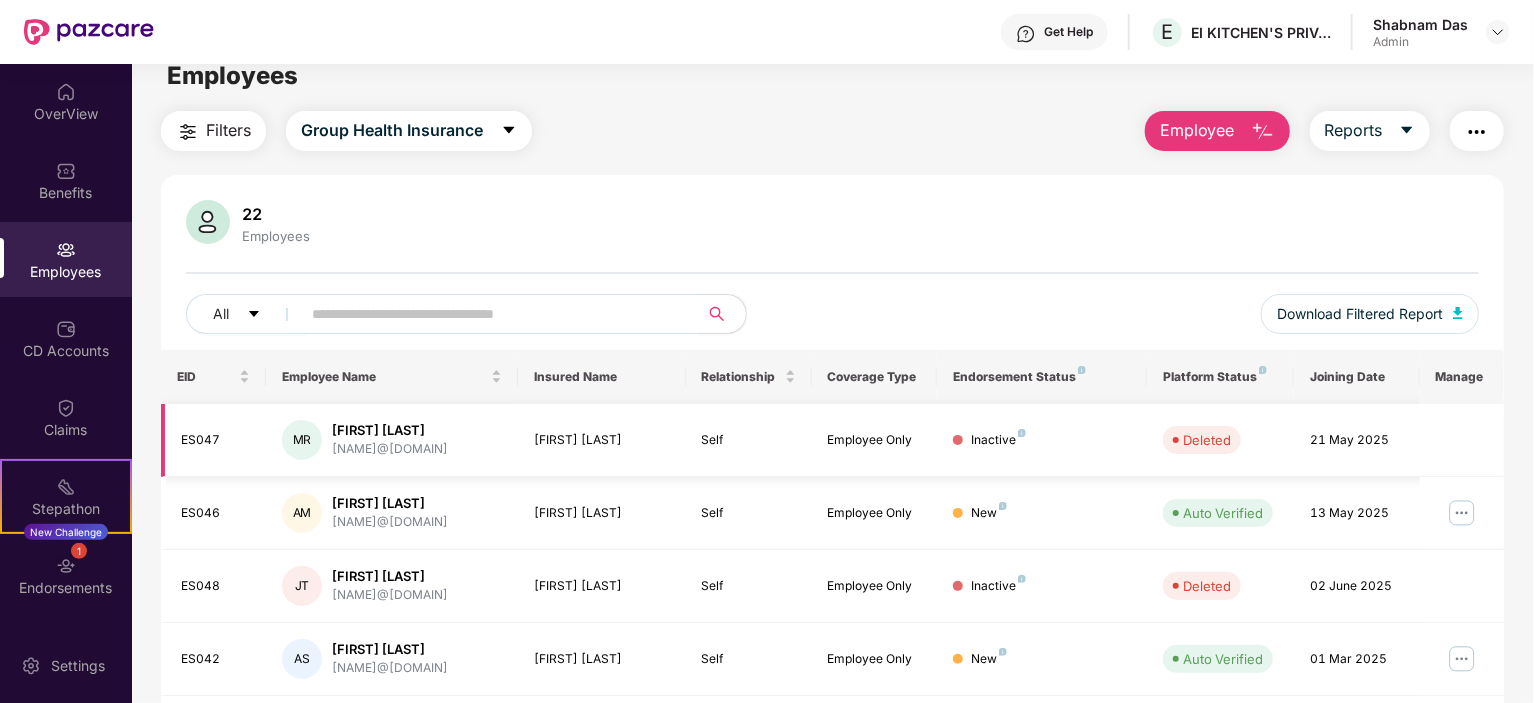 scroll, scrollTop: 0, scrollLeft: 0, axis: both 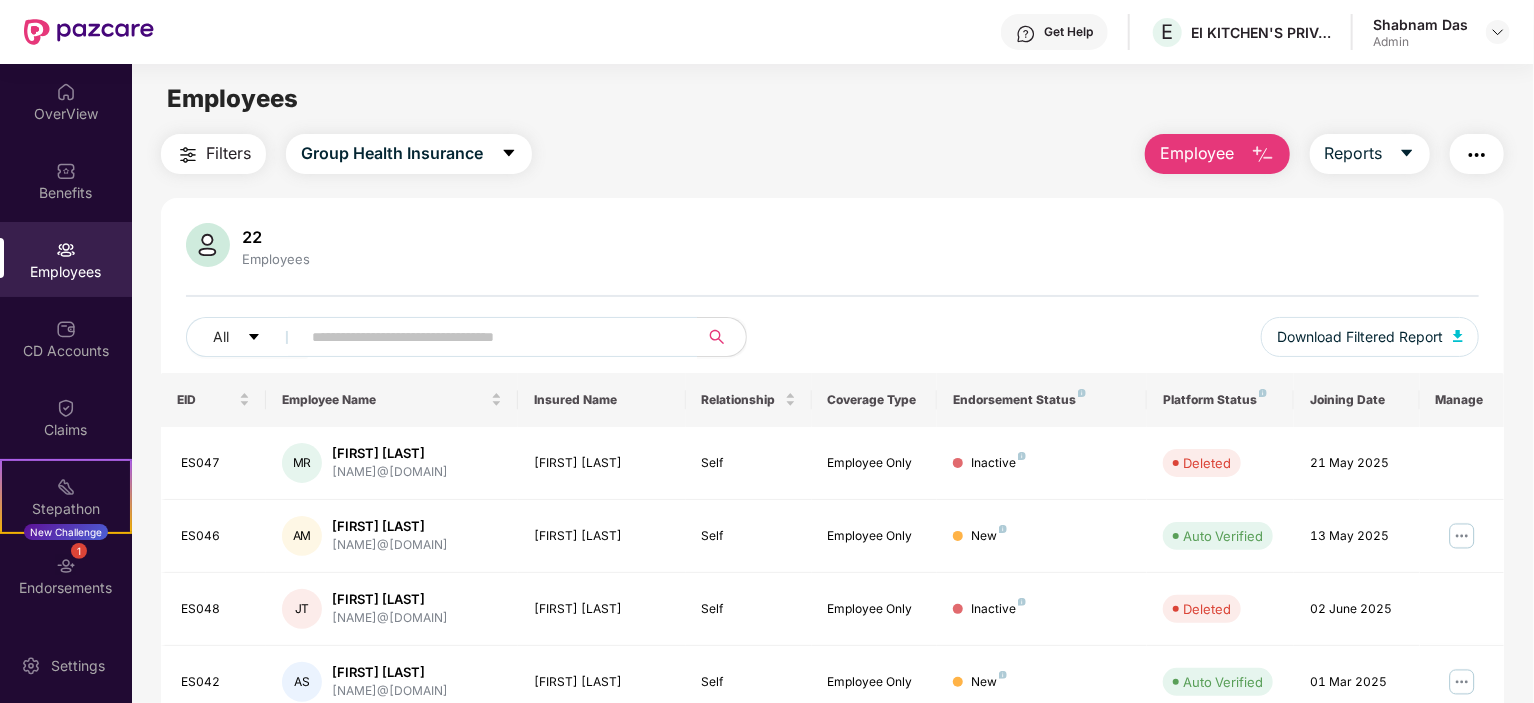 click at bounding box center [1263, 155] 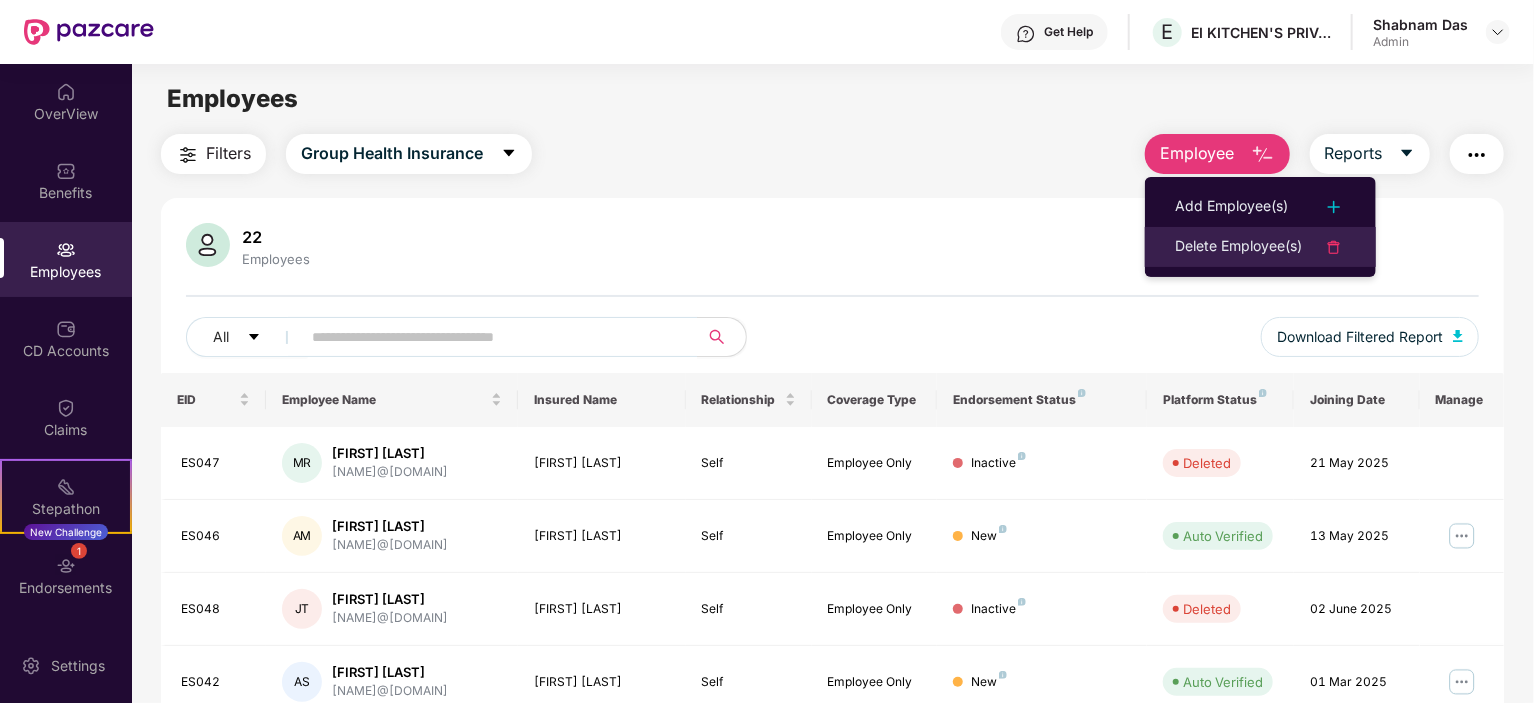 click on "Delete Employee(s)" at bounding box center [1238, 247] 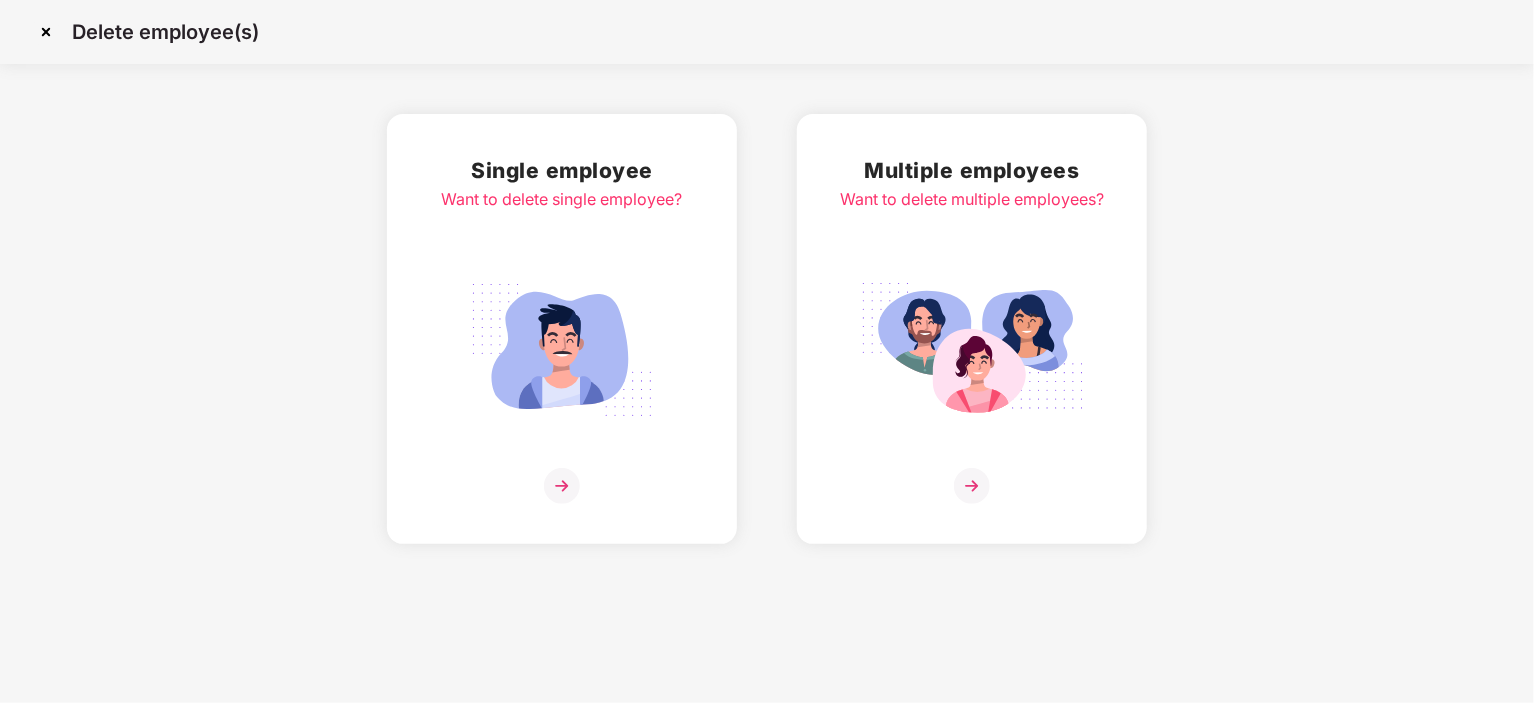 click at bounding box center (562, 486) 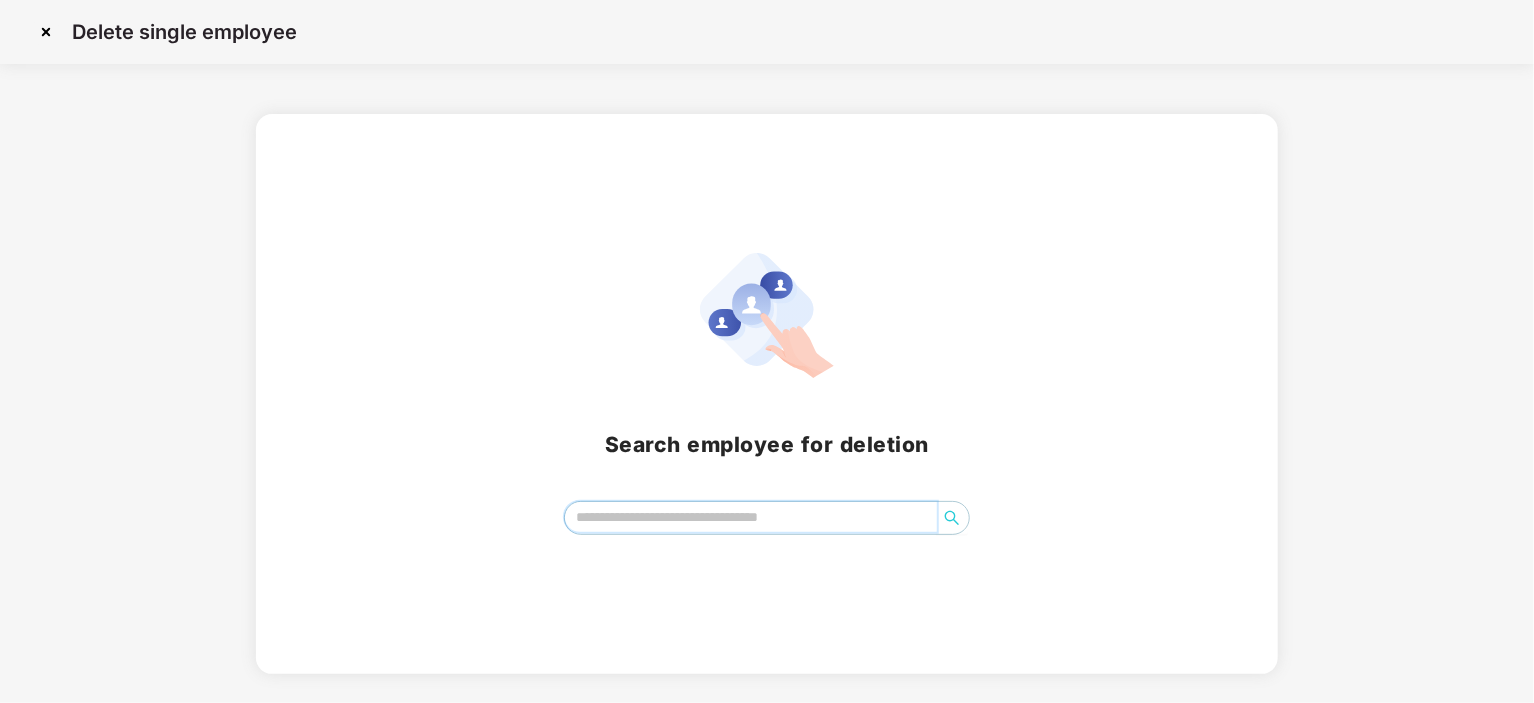 click at bounding box center (751, 517) 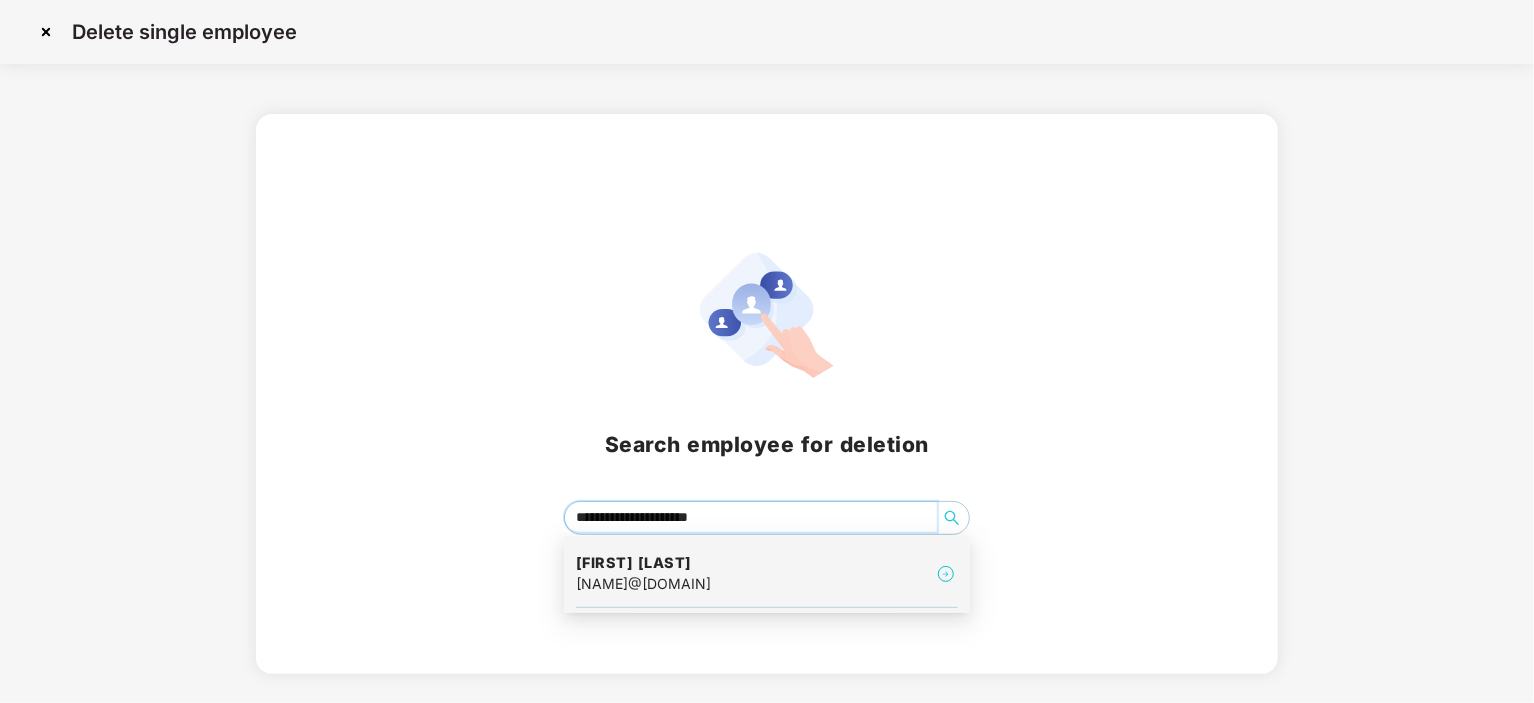 click on "[NAME]@[DOMAIN]" at bounding box center (643, 584) 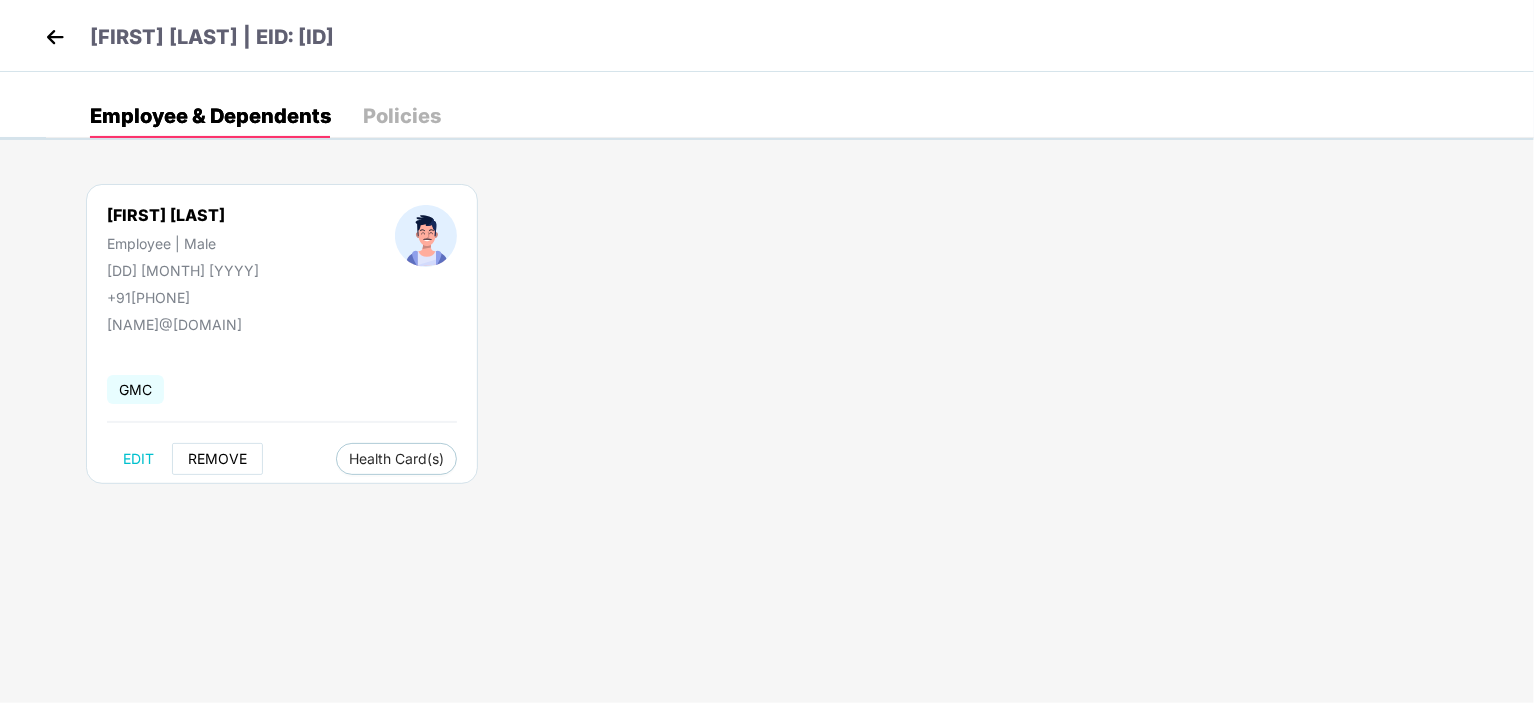 click on "REMOVE" at bounding box center (217, 459) 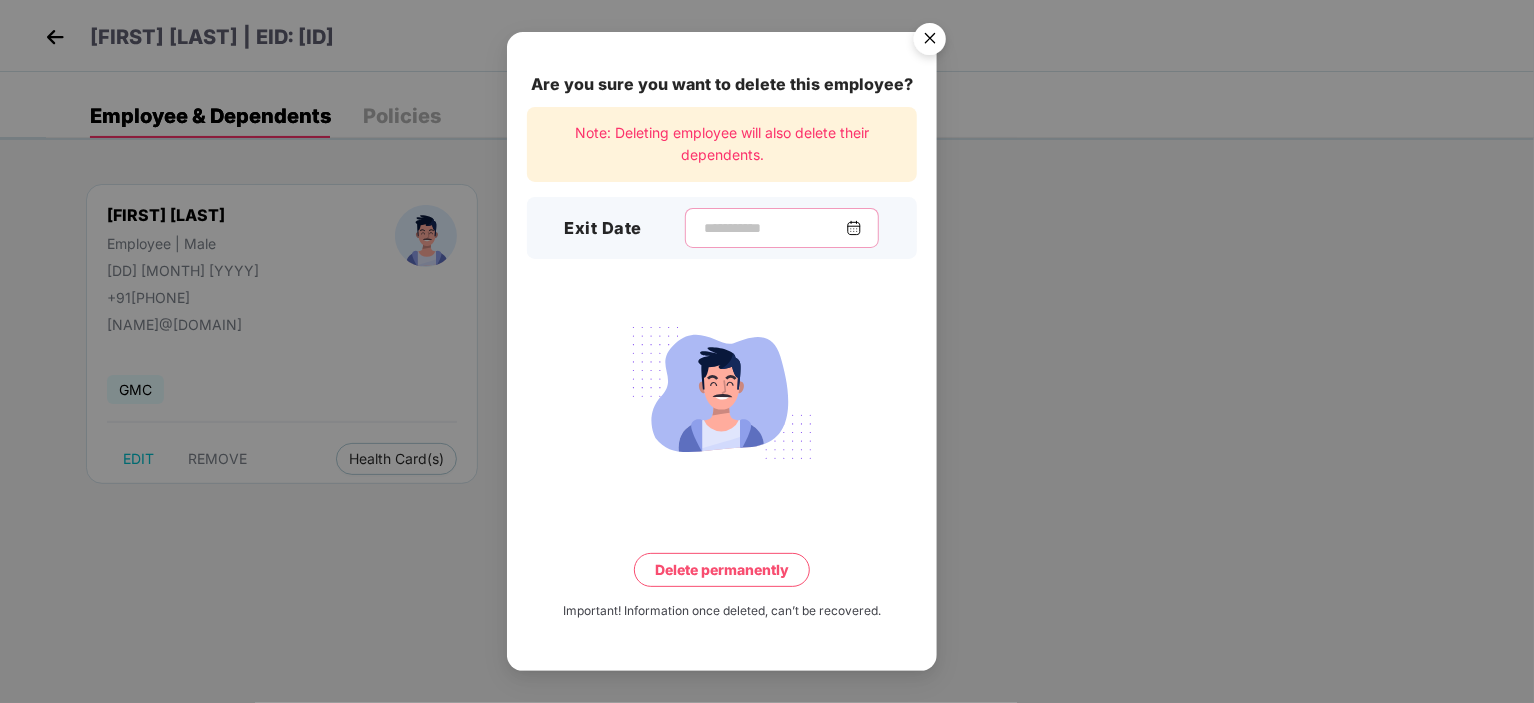 click at bounding box center (774, 228) 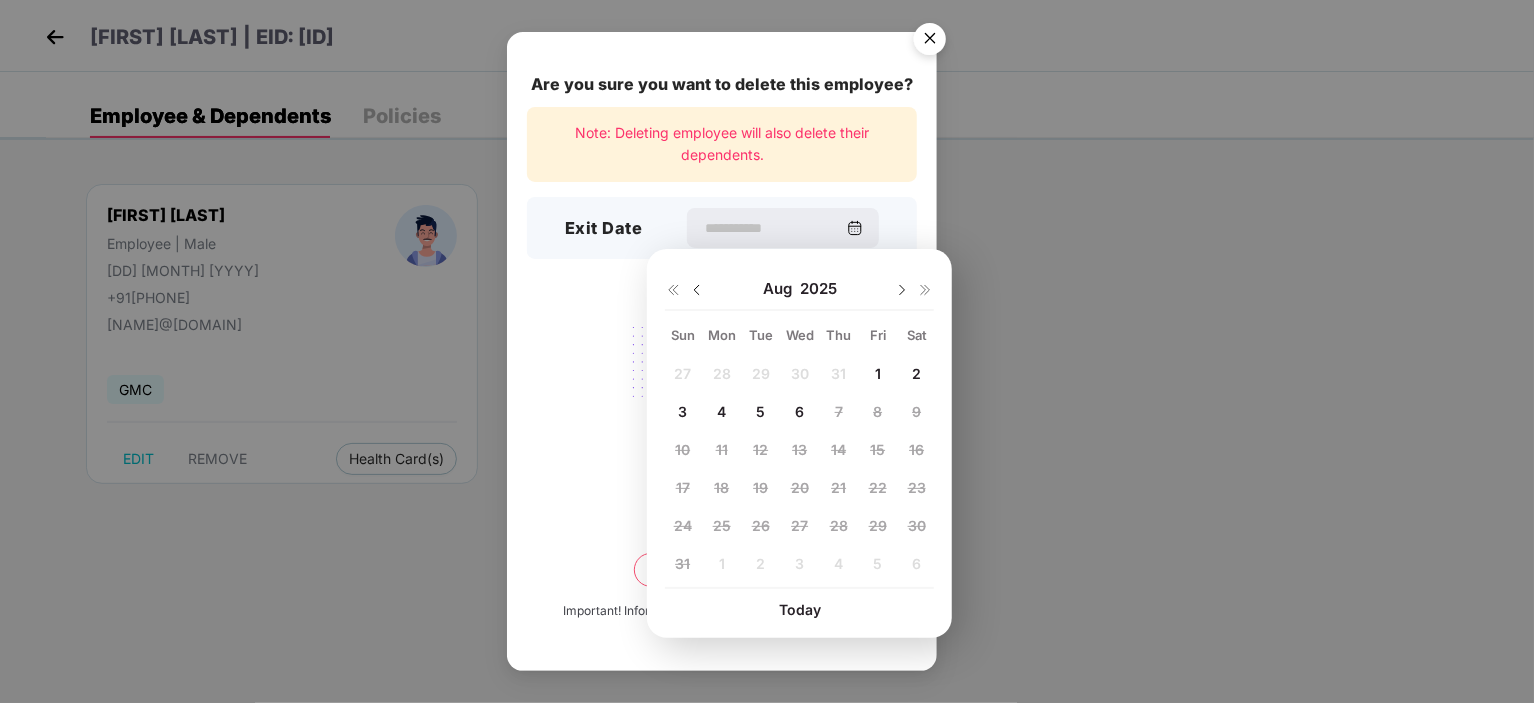 click at bounding box center (697, 290) 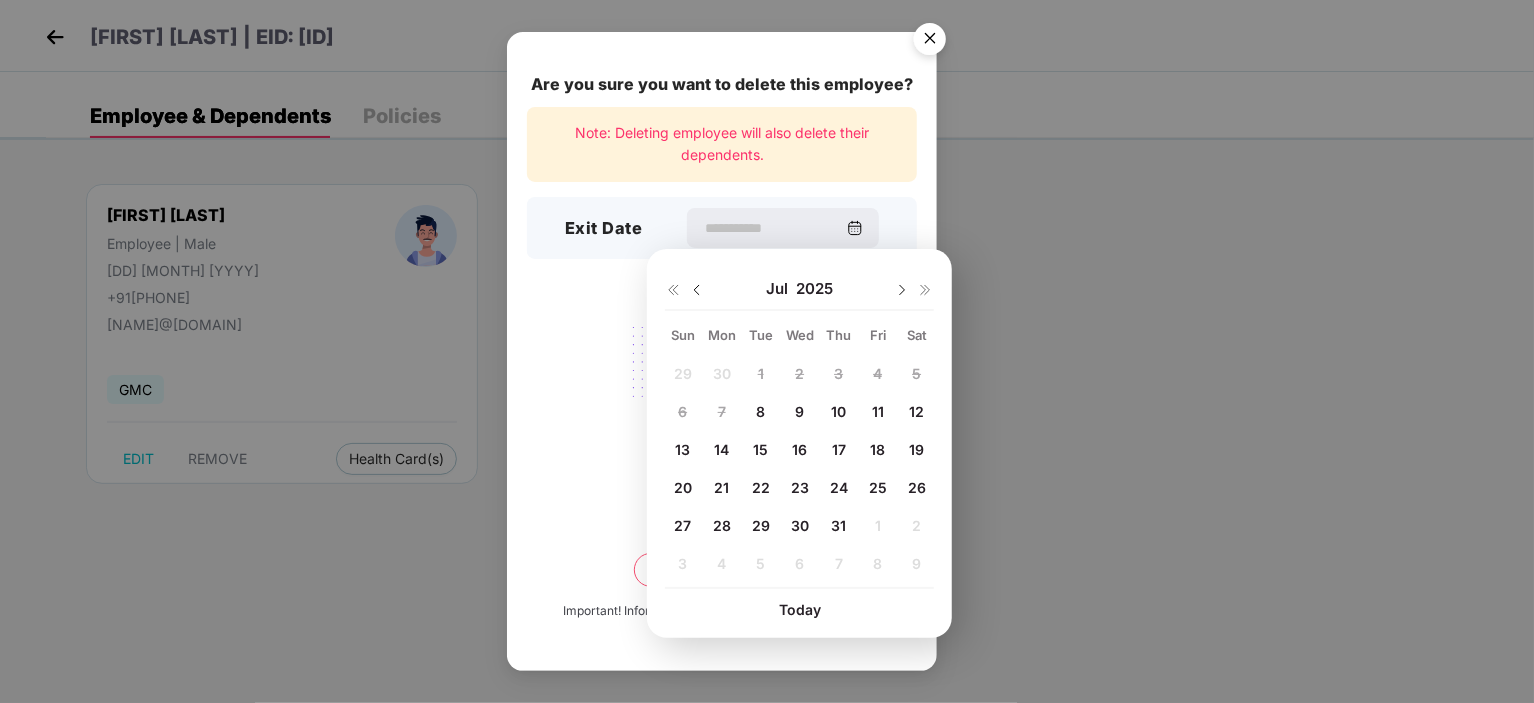 click on "8" at bounding box center (760, 411) 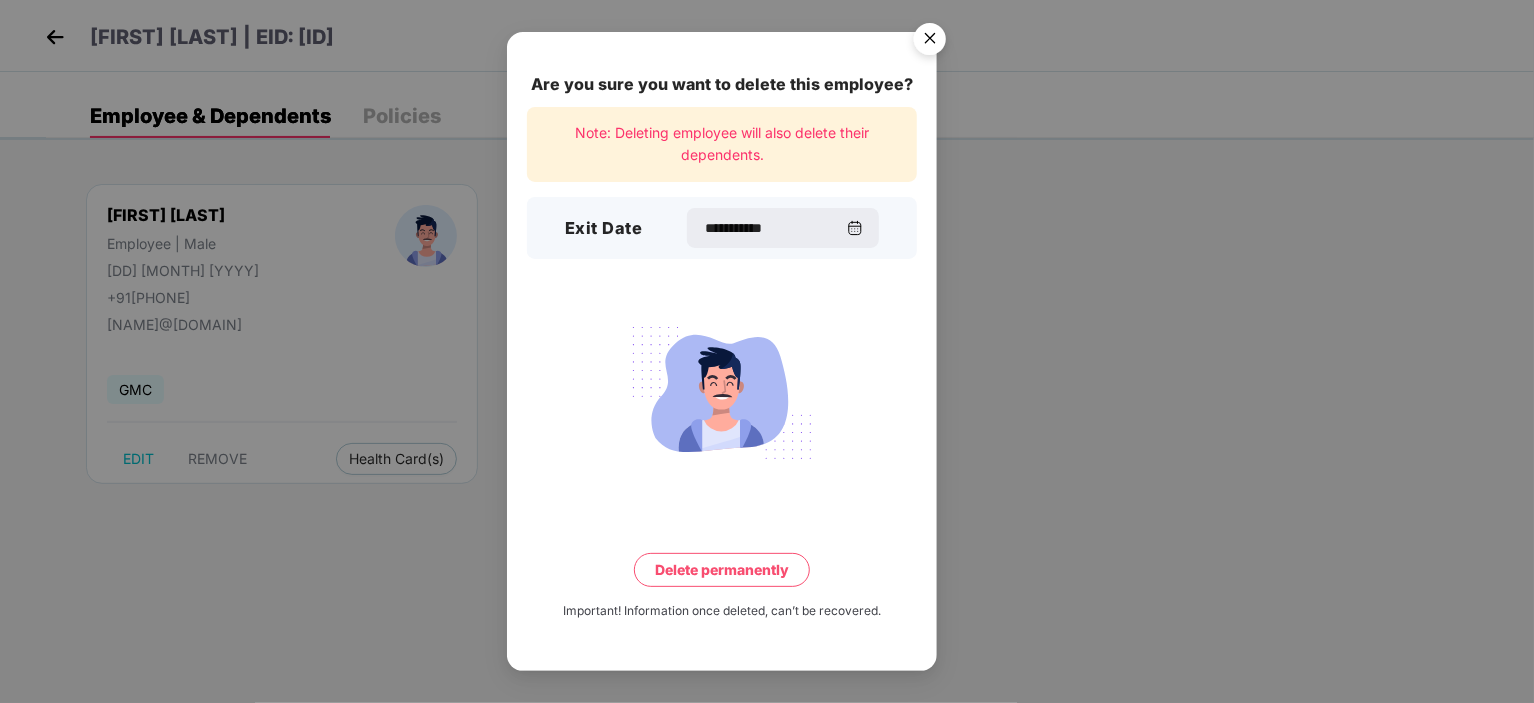 click on "Delete permanently" at bounding box center (722, 570) 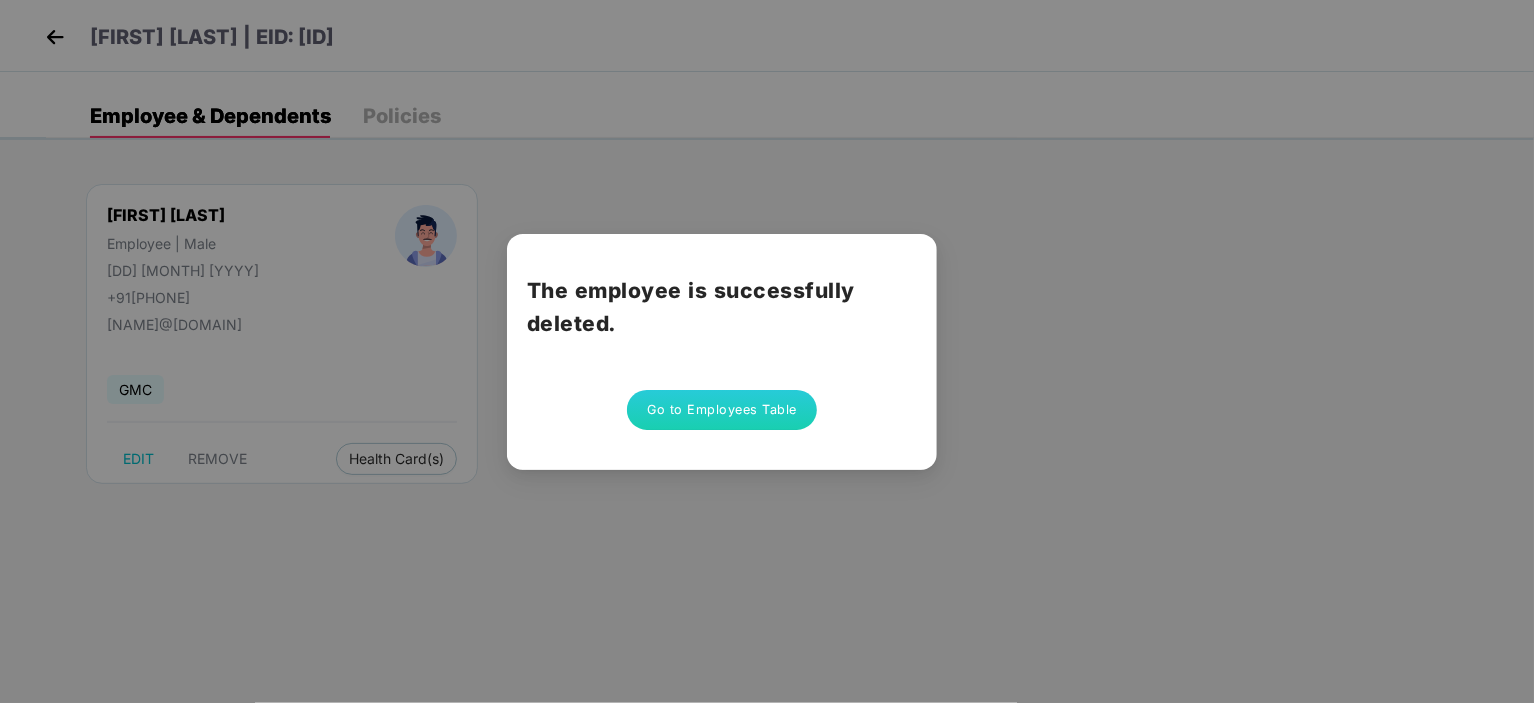 click on "Go to Employees Table" at bounding box center [722, 410] 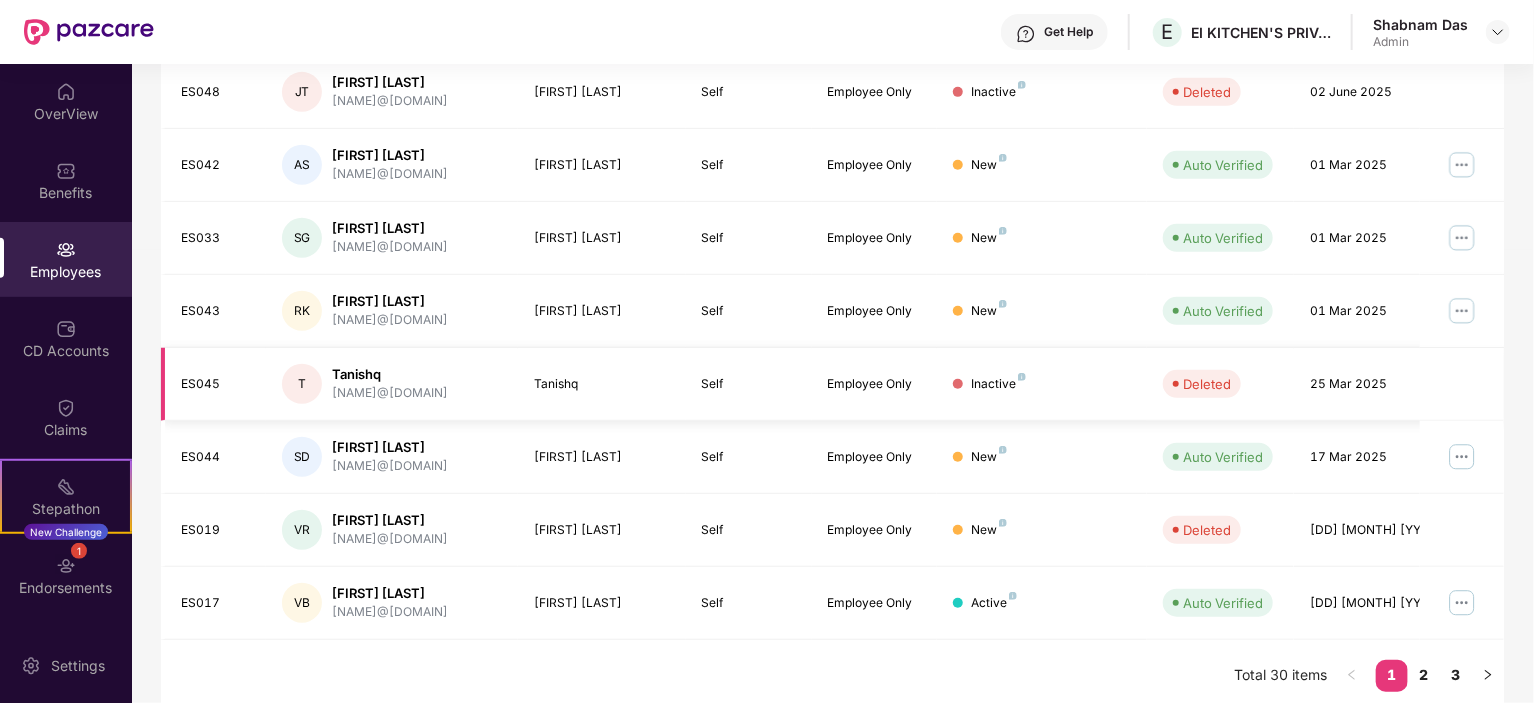 scroll, scrollTop: 523, scrollLeft: 0, axis: vertical 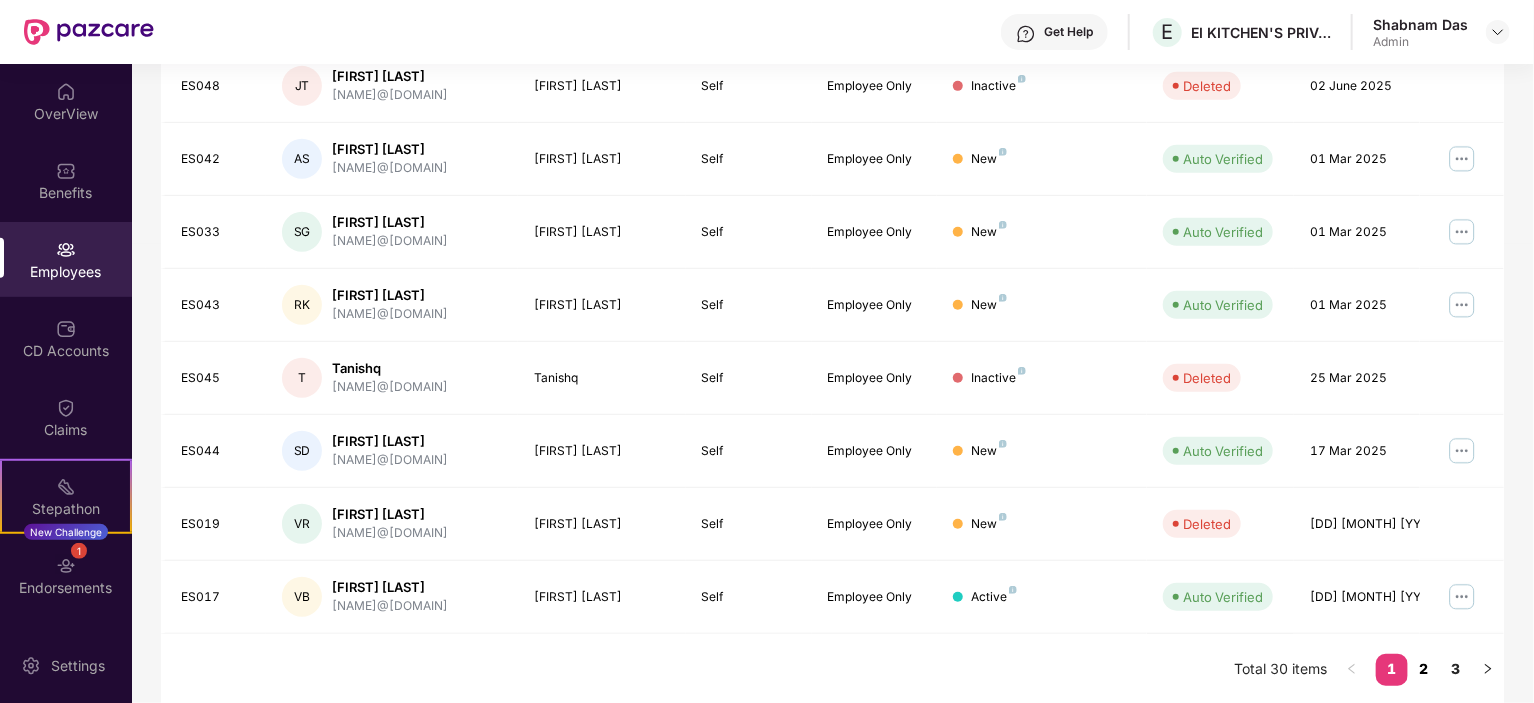 click on "2" at bounding box center [1424, 669] 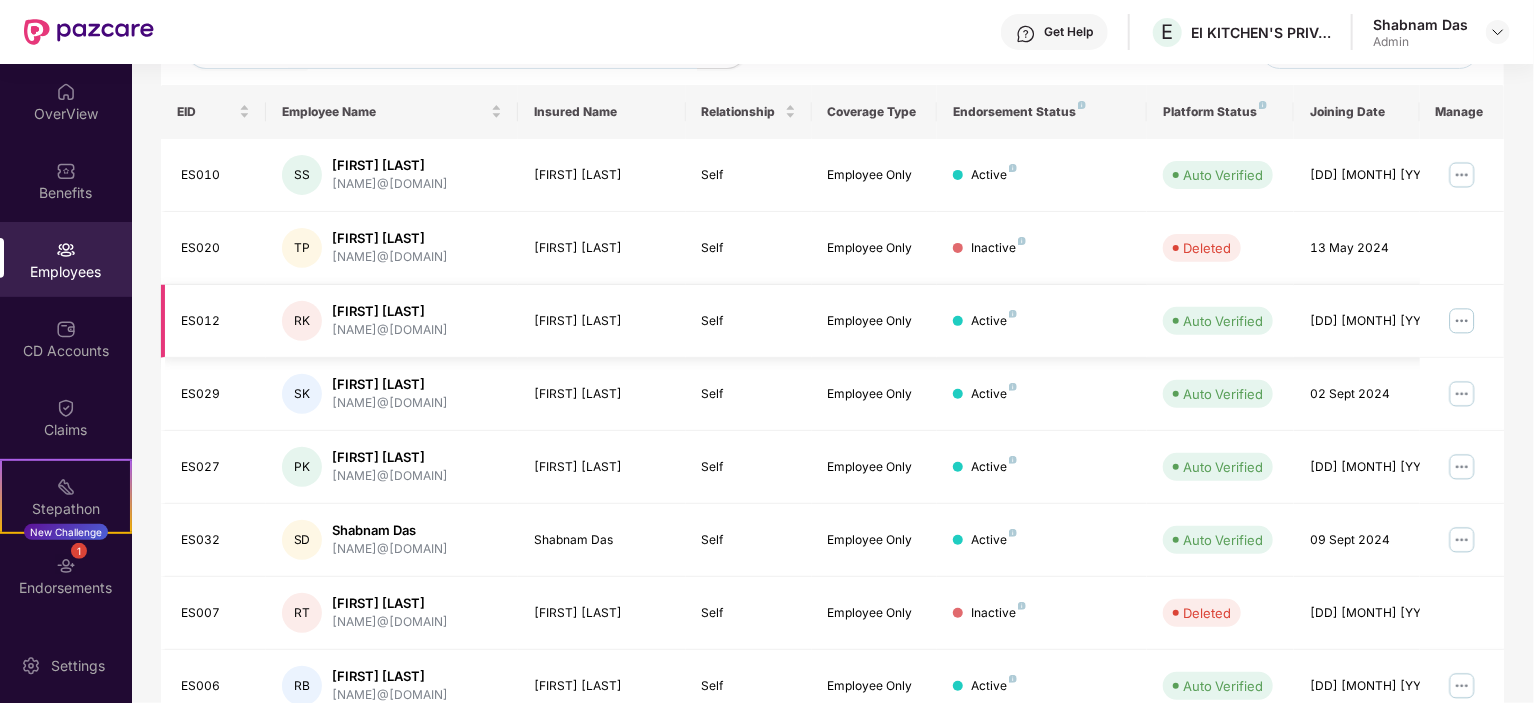 scroll, scrollTop: 323, scrollLeft: 0, axis: vertical 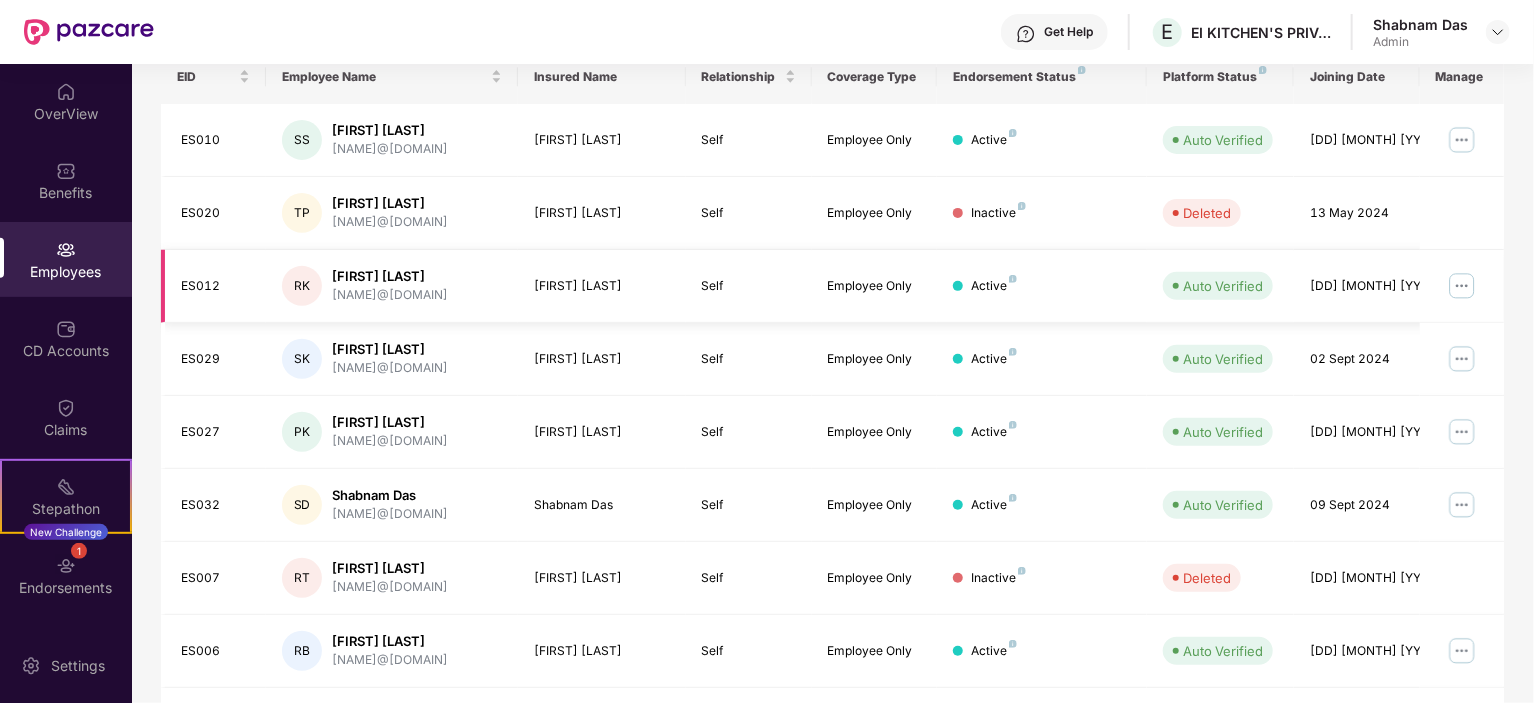 drag, startPoint x: 332, startPoint y: 297, endPoint x: 476, endPoint y: 297, distance: 144 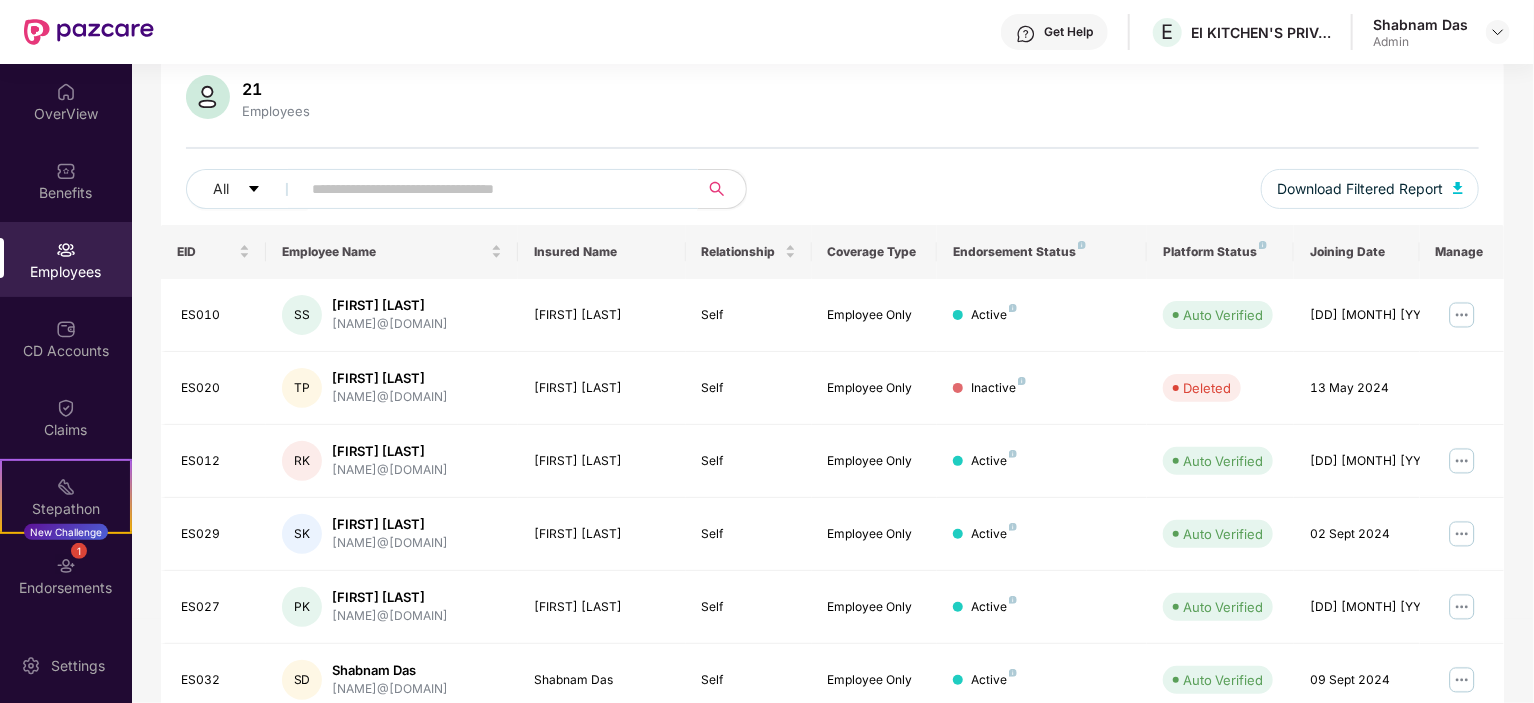 scroll, scrollTop: 0, scrollLeft: 0, axis: both 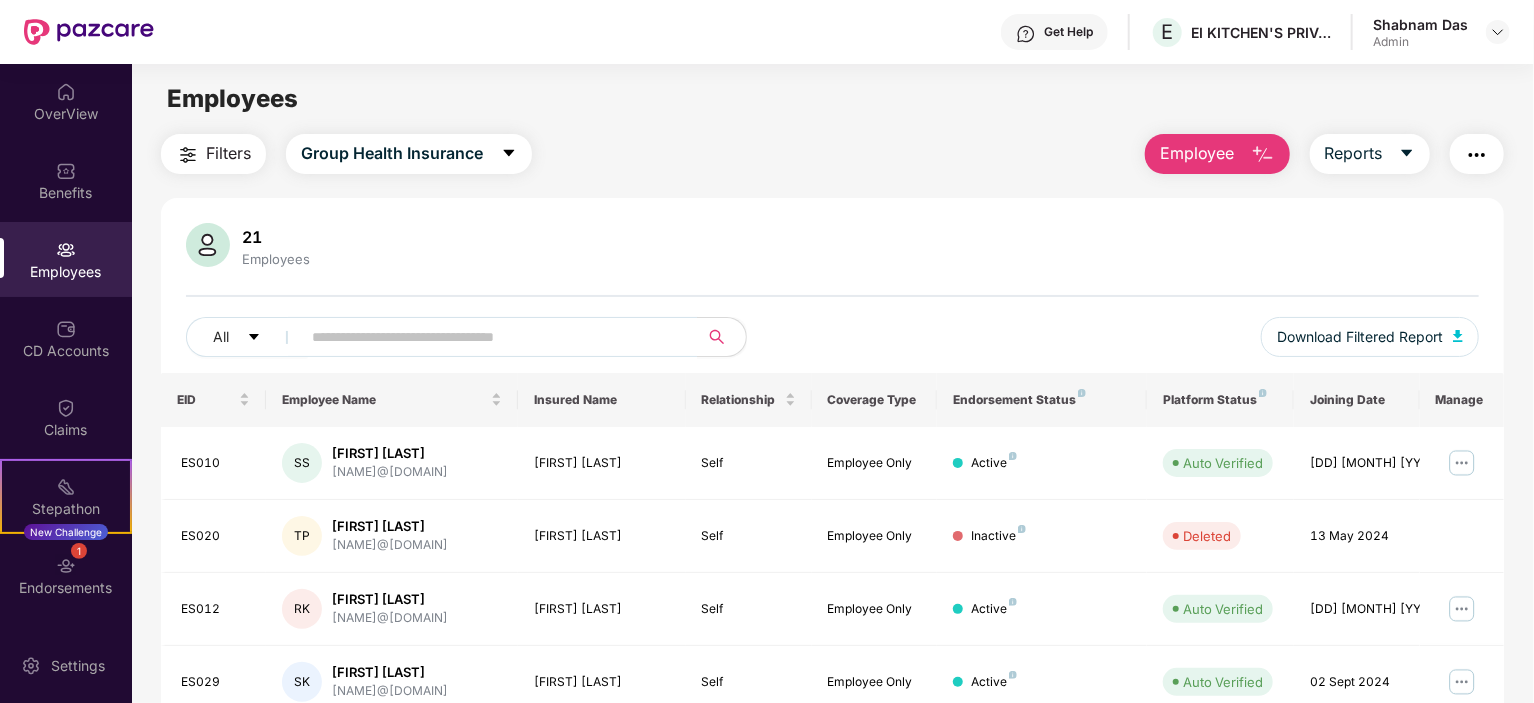 click at bounding box center [1263, 155] 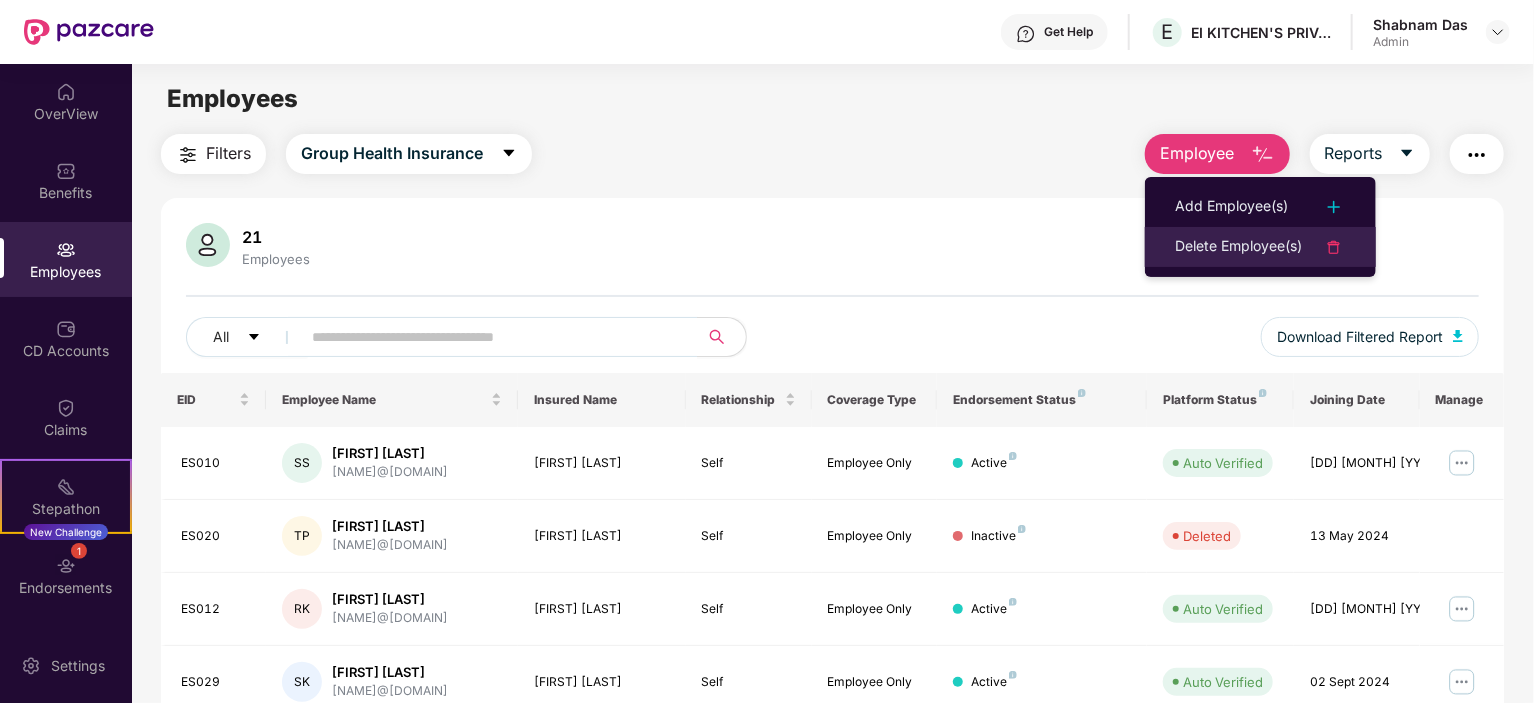 click on "Delete Employee(s)" at bounding box center (1238, 247) 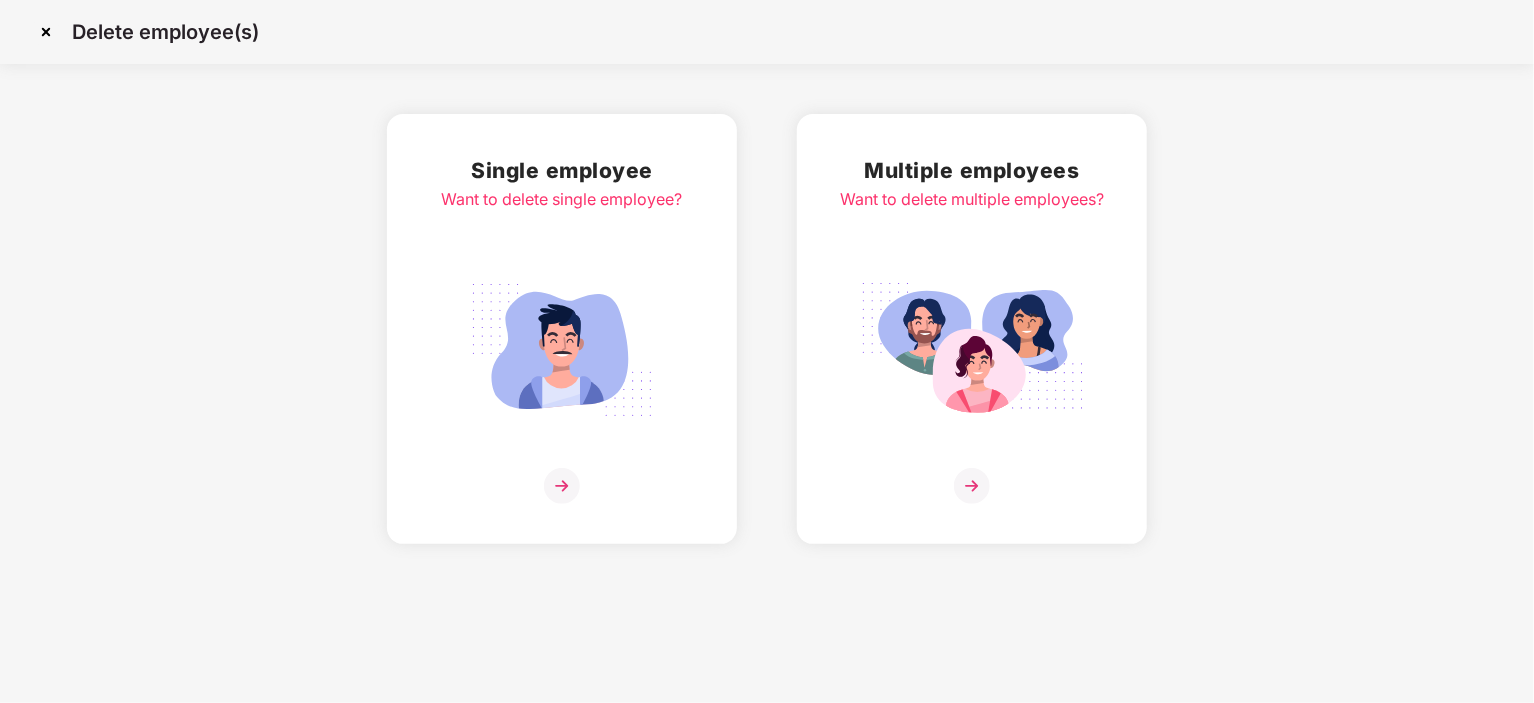 click at bounding box center (562, 486) 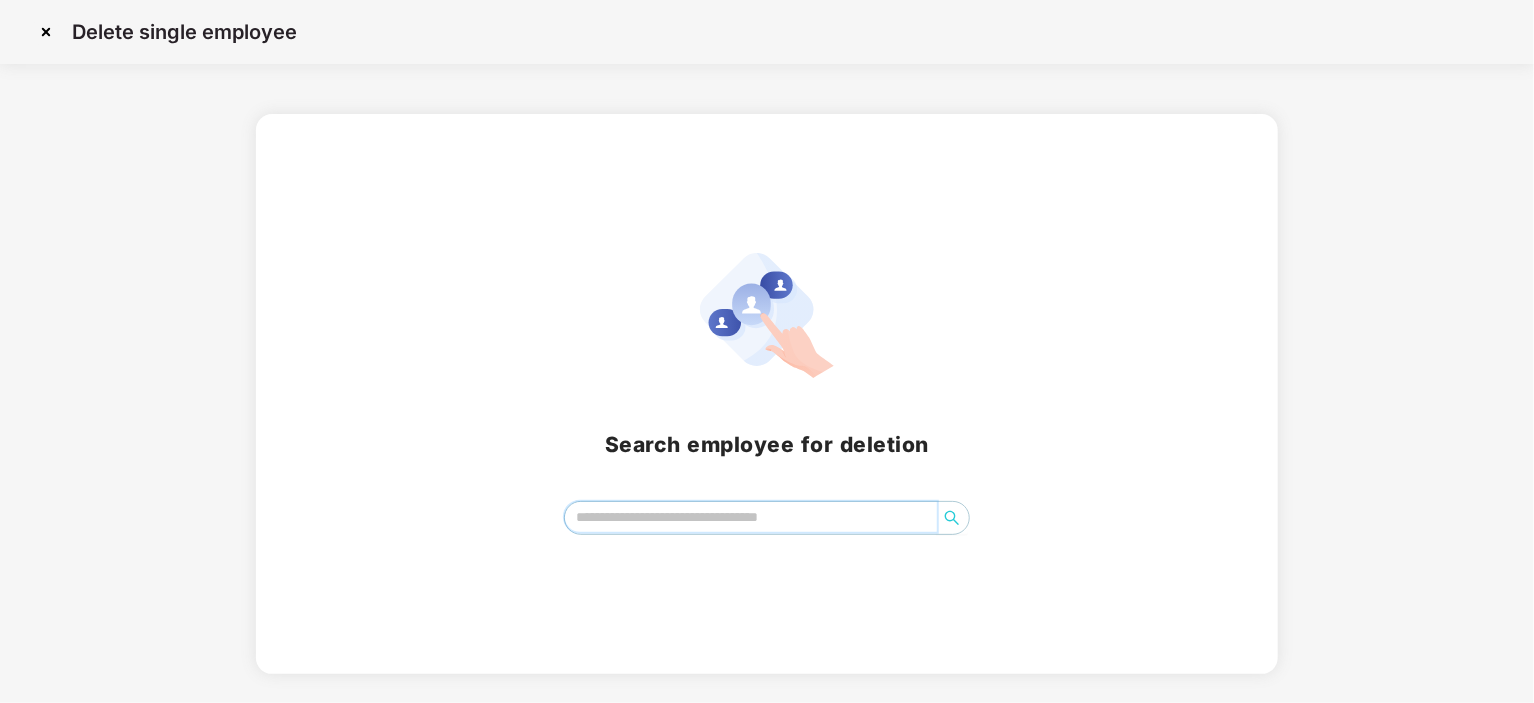 click at bounding box center (751, 517) 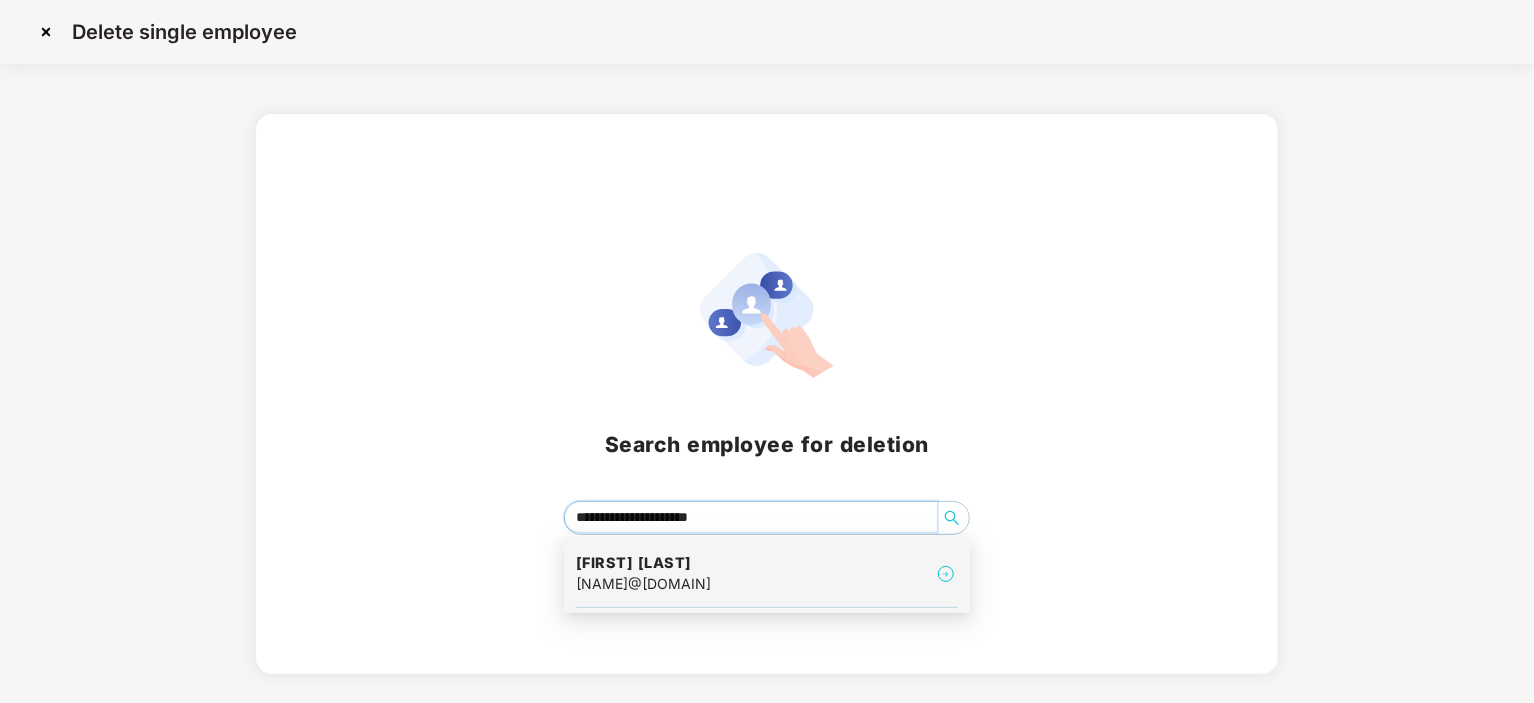 click on "[NAME]@[DOMAIN]" at bounding box center [643, 584] 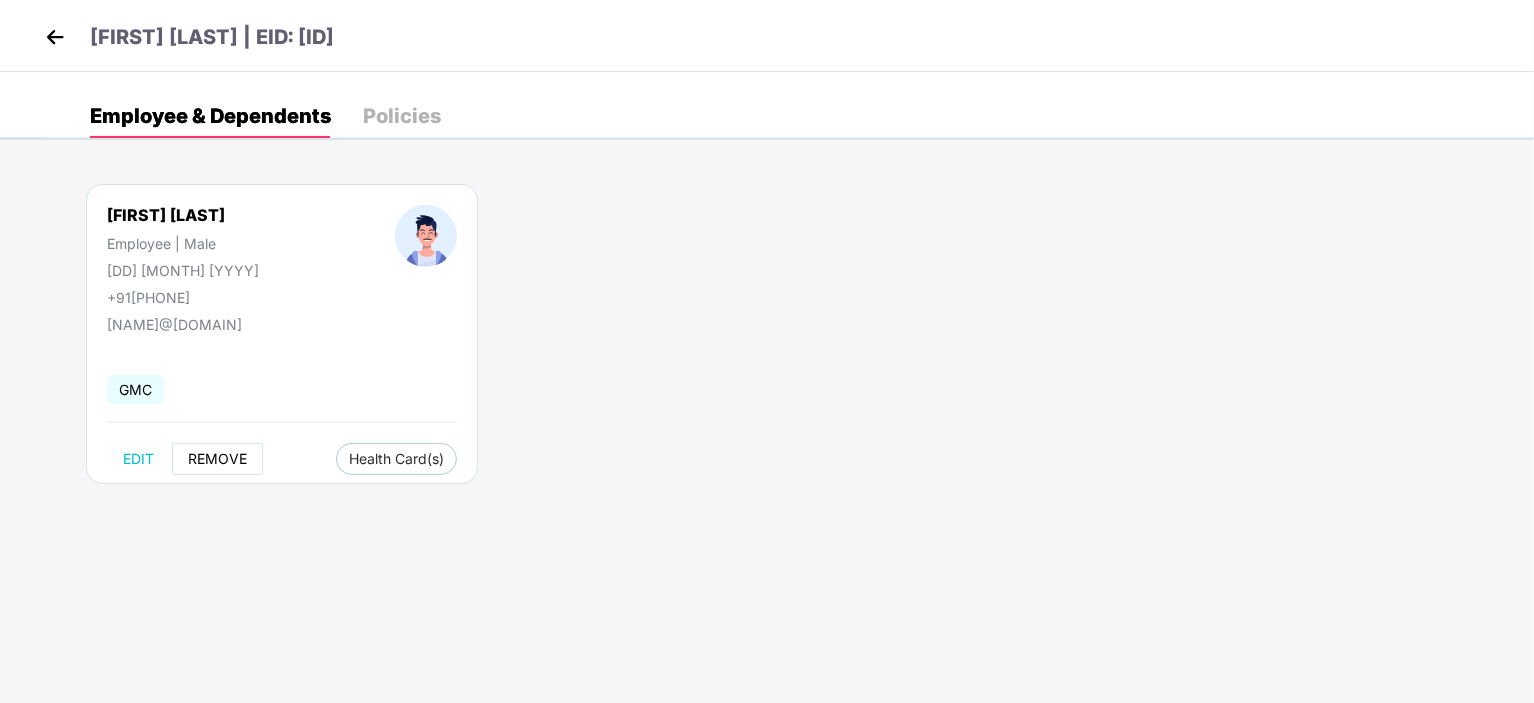 click on "REMOVE" at bounding box center [217, 459] 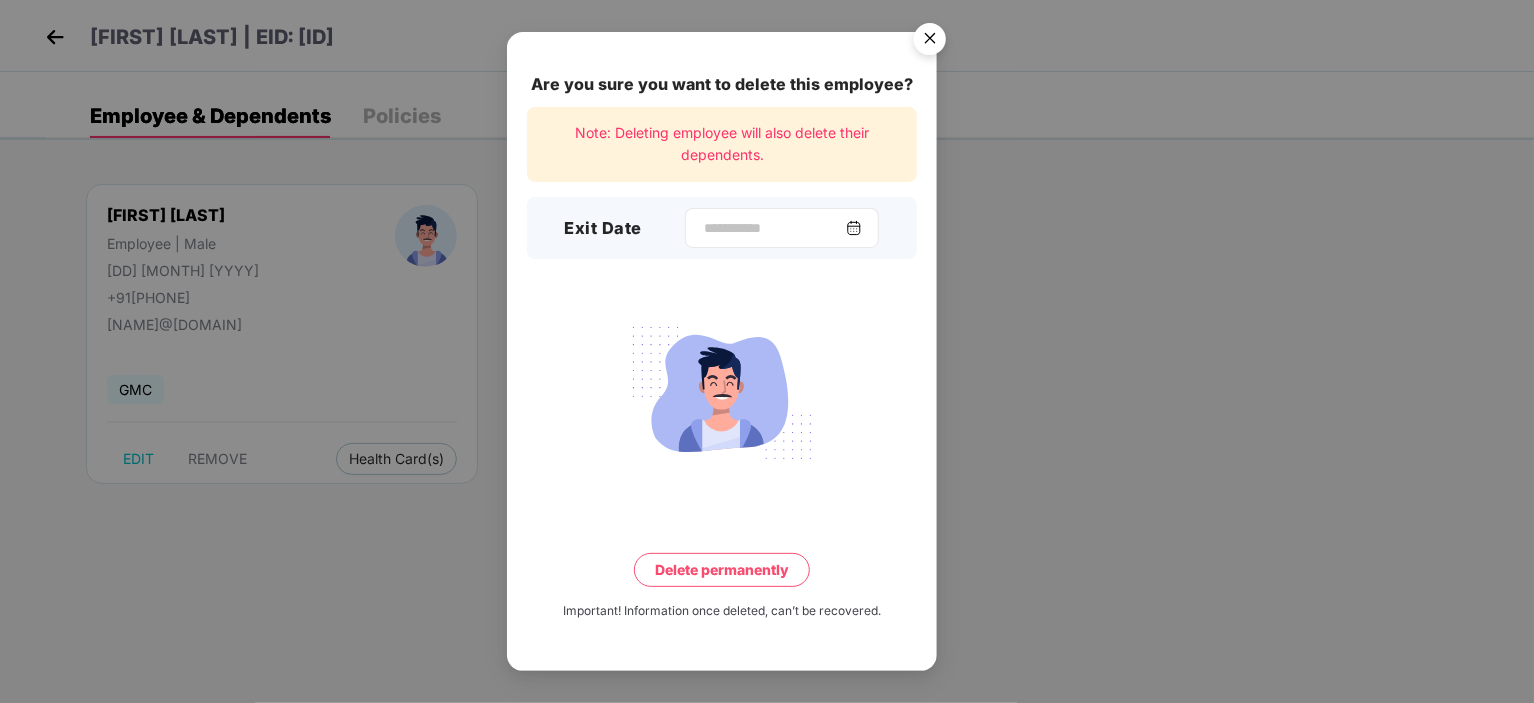 click at bounding box center [854, 228] 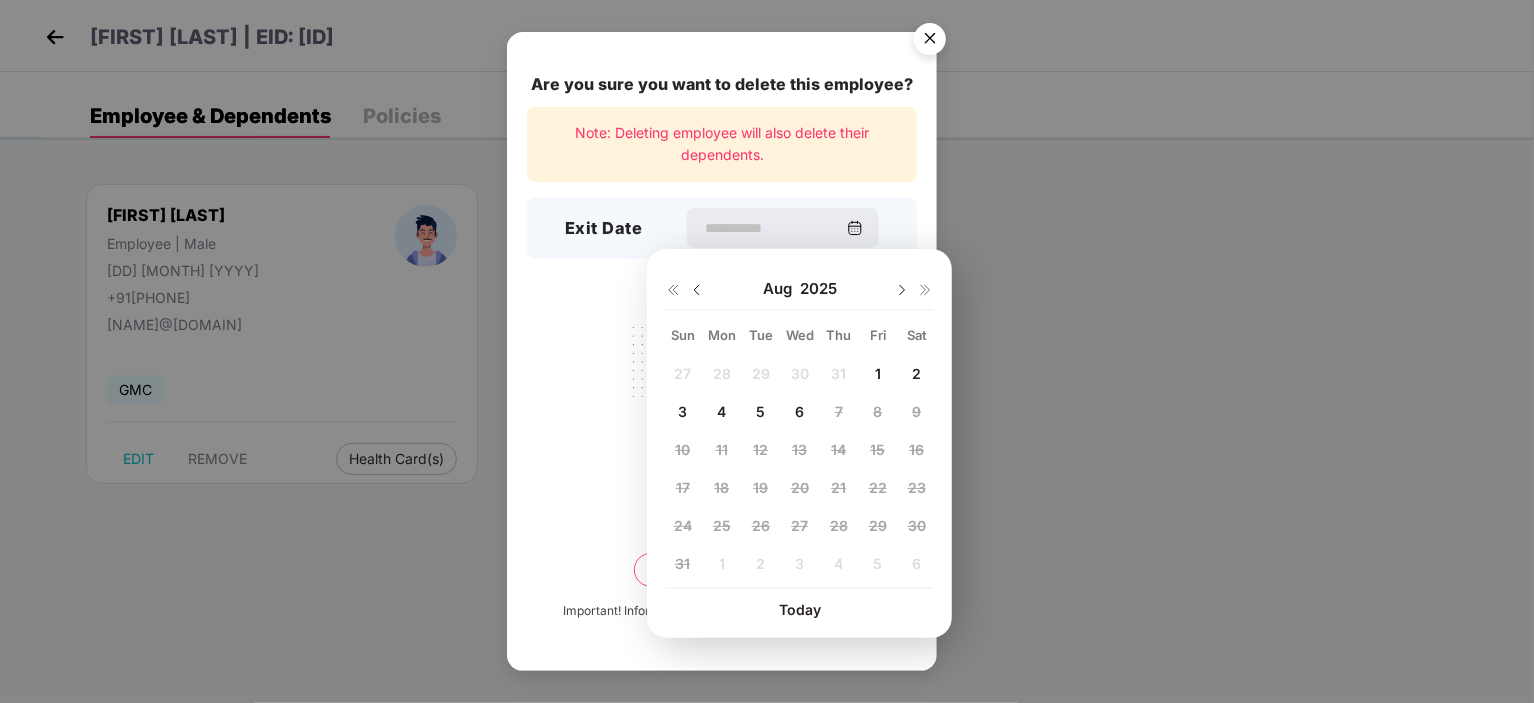 click at bounding box center [697, 290] 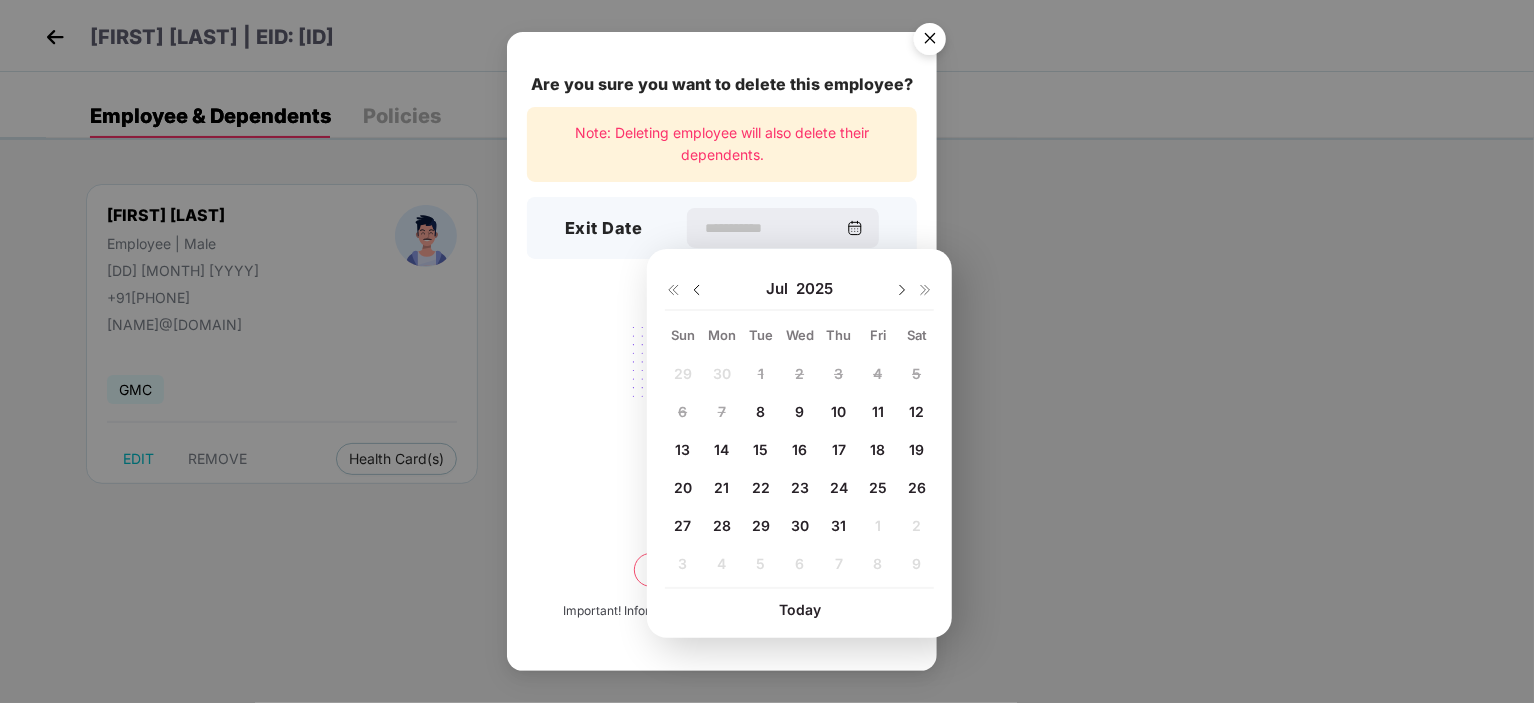 click on "8" at bounding box center [760, 411] 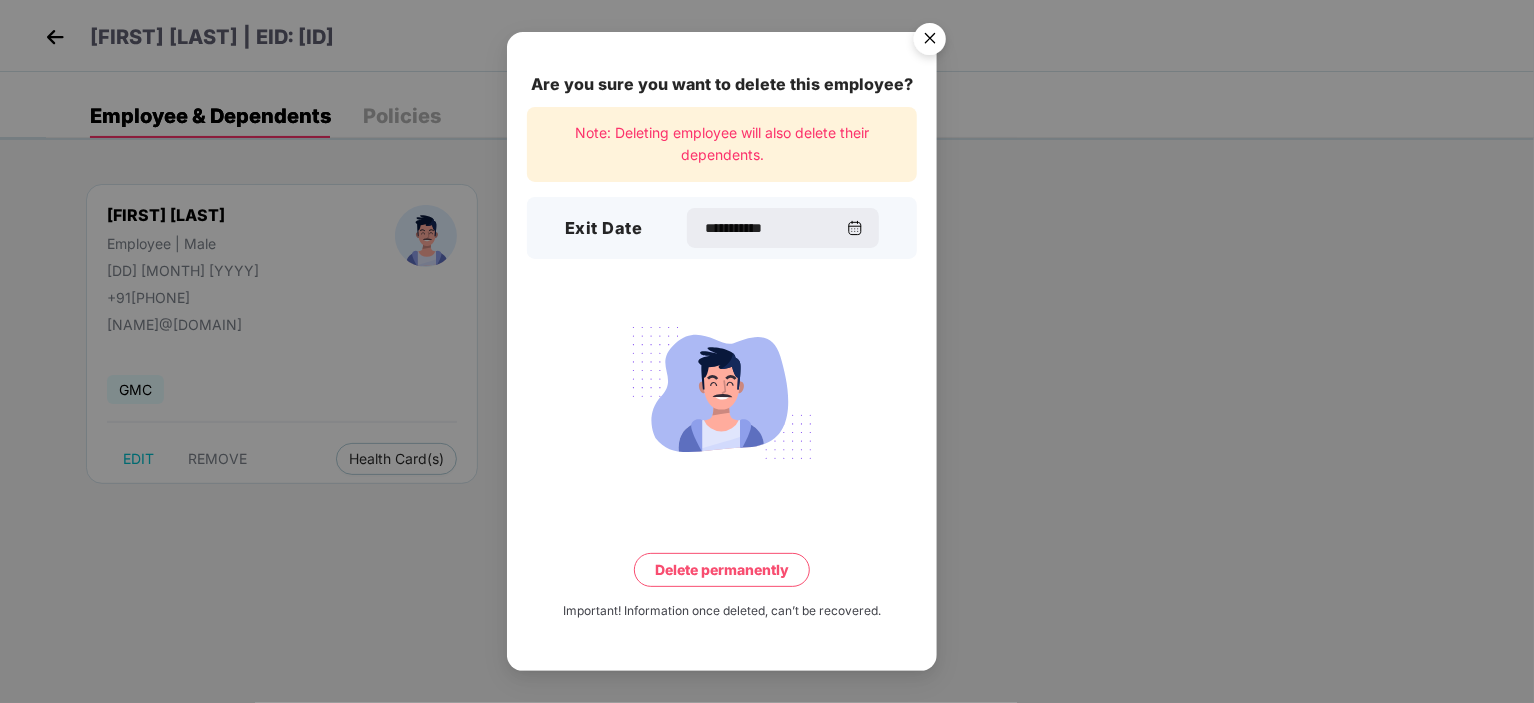 click on "Delete permanently" at bounding box center [722, 570] 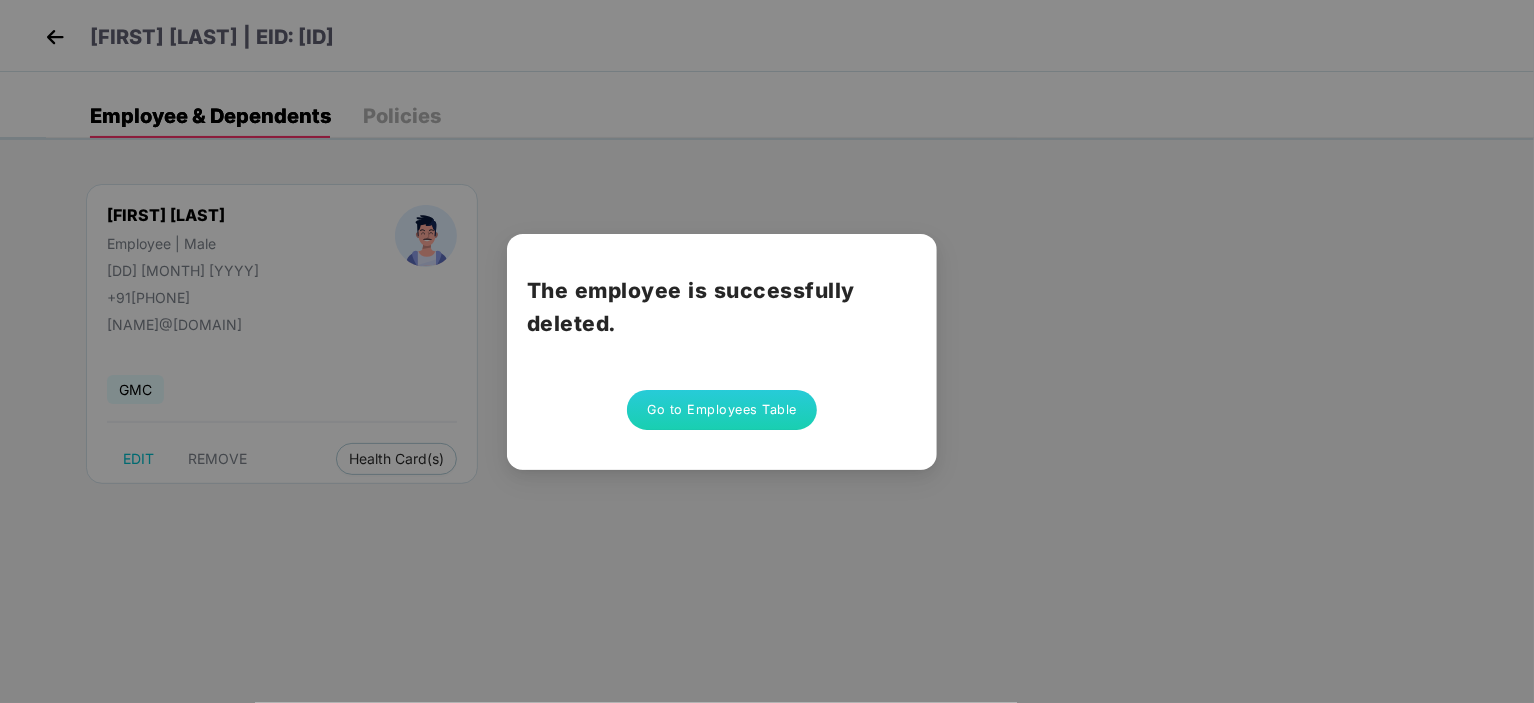 click on "Go to Employees Table" at bounding box center (722, 410) 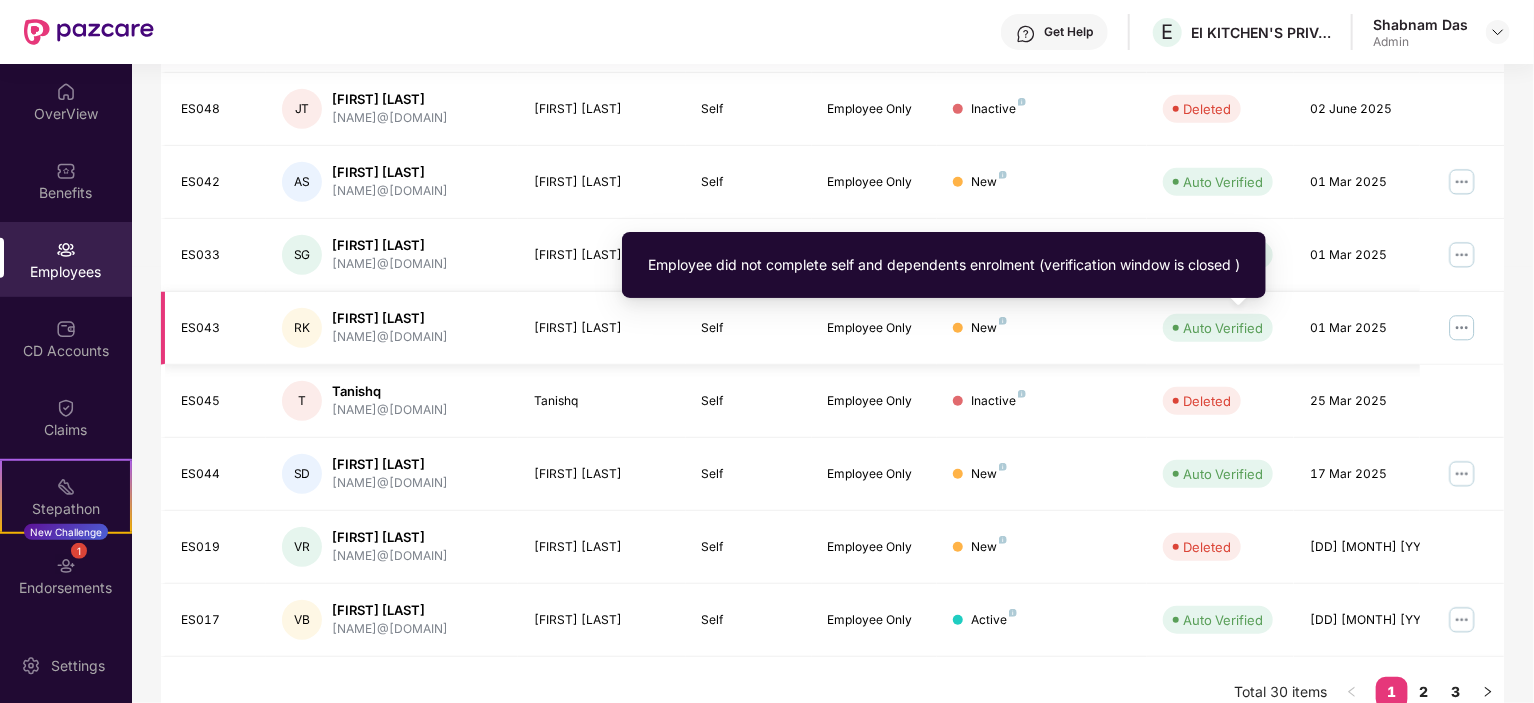 scroll, scrollTop: 523, scrollLeft: 0, axis: vertical 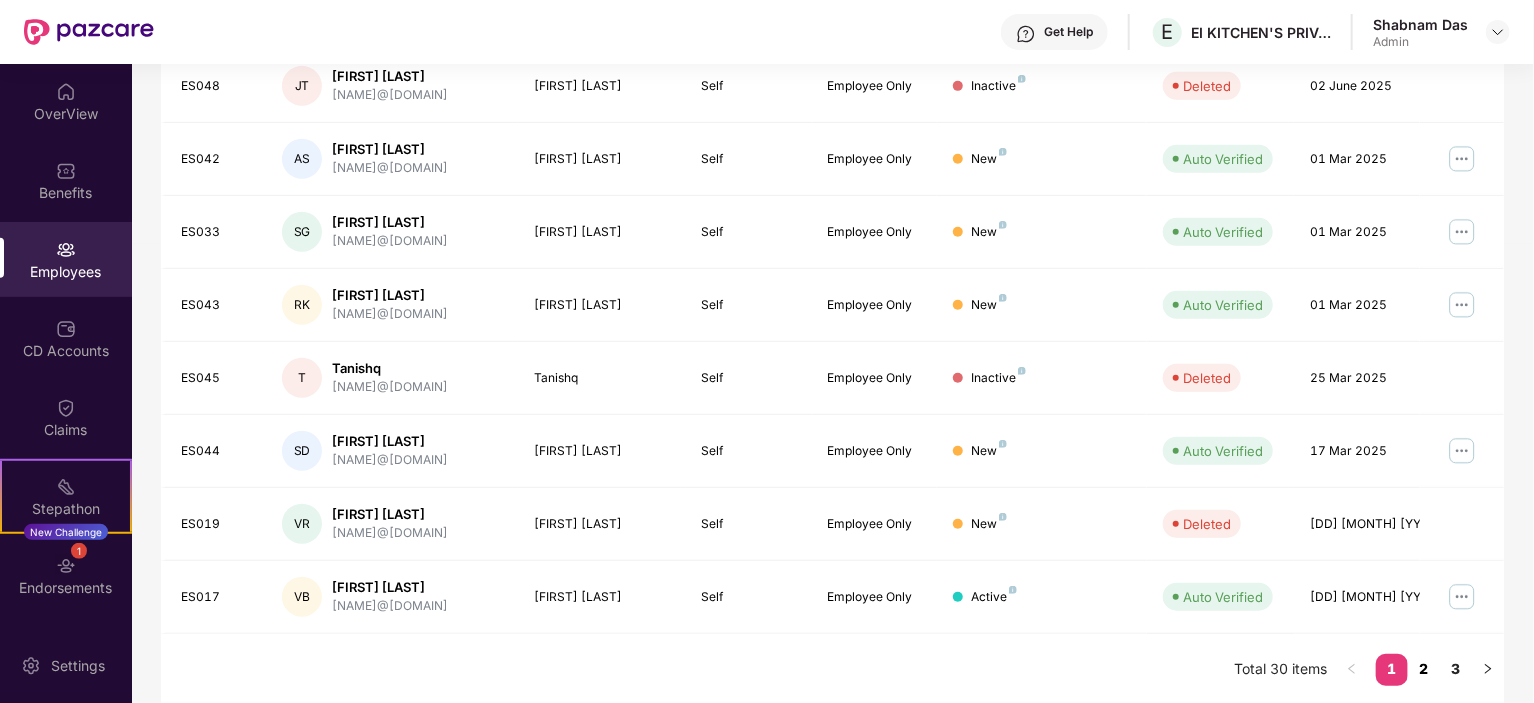 click on "2" at bounding box center (1424, 669) 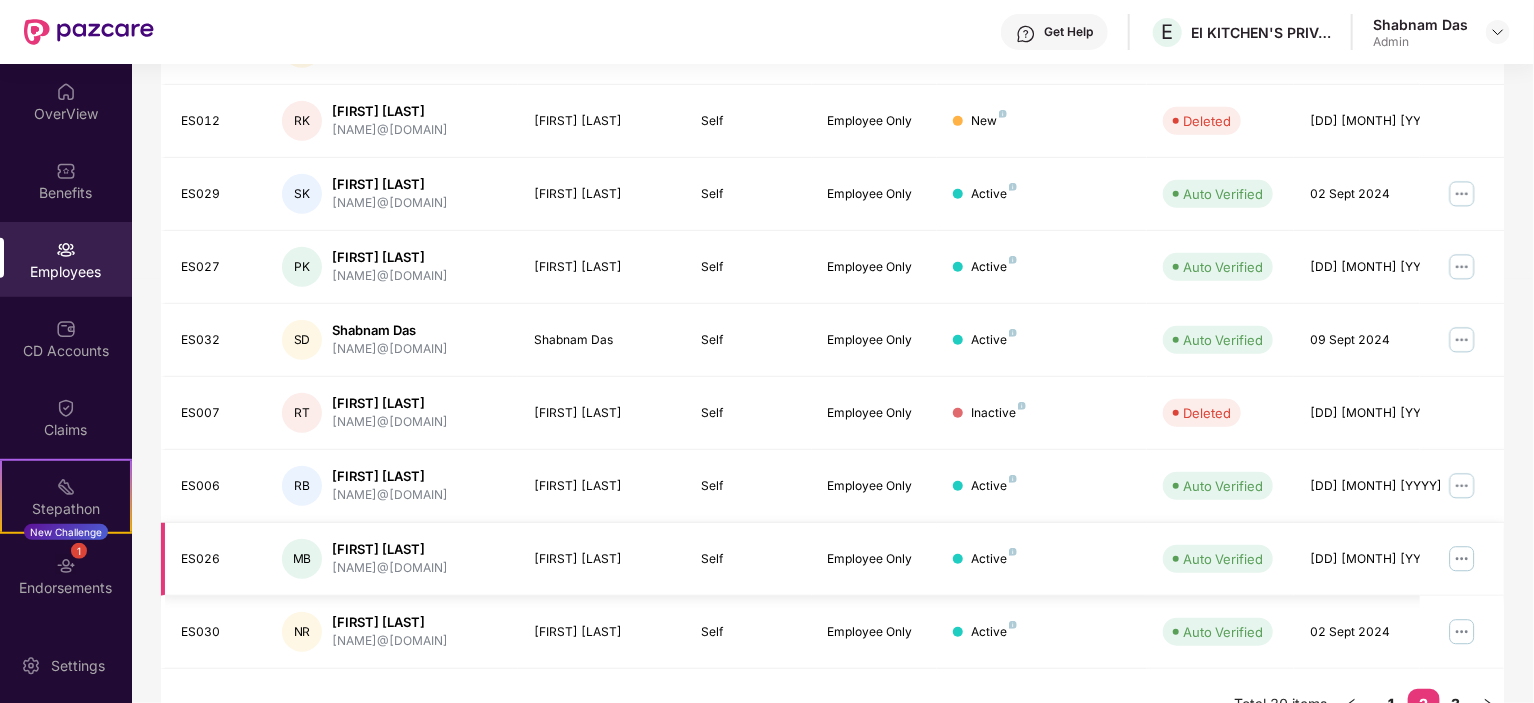 scroll, scrollTop: 523, scrollLeft: 0, axis: vertical 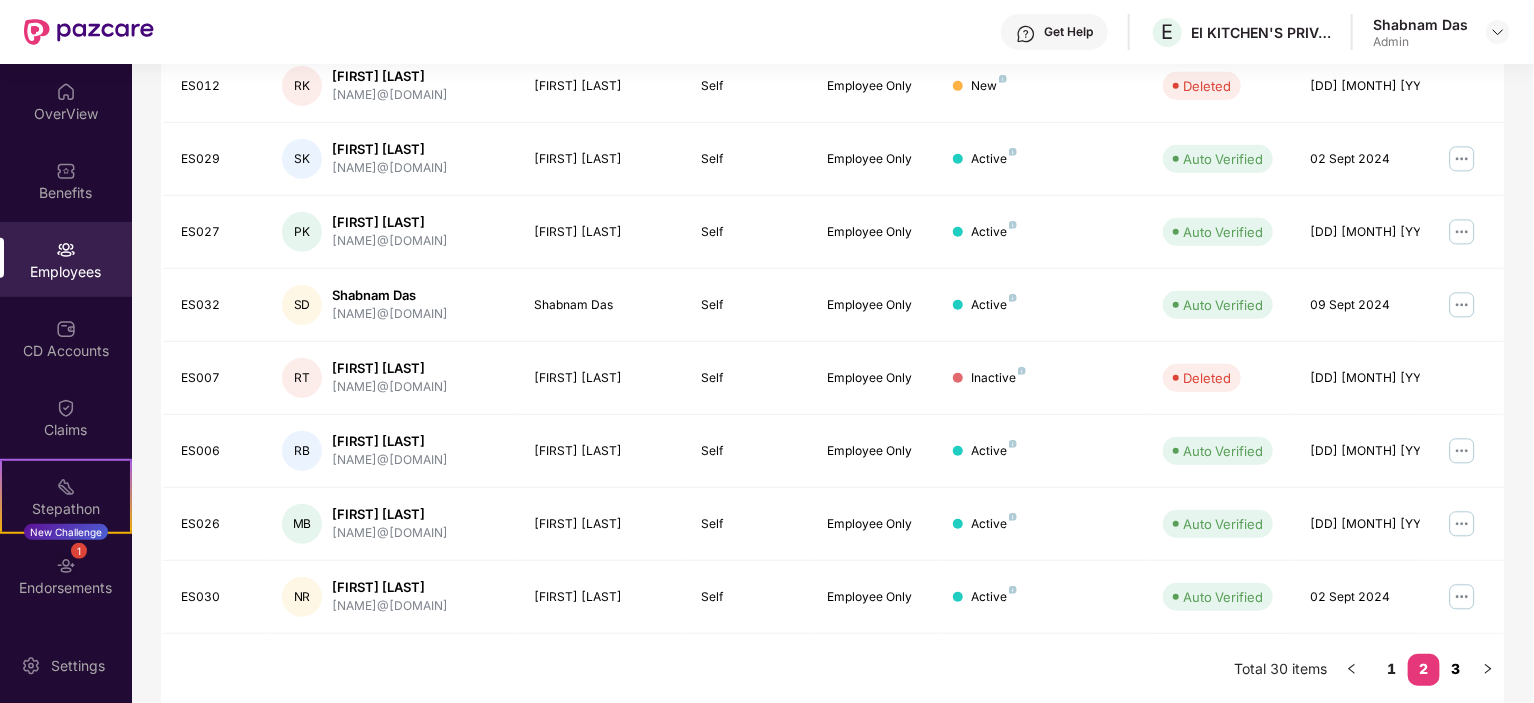 click on "3" at bounding box center [1456, 669] 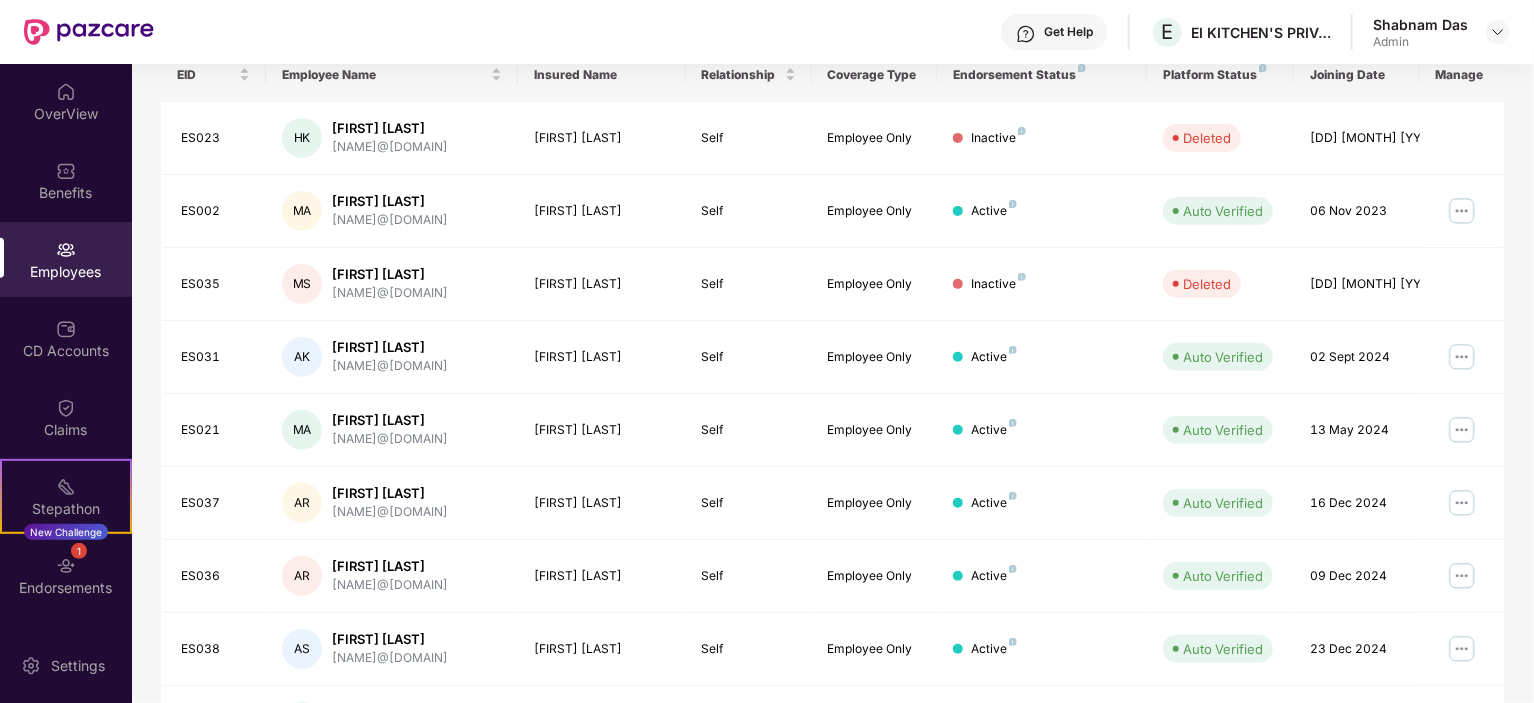 scroll, scrollTop: 523, scrollLeft: 0, axis: vertical 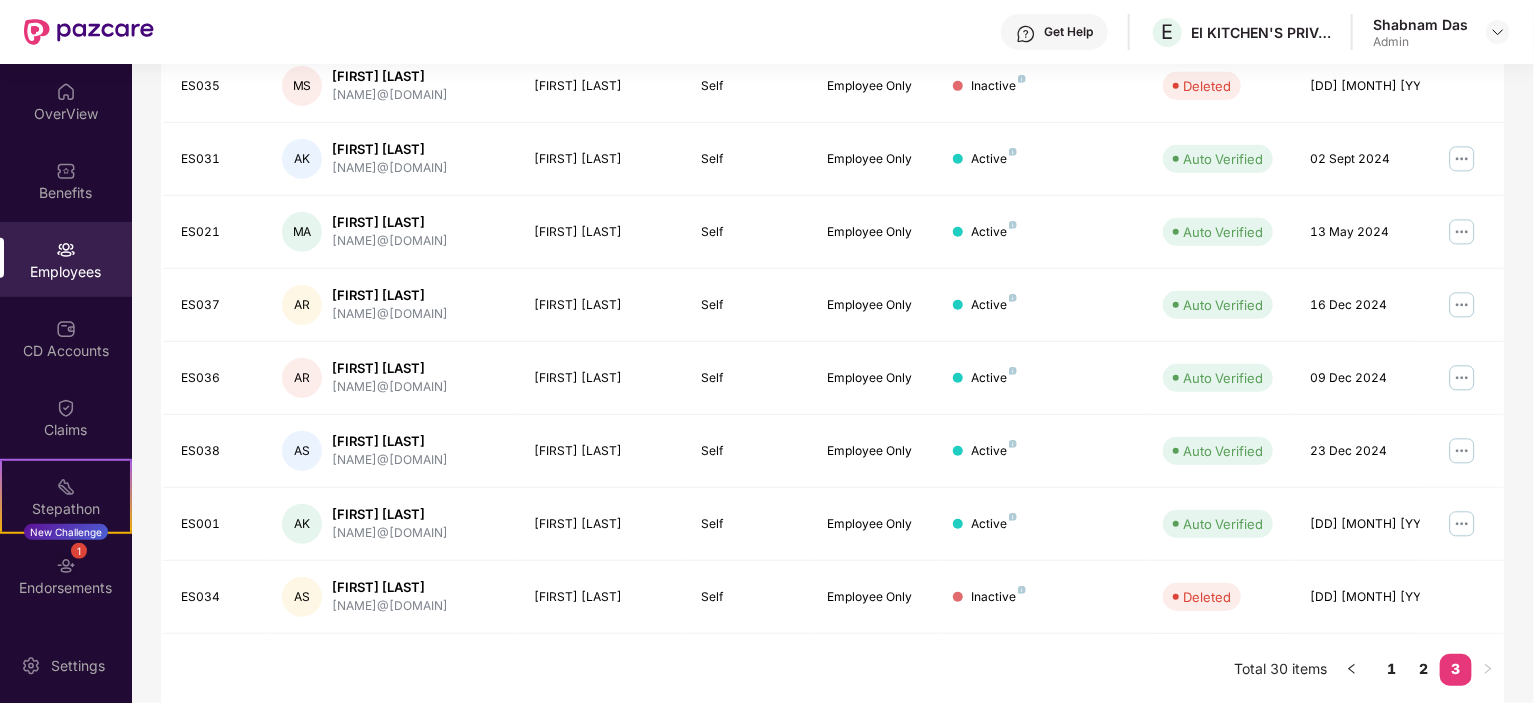 click on "EID Employee Name Insured Name Relationship Coverage Type Endorsement Status Platform Status Joining Date Manage [ID] [INITIALS] [FIRST] [LAST] [NAME]@[DOMAIN] [FIRST] [LAST] Self Employee Only Inactive Deleted [DD] [MONTH] [YYYY] [ID] [INITIALS] [FIRST] [LAST] [NAME]@[DOMAIN] [FIRST] [LAST] Self Employee Only Active Auto Verified [DD] [MONTH] [YYYY] [ID] [INITIALS] [FIRST] [LAST] [NAME]@[DOMAIN] [FIRST] [LAST] Self Employee Only Inactive Deleted [DD] [MONTH] [YYYY] [ID] [INITIALS] [FIRST] [LAST] [NAME]@[DOMAIN] [FIRST] [LAST] Self Employee Only Active Auto Verified [DD] [MONTH] [YYYY] [ID] [INITIALS] [FIRST] [LAST] [NAME]@[DOMAIN] [FIRST] [LAST] Self Employee Only Active Auto Verified [DD] [MONTH] [YYYY] [ID] [INITIALS] [FIRST] [LAST] [NAME]@[DOMAIN] [FIRST] [LAST] Self Employee Only Active Auto Verified [DD] [MONTH] [YYYY] [ID] [INITIALS] [FIRST] [LAST] [NAME]@[DOMAIN] [FIRST] [LAST] Self Active [ID]" at bounding box center (832, 278) 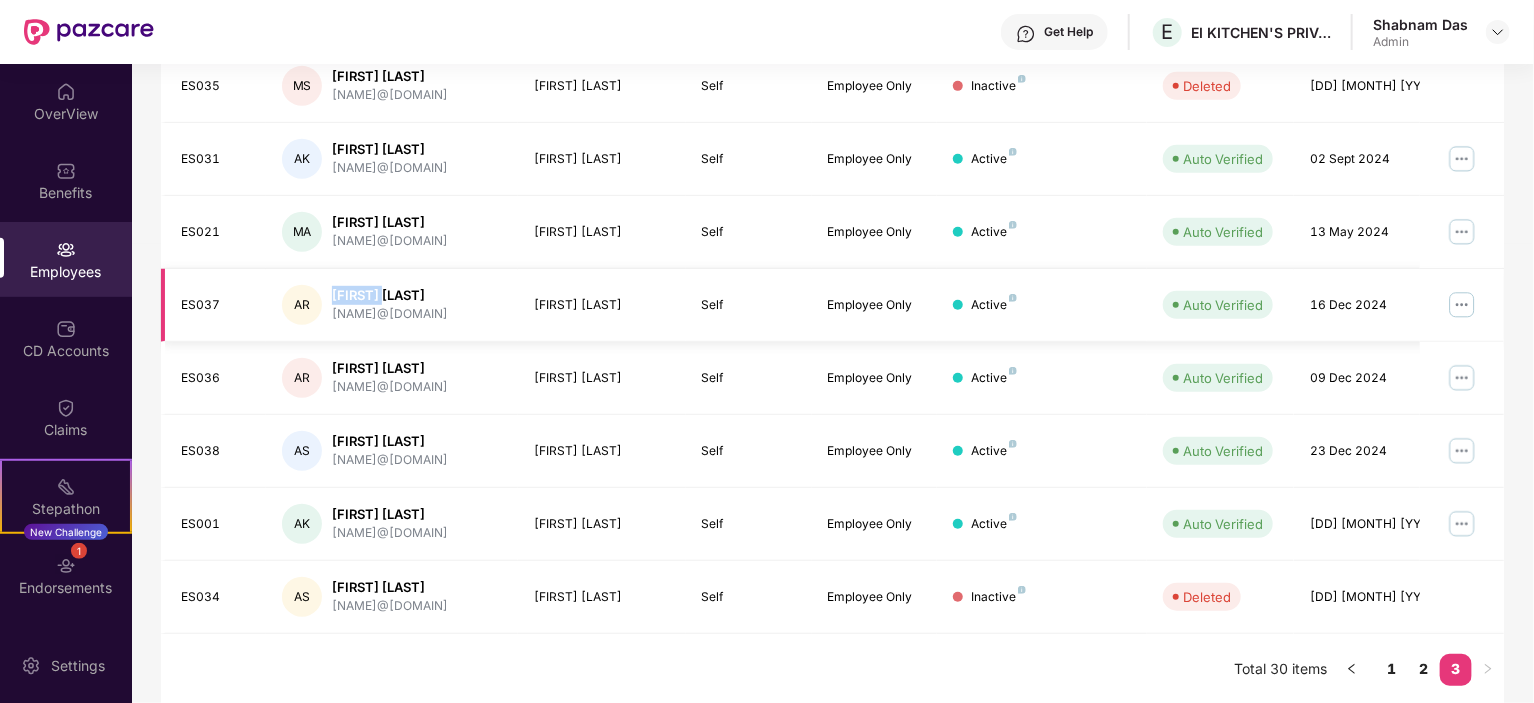 drag, startPoint x: 325, startPoint y: 289, endPoint x: 409, endPoint y: 289, distance: 84 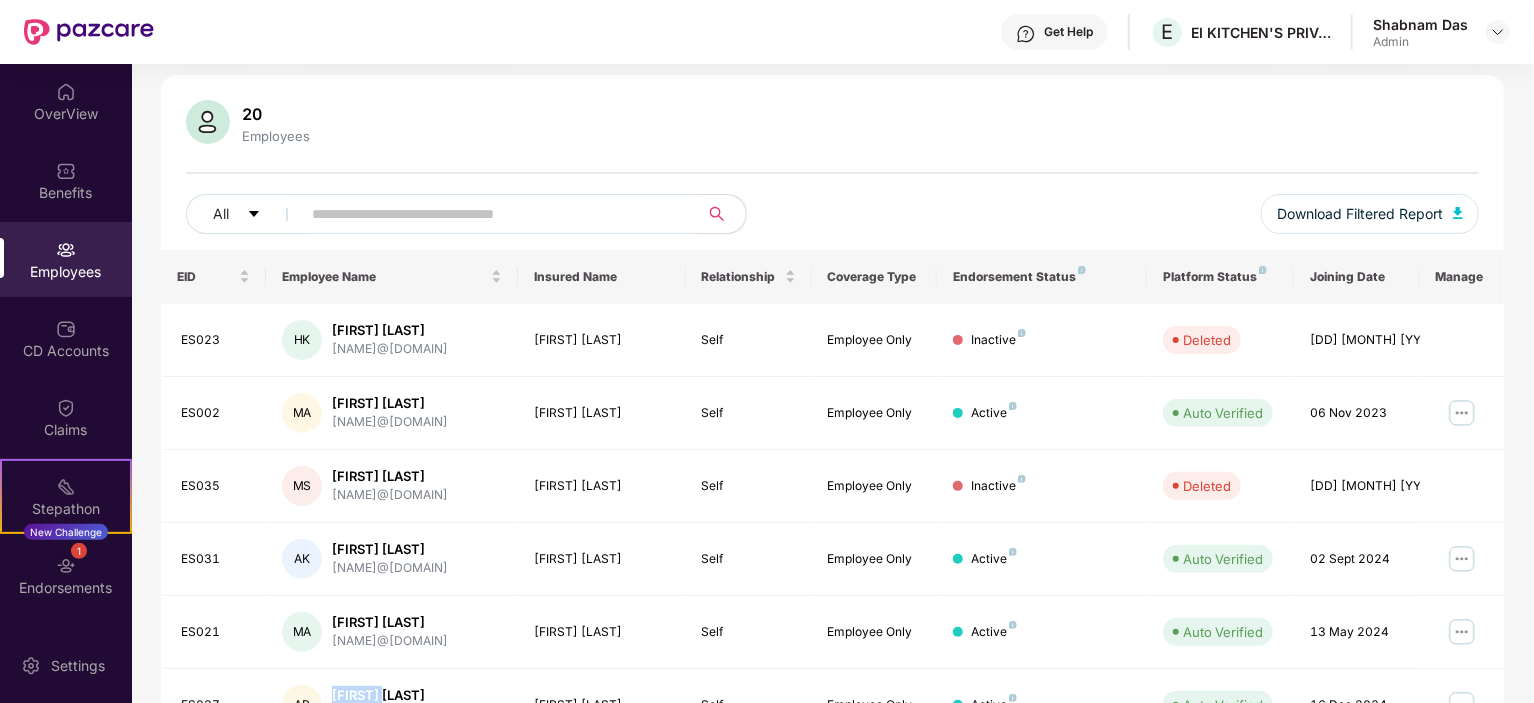 scroll, scrollTop: 0, scrollLeft: 0, axis: both 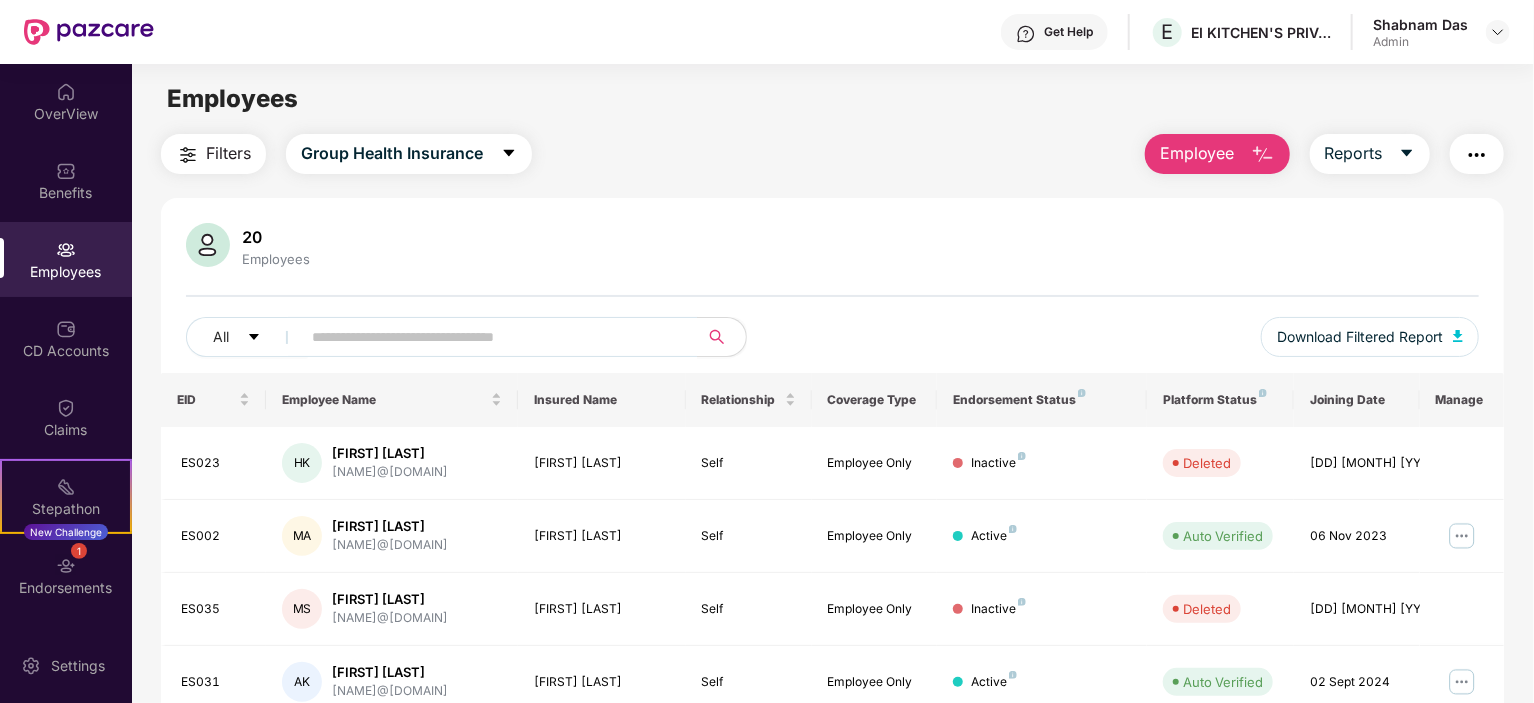 click at bounding box center [1263, 155] 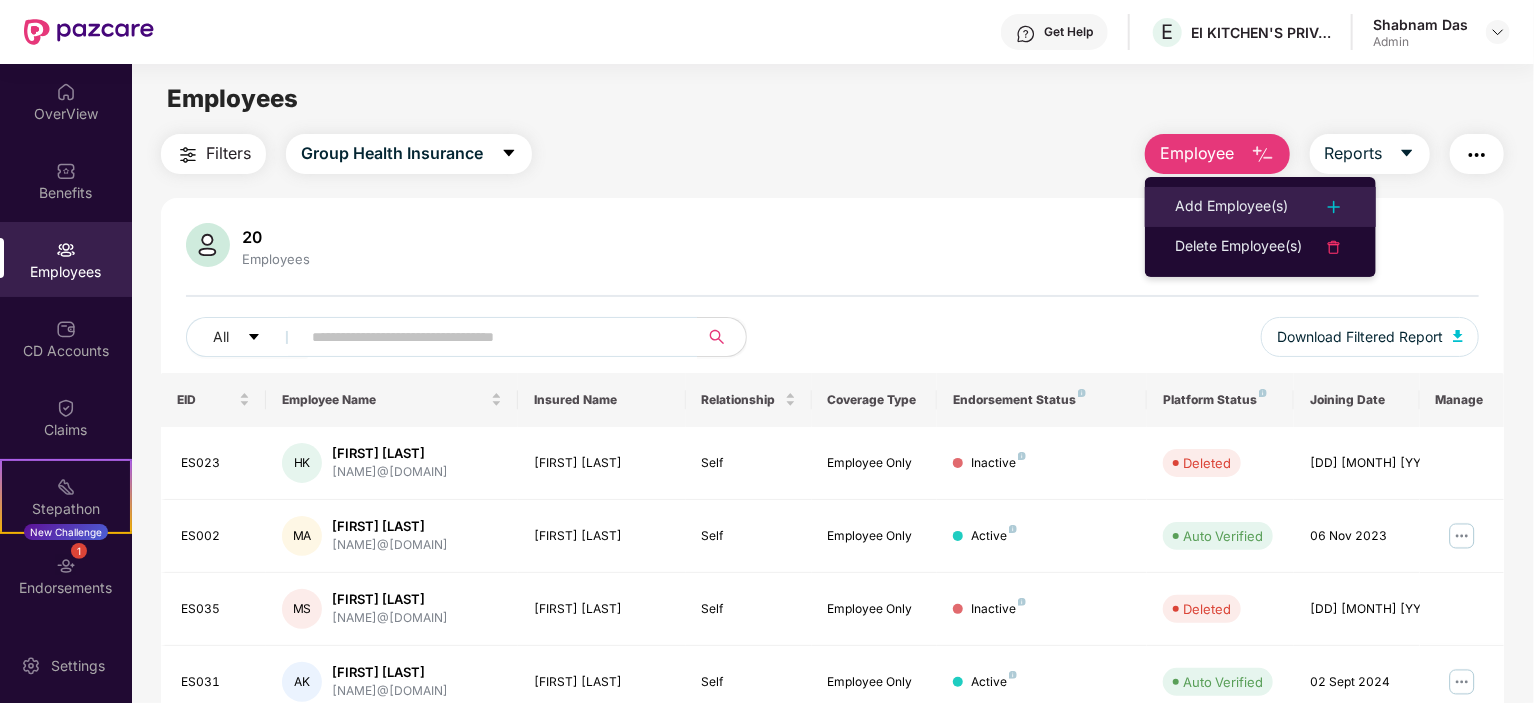 click on "Add Employee(s)" at bounding box center [1231, 207] 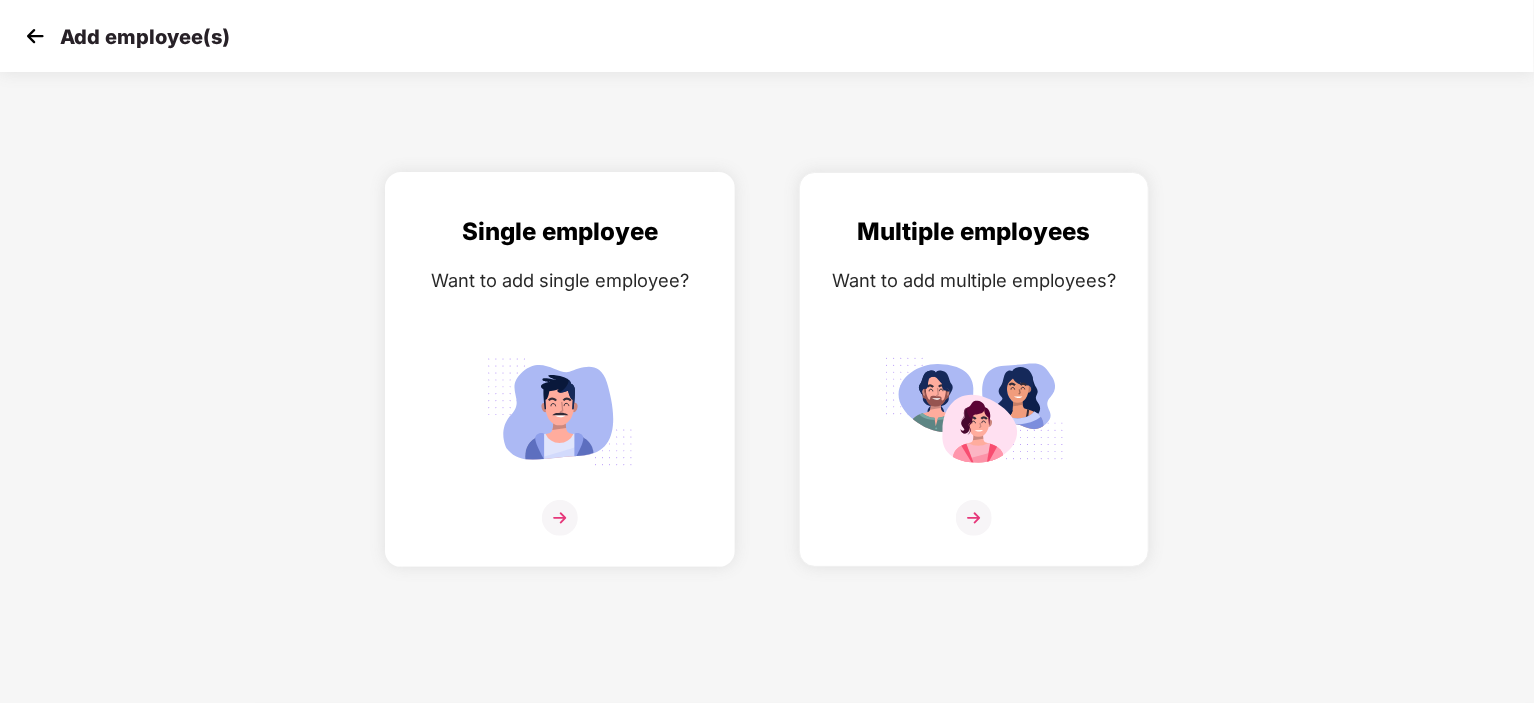 click at bounding box center (560, 518) 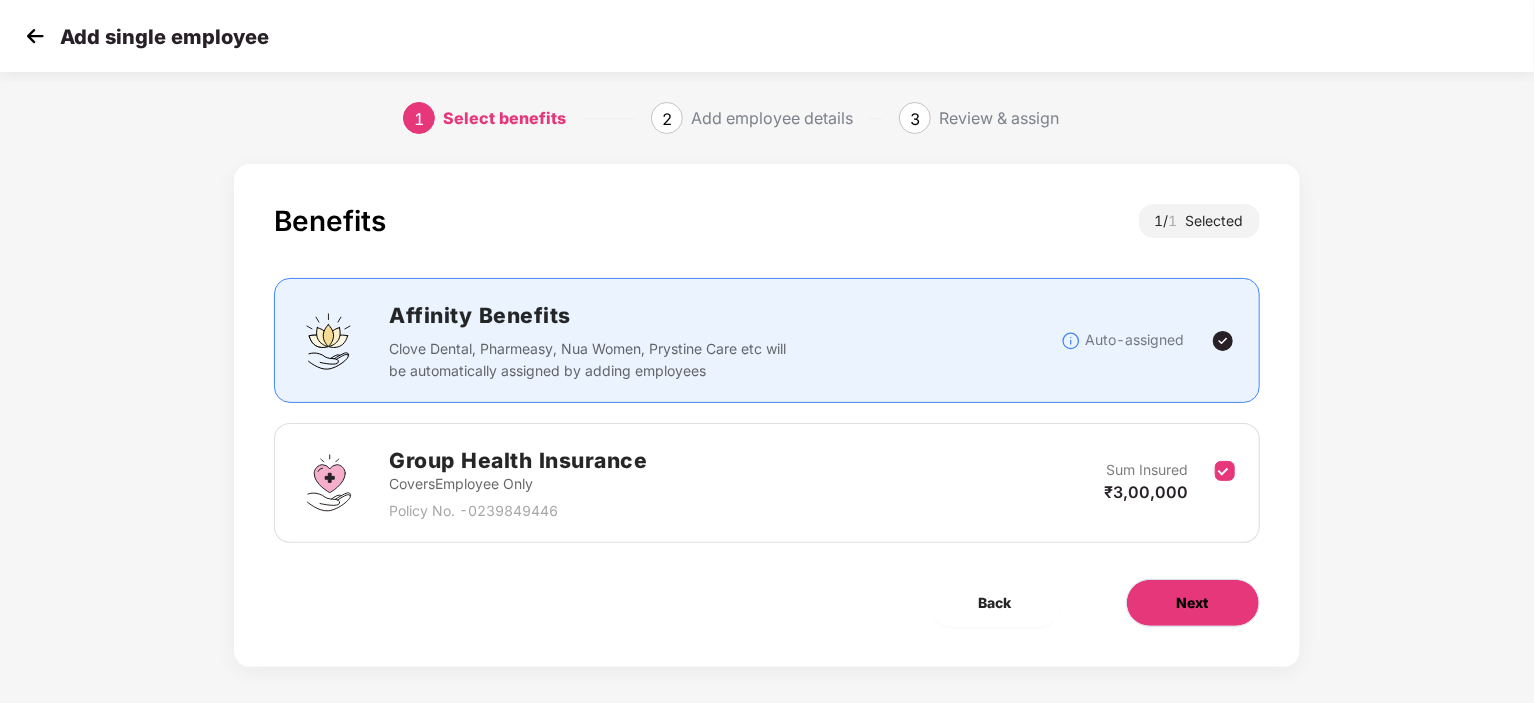 click on "Next" at bounding box center (1193, 603) 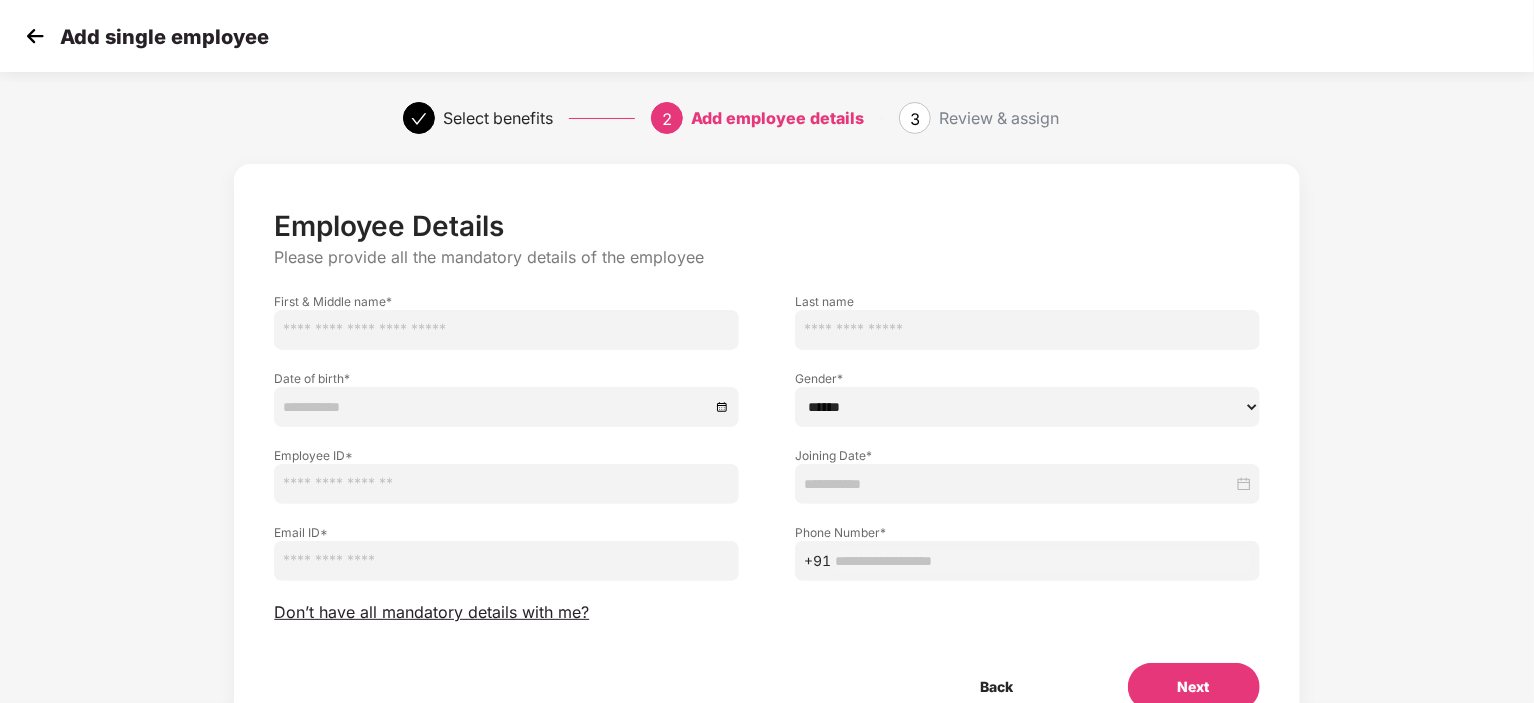 click at bounding box center [506, 330] 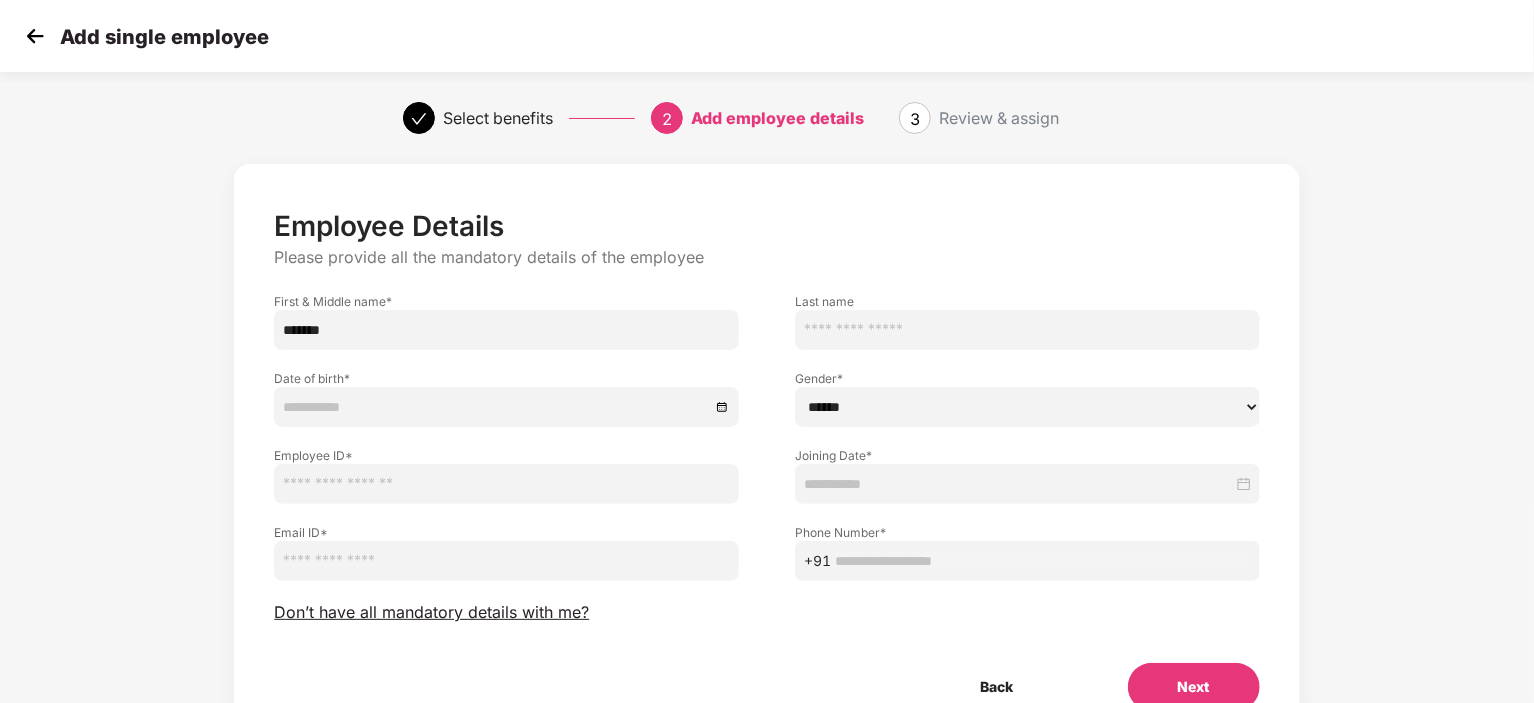 type on "*******" 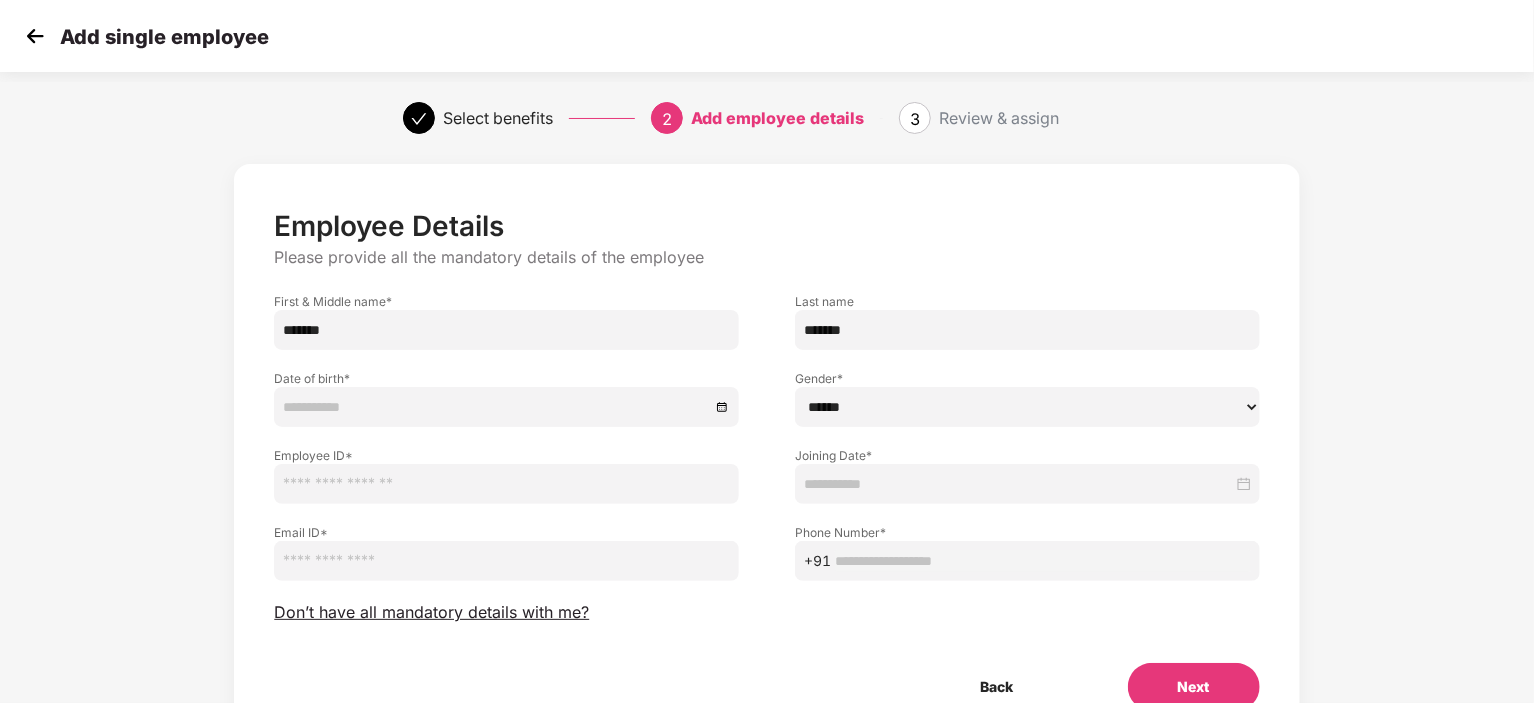 type on "*******" 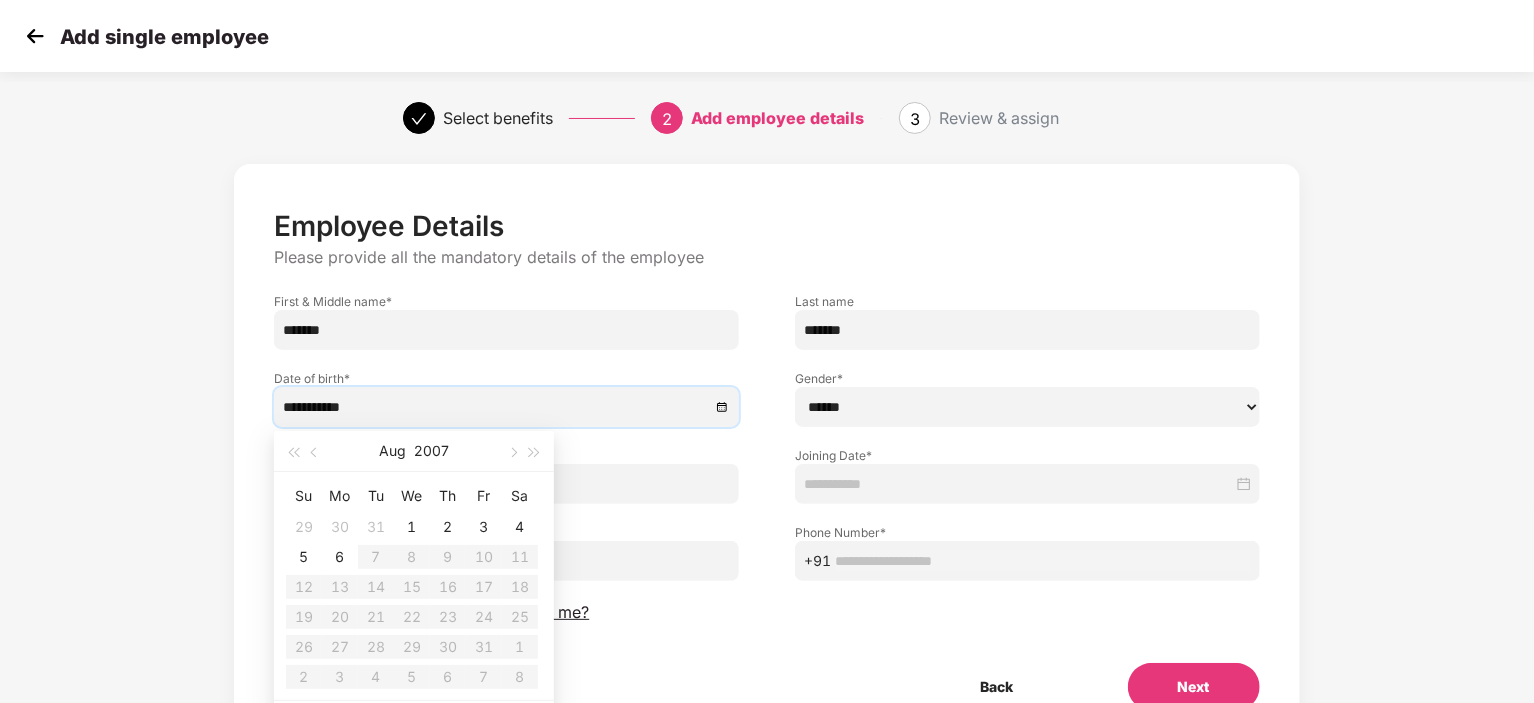 type on "**********" 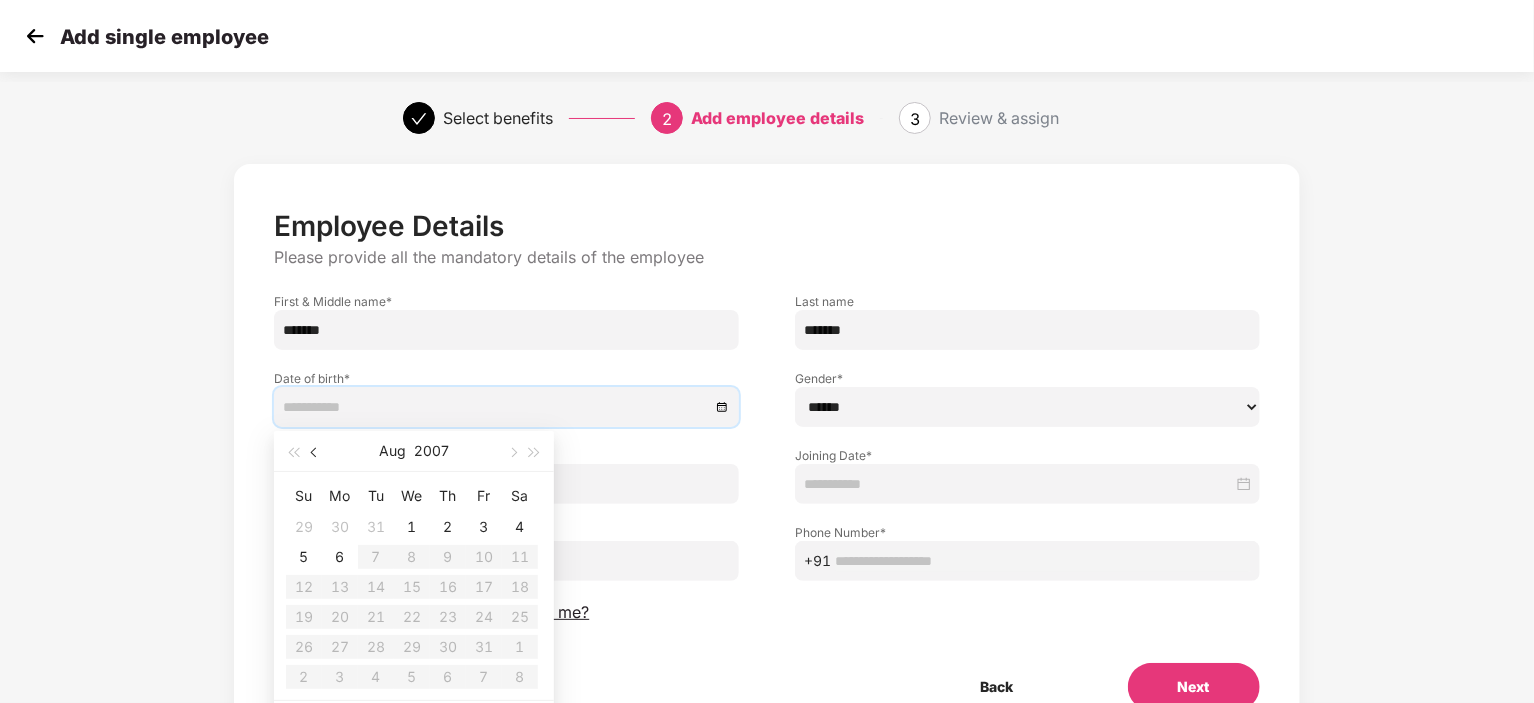 click at bounding box center [316, 453] 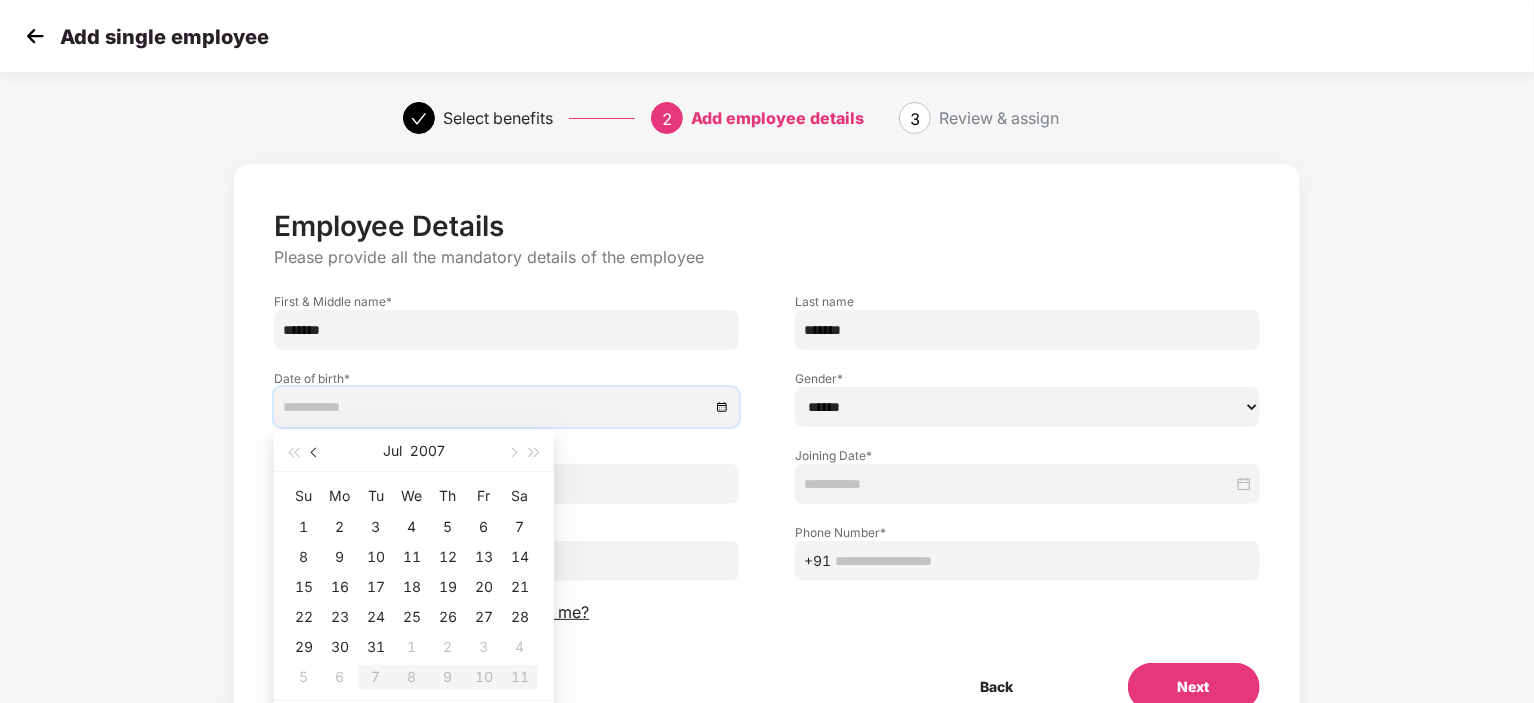 click at bounding box center [316, 453] 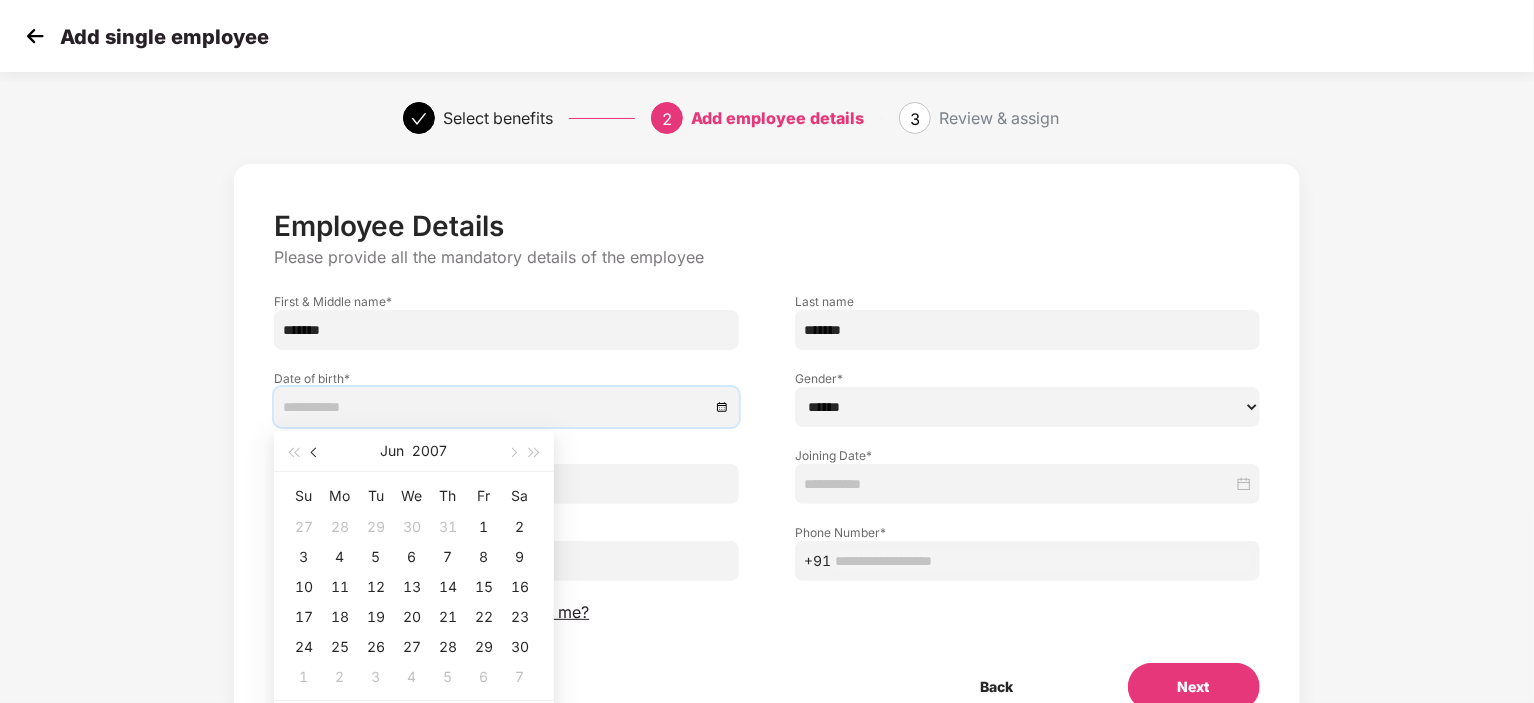 click at bounding box center [316, 453] 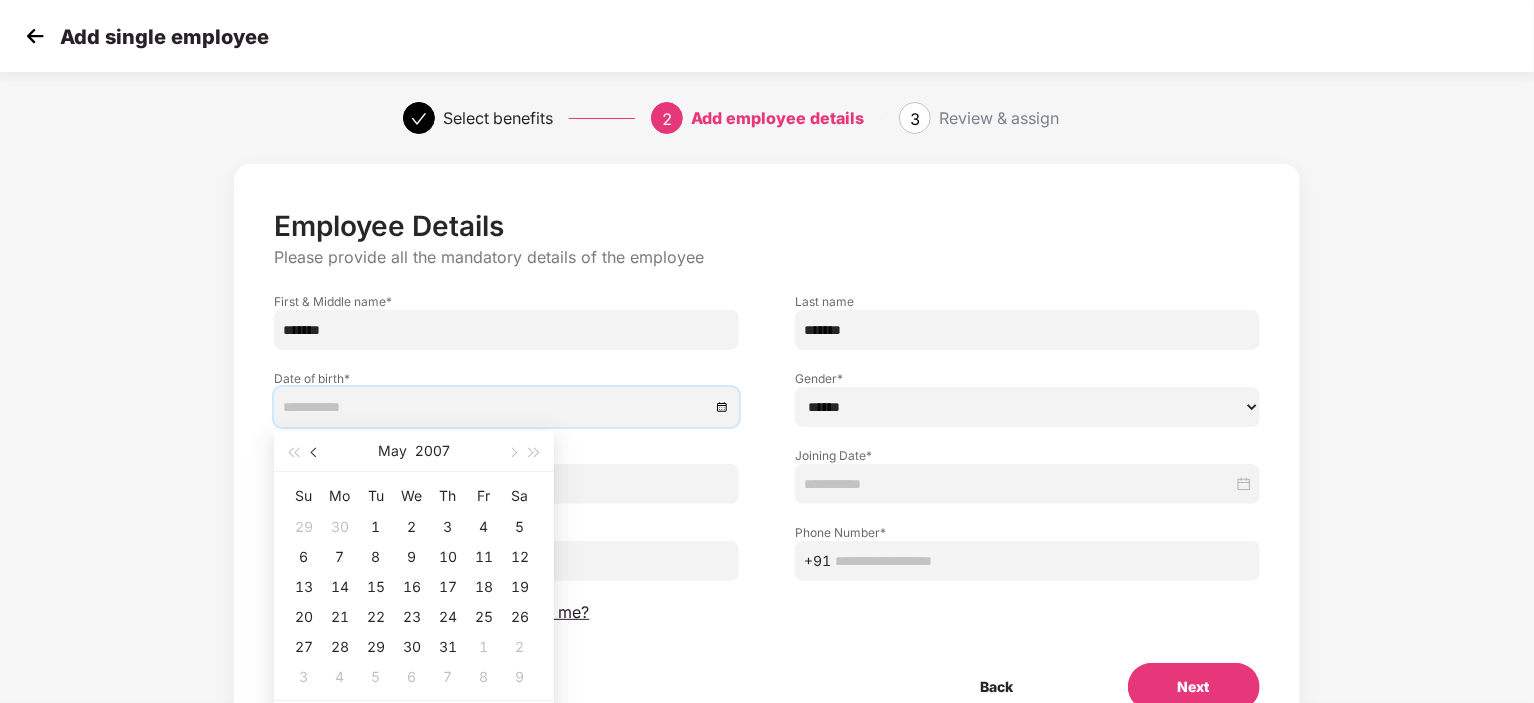 click at bounding box center (316, 453) 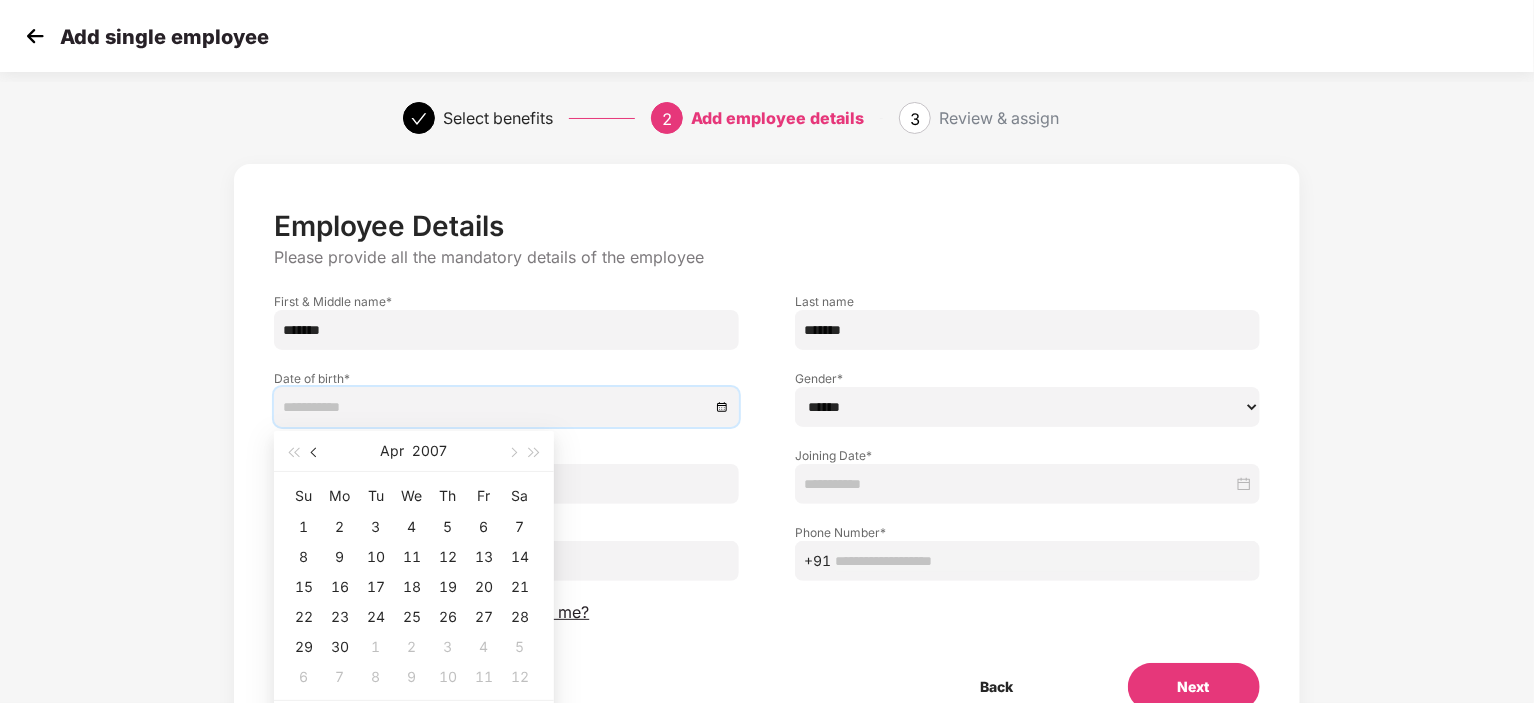 click at bounding box center (316, 453) 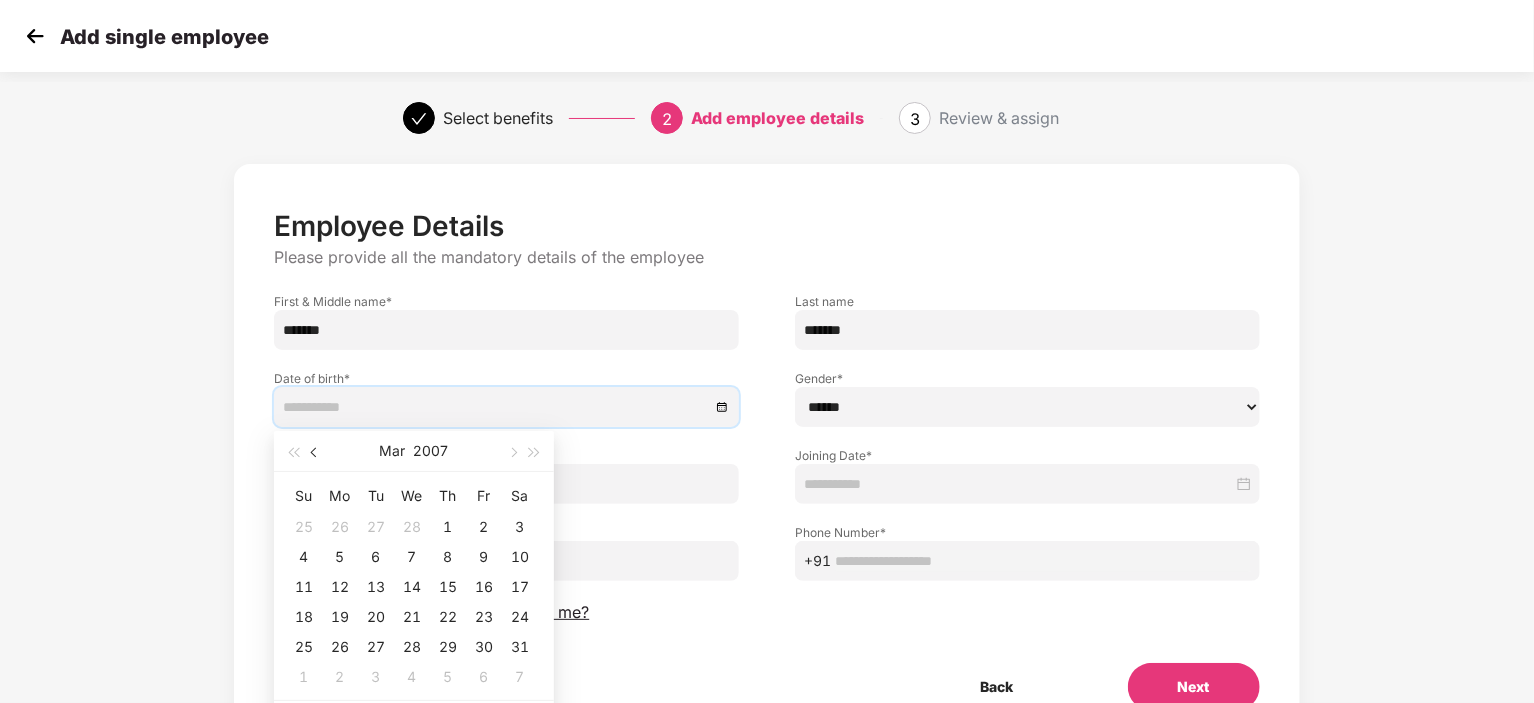 click at bounding box center [316, 453] 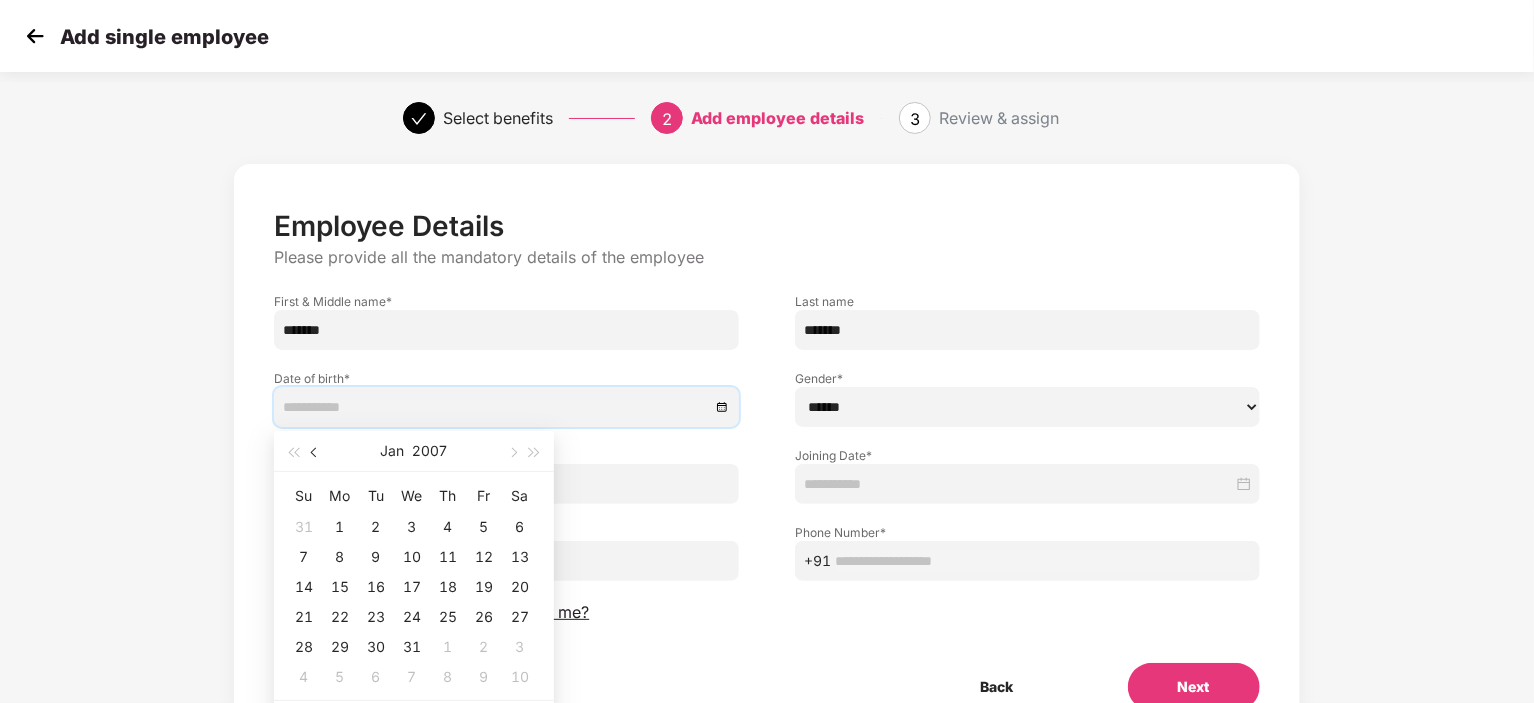 click at bounding box center (316, 453) 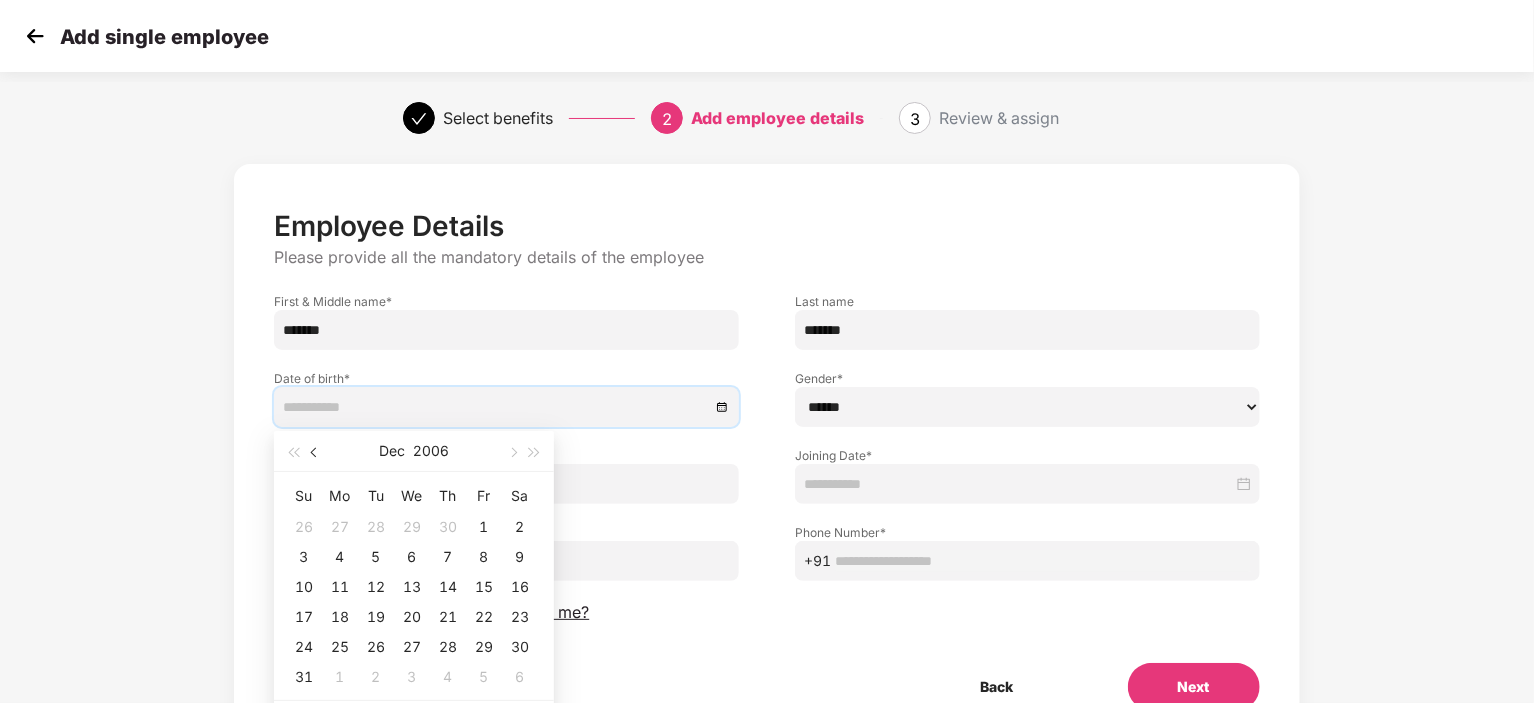 click at bounding box center (316, 453) 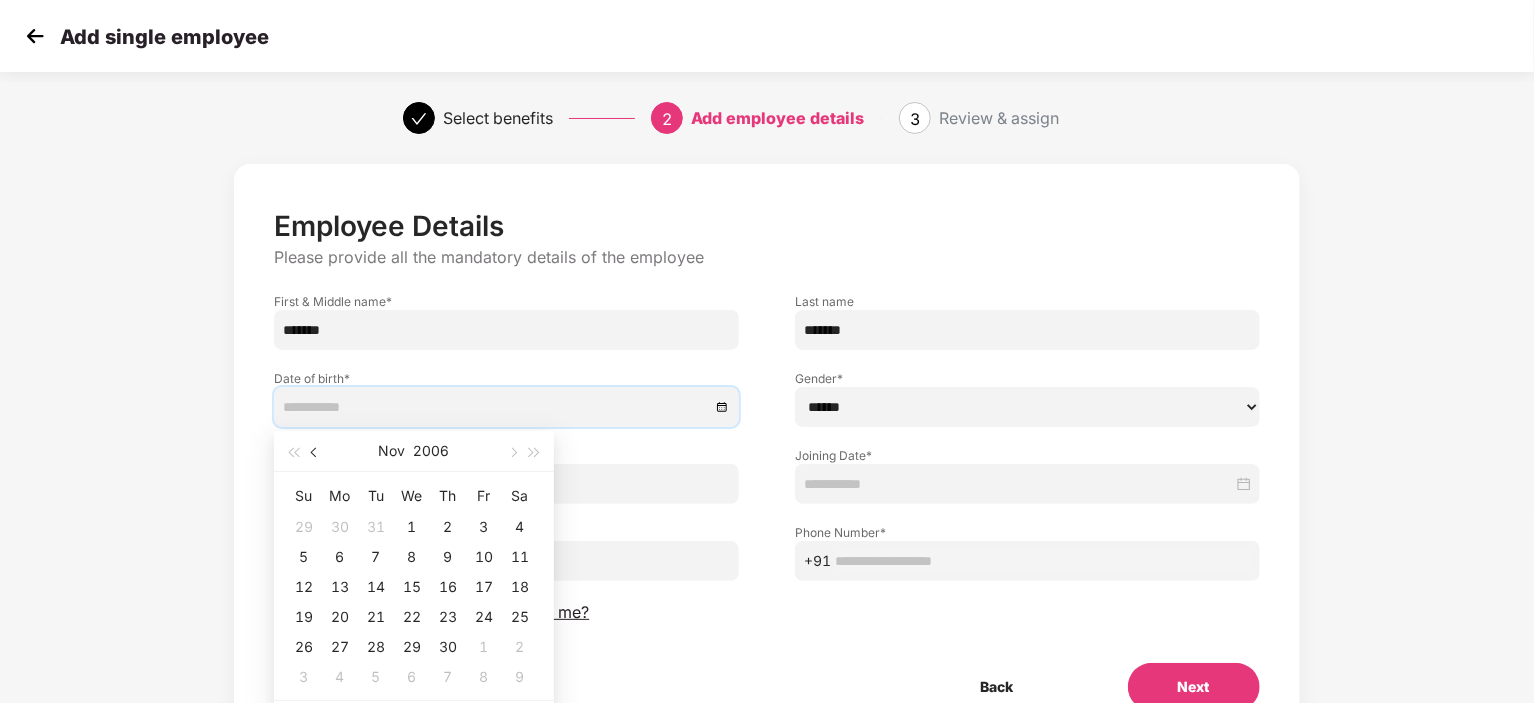 click at bounding box center [316, 453] 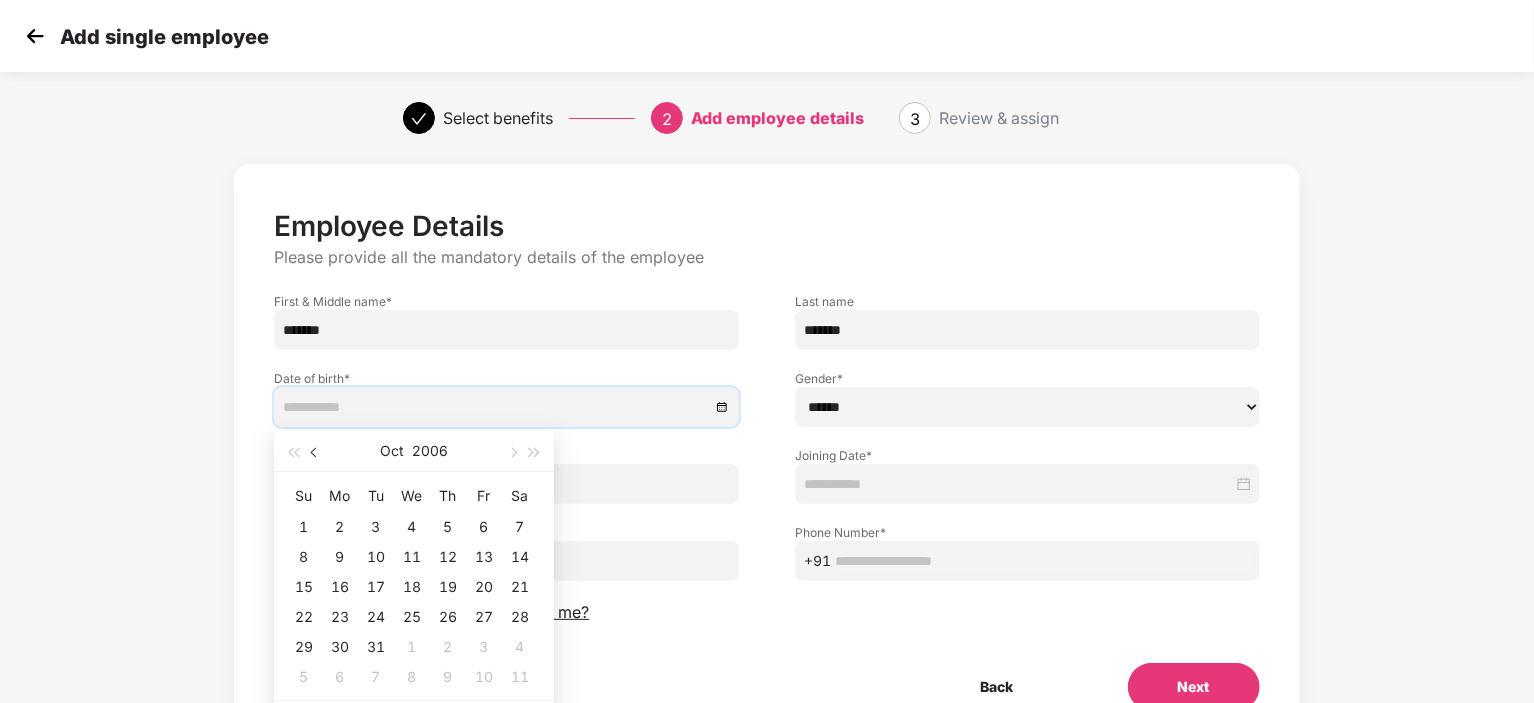 click at bounding box center (316, 453) 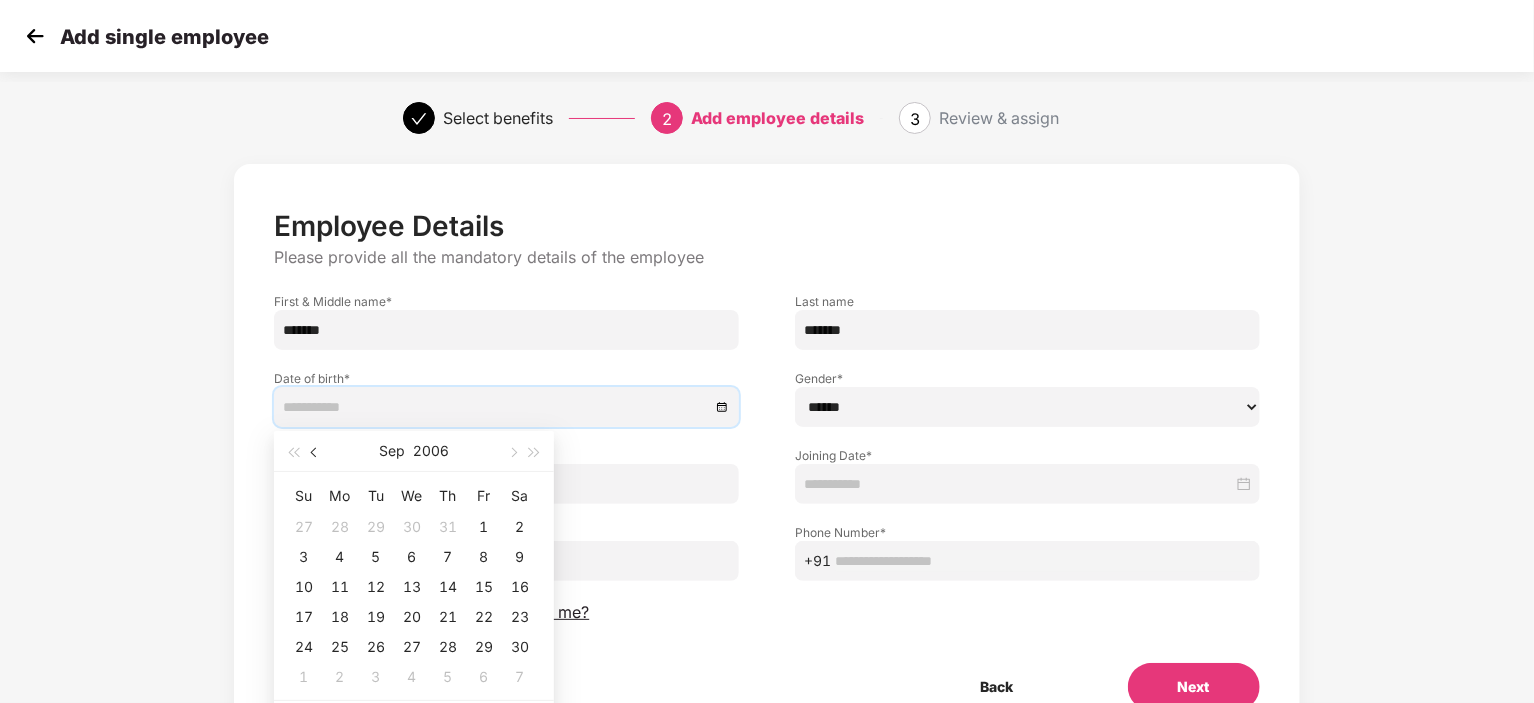 click at bounding box center [316, 453] 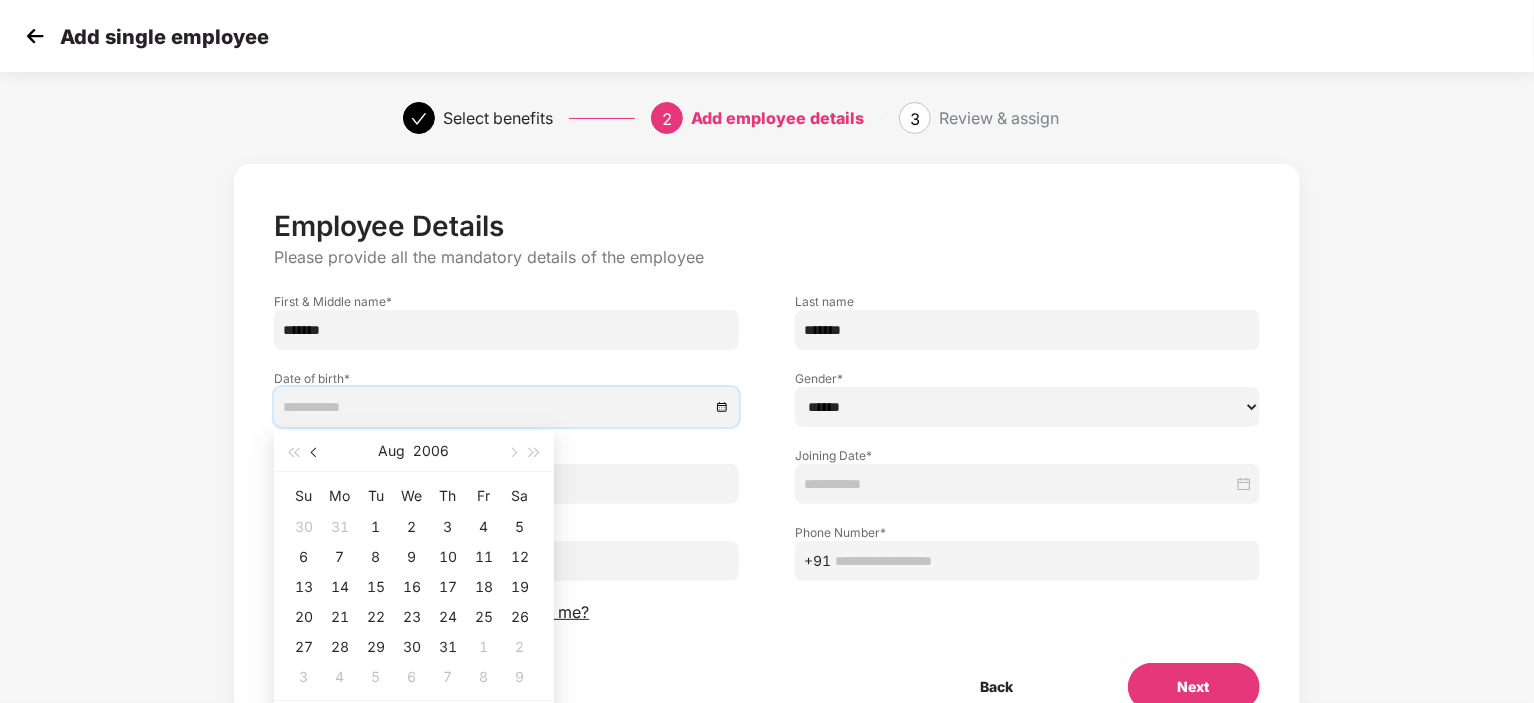 click at bounding box center [316, 453] 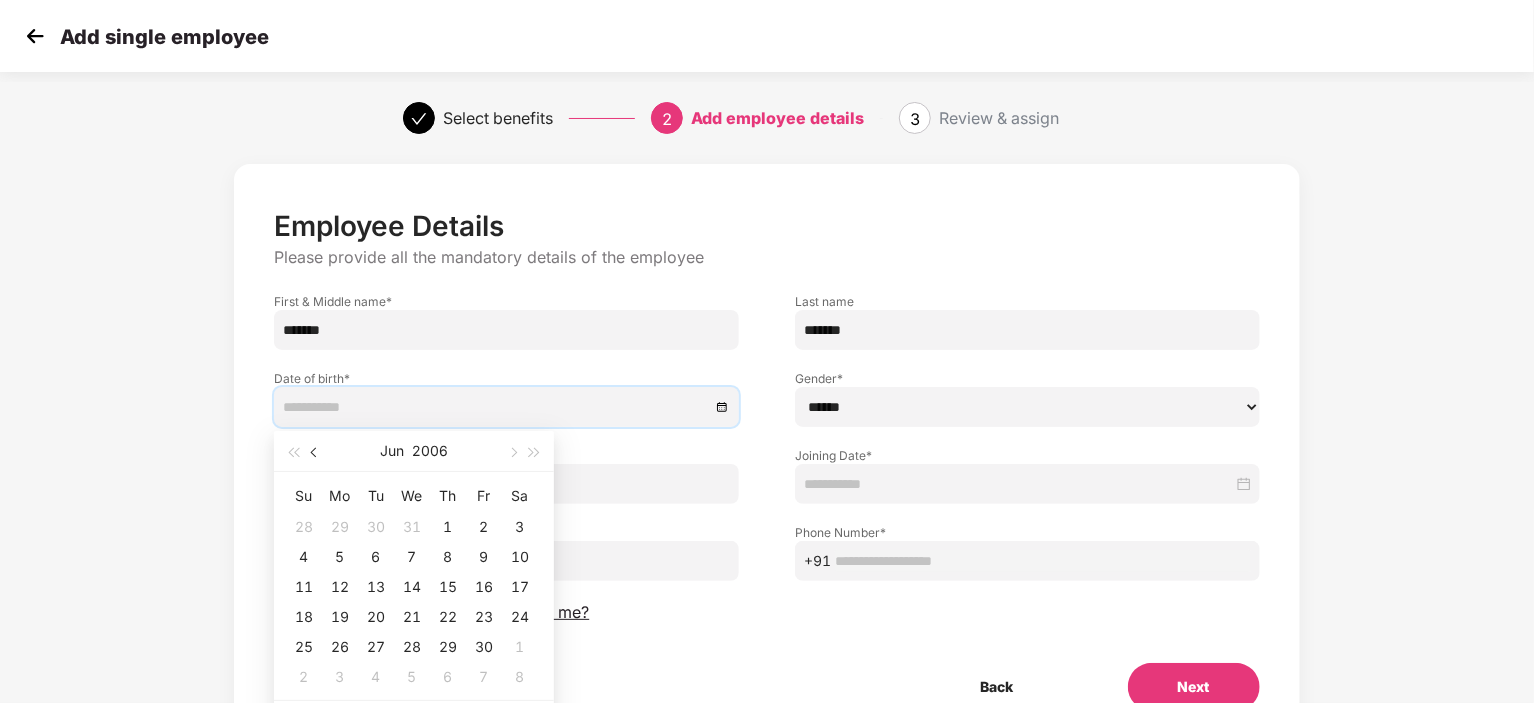 click at bounding box center (316, 453) 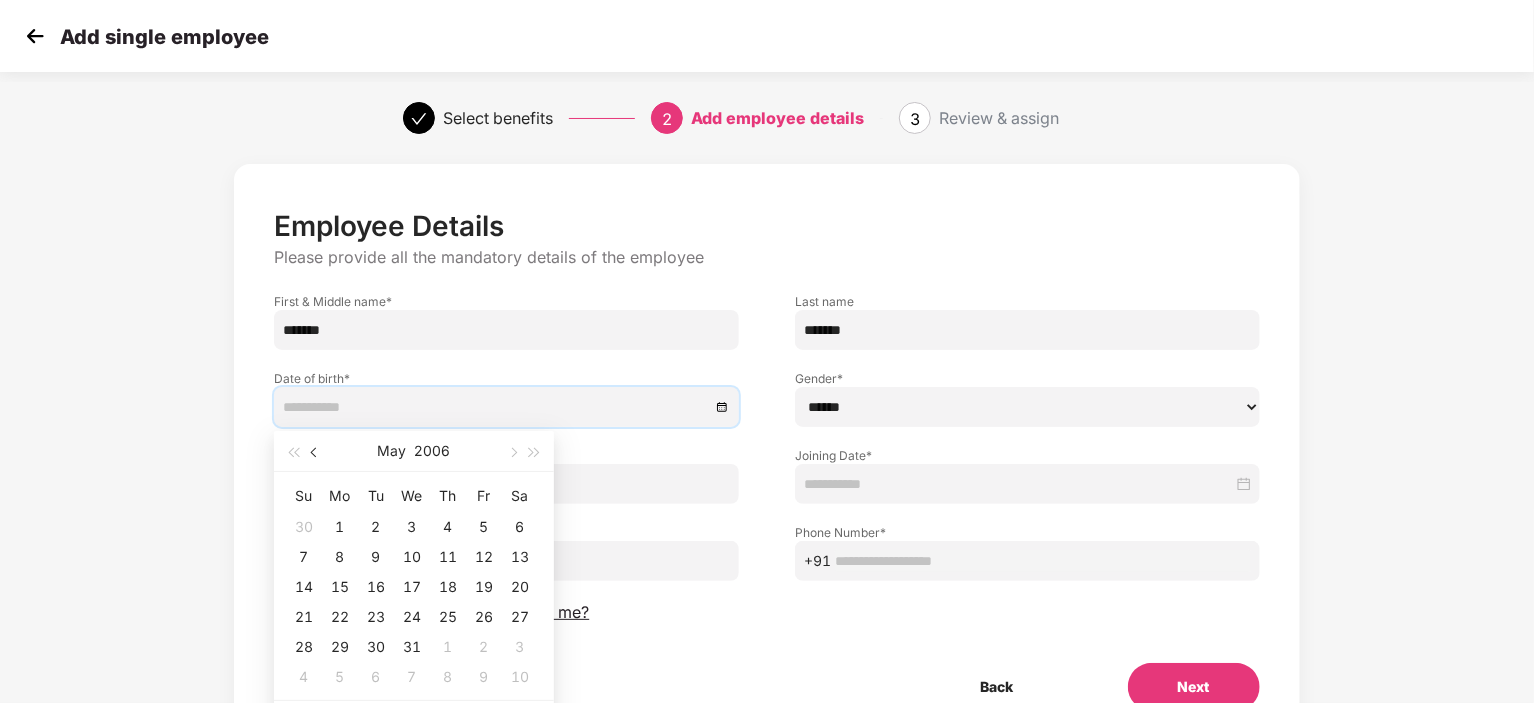 click at bounding box center (316, 453) 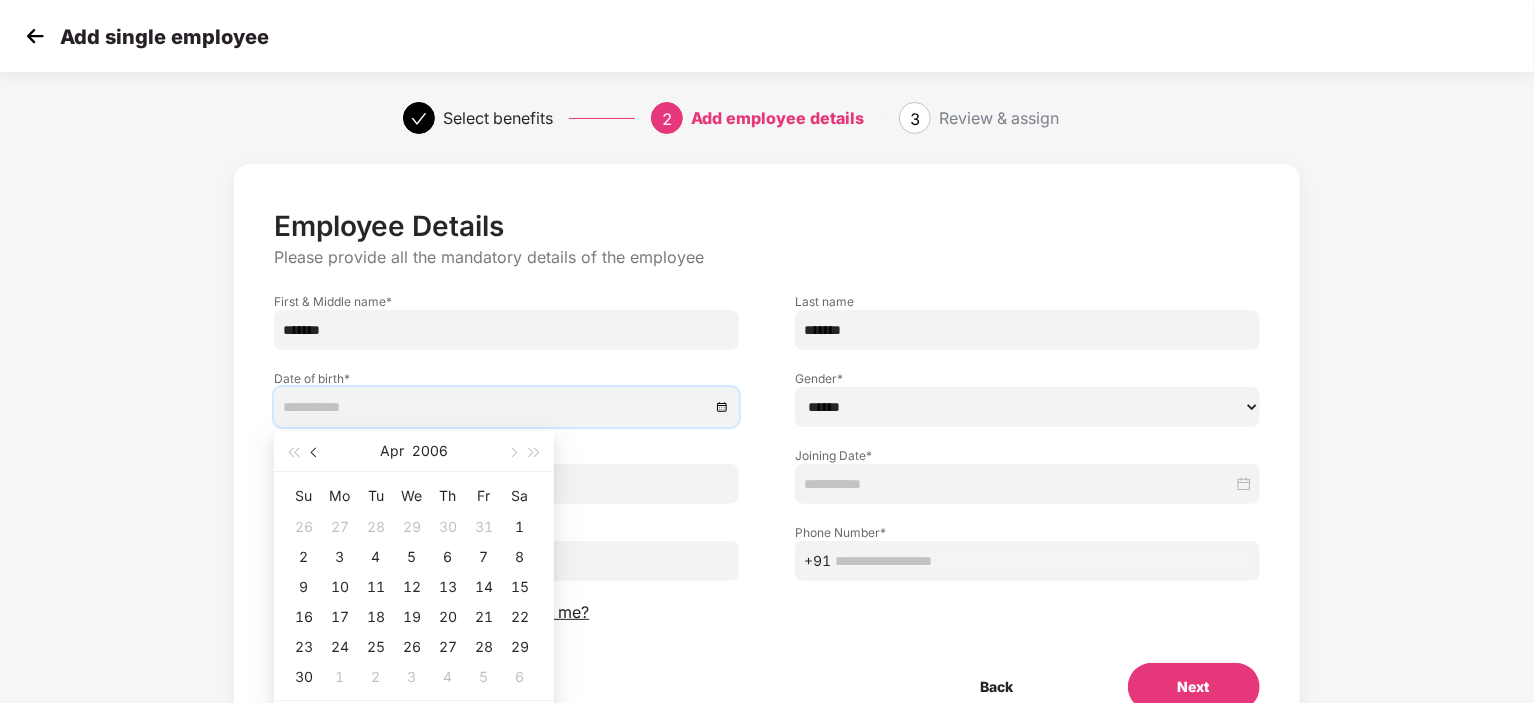 click at bounding box center [316, 453] 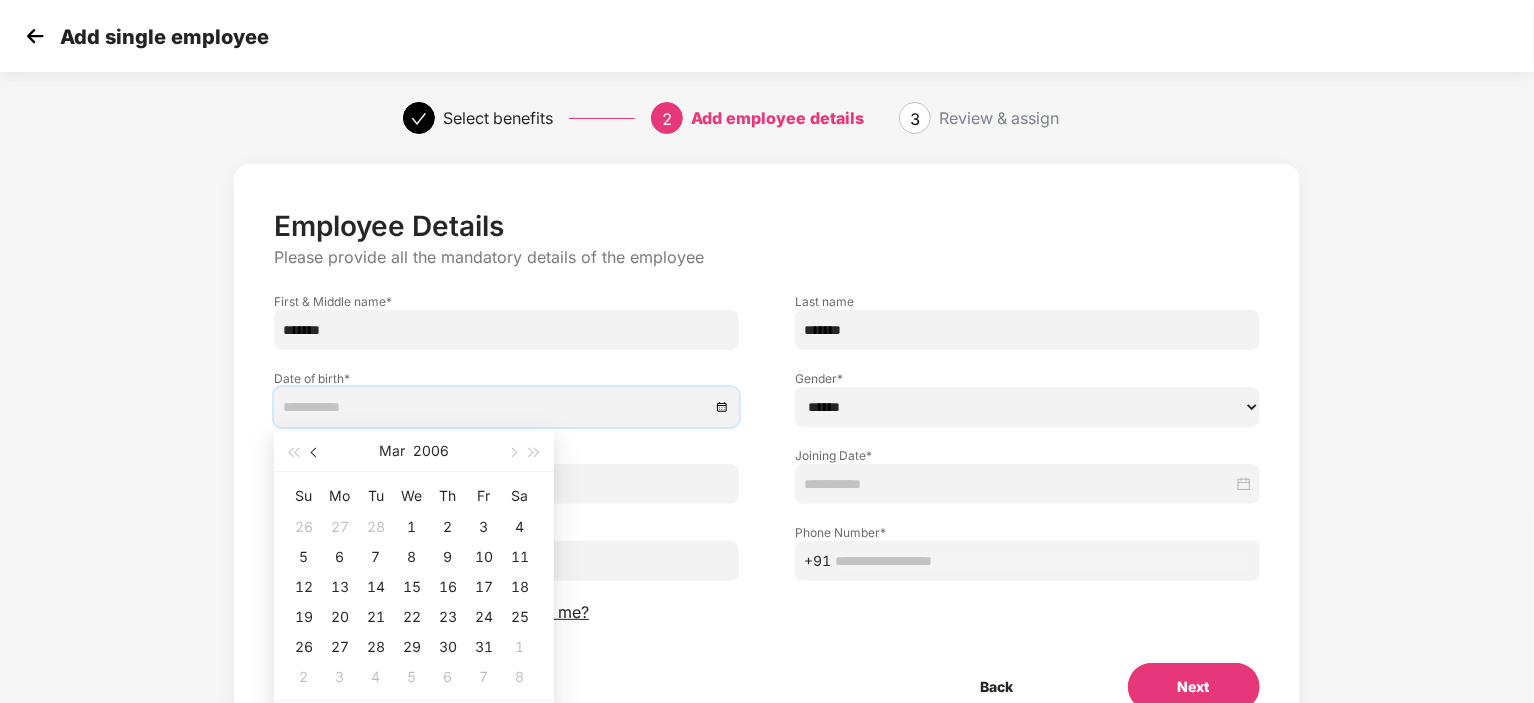 click at bounding box center (316, 453) 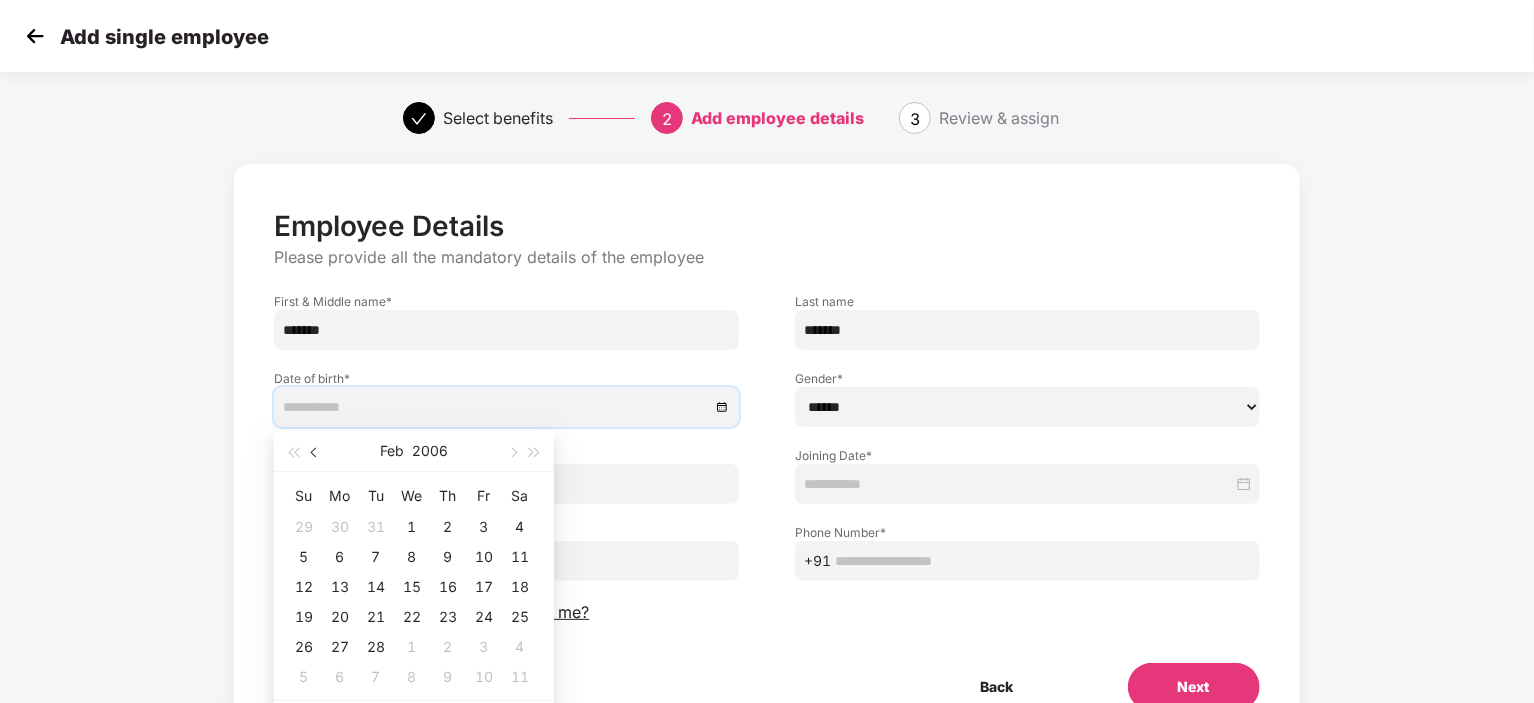 click at bounding box center (316, 453) 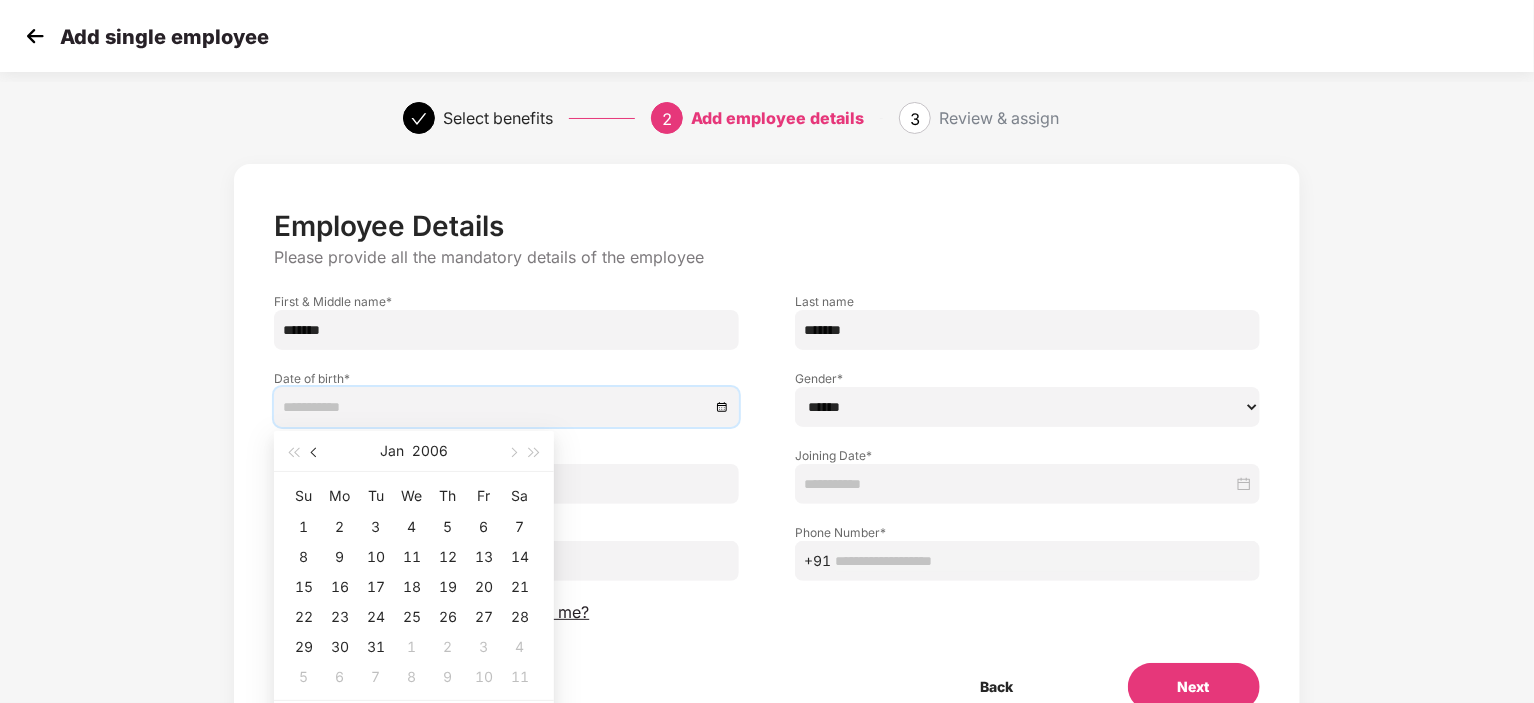 click at bounding box center [316, 453] 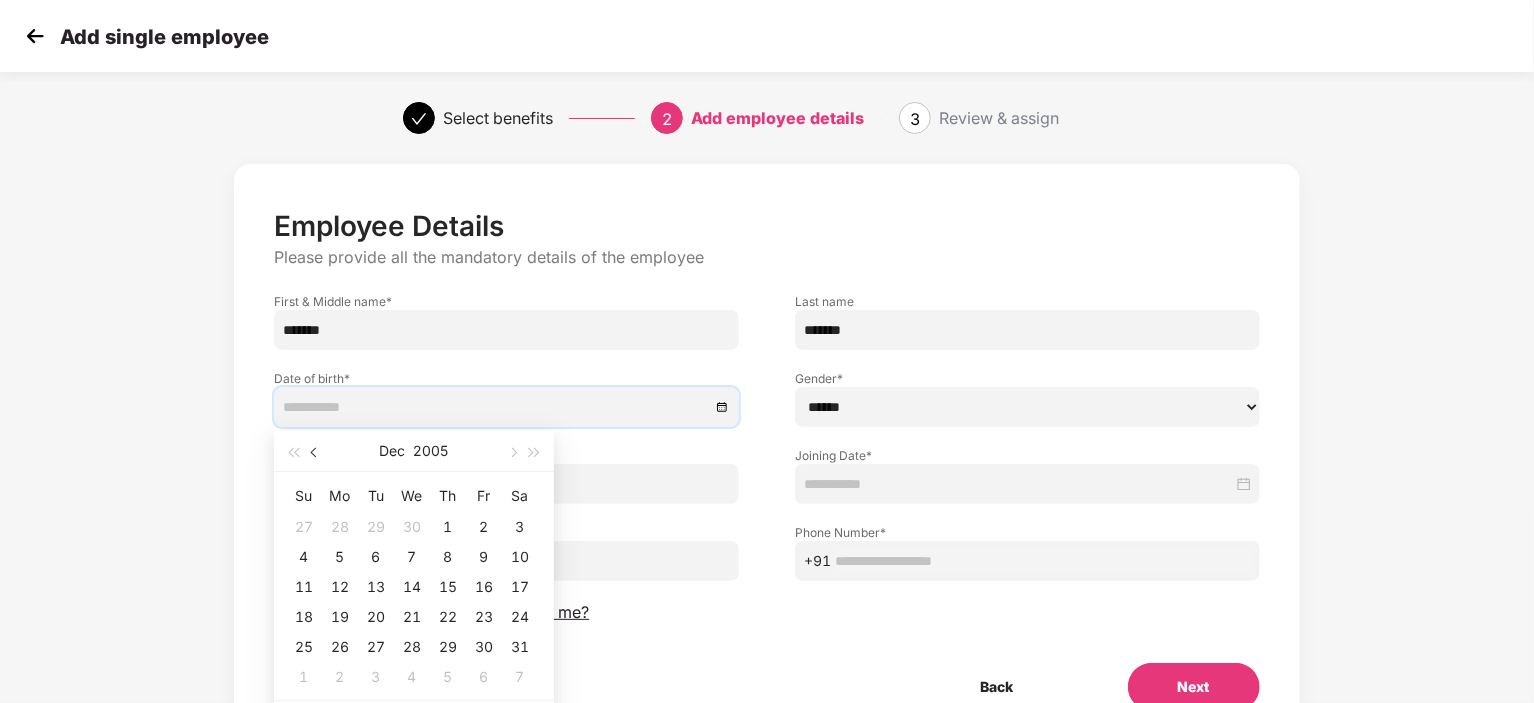 click at bounding box center [316, 453] 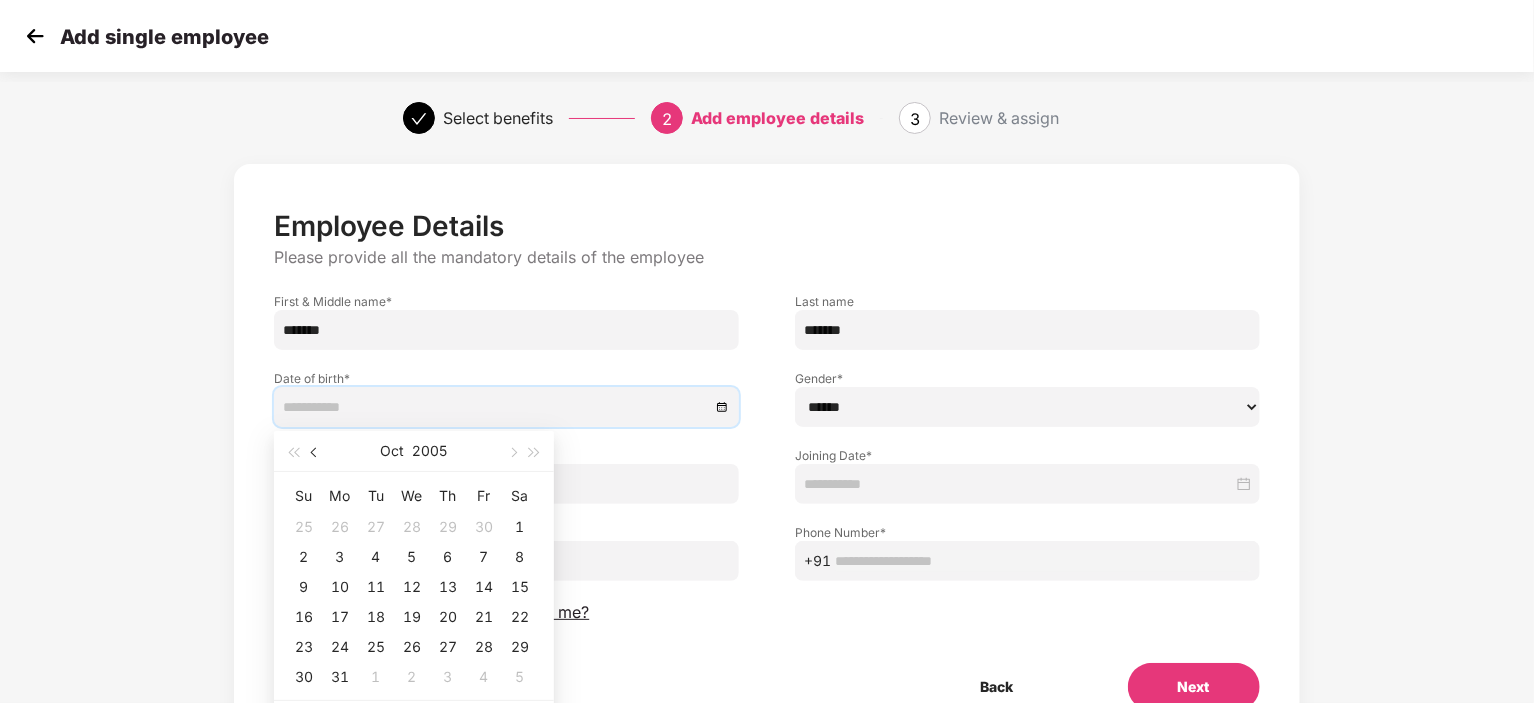 click at bounding box center [316, 453] 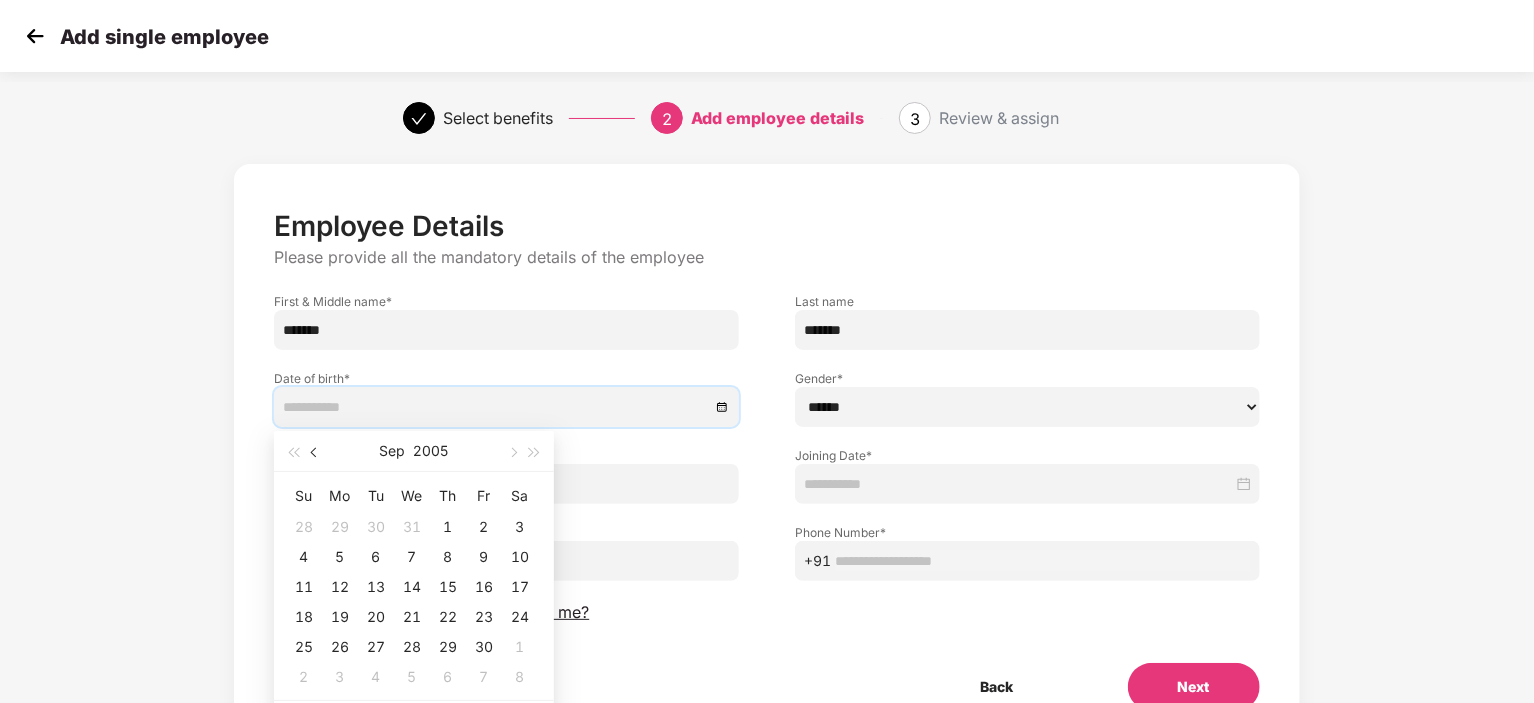 click at bounding box center (316, 453) 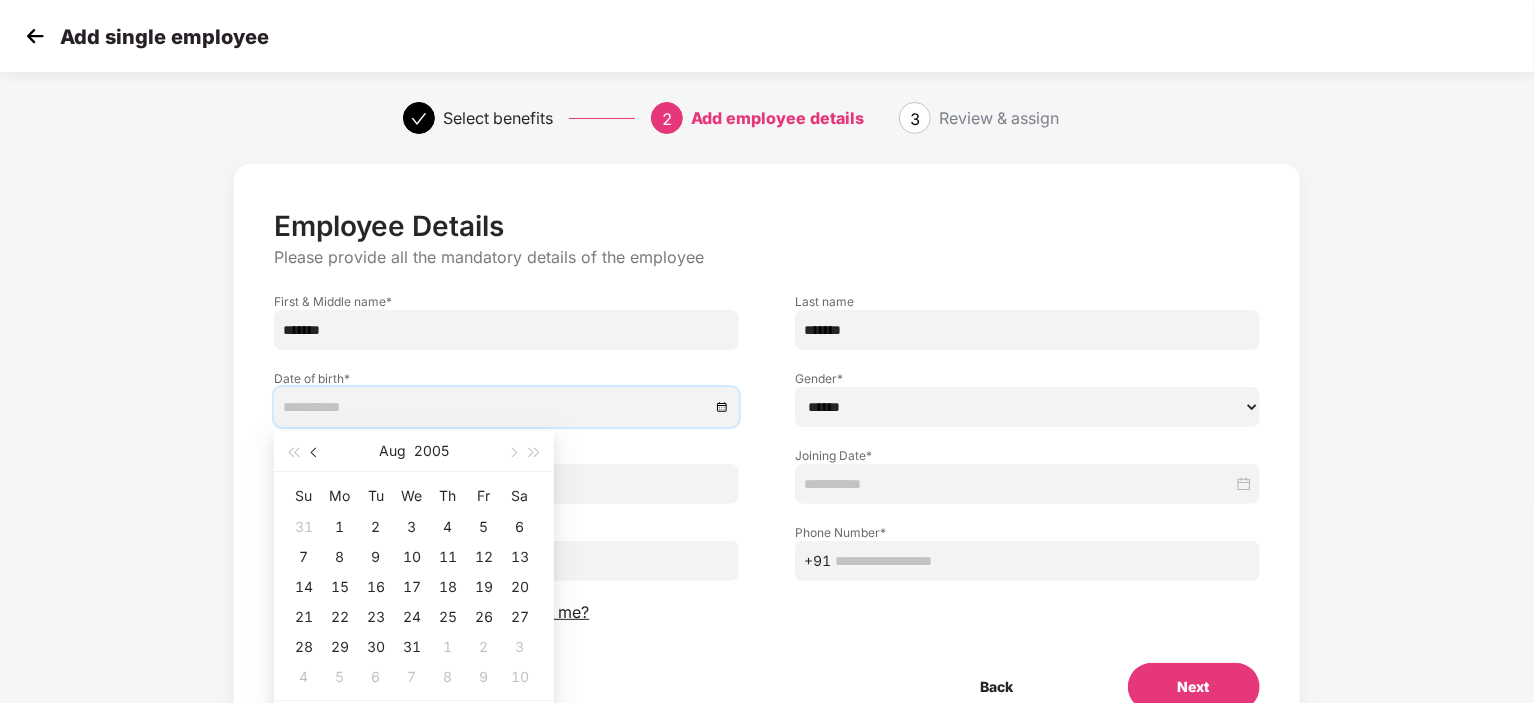 click at bounding box center (316, 453) 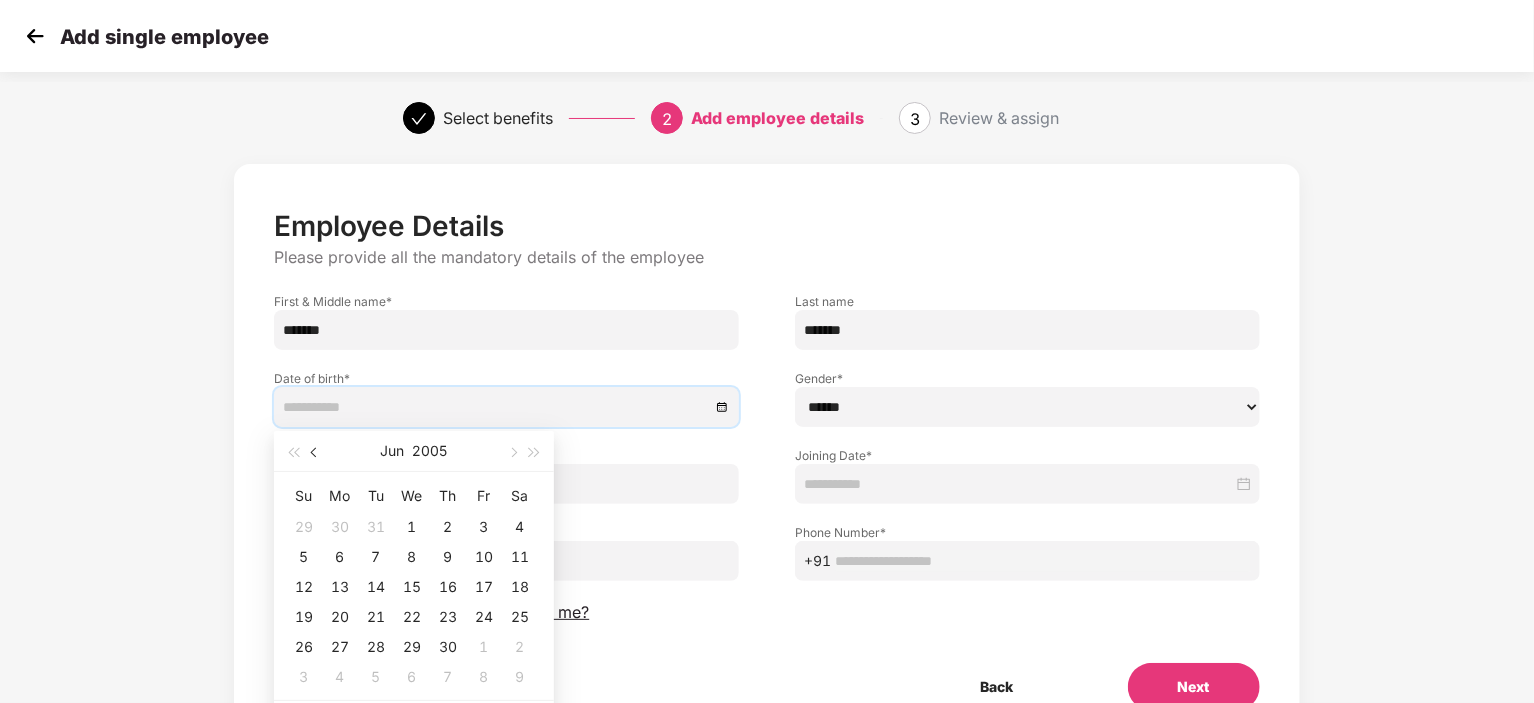 click at bounding box center [316, 453] 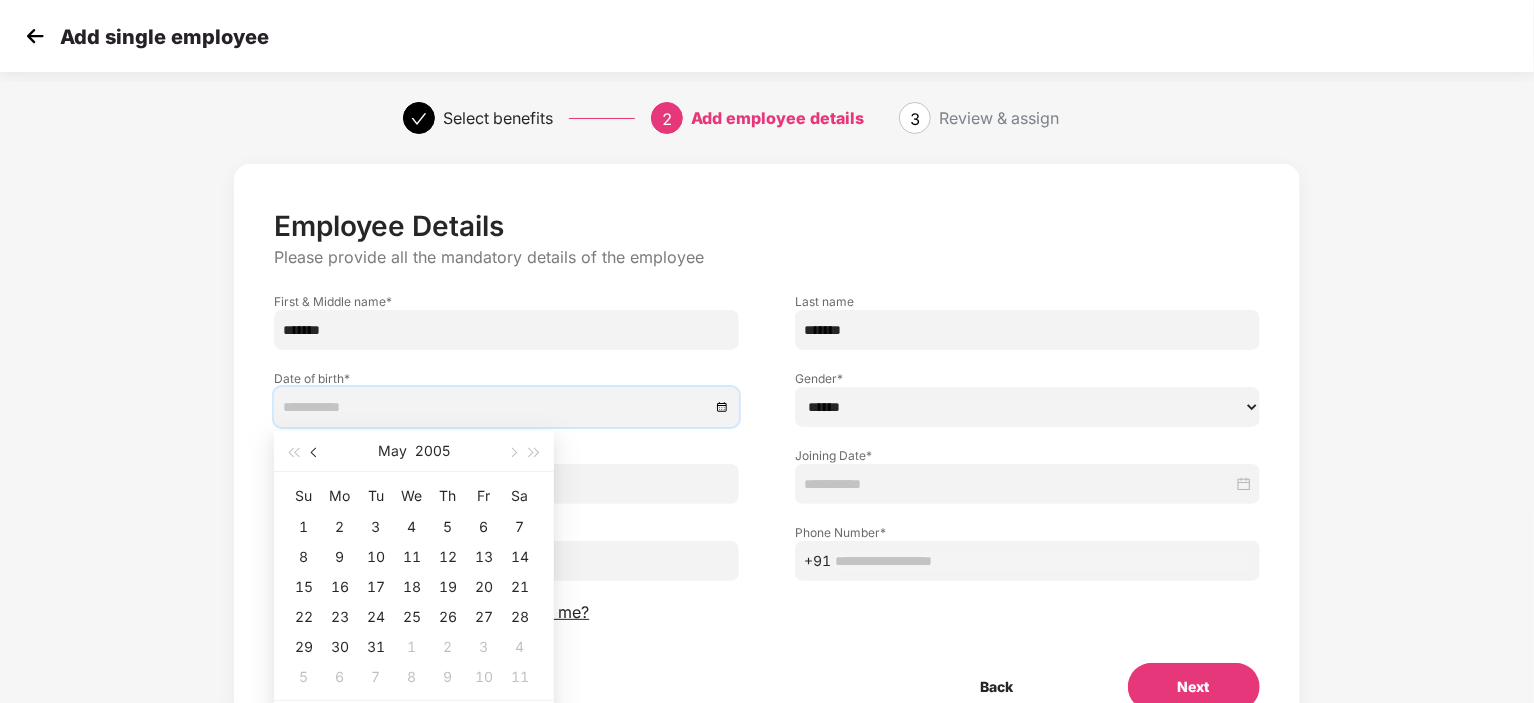 click at bounding box center [316, 453] 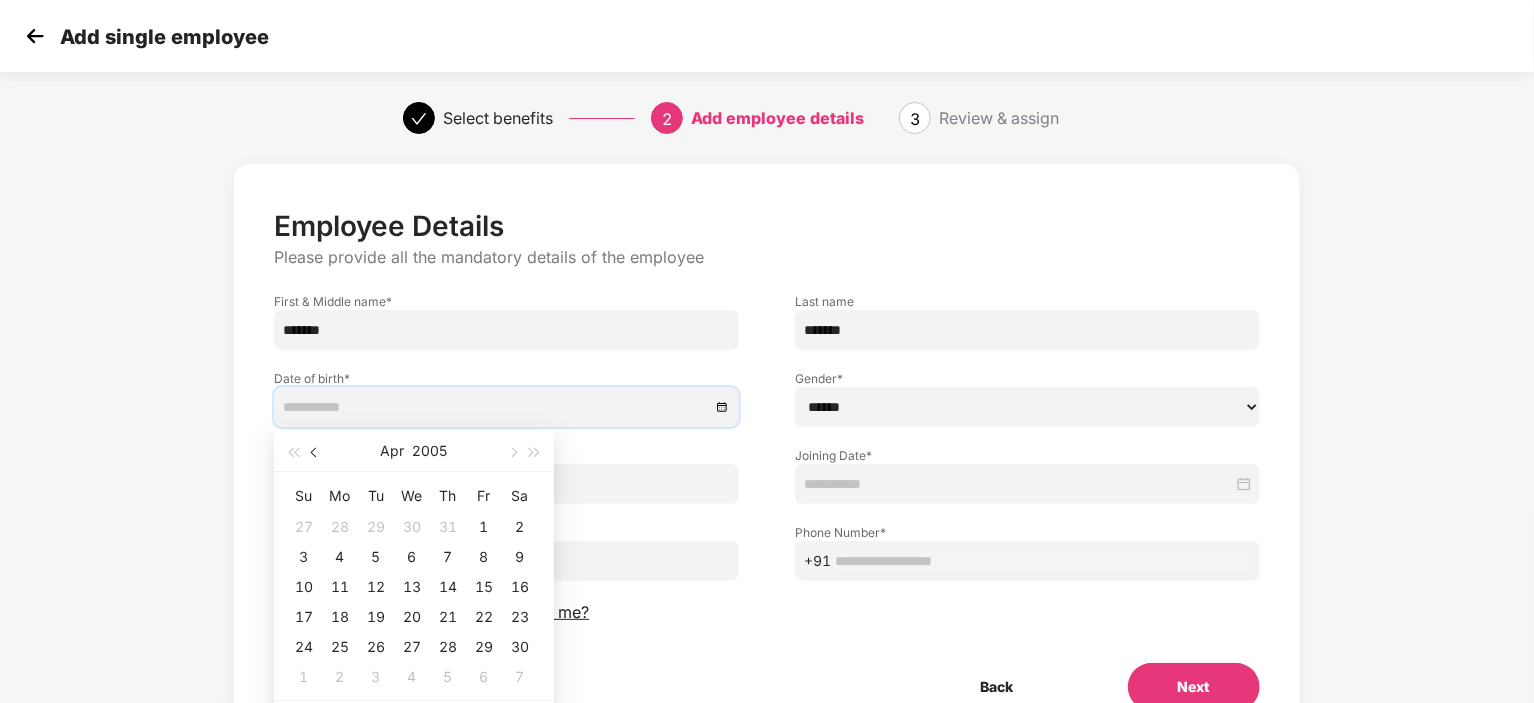 click at bounding box center (316, 453) 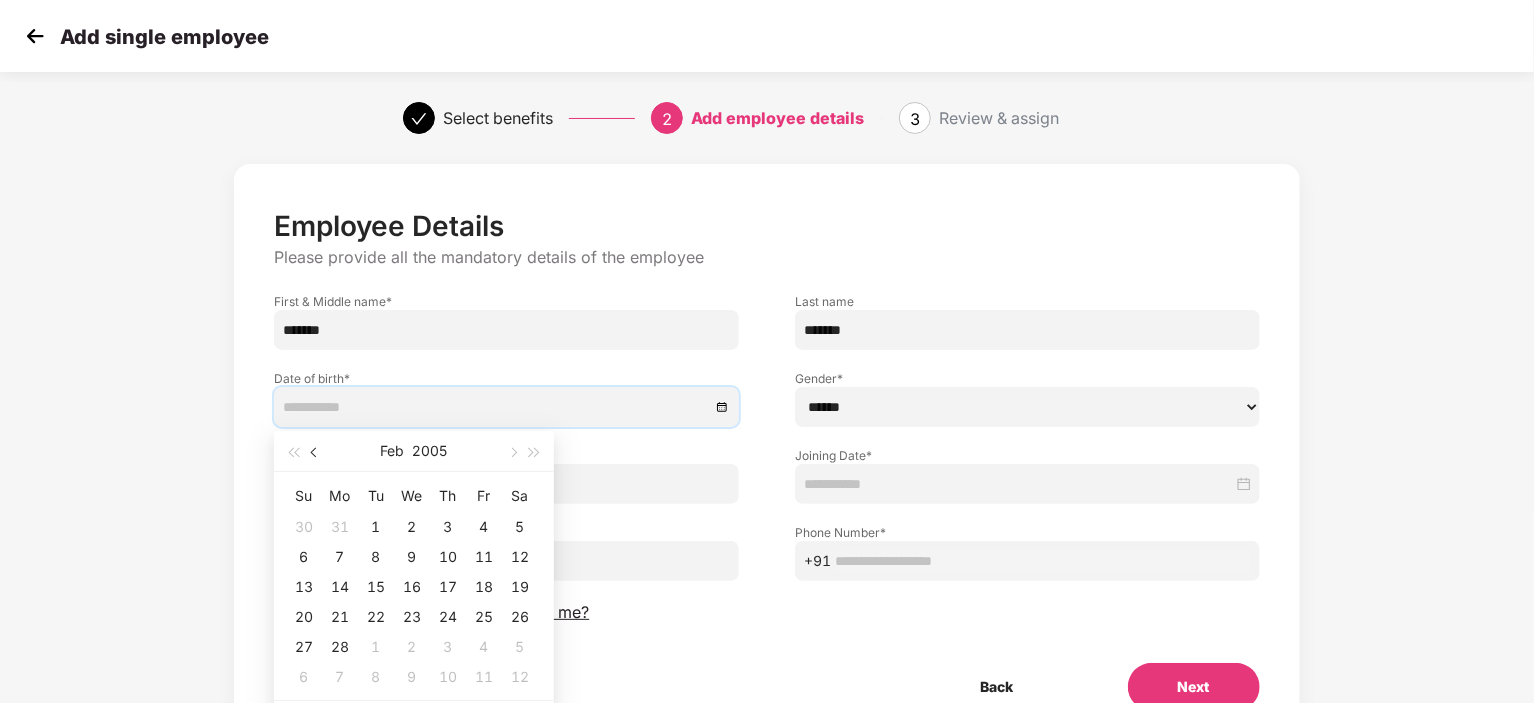 click at bounding box center (316, 453) 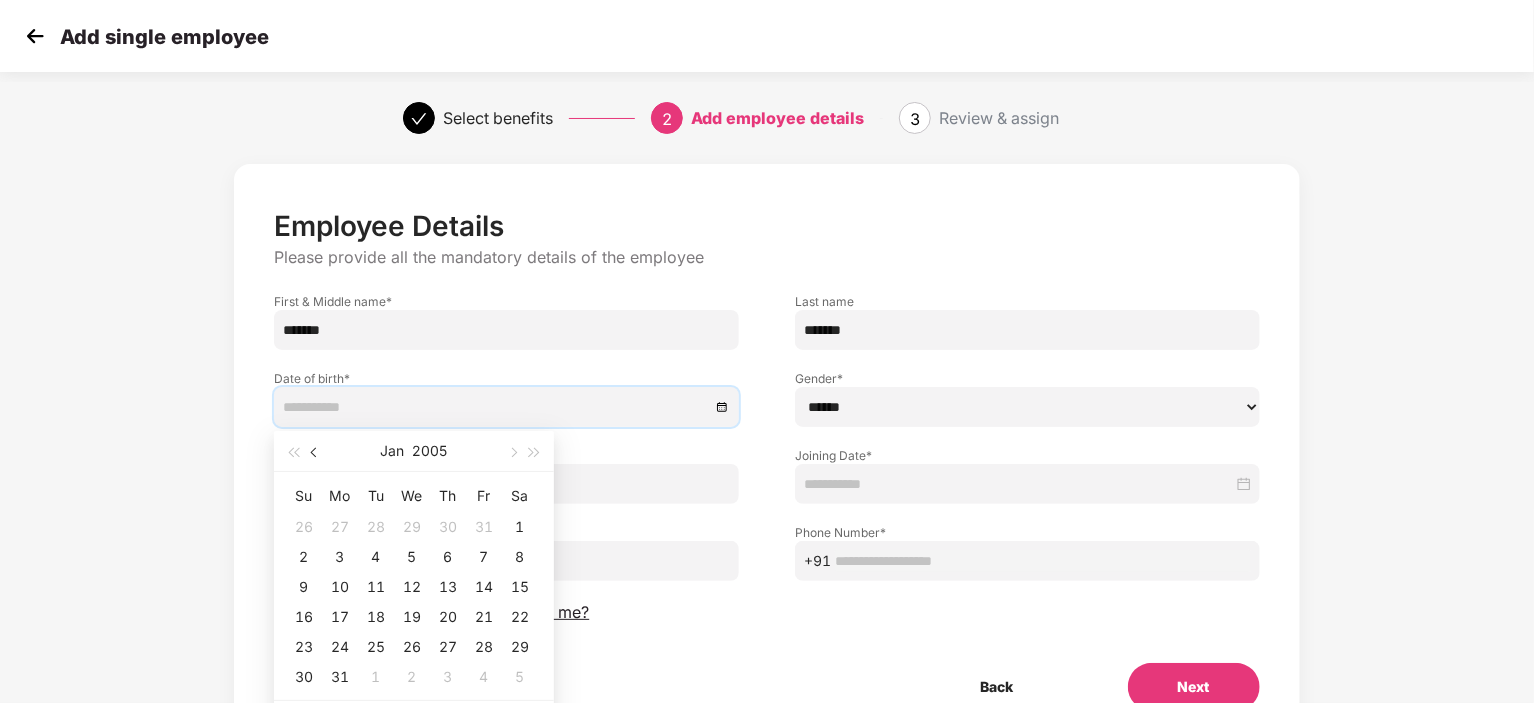 click at bounding box center (316, 453) 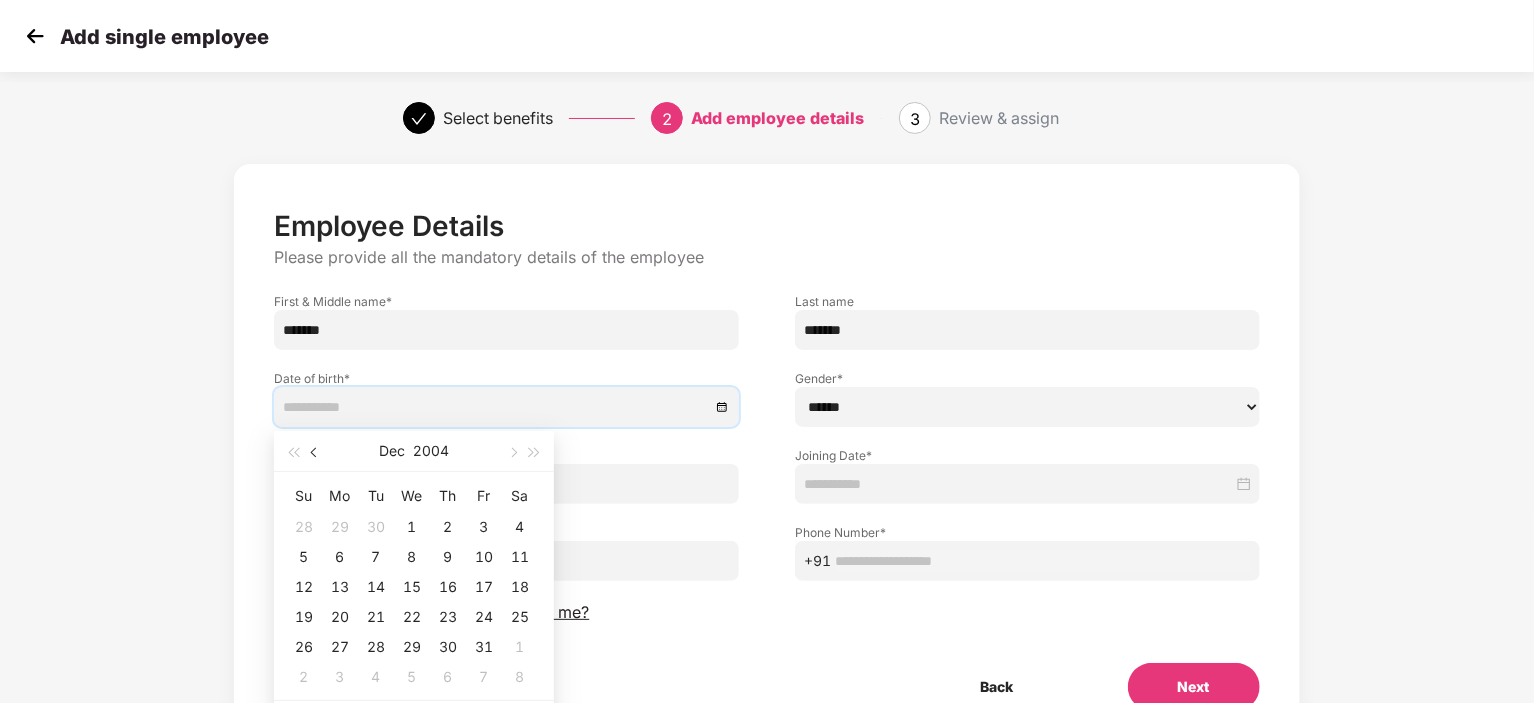 click at bounding box center (316, 453) 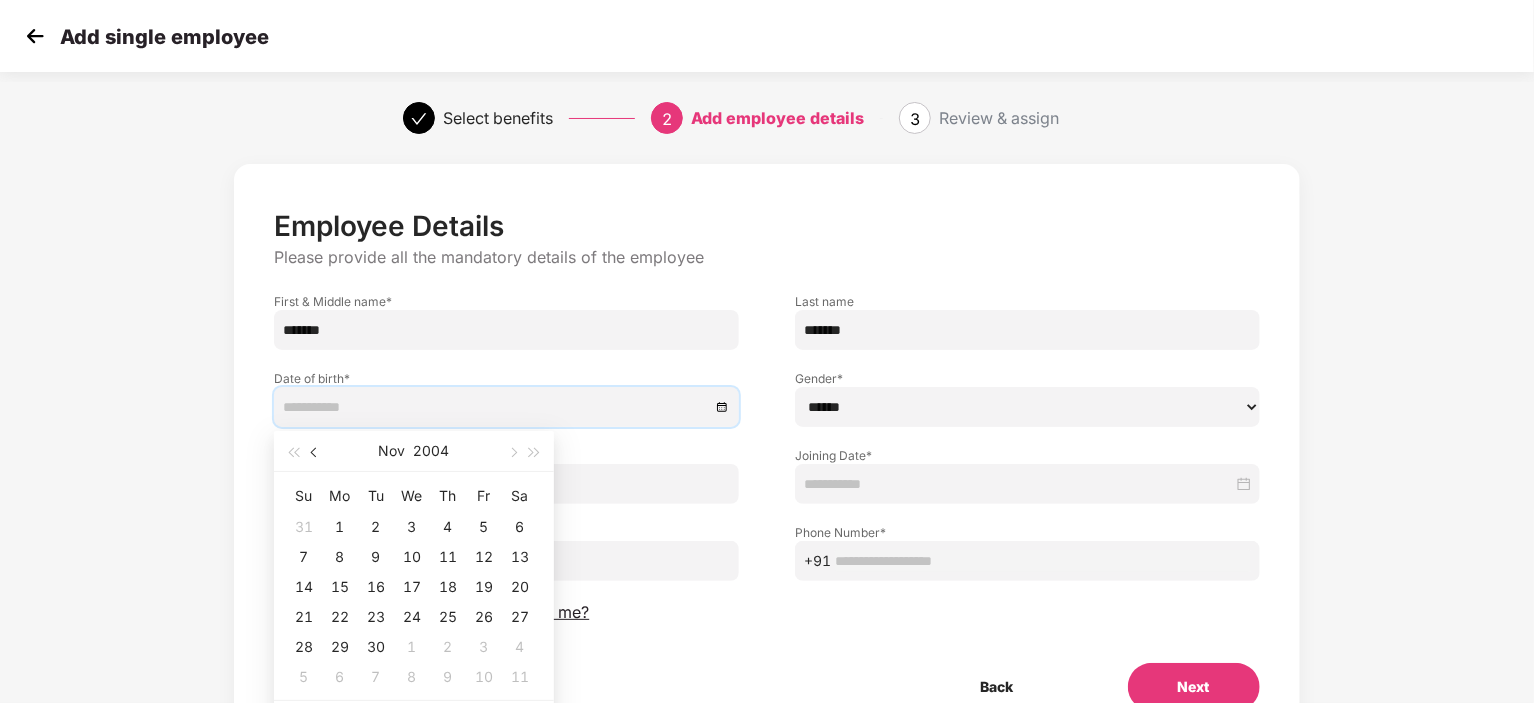 click at bounding box center (316, 453) 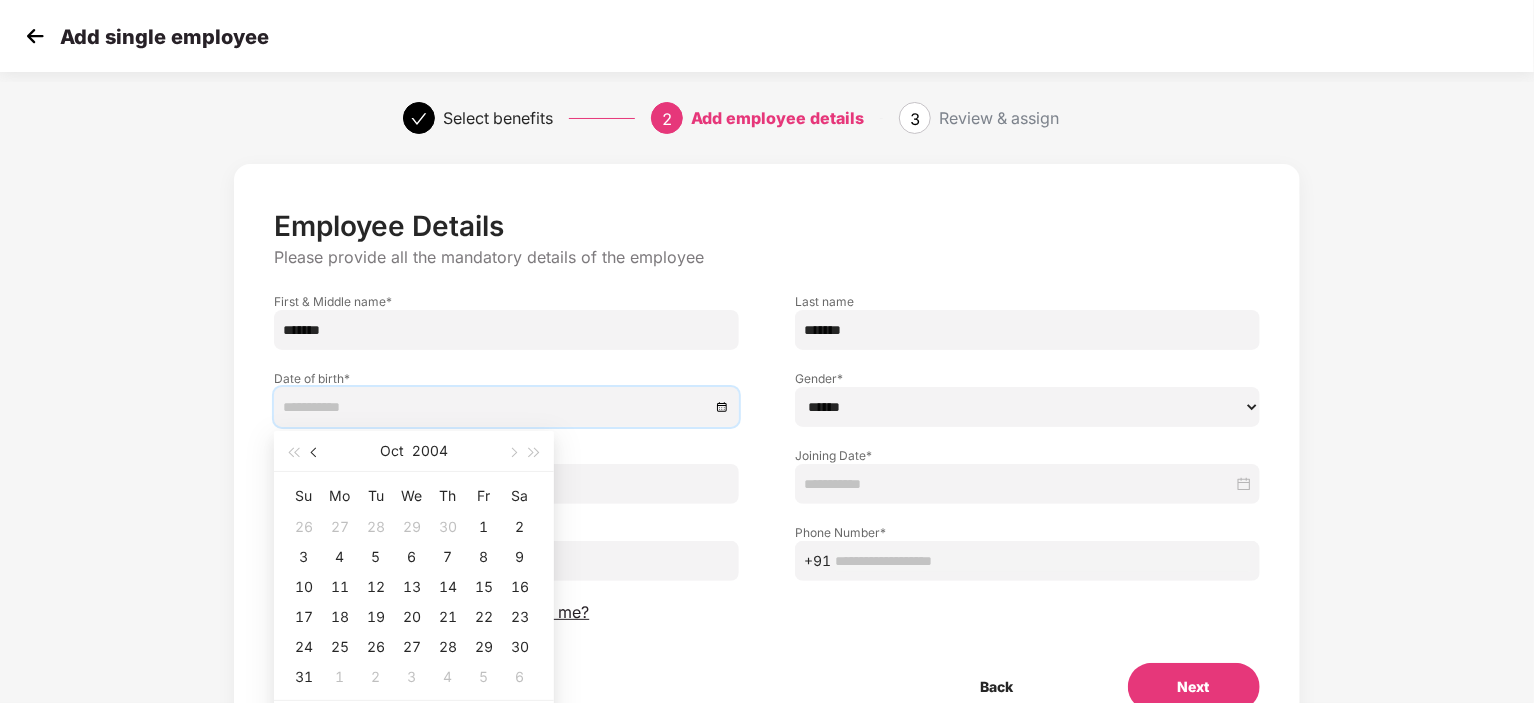 click at bounding box center (316, 453) 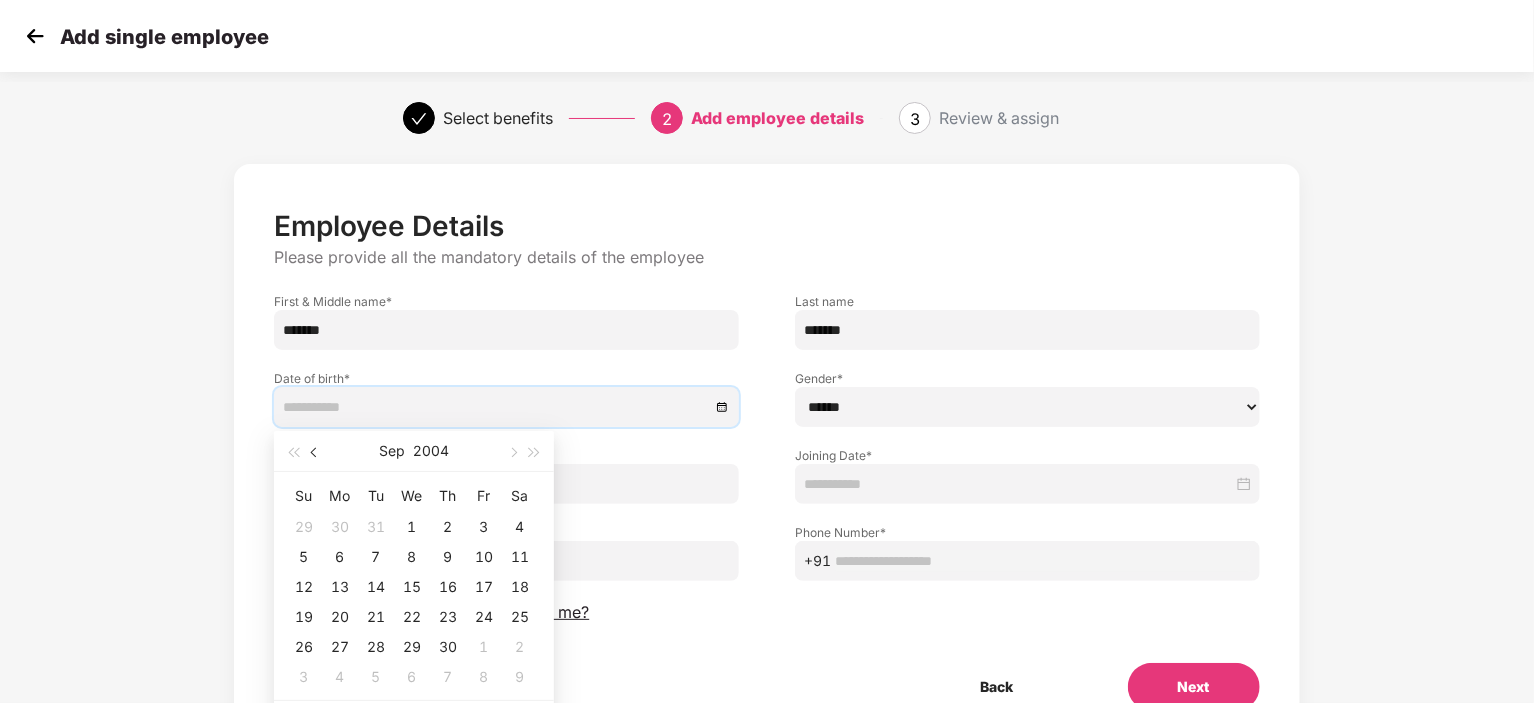 click at bounding box center [316, 453] 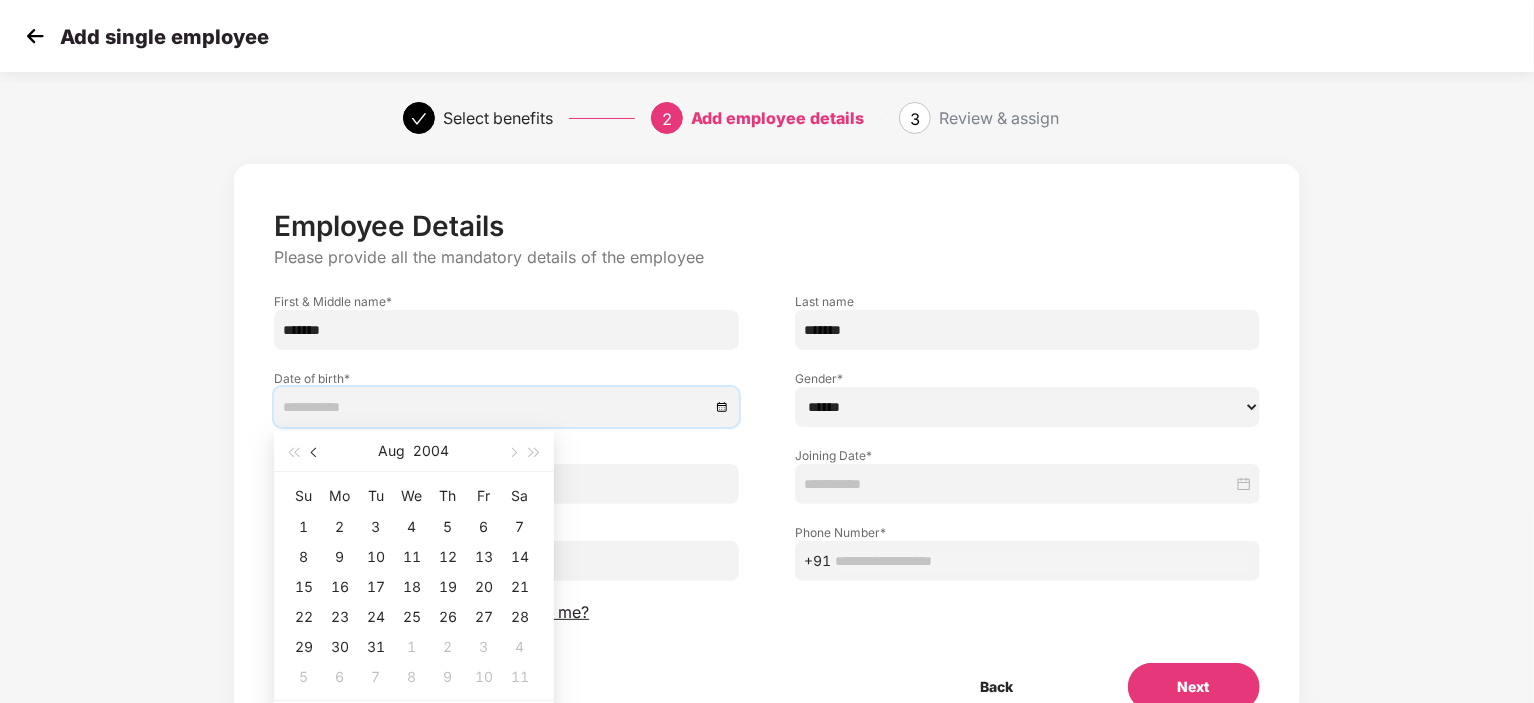 click at bounding box center (316, 453) 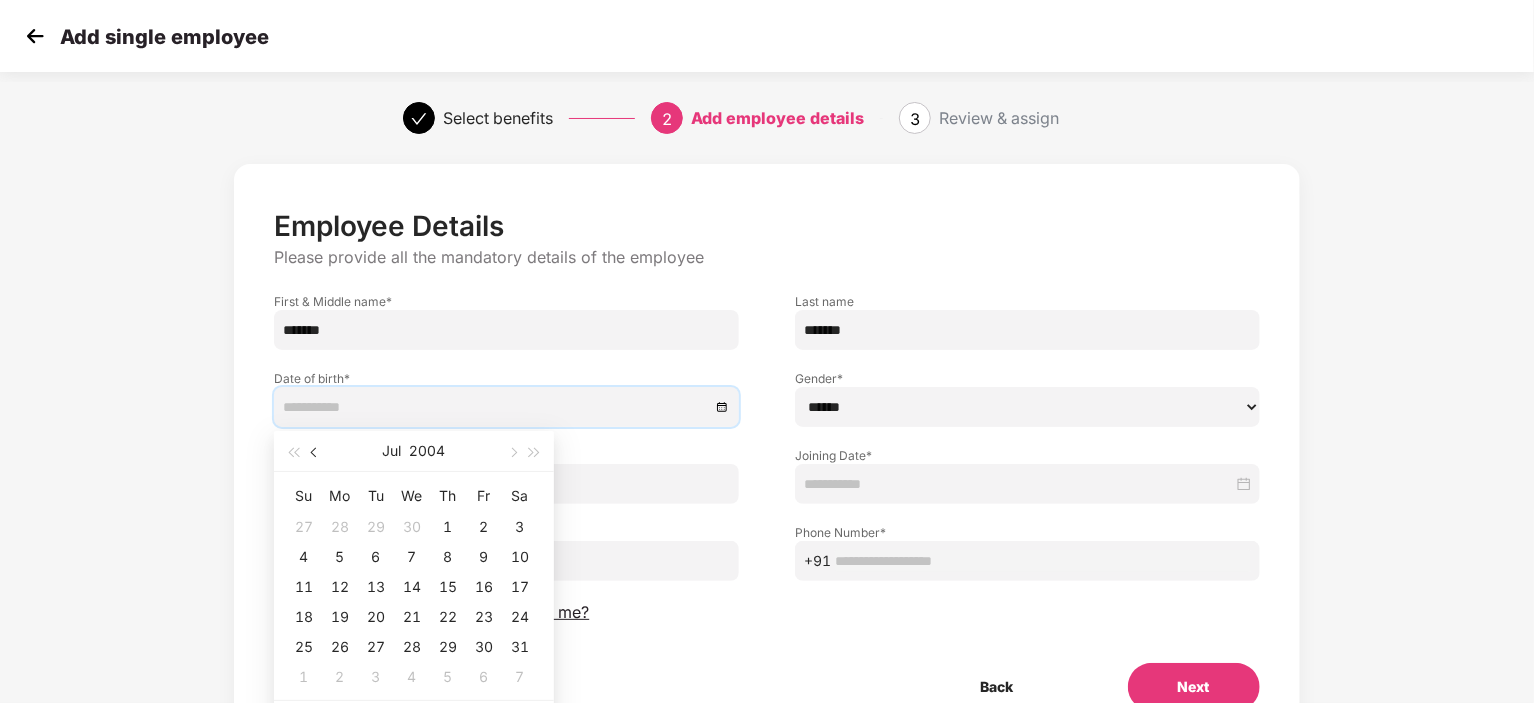 click at bounding box center [316, 453] 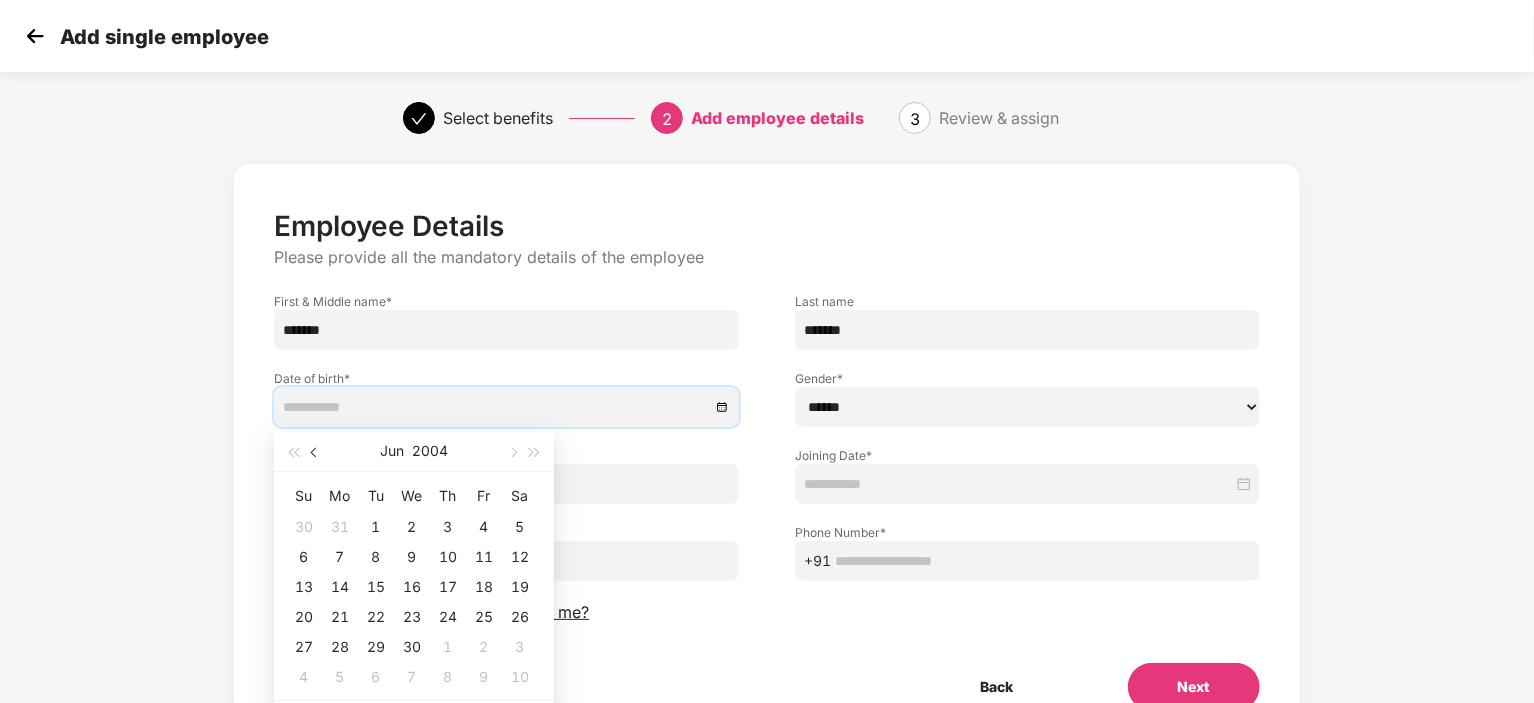 click at bounding box center [316, 453] 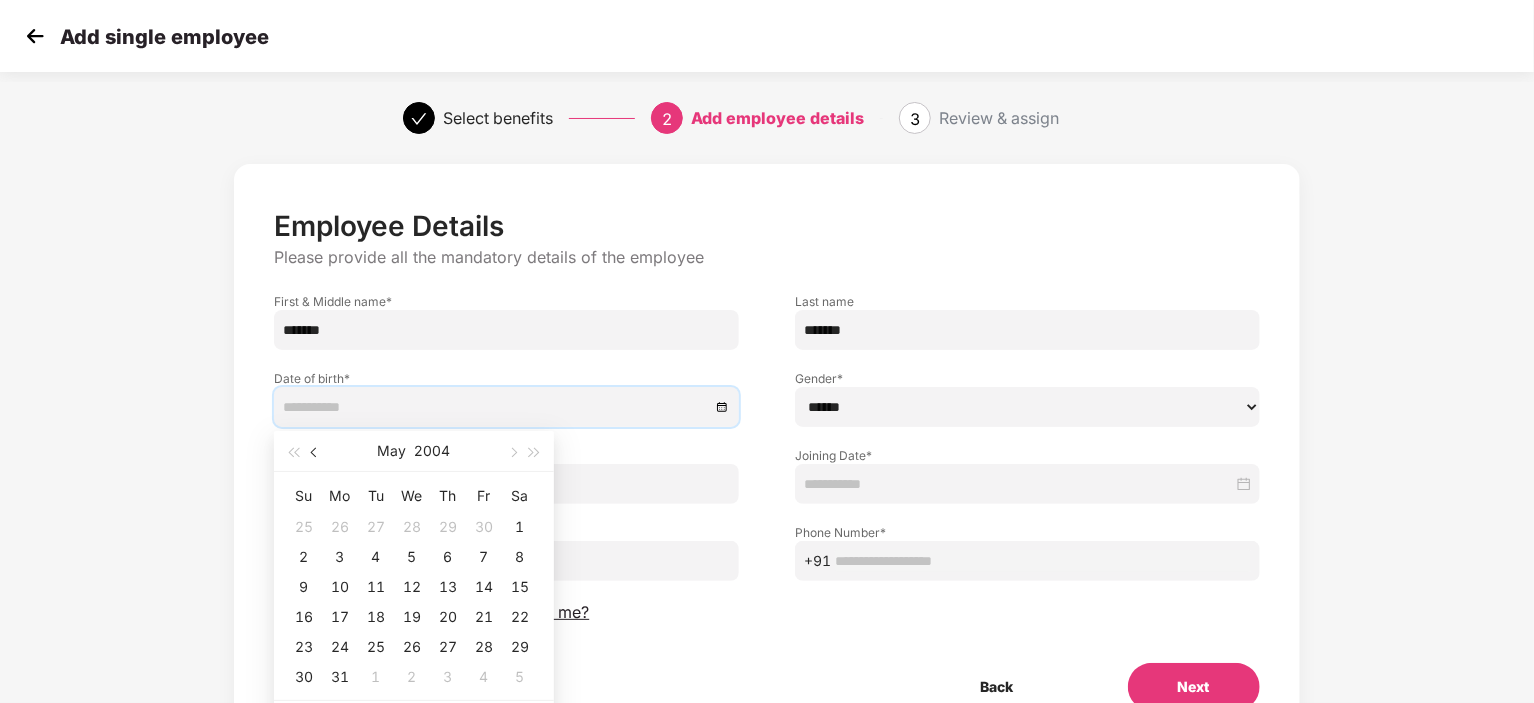 click at bounding box center (316, 453) 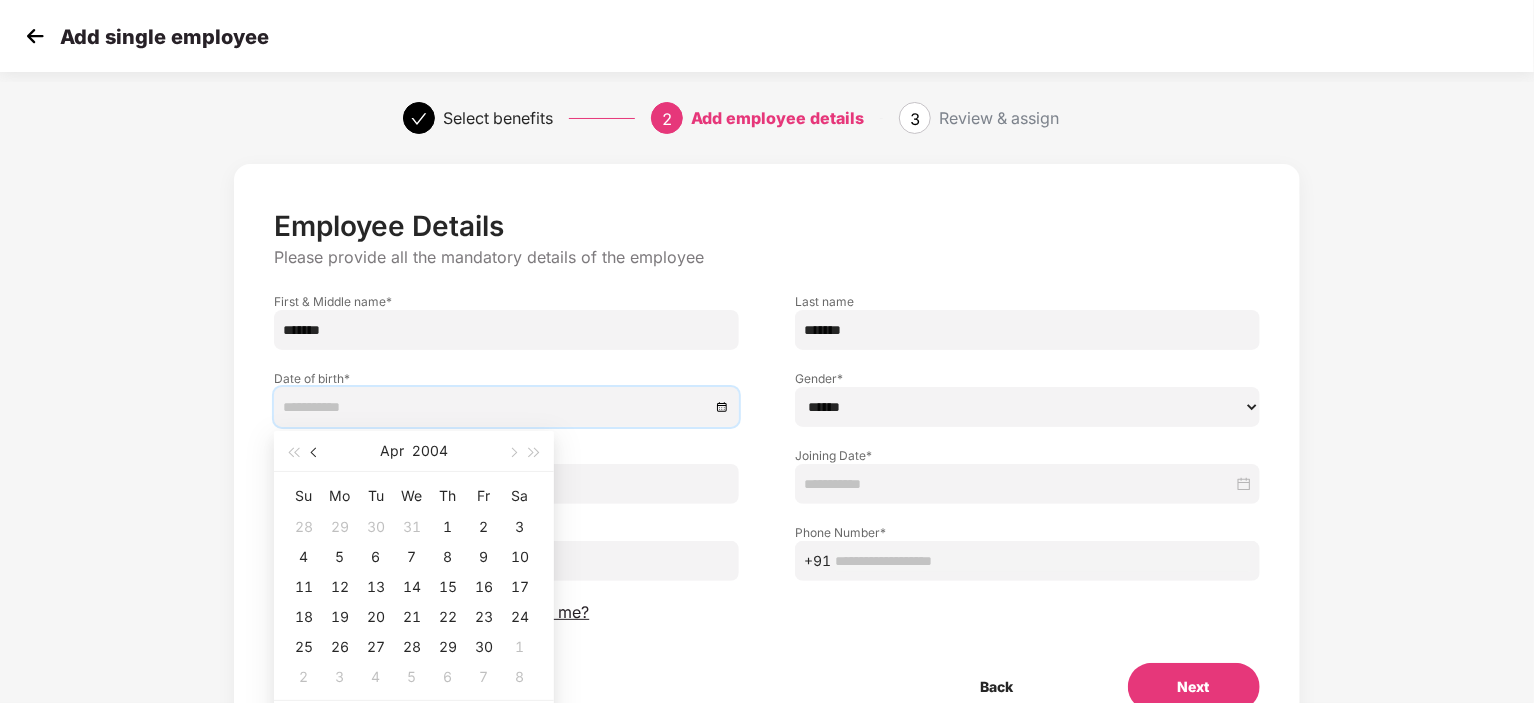 click at bounding box center (316, 453) 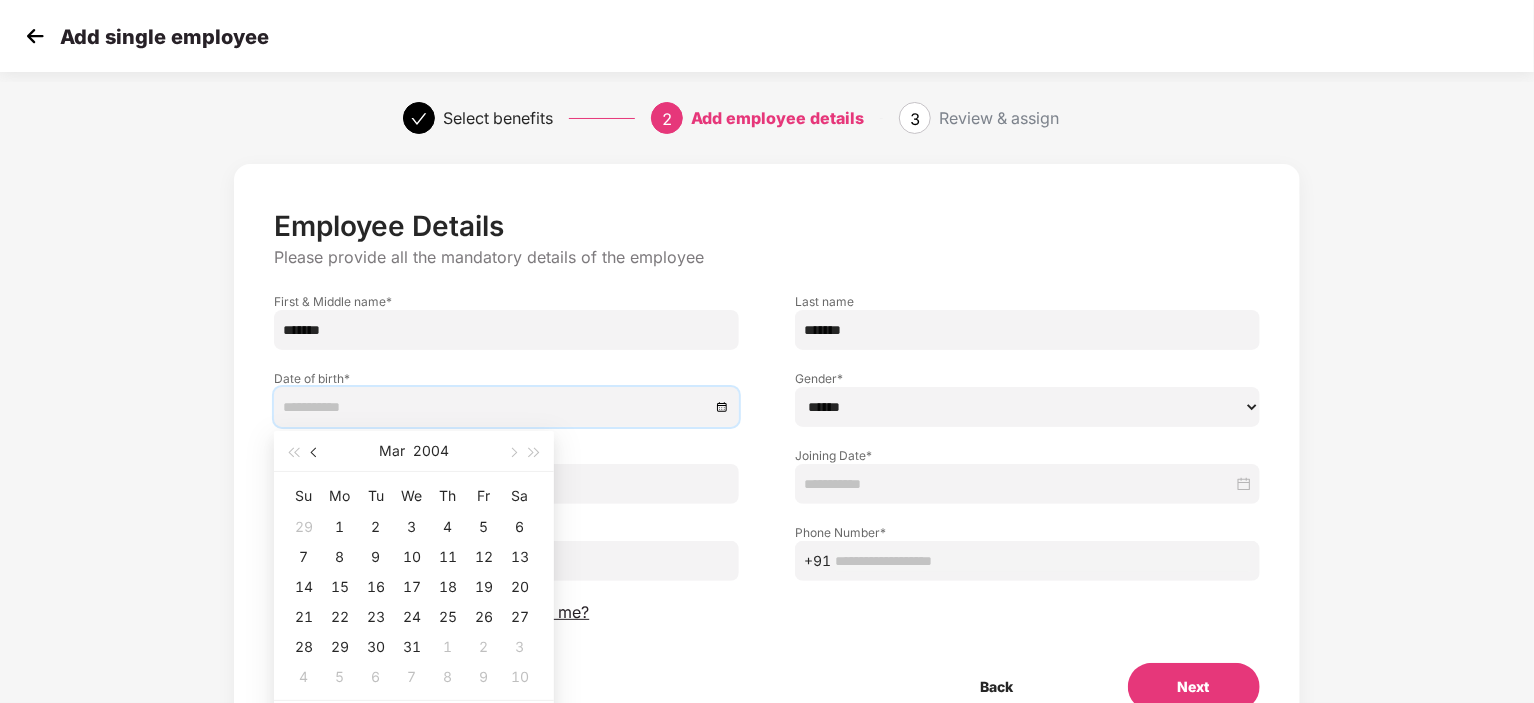 click at bounding box center [316, 453] 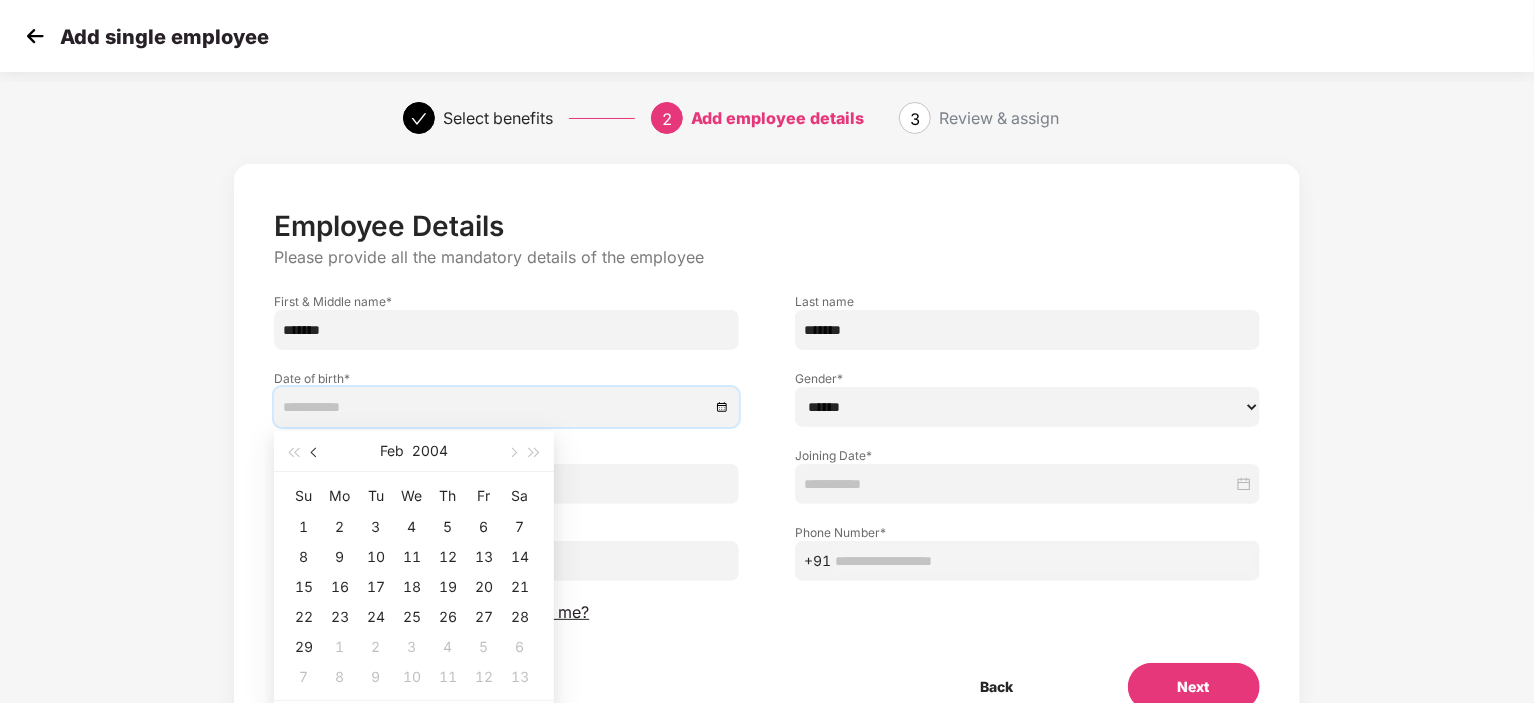 click at bounding box center [316, 453] 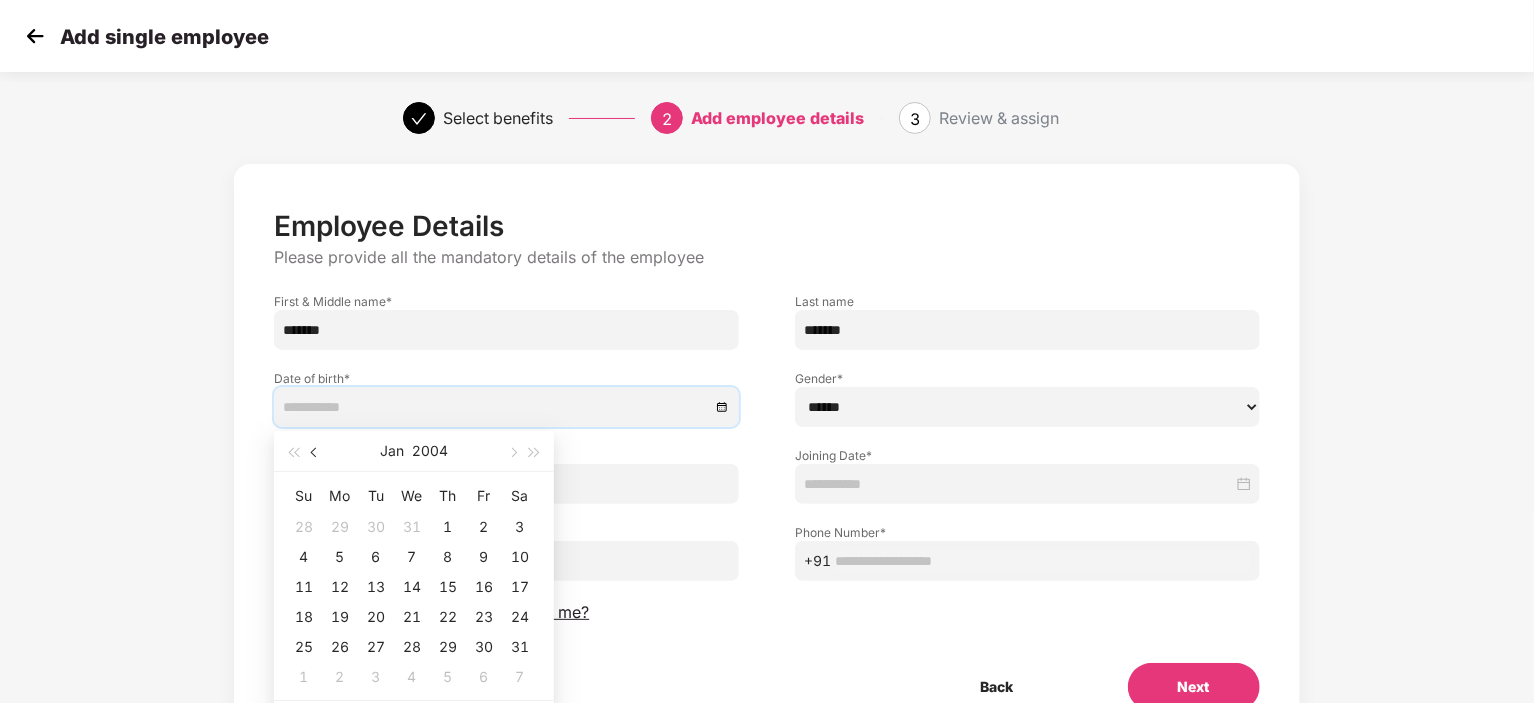 click at bounding box center [316, 453] 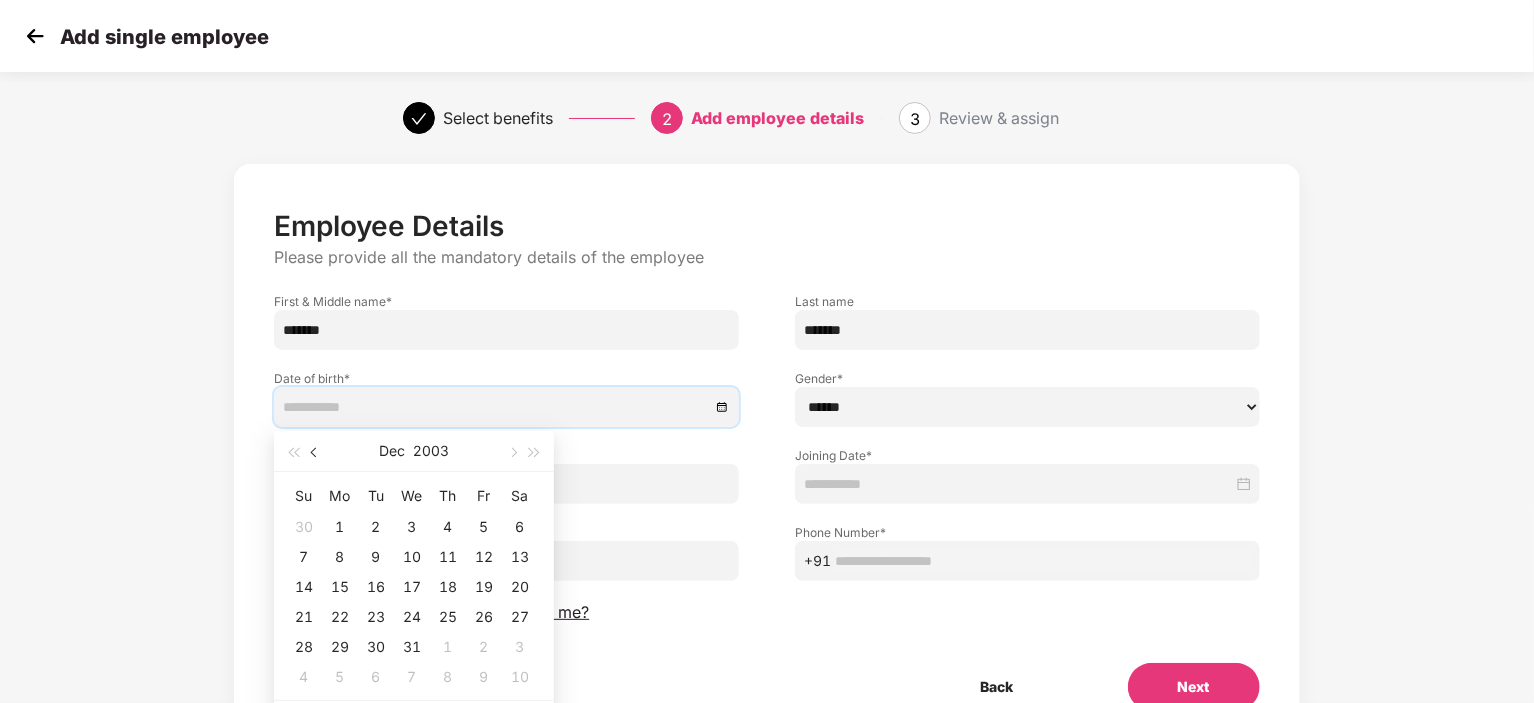 click at bounding box center [316, 453] 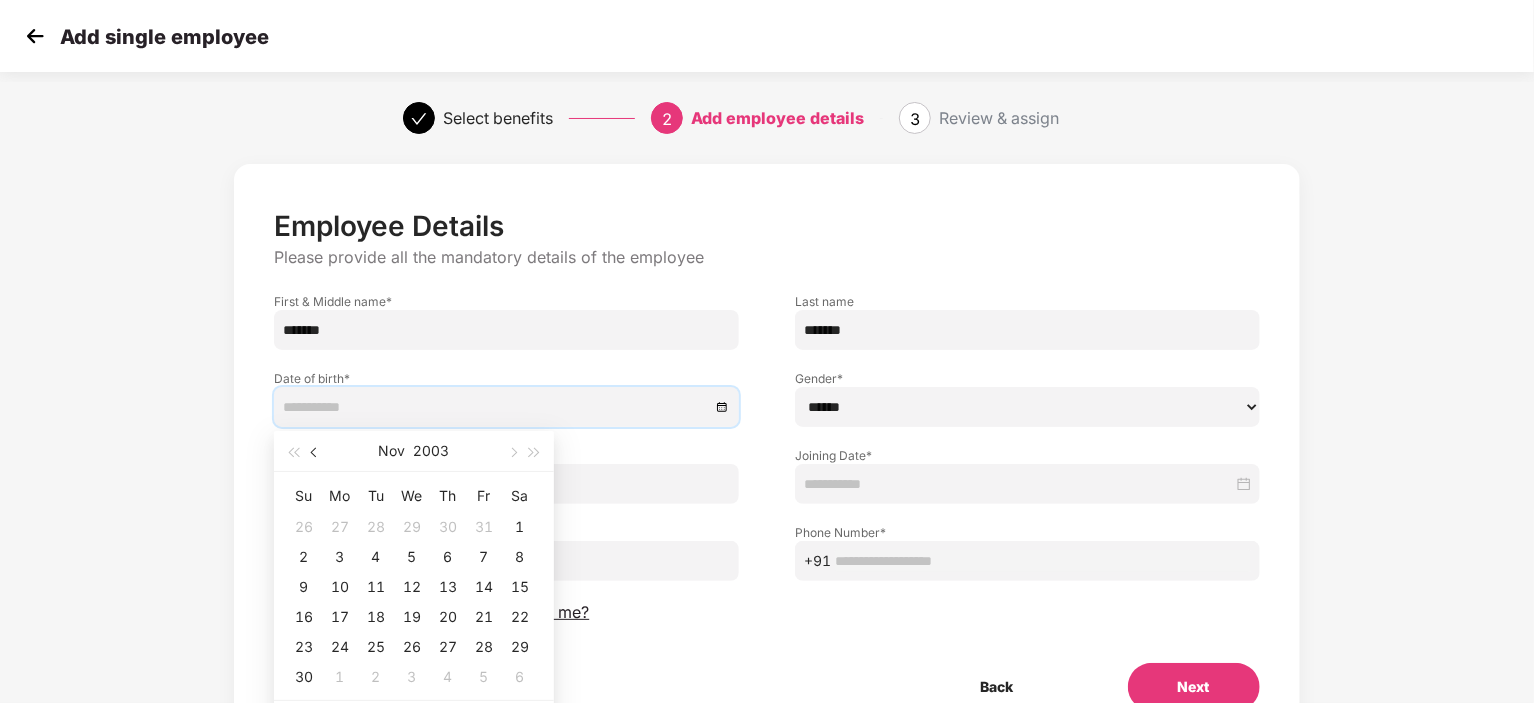 click at bounding box center [316, 453] 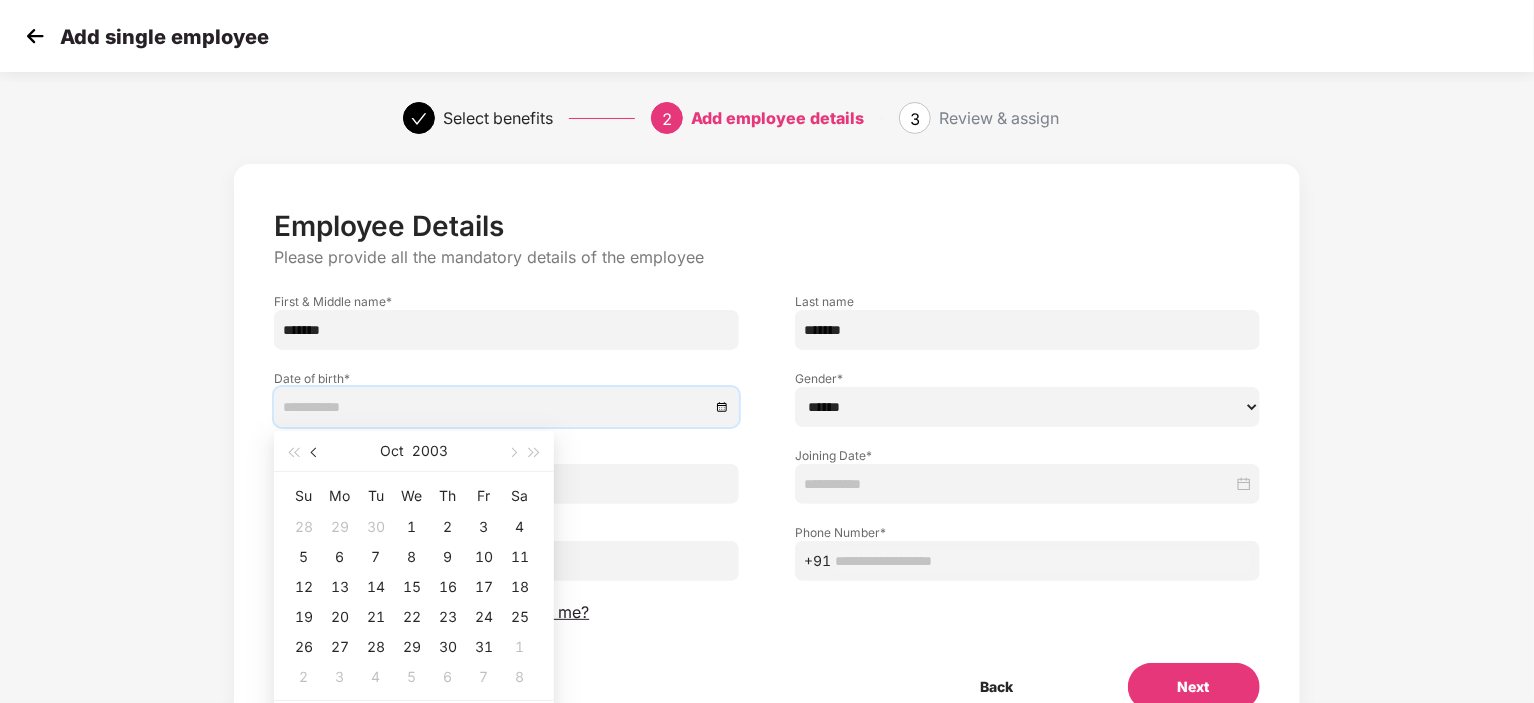 click at bounding box center [316, 453] 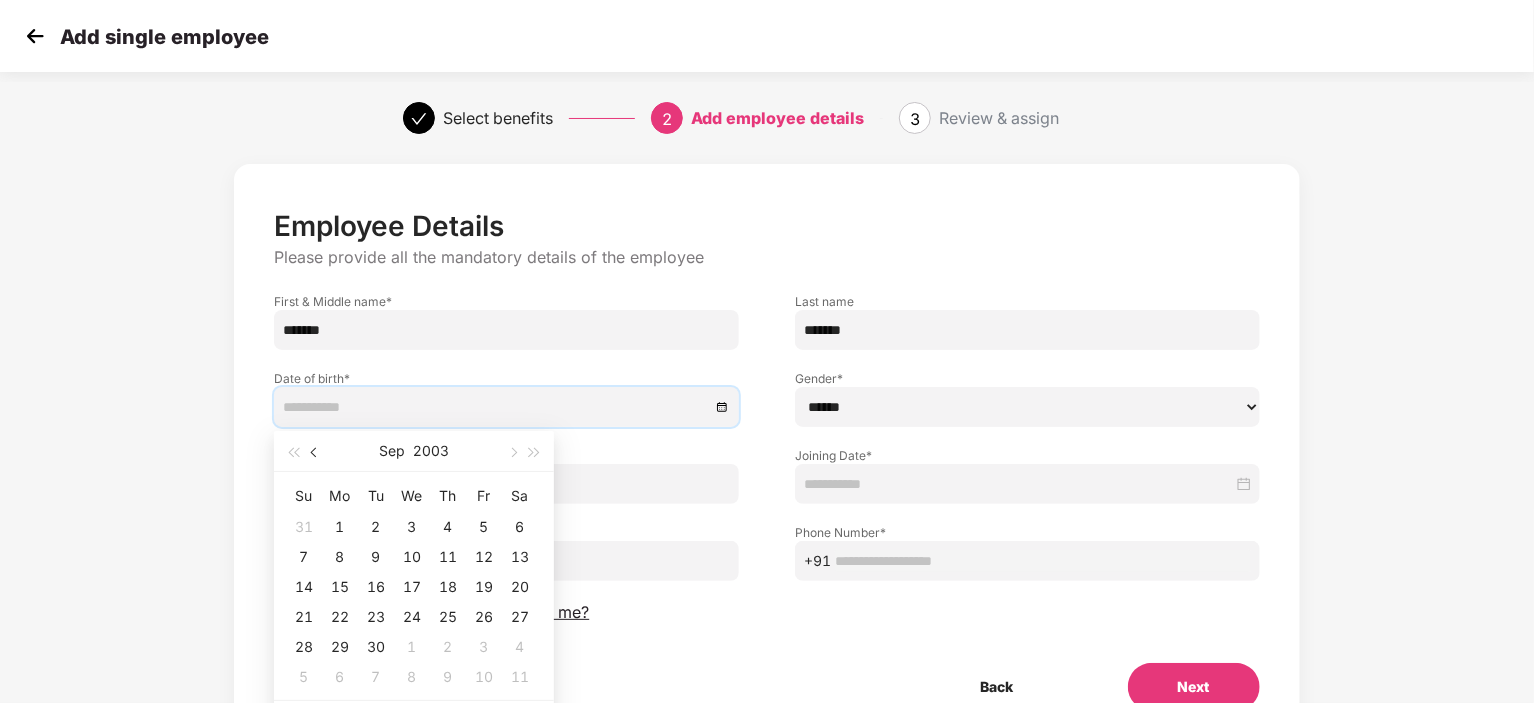 click at bounding box center (316, 453) 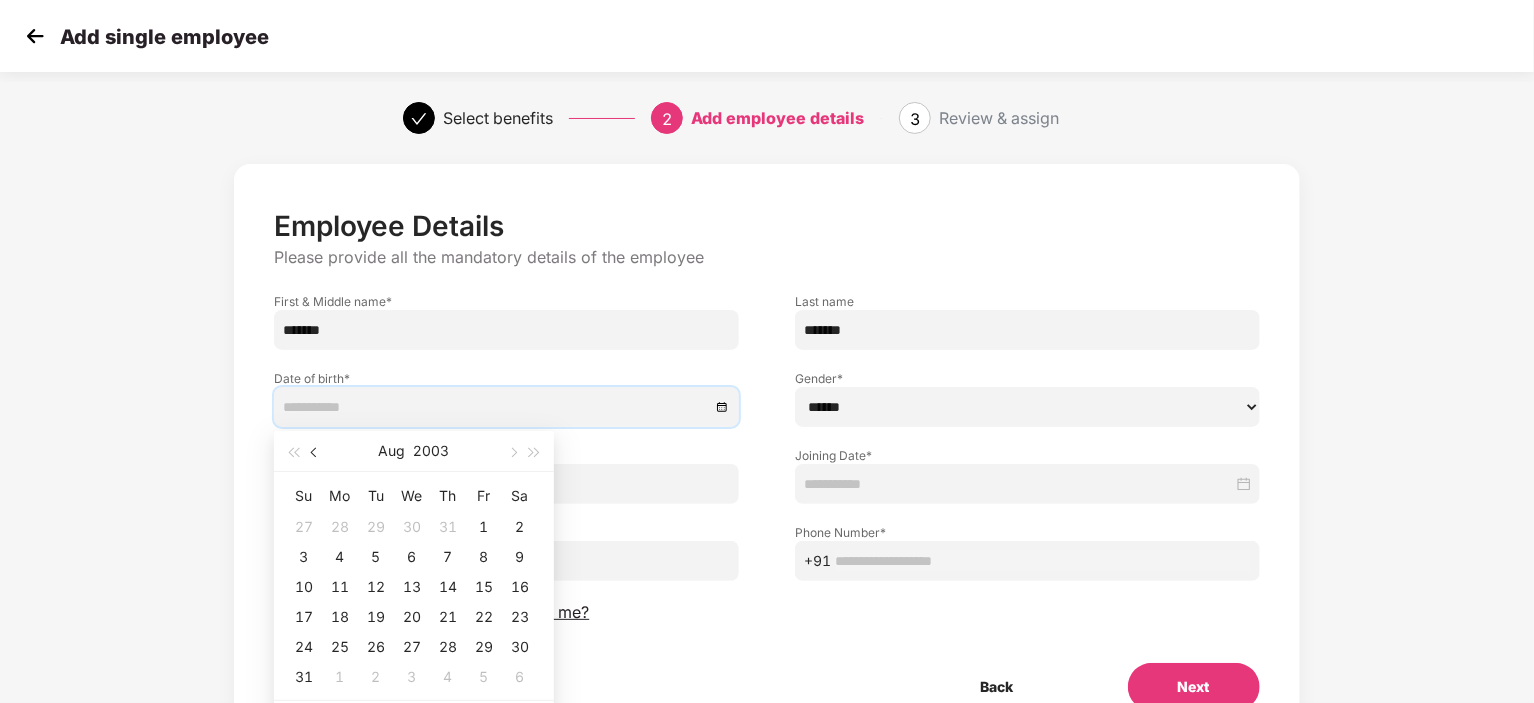 click at bounding box center (316, 453) 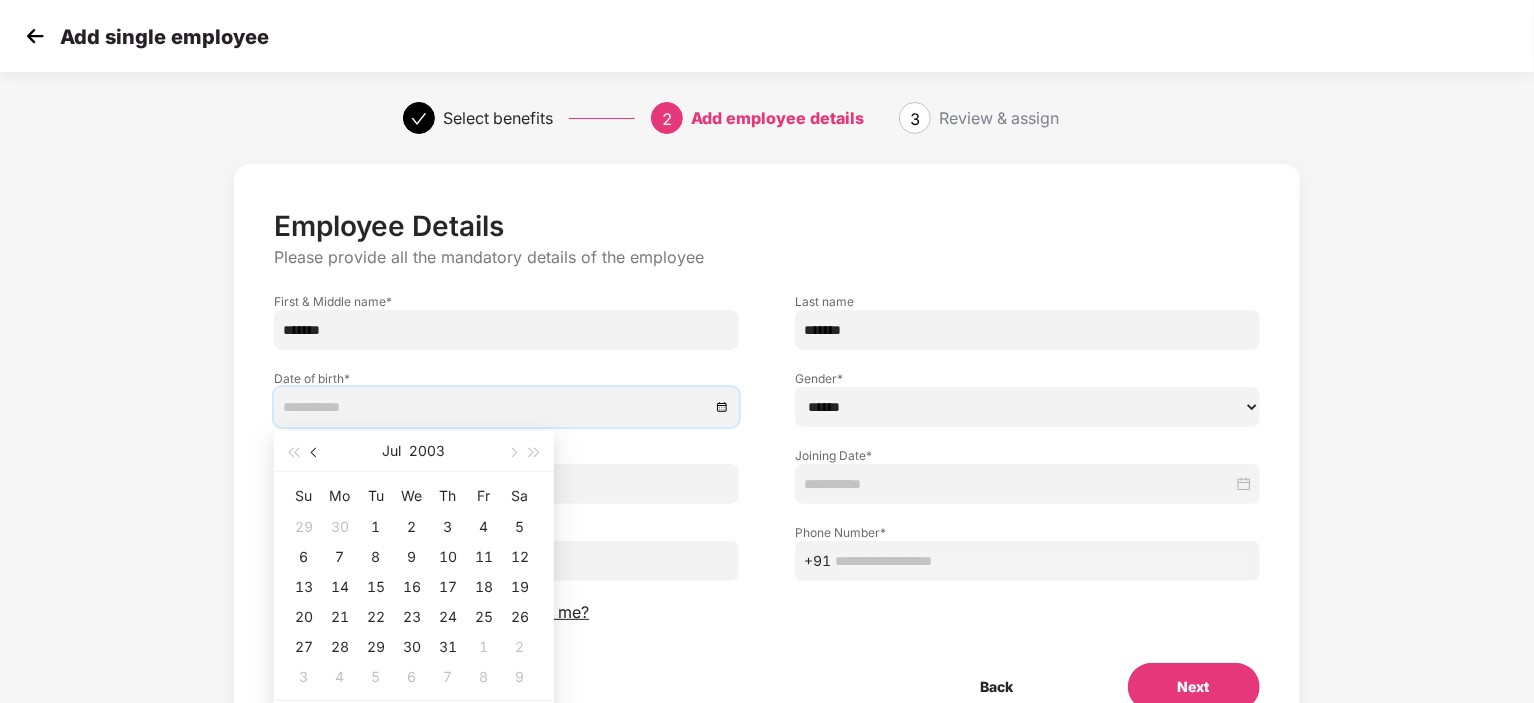 click at bounding box center [316, 453] 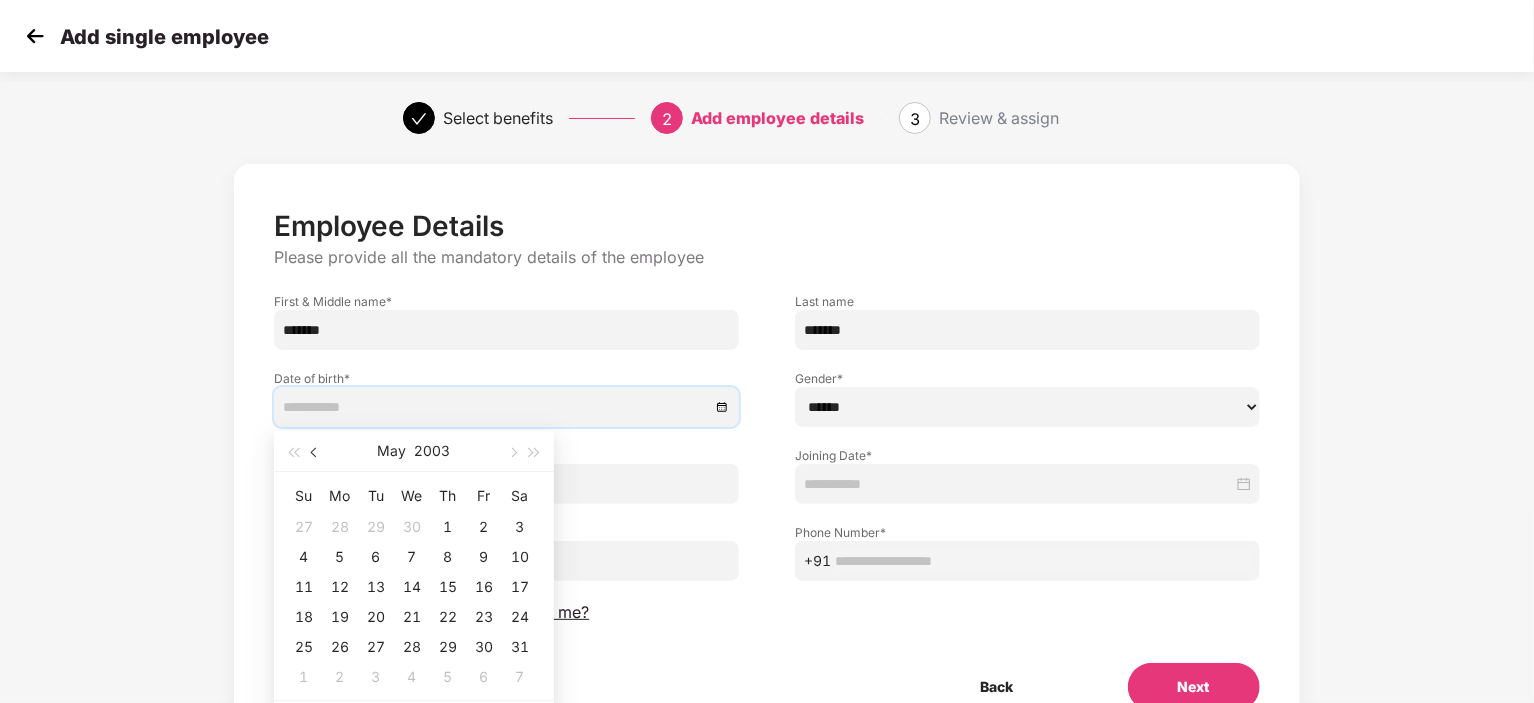 click at bounding box center [316, 453] 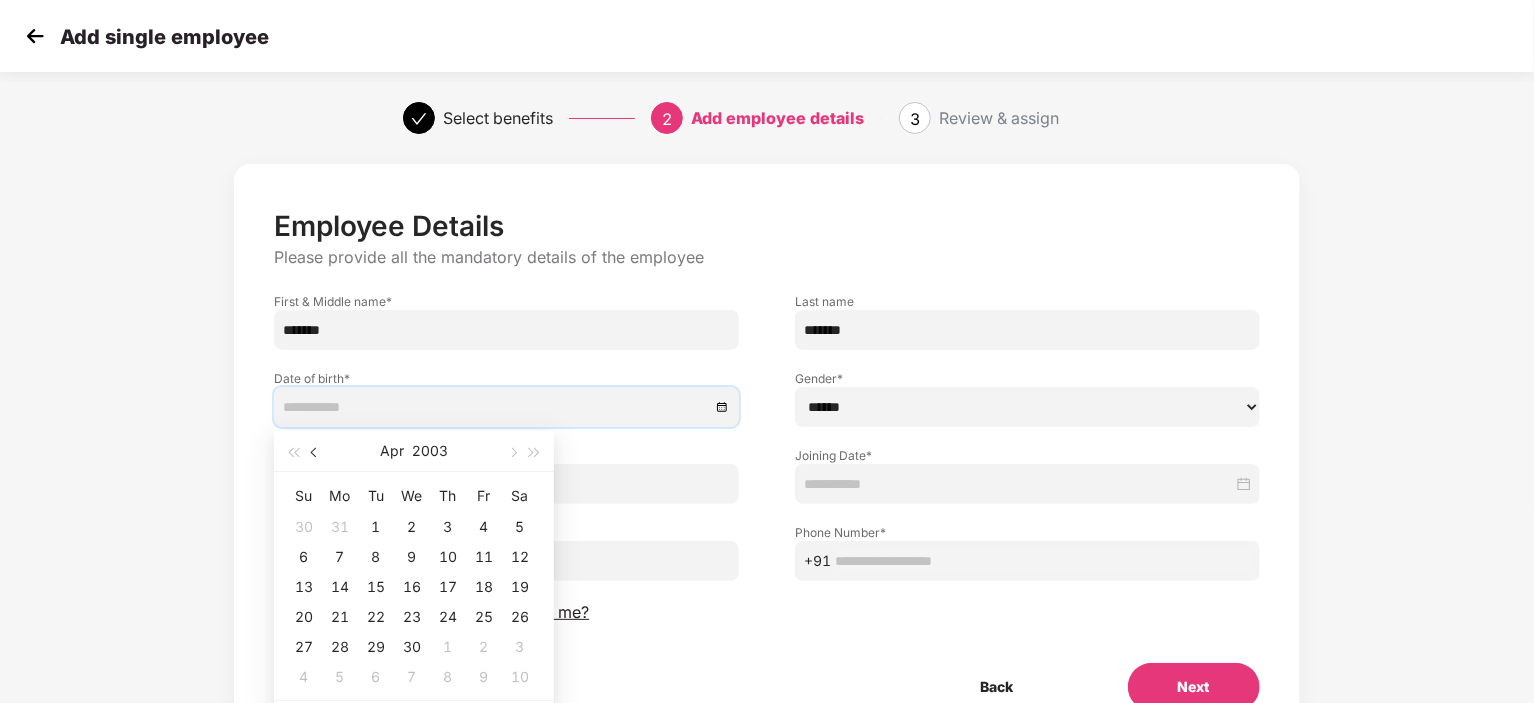click at bounding box center (316, 453) 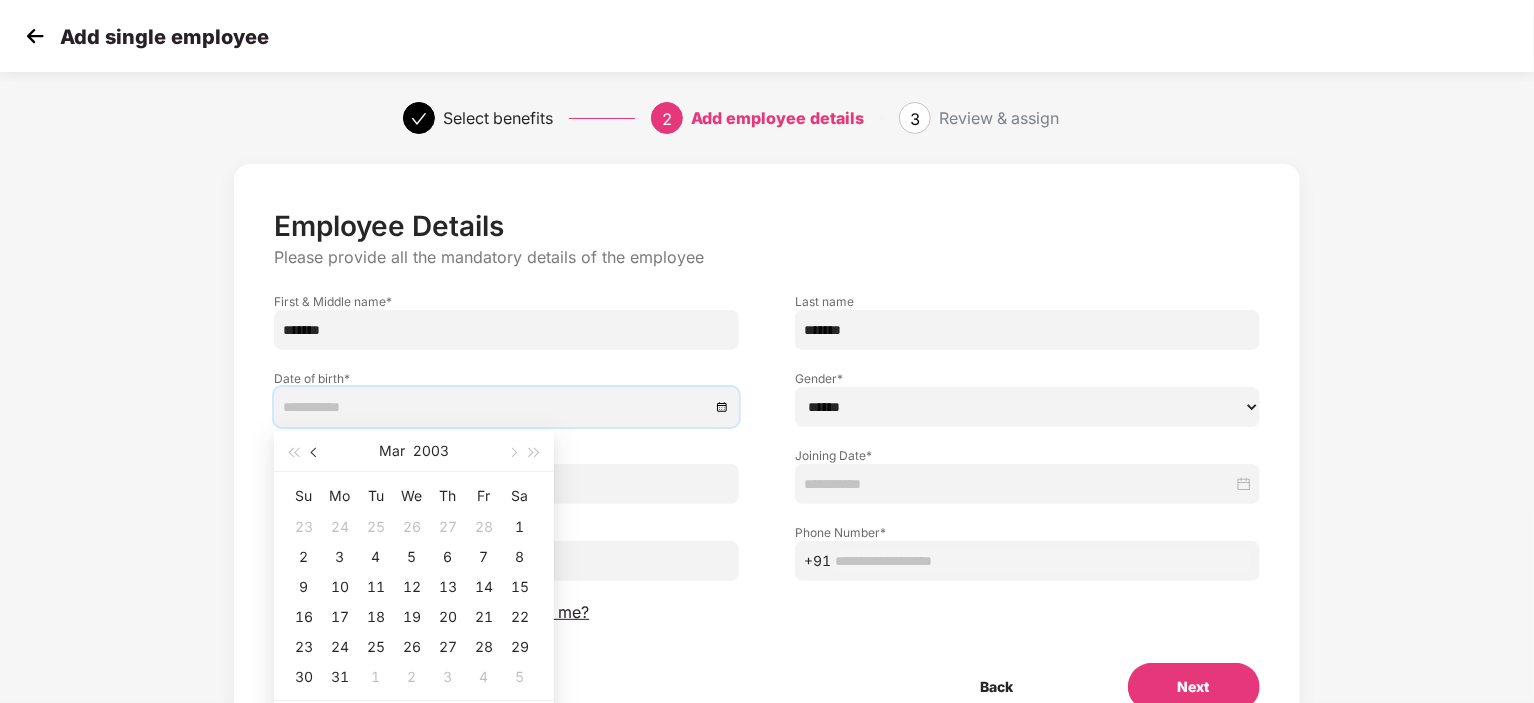 click at bounding box center (316, 453) 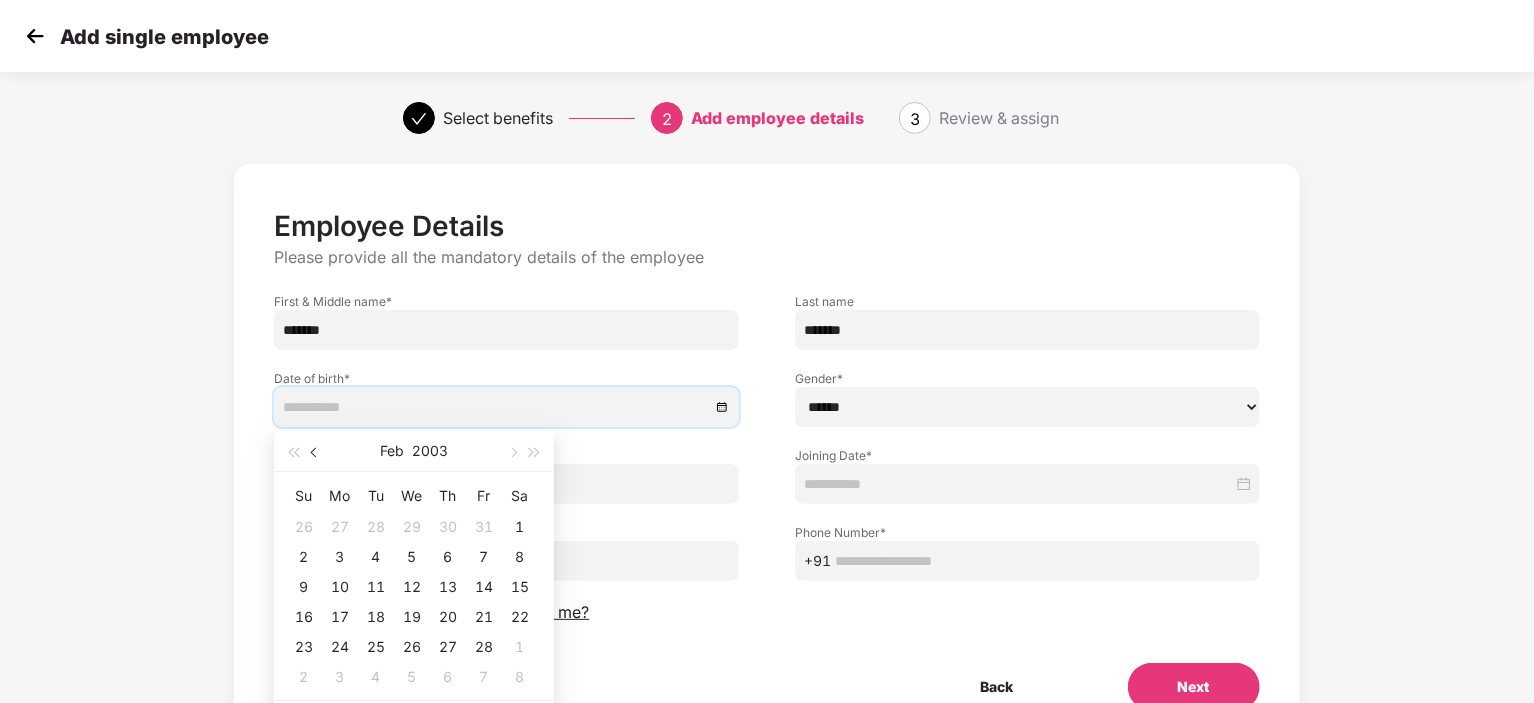 click at bounding box center [316, 453] 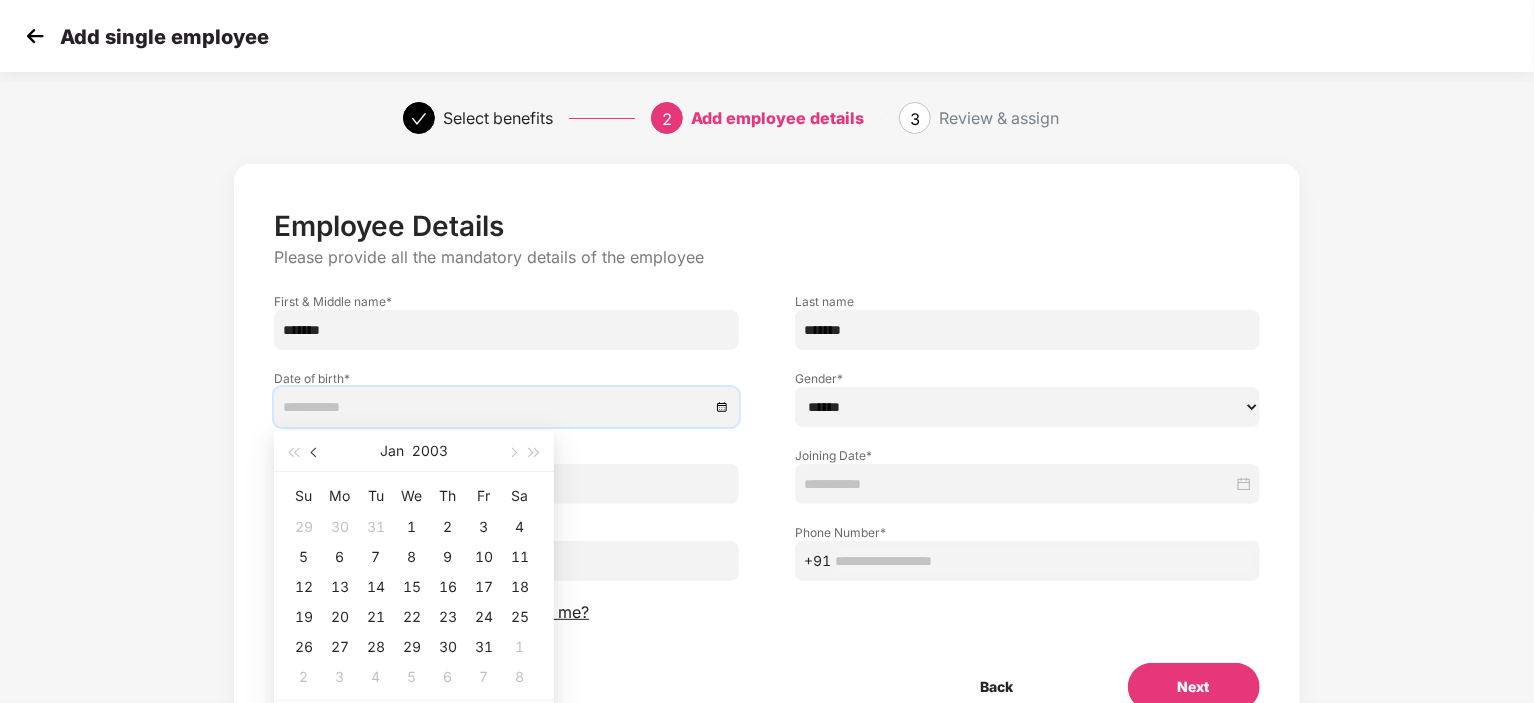 click at bounding box center [316, 453] 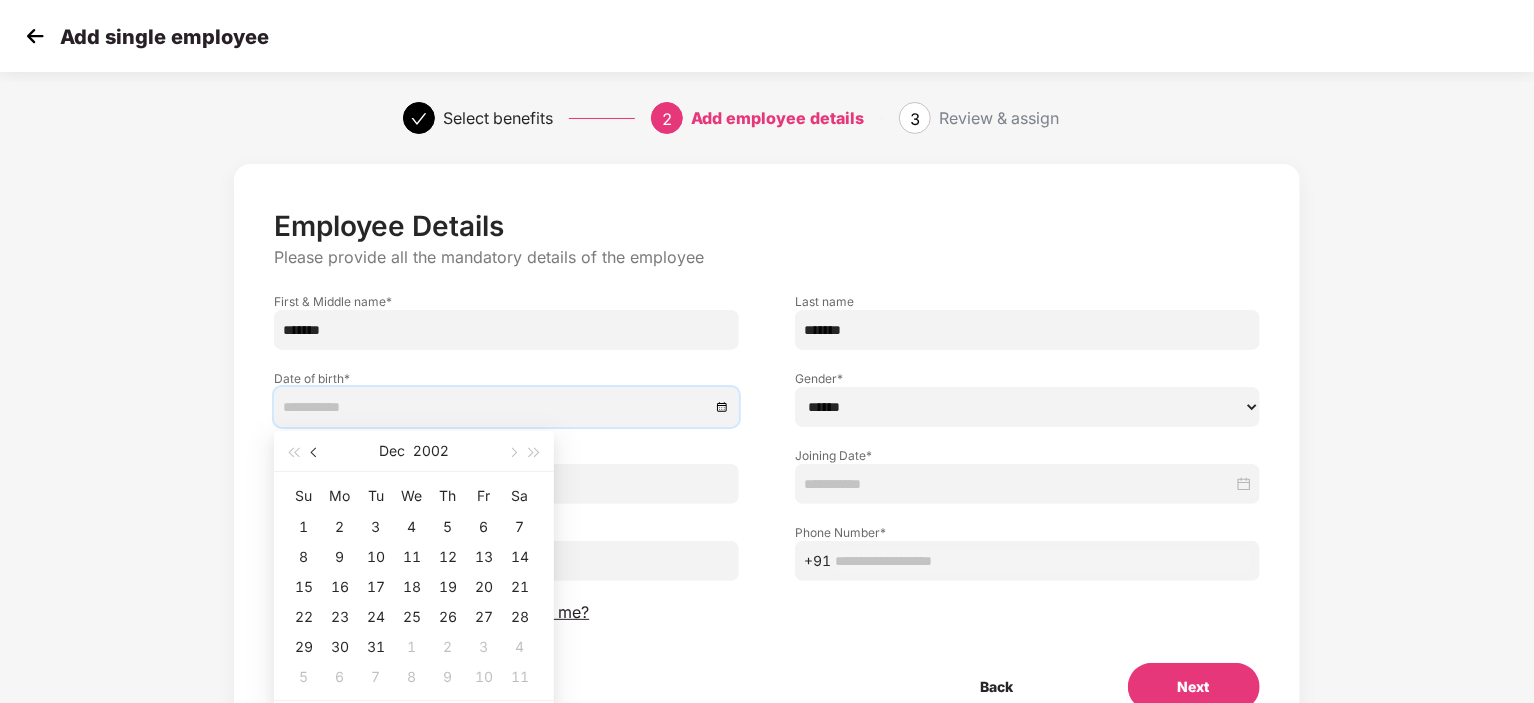 click at bounding box center (316, 453) 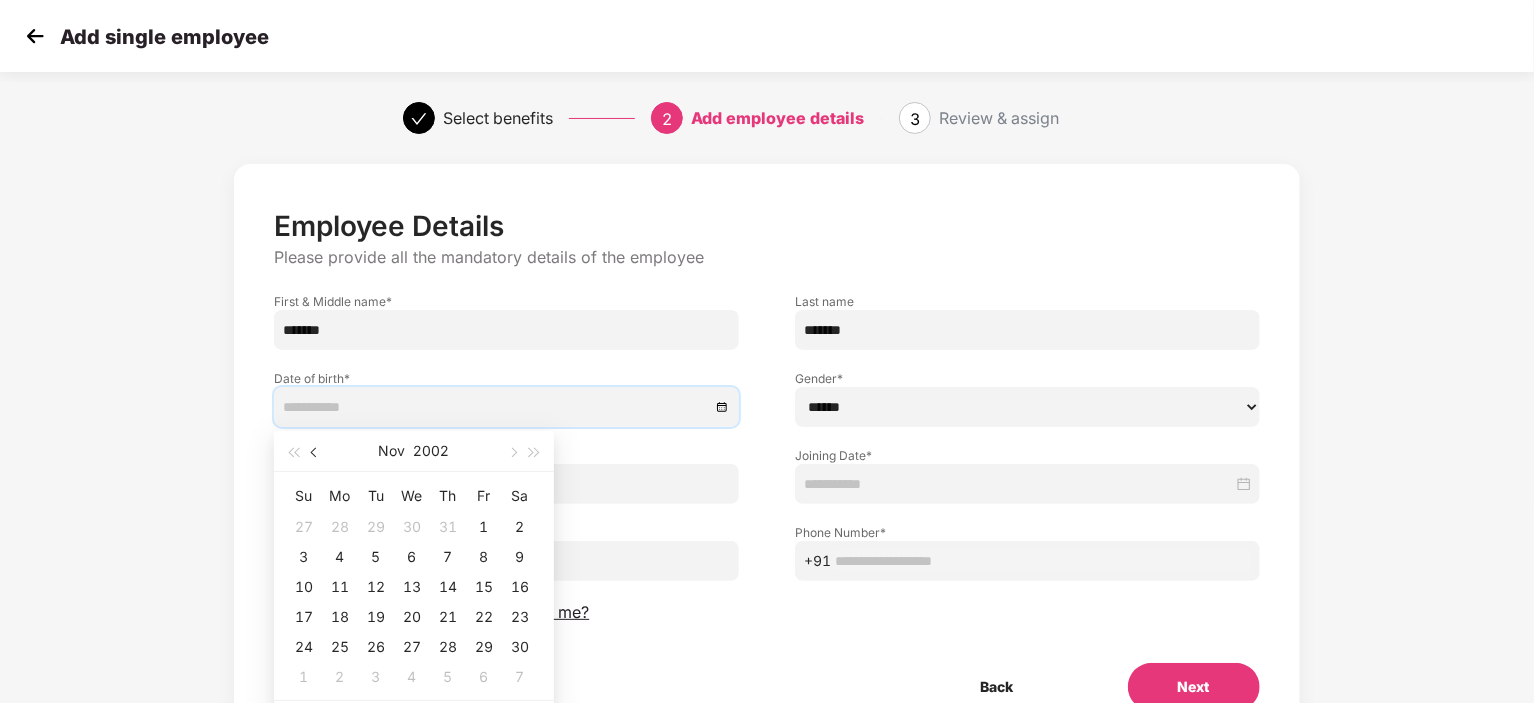 click at bounding box center [316, 453] 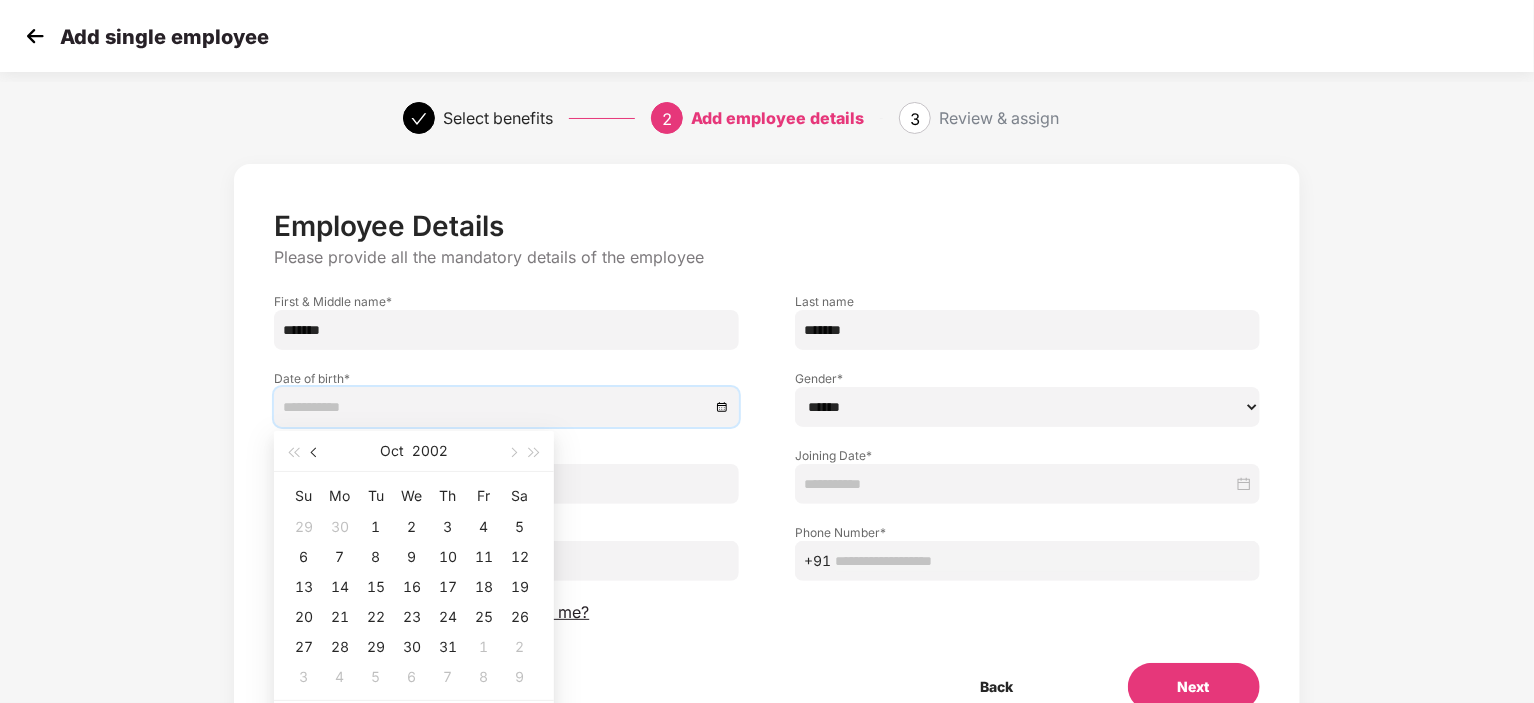 click at bounding box center [316, 453] 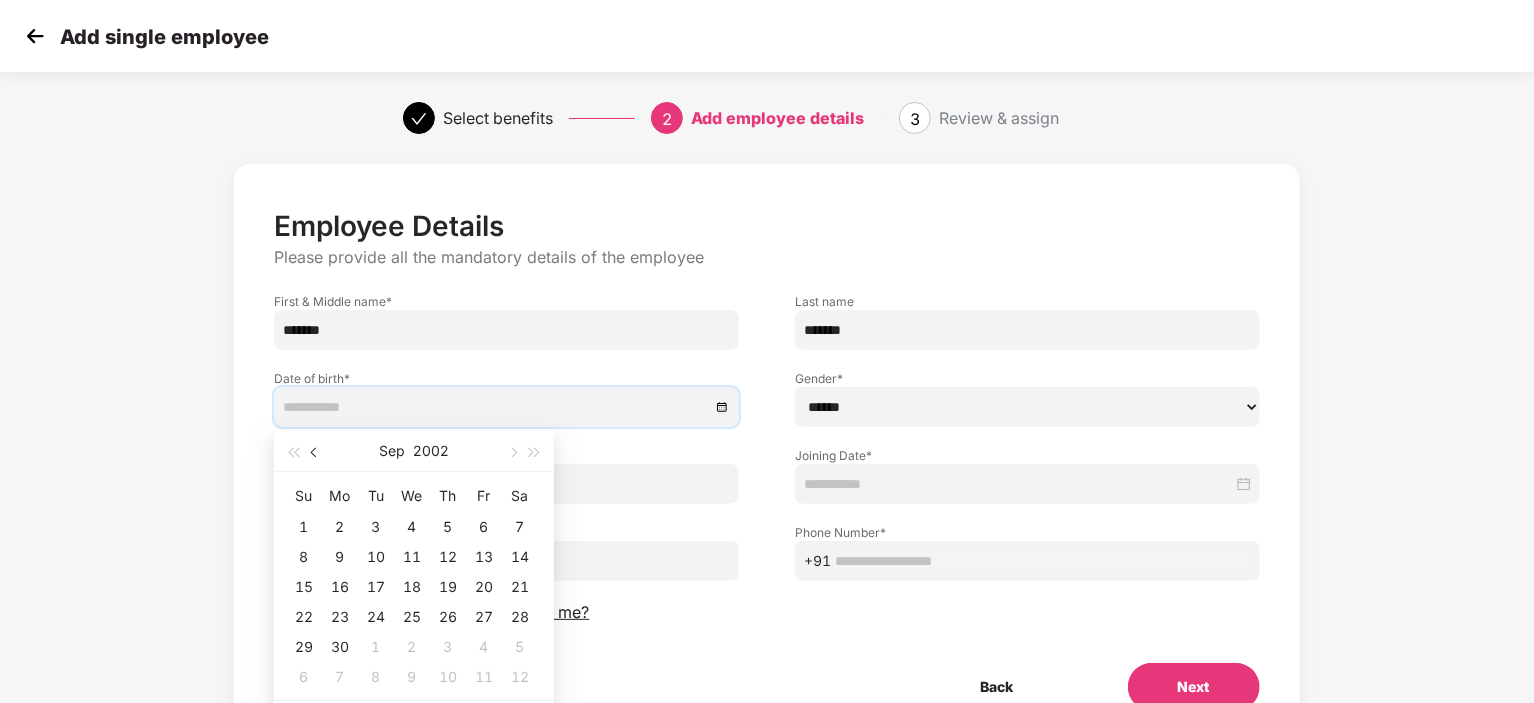 click at bounding box center (316, 453) 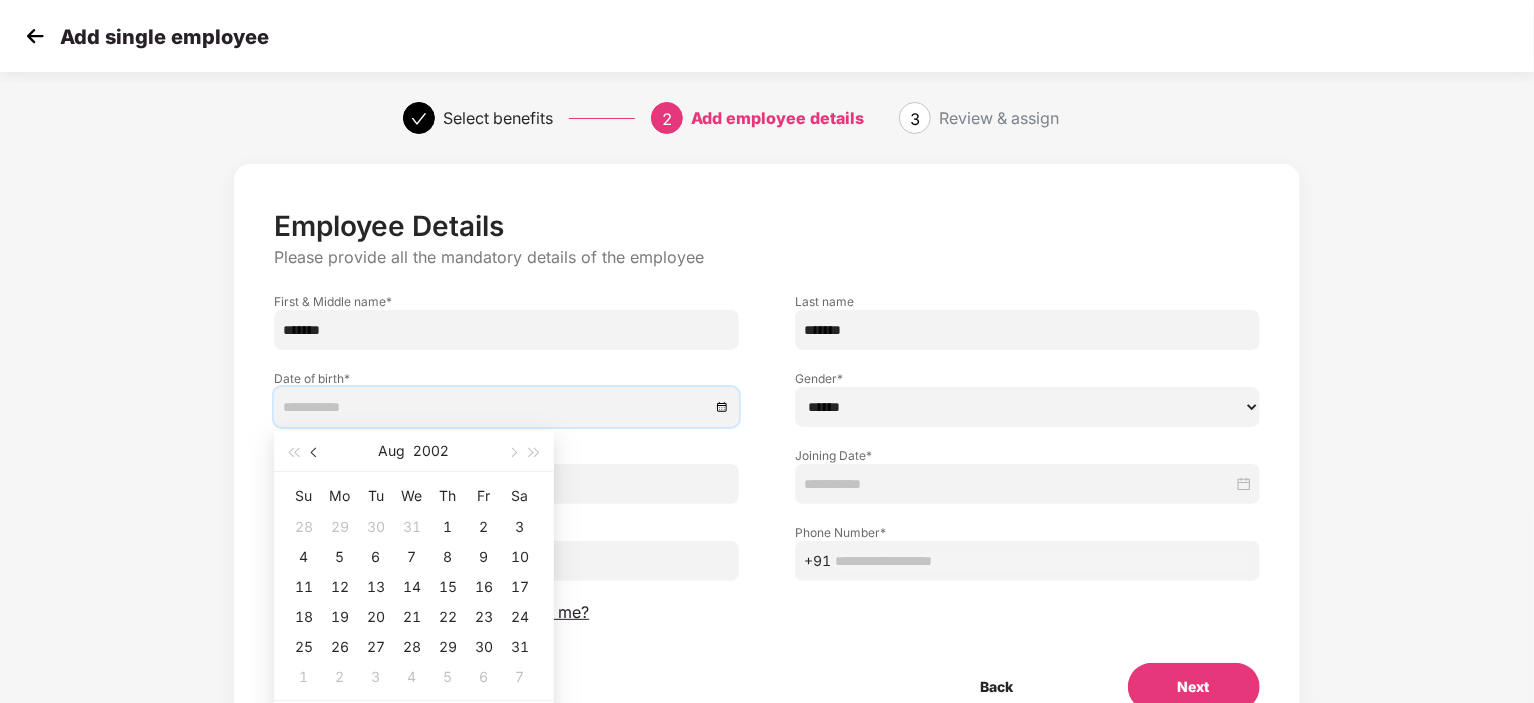 click at bounding box center [316, 453] 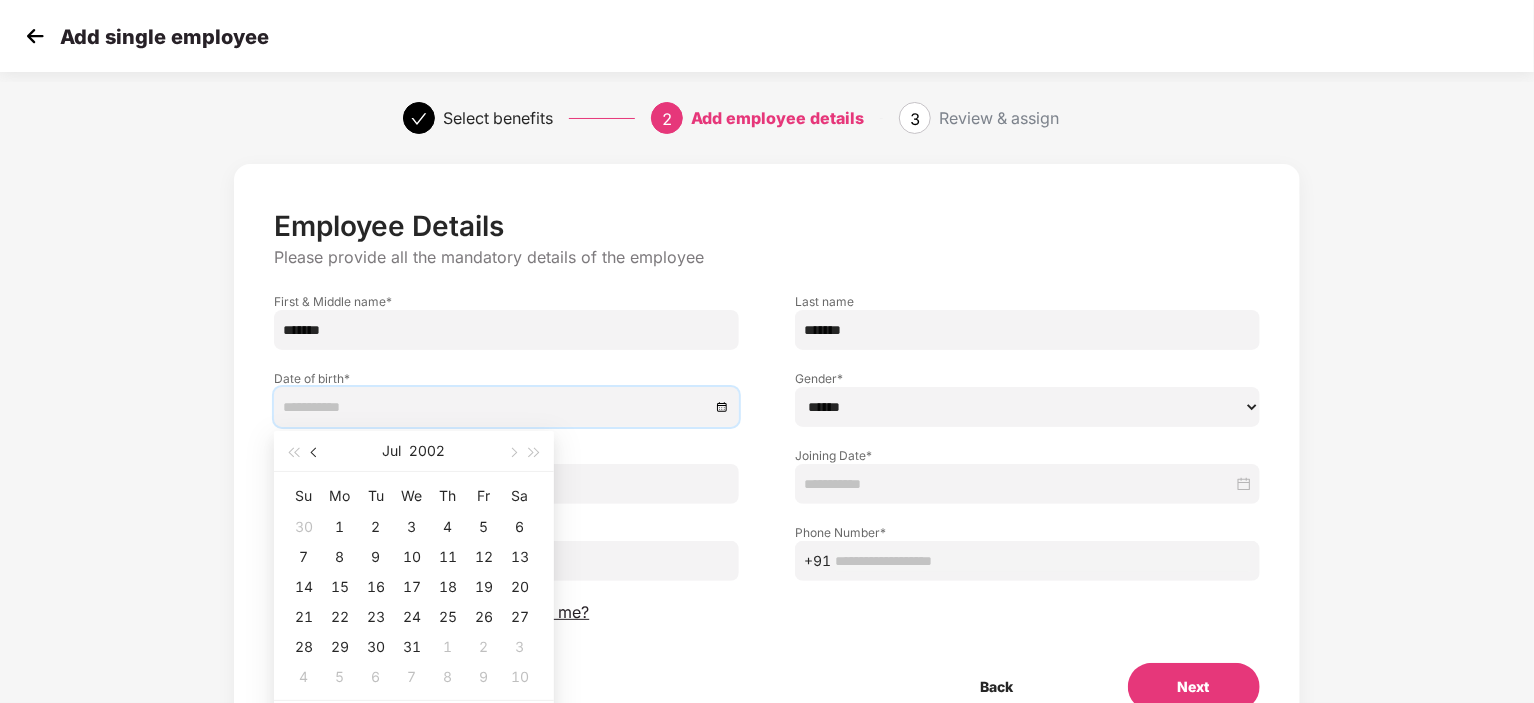 click at bounding box center [316, 453] 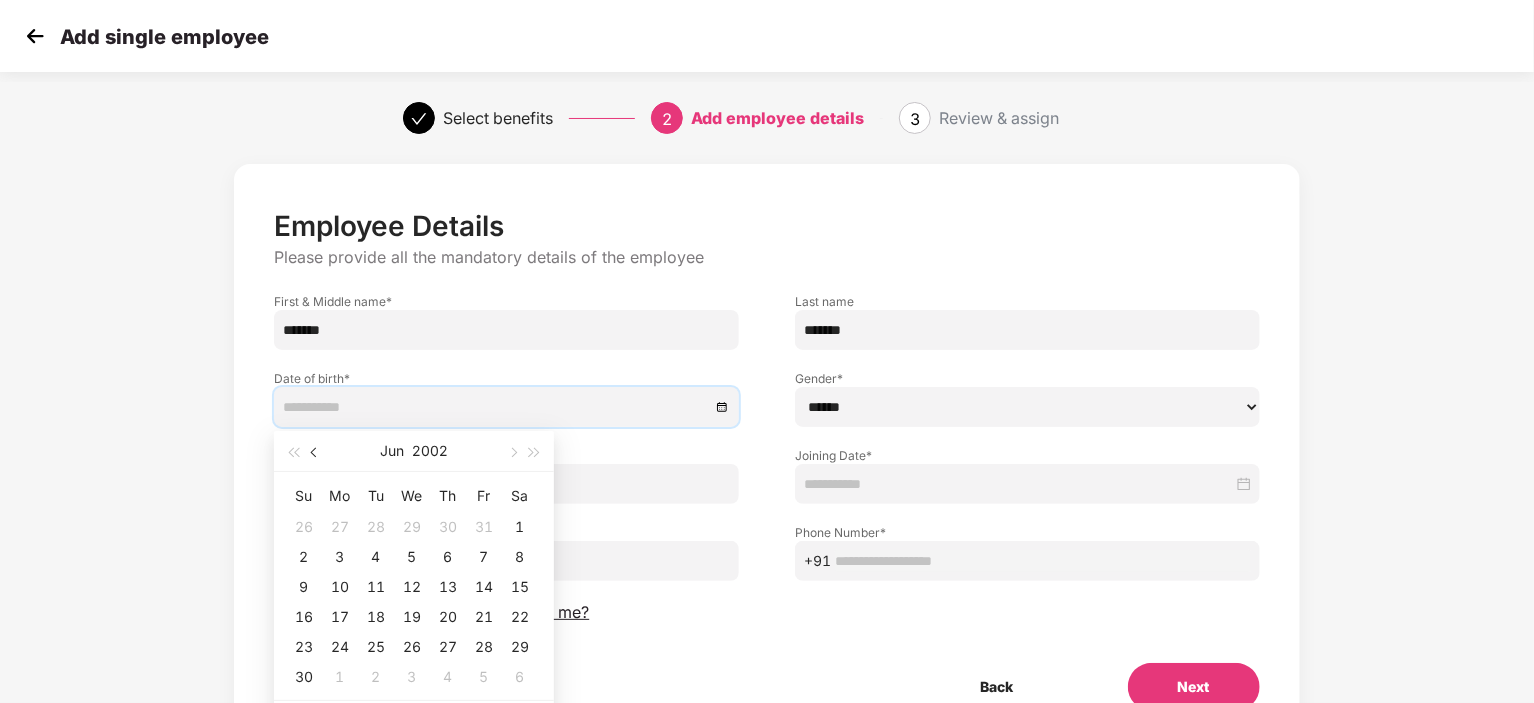 click at bounding box center [316, 453] 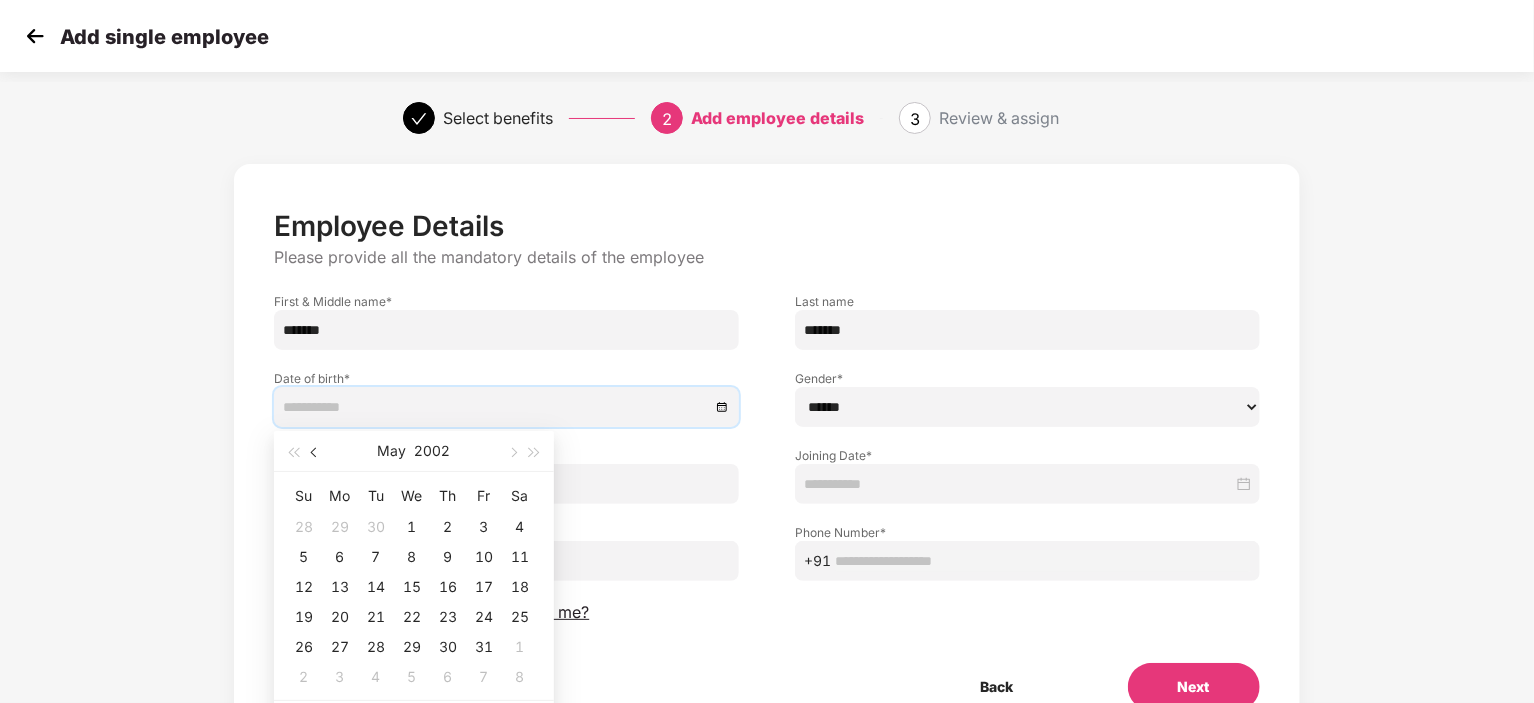 click at bounding box center (316, 453) 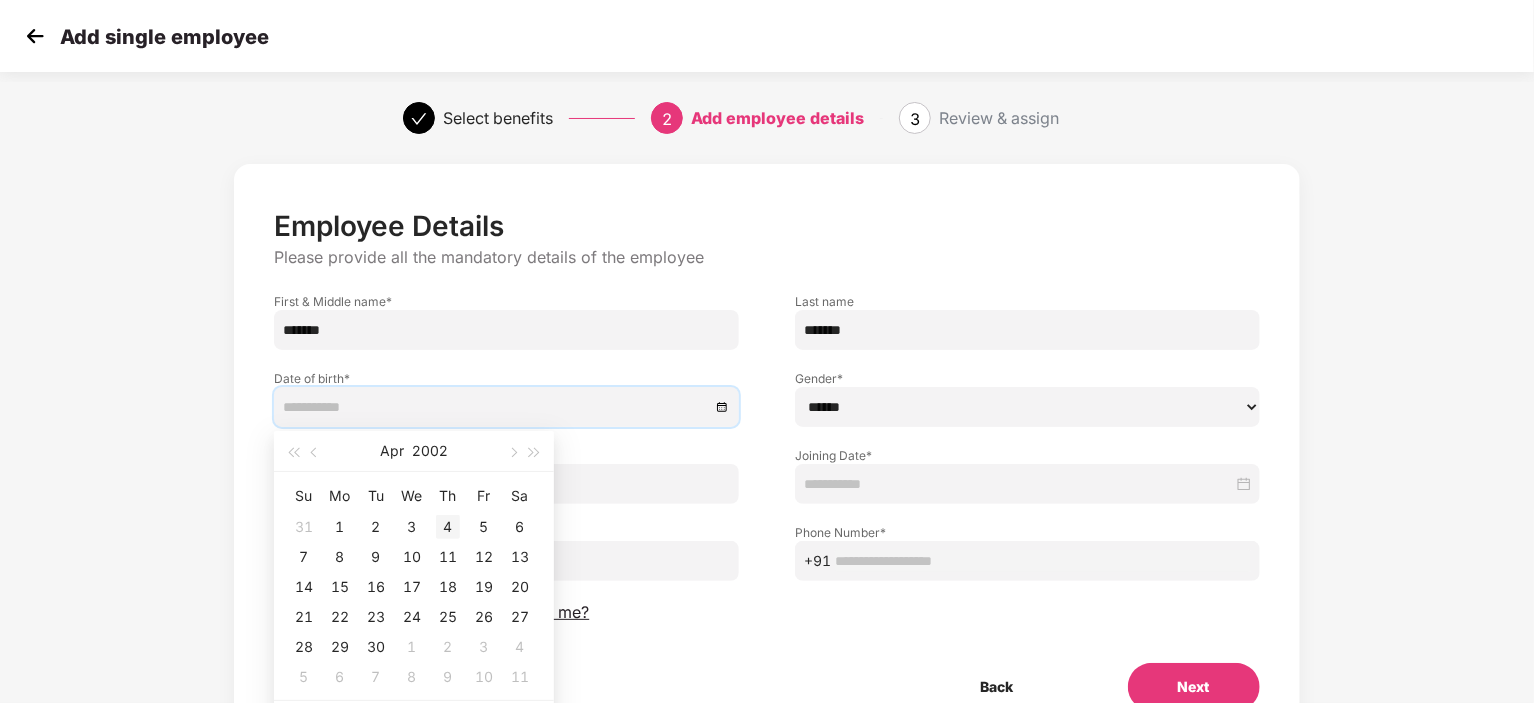 type on "**********" 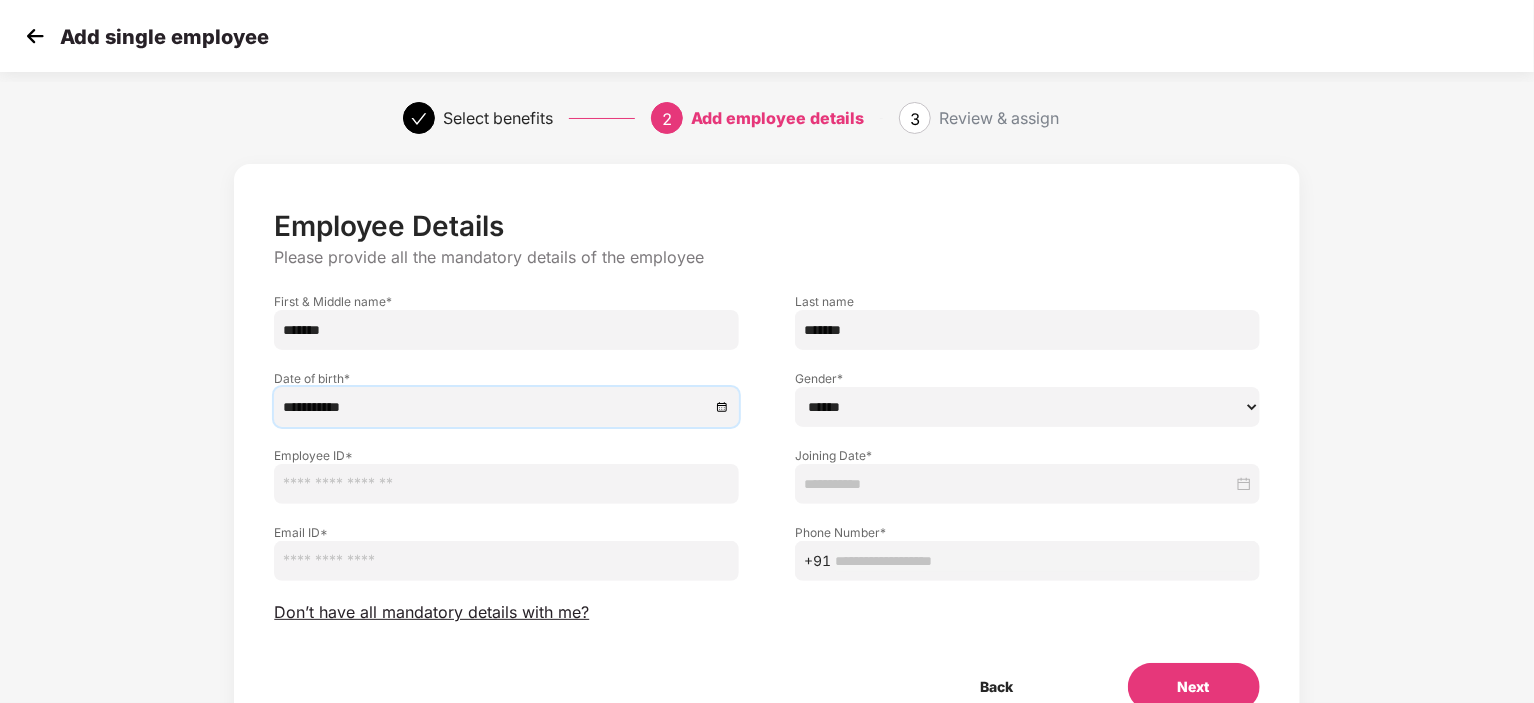 click on "****** **** ******" at bounding box center [1027, 407] 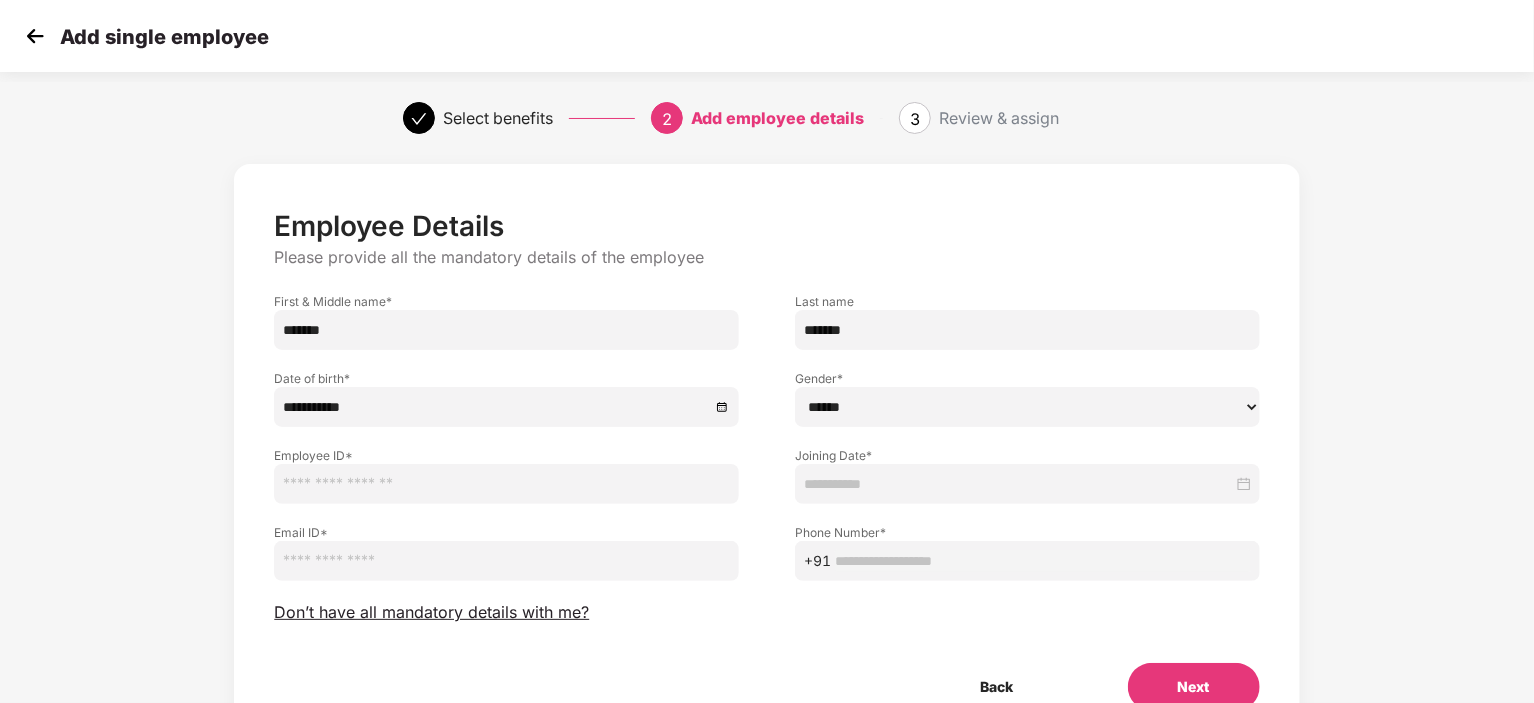 select on "****" 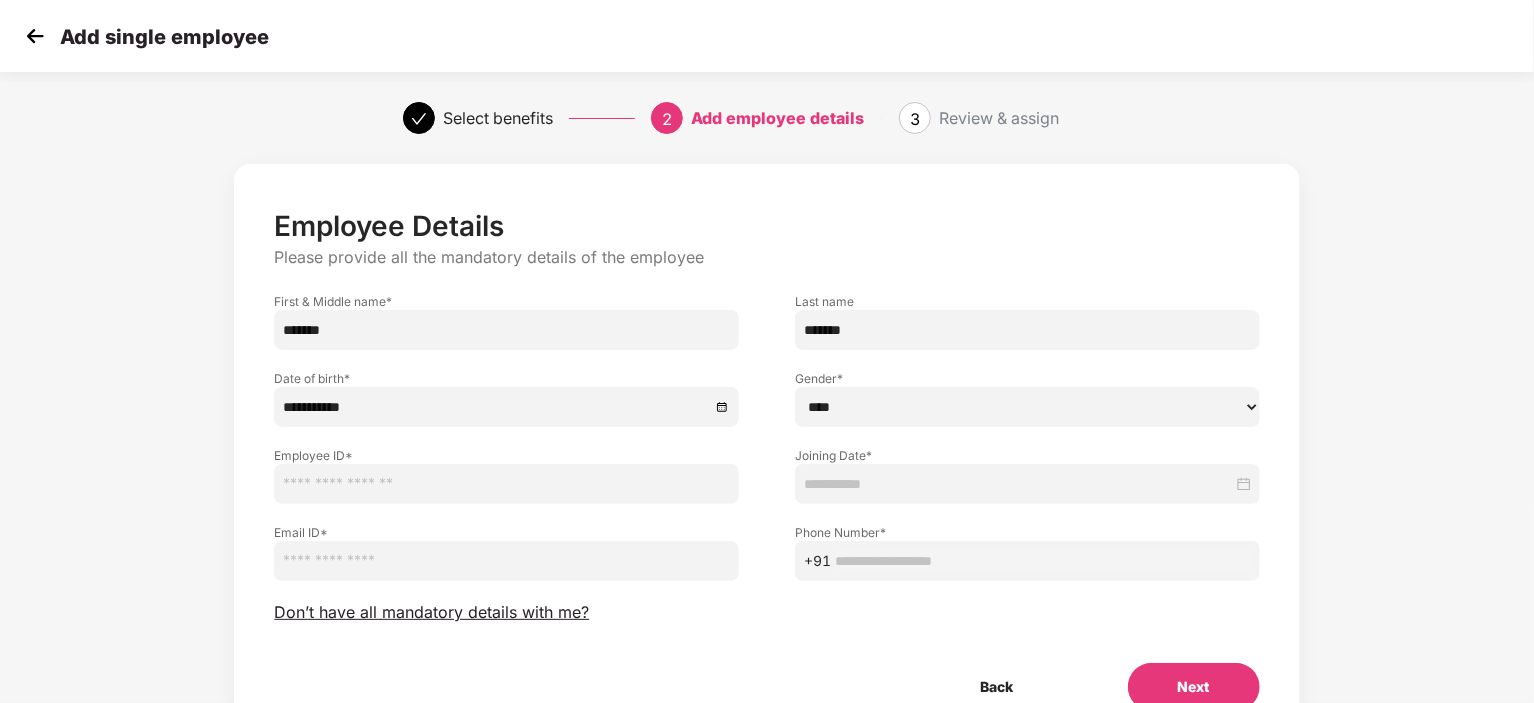 click on "****** **** ******" at bounding box center [1027, 407] 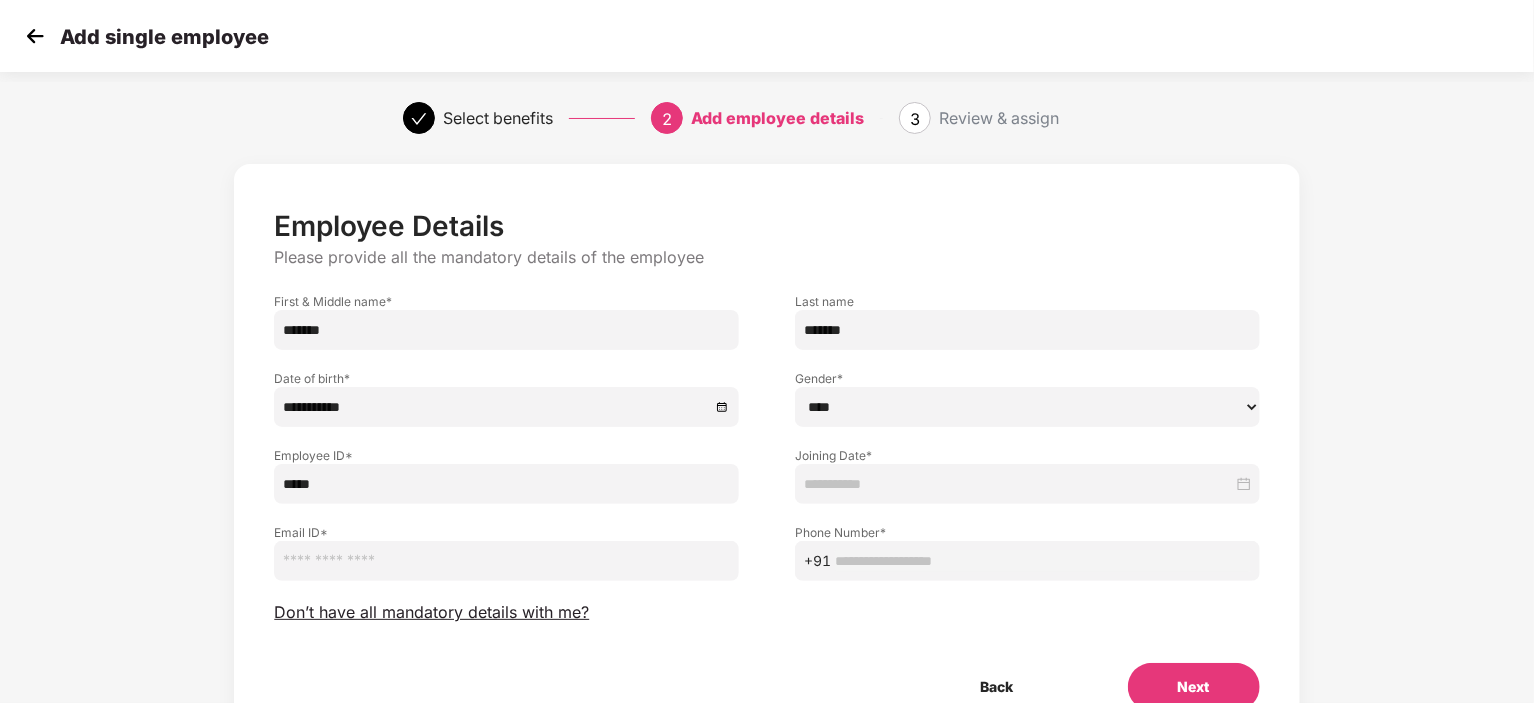 type on "*****" 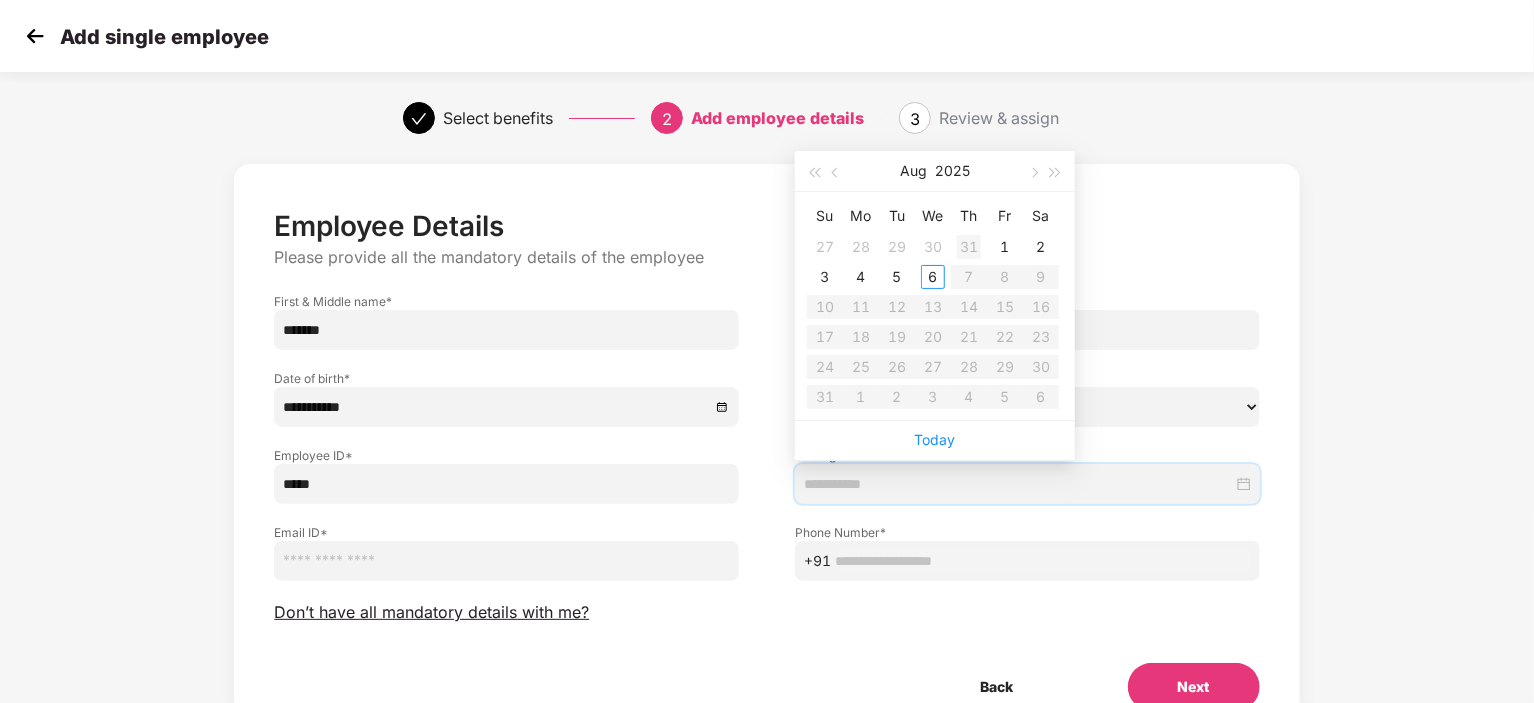 type on "**********" 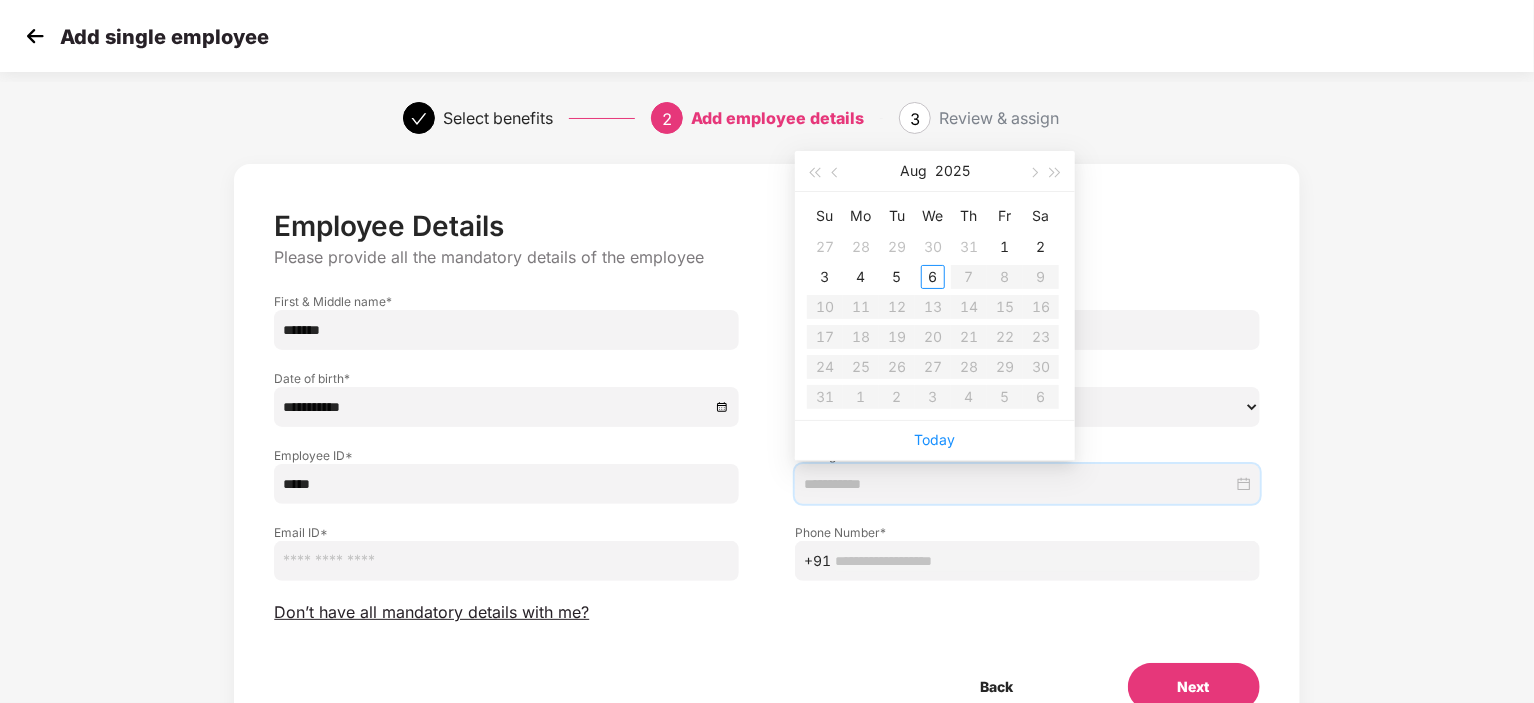 type on "**********" 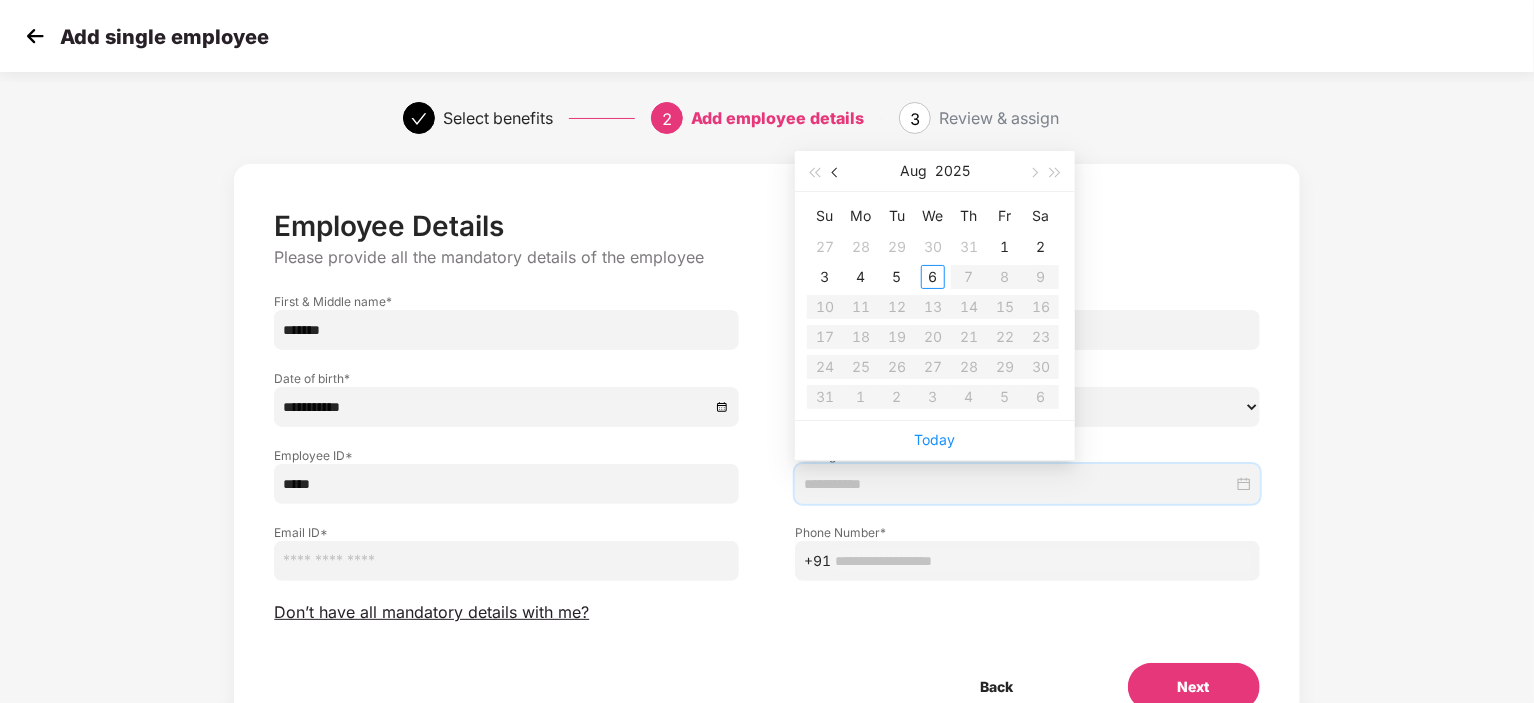 click at bounding box center (836, 171) 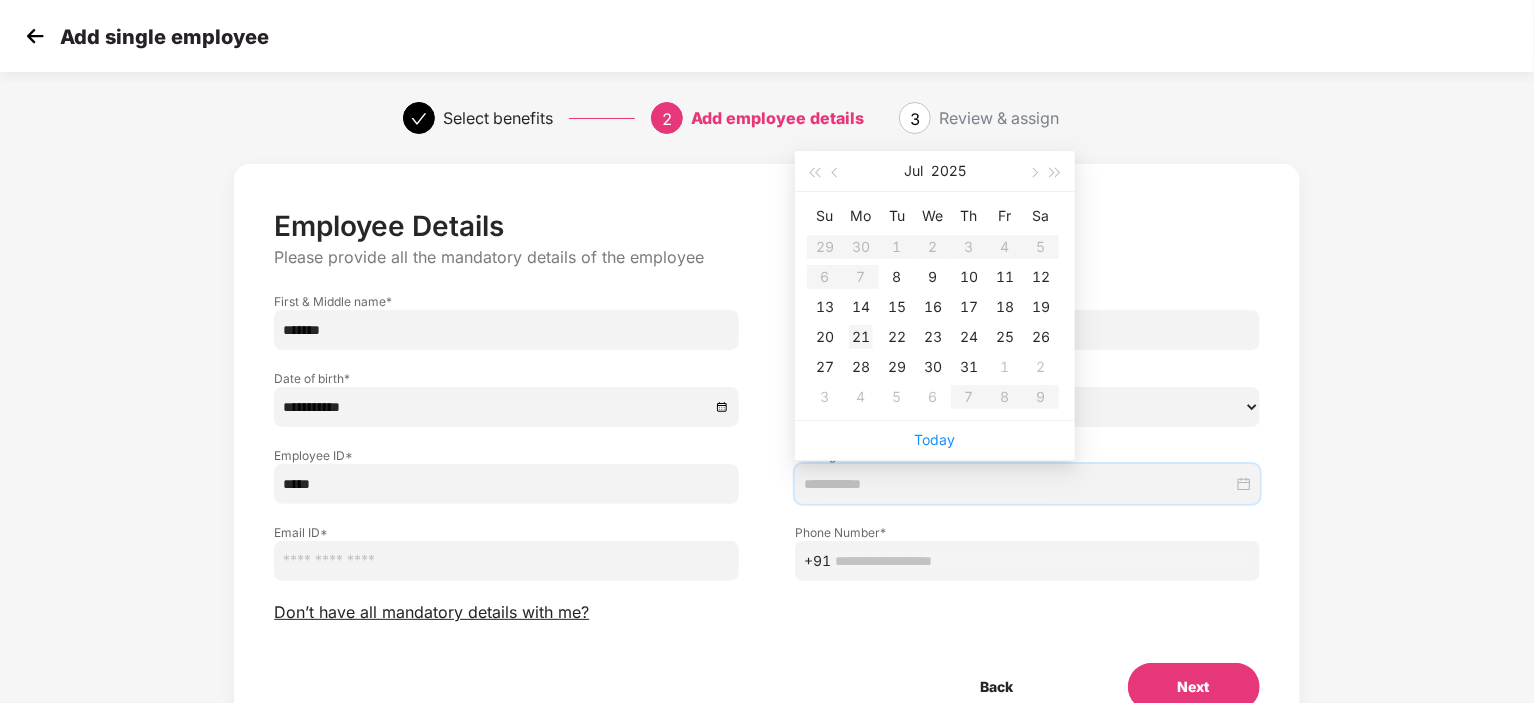 type on "**********" 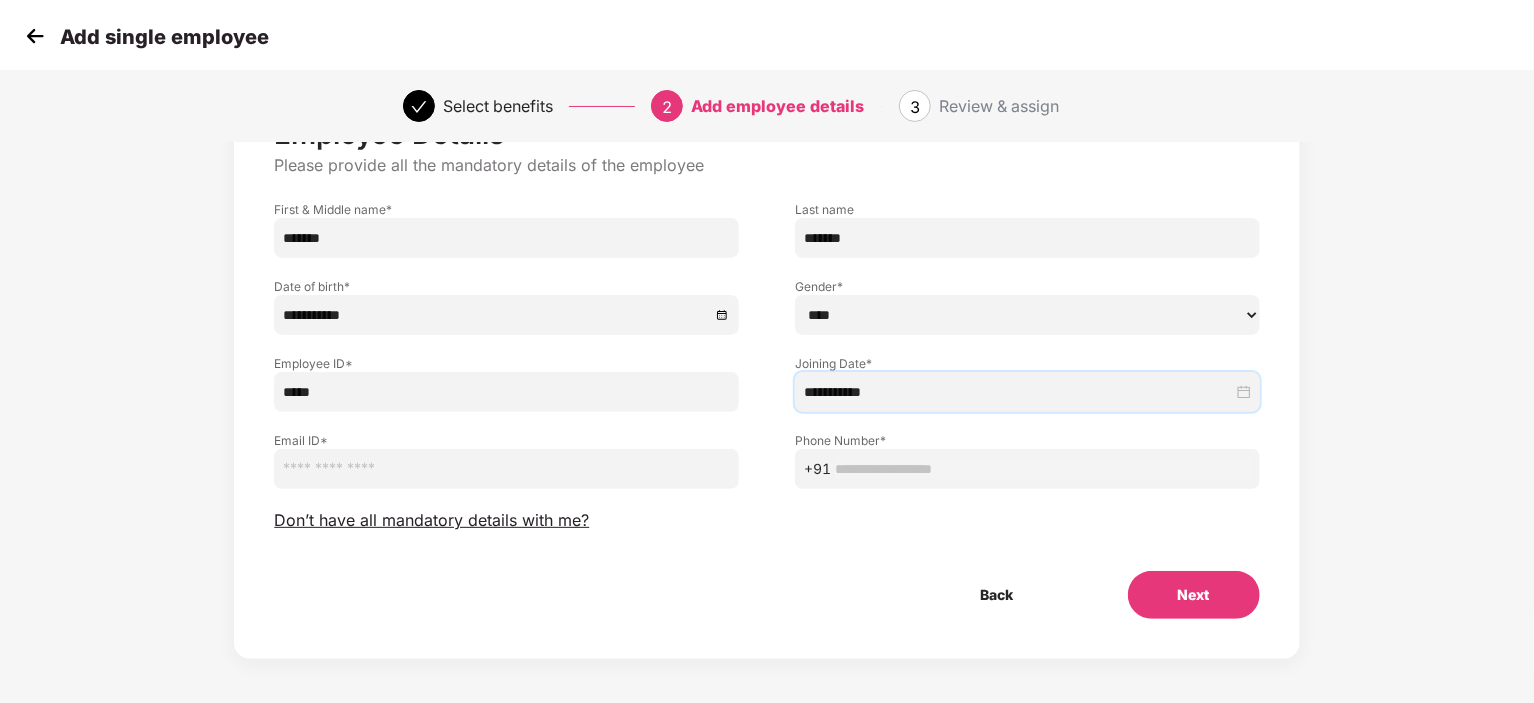 scroll, scrollTop: 97, scrollLeft: 0, axis: vertical 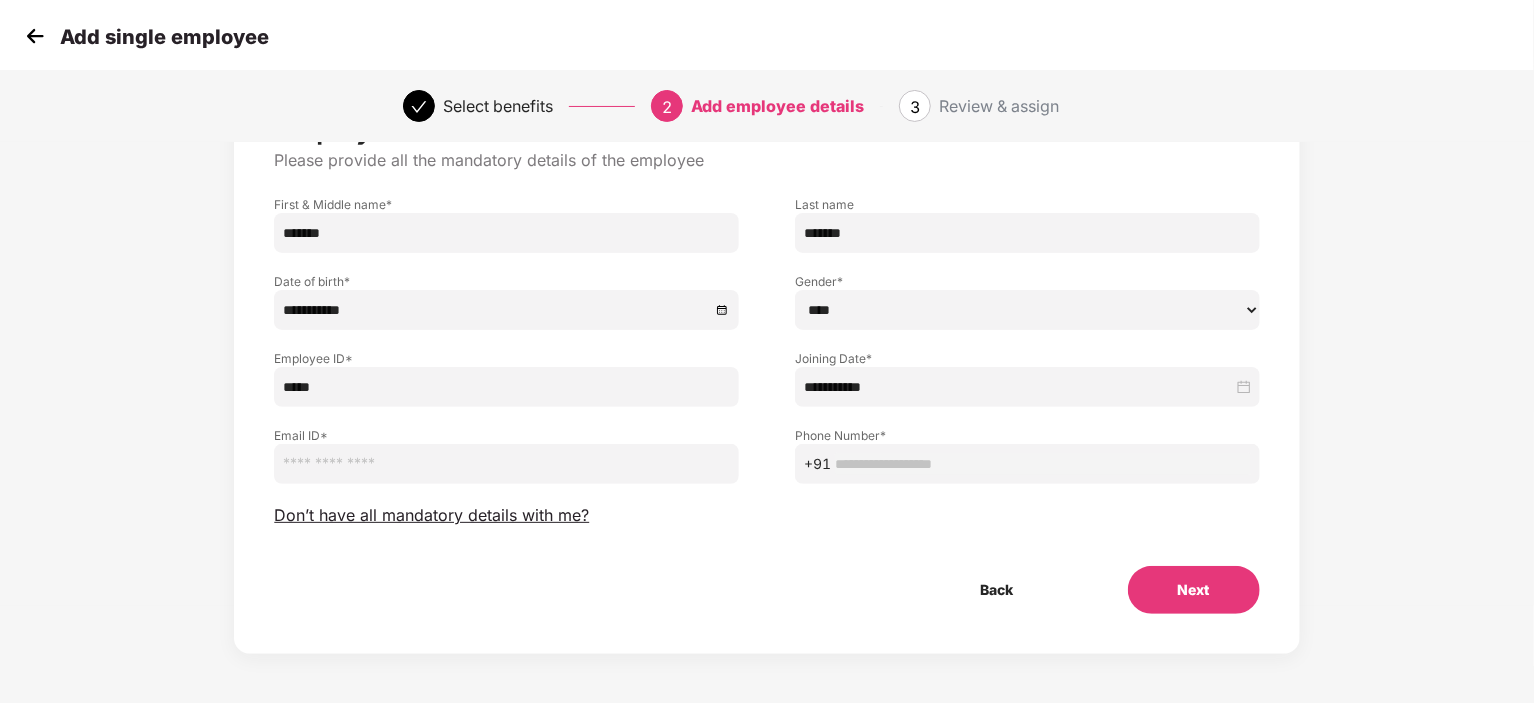click at bounding box center (506, 464) 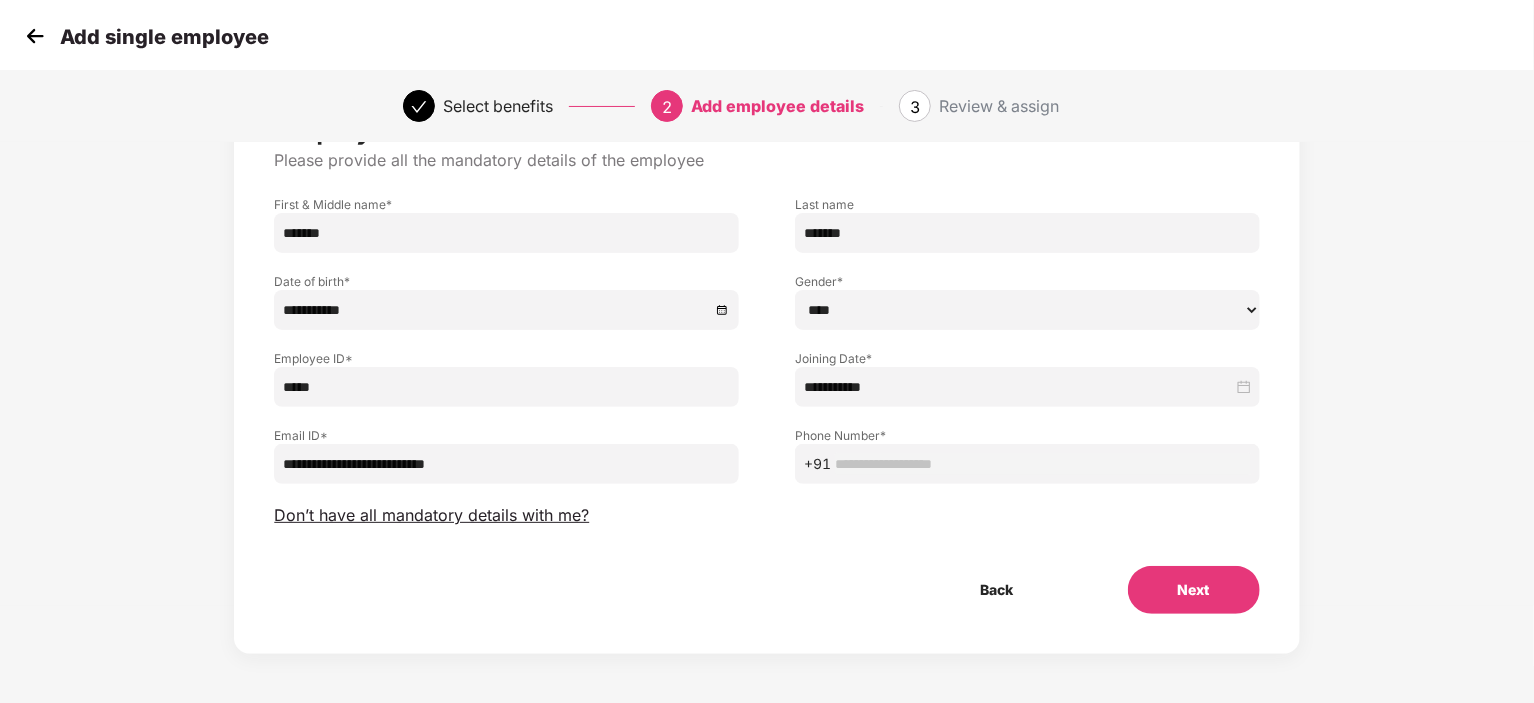 type on "**********" 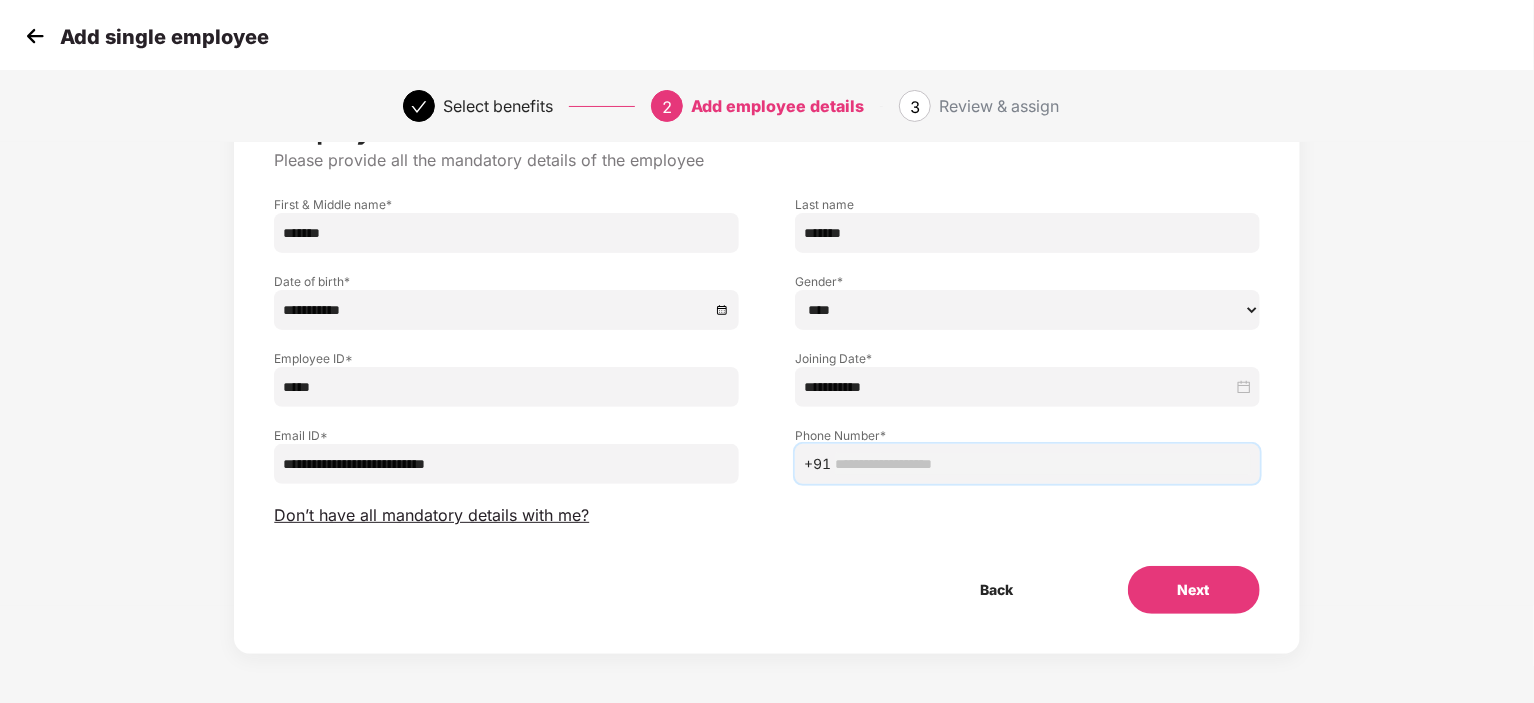 click at bounding box center (1043, 464) 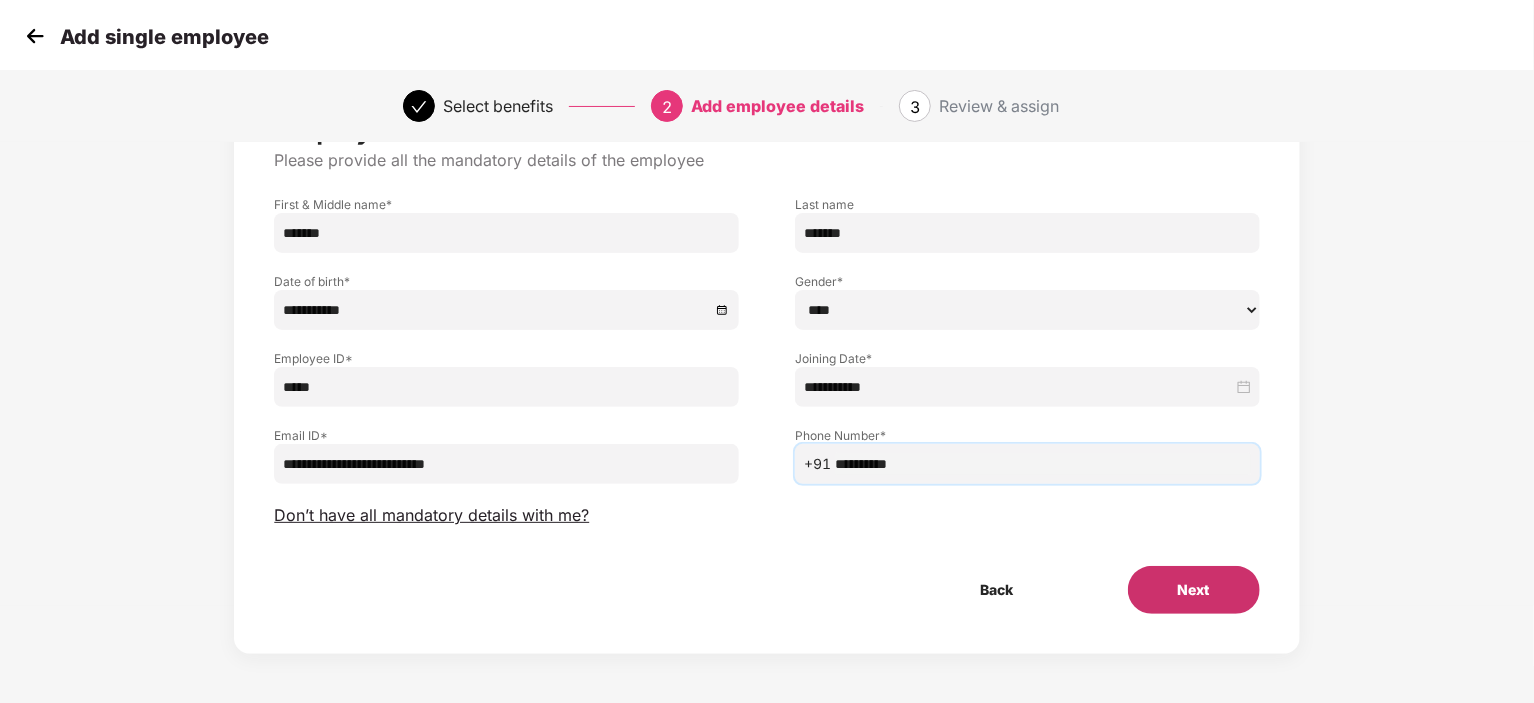 type on "**********" 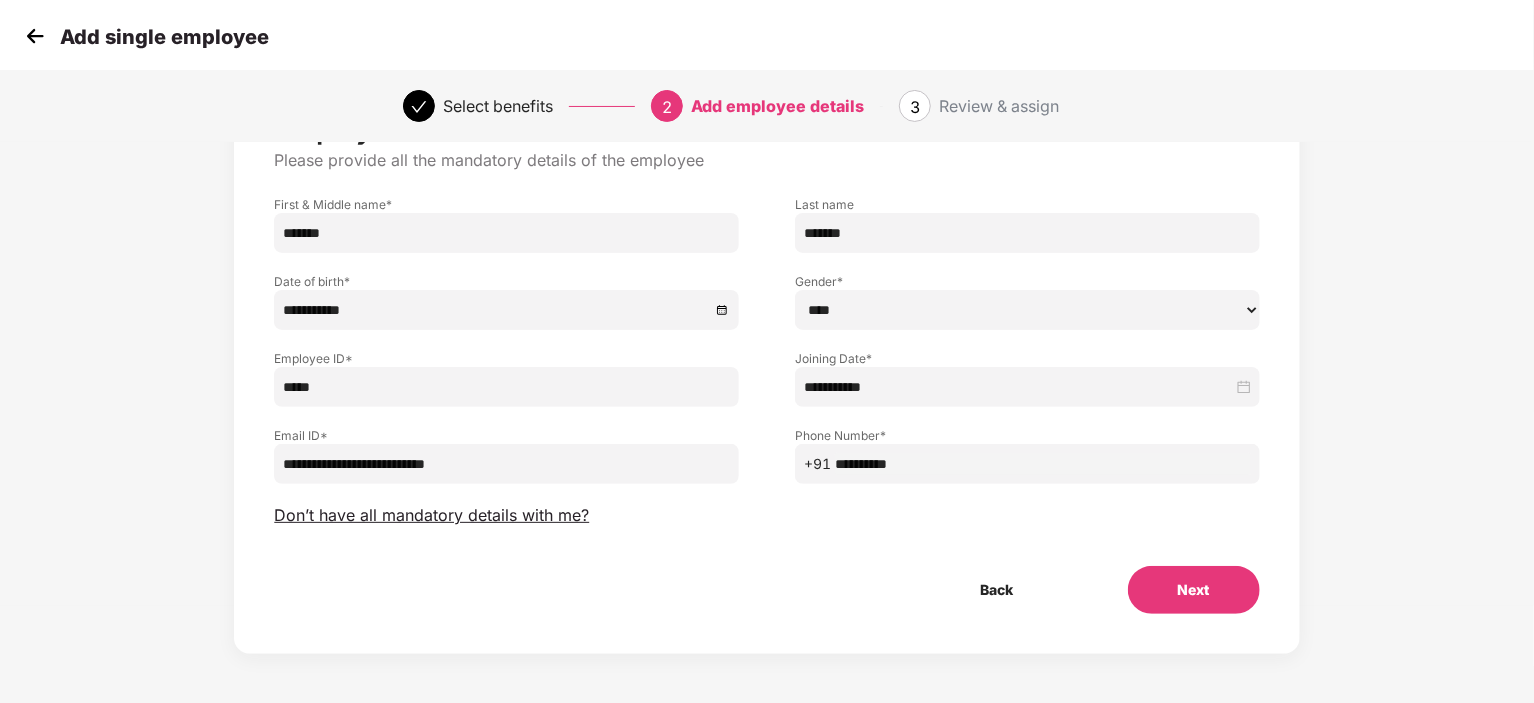 click on "Next" at bounding box center (1194, 590) 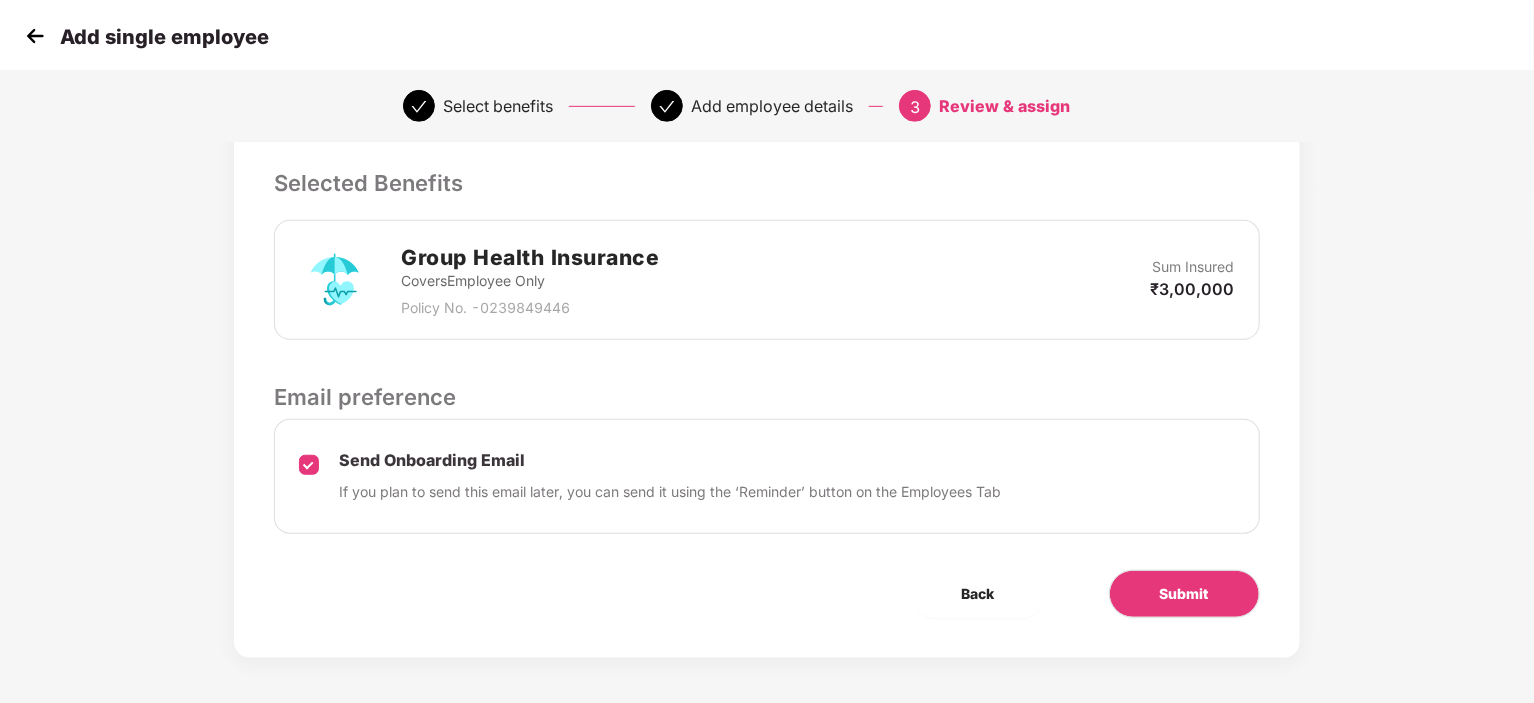 scroll, scrollTop: 520, scrollLeft: 0, axis: vertical 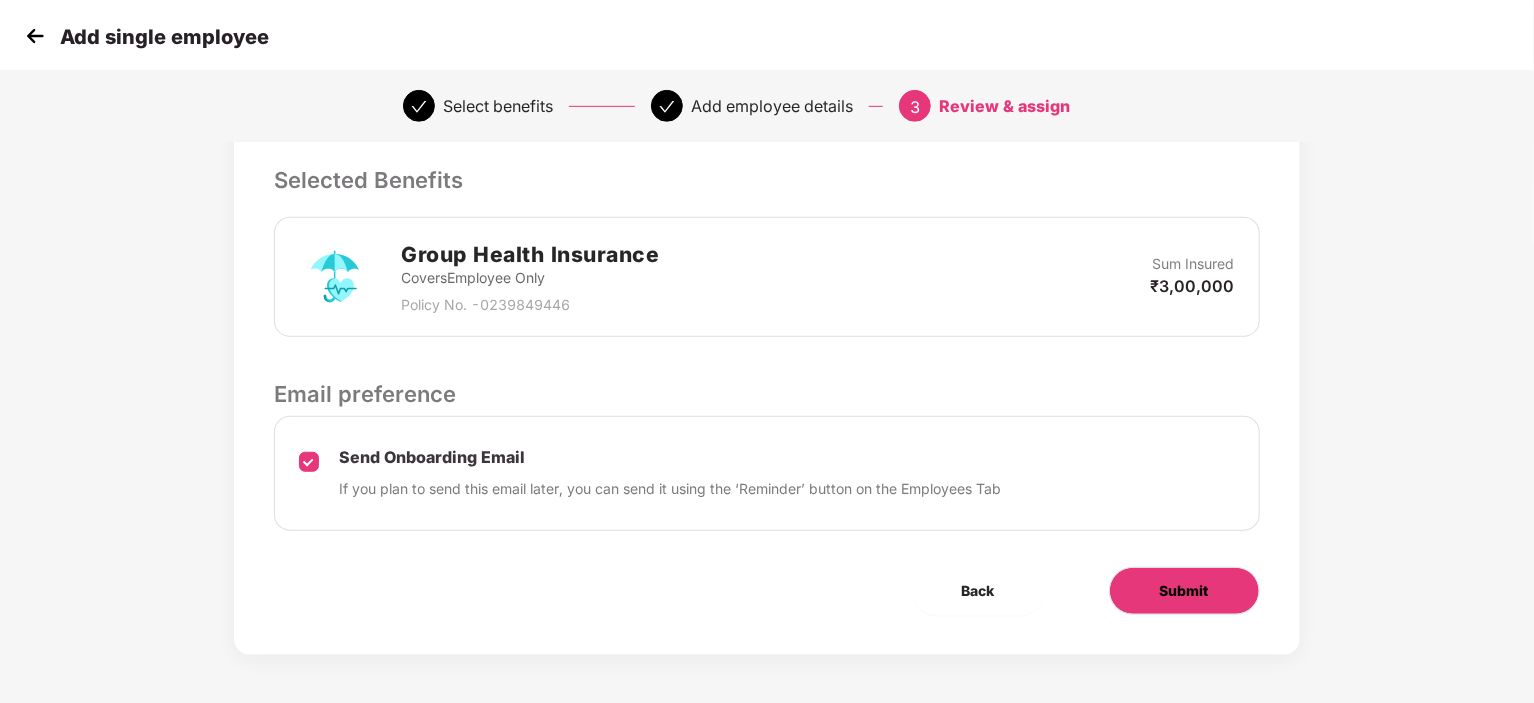 click on "Submit" at bounding box center (1184, 591) 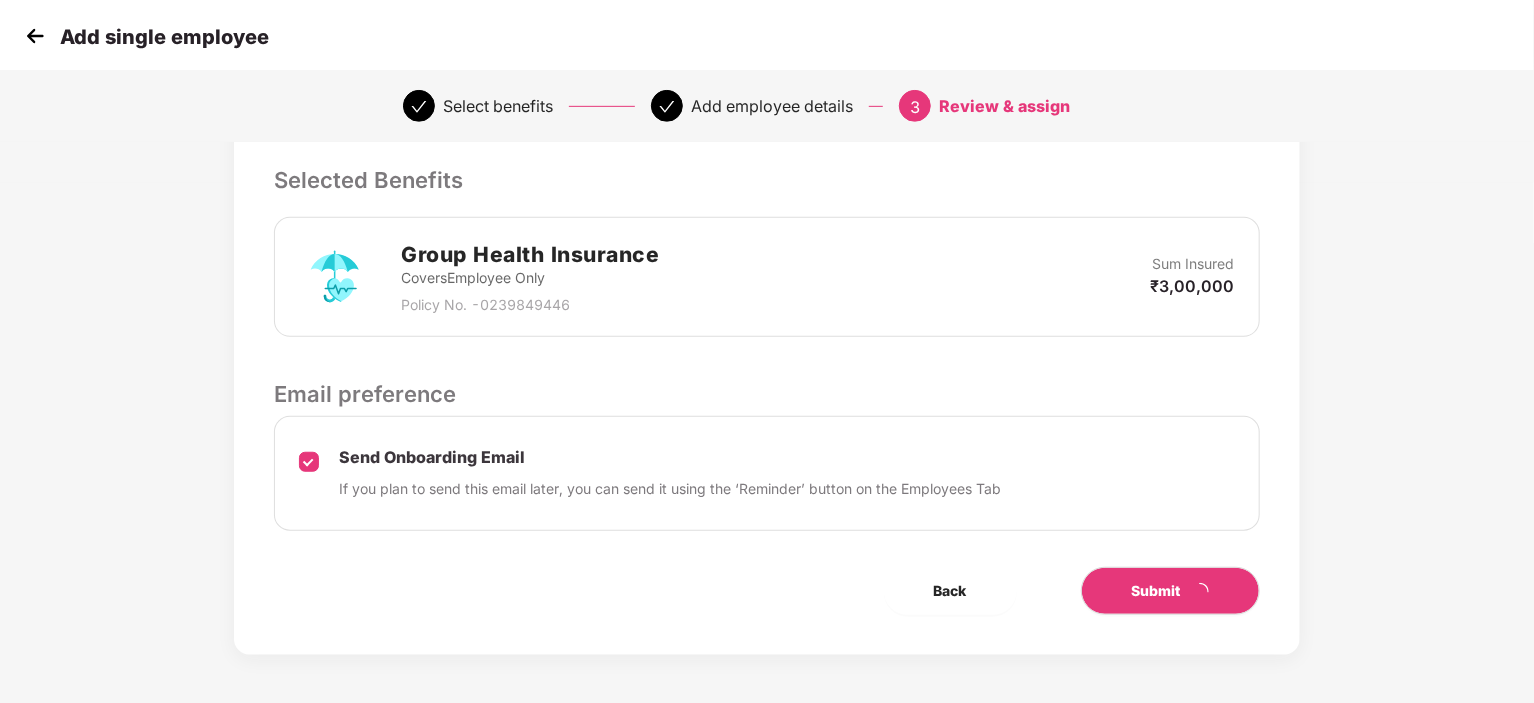 scroll, scrollTop: 0, scrollLeft: 0, axis: both 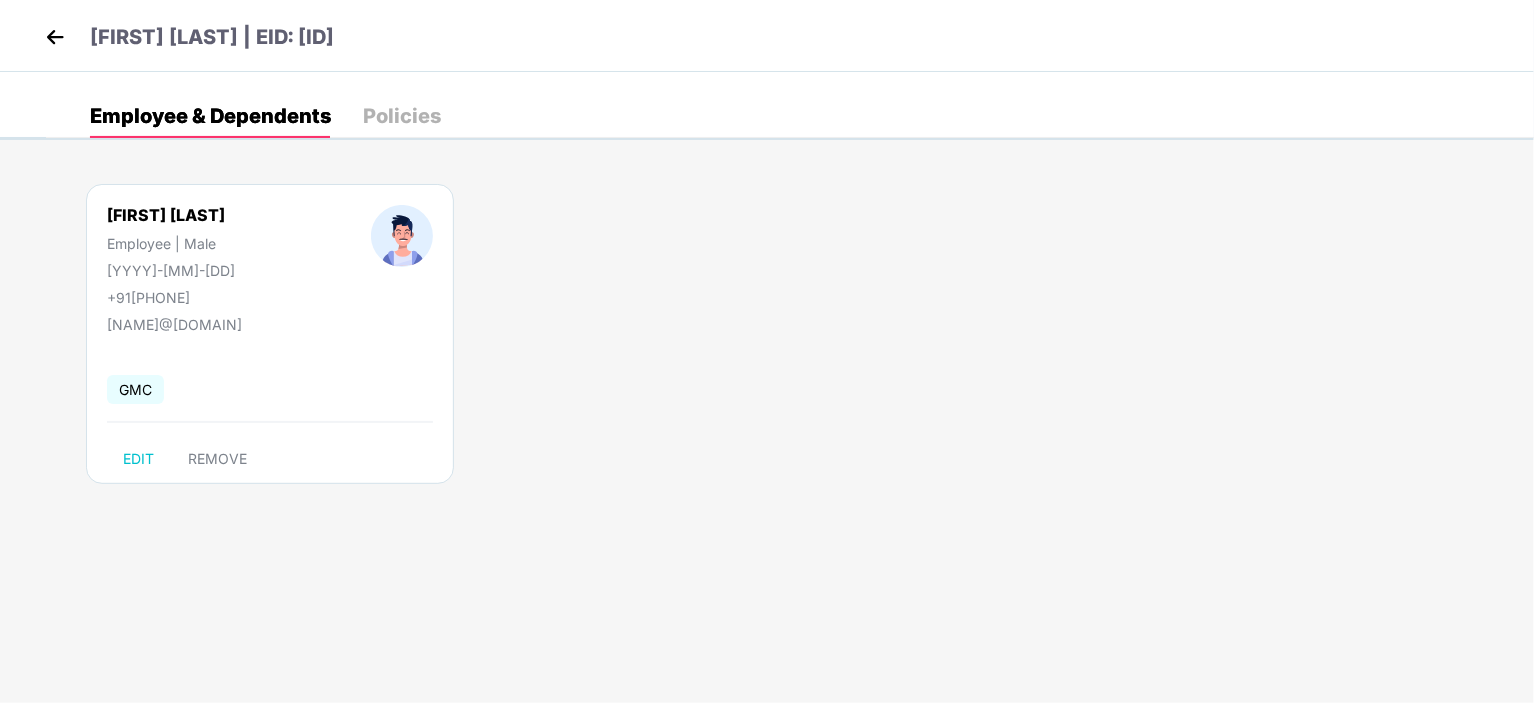 click at bounding box center [55, 37] 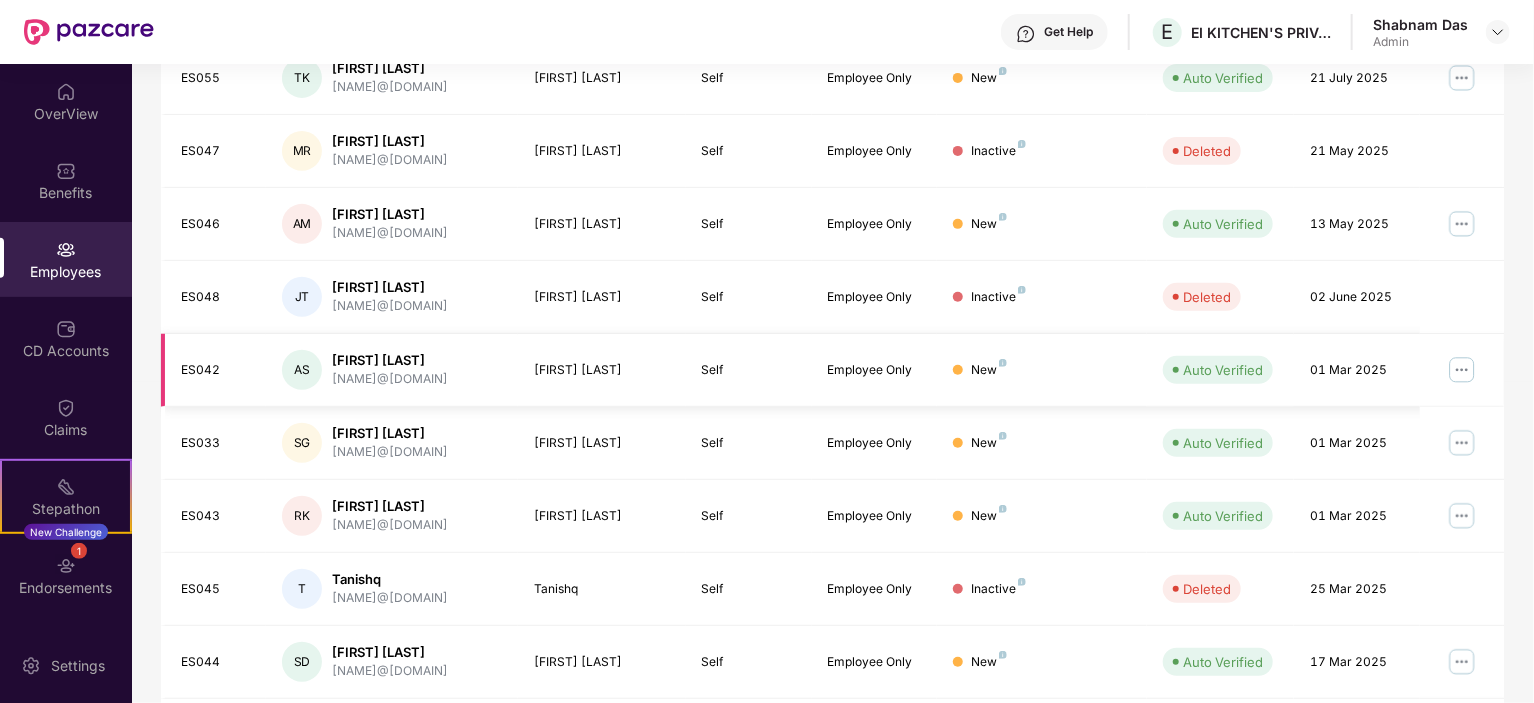 scroll, scrollTop: 523, scrollLeft: 0, axis: vertical 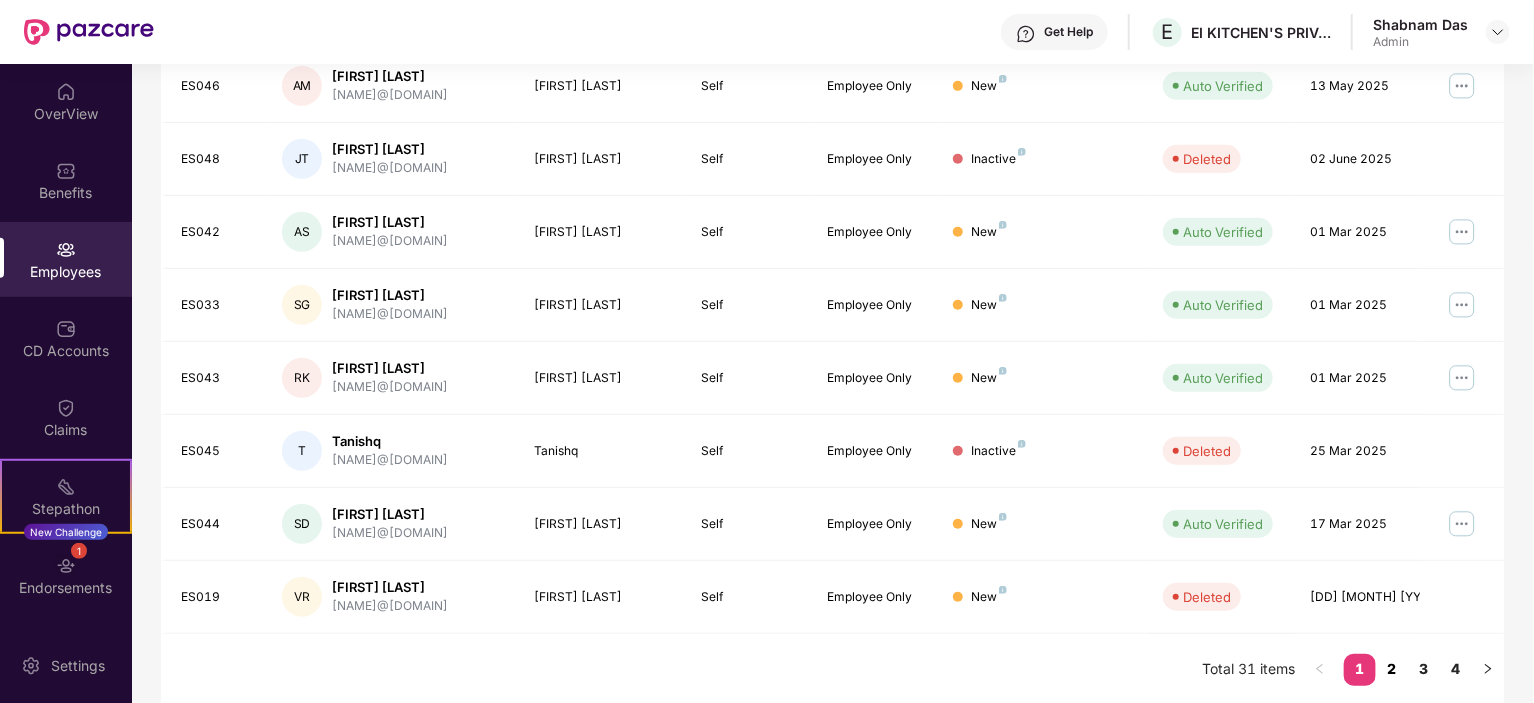 click on "2" at bounding box center [1392, 669] 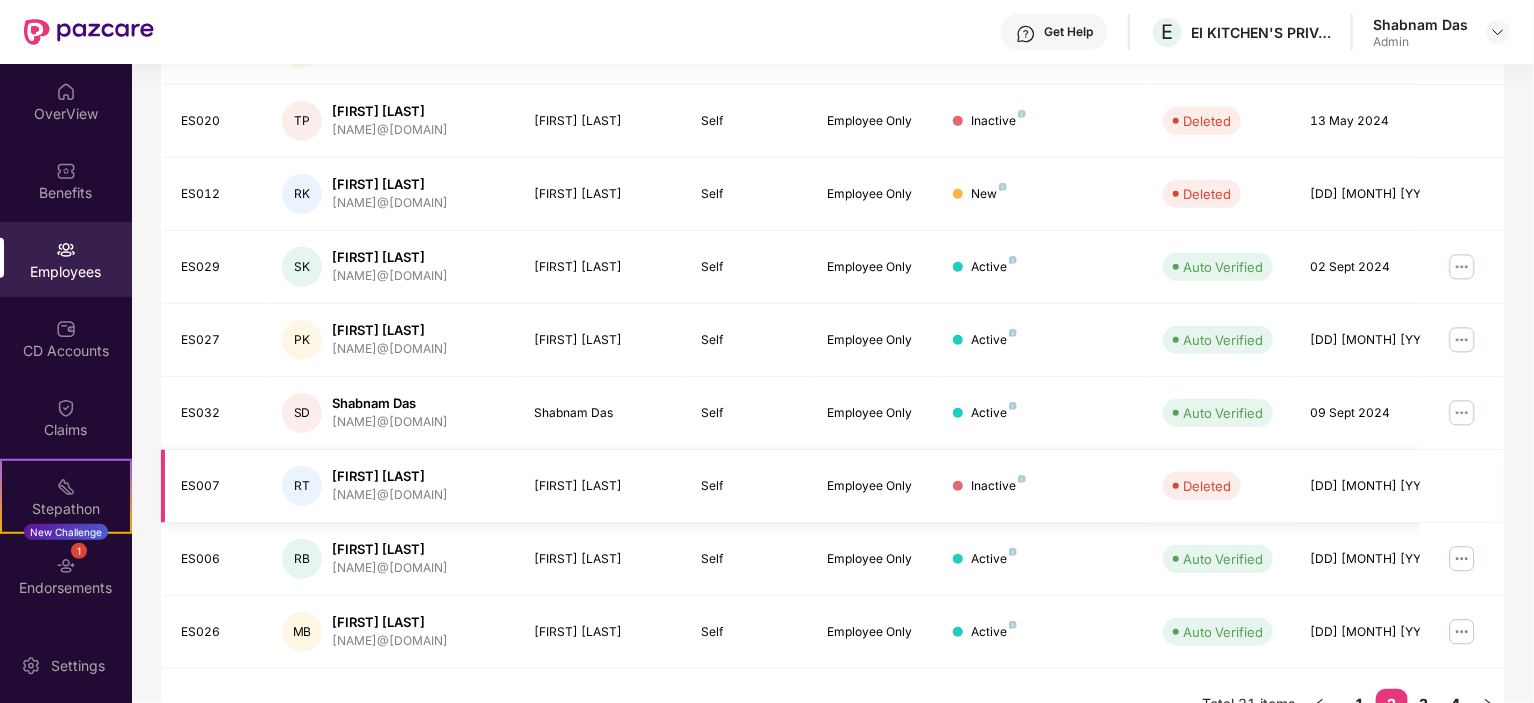 scroll, scrollTop: 523, scrollLeft: 0, axis: vertical 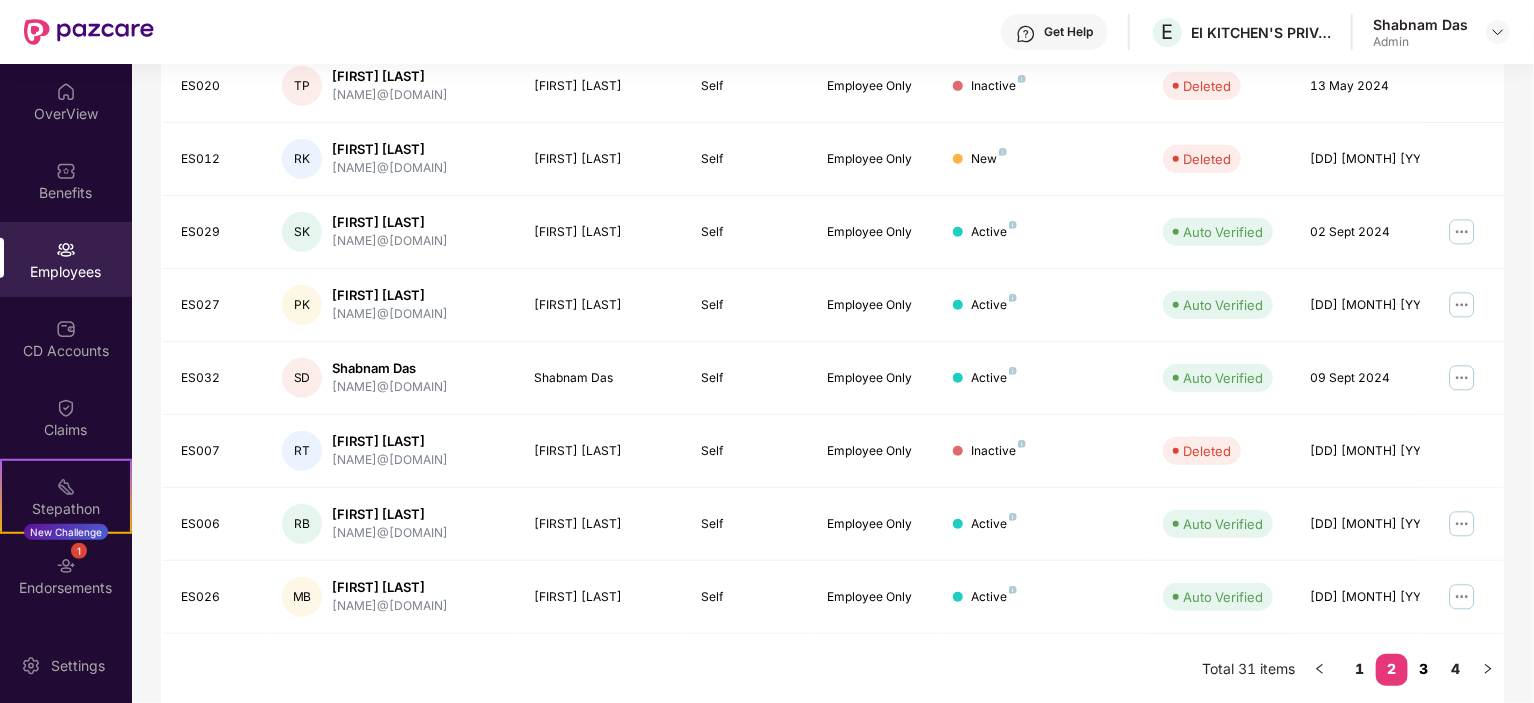 click on "3" at bounding box center (1424, 669) 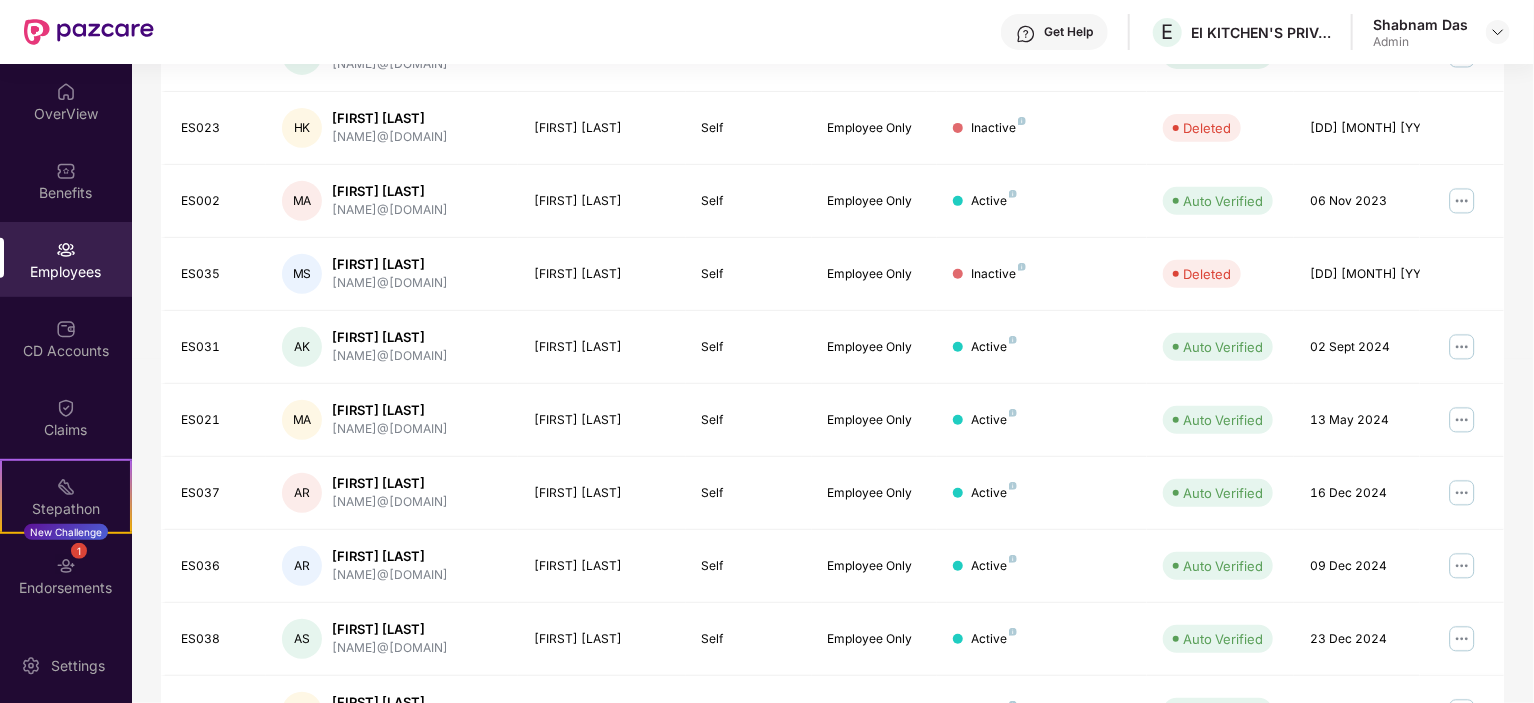 scroll, scrollTop: 523, scrollLeft: 0, axis: vertical 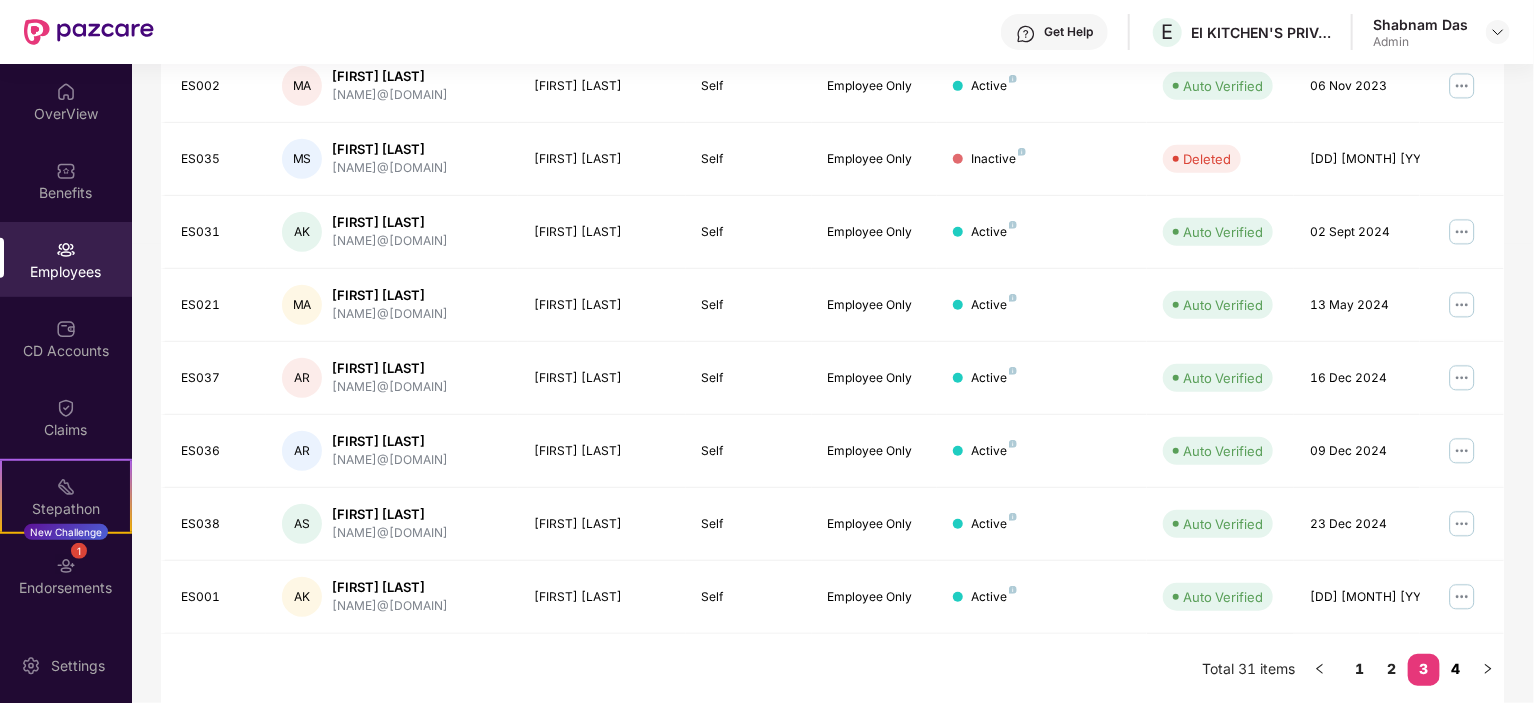 click on "4" at bounding box center (1456, 669) 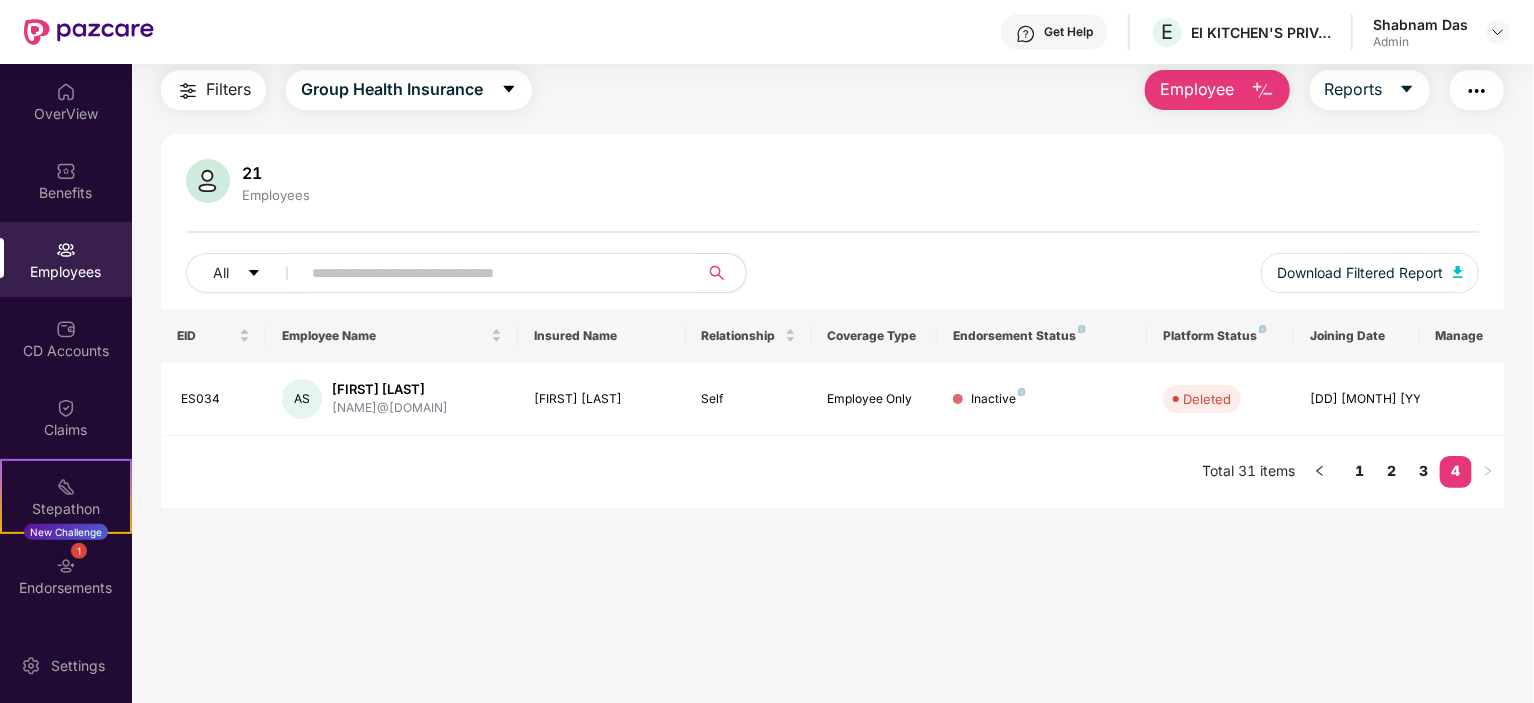 scroll, scrollTop: 64, scrollLeft: 0, axis: vertical 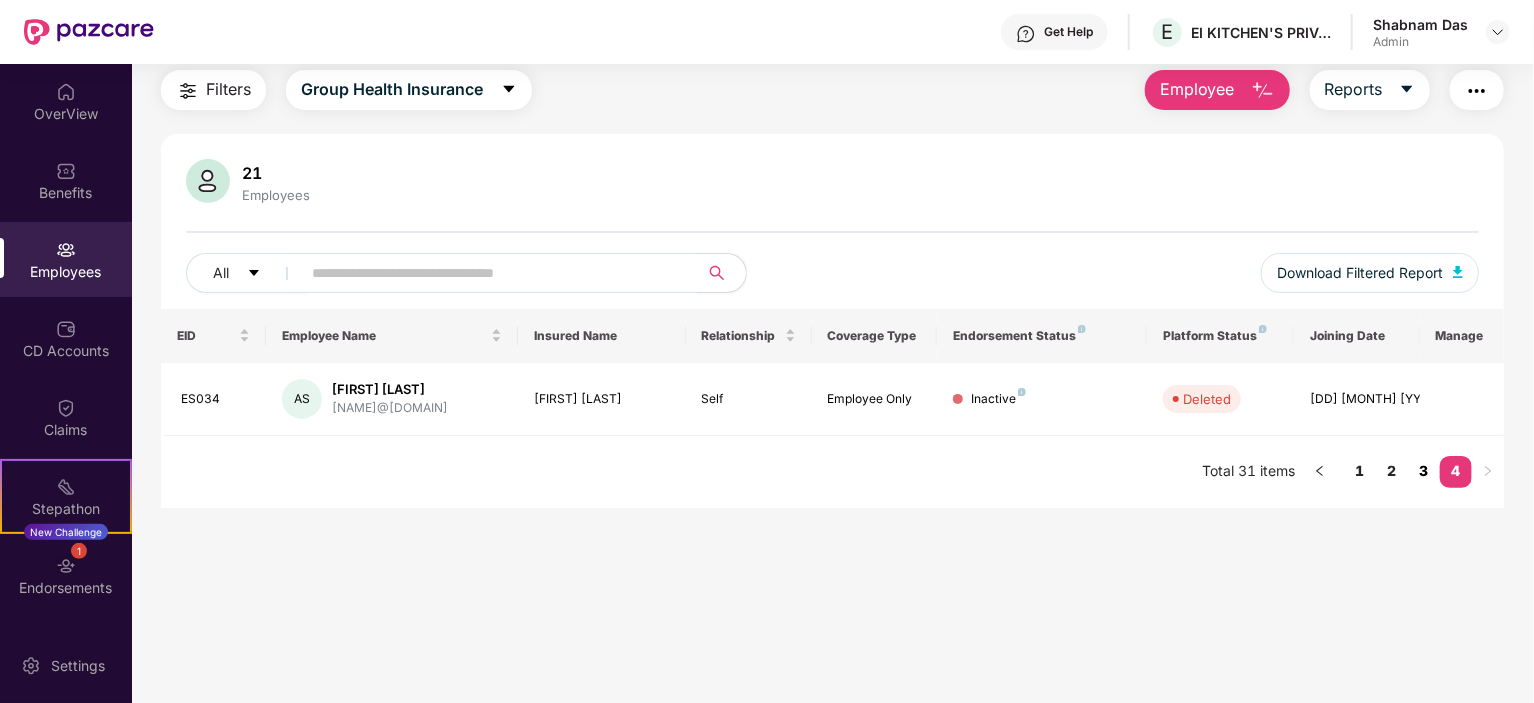click on "3" at bounding box center [1424, 471] 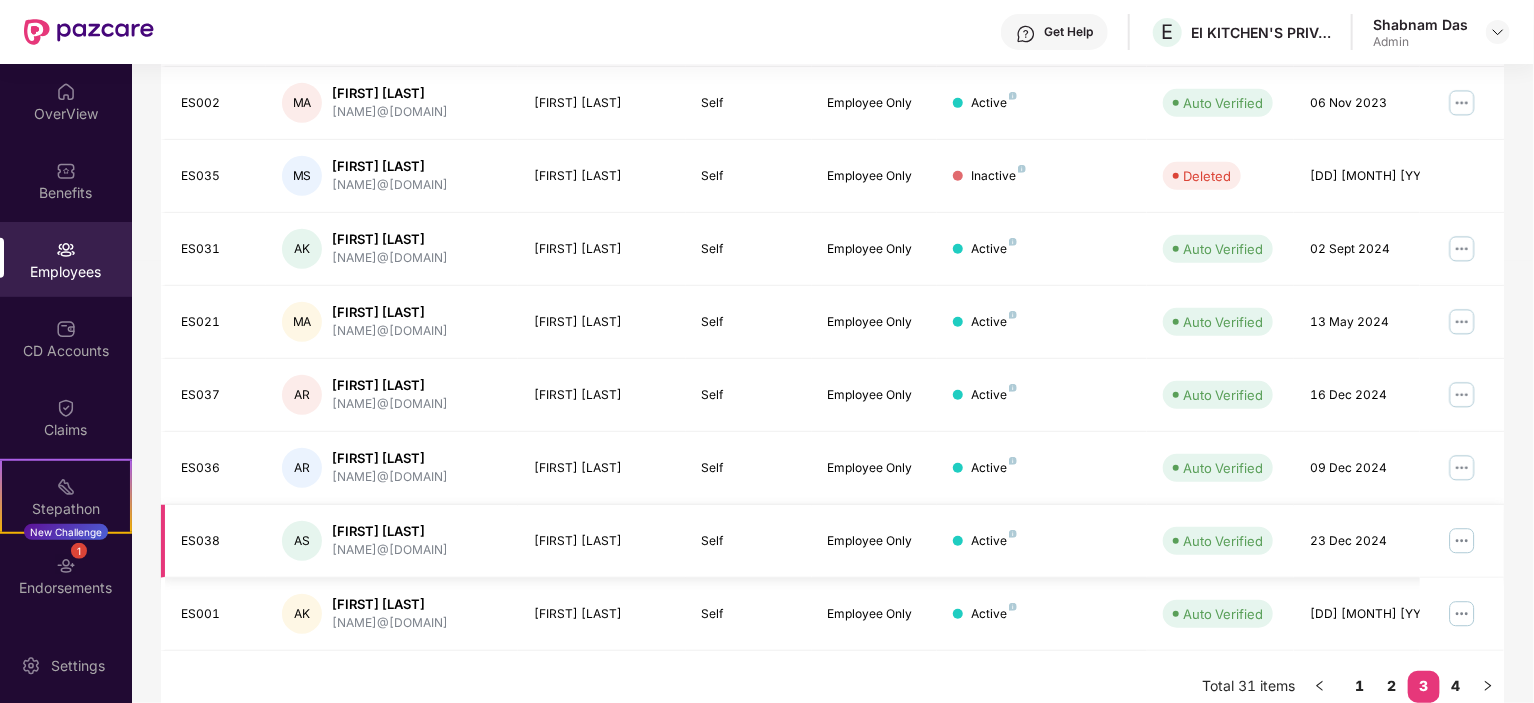 scroll, scrollTop: 523, scrollLeft: 0, axis: vertical 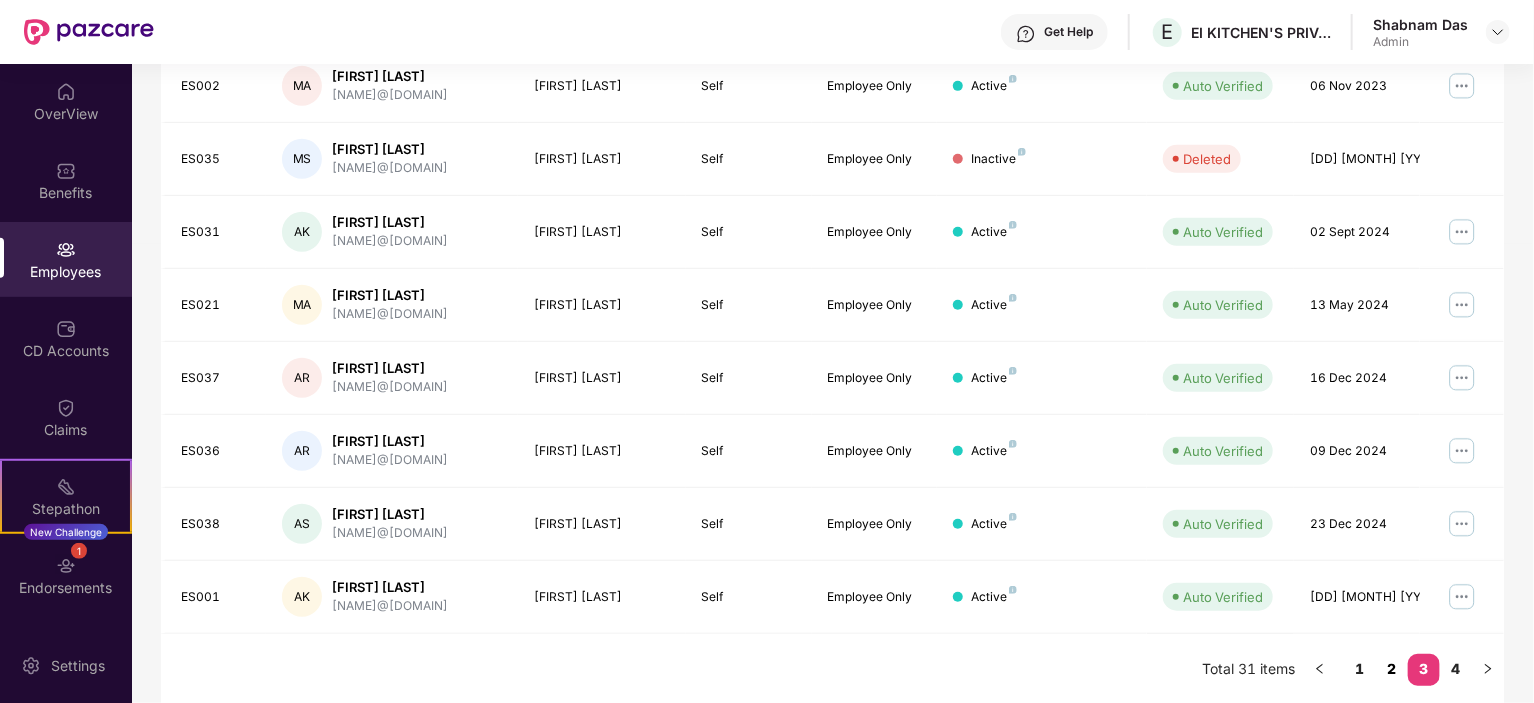 click on "2" at bounding box center [1392, 669] 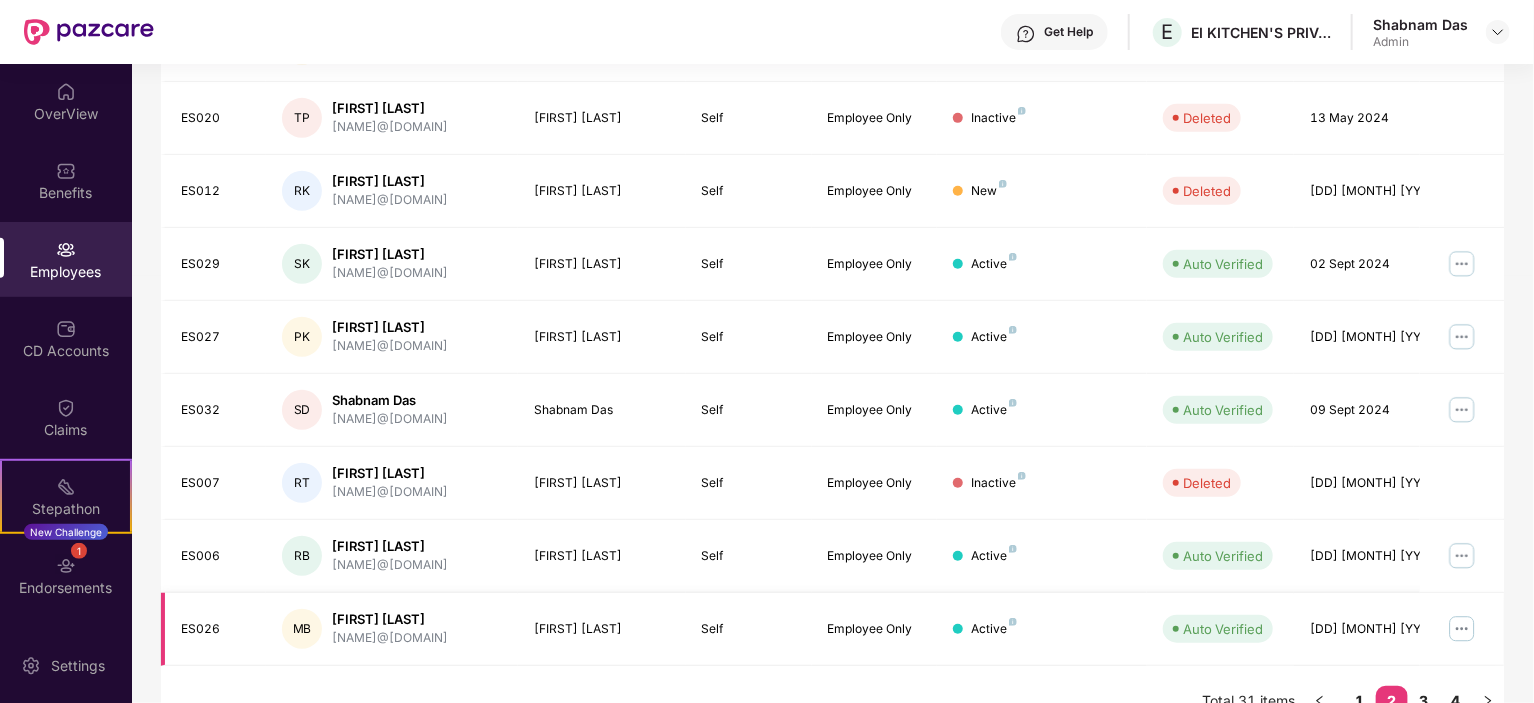 scroll, scrollTop: 523, scrollLeft: 0, axis: vertical 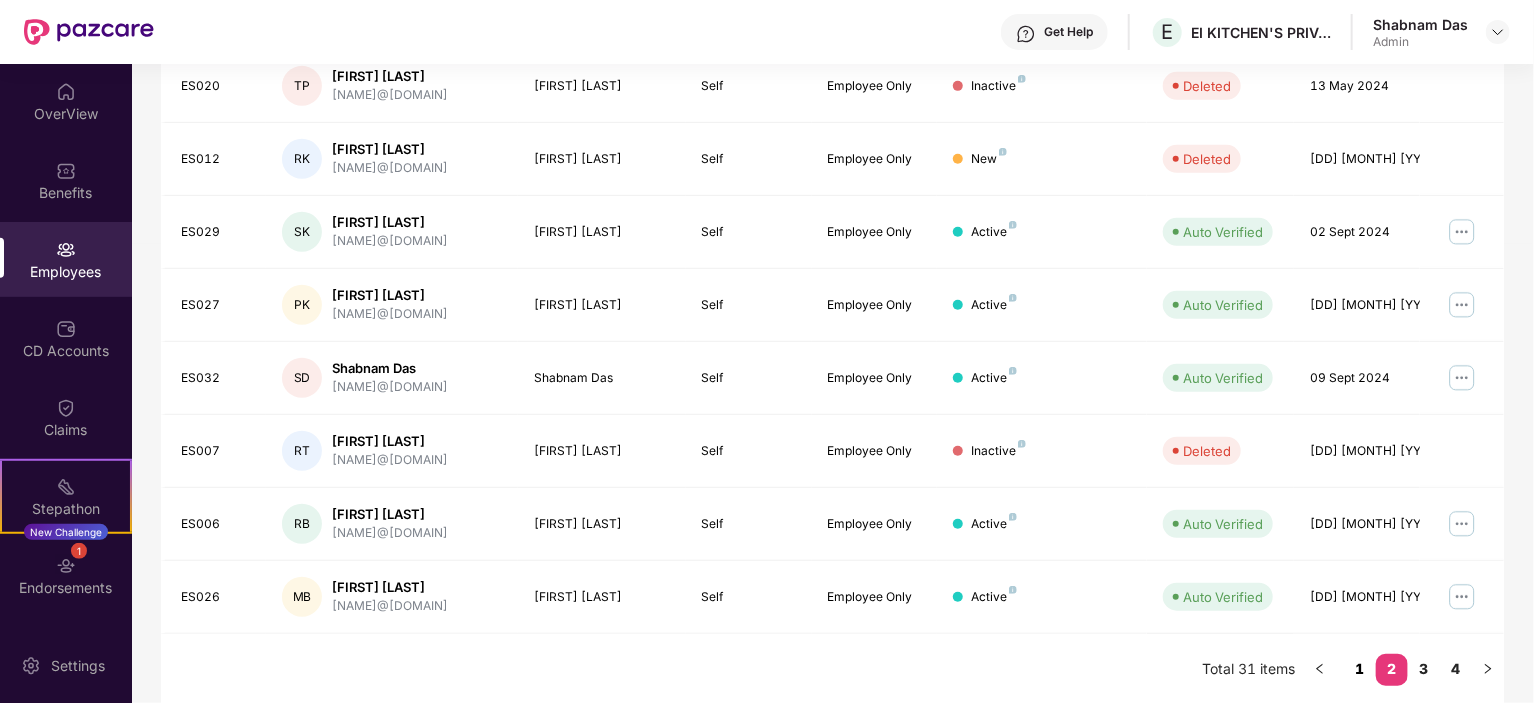 click on "1" at bounding box center [1360, 669] 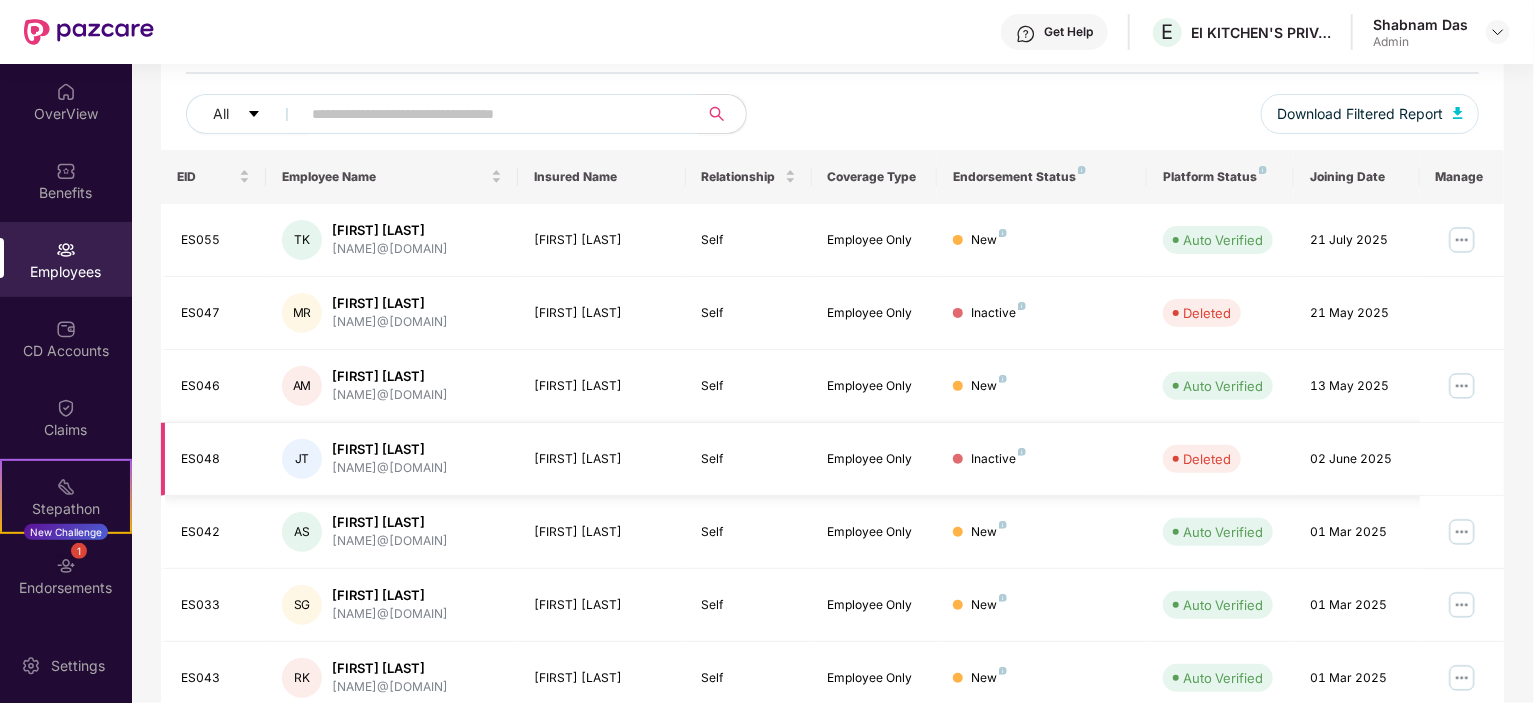 scroll, scrollTop: 0, scrollLeft: 0, axis: both 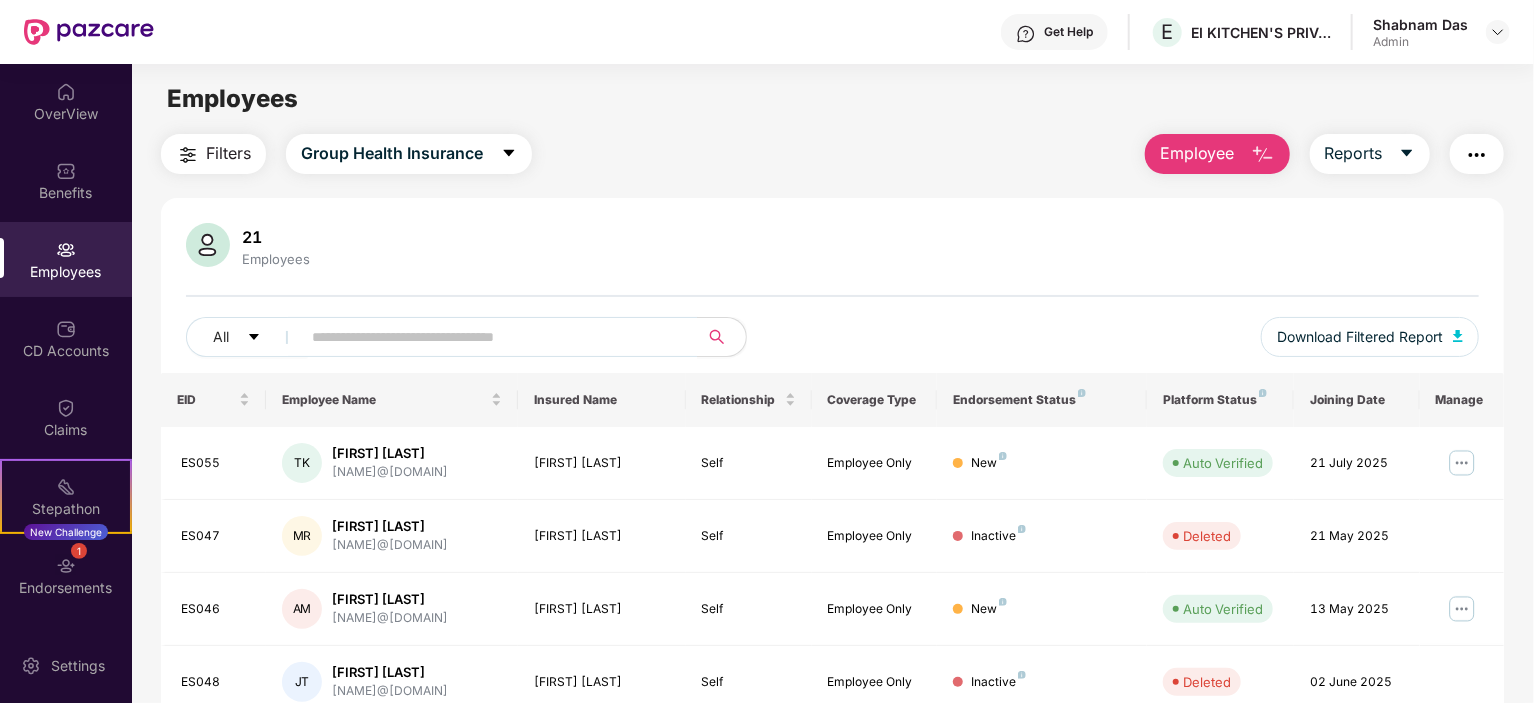 click at bounding box center (1263, 155) 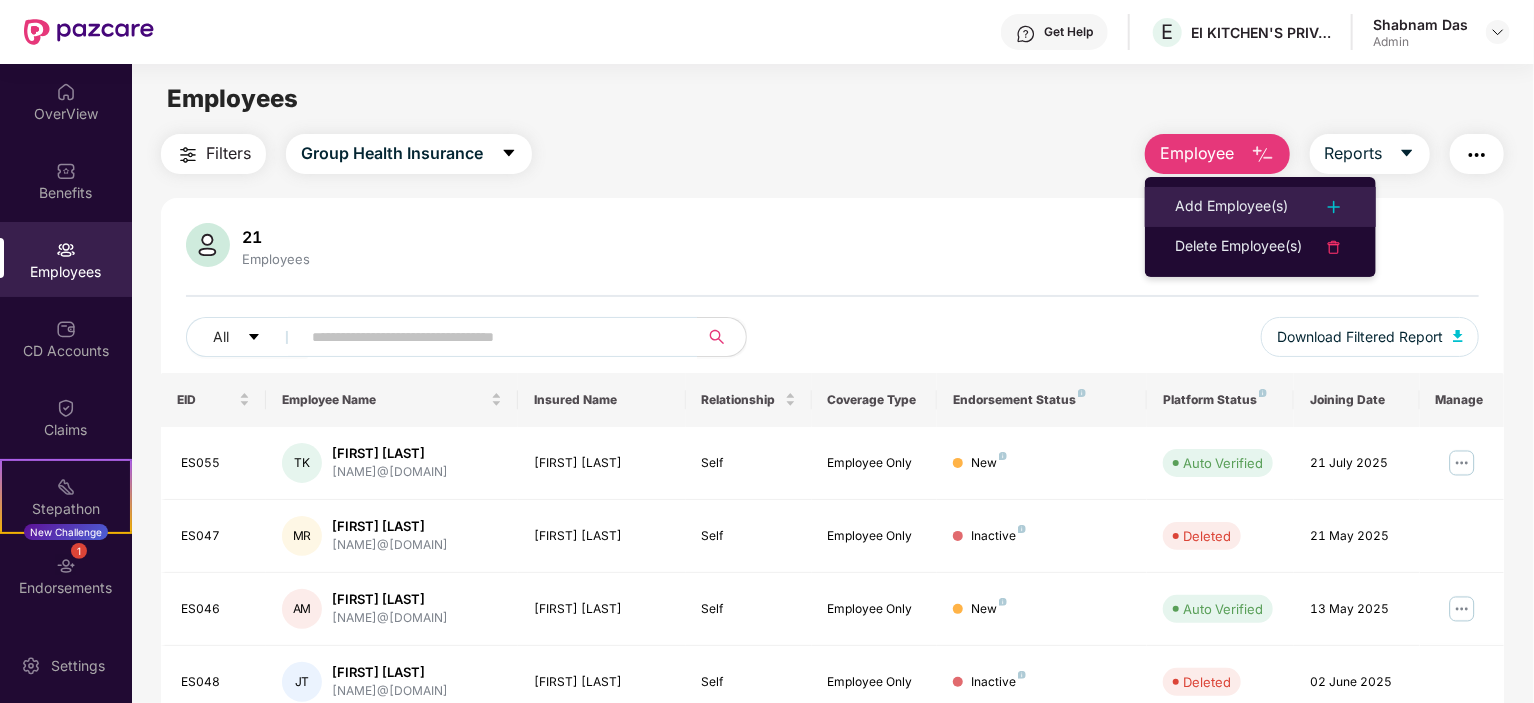 click on "Add Employee(s)" at bounding box center (1231, 207) 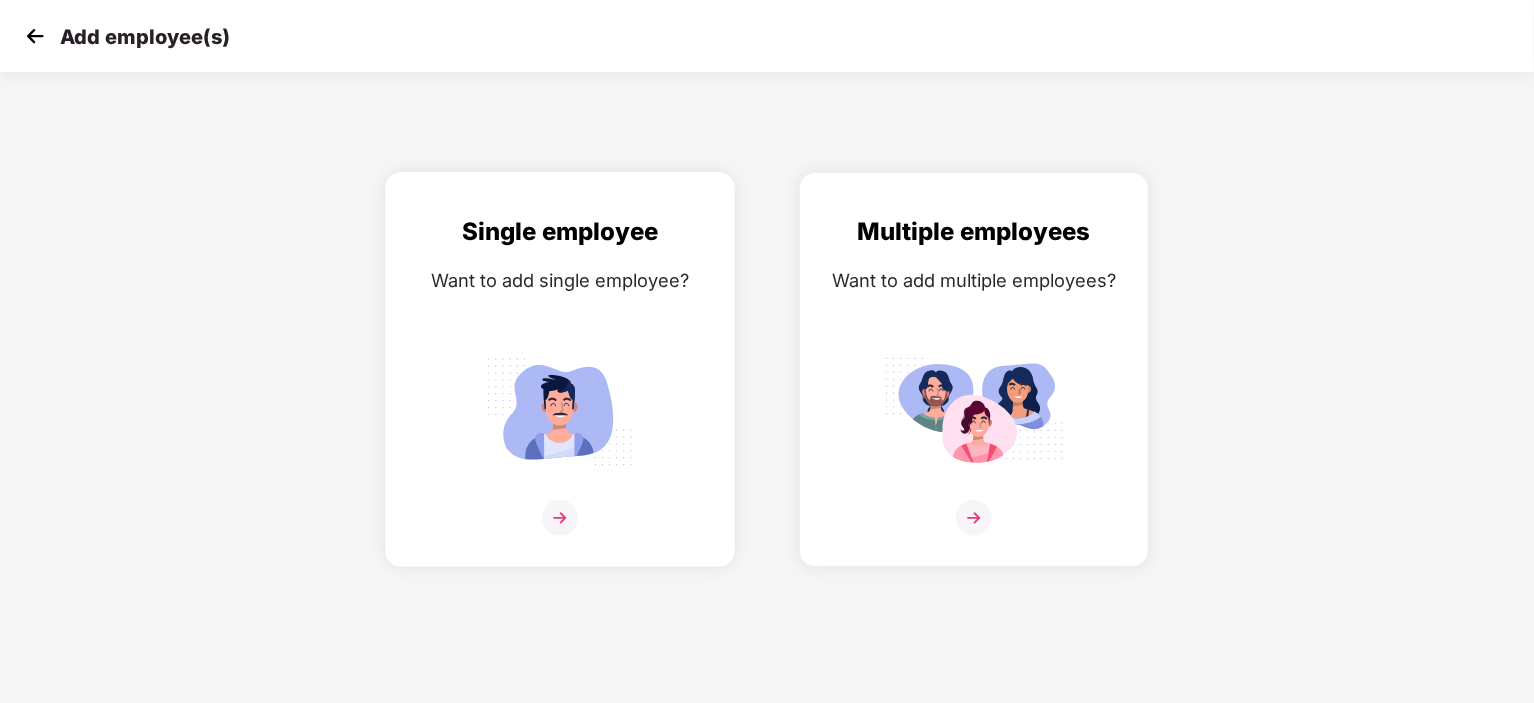 click at bounding box center (560, 518) 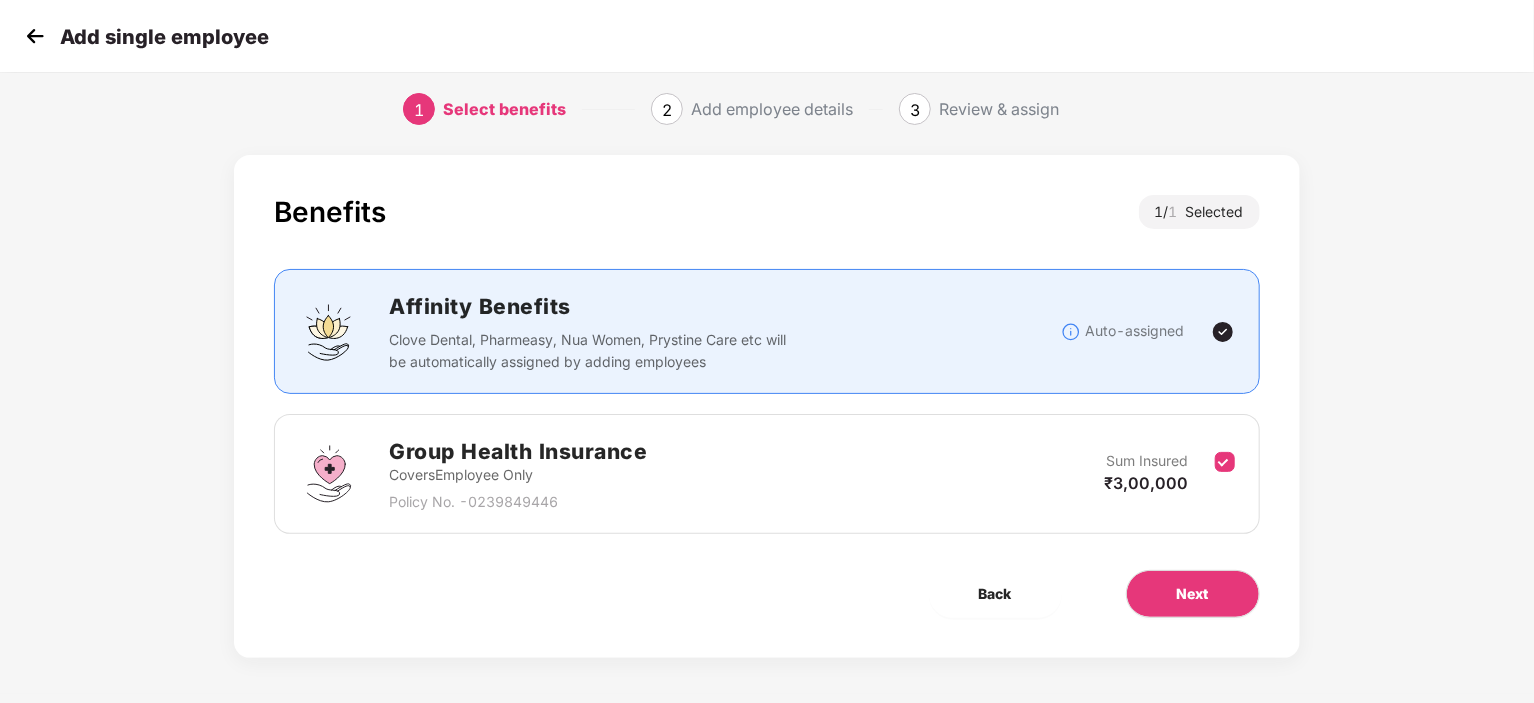 scroll, scrollTop: 12, scrollLeft: 0, axis: vertical 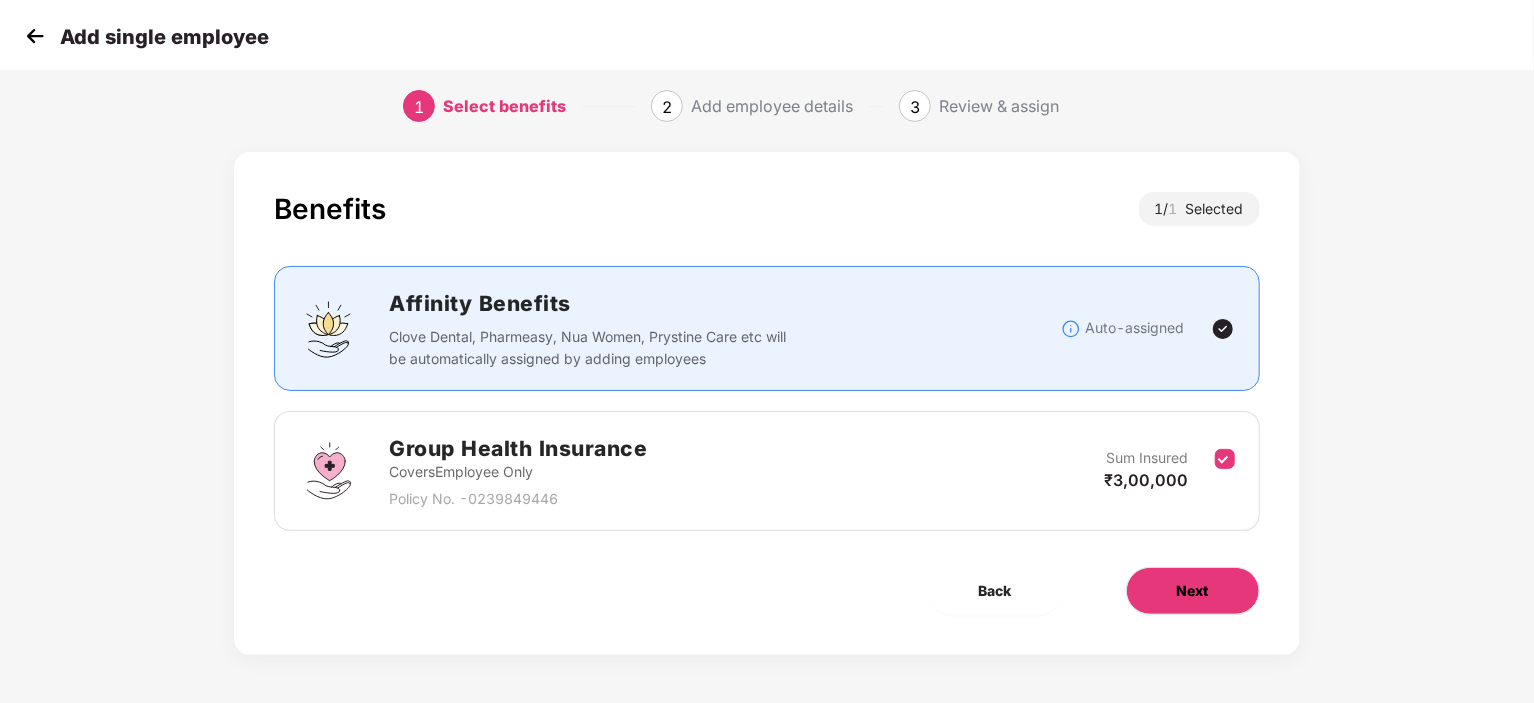 click on "Next" at bounding box center [1193, 591] 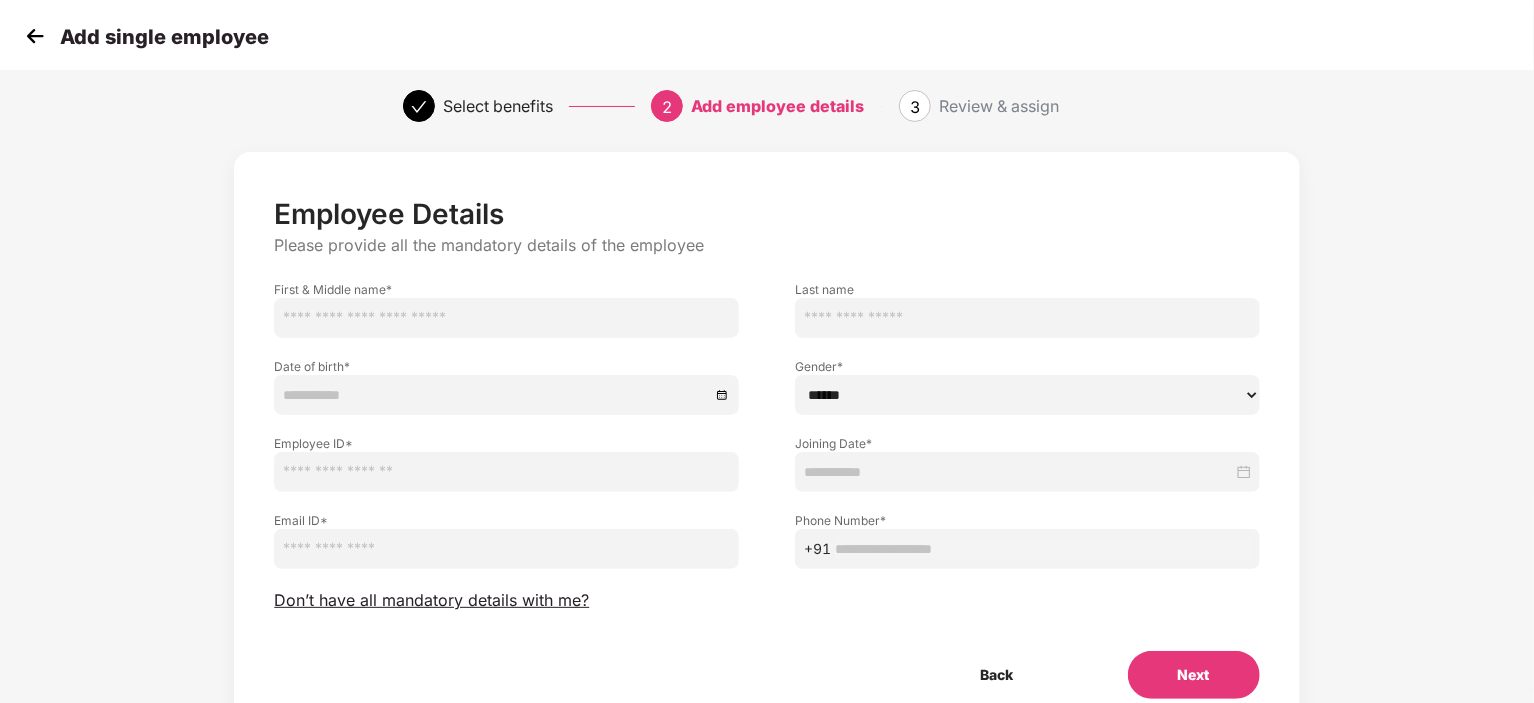 scroll, scrollTop: 0, scrollLeft: 0, axis: both 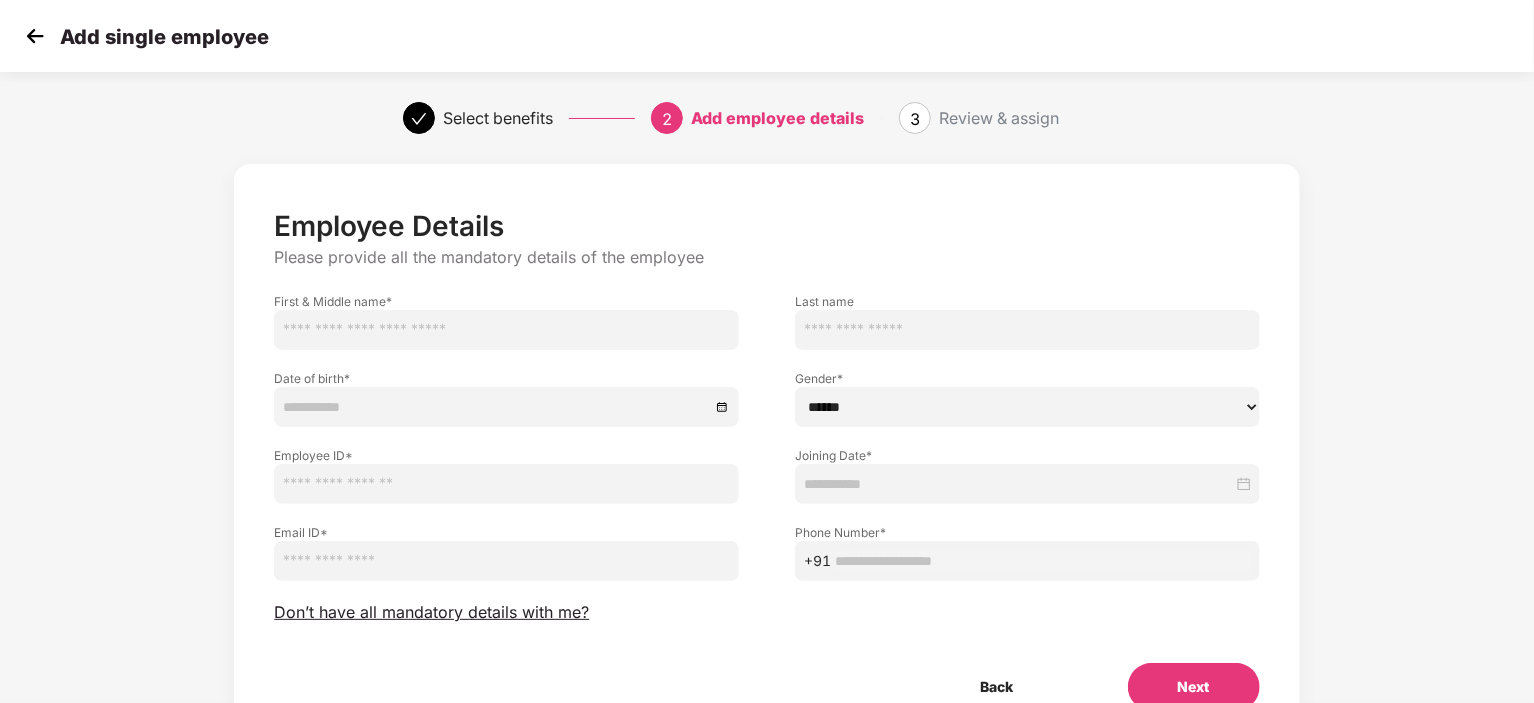 click at bounding box center [506, 330] 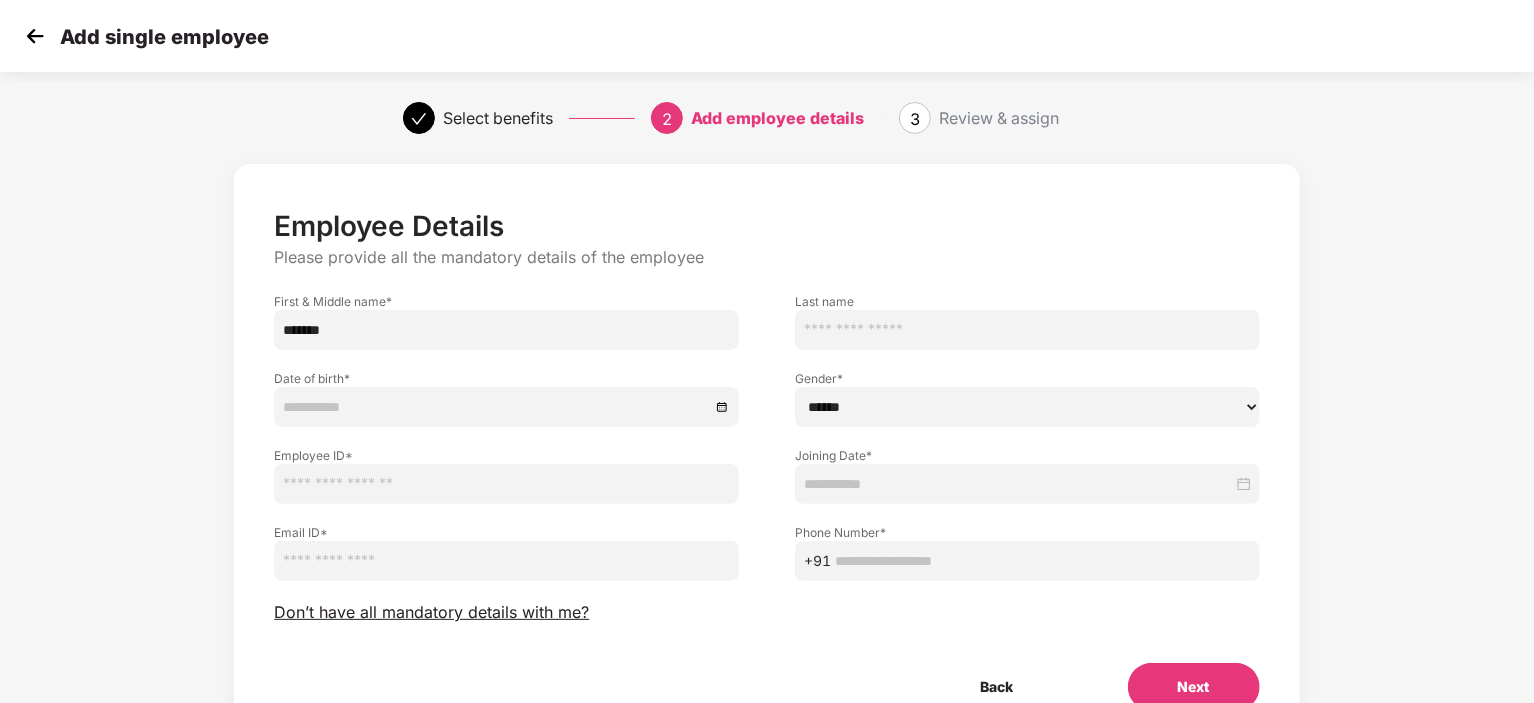 type on "******" 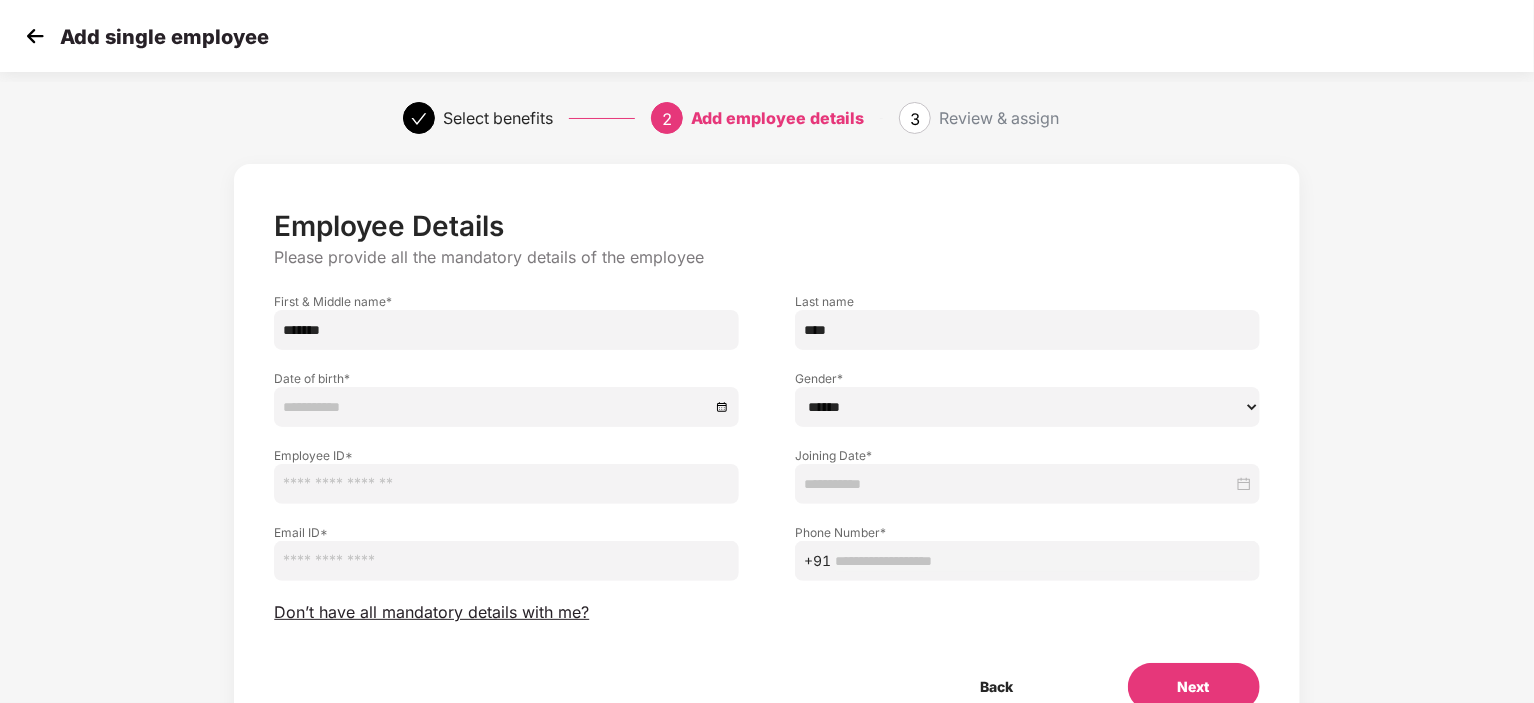 type on "****" 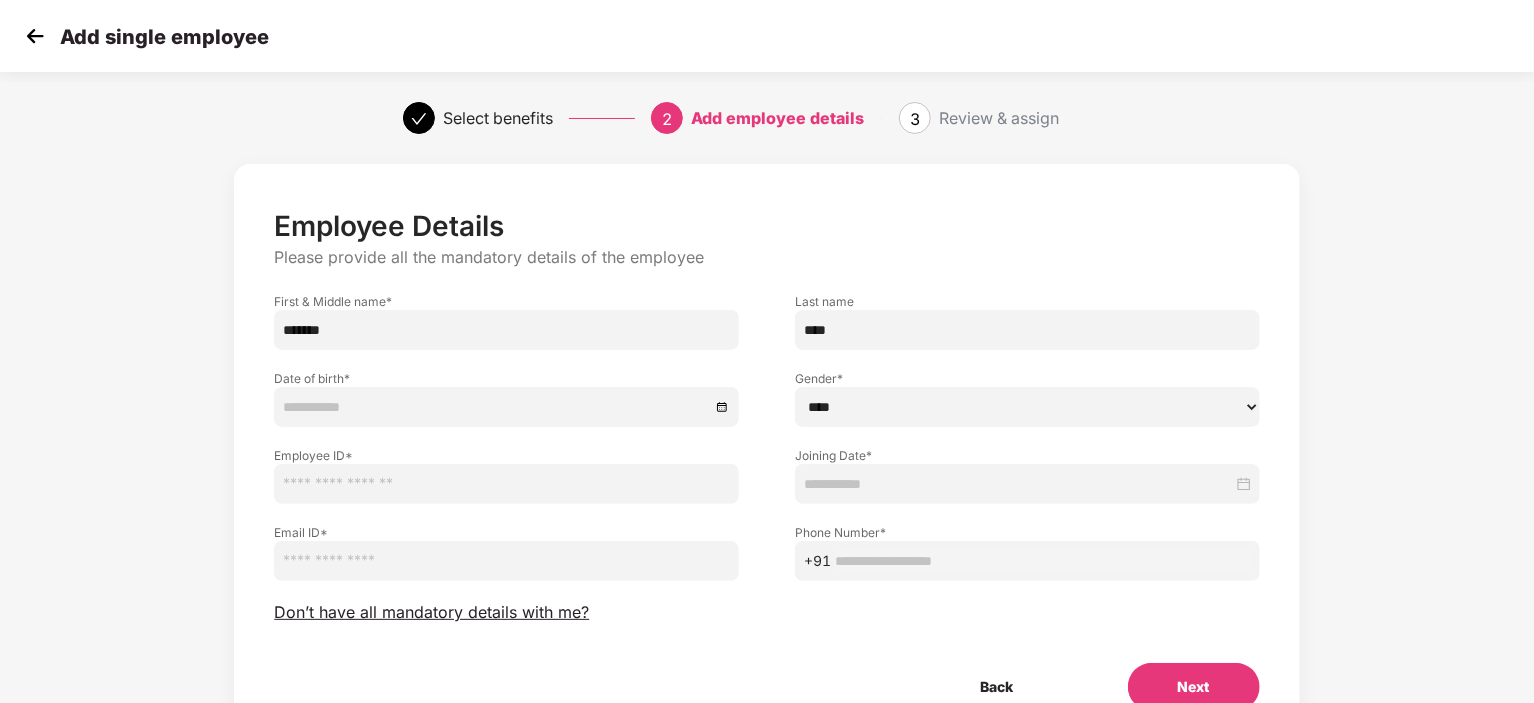 click on "****** **** ******" at bounding box center (1027, 407) 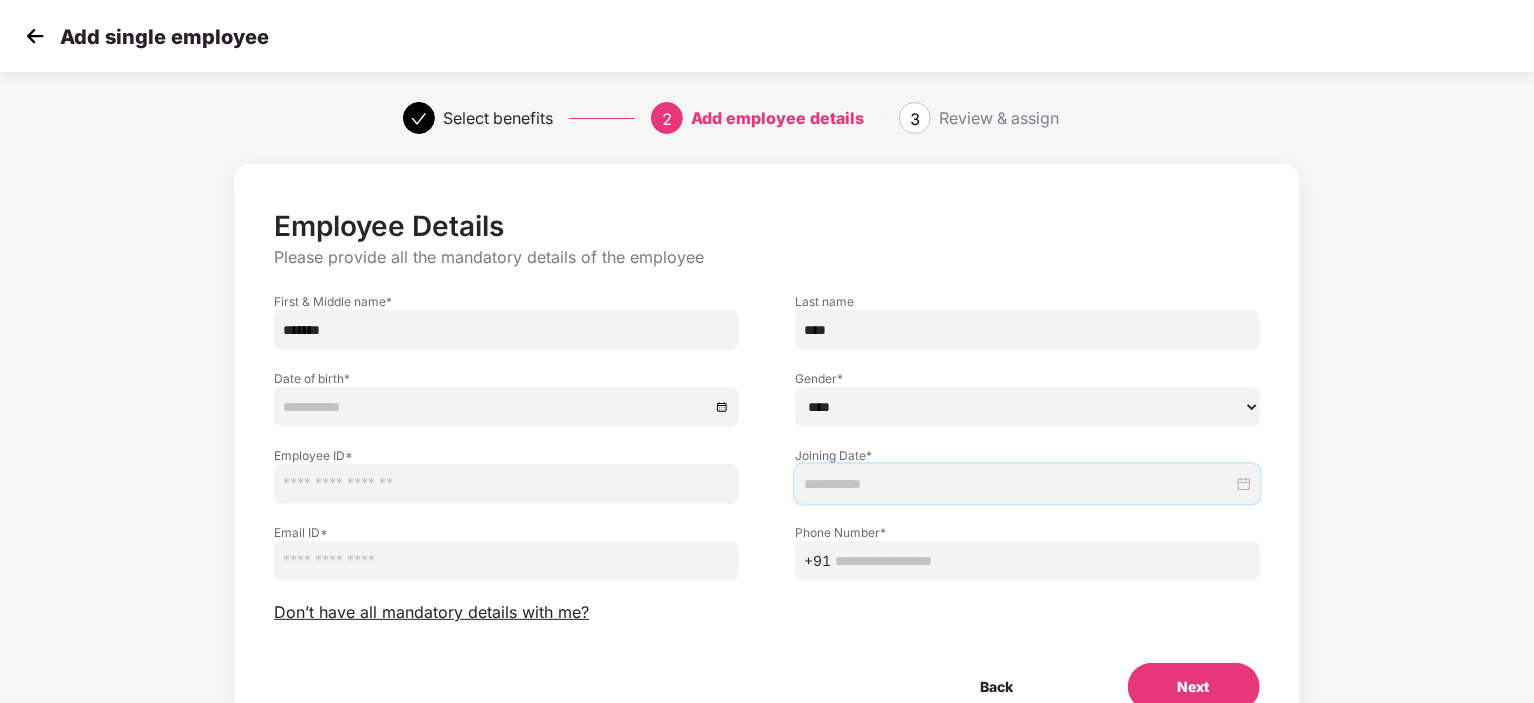 click at bounding box center [1018, 484] 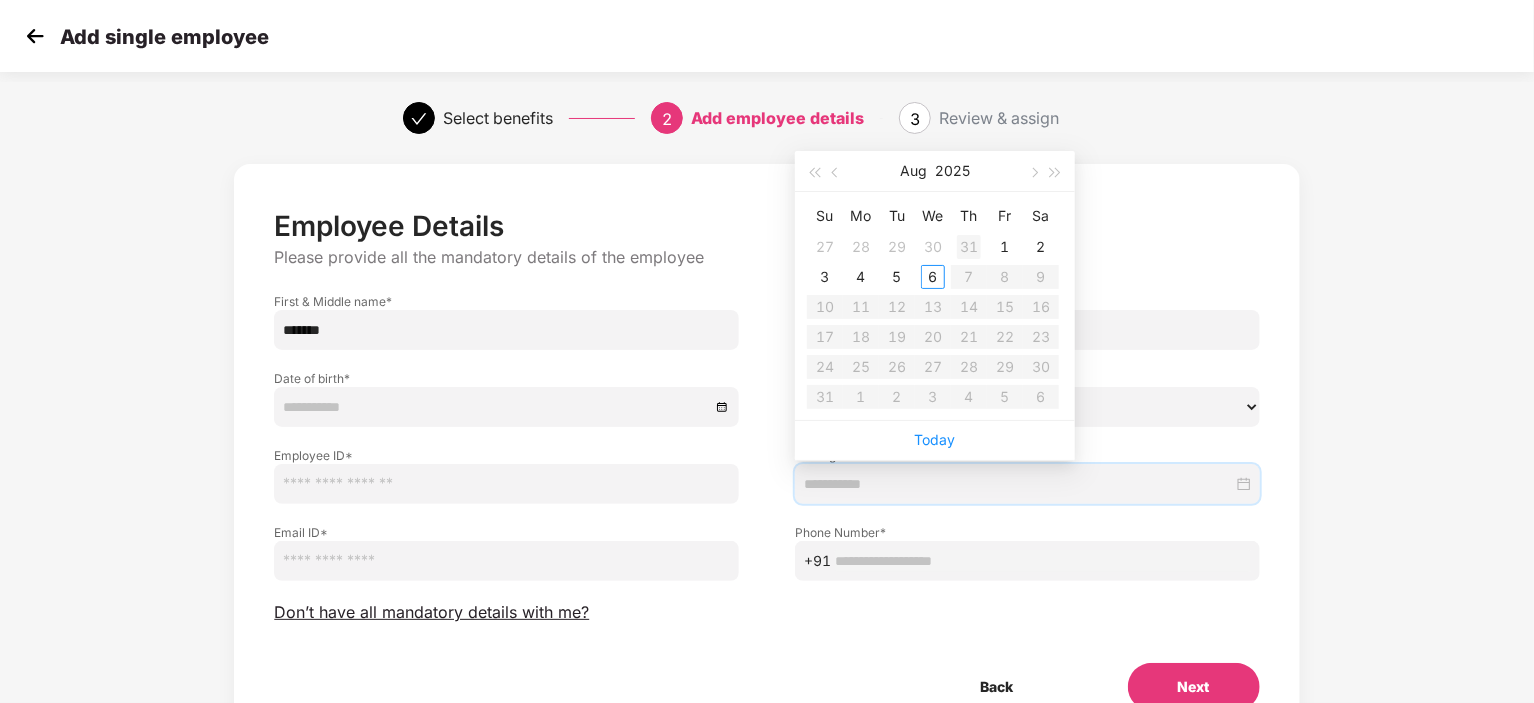 type on "**********" 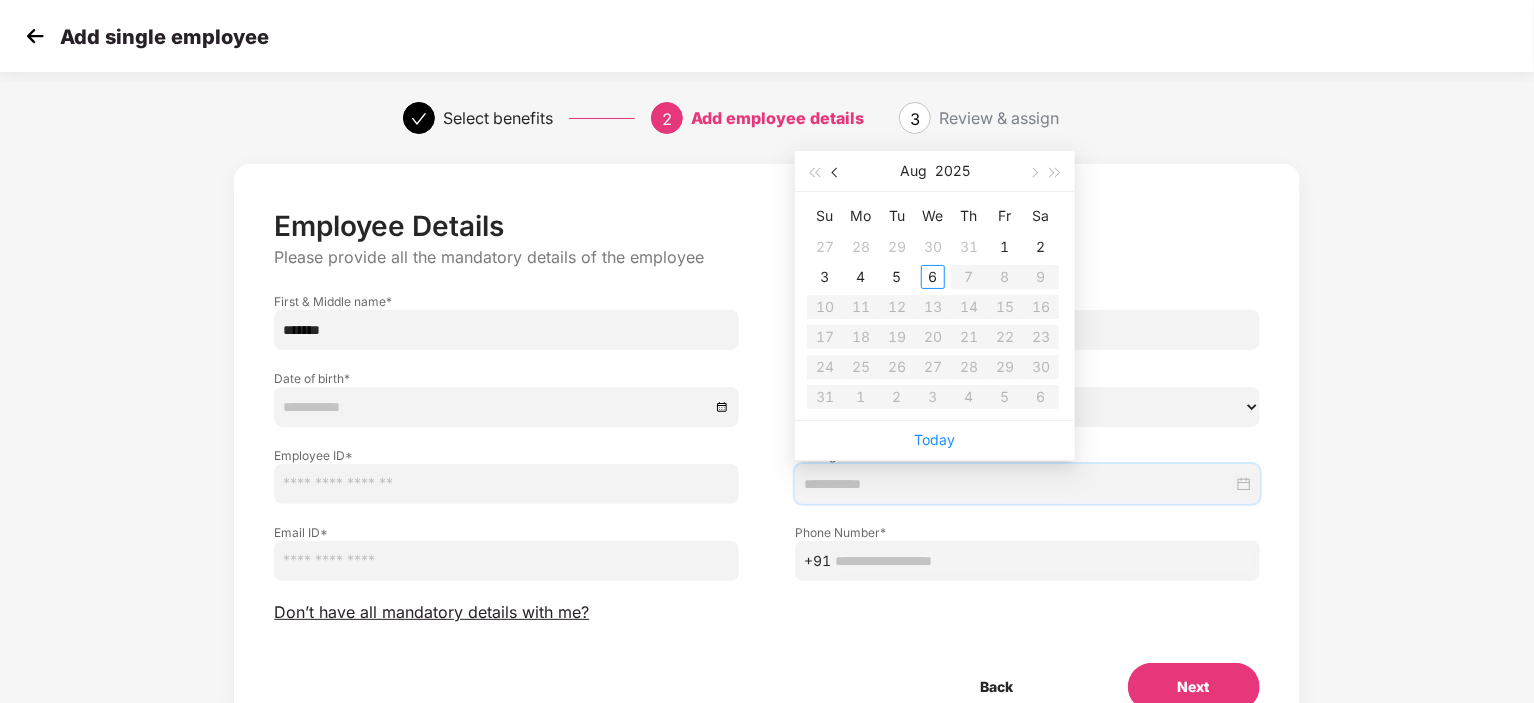 click at bounding box center [837, 173] 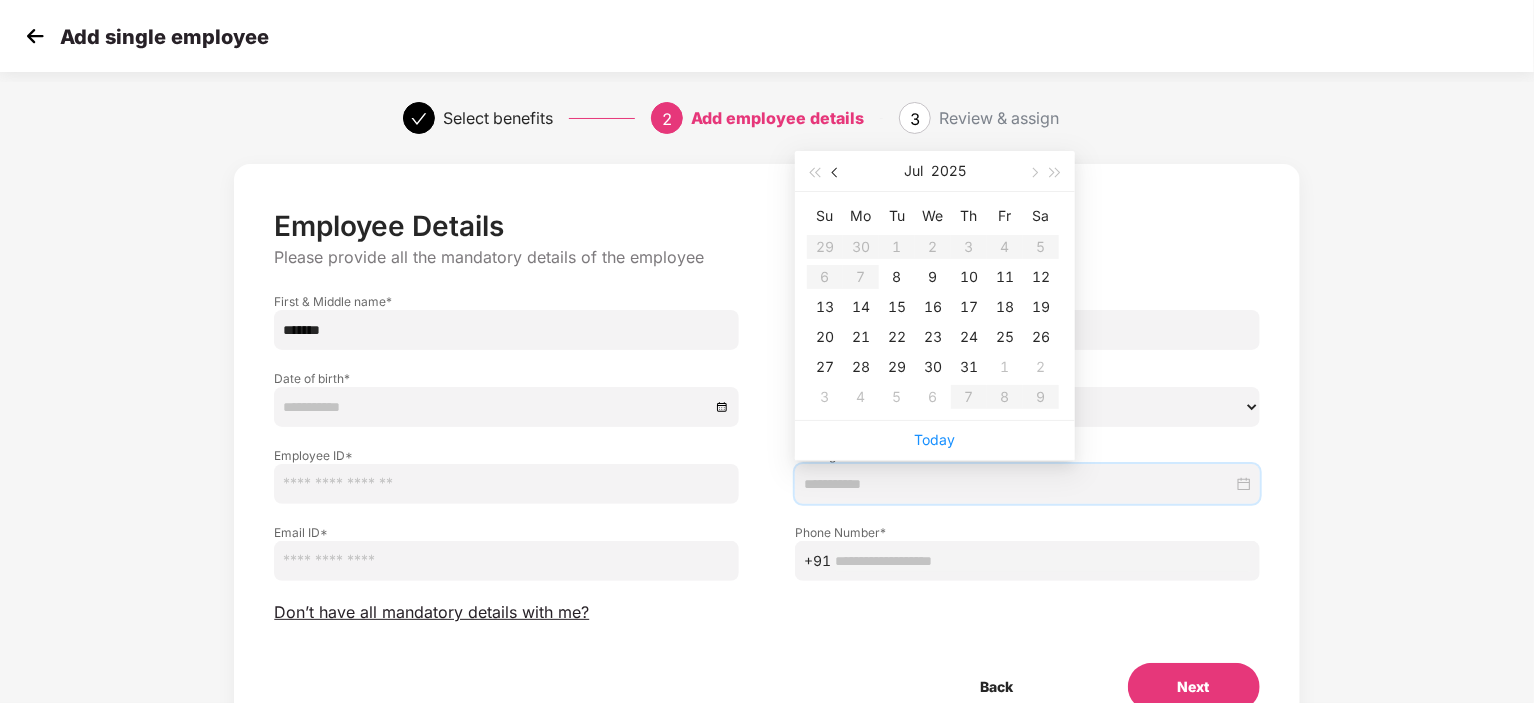 click at bounding box center [837, 173] 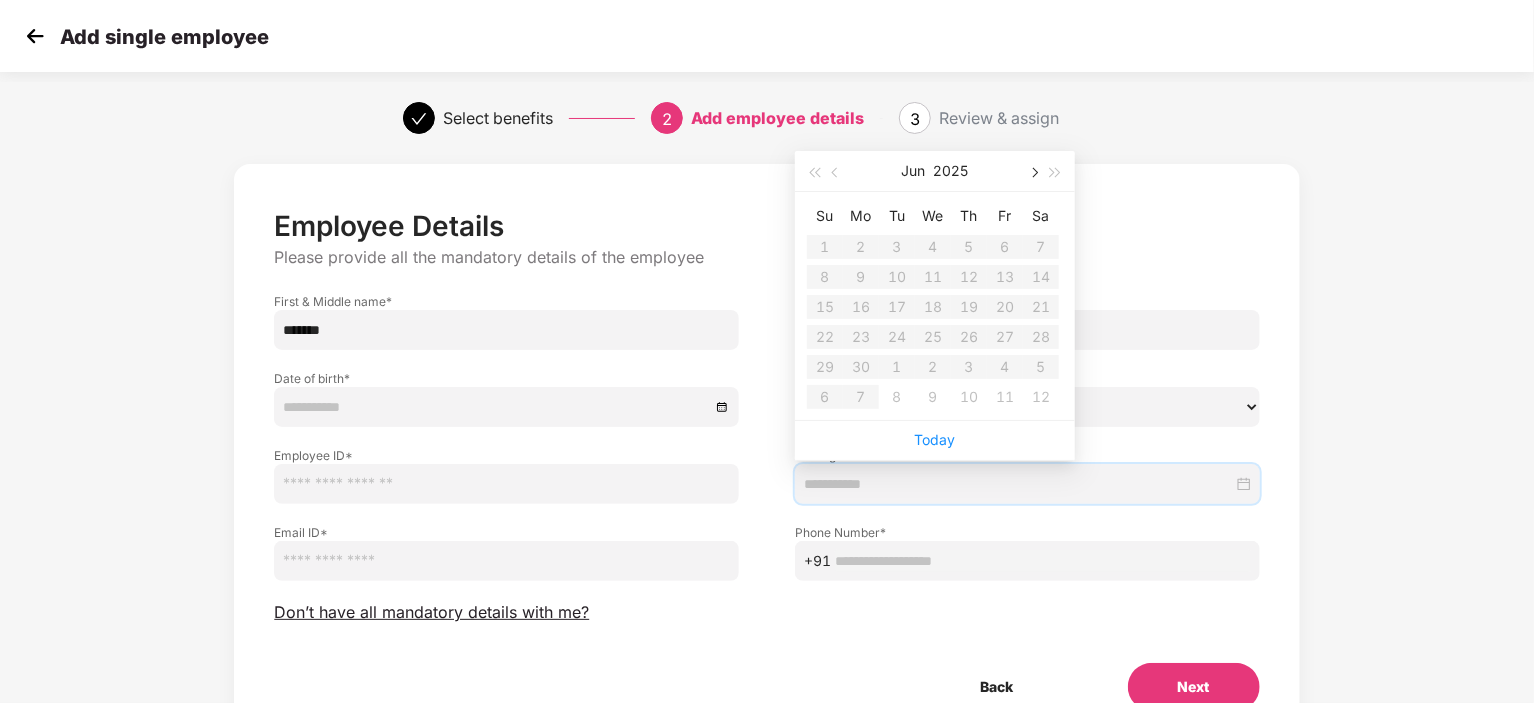 click at bounding box center (1033, 171) 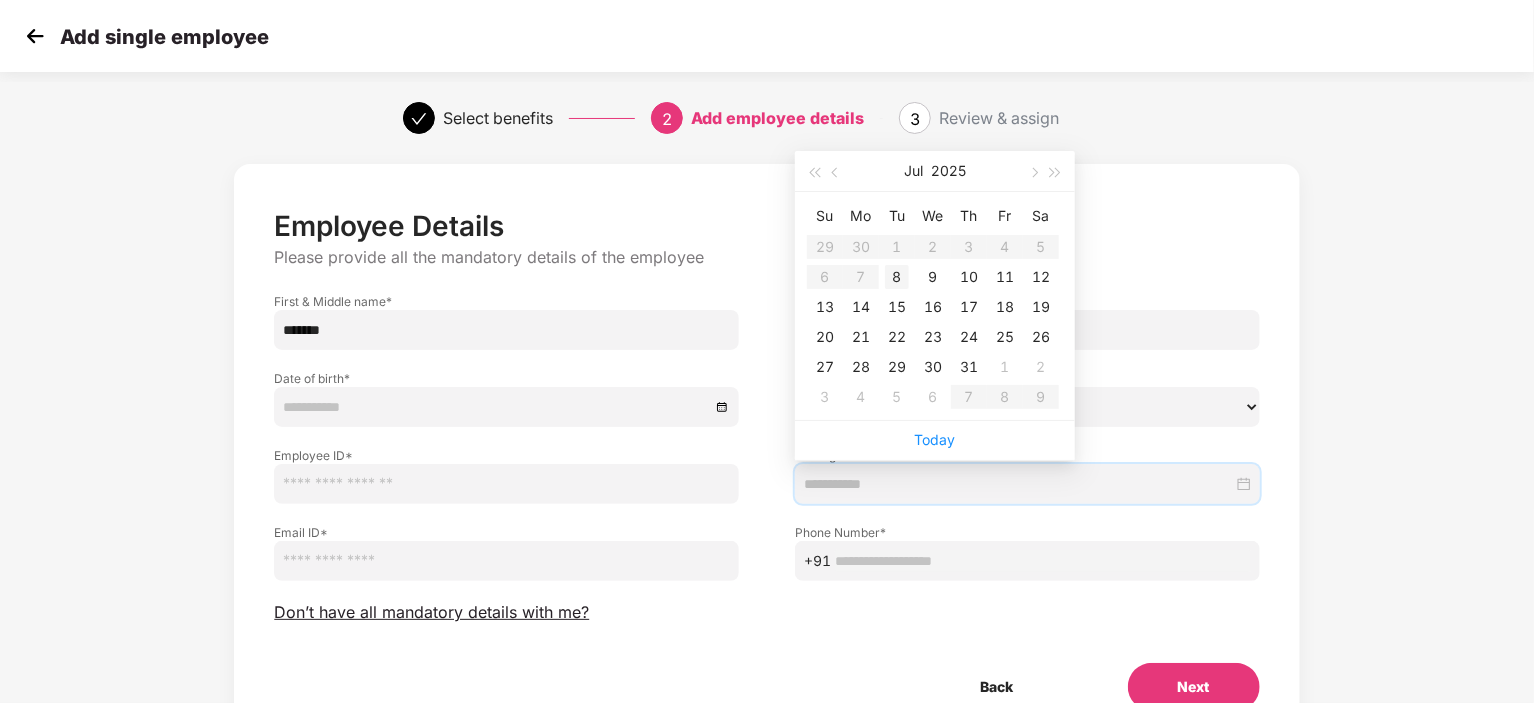 type on "**********" 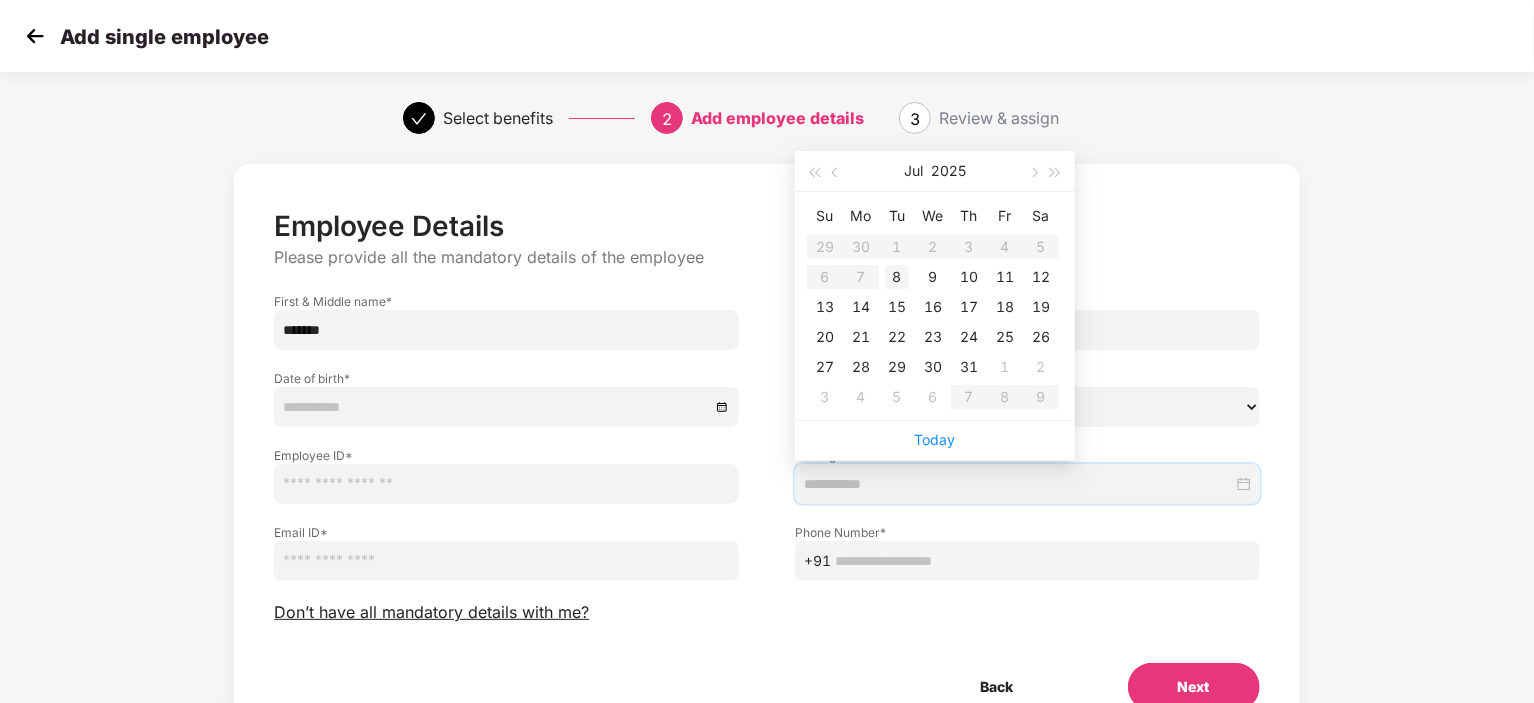 click on "8" at bounding box center (897, 277) 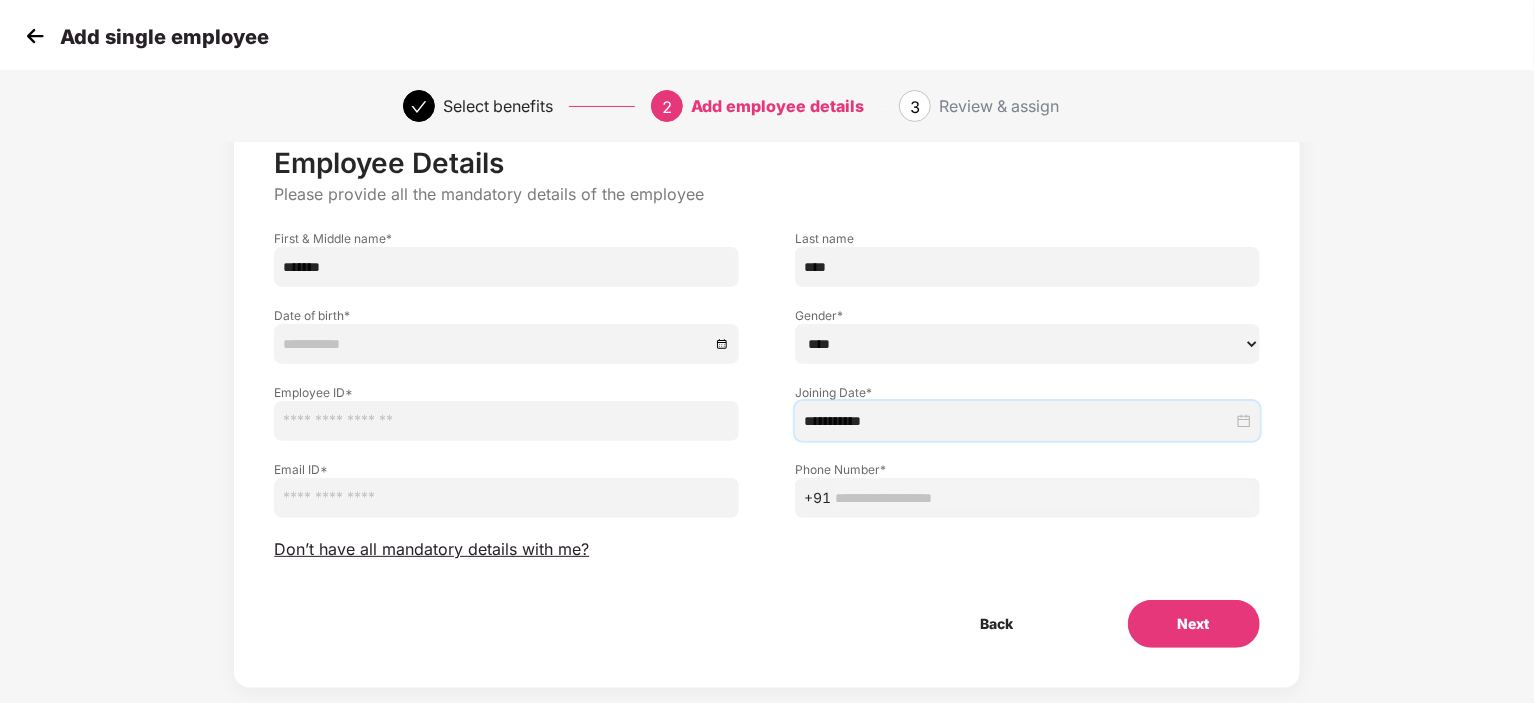 scroll, scrollTop: 97, scrollLeft: 0, axis: vertical 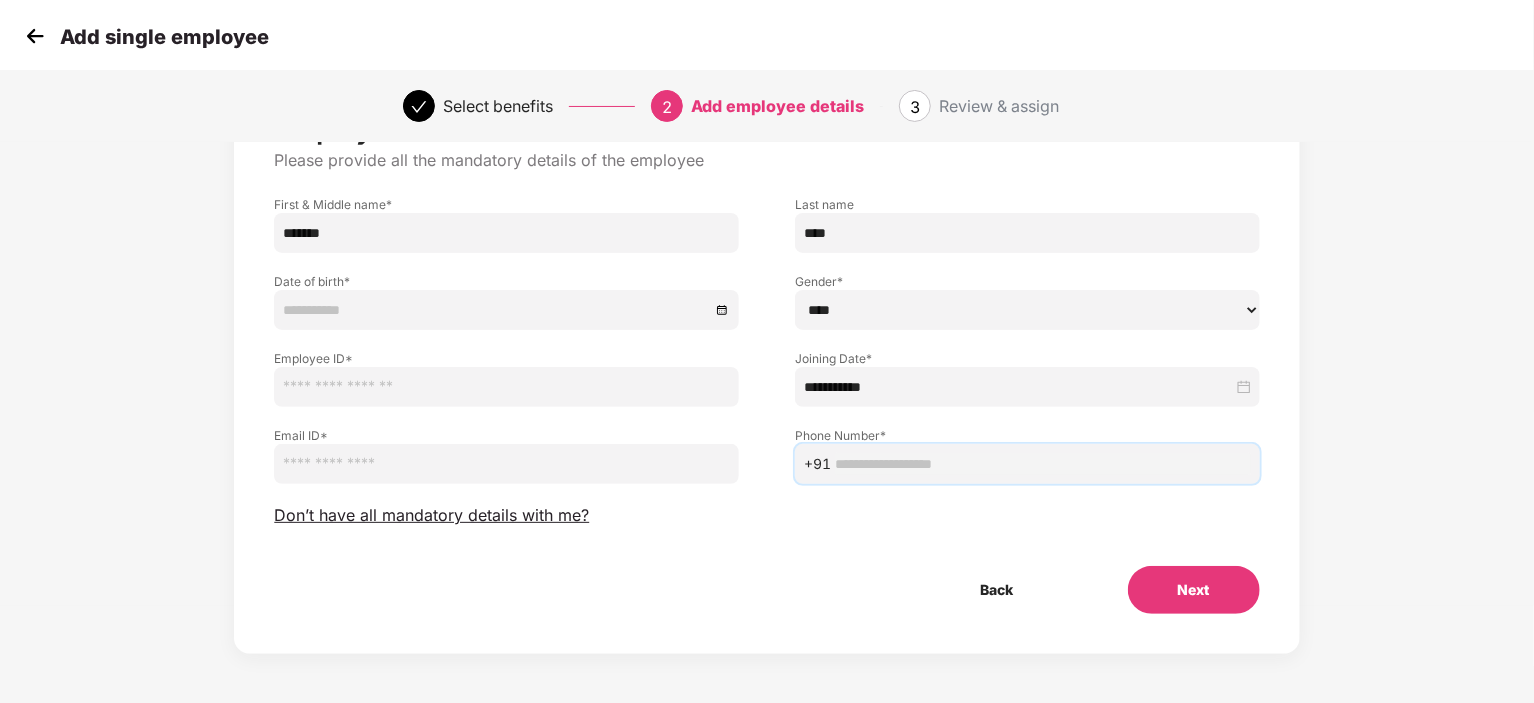 click at bounding box center [1043, 464] 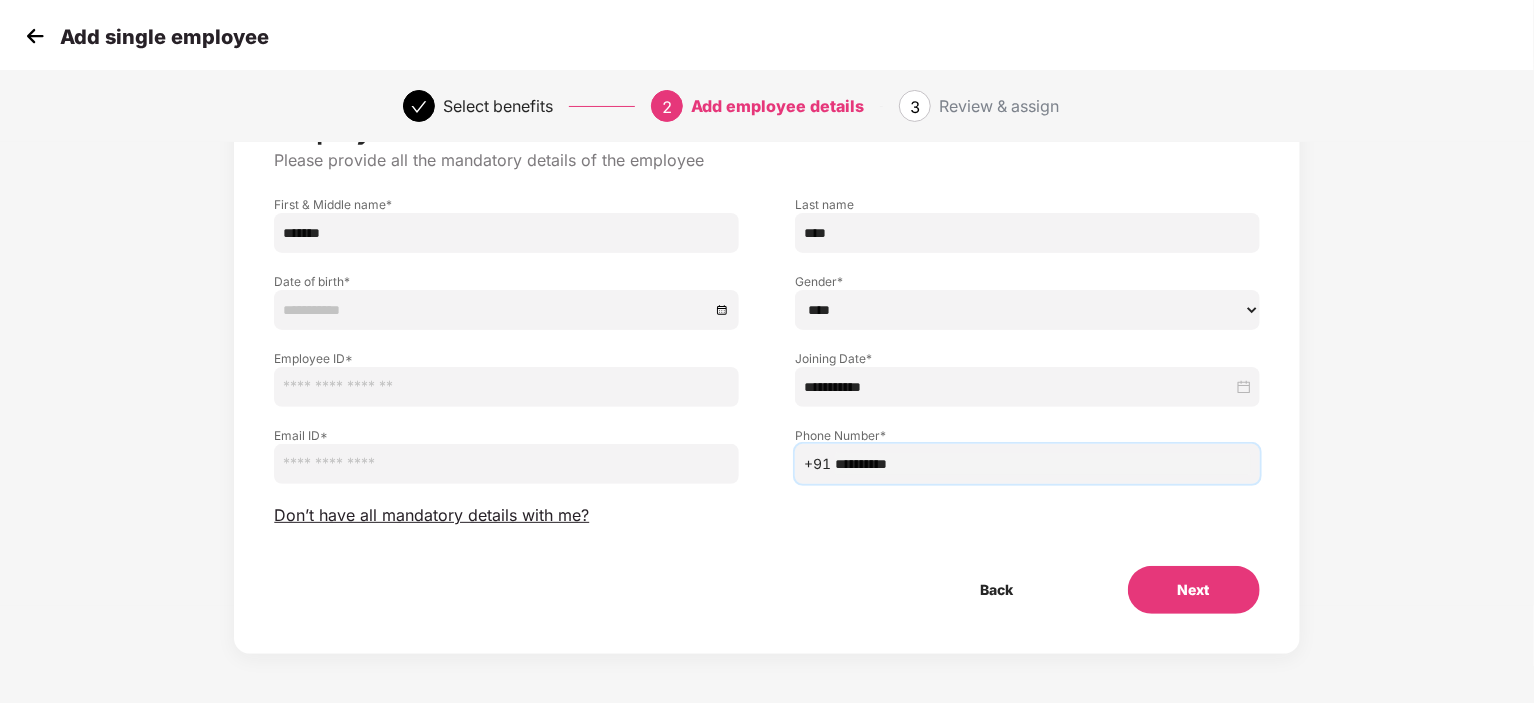 type on "**********" 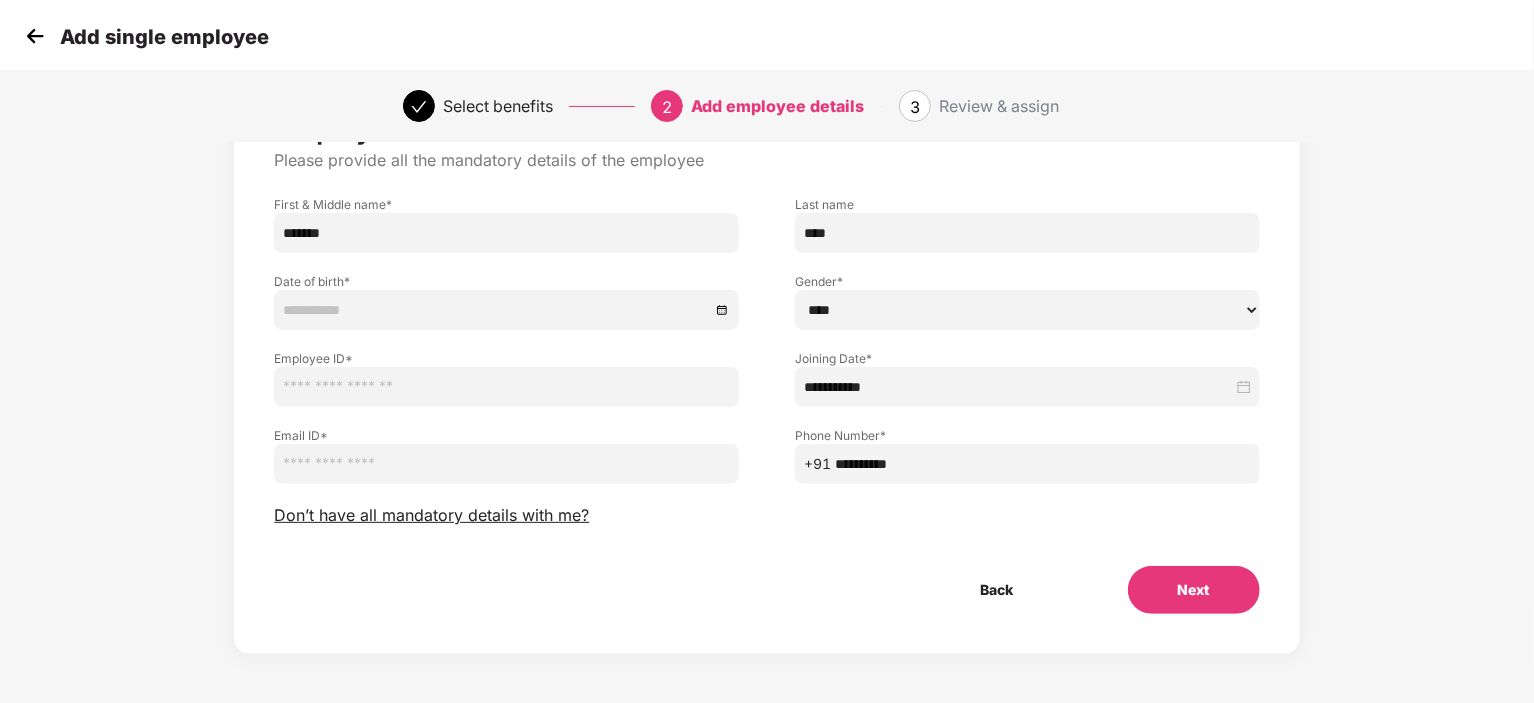 click at bounding box center [506, 464] 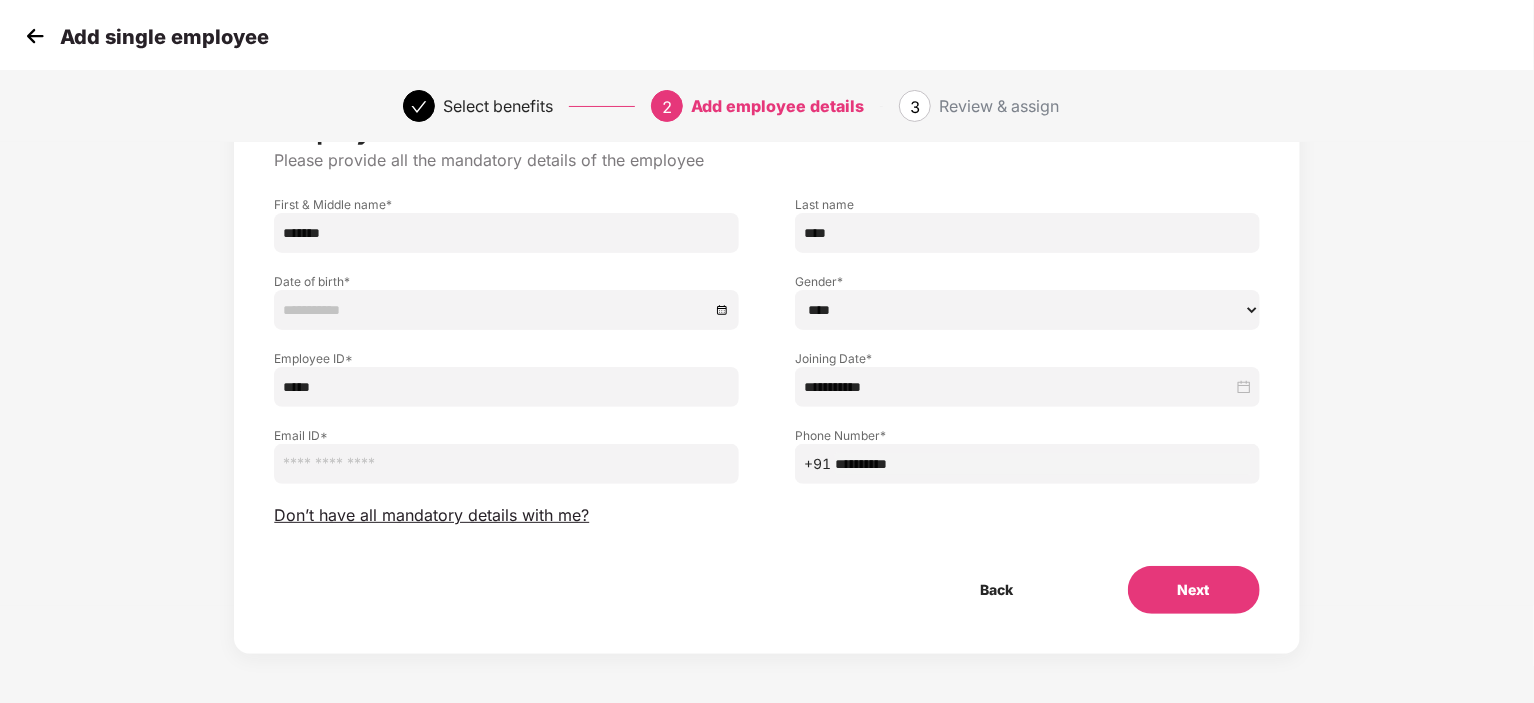 type on "*****" 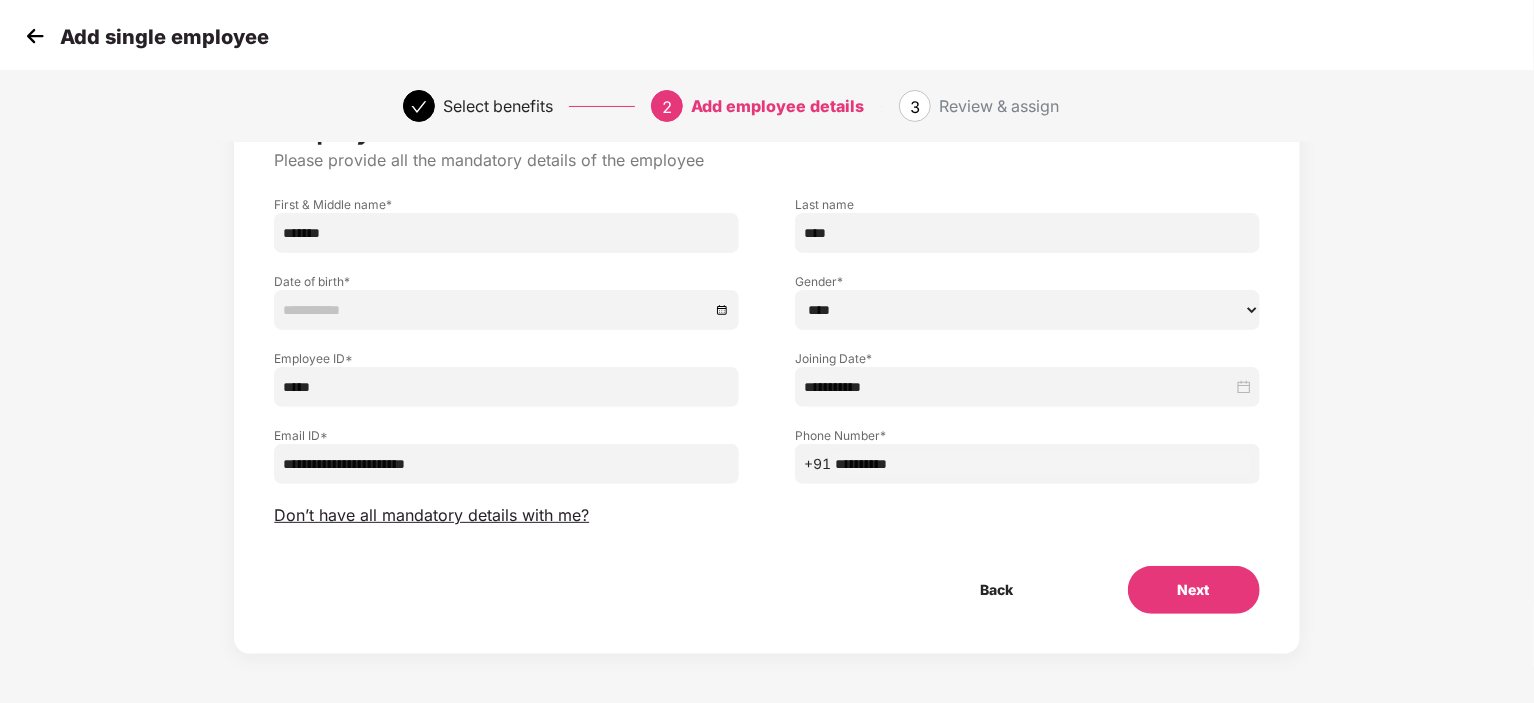 type on "**********" 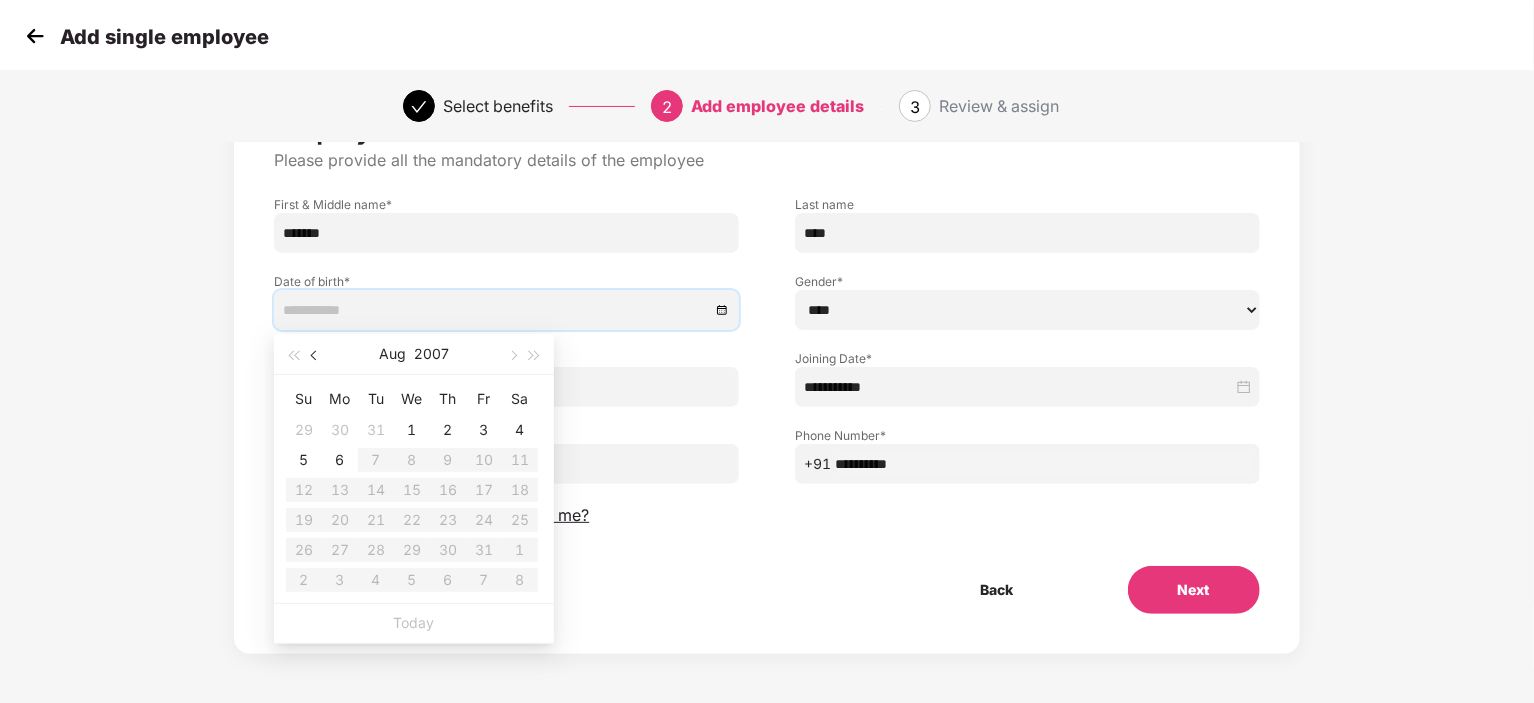 click at bounding box center [316, 356] 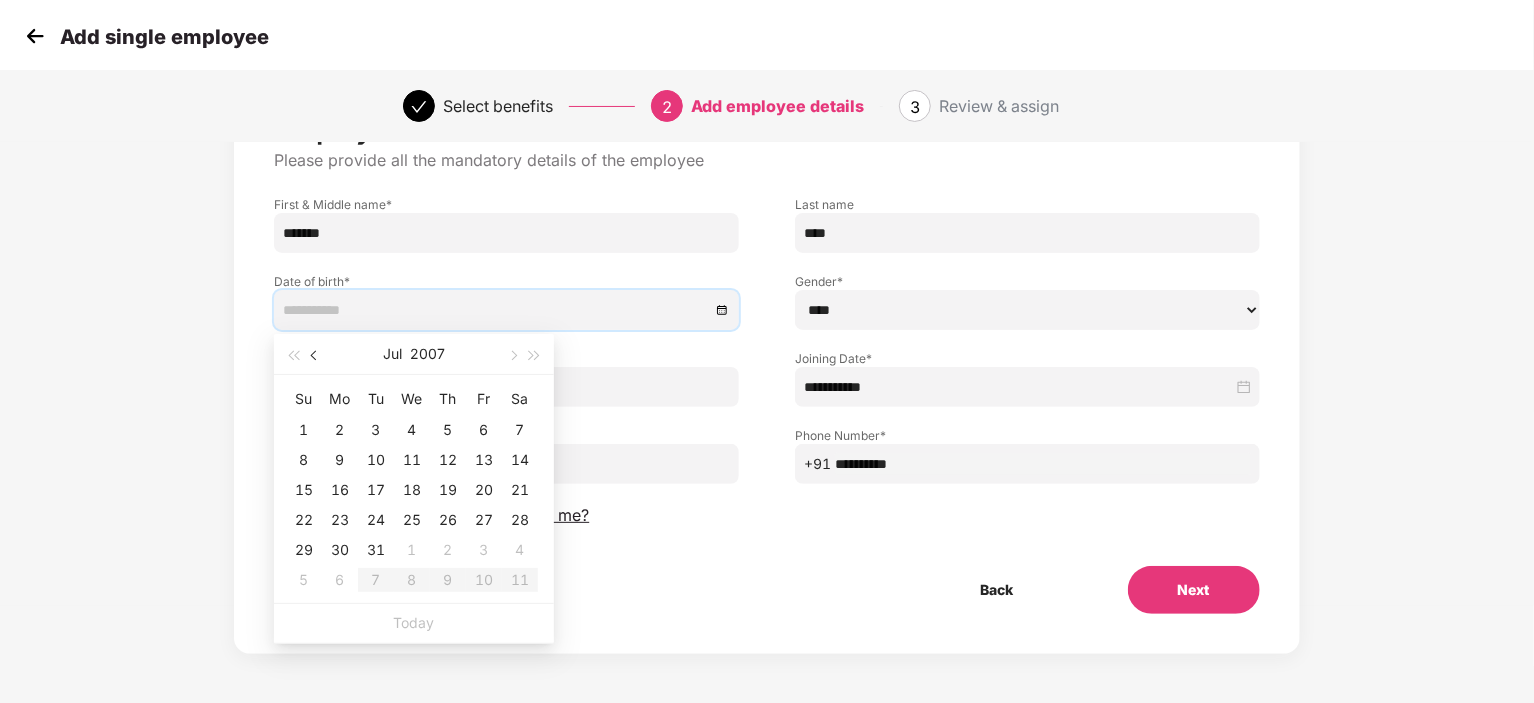 click at bounding box center [316, 356] 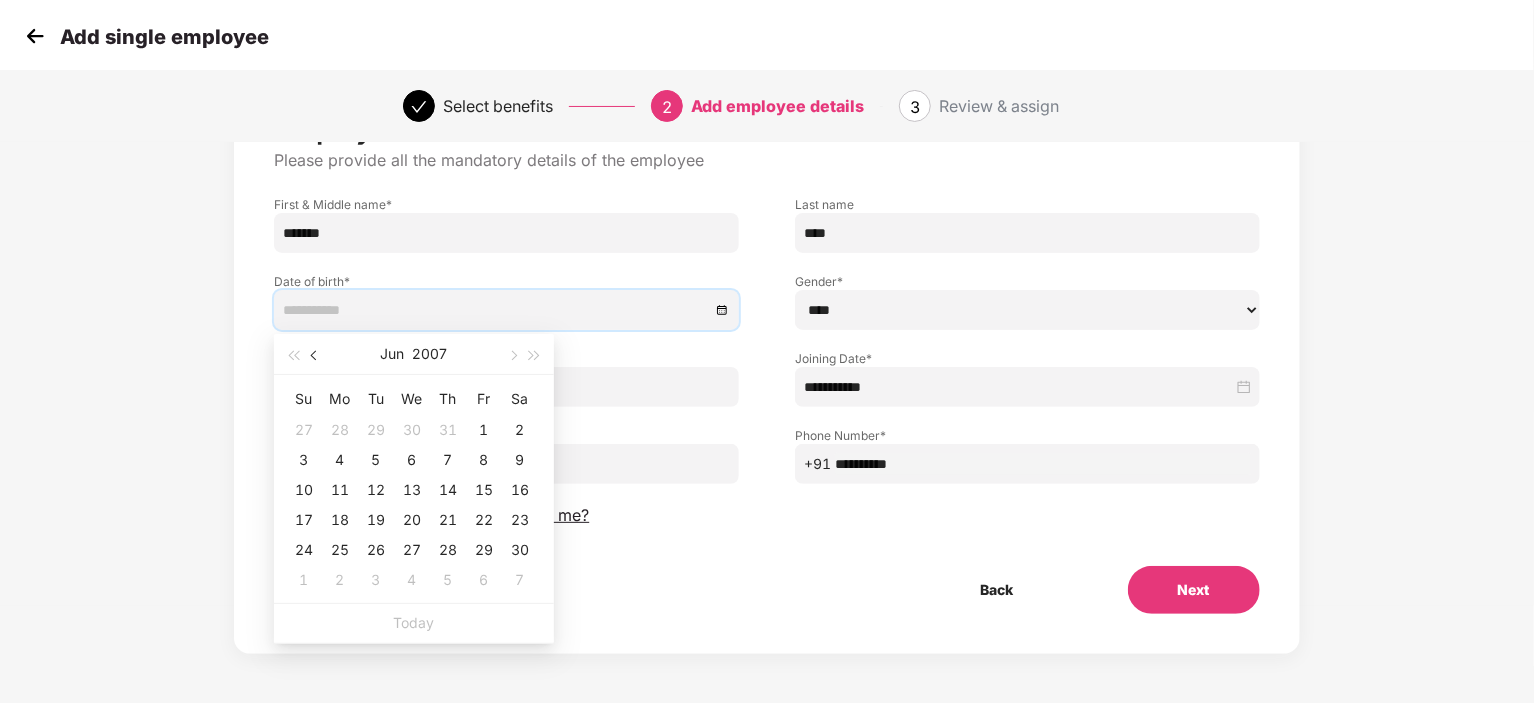 click at bounding box center (316, 356) 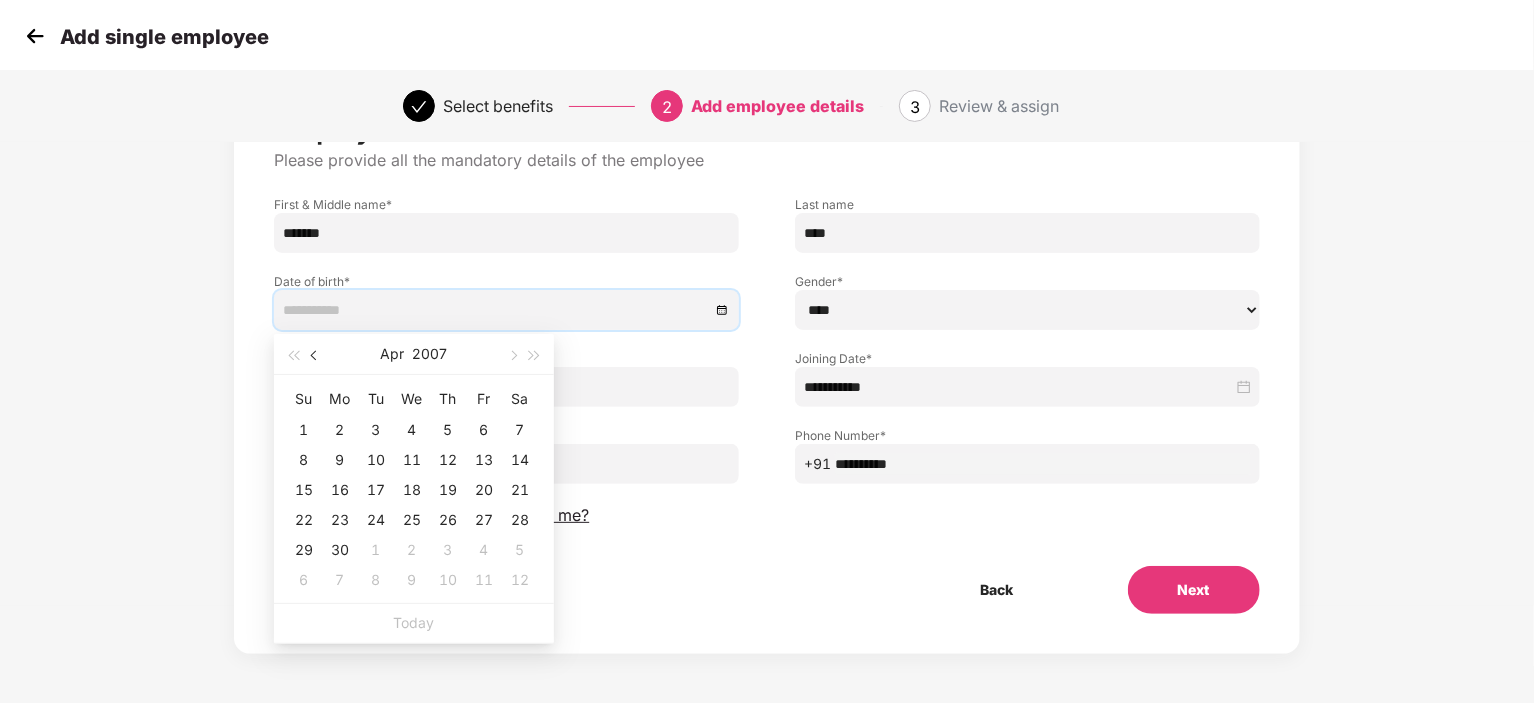 click at bounding box center [316, 356] 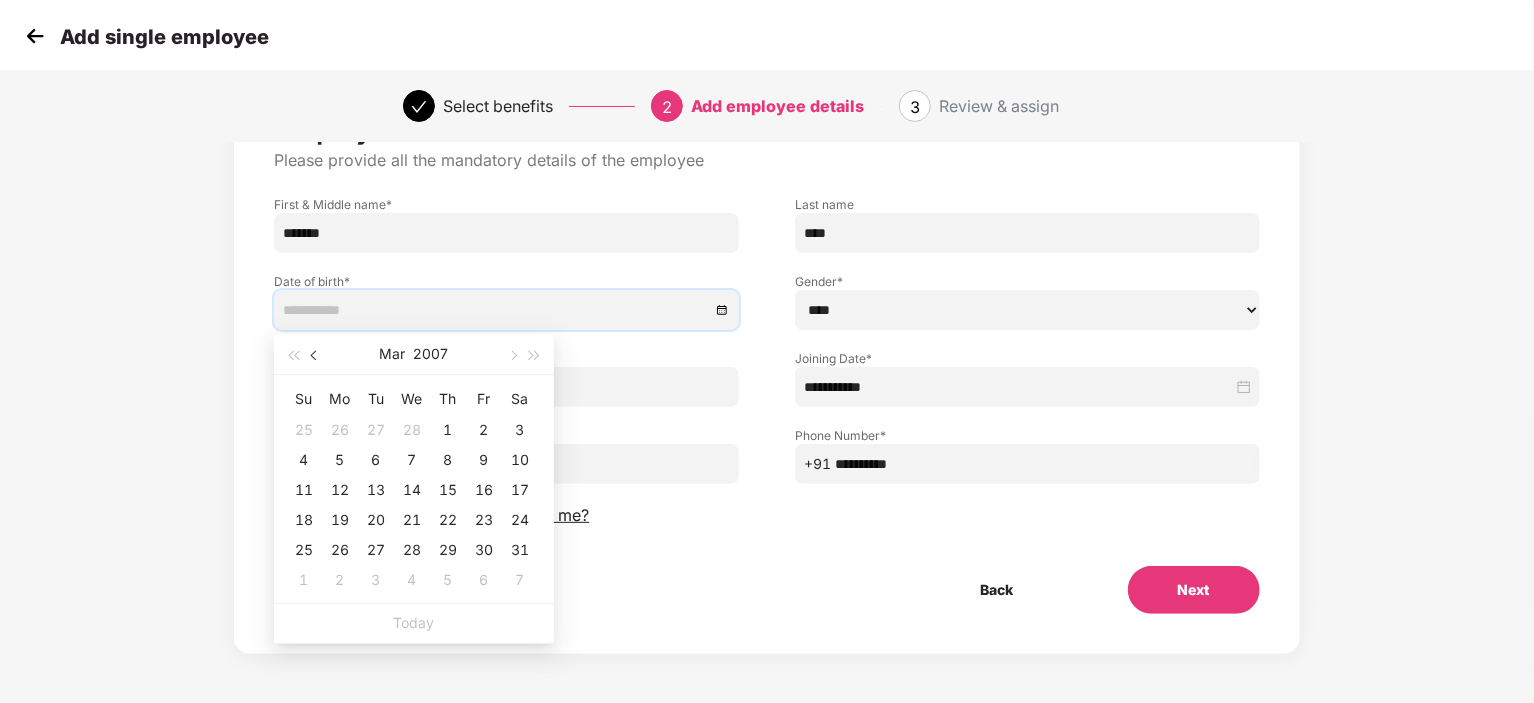 click at bounding box center [316, 356] 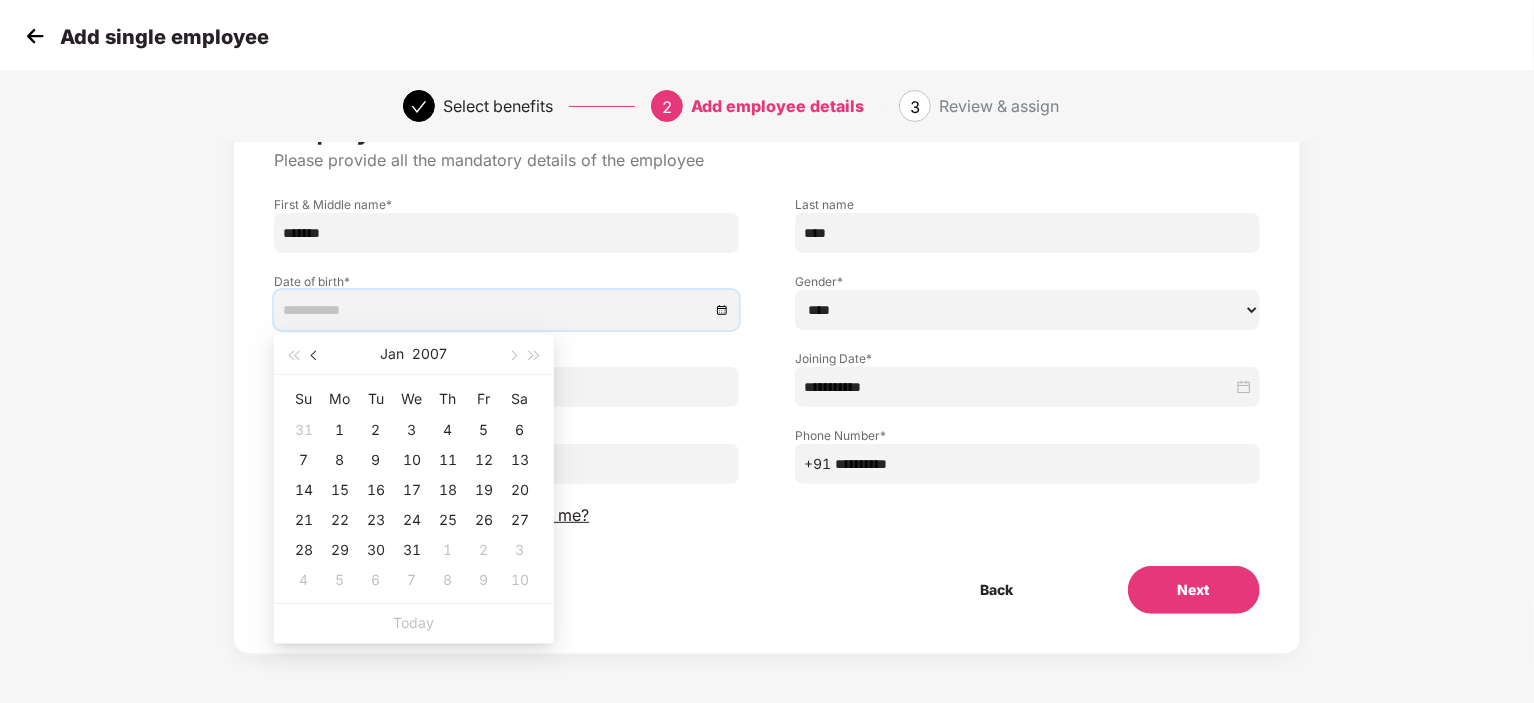 click at bounding box center [316, 356] 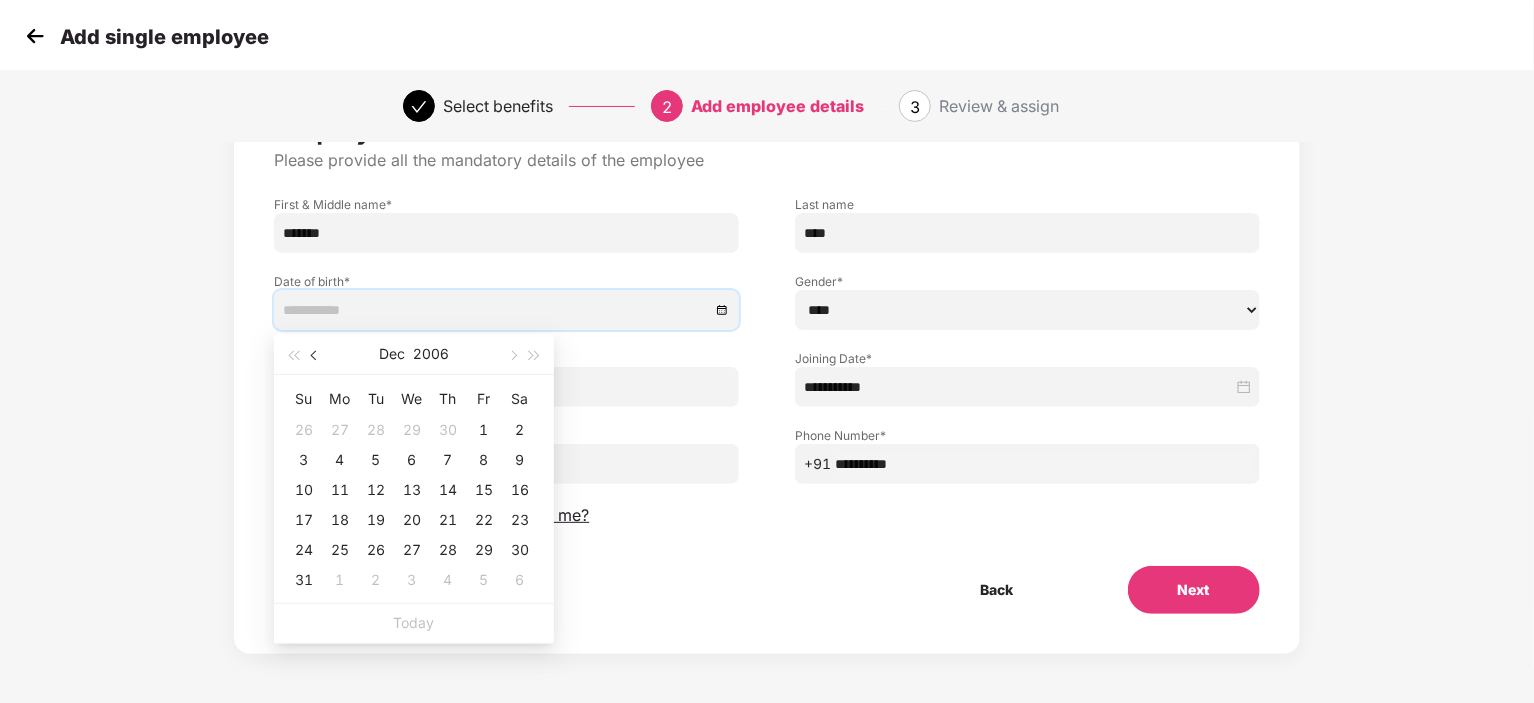 click at bounding box center [316, 356] 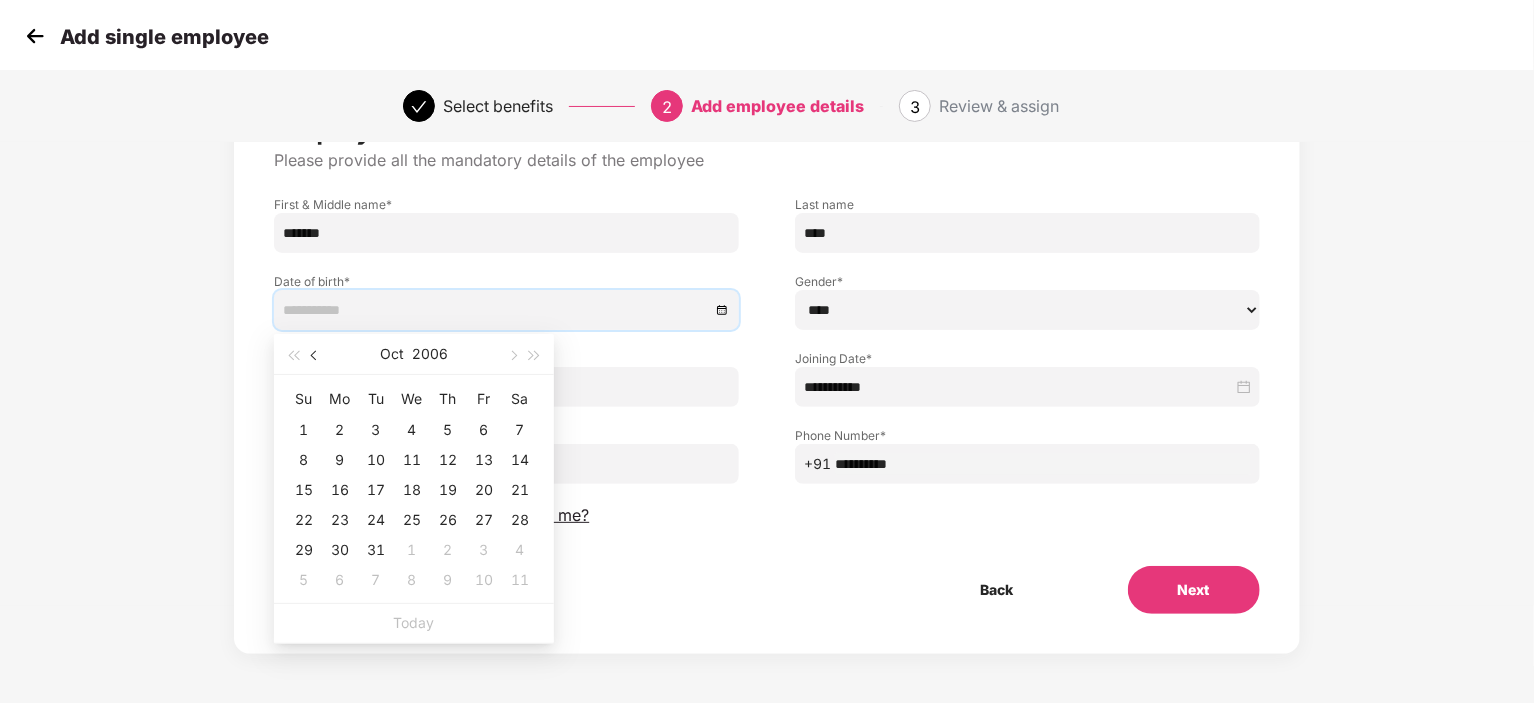 click at bounding box center (316, 356) 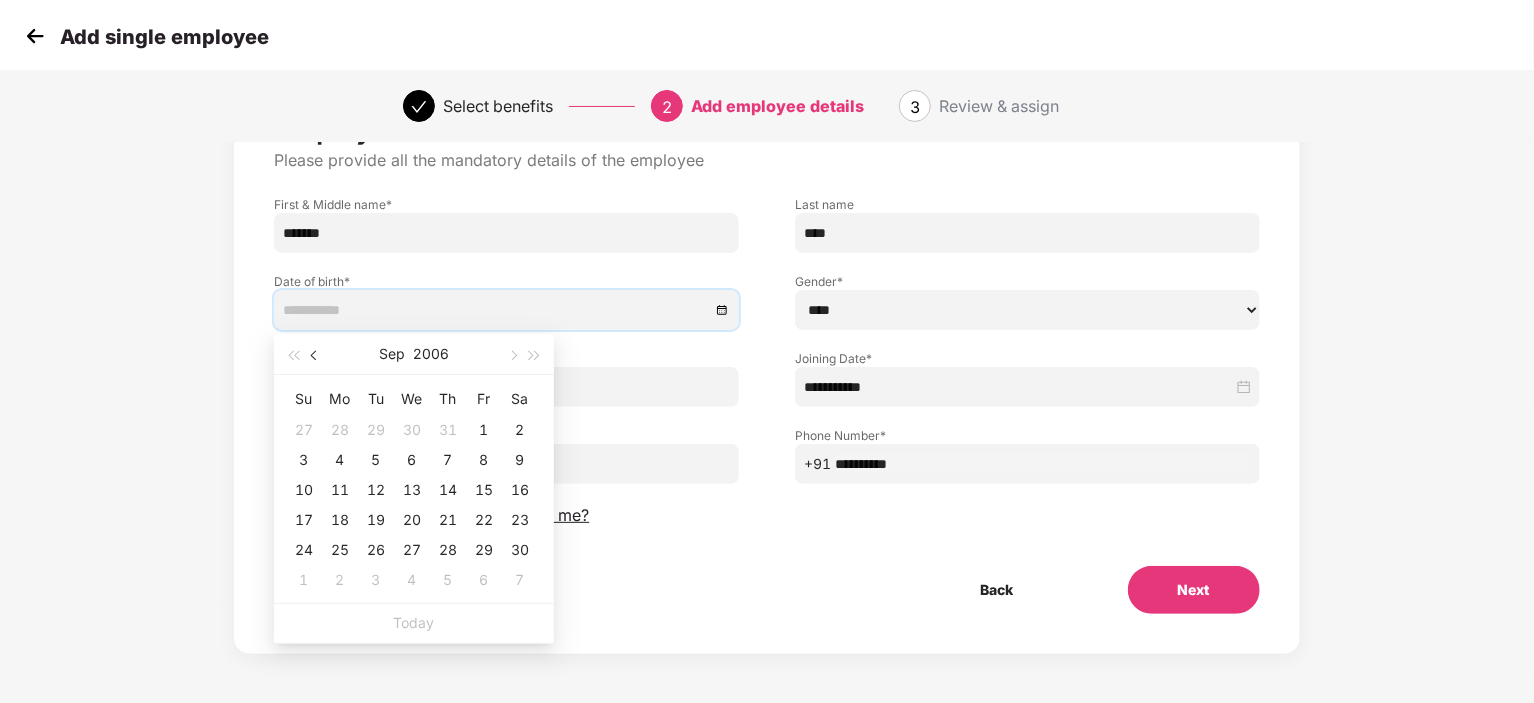 click at bounding box center (316, 356) 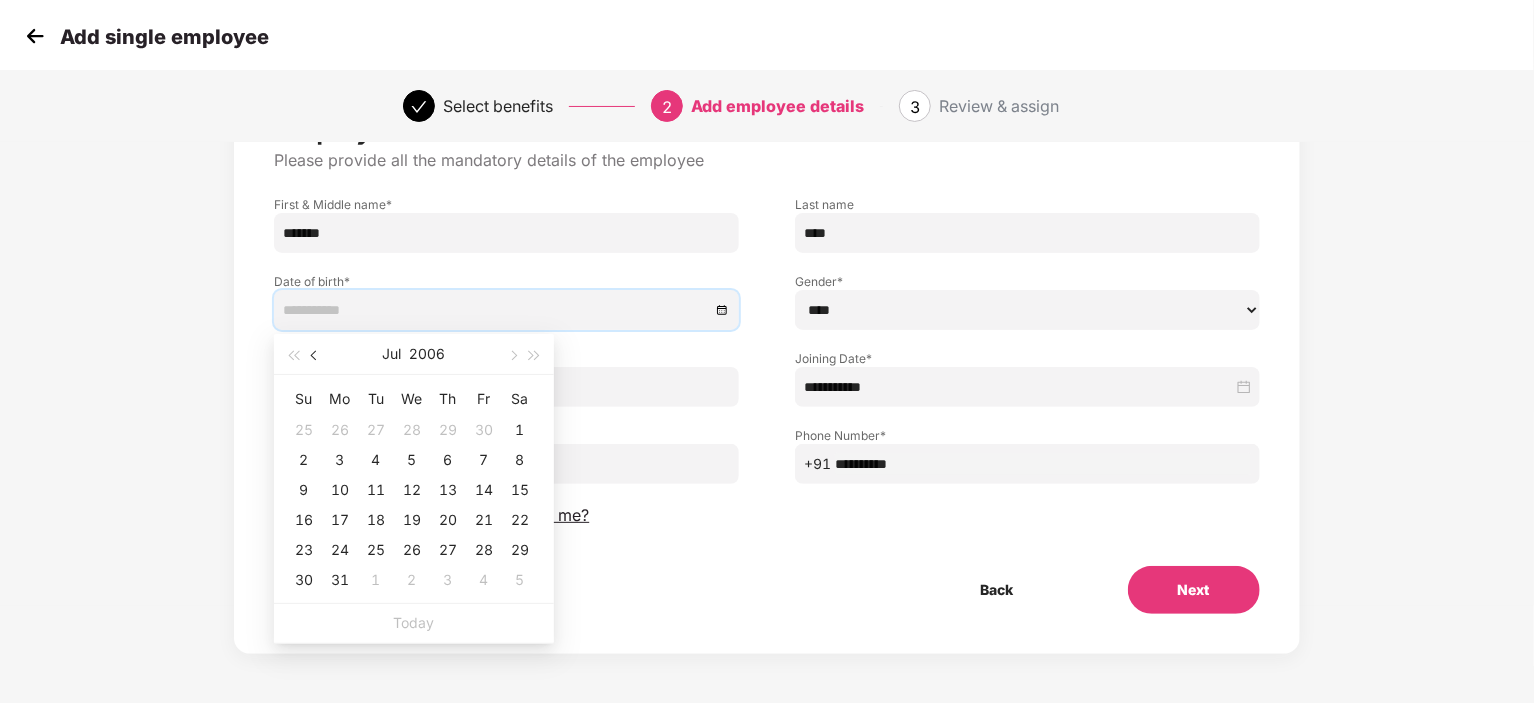click at bounding box center (316, 356) 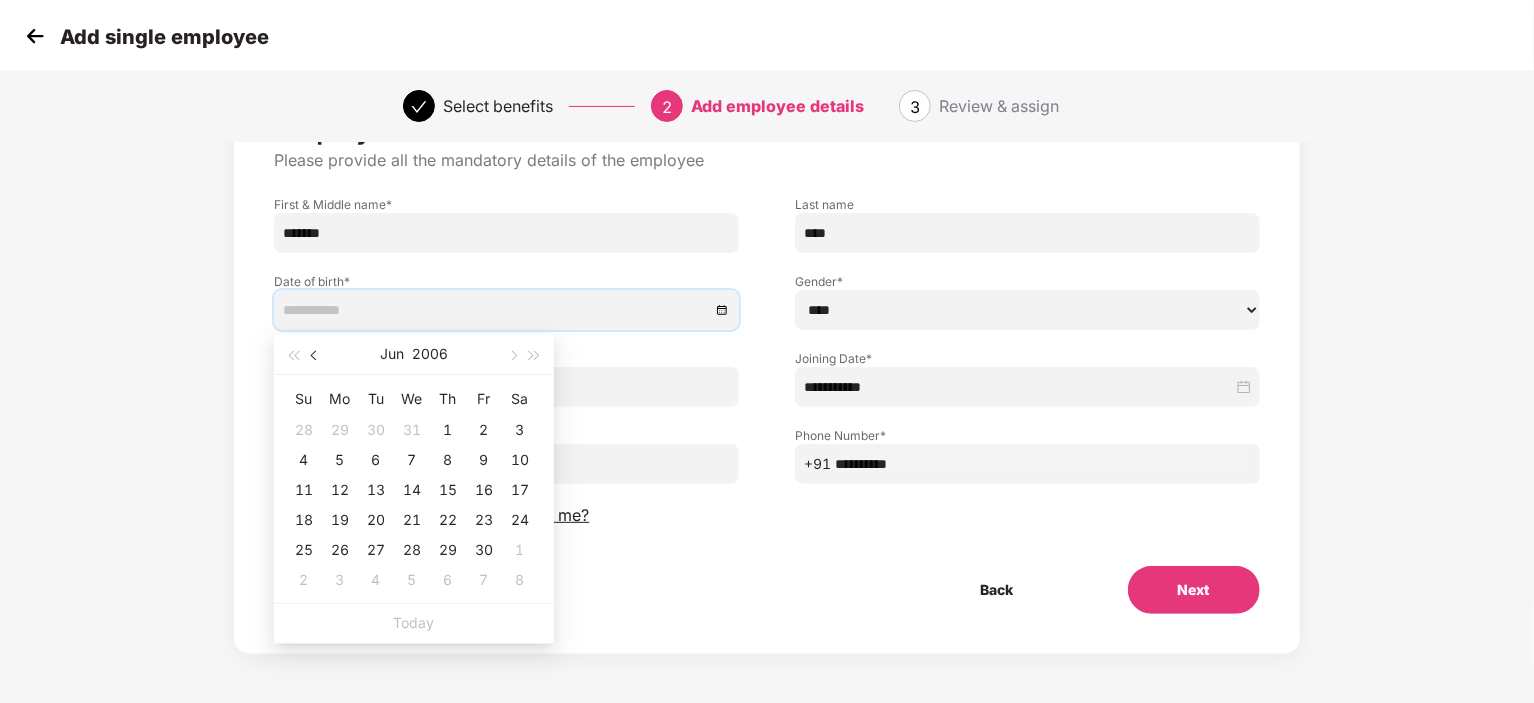 click at bounding box center [316, 356] 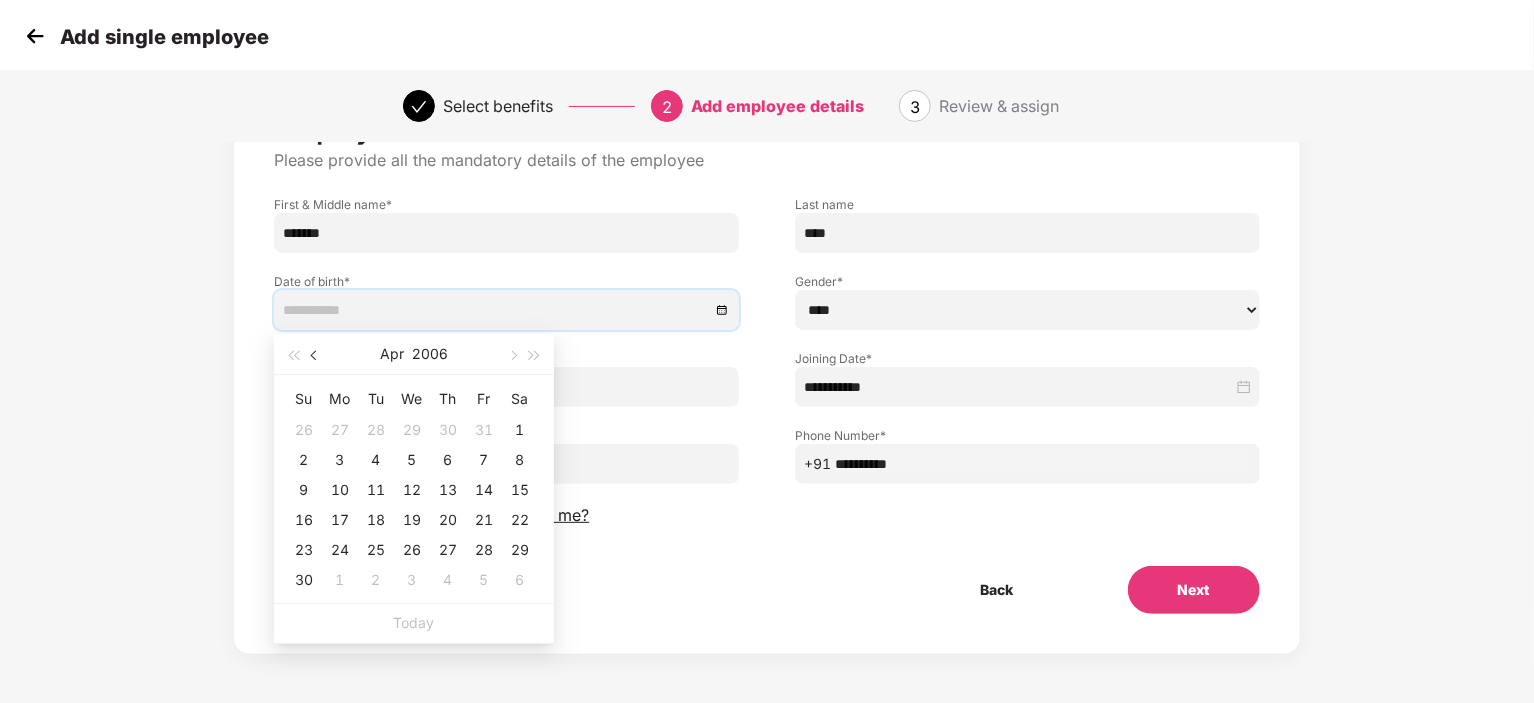 click at bounding box center (316, 356) 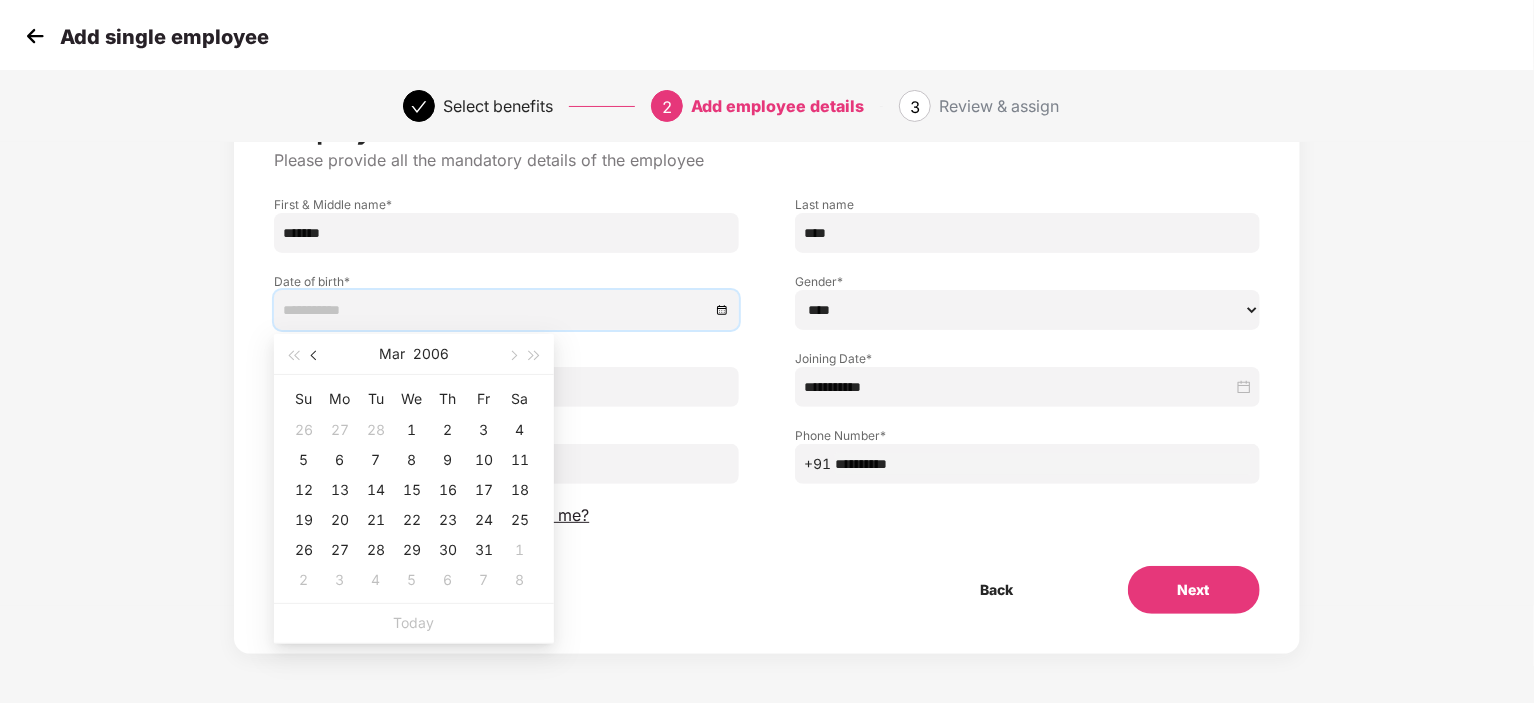 click at bounding box center [316, 356] 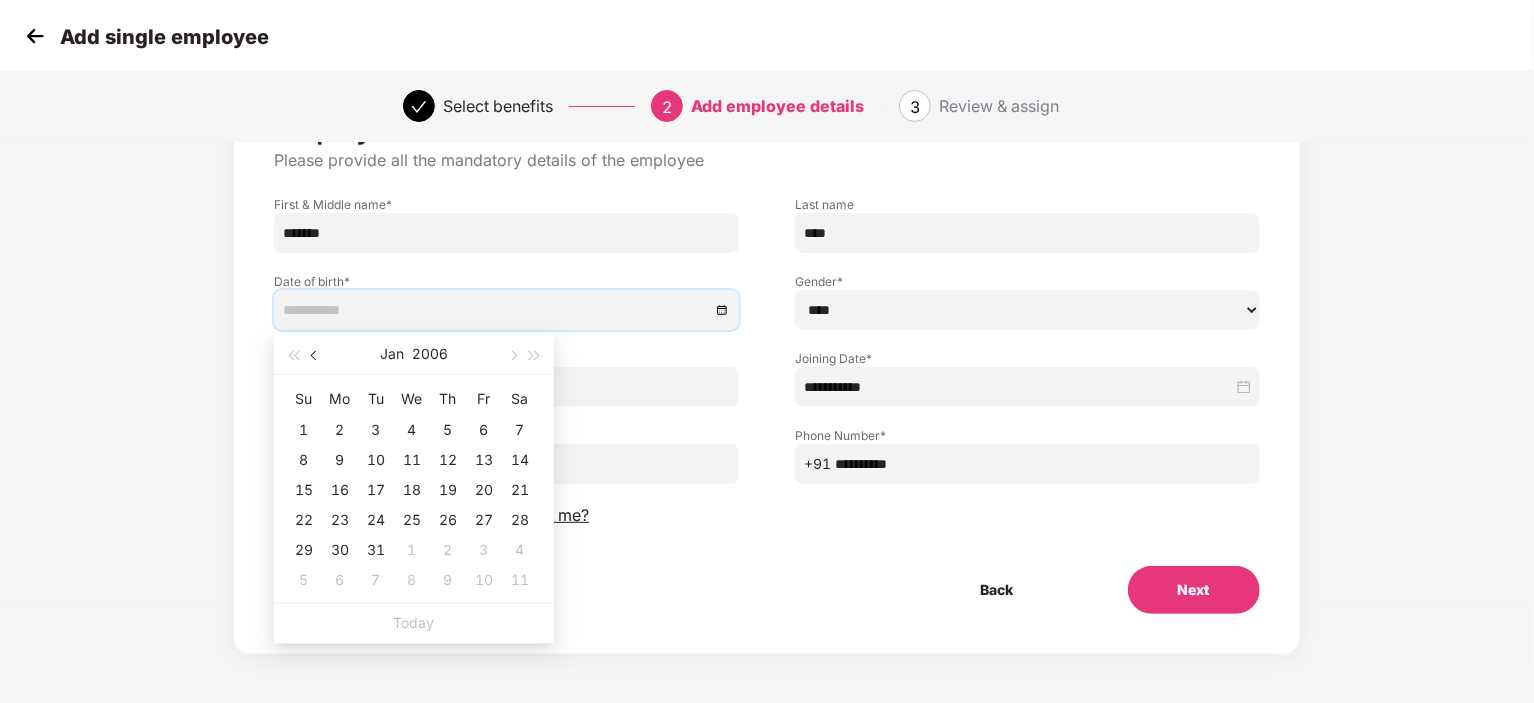 click at bounding box center [316, 356] 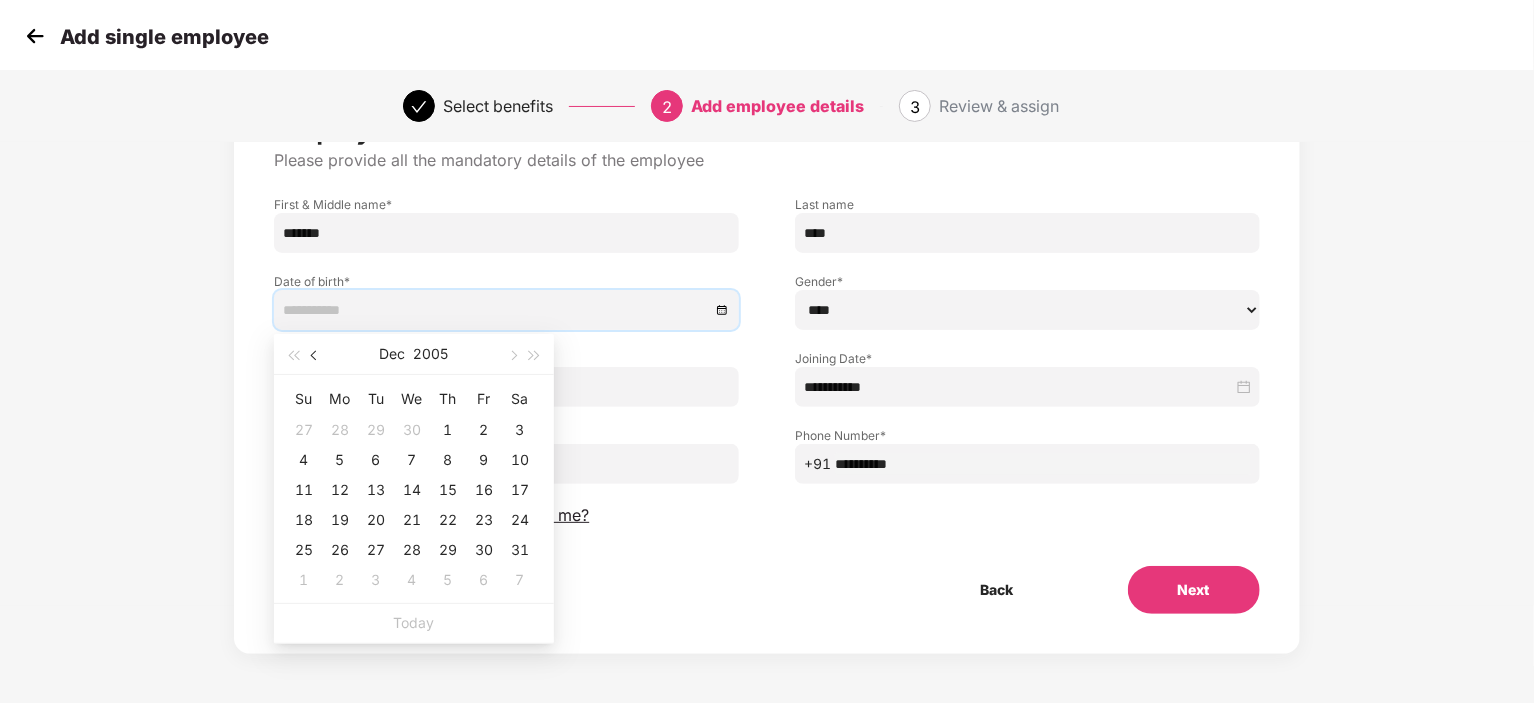 click at bounding box center [316, 356] 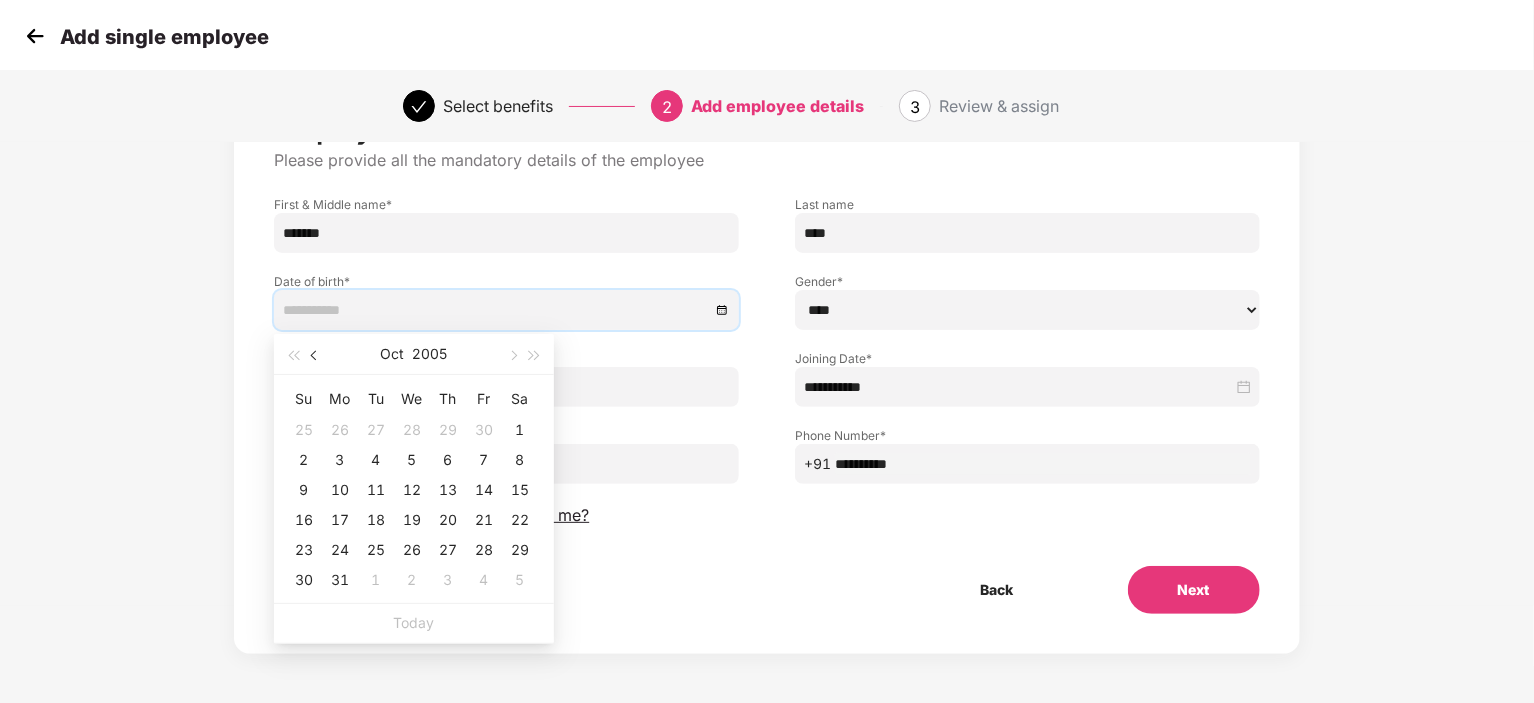click at bounding box center (316, 356) 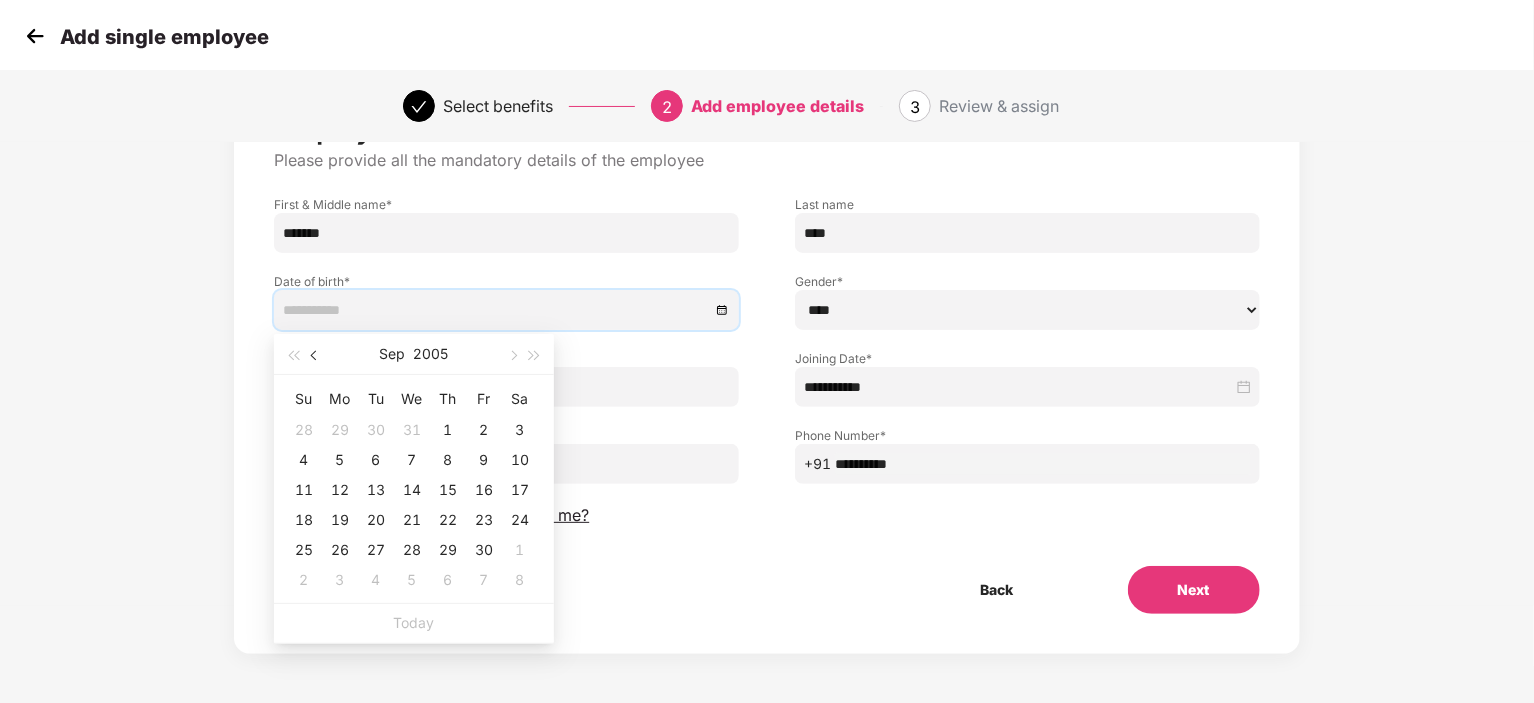 click at bounding box center (316, 356) 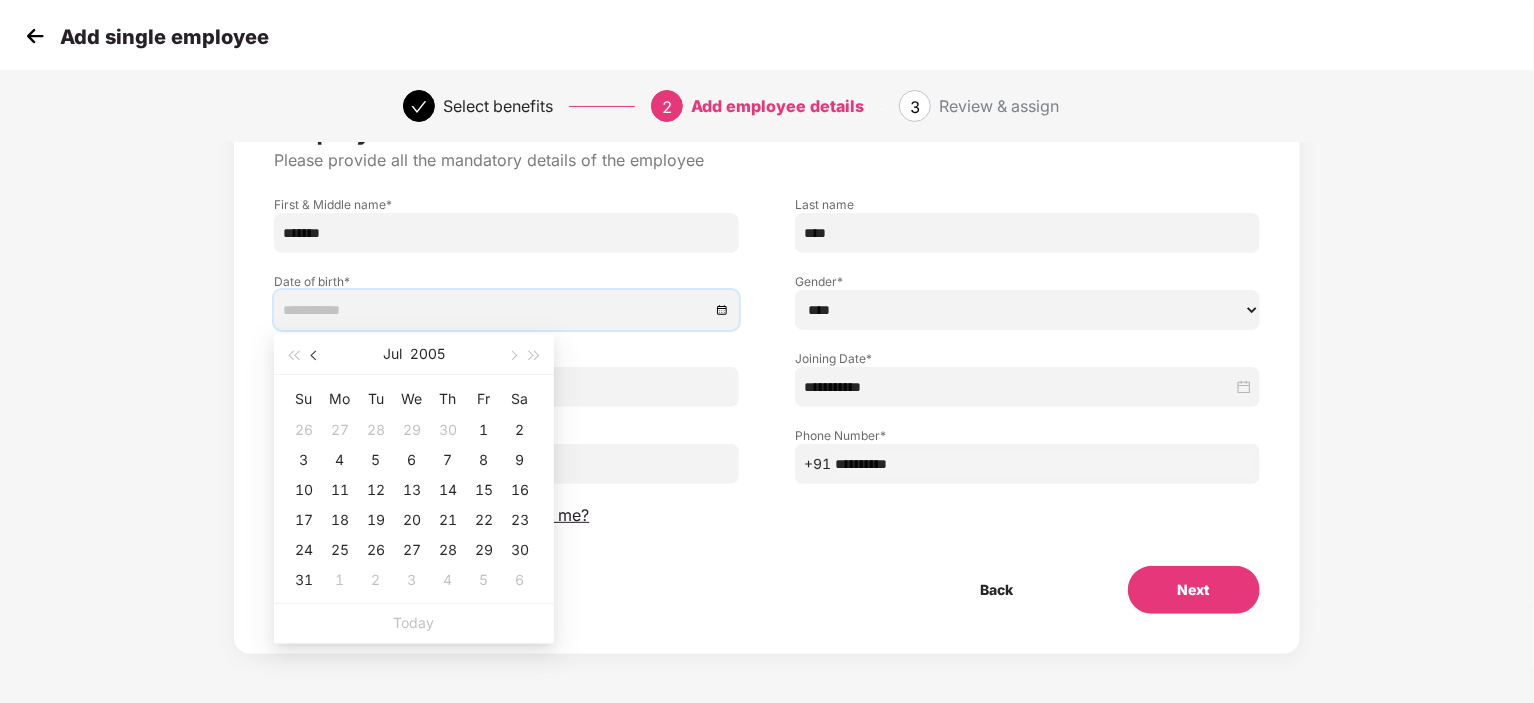click at bounding box center (316, 356) 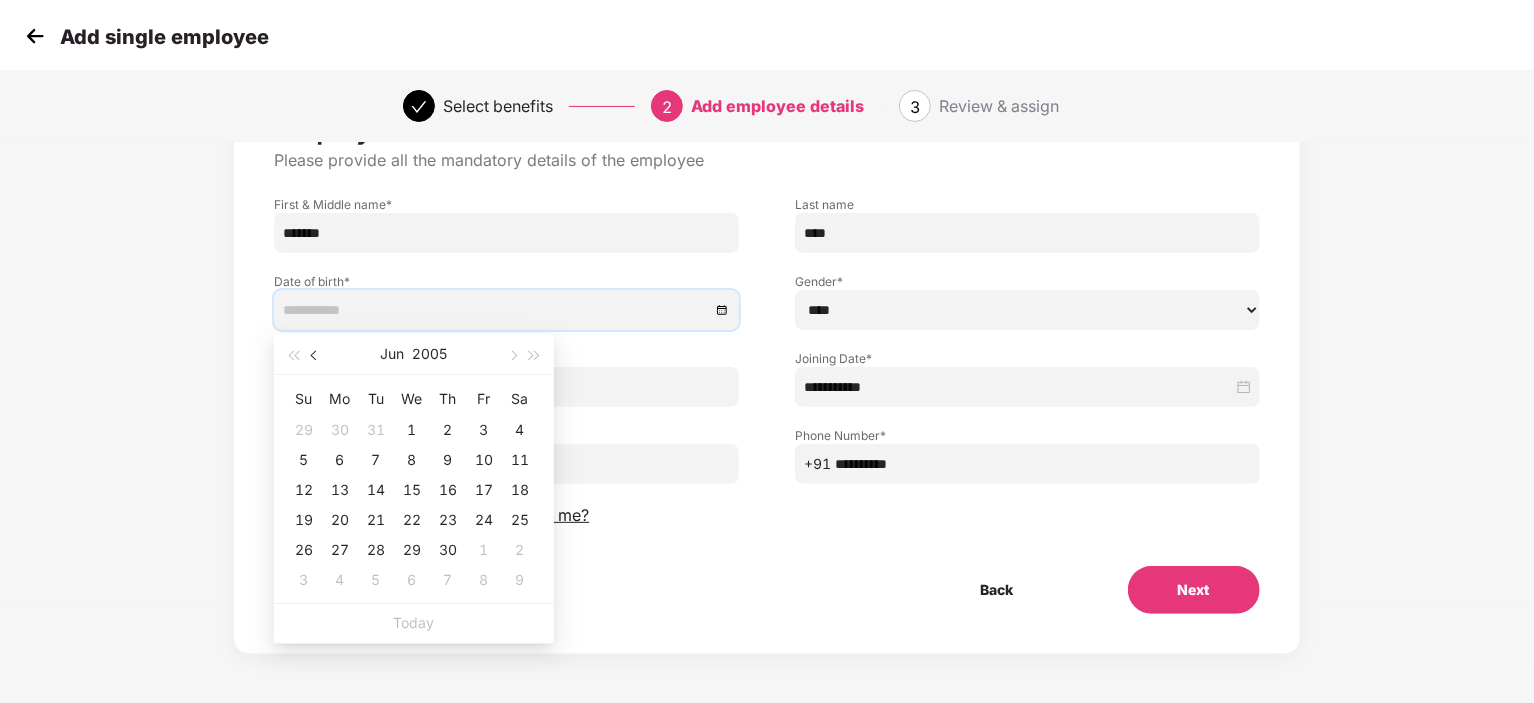 click at bounding box center [316, 356] 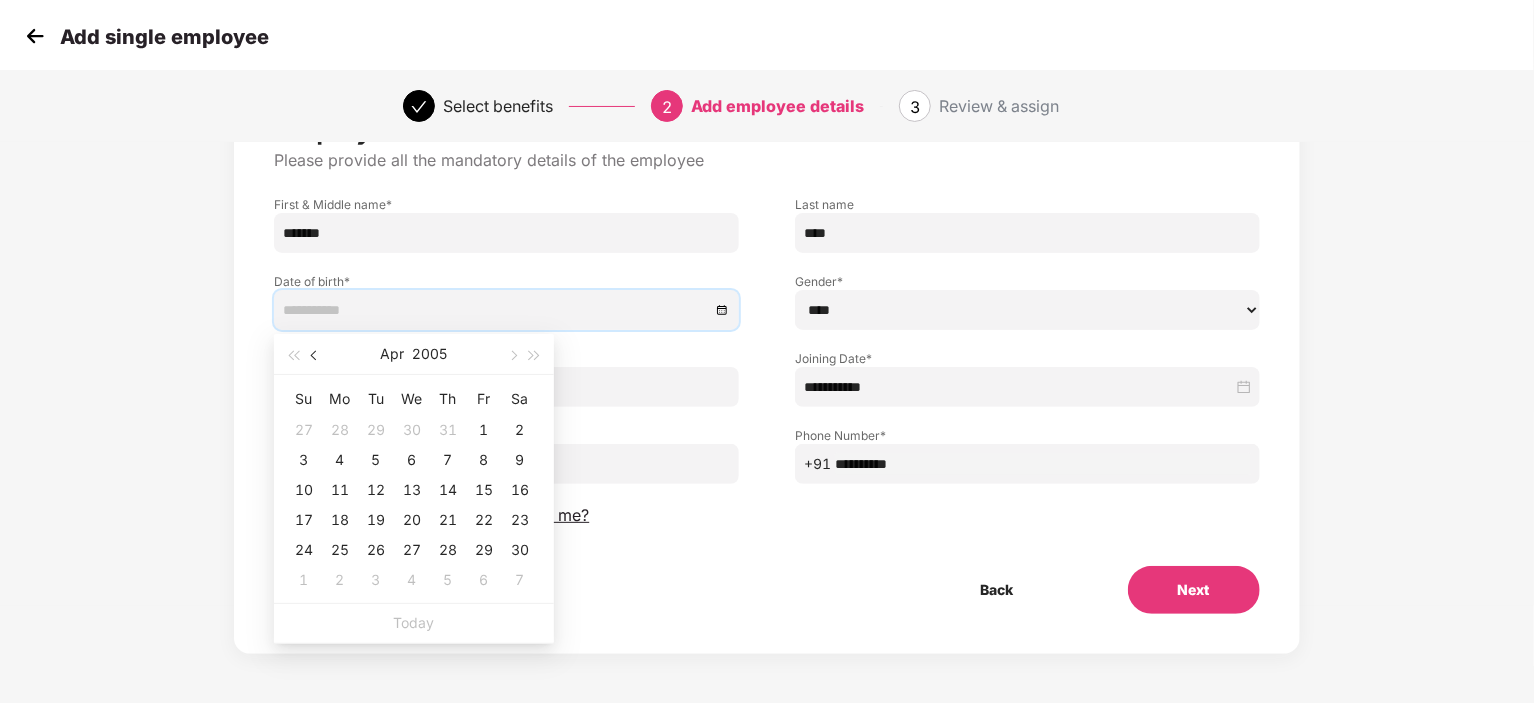 click at bounding box center (316, 356) 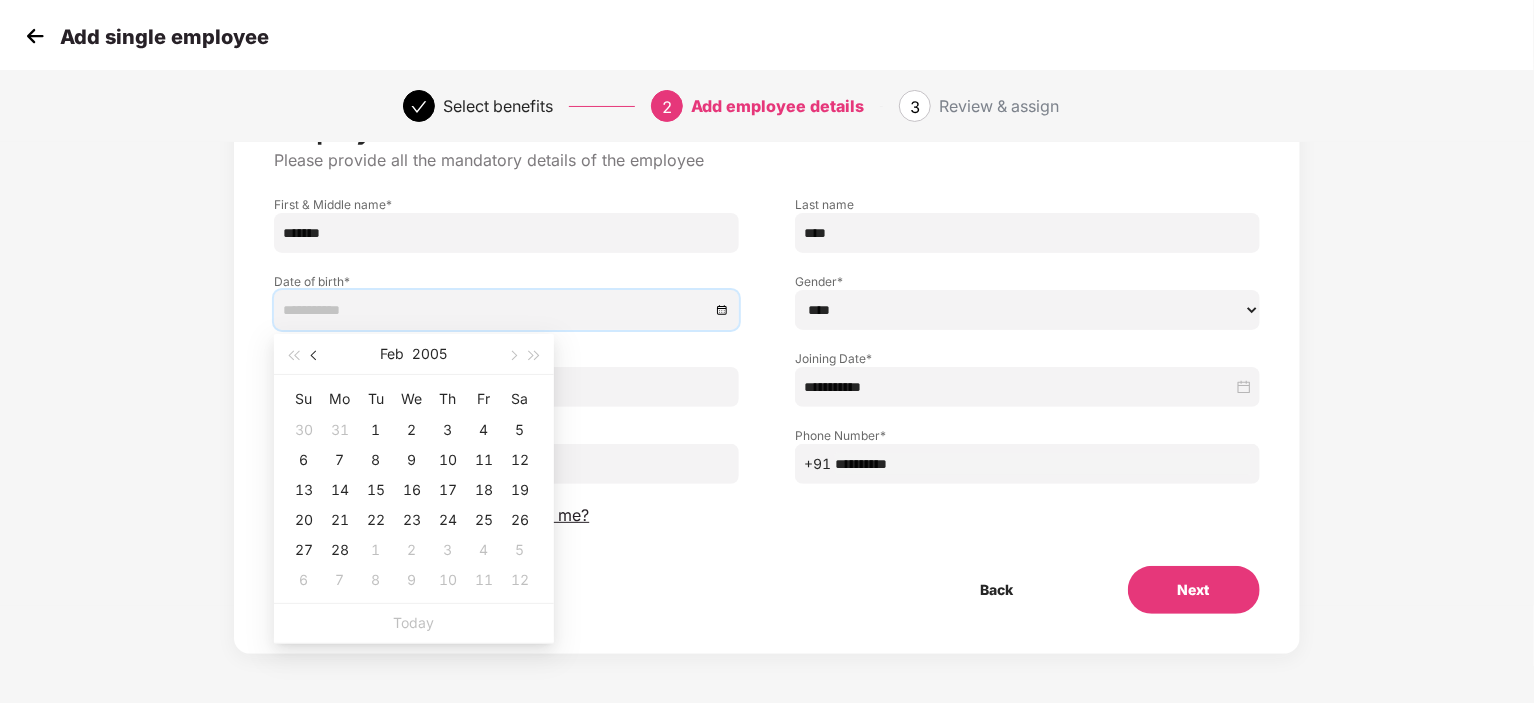 click at bounding box center (316, 356) 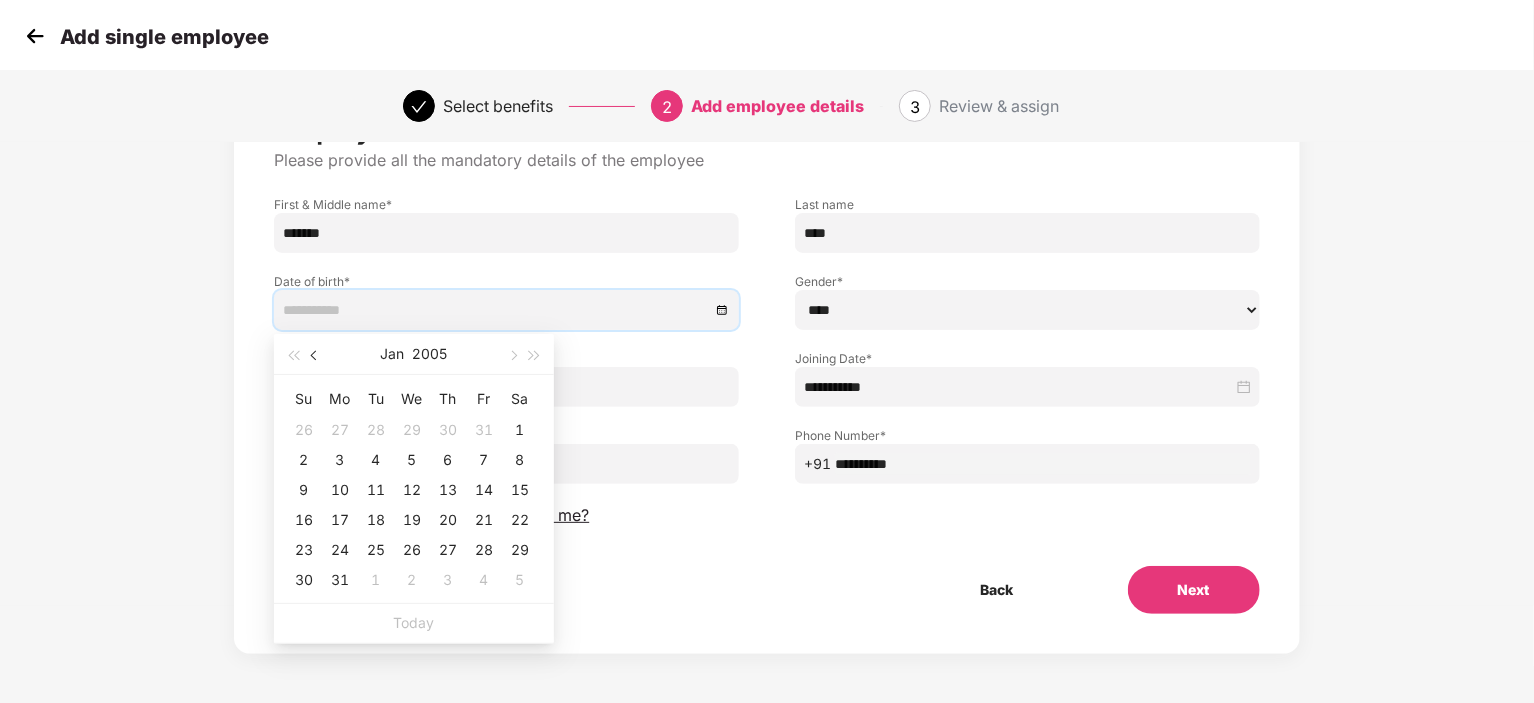 click at bounding box center (316, 356) 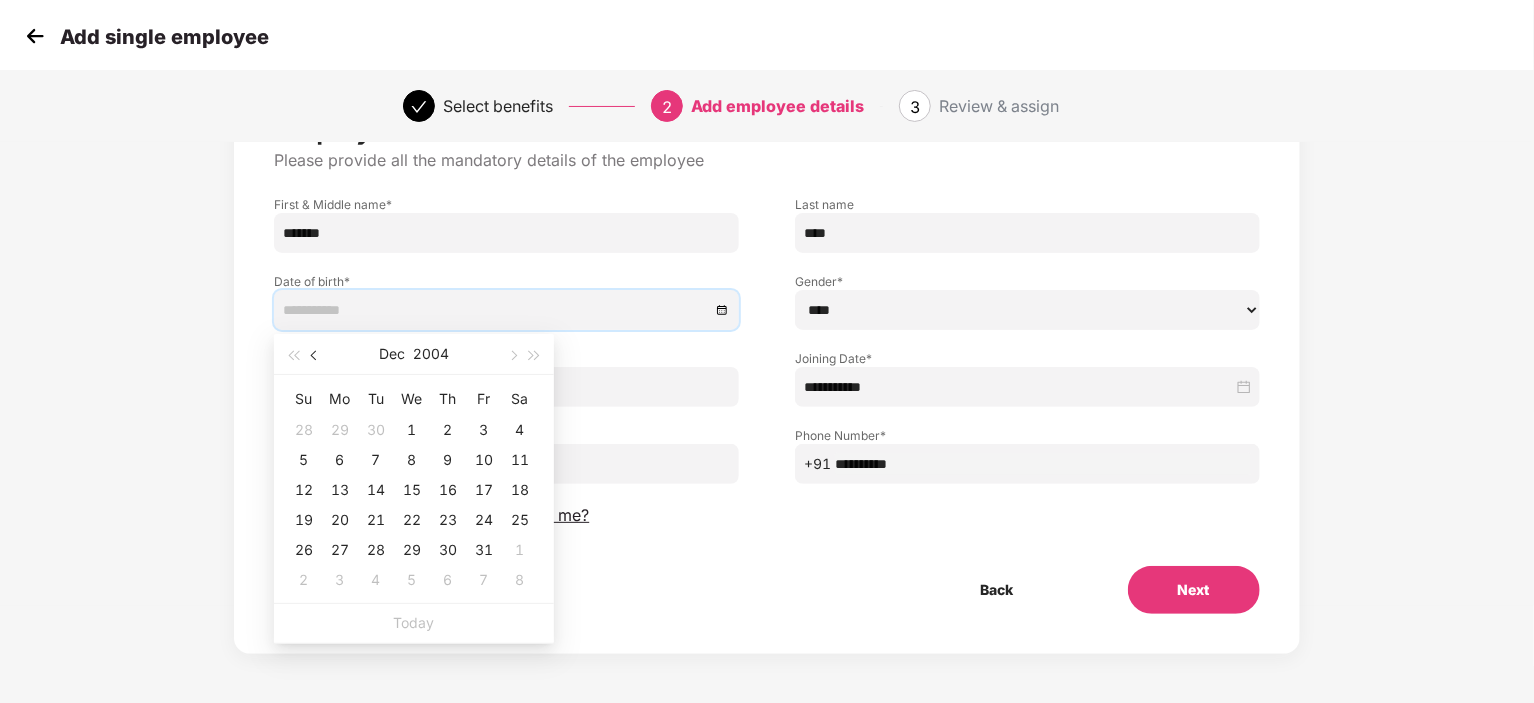 click at bounding box center [316, 356] 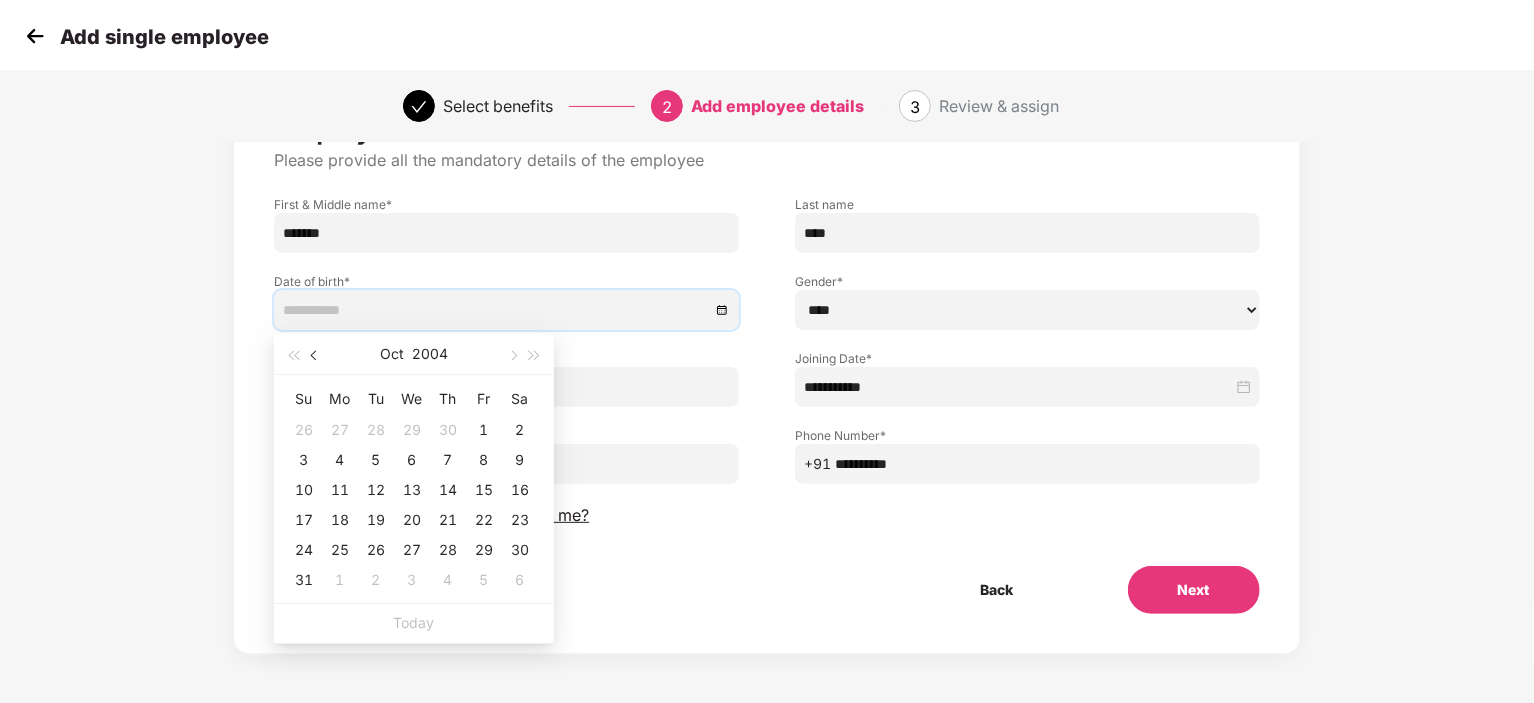 click at bounding box center [316, 356] 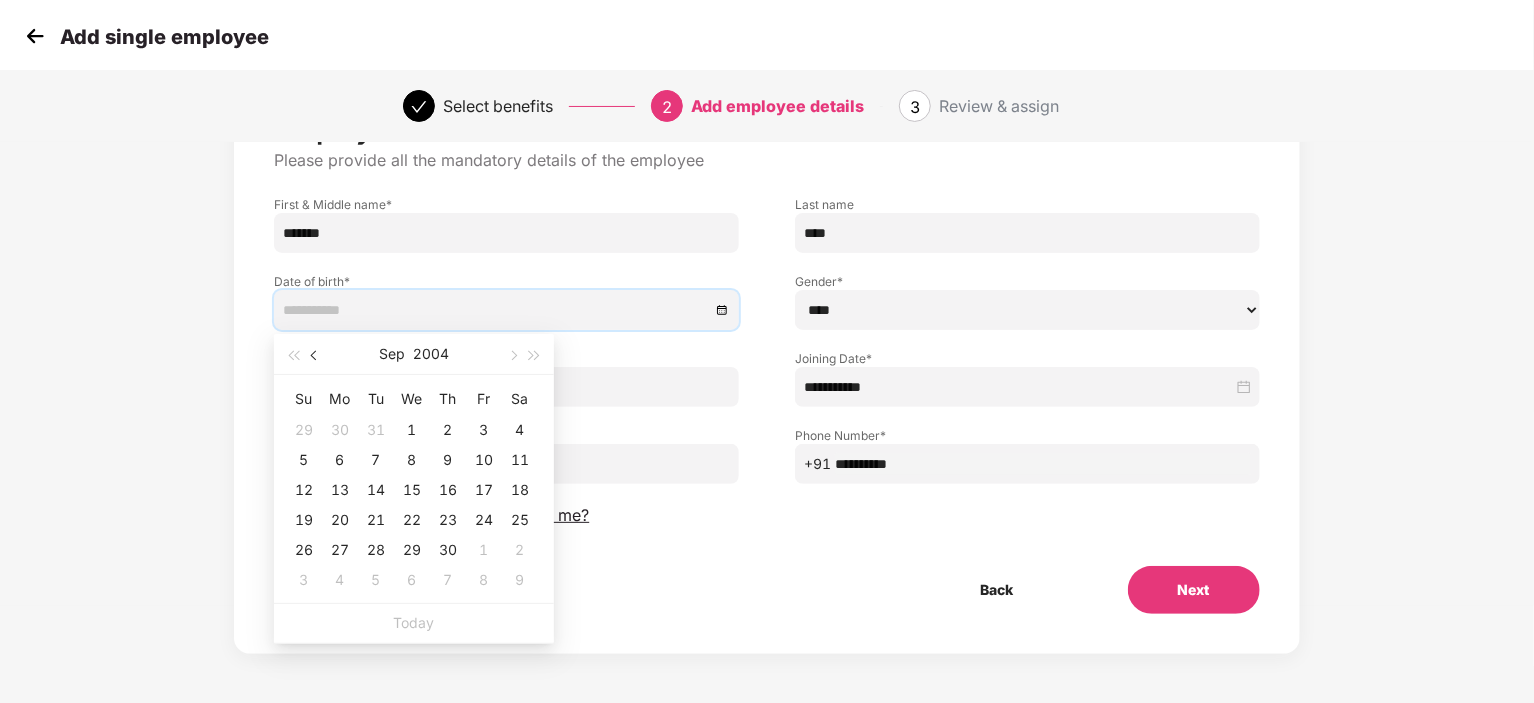 click at bounding box center [316, 356] 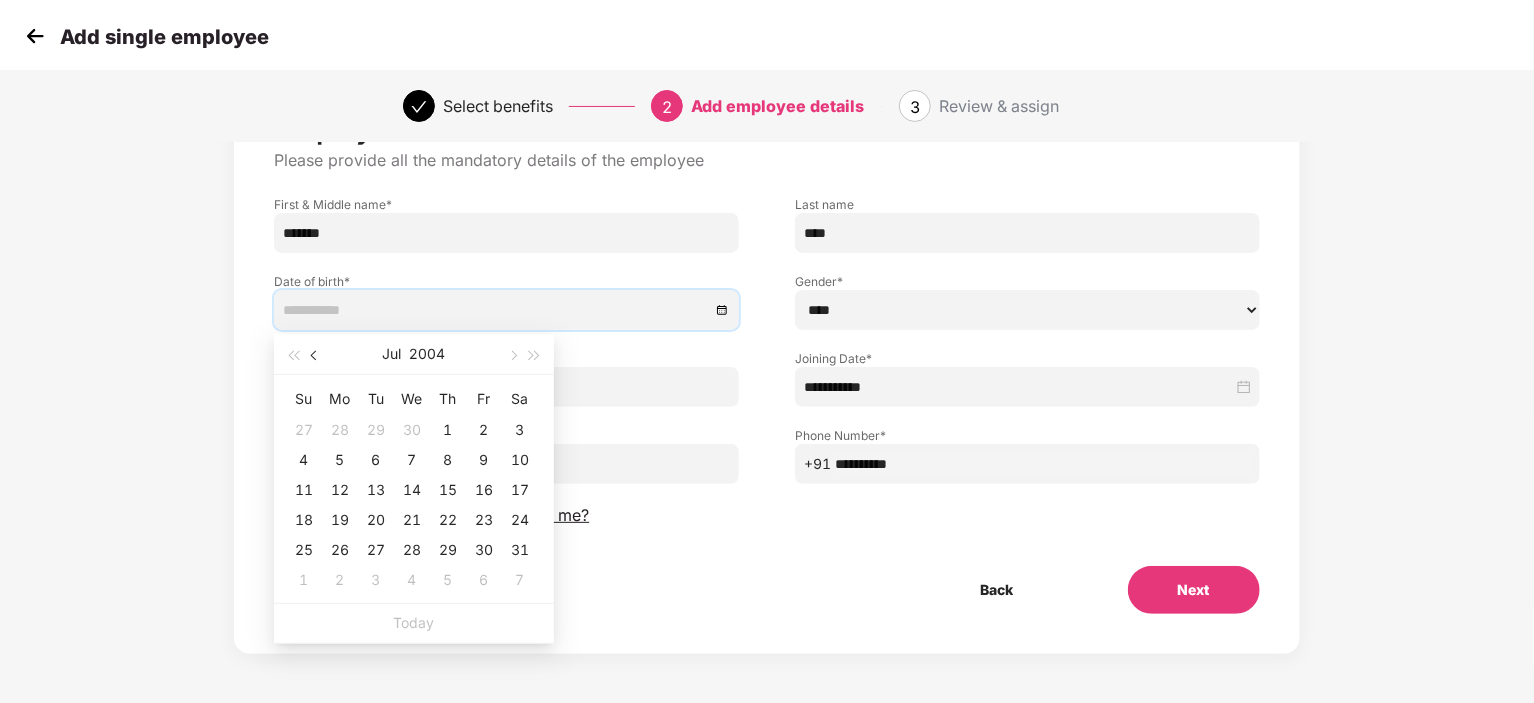 click at bounding box center (316, 356) 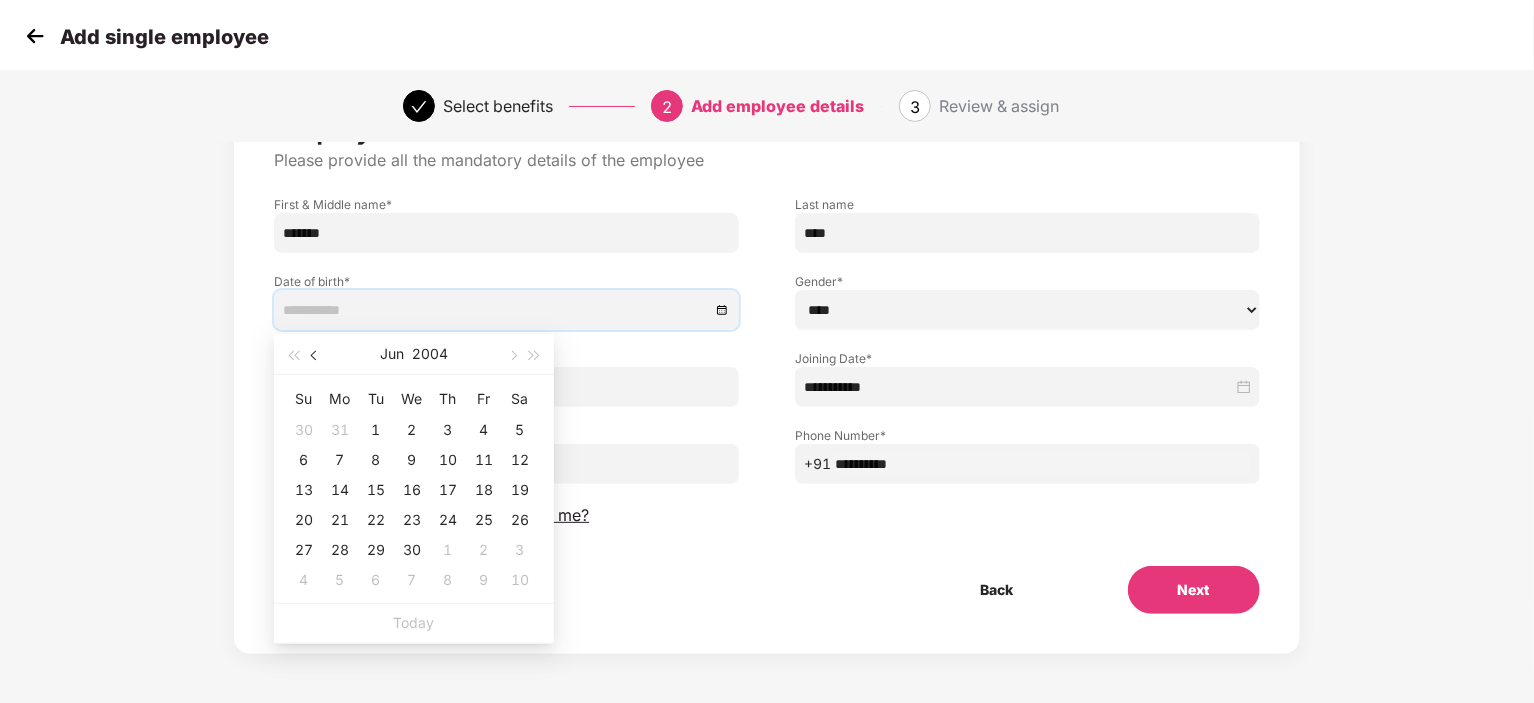 click at bounding box center (316, 356) 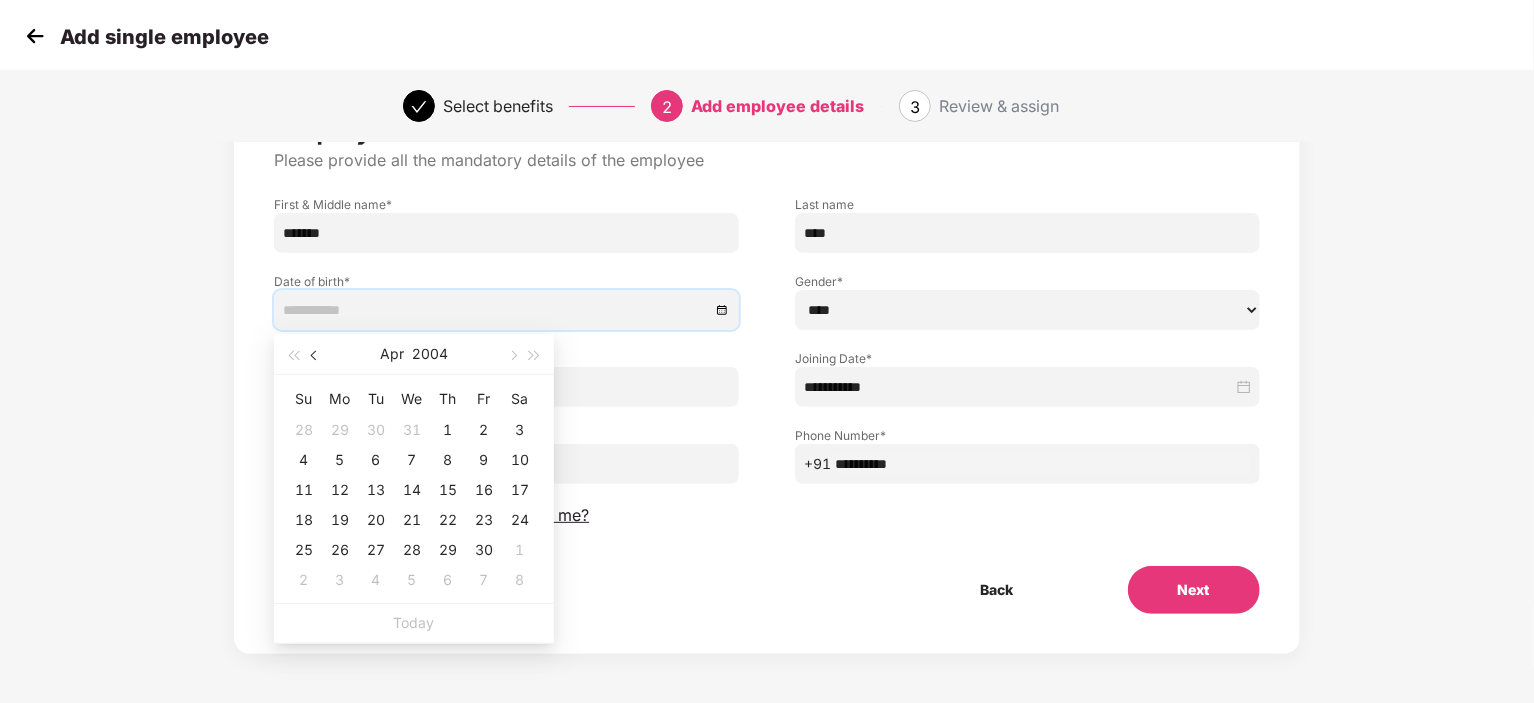 click at bounding box center (316, 356) 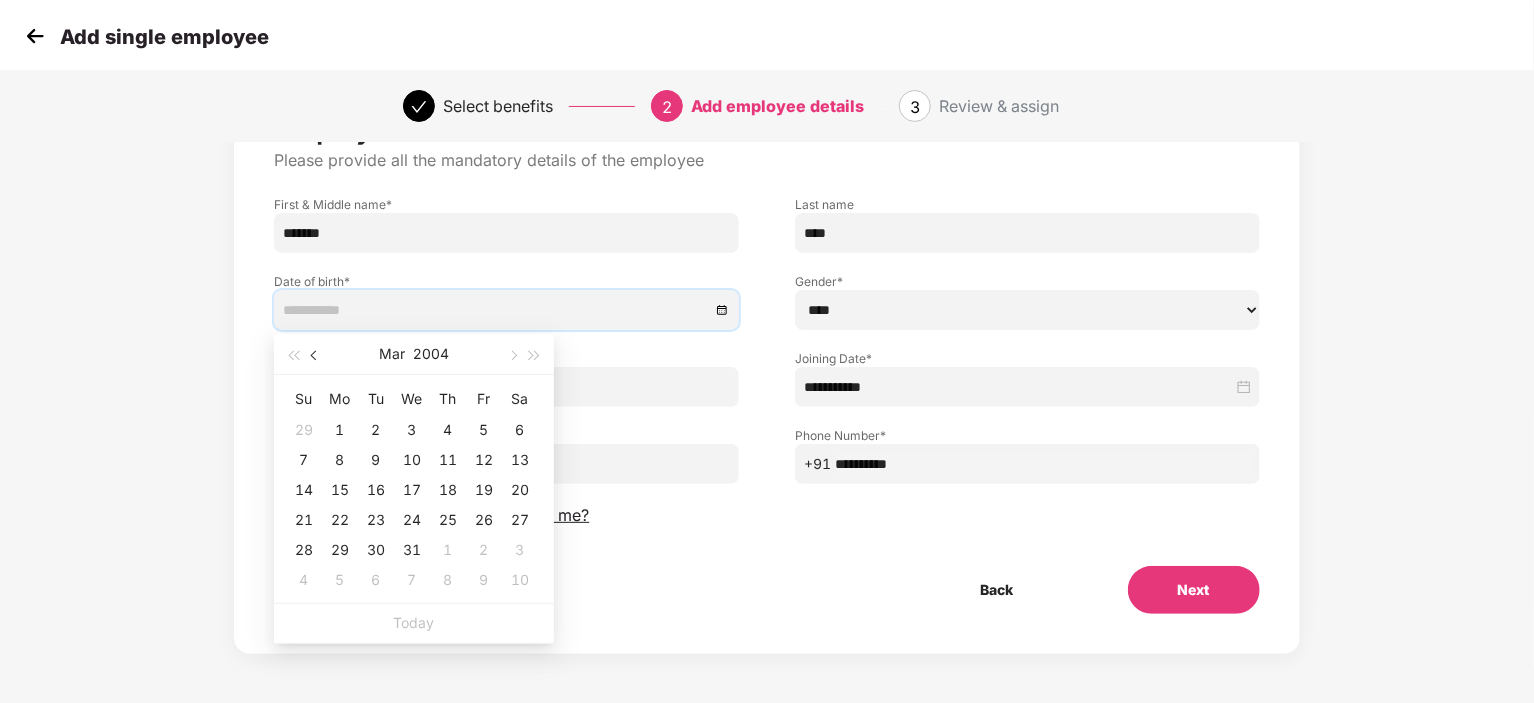 click at bounding box center [316, 356] 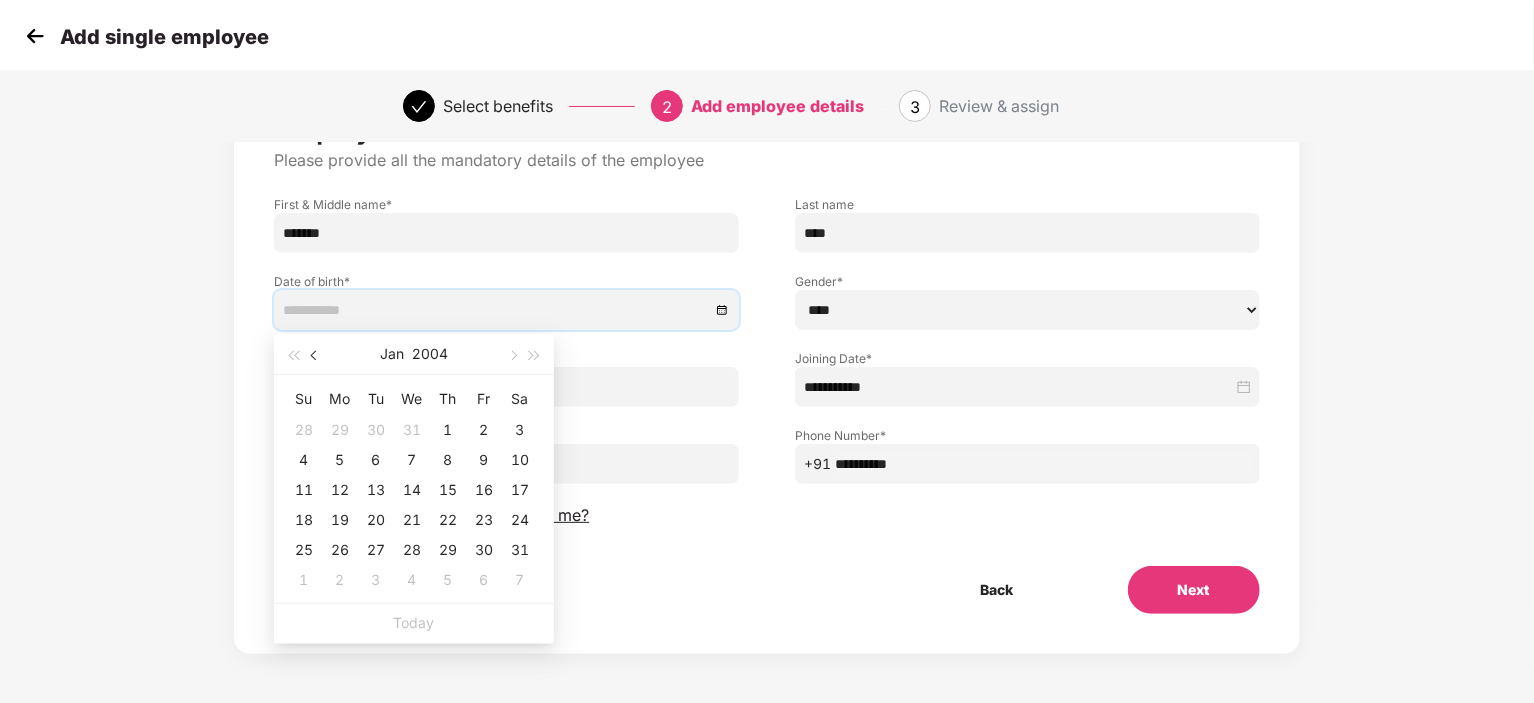 click at bounding box center [316, 356] 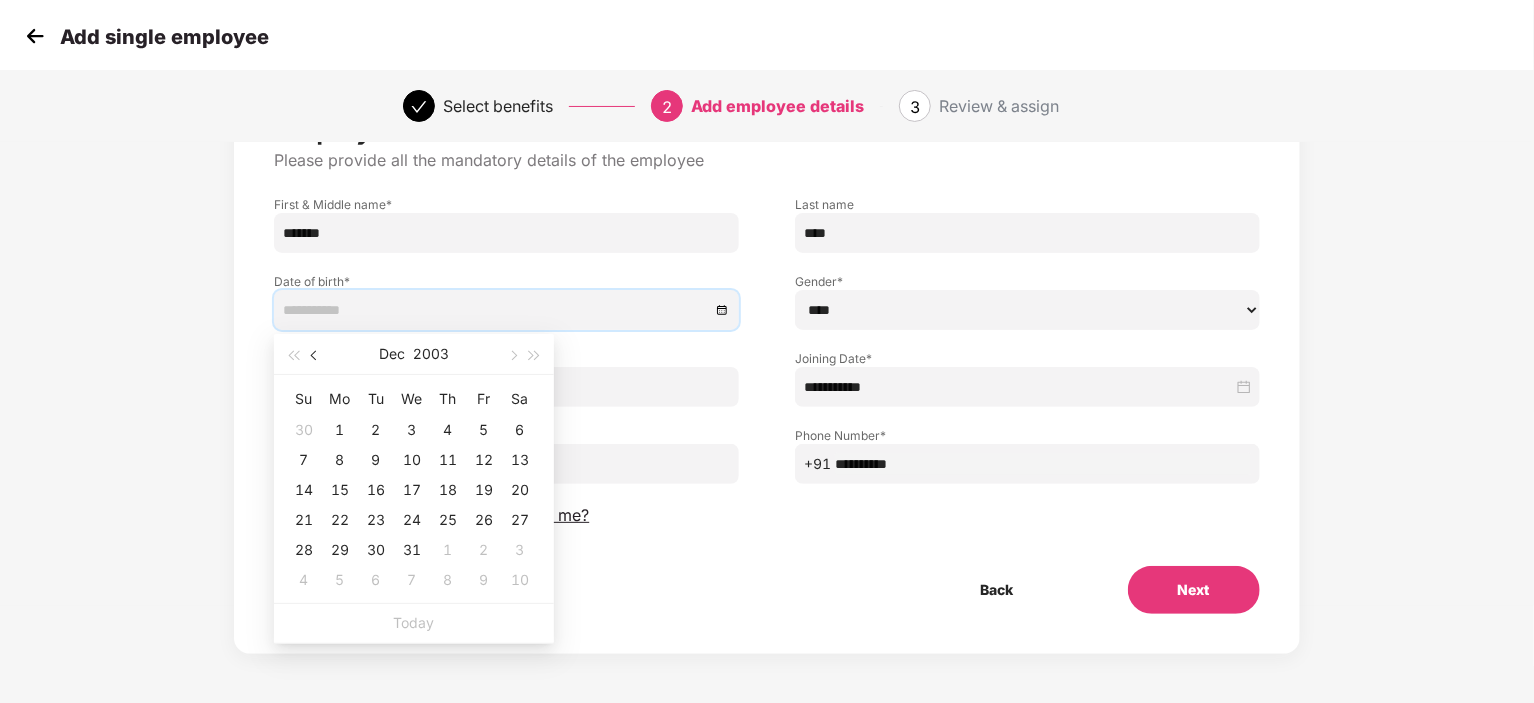 click at bounding box center [316, 356] 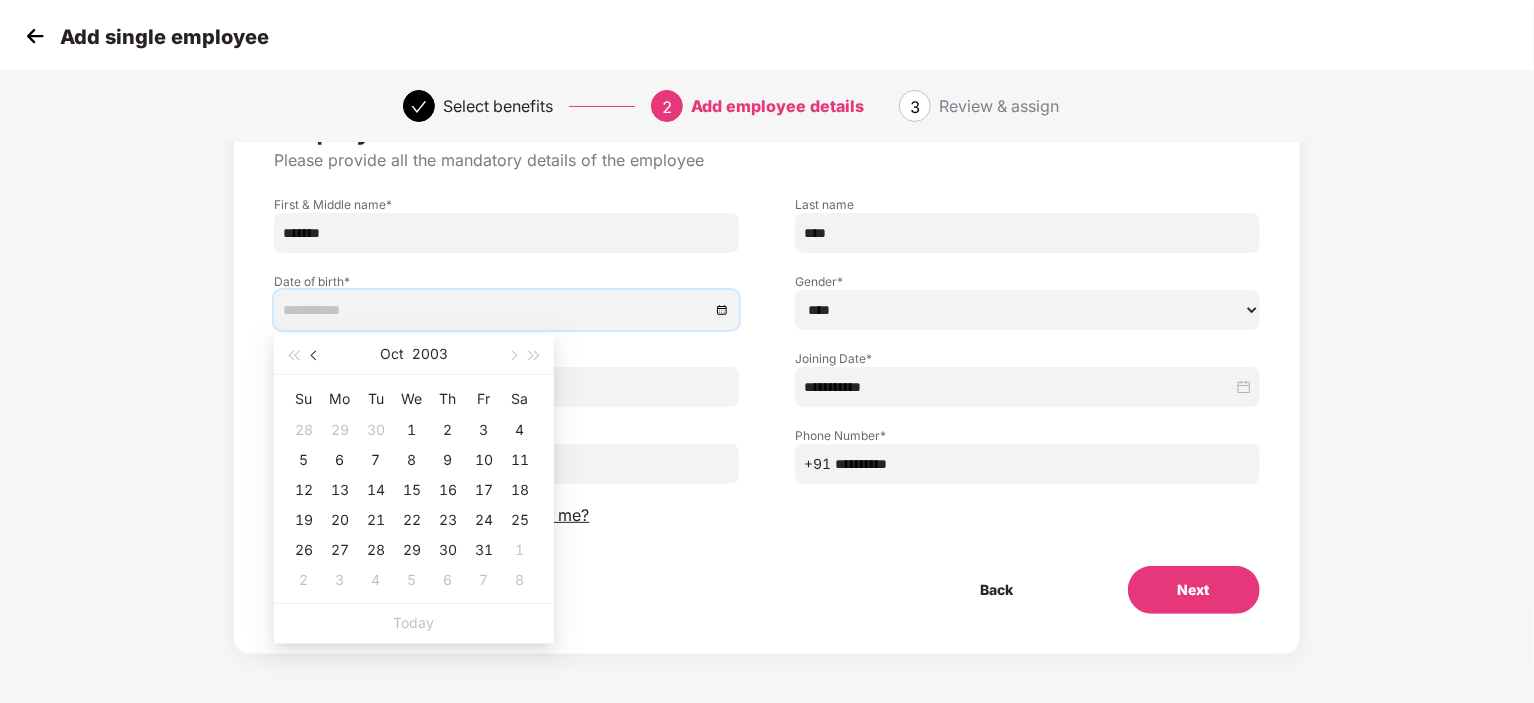 click at bounding box center (316, 356) 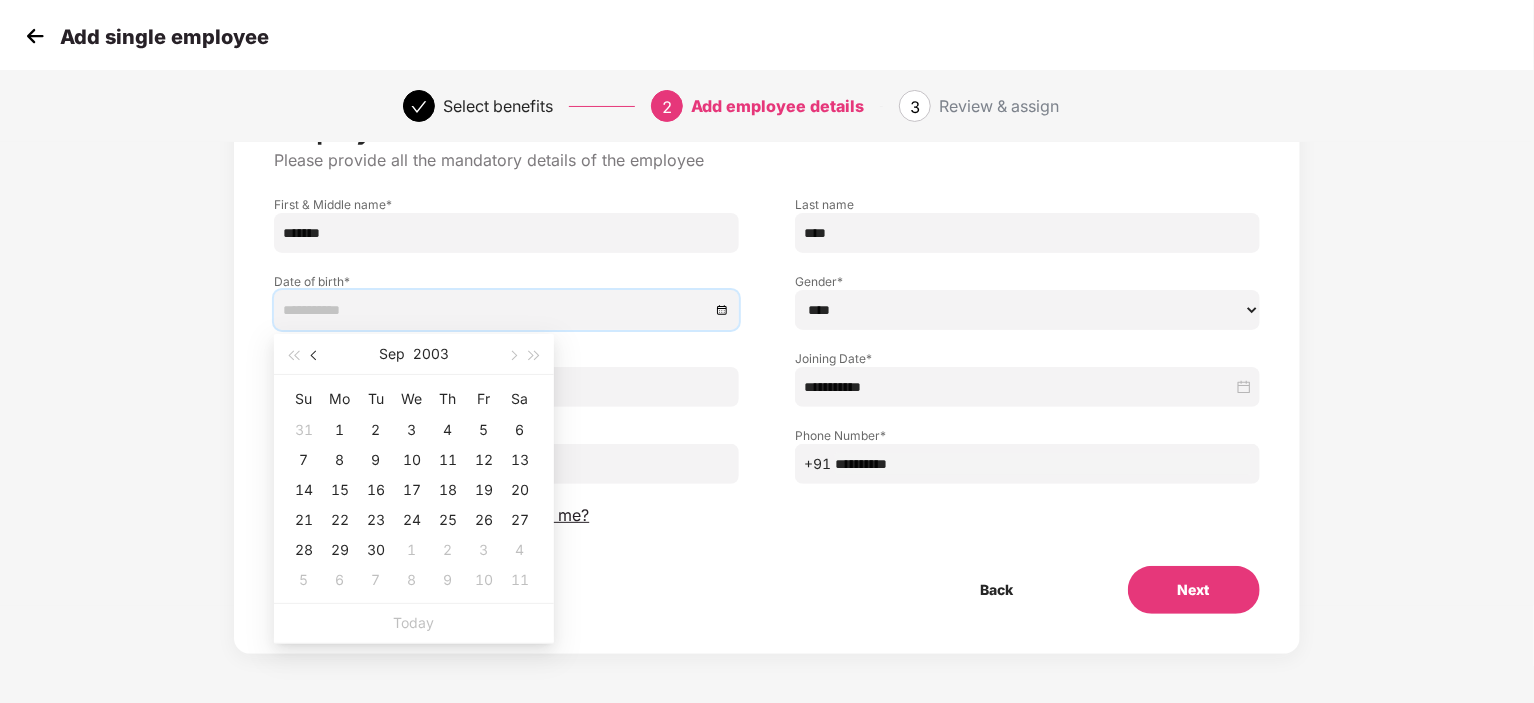 click at bounding box center [316, 356] 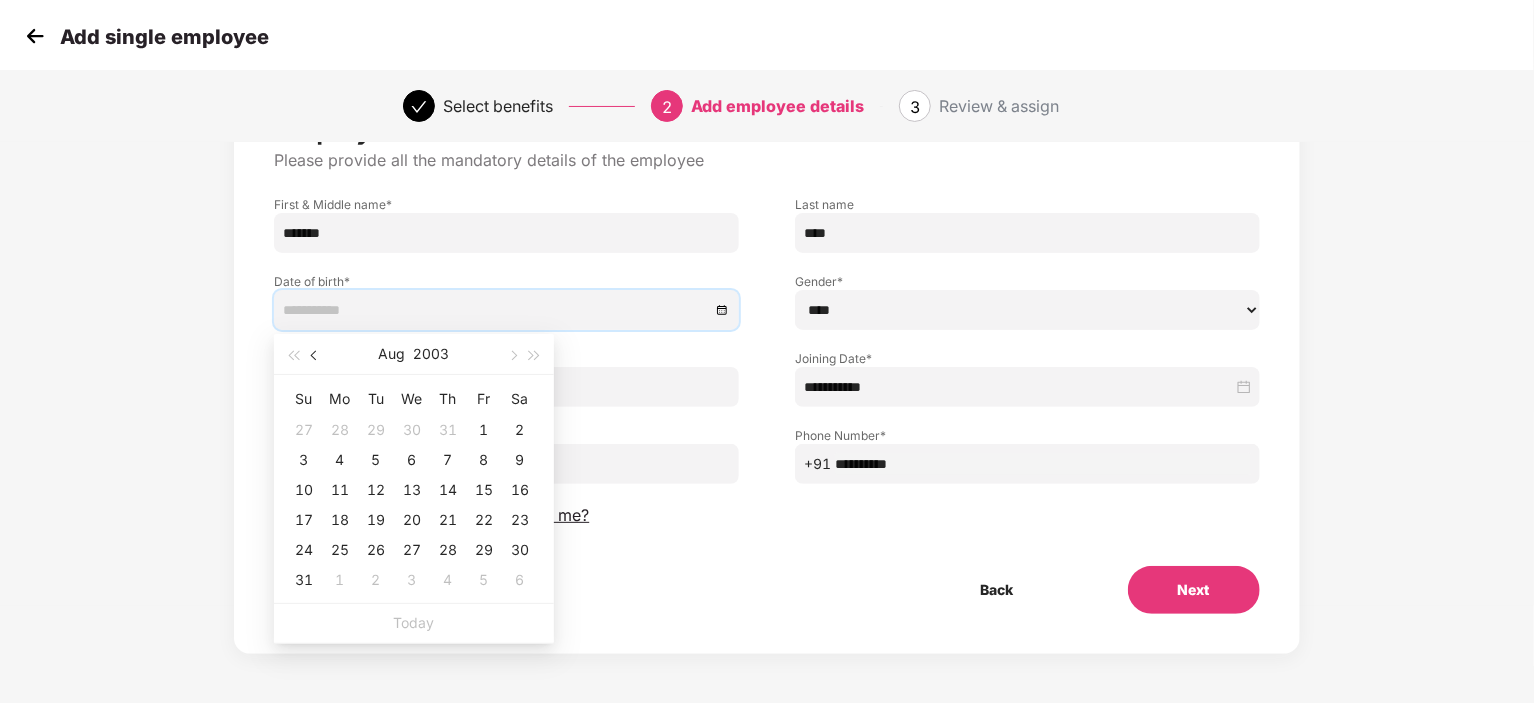 click at bounding box center [316, 356] 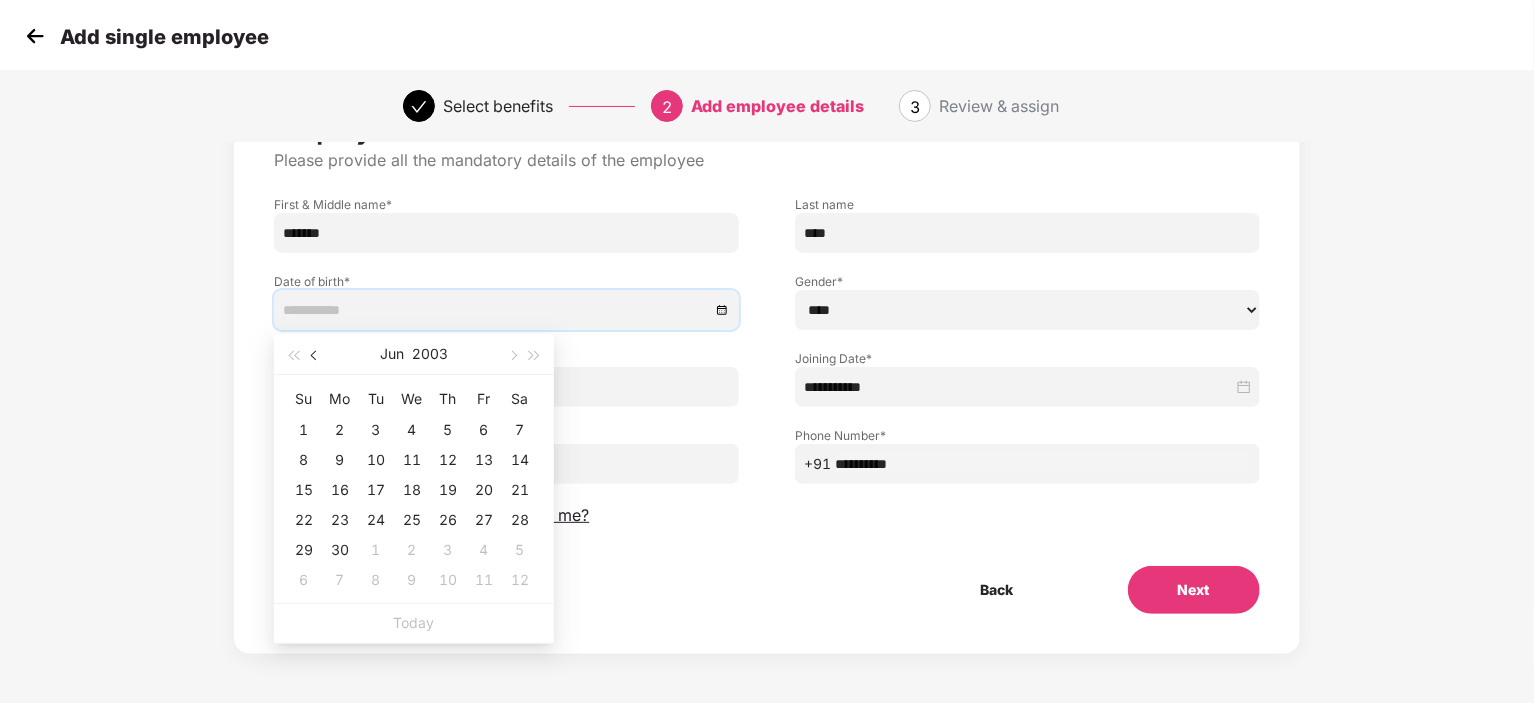 click at bounding box center (316, 356) 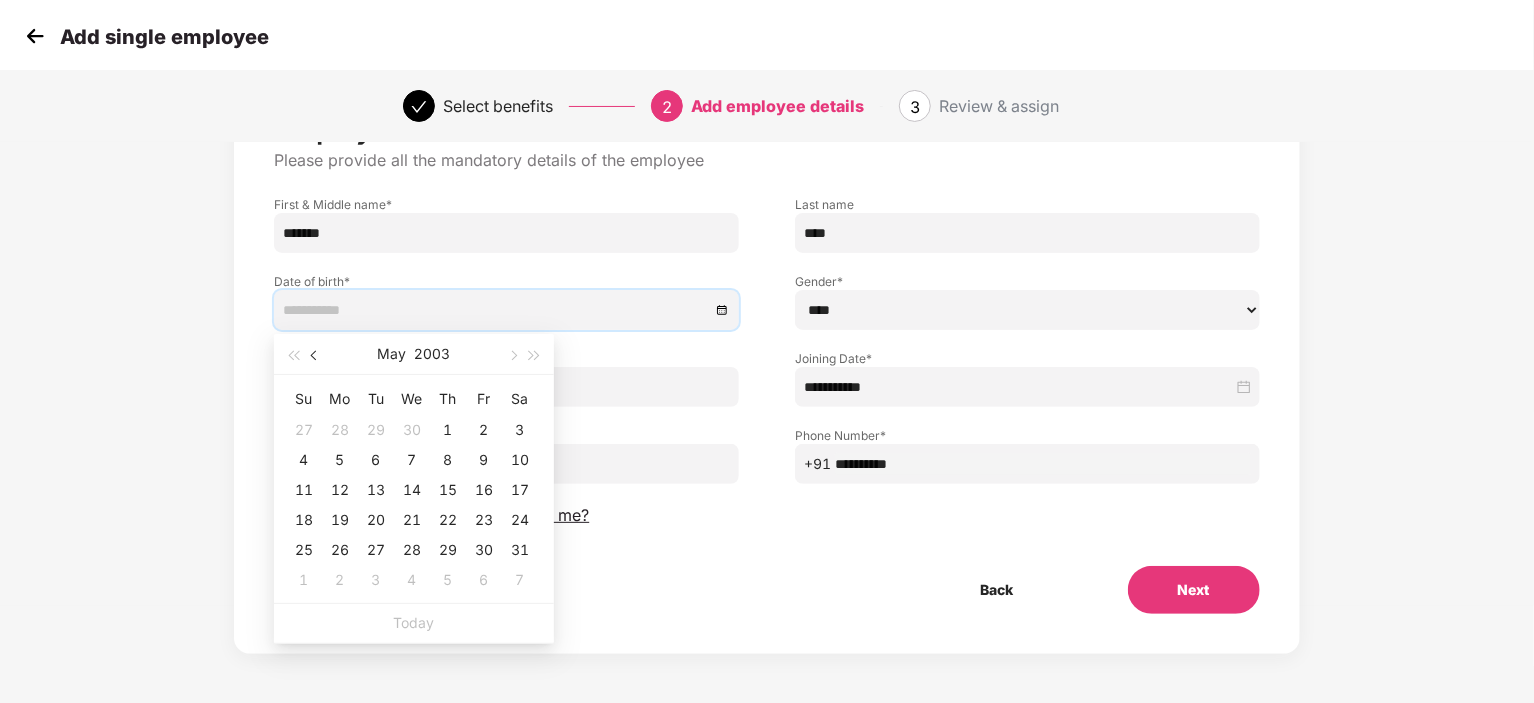 click at bounding box center (316, 356) 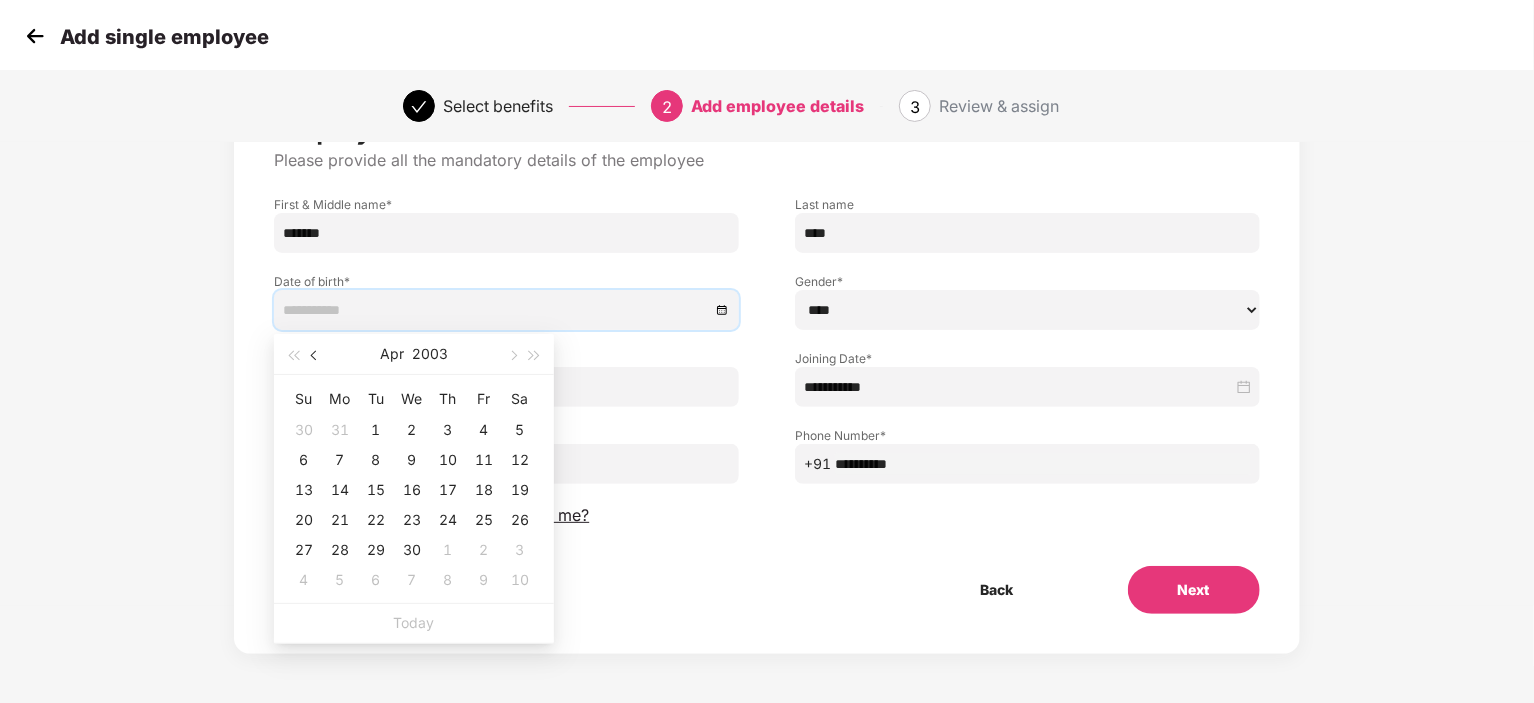 click at bounding box center (316, 356) 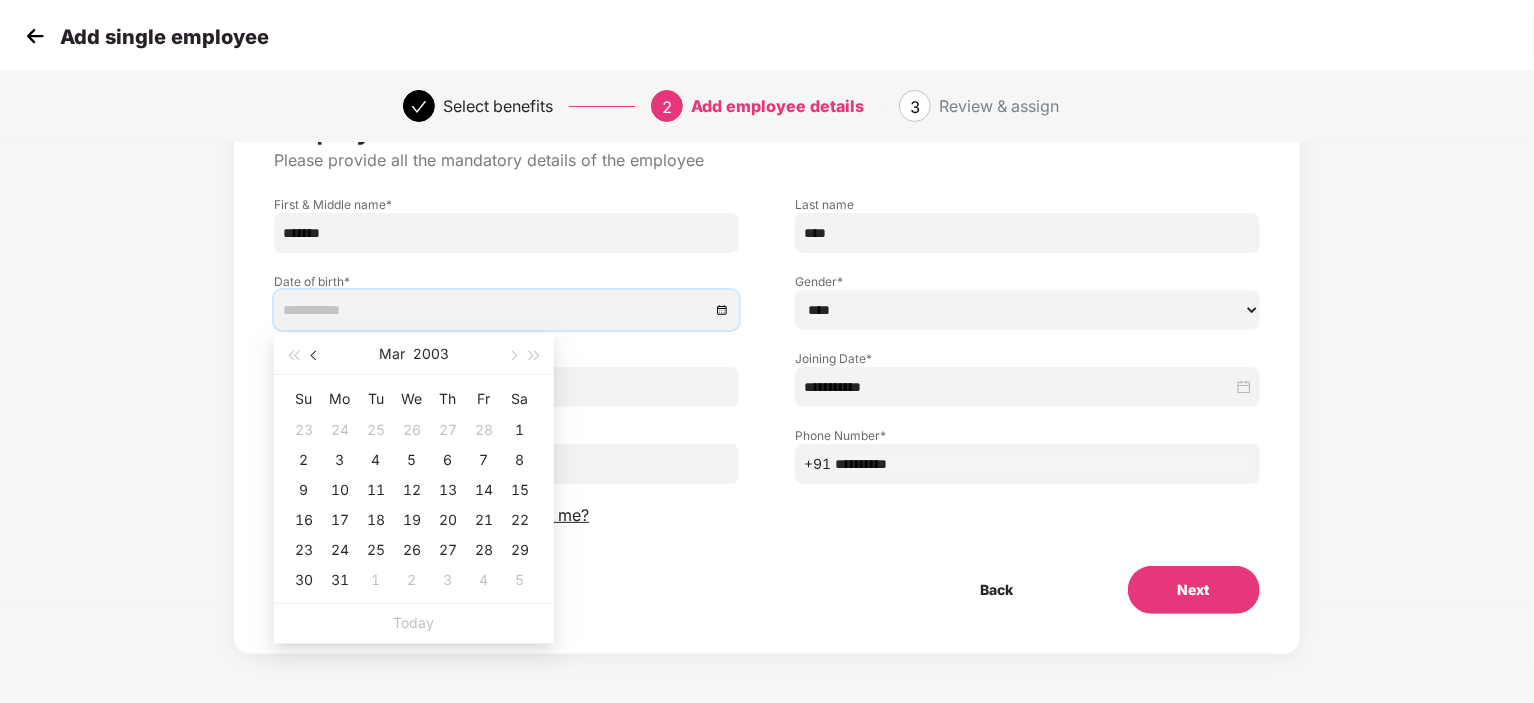 click at bounding box center [316, 356] 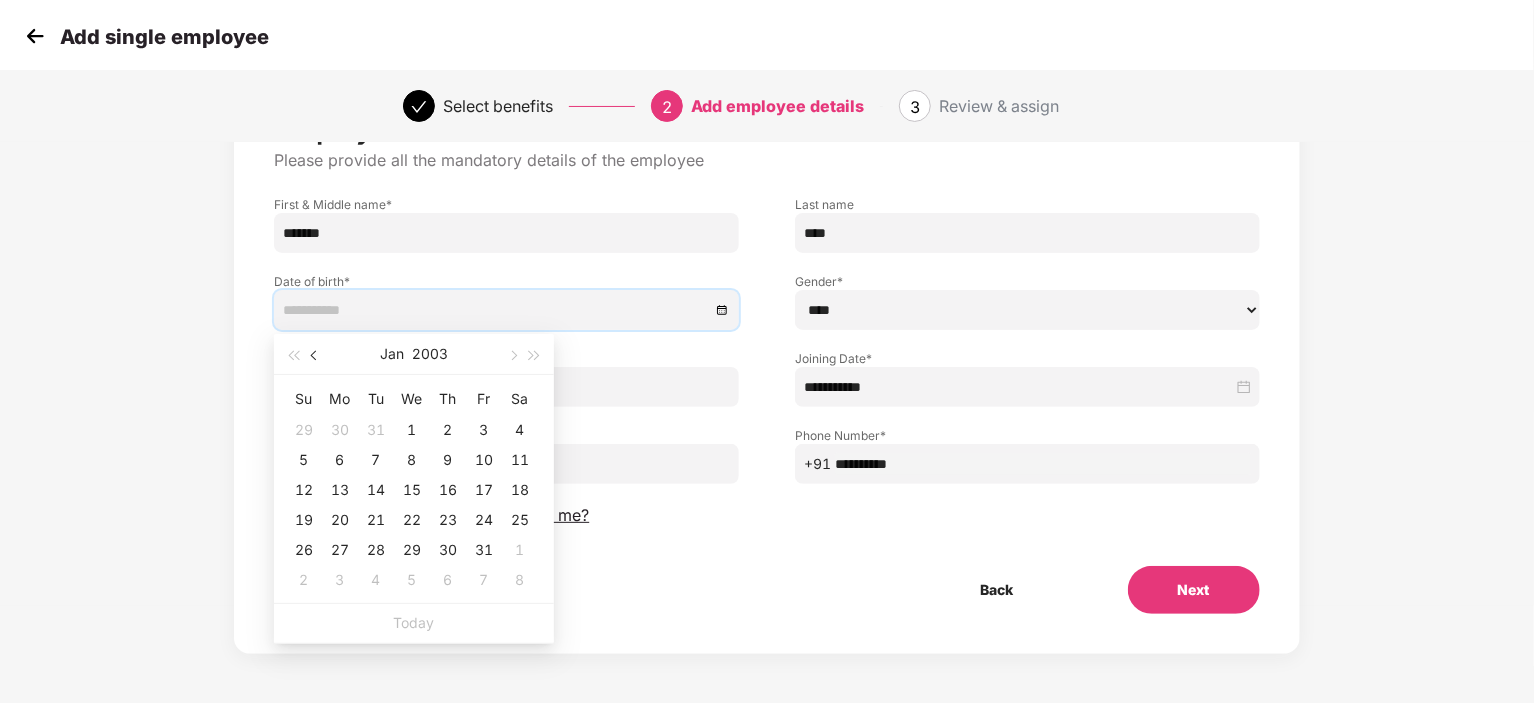 click at bounding box center (316, 356) 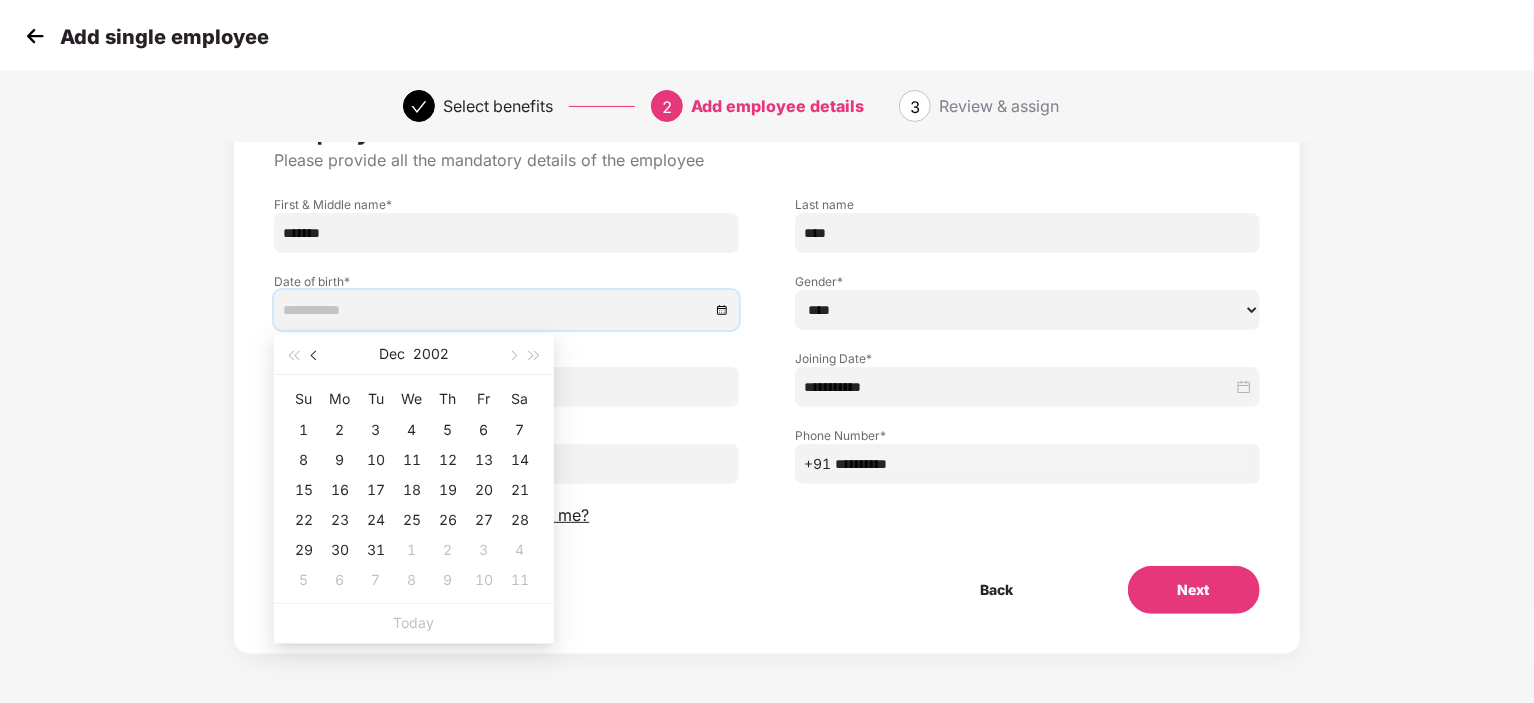 click at bounding box center (316, 356) 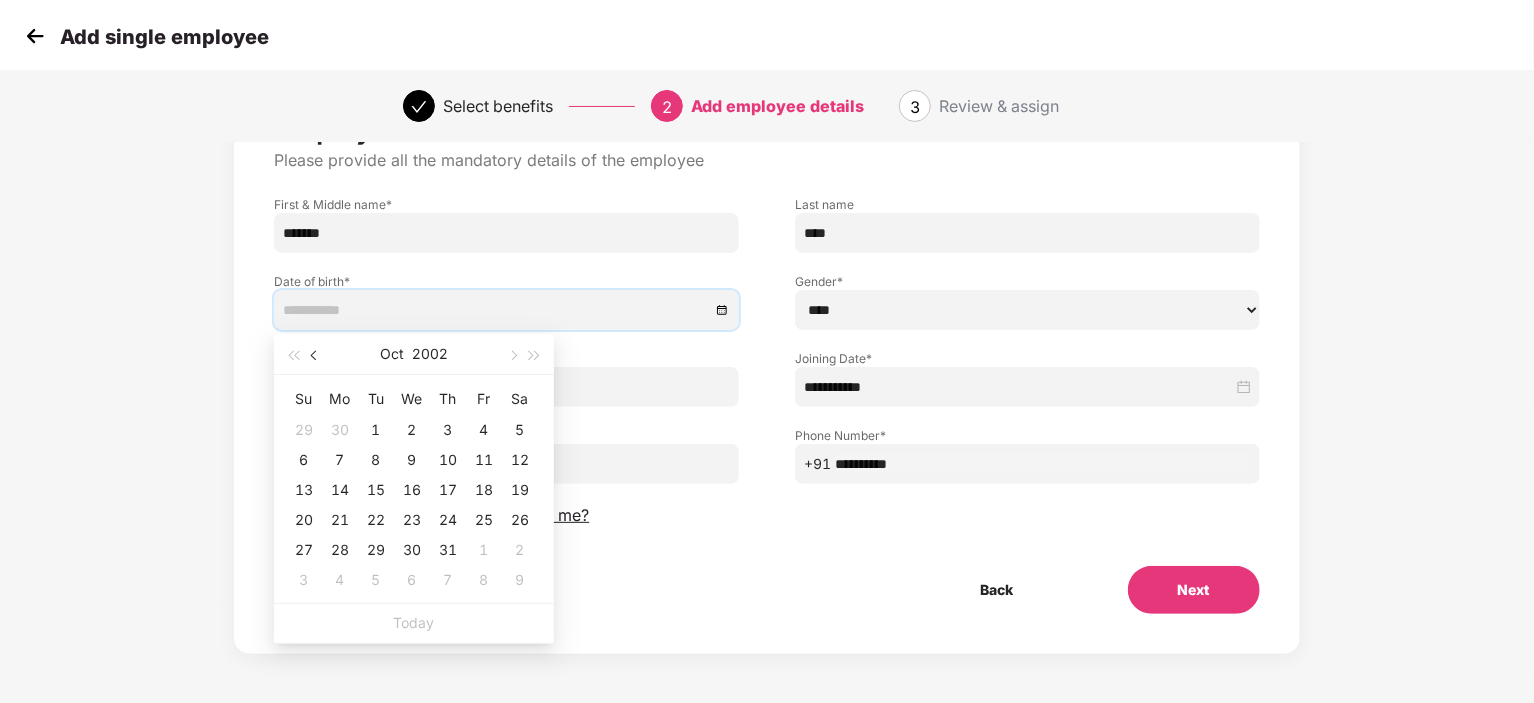 click at bounding box center (316, 356) 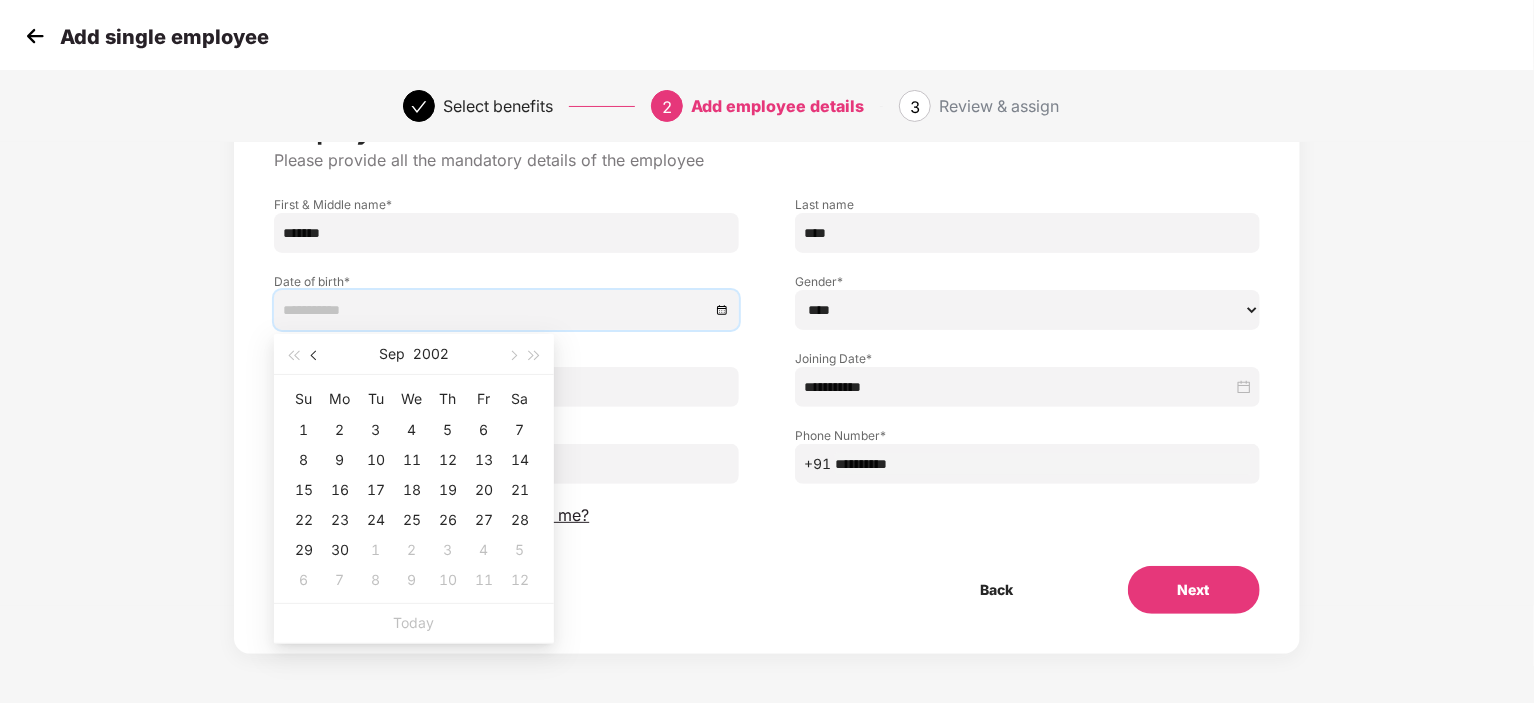 click at bounding box center [316, 356] 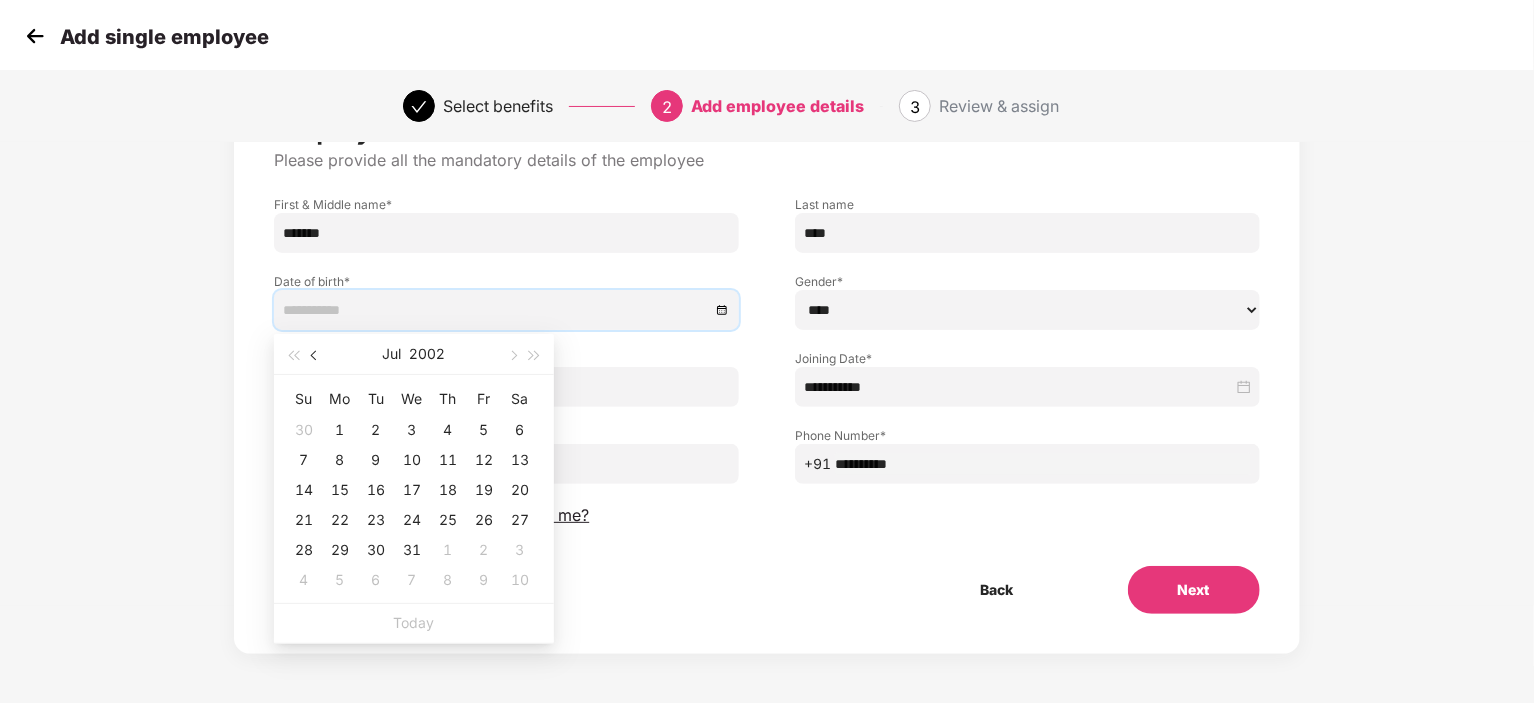 click at bounding box center [316, 356] 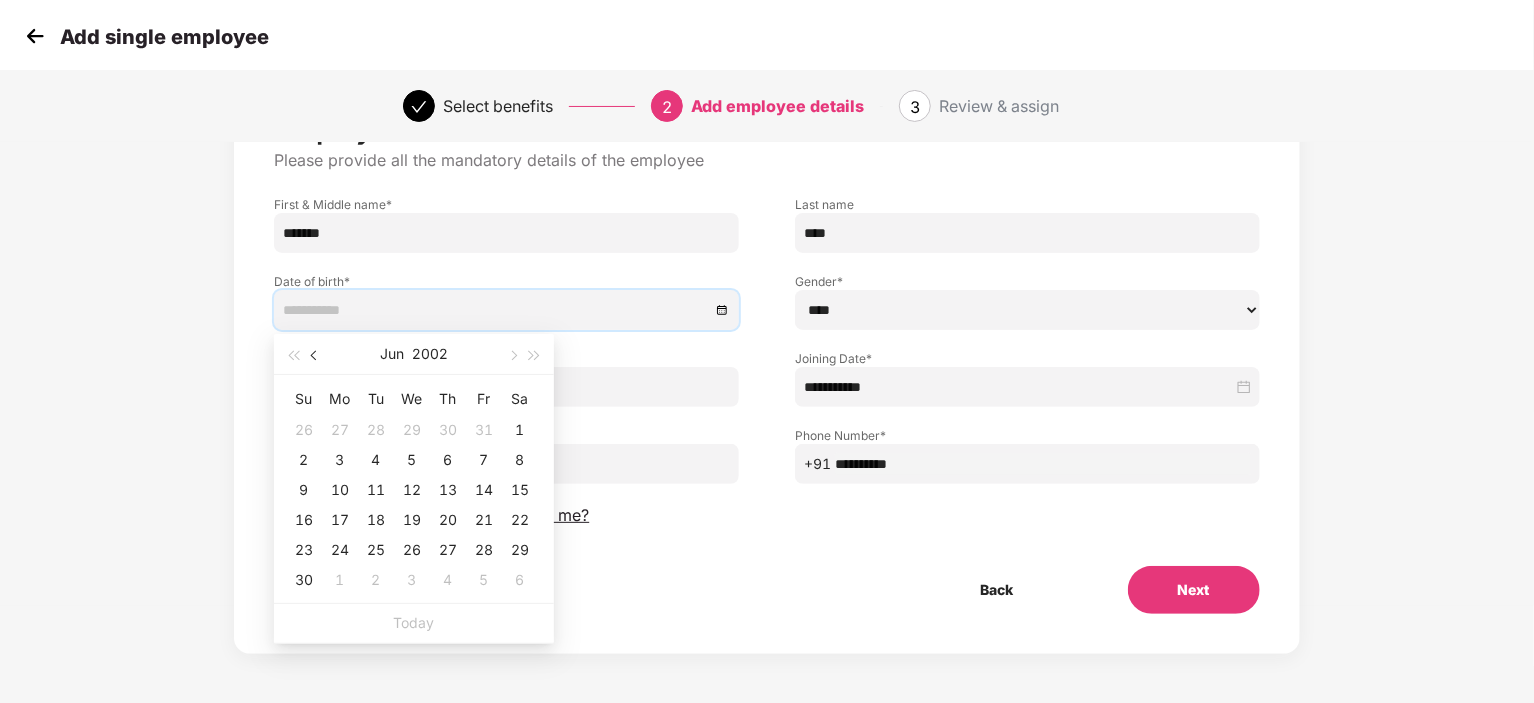 click at bounding box center [316, 356] 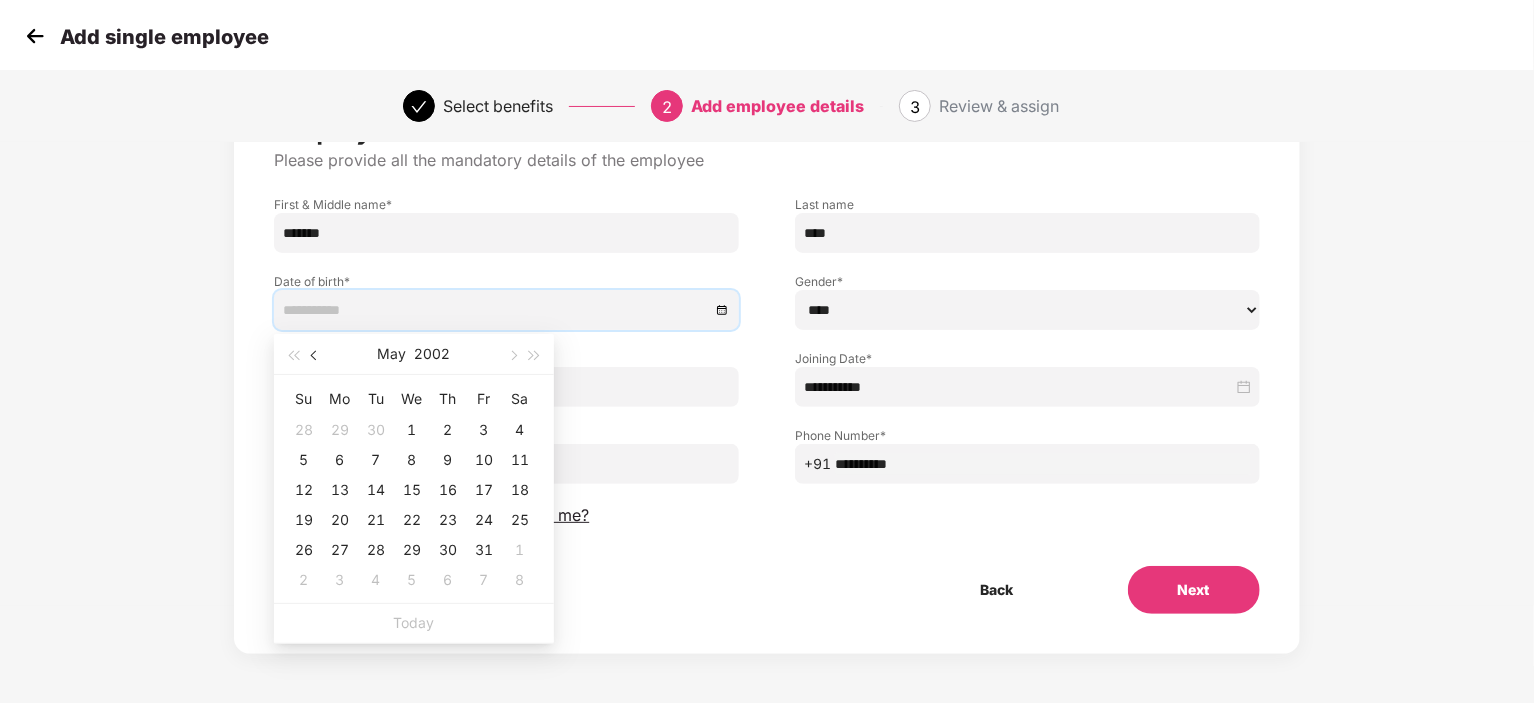 click at bounding box center [316, 356] 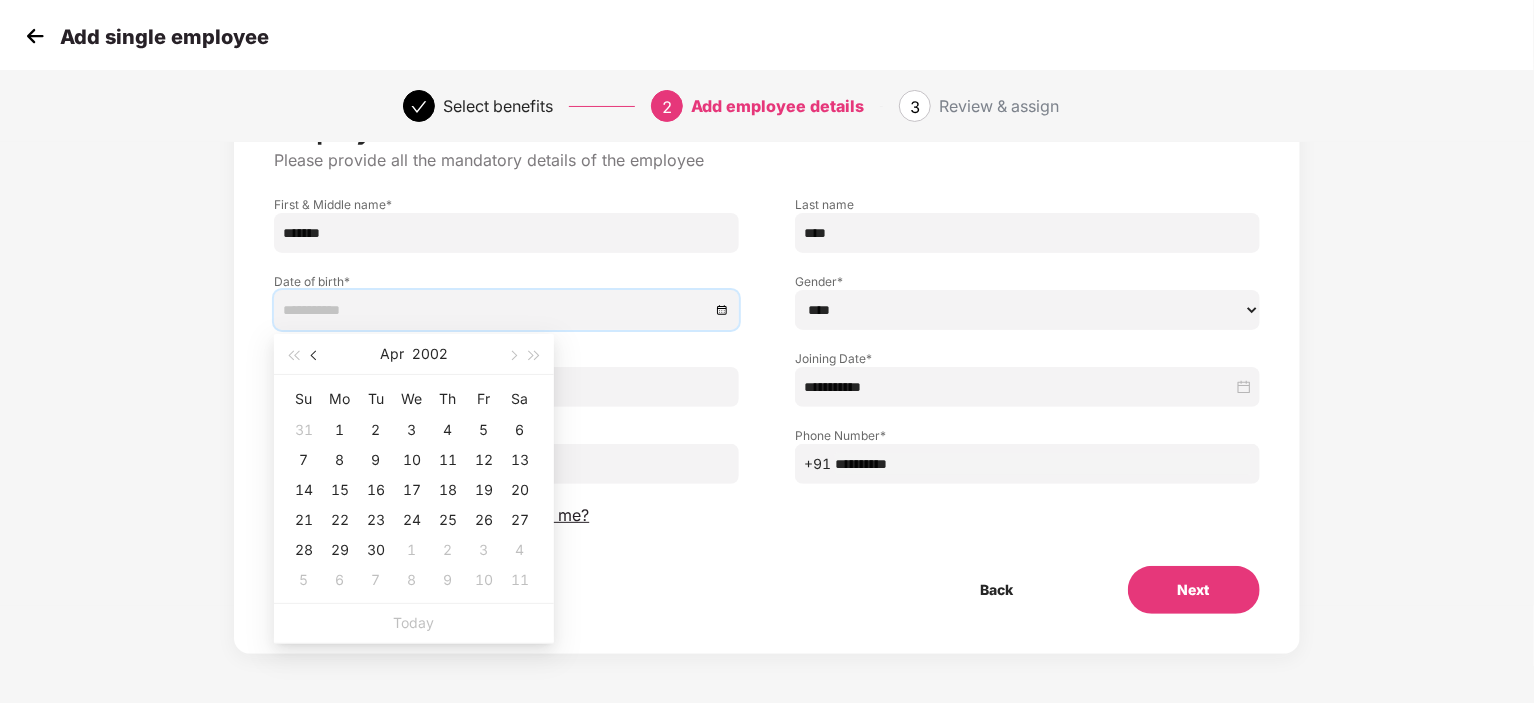 click at bounding box center (316, 356) 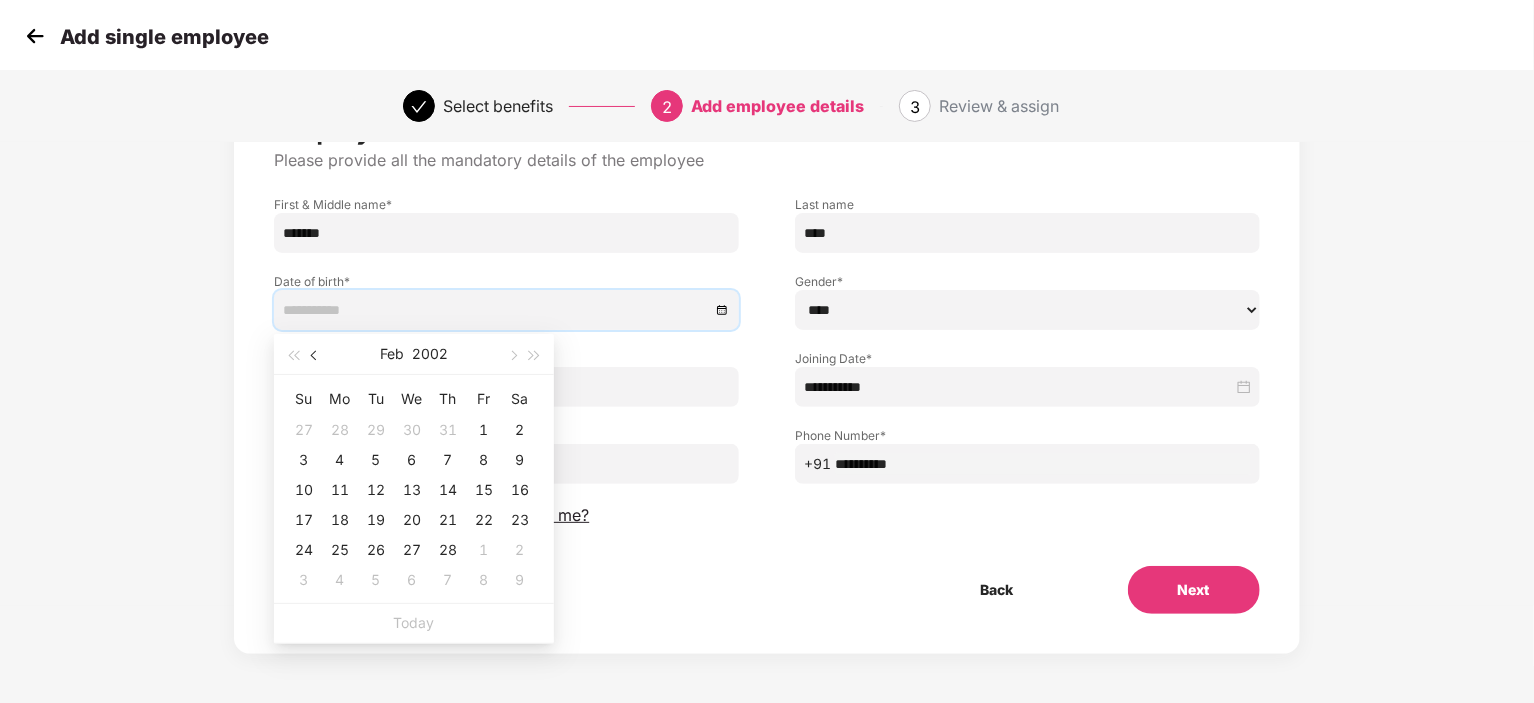 click at bounding box center [316, 356] 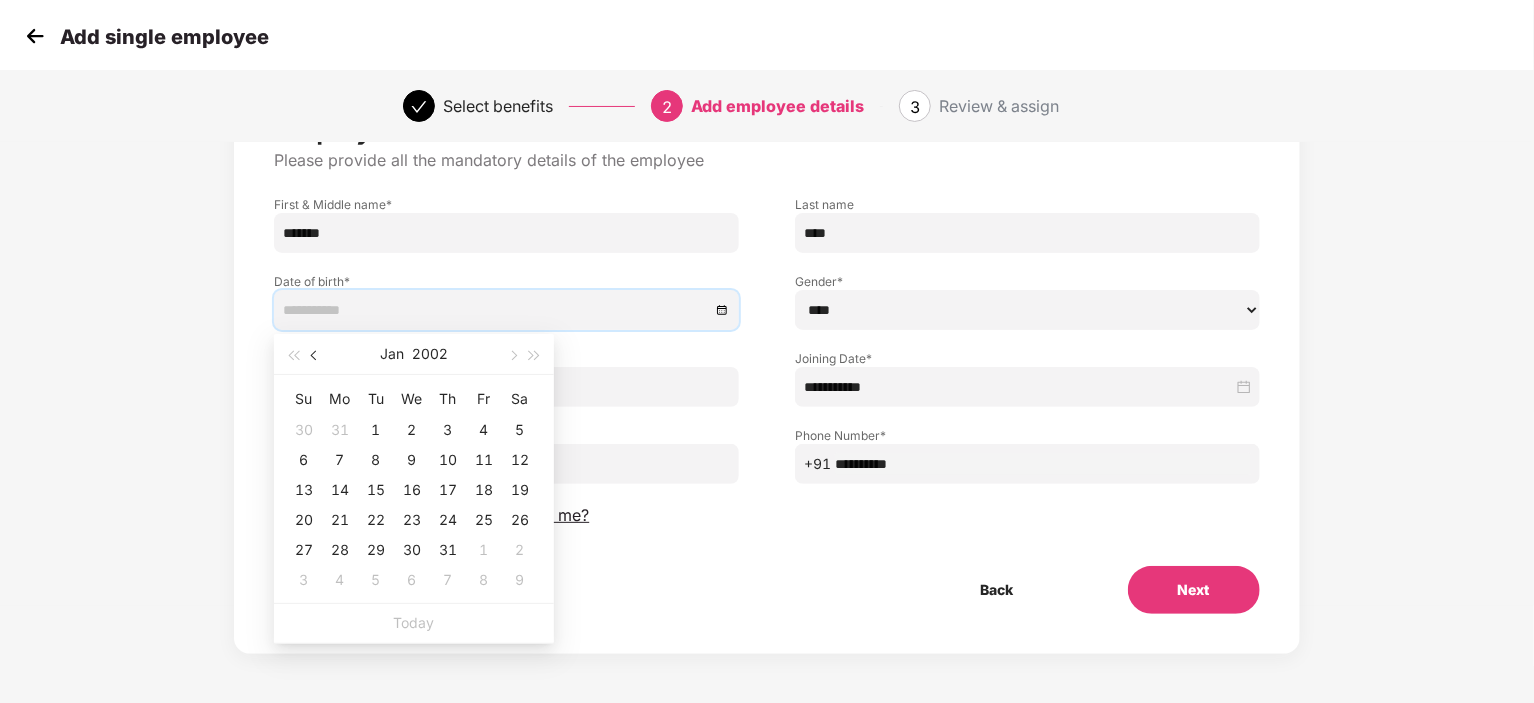 click at bounding box center [316, 356] 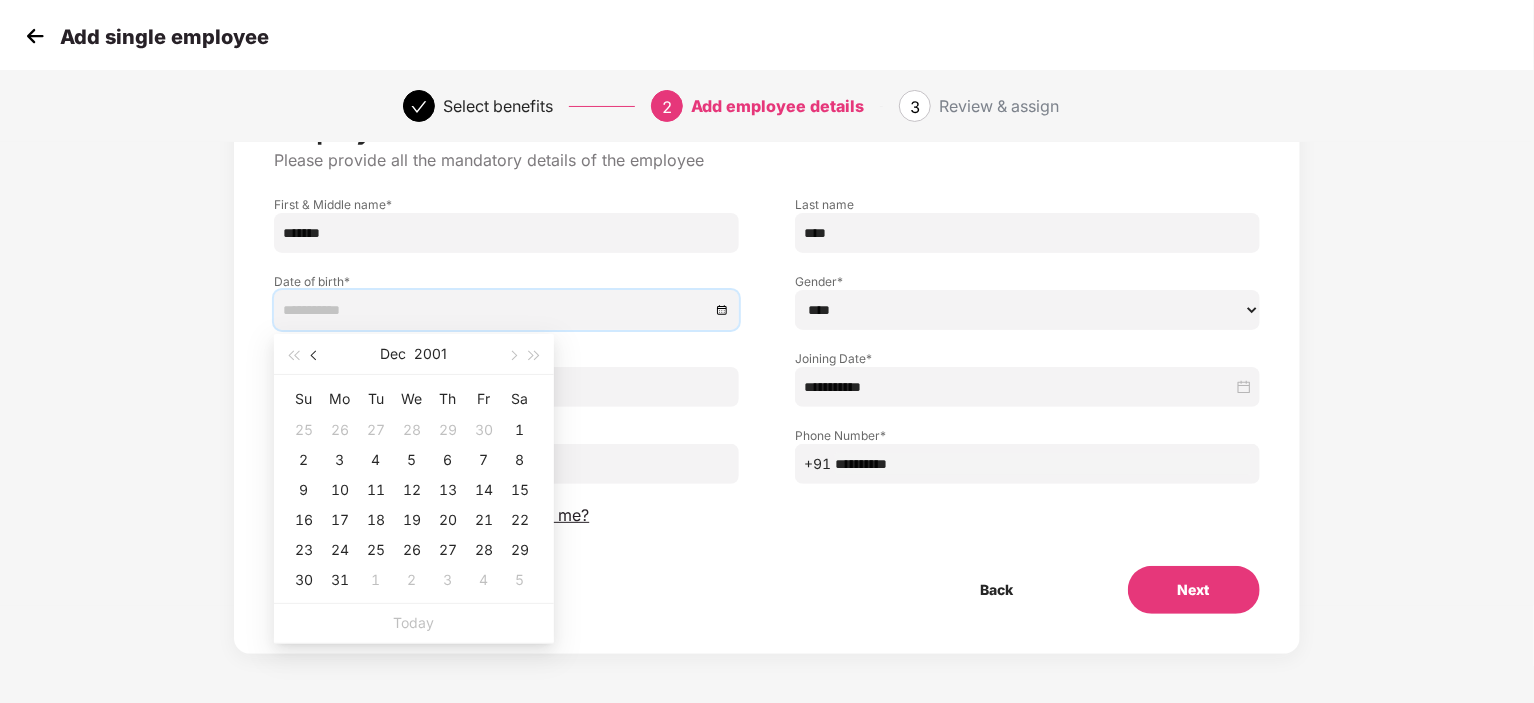click at bounding box center [316, 356] 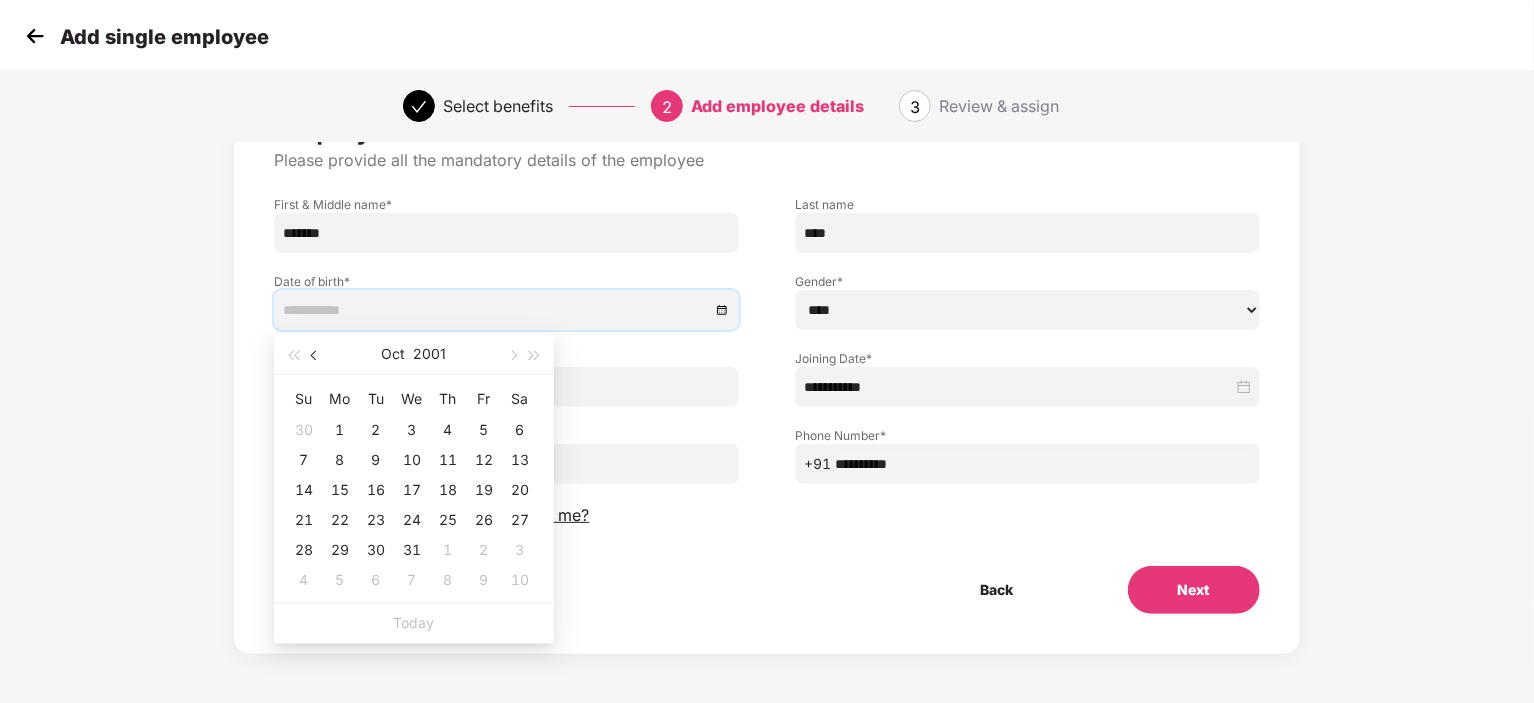 click at bounding box center (316, 356) 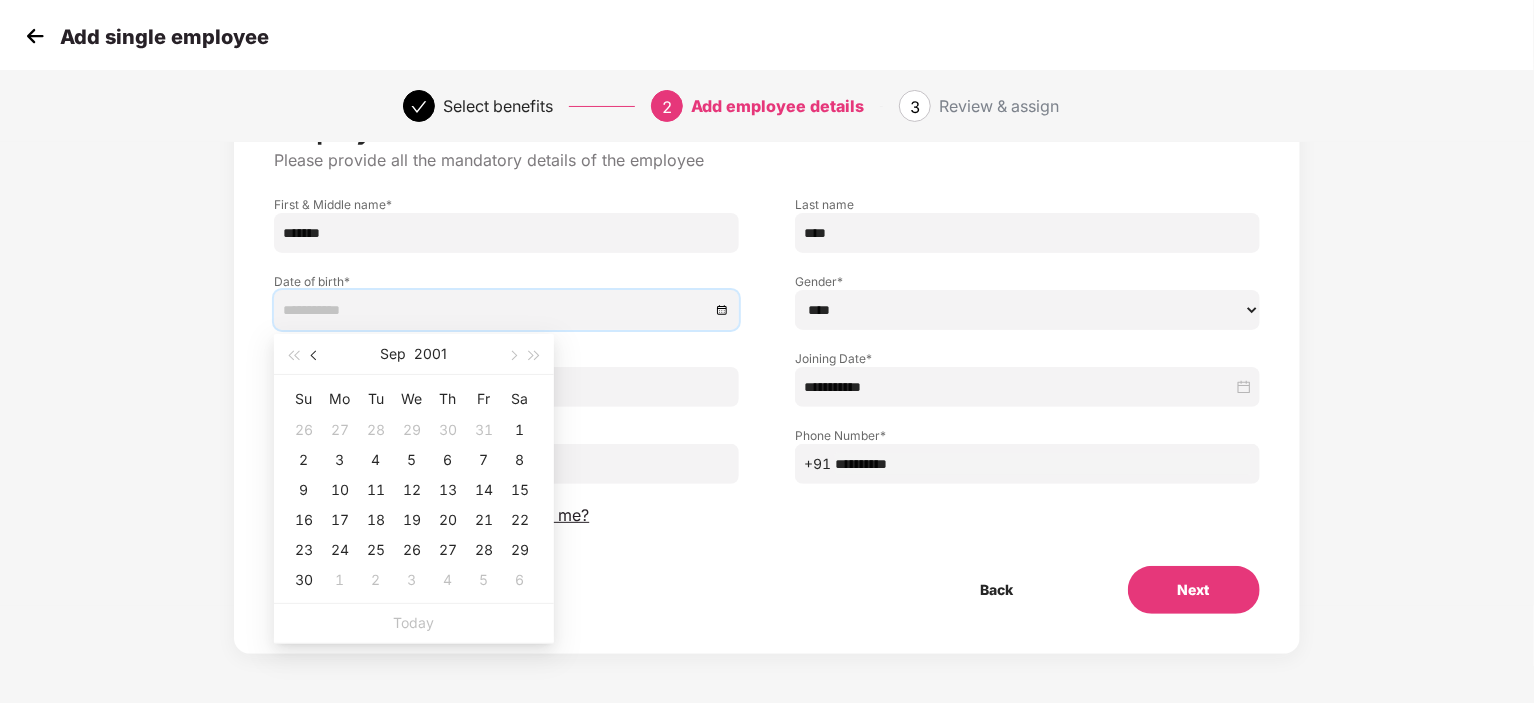 click at bounding box center [316, 356] 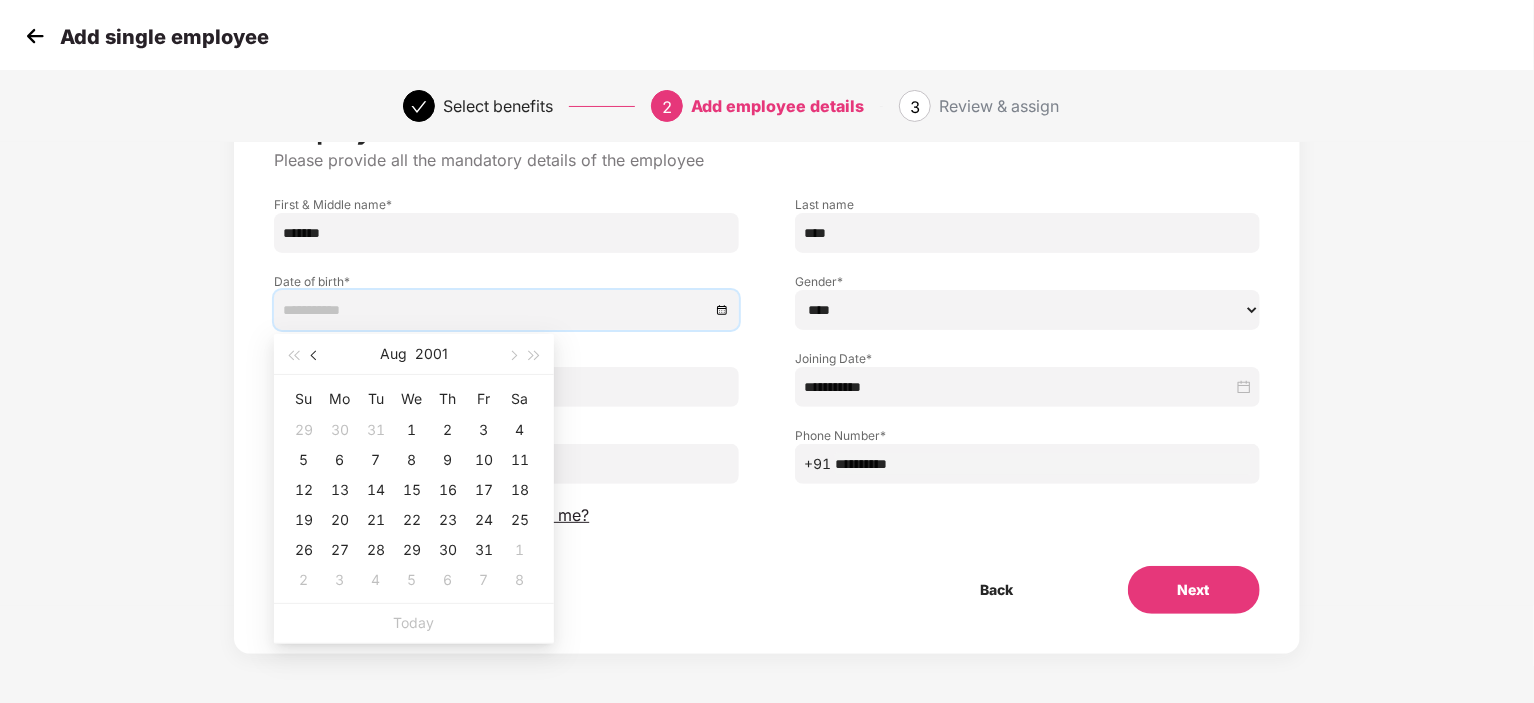 click at bounding box center [316, 356] 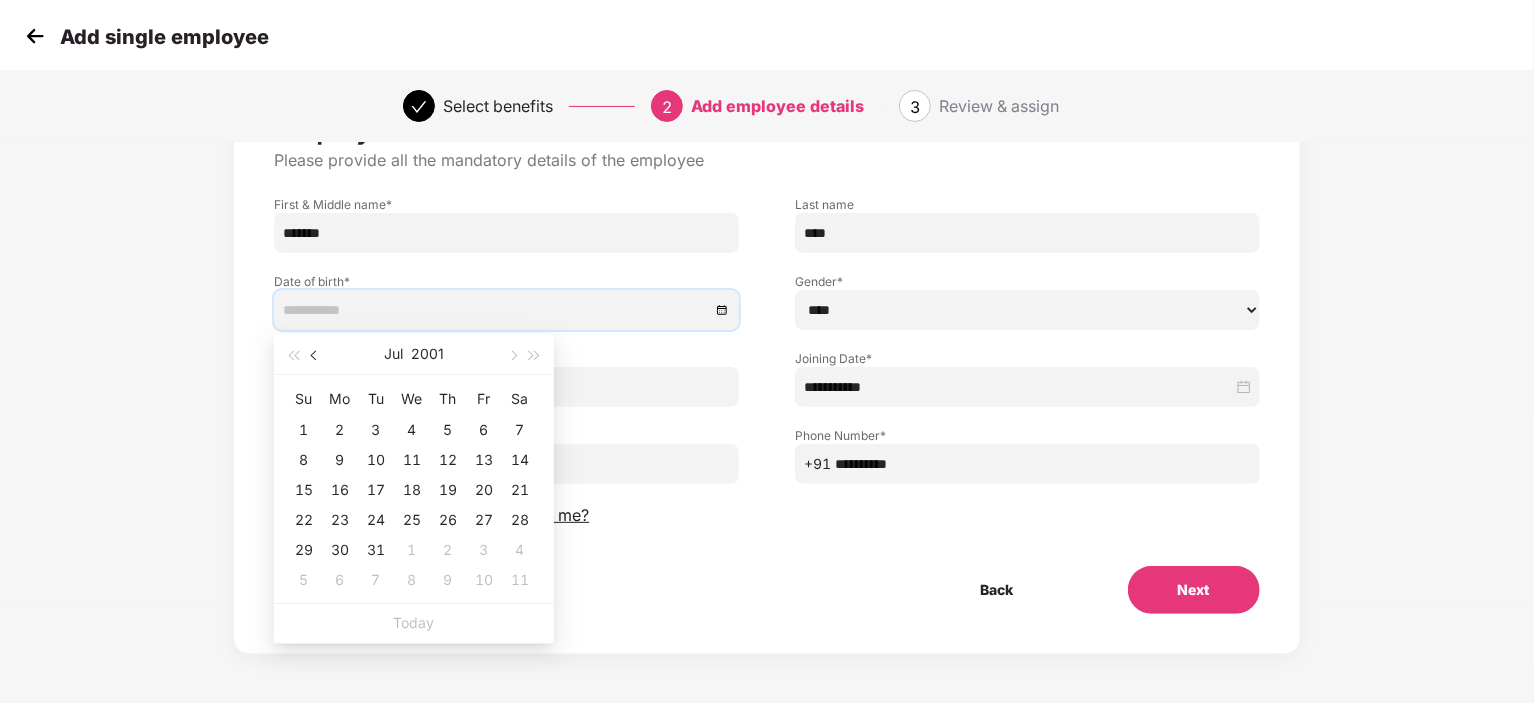 click at bounding box center [316, 356] 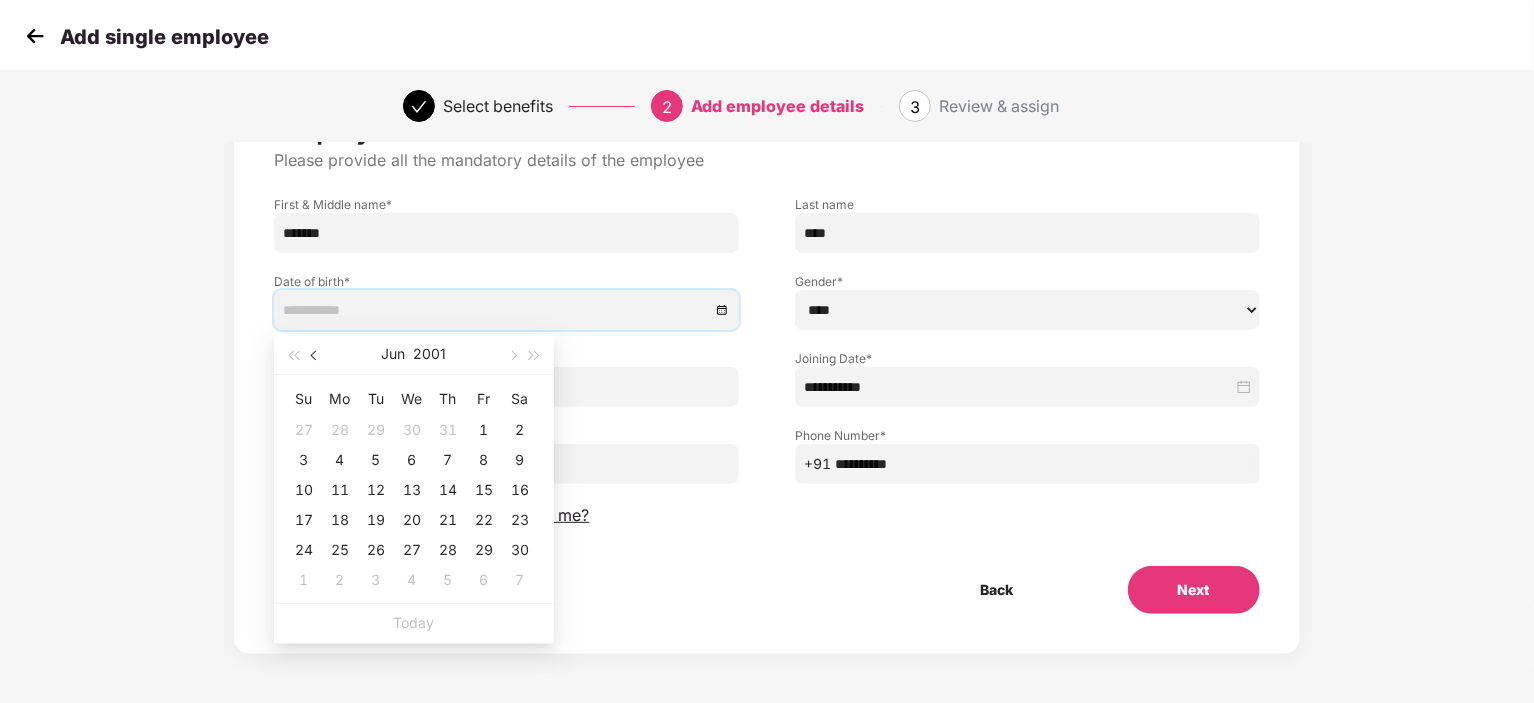 click at bounding box center (316, 356) 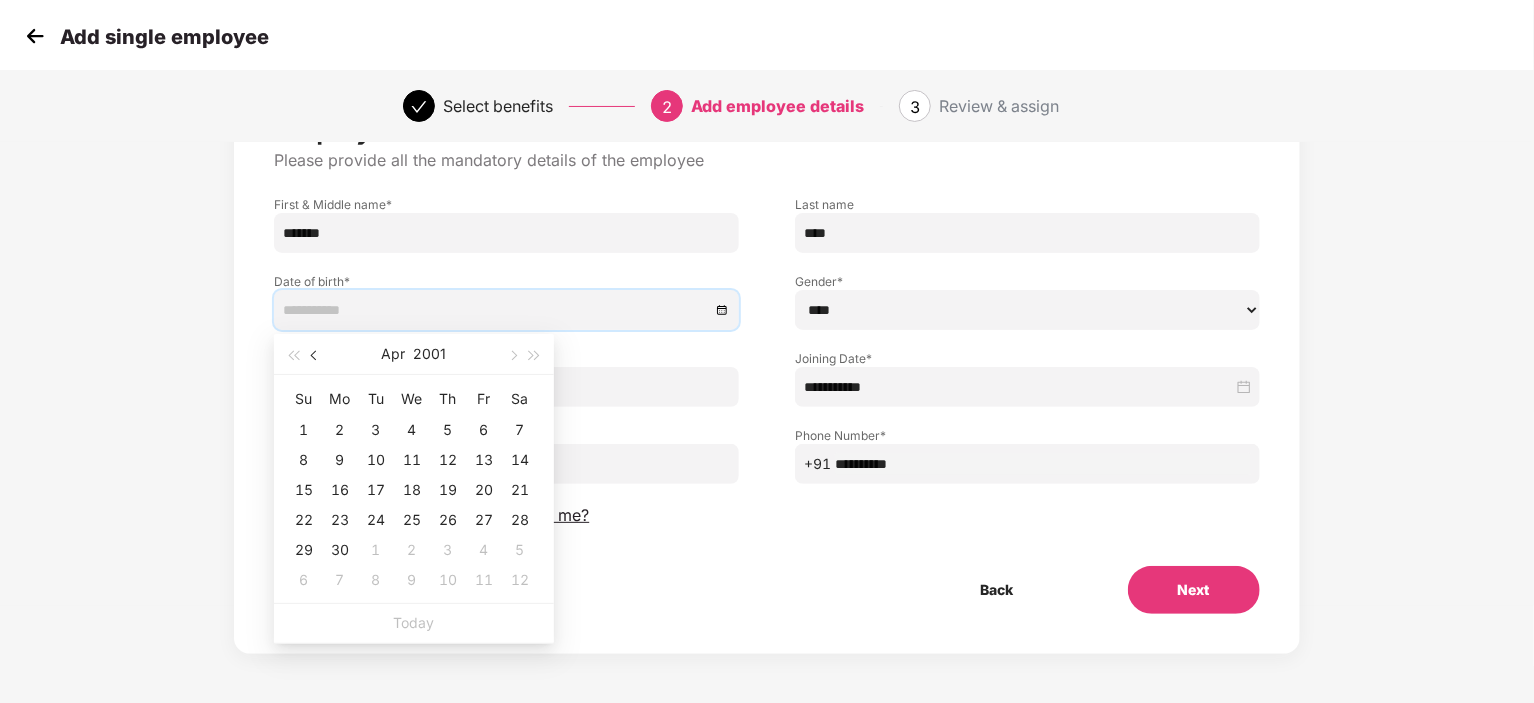 click at bounding box center (316, 356) 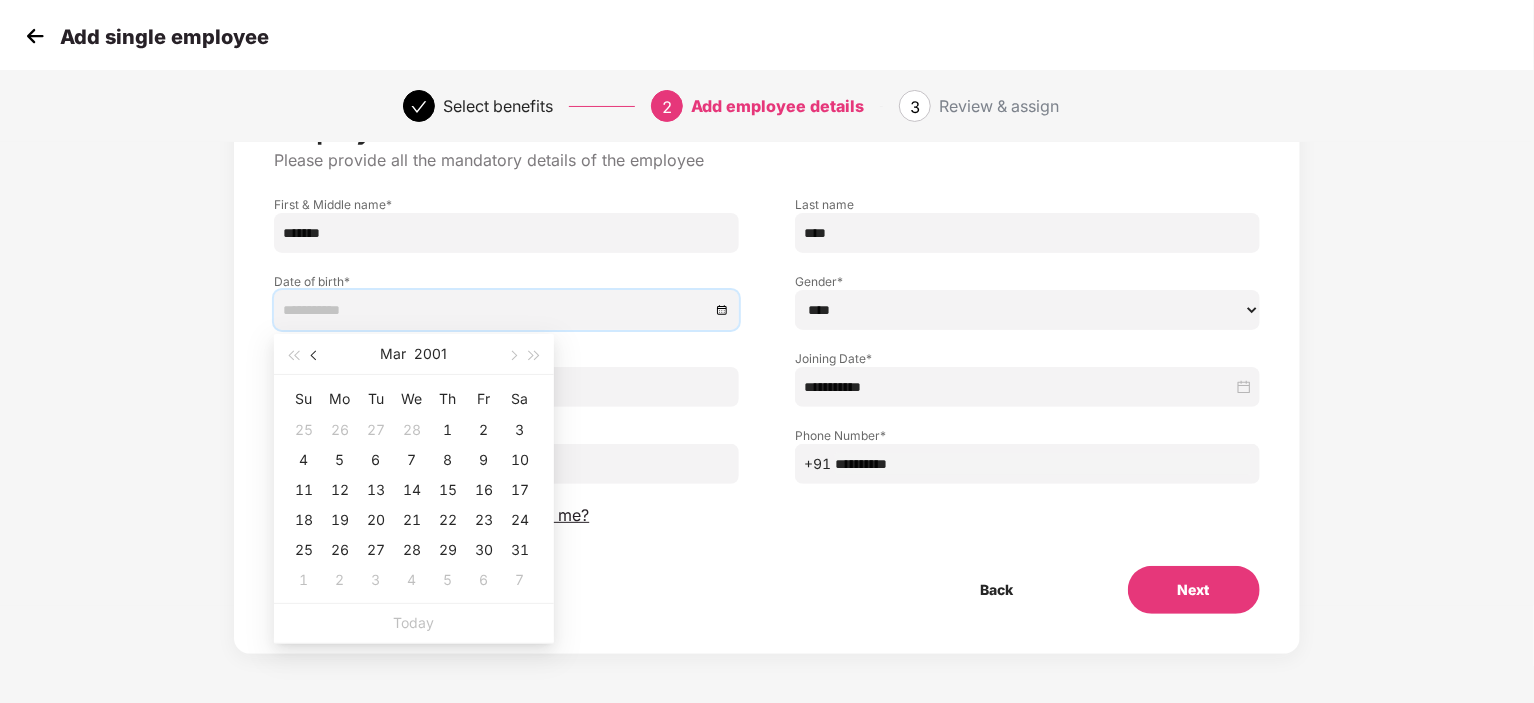 click at bounding box center [316, 356] 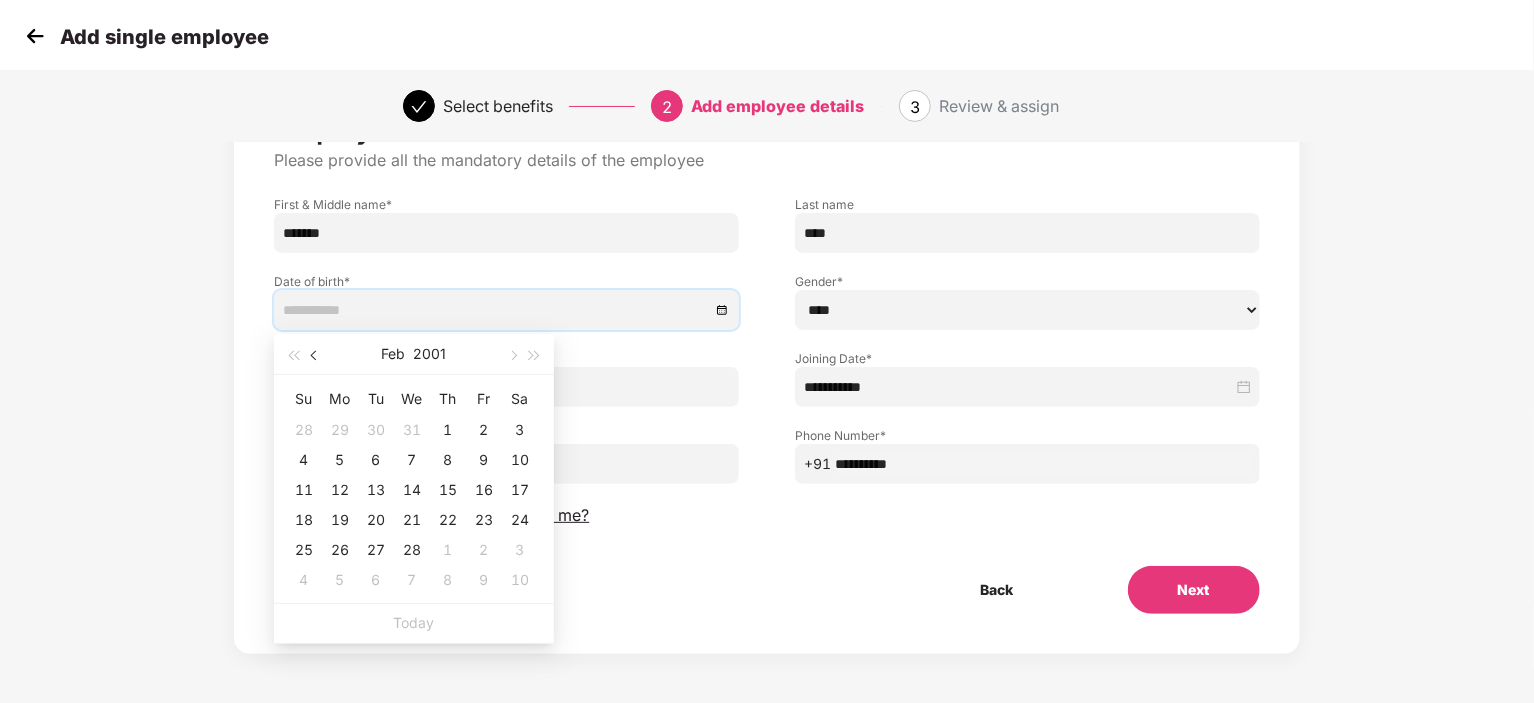 click at bounding box center (316, 356) 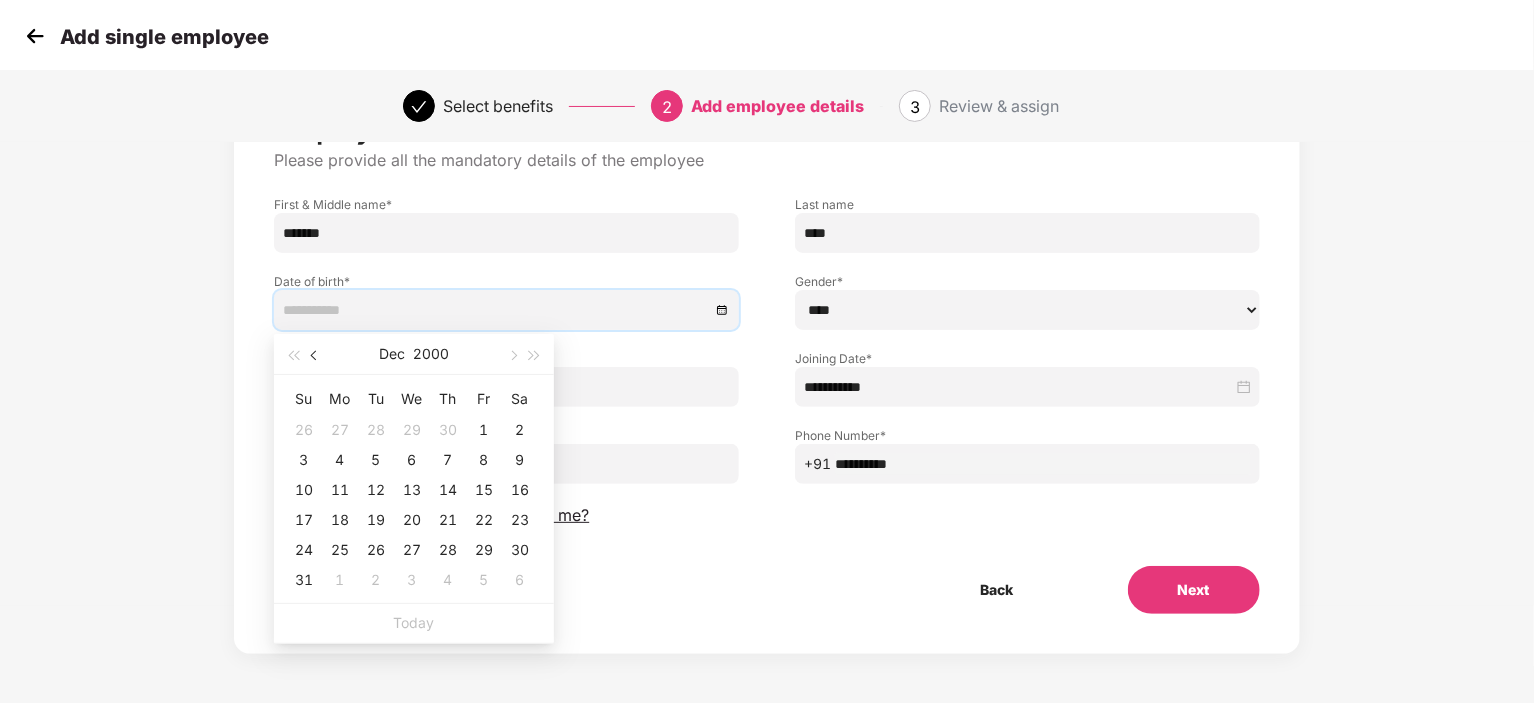 click at bounding box center [316, 356] 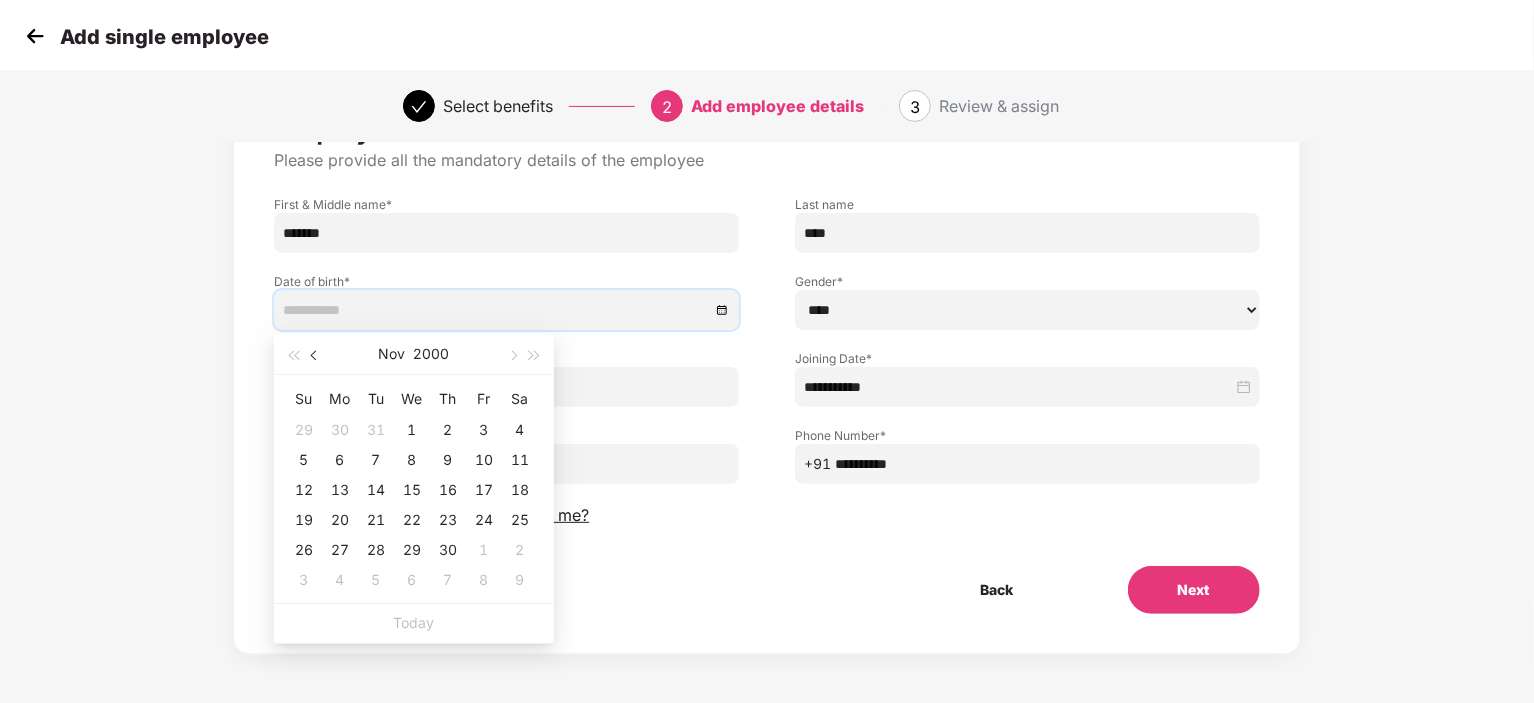click at bounding box center [316, 356] 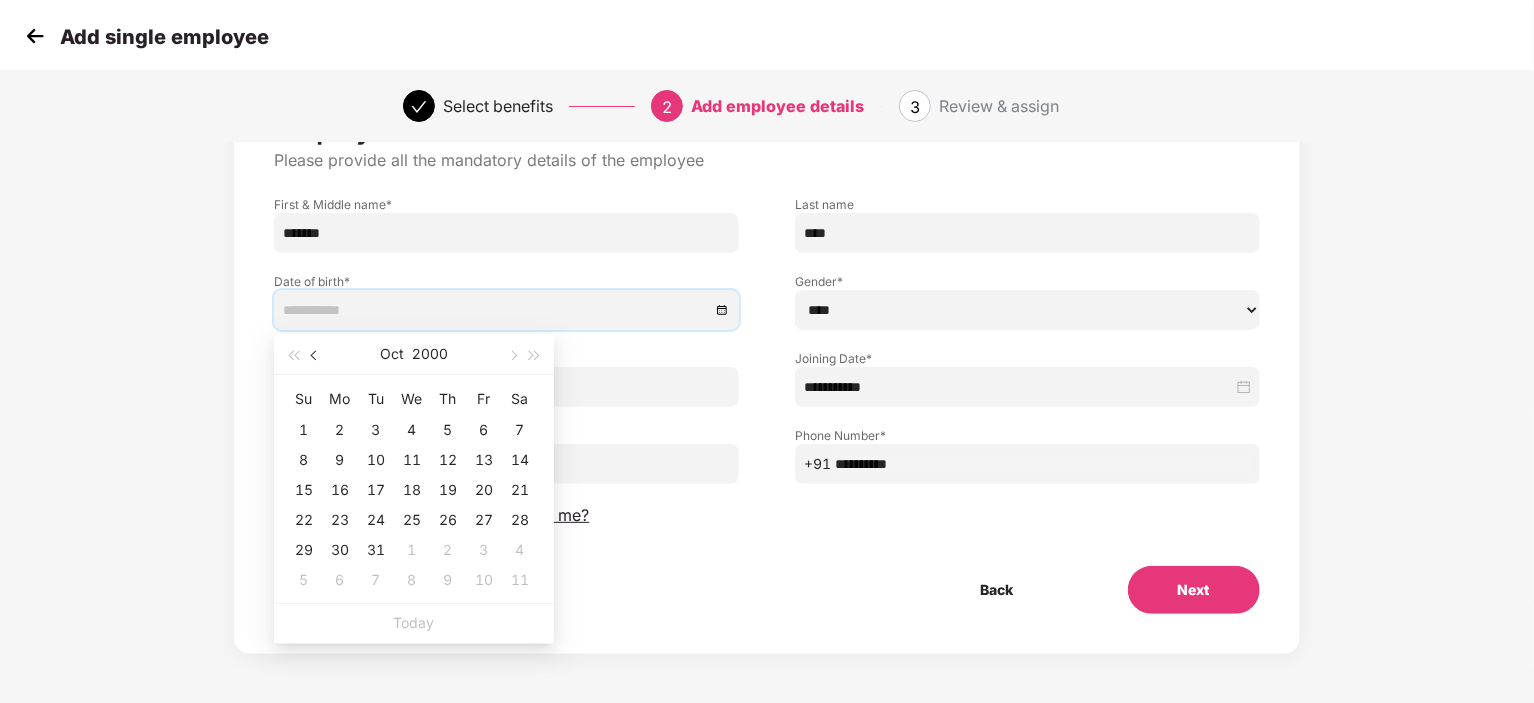 click at bounding box center [316, 356] 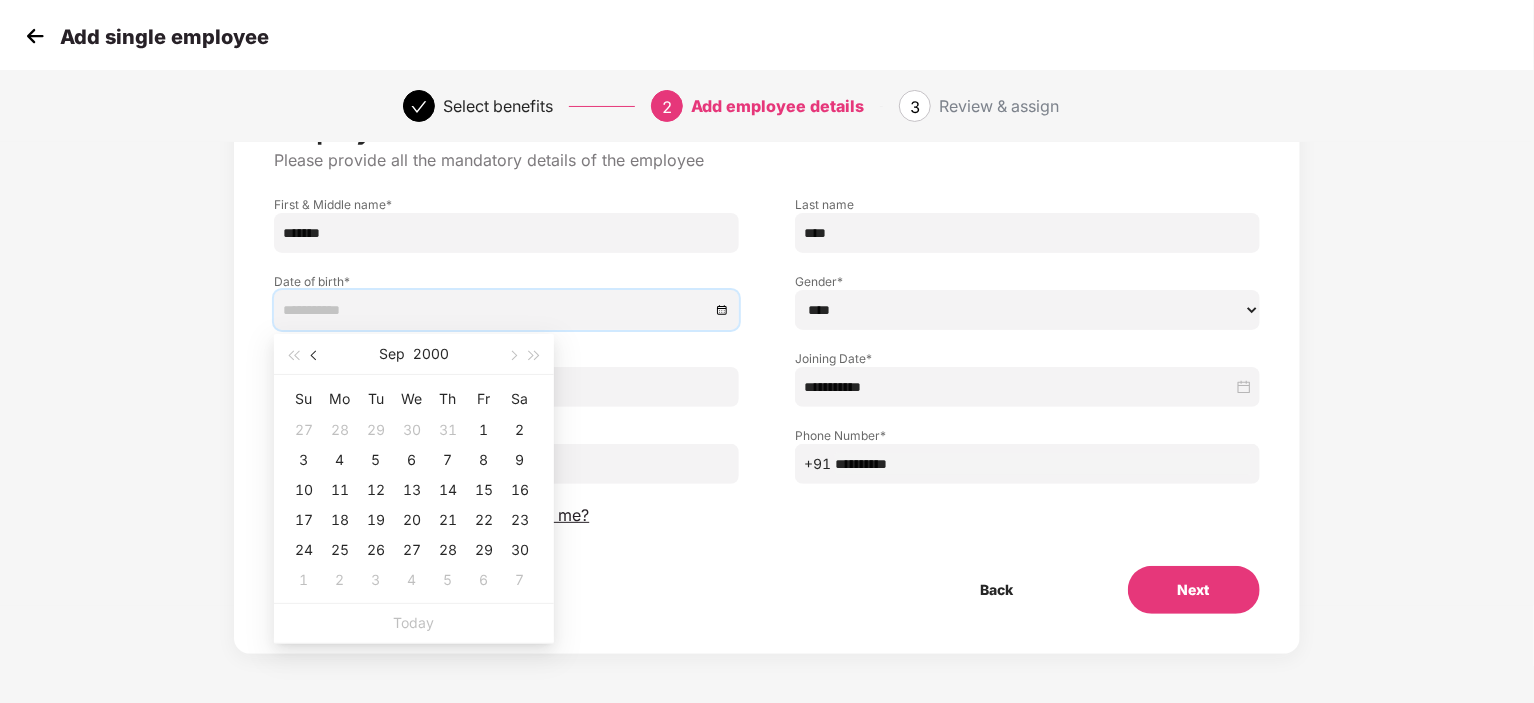 click at bounding box center (316, 356) 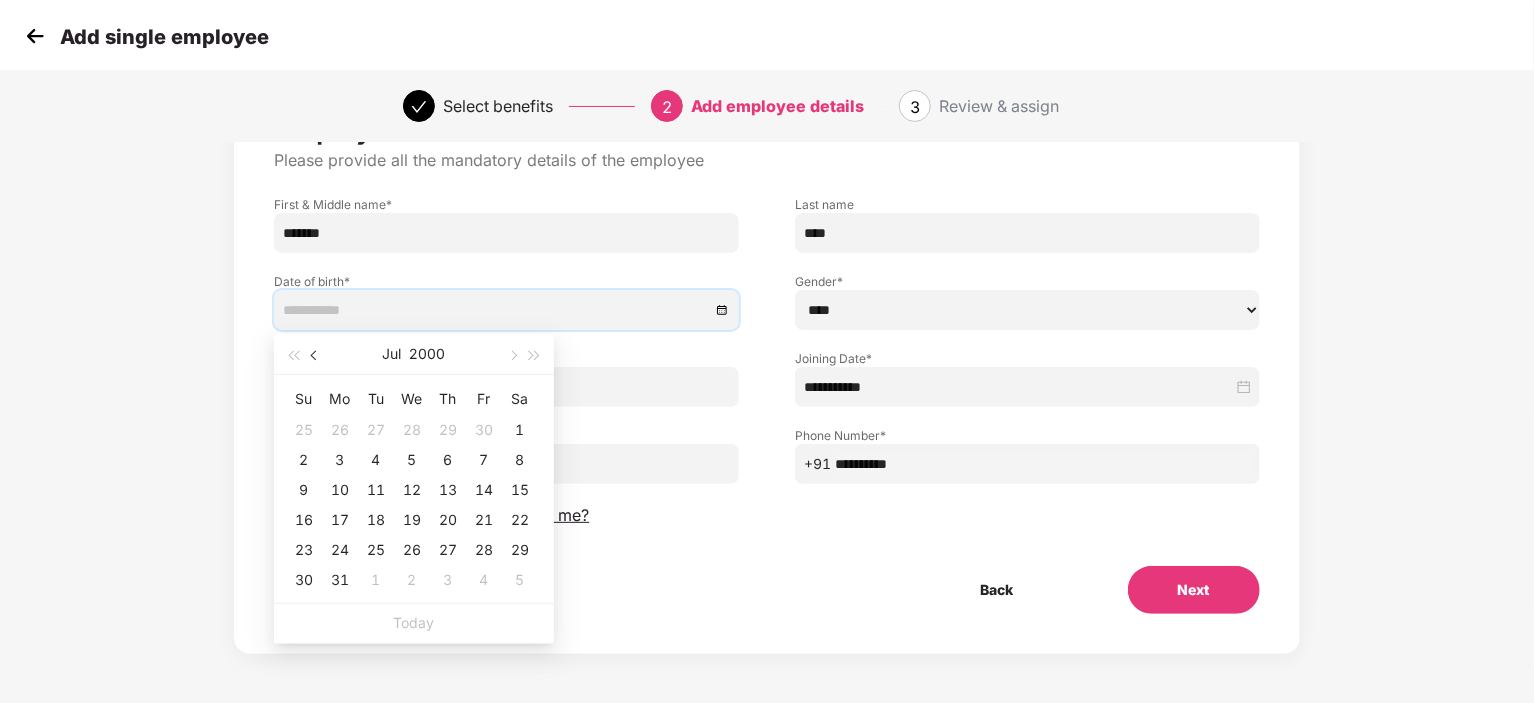 click at bounding box center (316, 356) 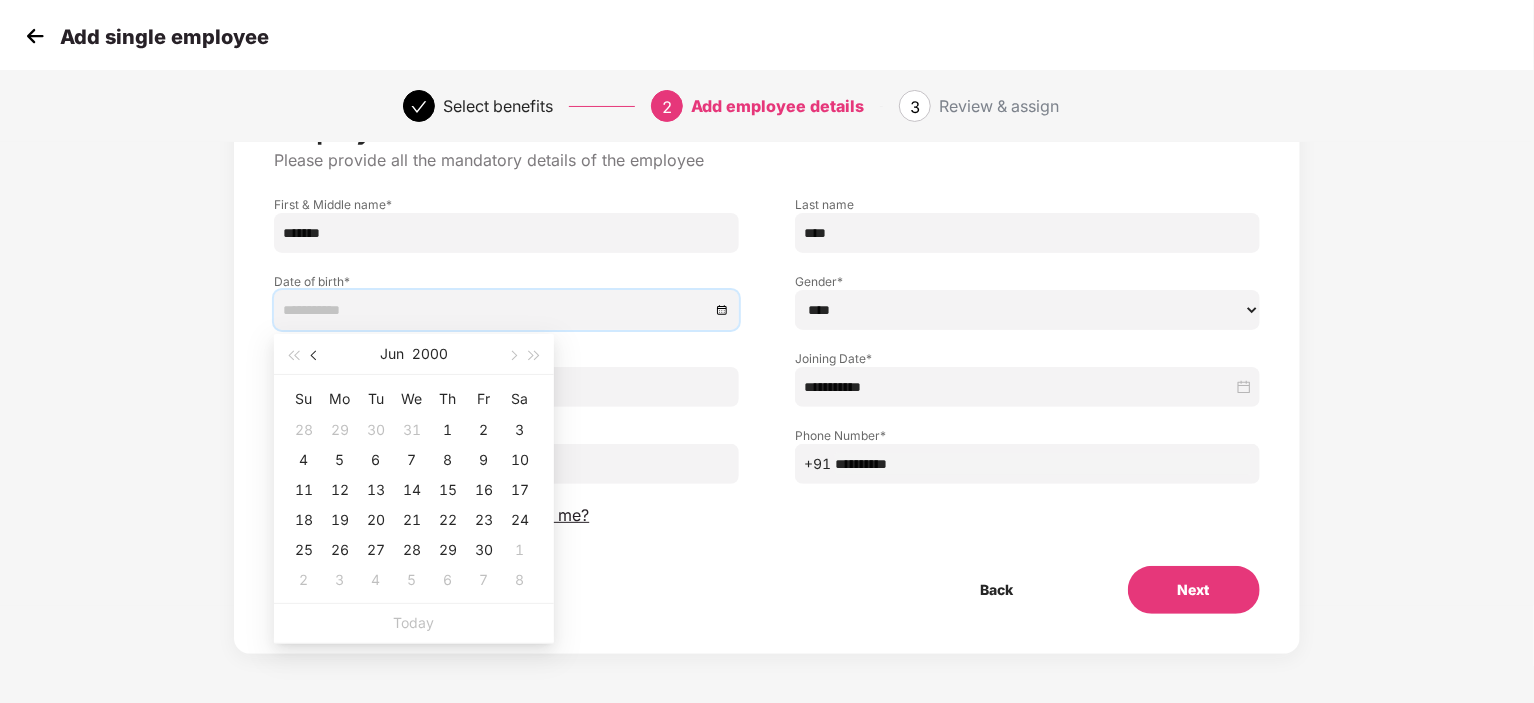 click at bounding box center [316, 356] 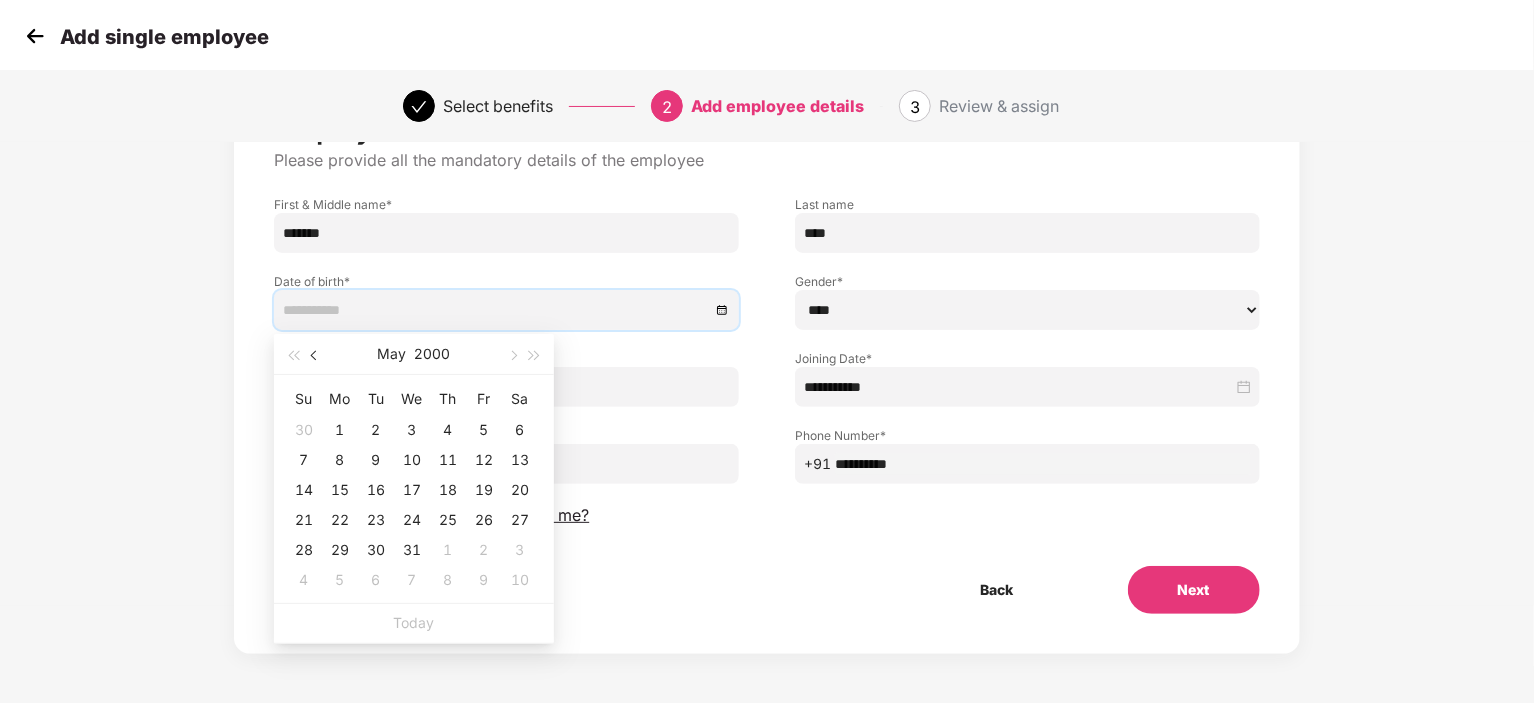 click at bounding box center (316, 356) 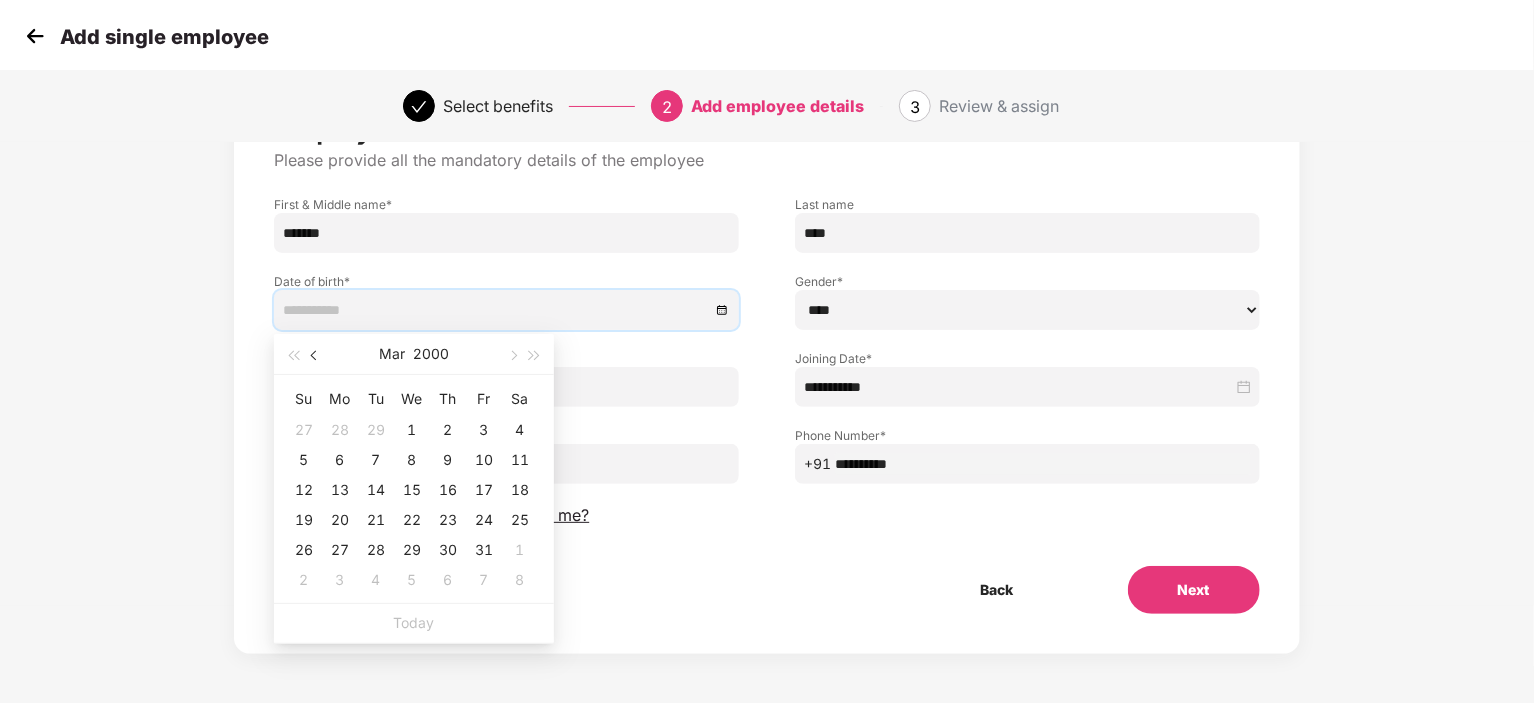 click at bounding box center (316, 356) 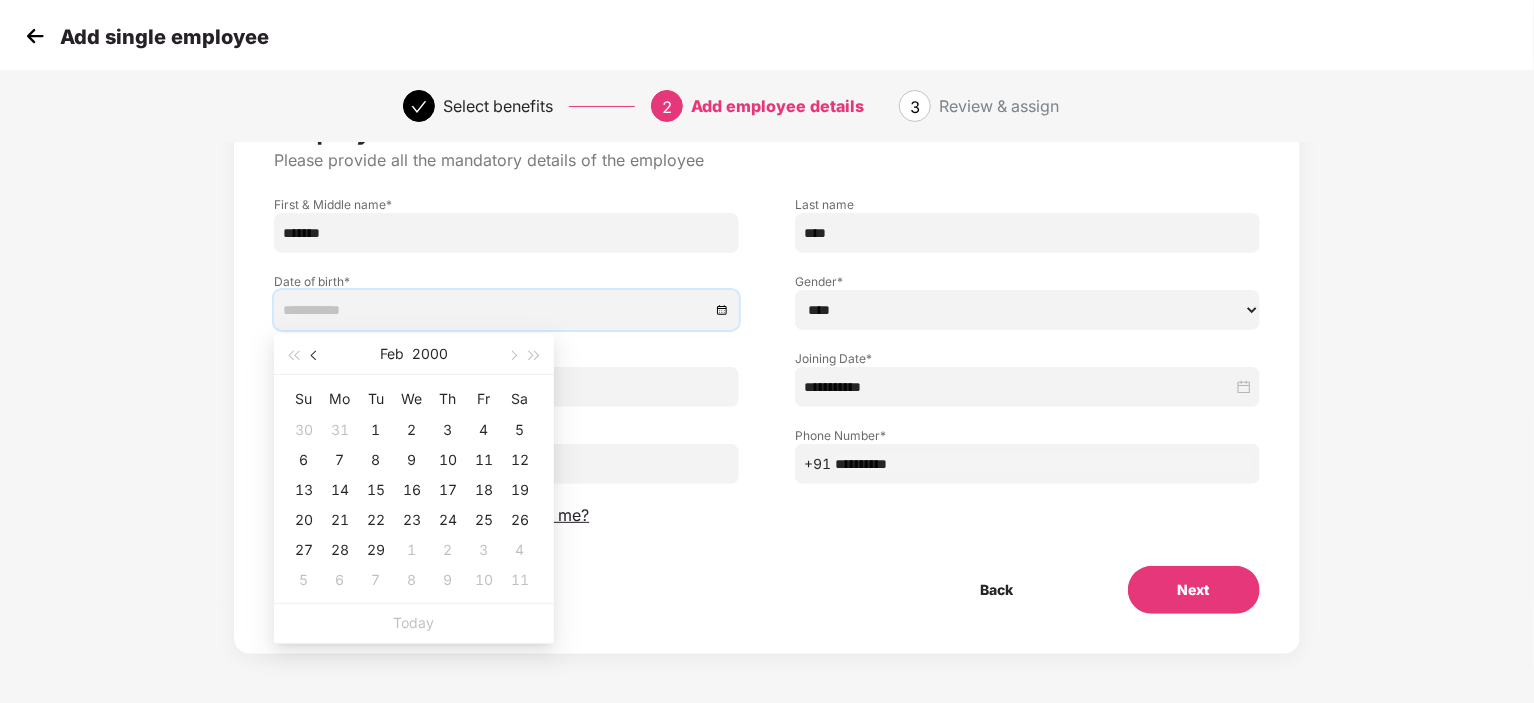 click at bounding box center (316, 356) 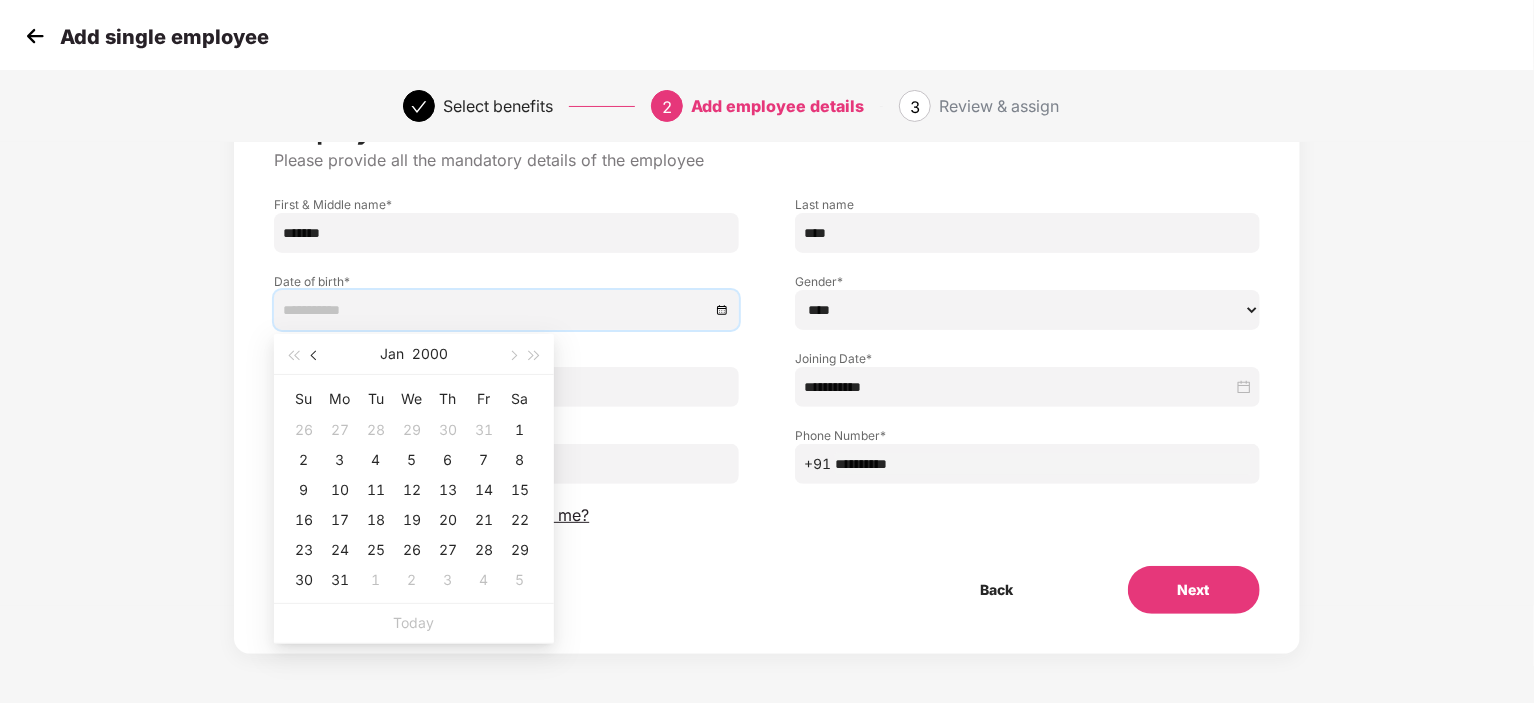 click at bounding box center [316, 356] 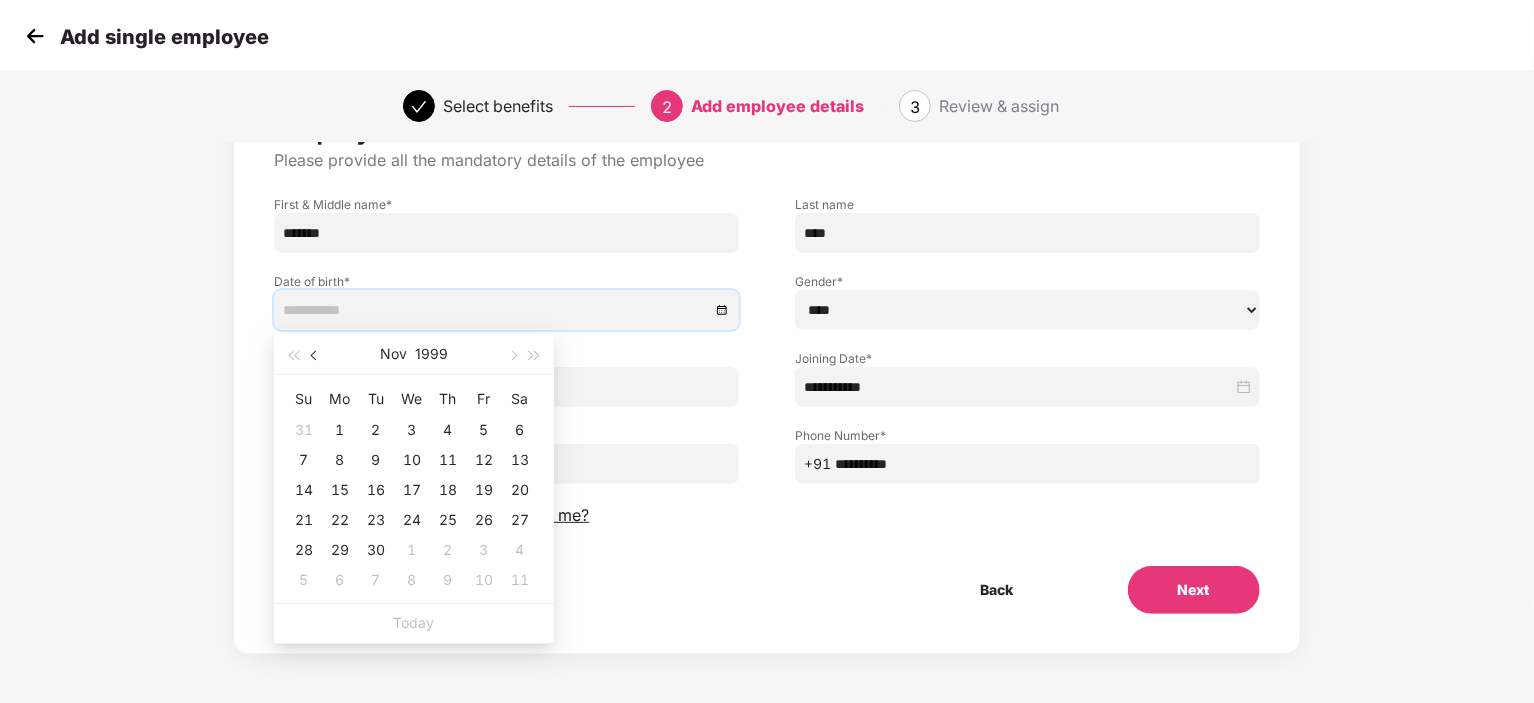 click at bounding box center [316, 356] 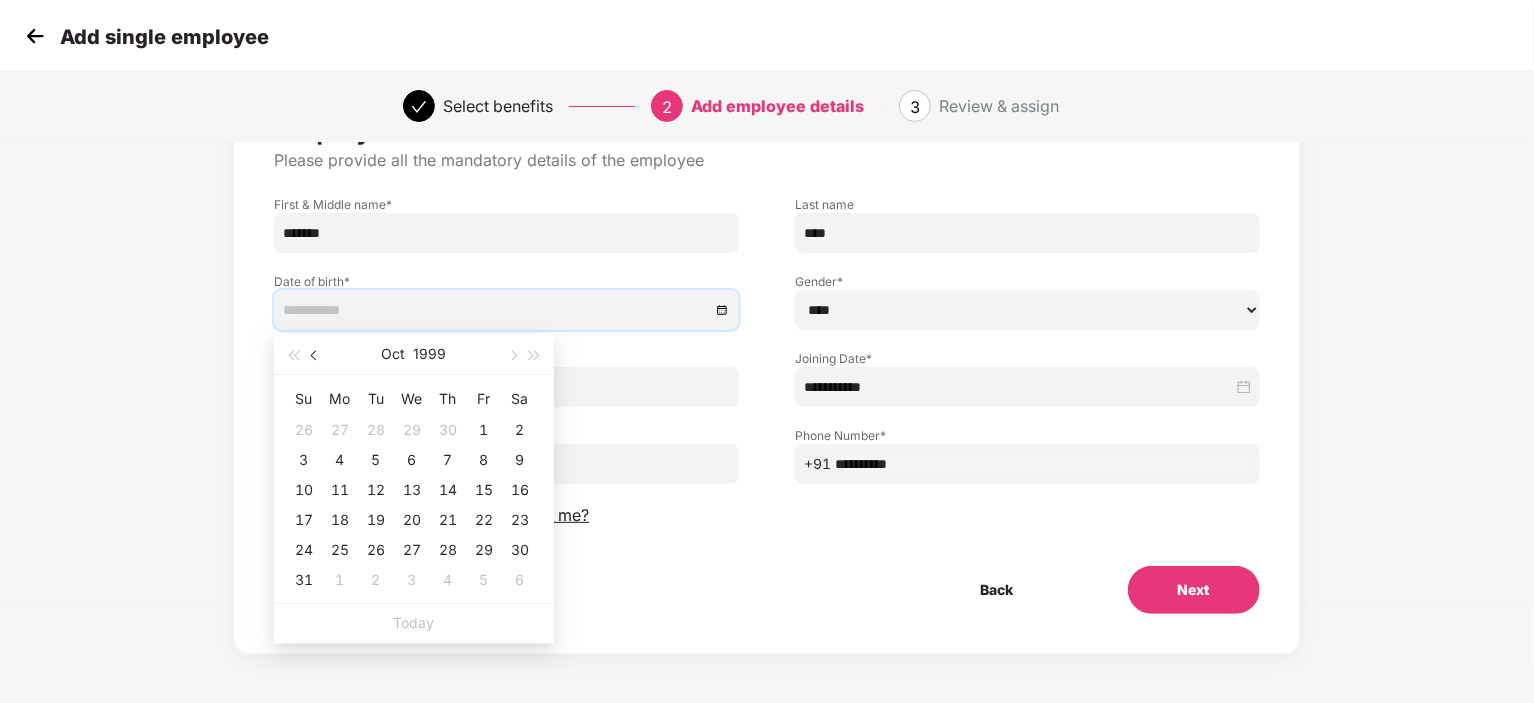 click at bounding box center (316, 356) 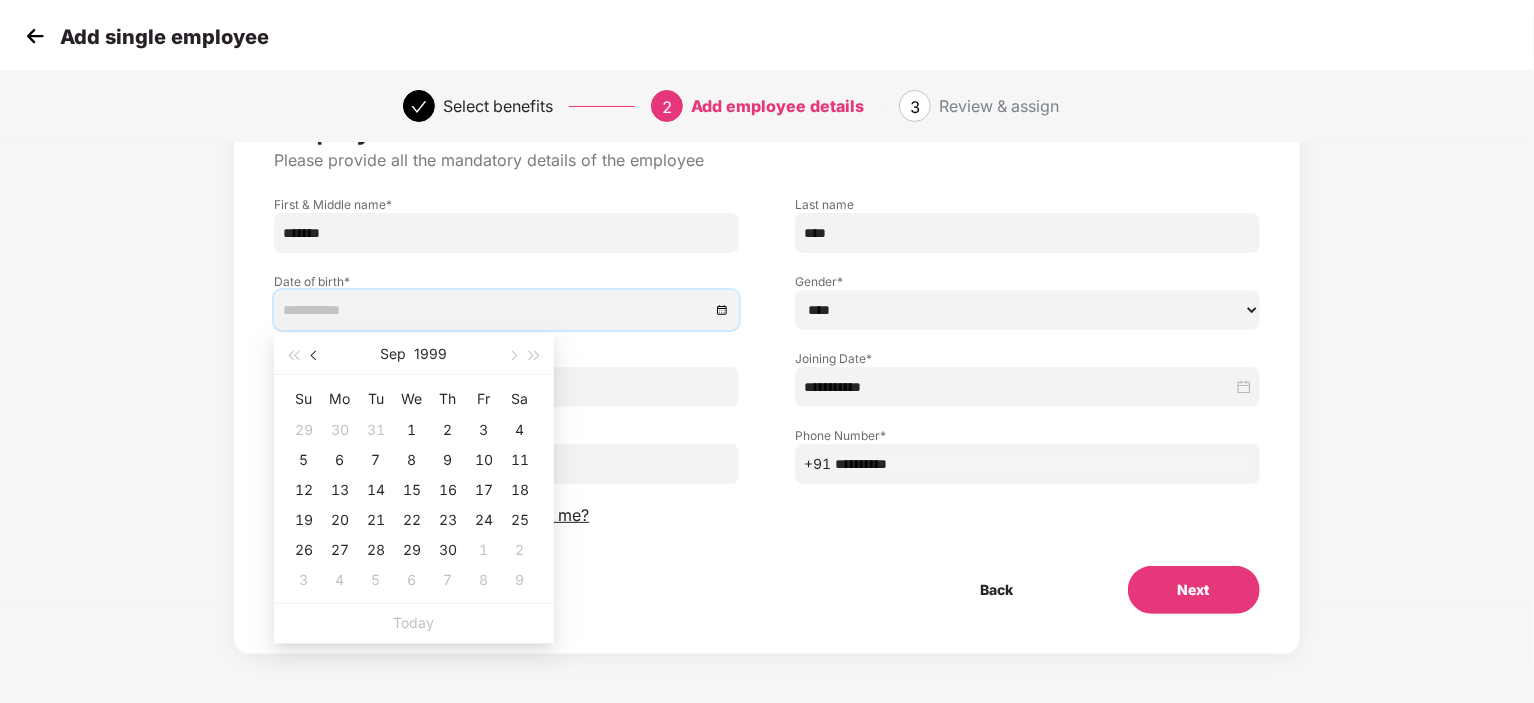 click at bounding box center (316, 356) 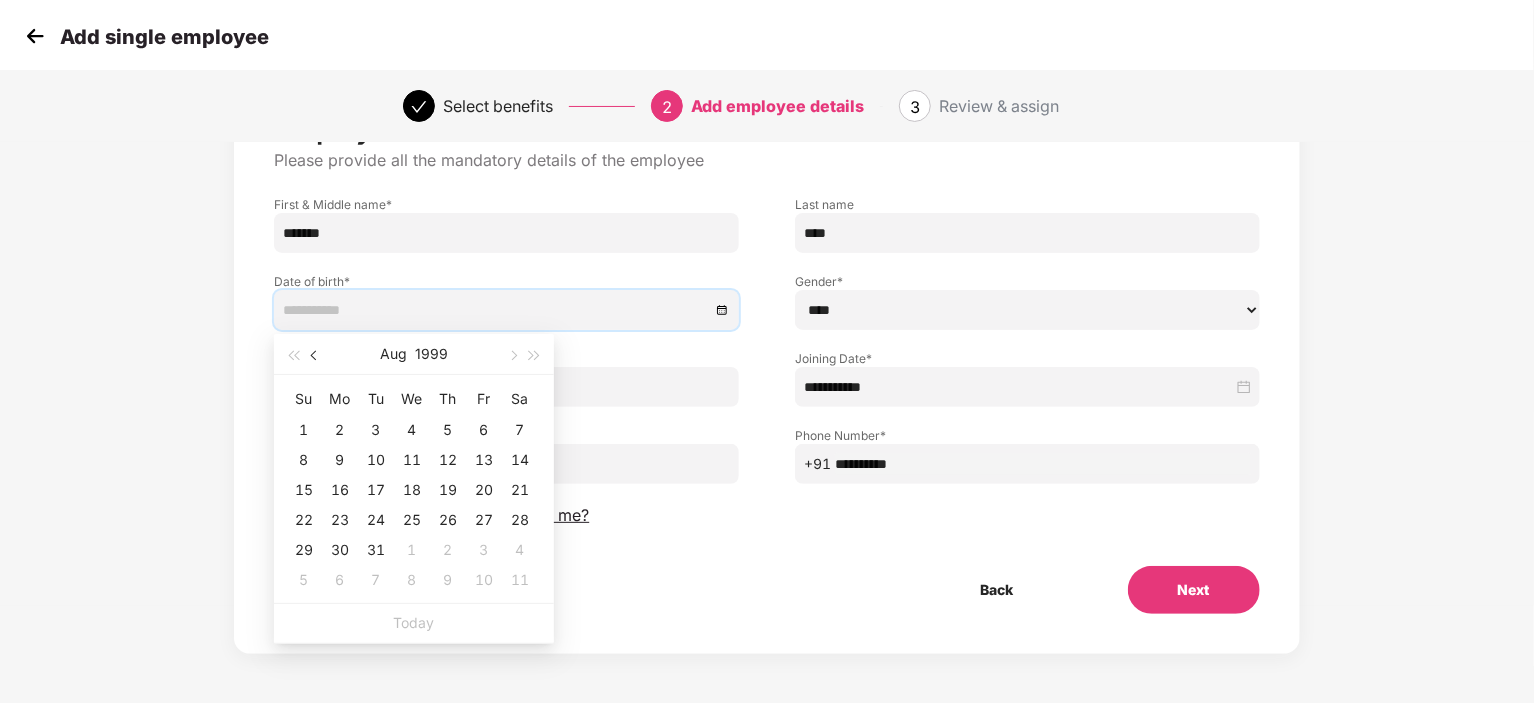 click at bounding box center (316, 356) 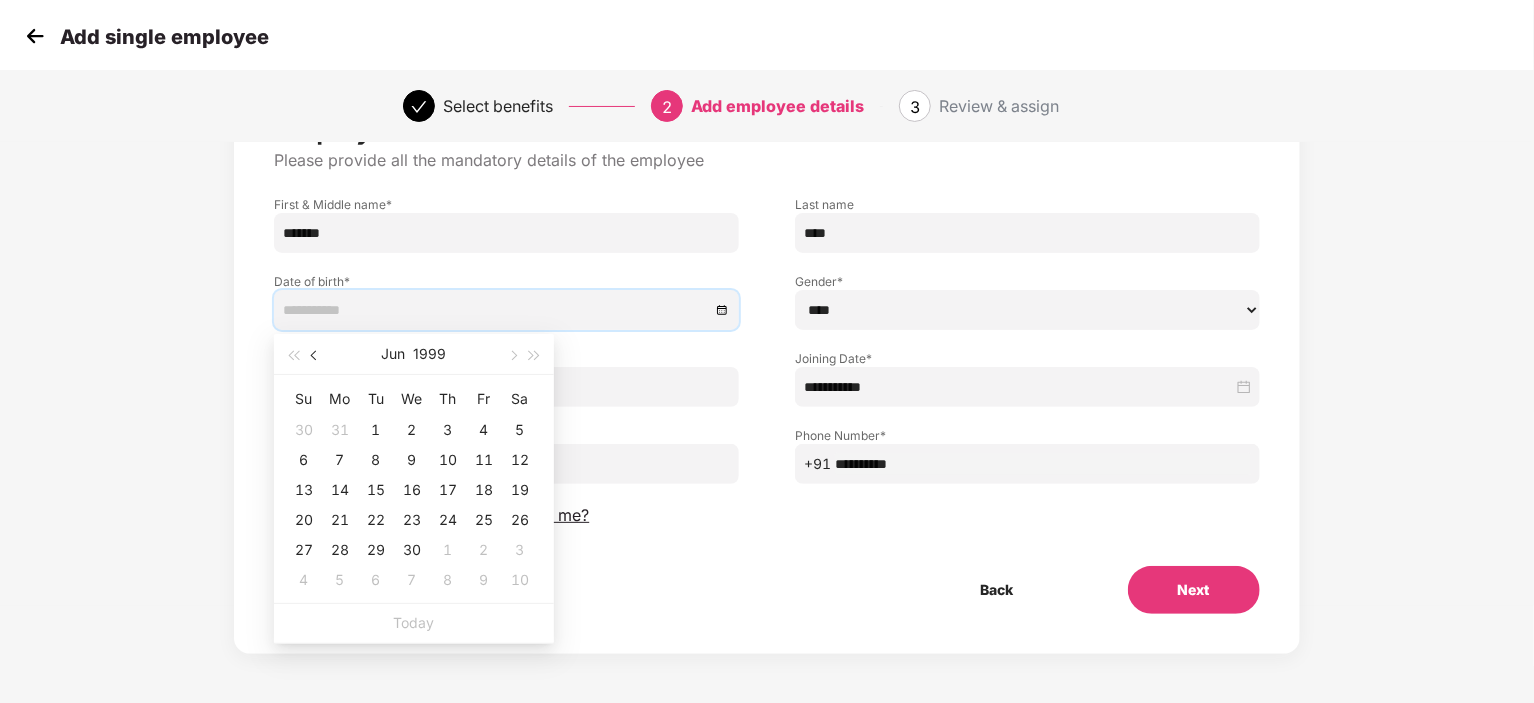 click at bounding box center (316, 356) 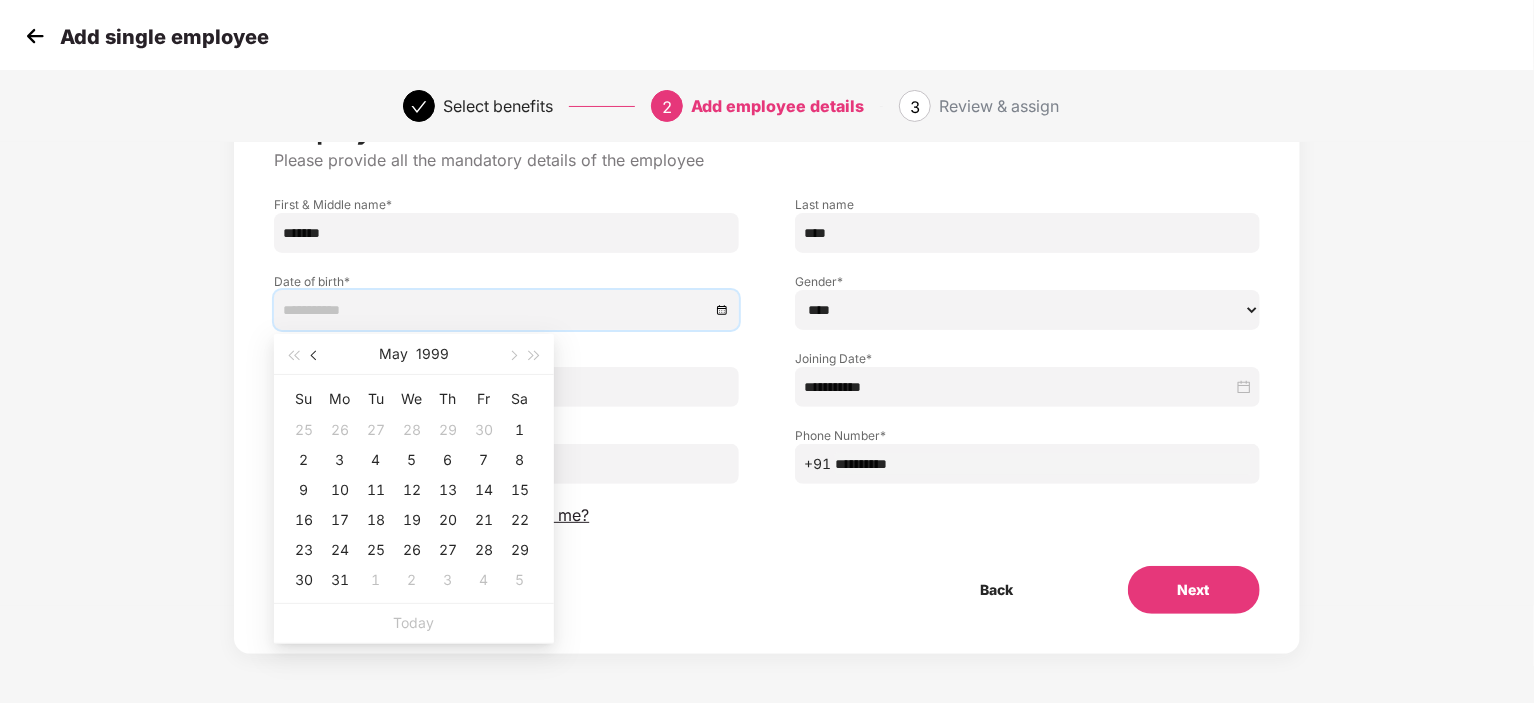 click at bounding box center (316, 356) 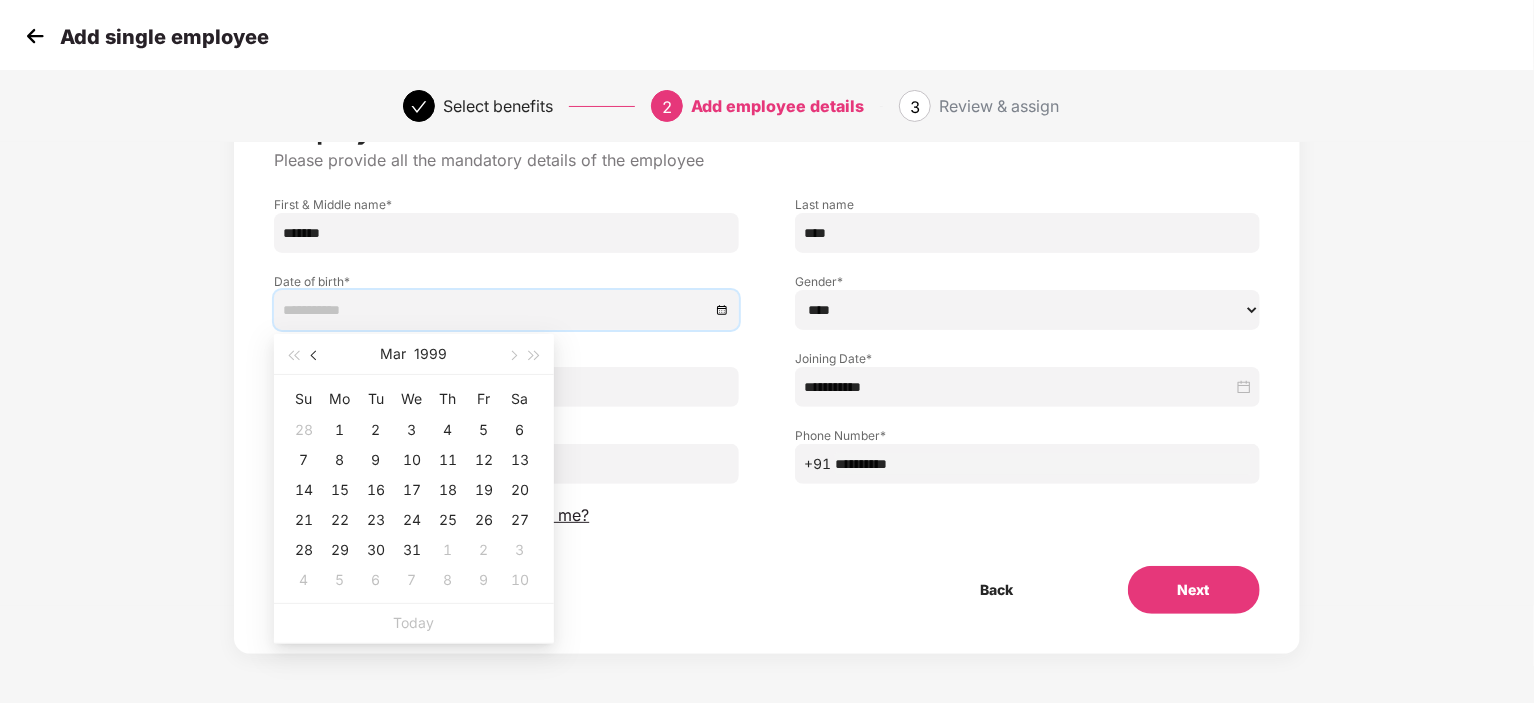 click at bounding box center [316, 356] 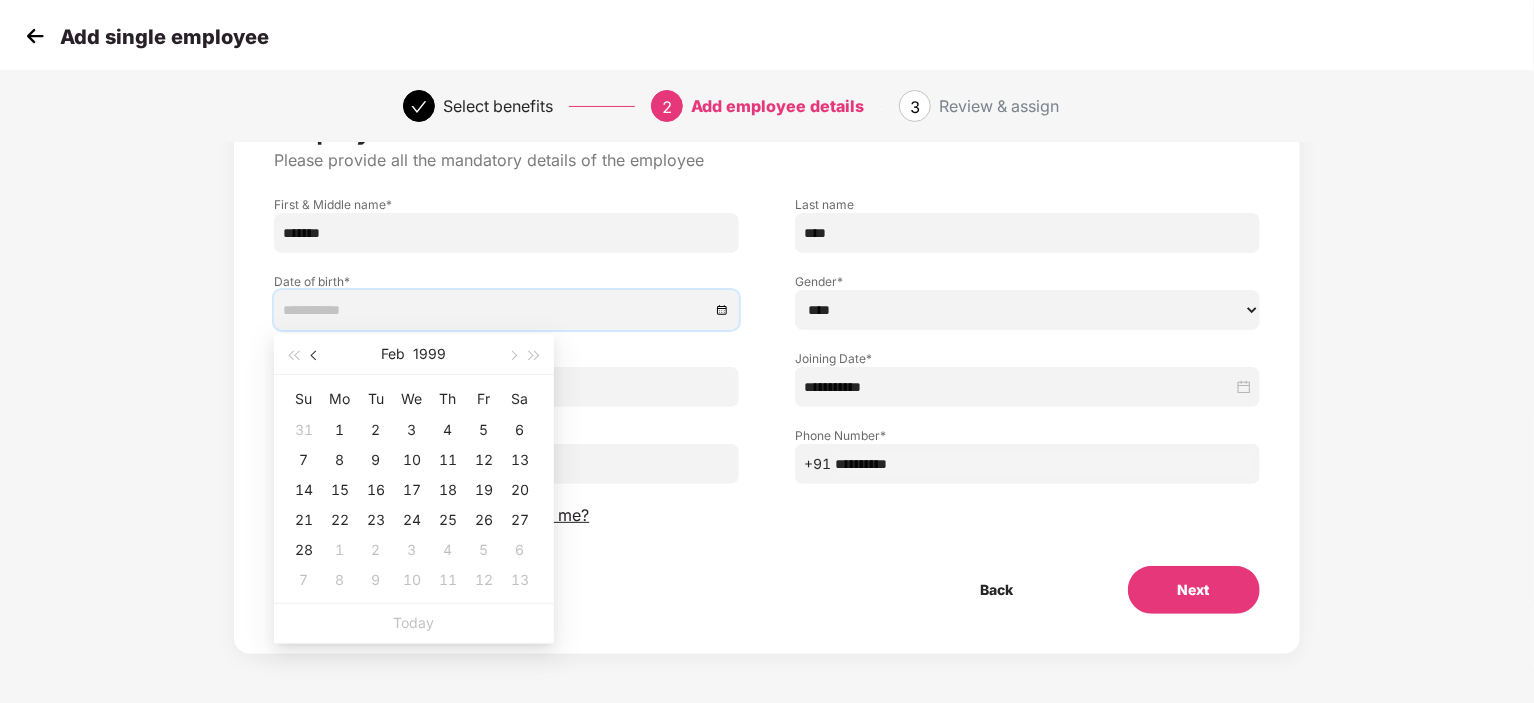 click at bounding box center [316, 356] 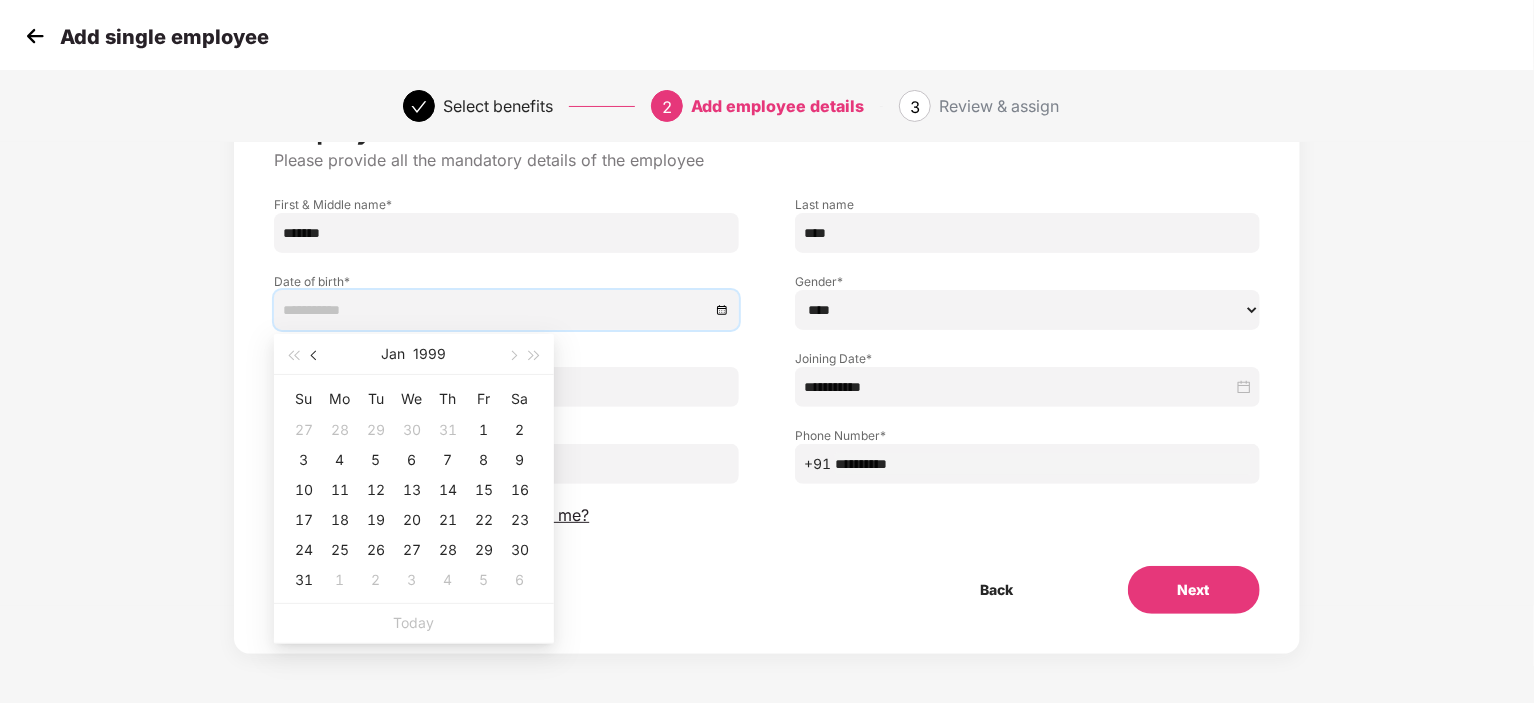 click at bounding box center (316, 356) 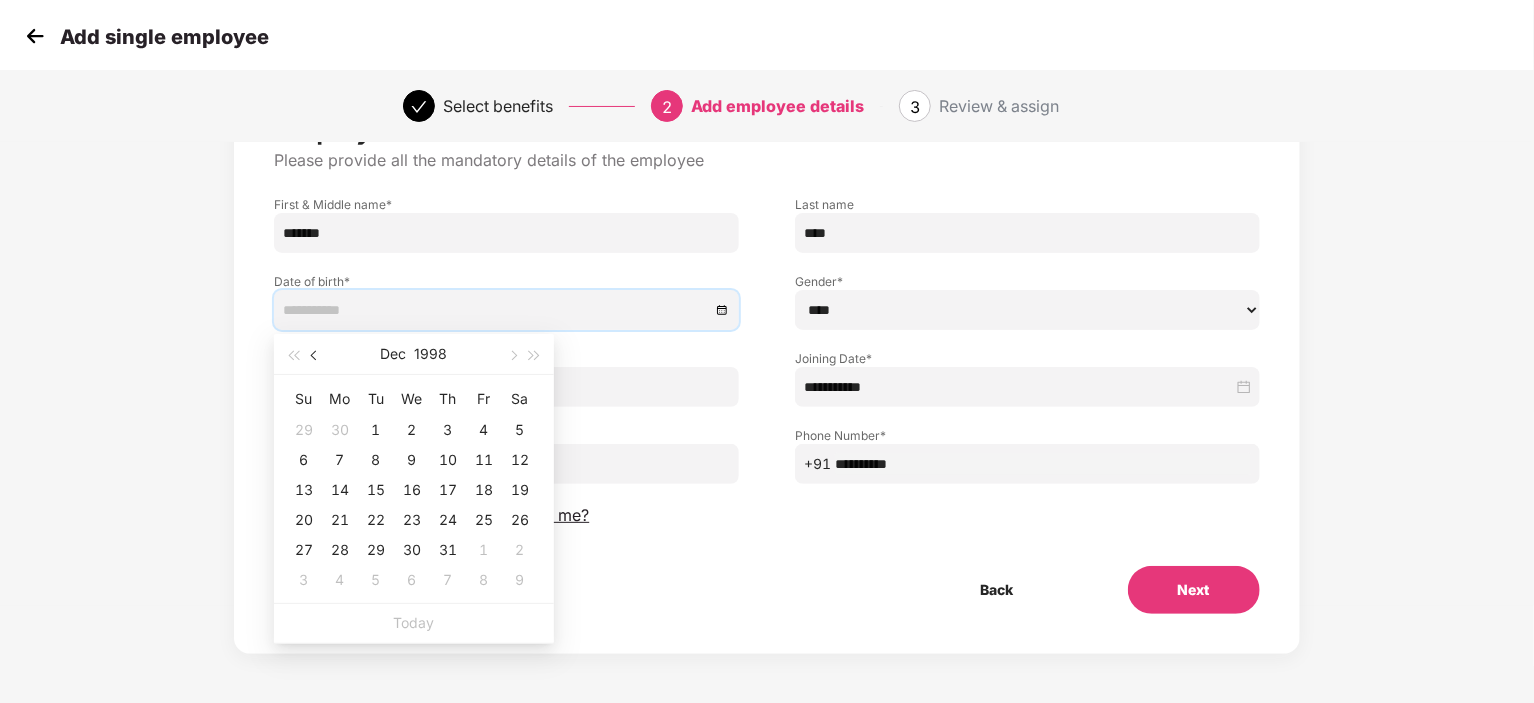 click at bounding box center [316, 356] 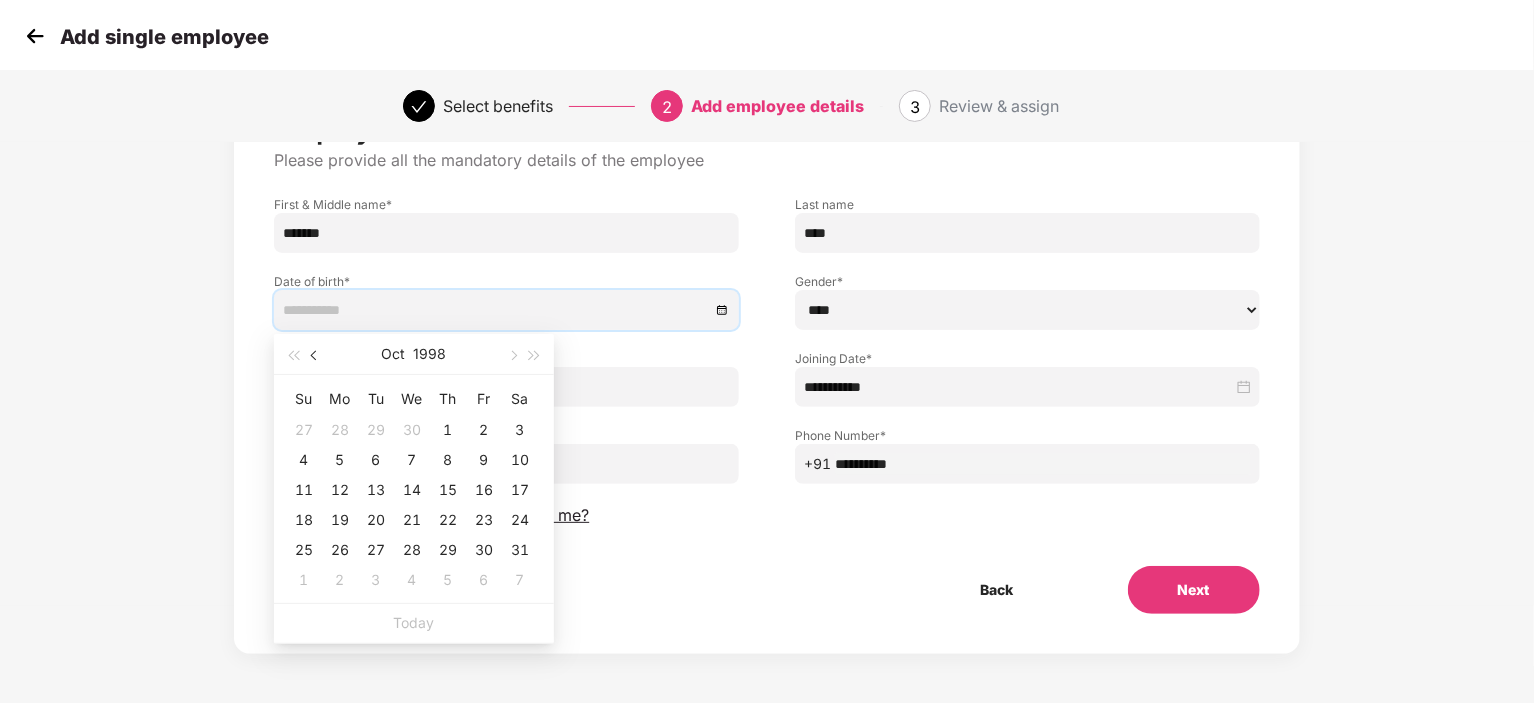 click at bounding box center (316, 356) 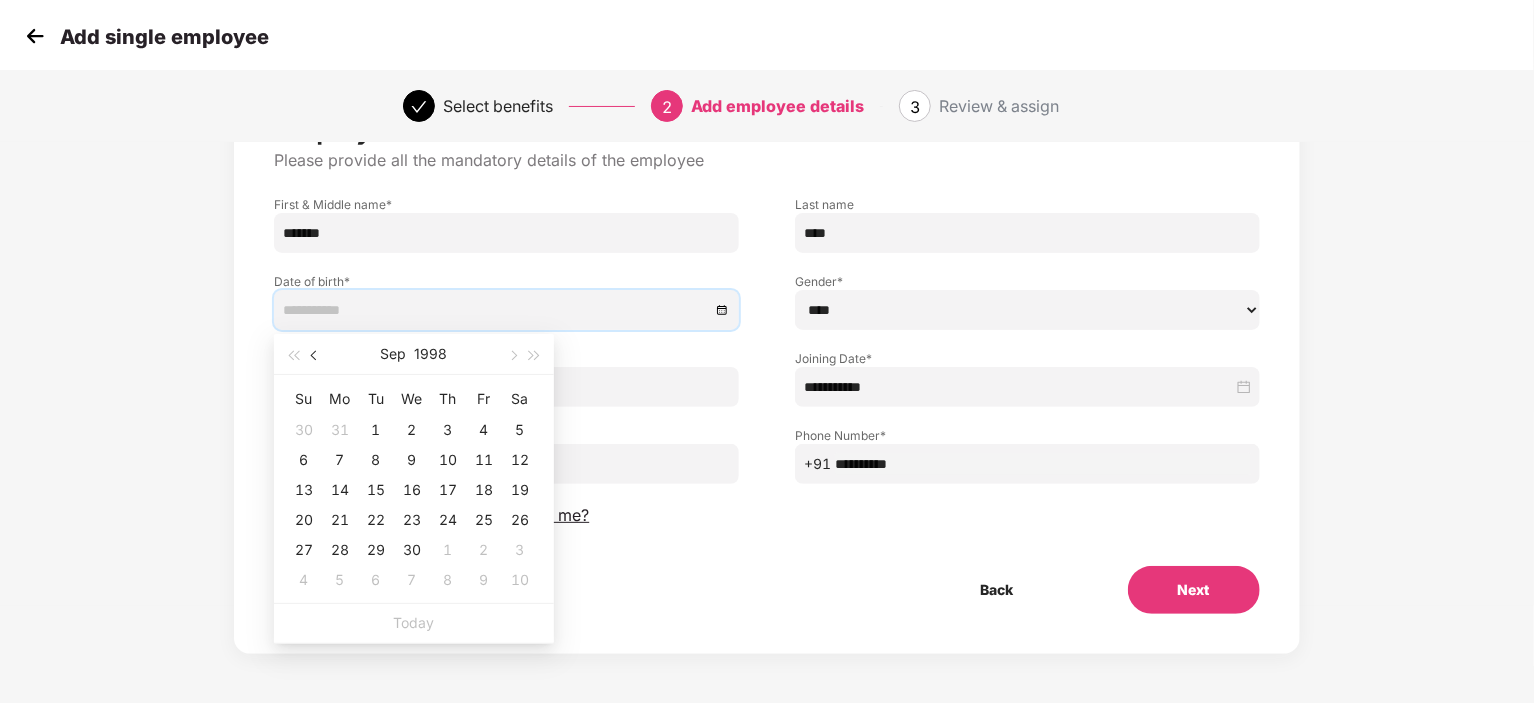 click at bounding box center [316, 356] 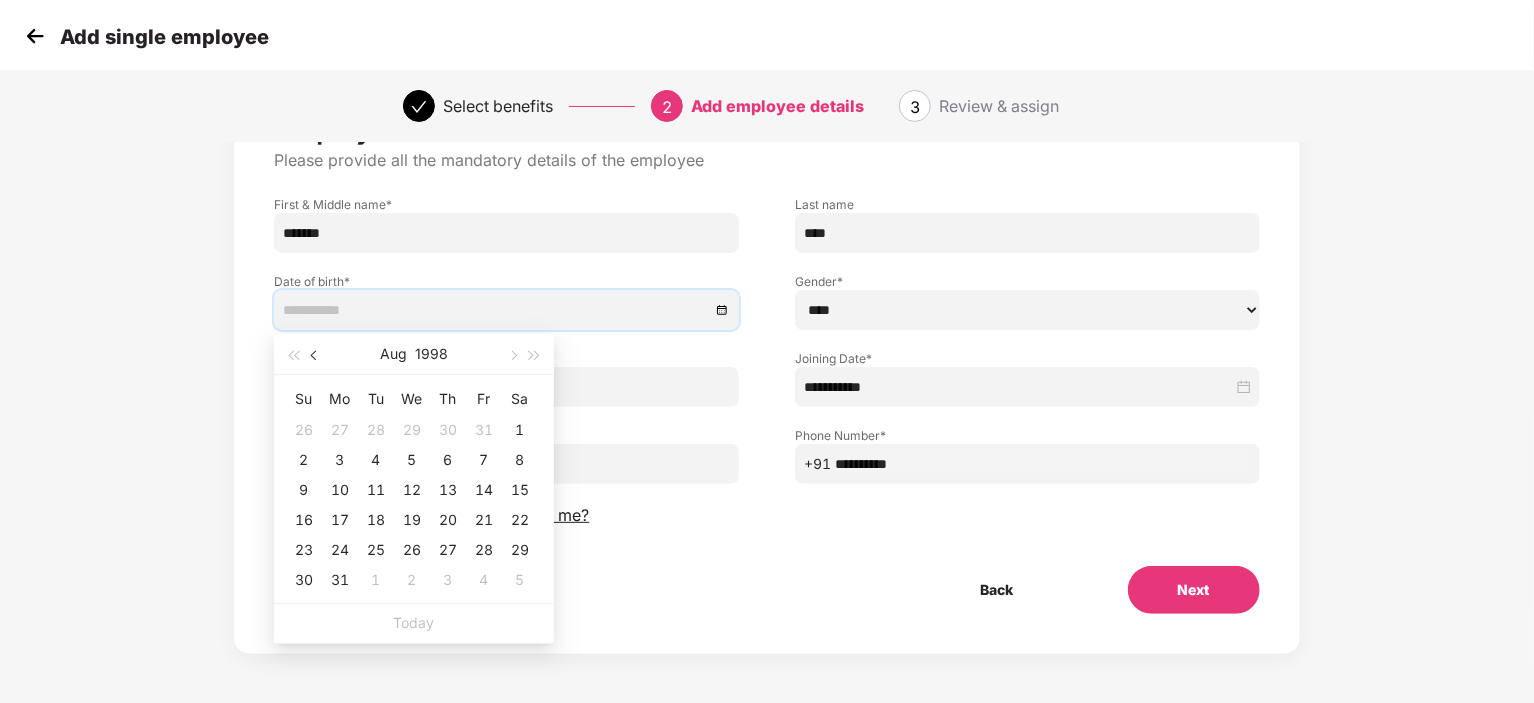 click at bounding box center [316, 356] 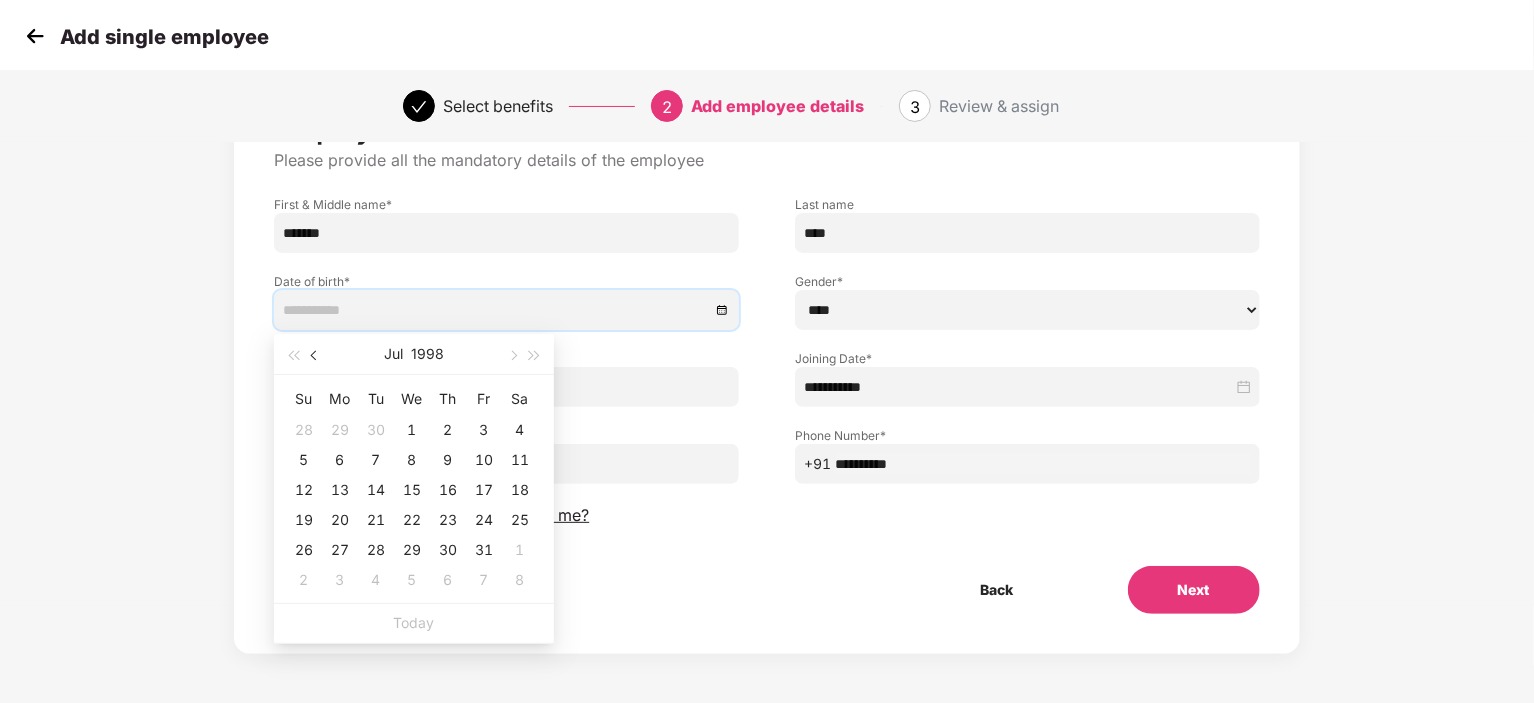 click at bounding box center [316, 356] 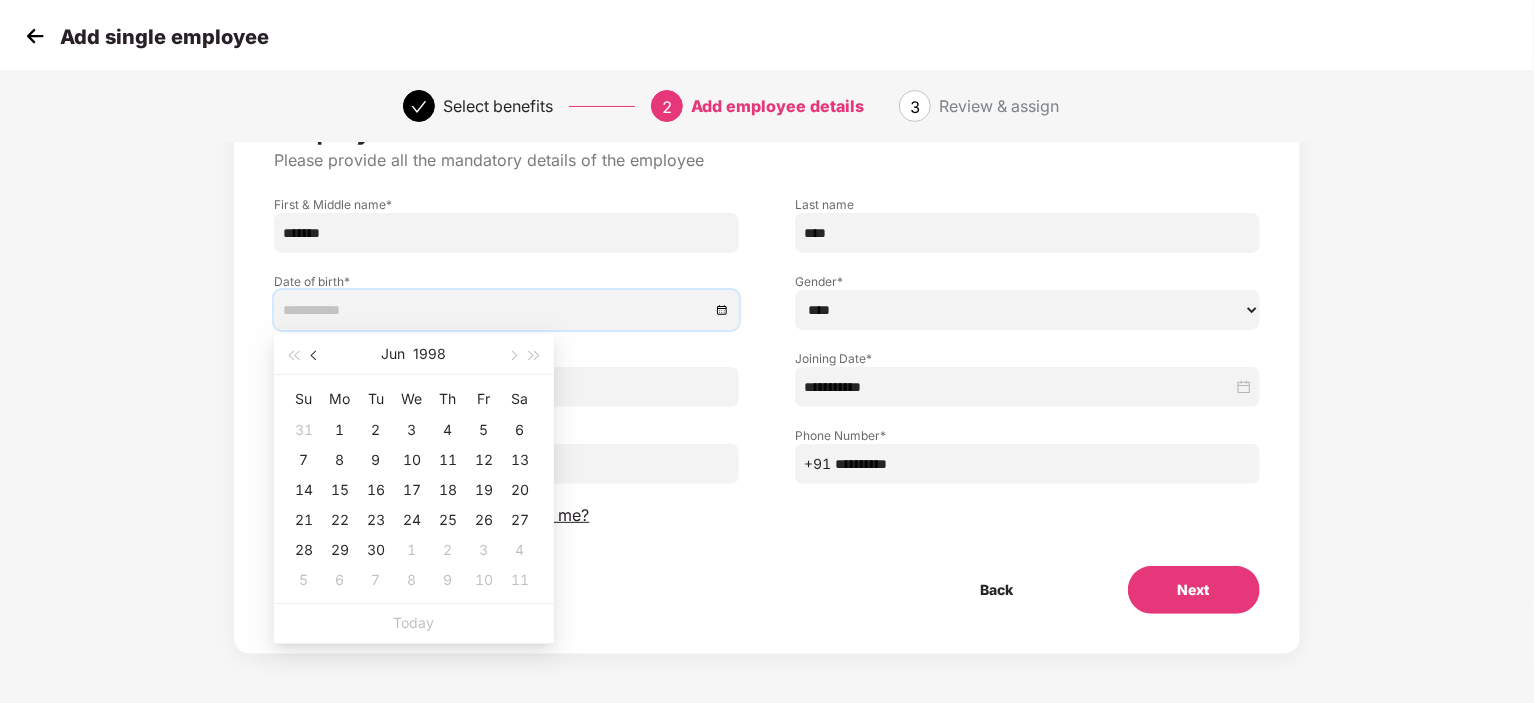 click at bounding box center (316, 356) 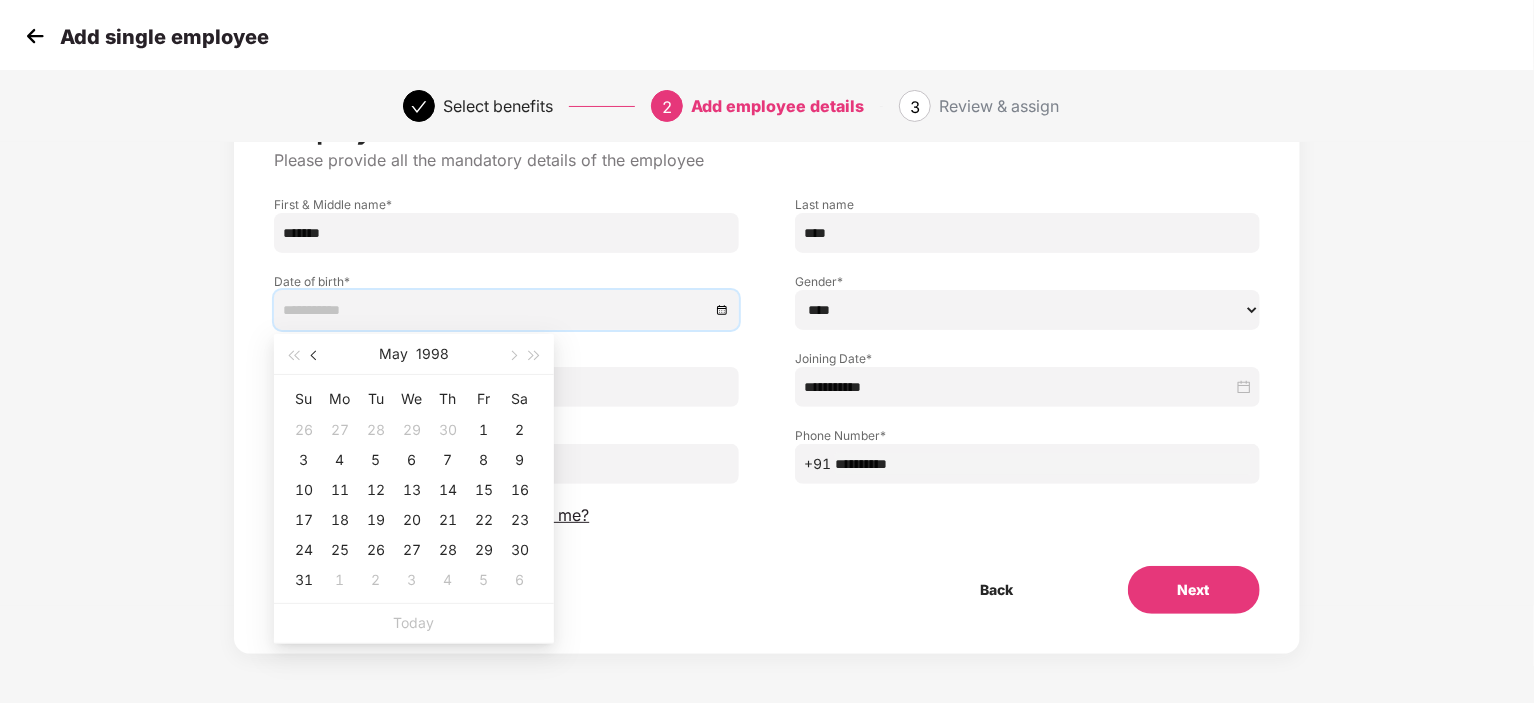 click at bounding box center [316, 356] 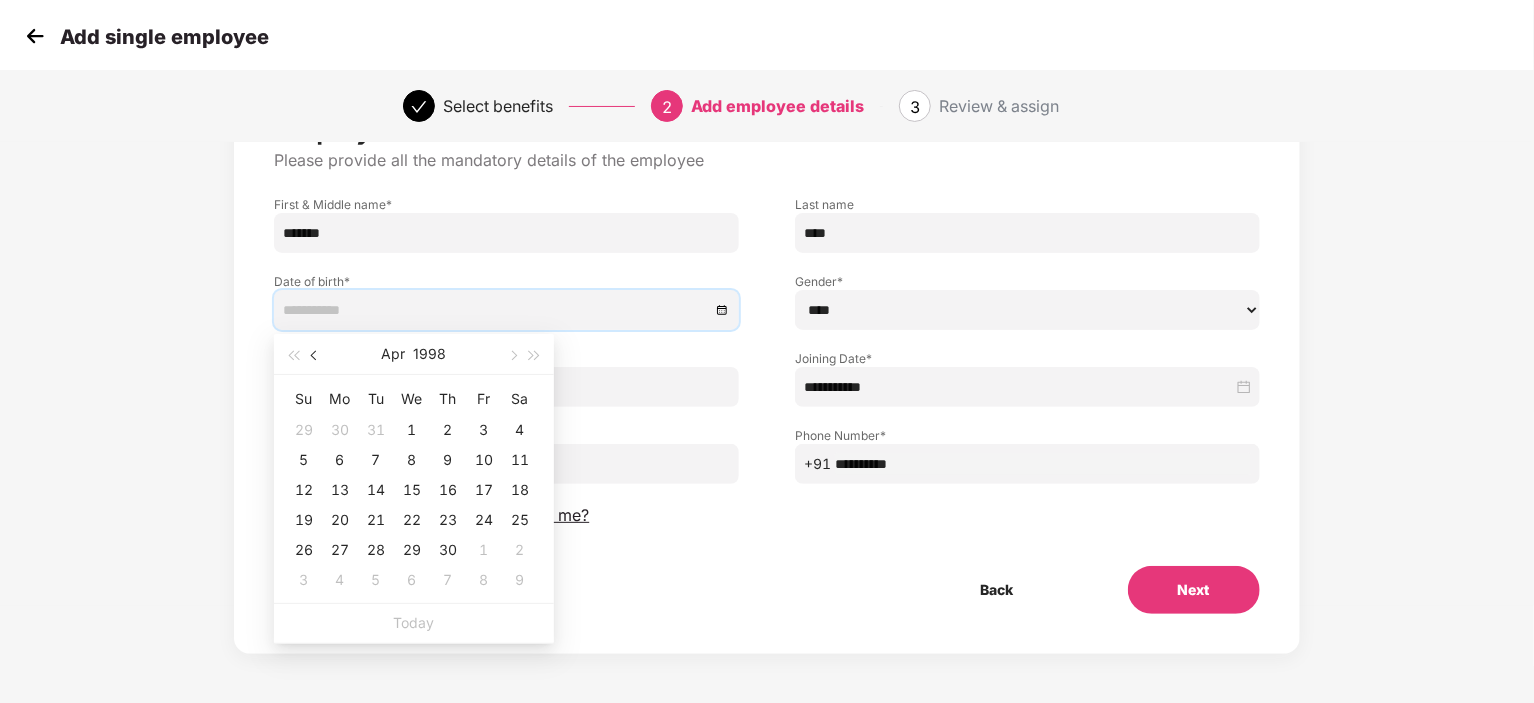 click at bounding box center (316, 356) 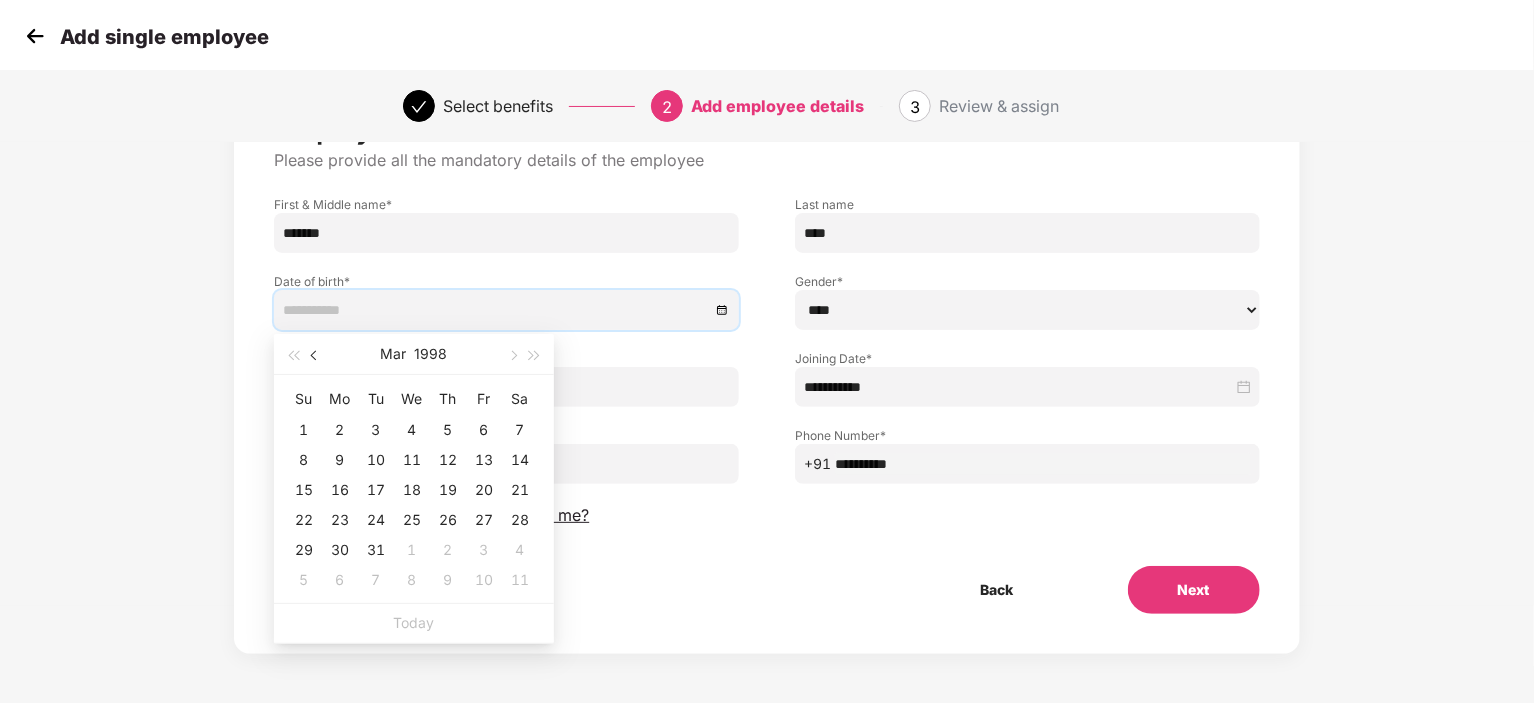 click at bounding box center [316, 356] 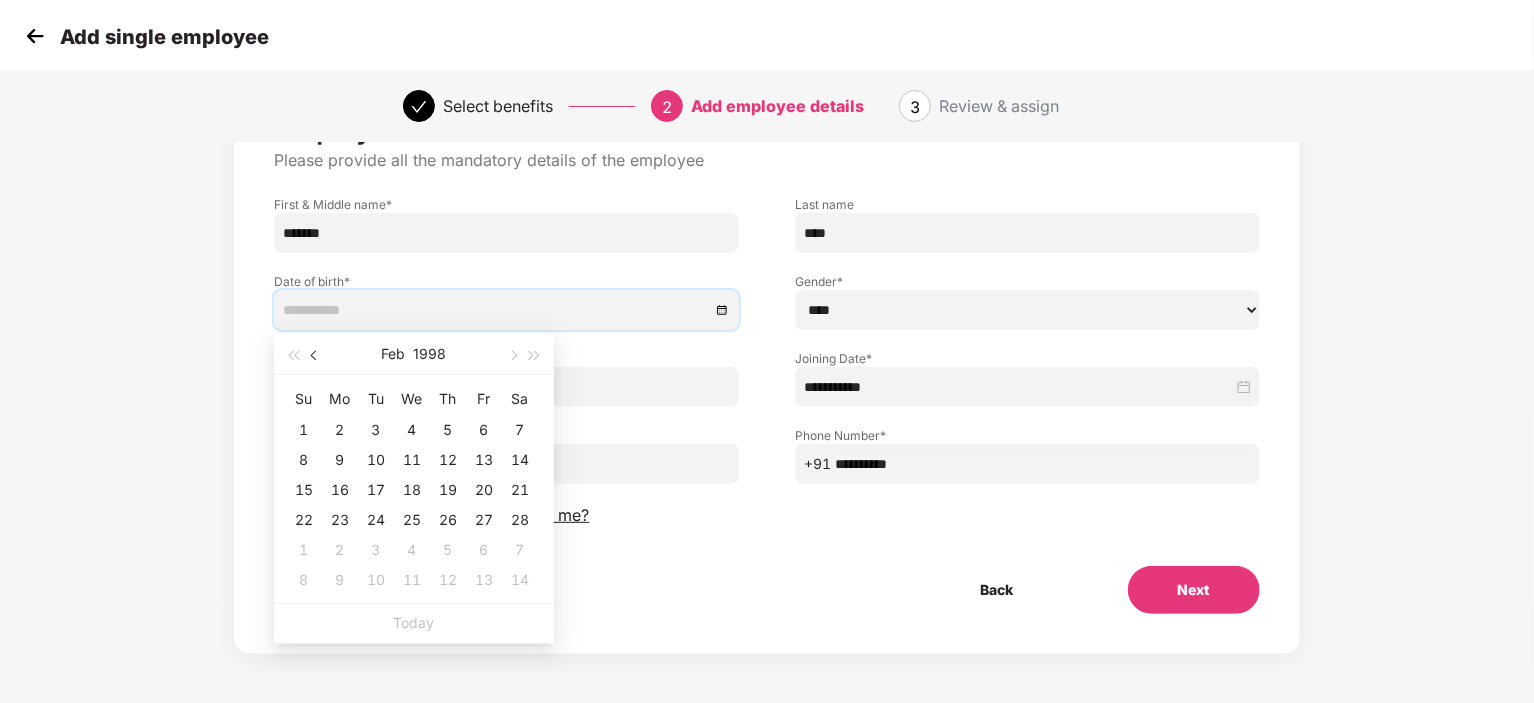 click at bounding box center [316, 356] 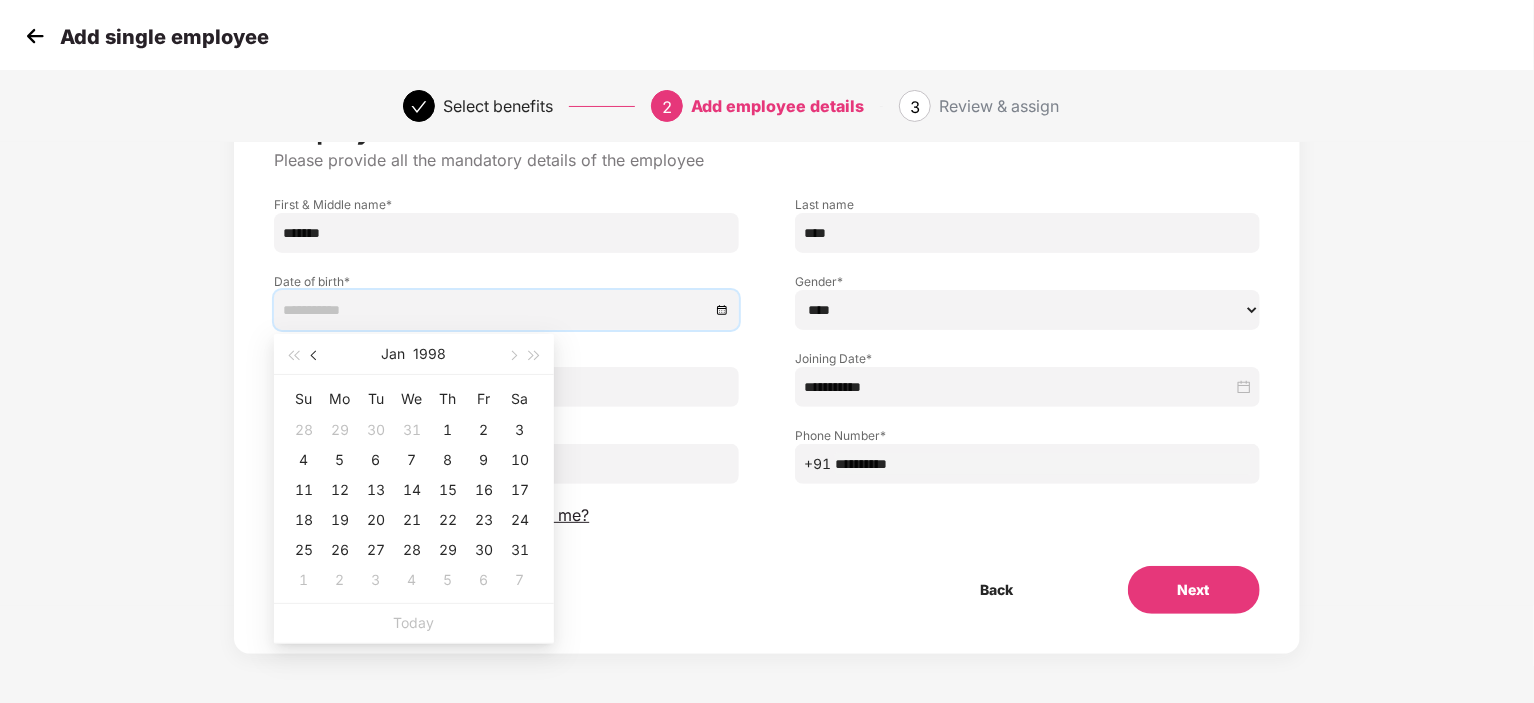 click at bounding box center (316, 356) 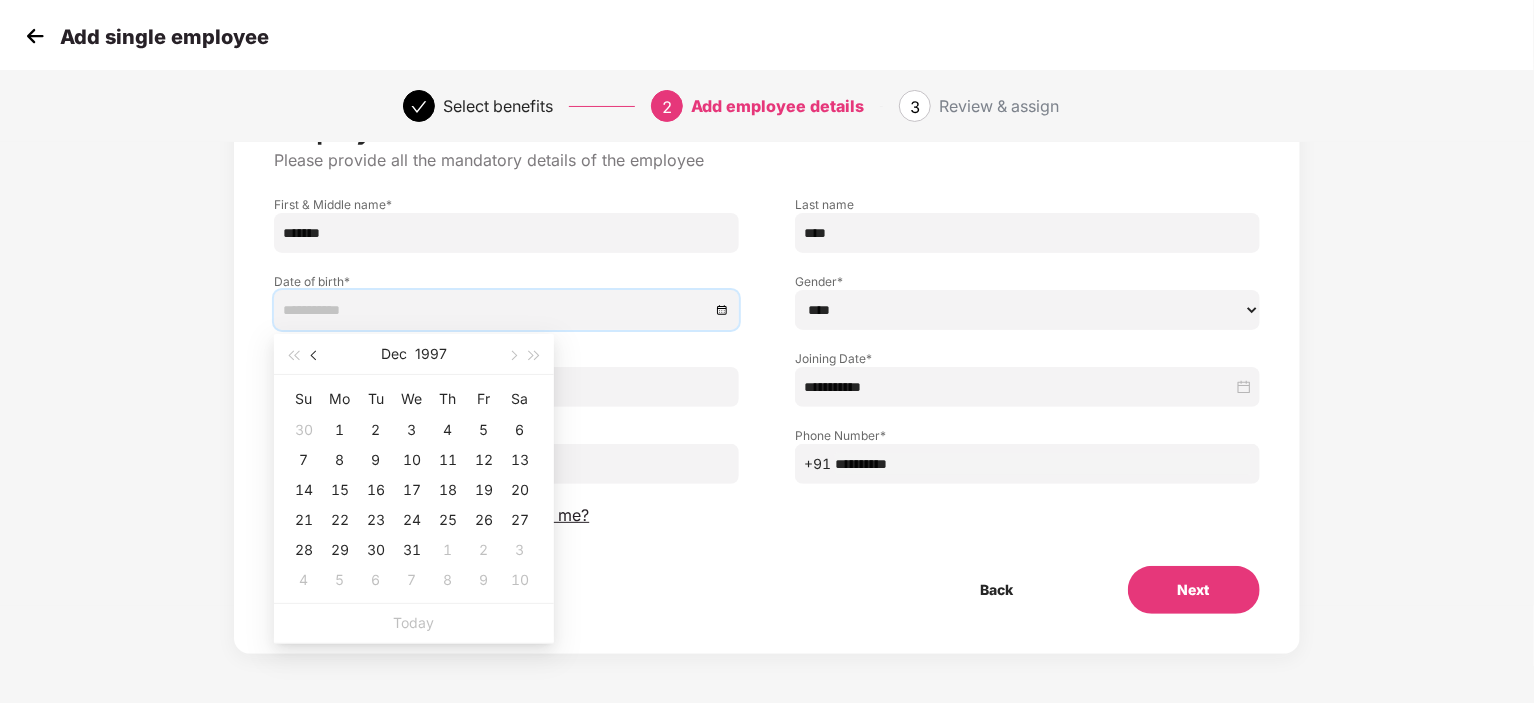 click at bounding box center (316, 356) 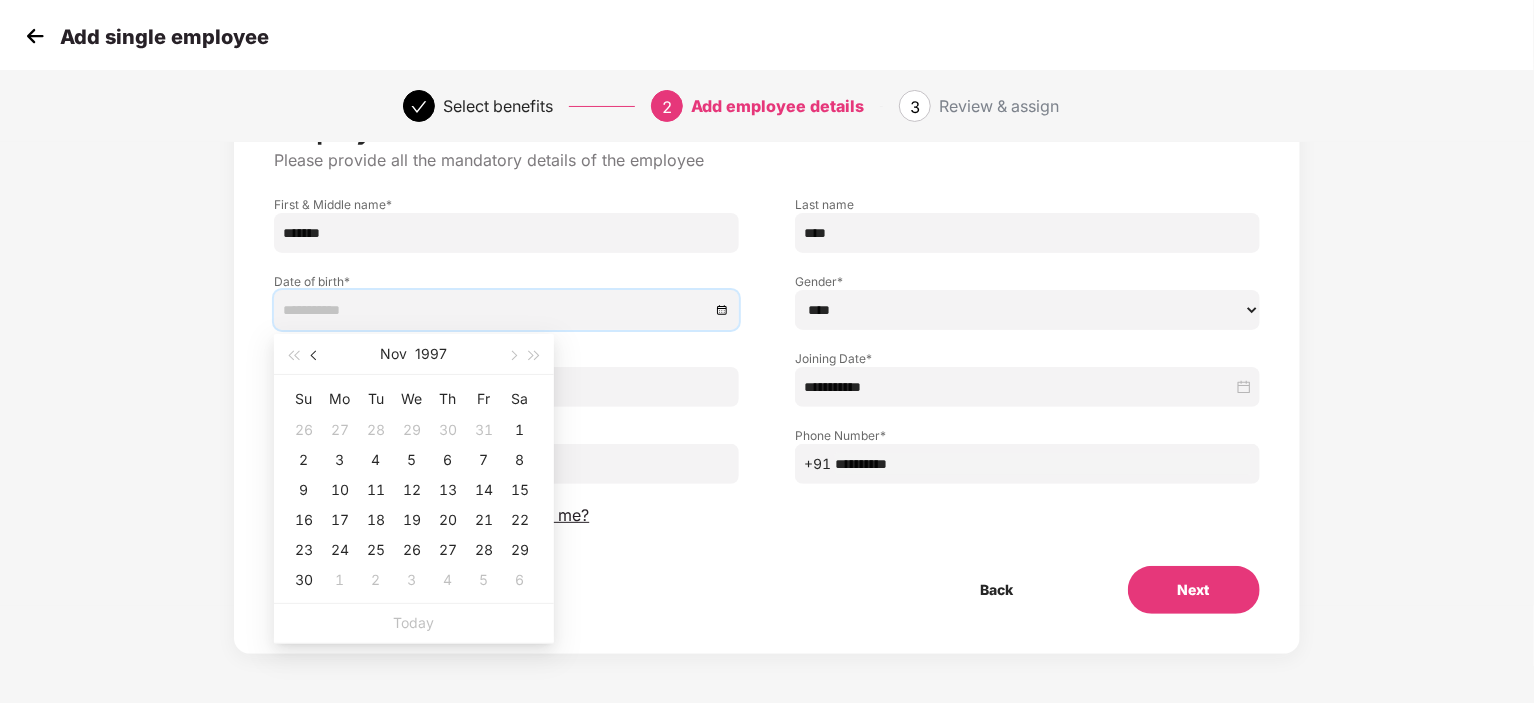 click at bounding box center [316, 356] 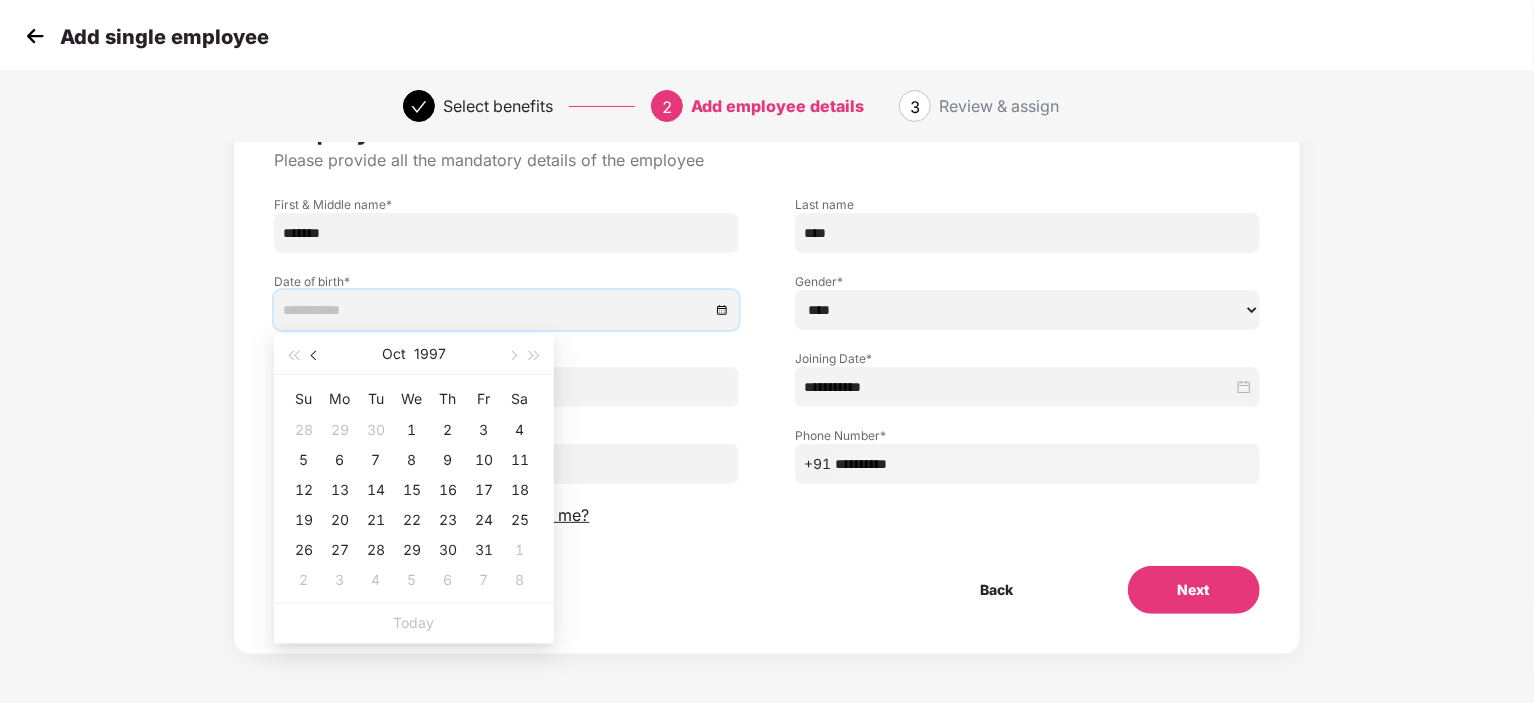 click at bounding box center (316, 356) 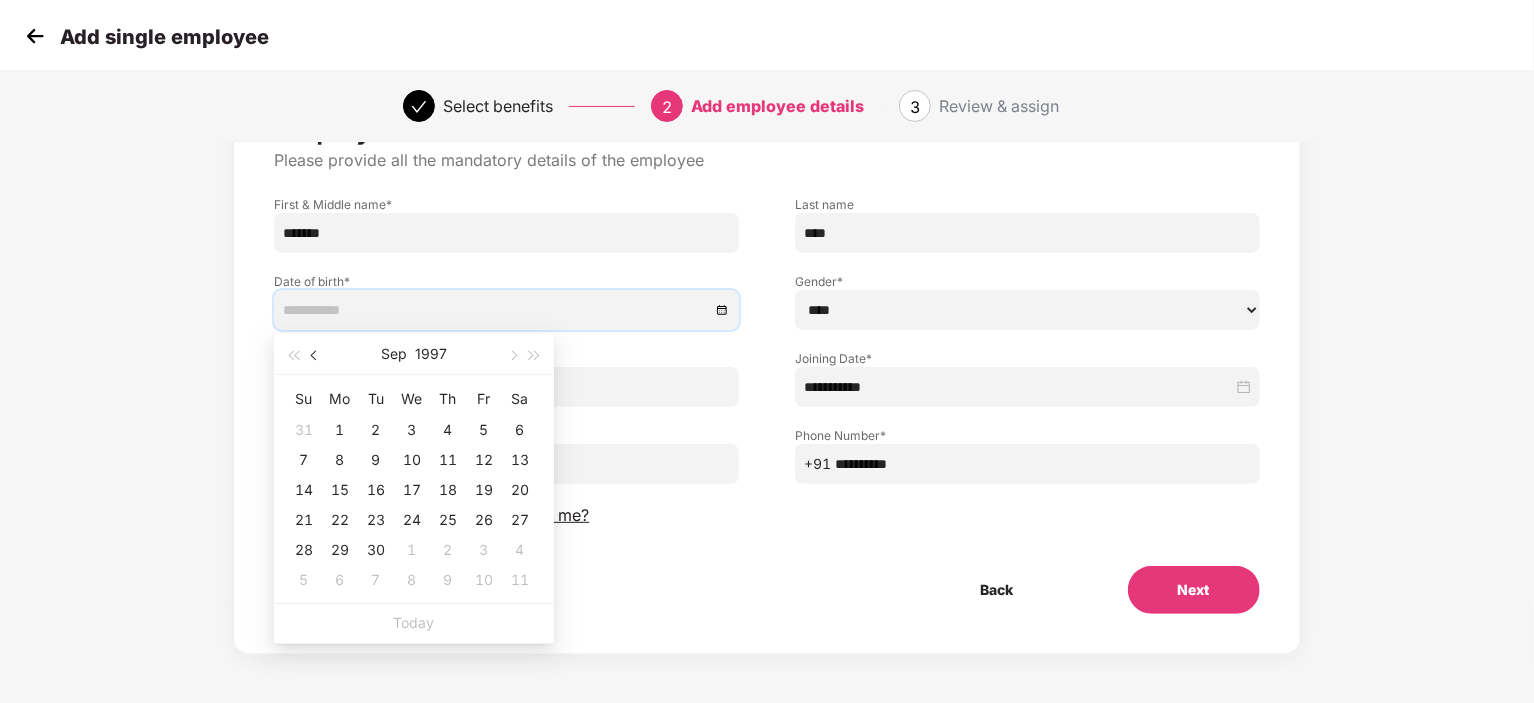 click at bounding box center (316, 356) 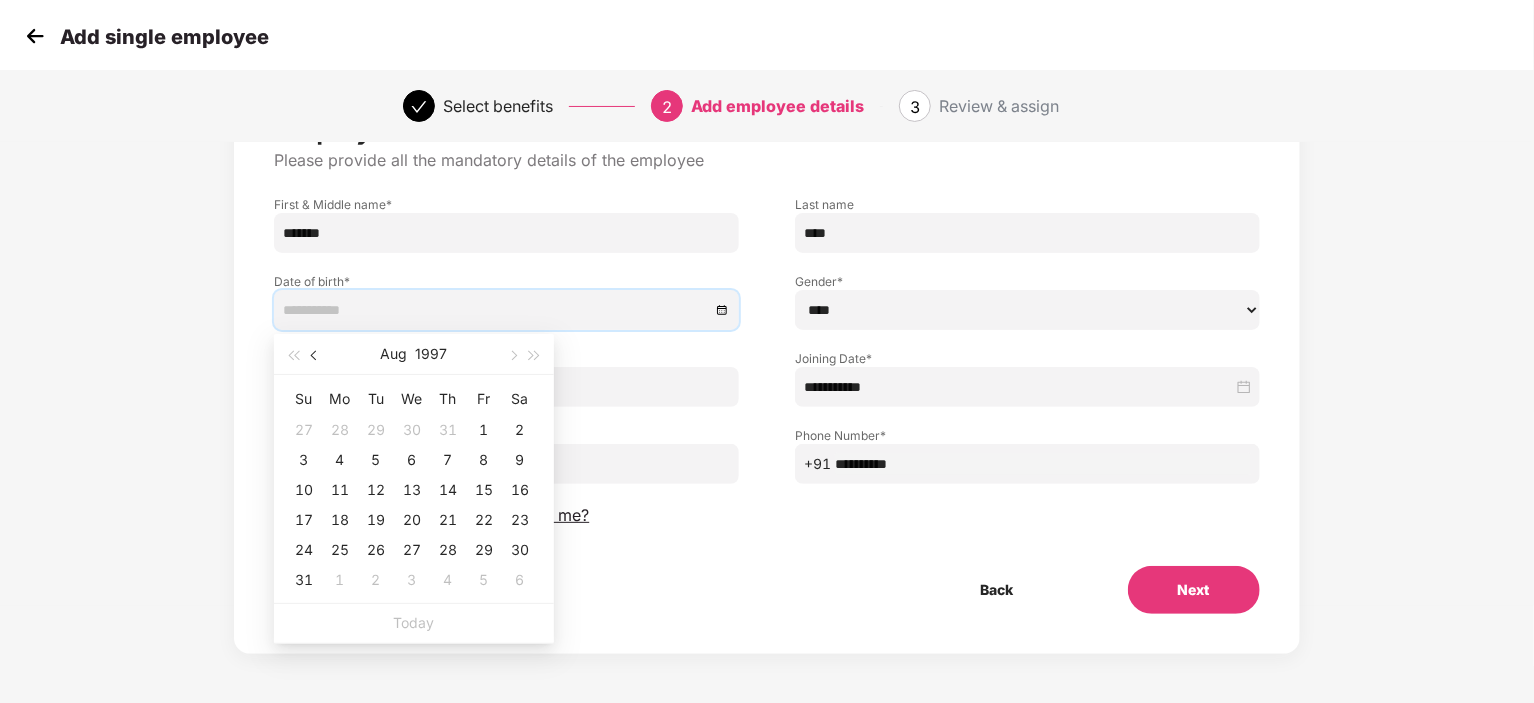 click at bounding box center (316, 356) 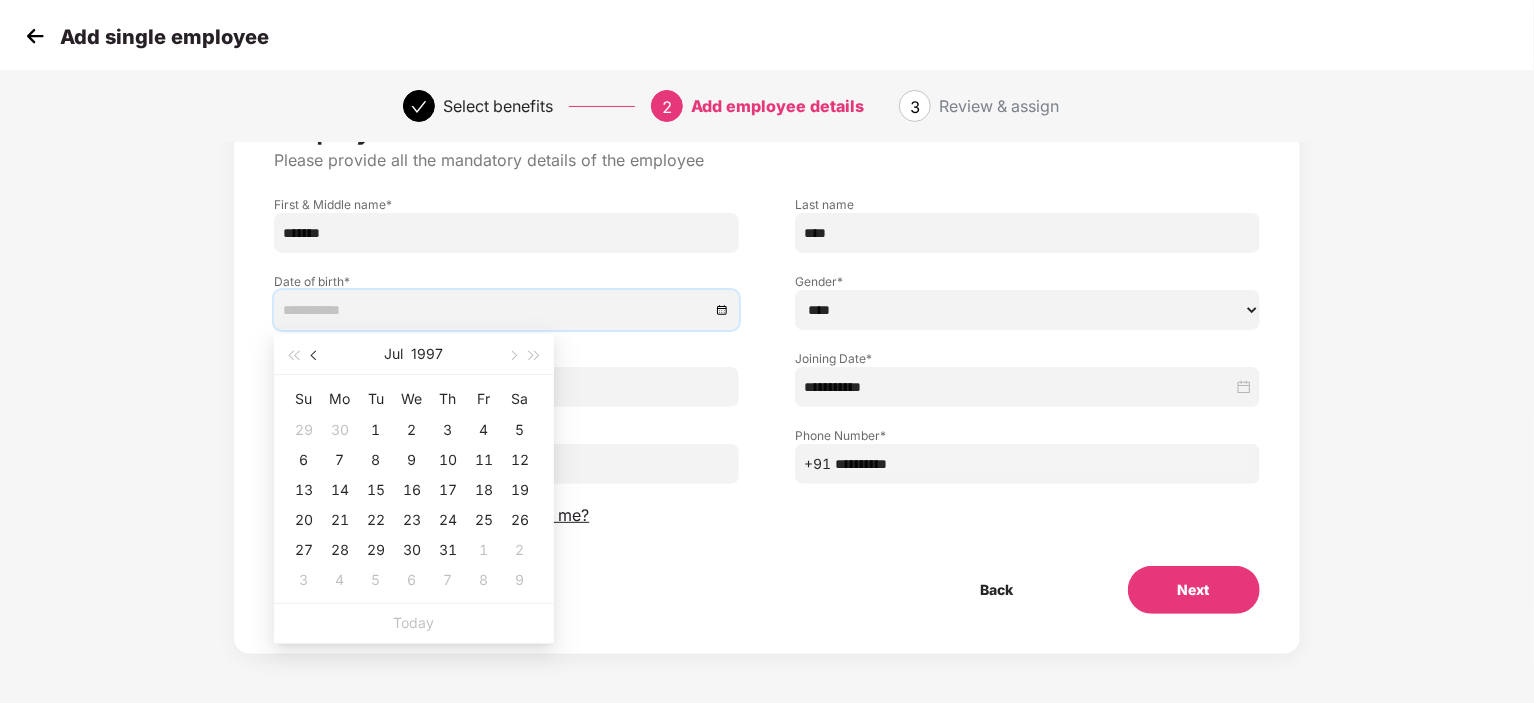click at bounding box center [316, 356] 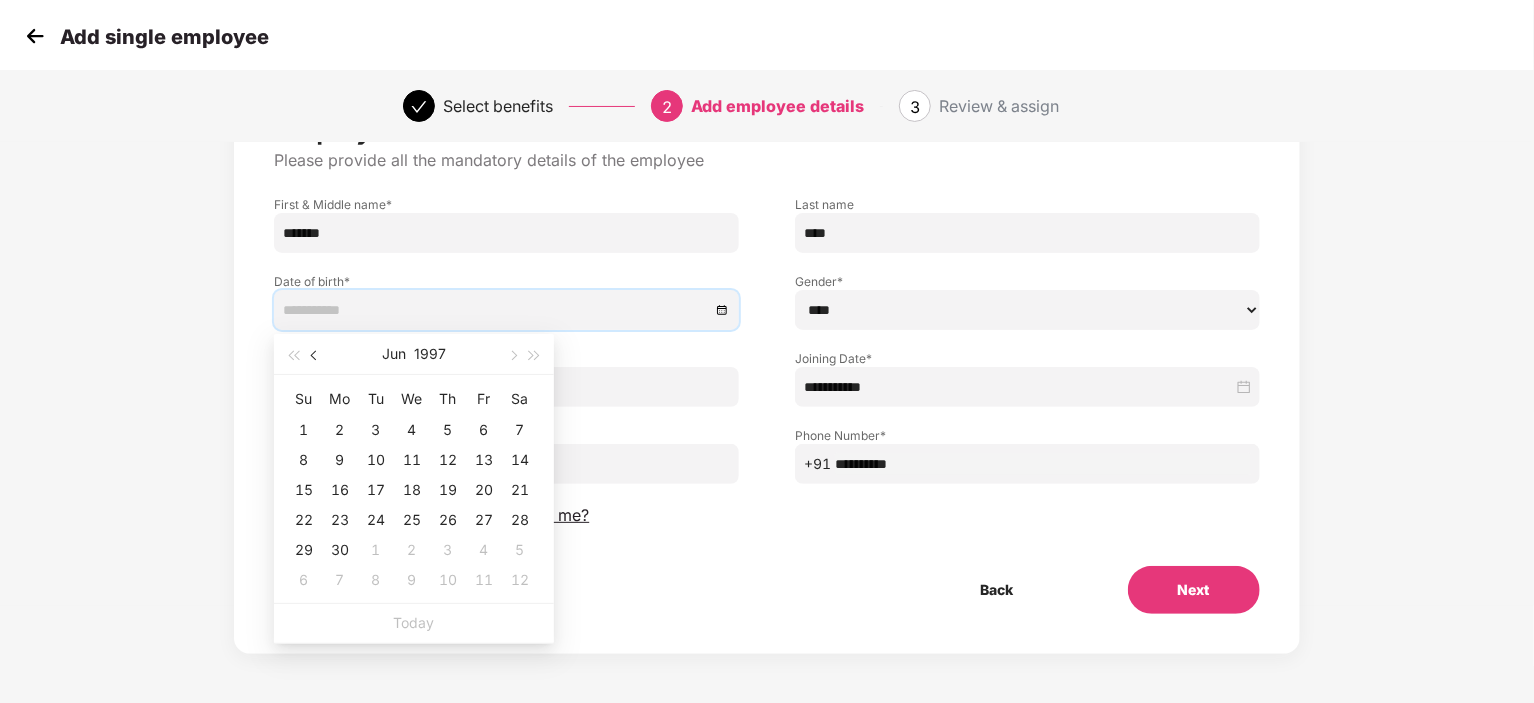 click at bounding box center (316, 356) 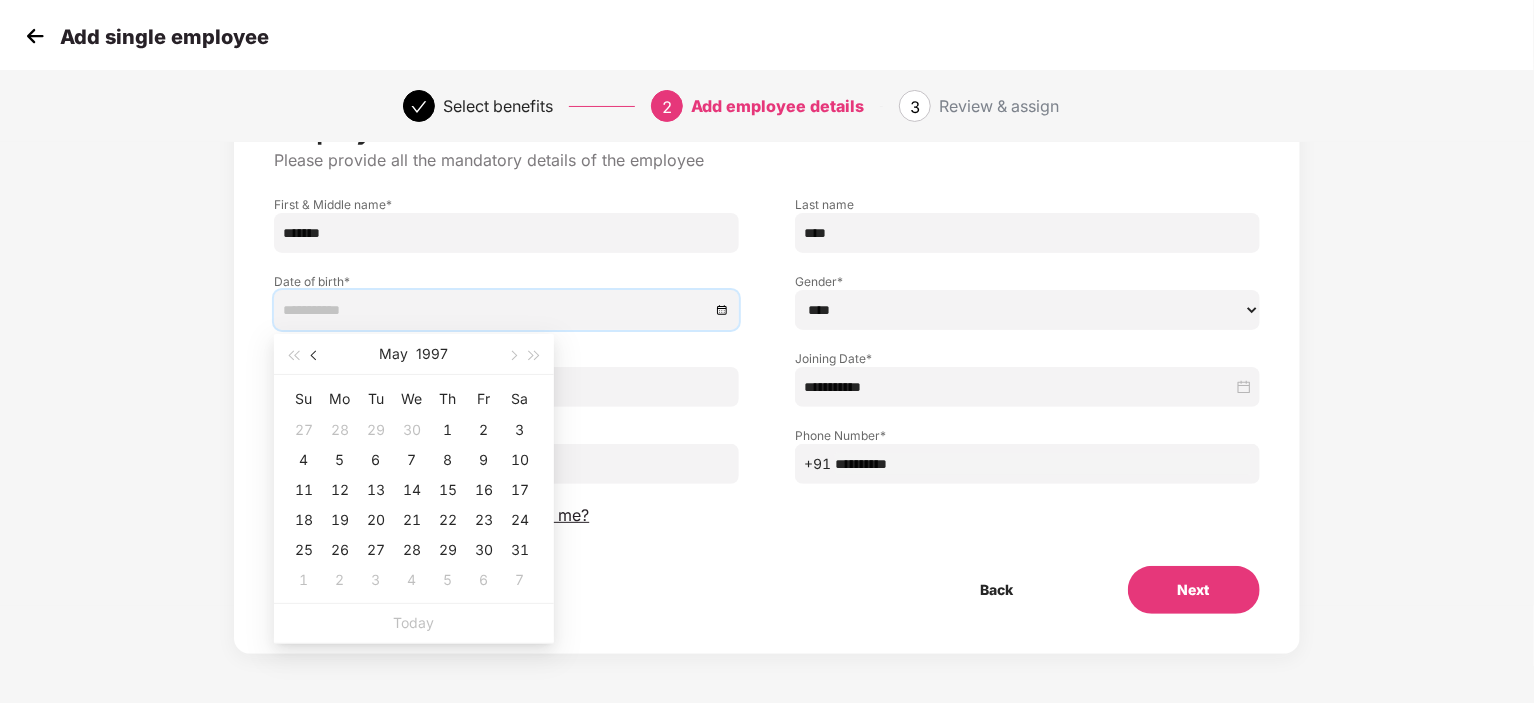 click at bounding box center [316, 356] 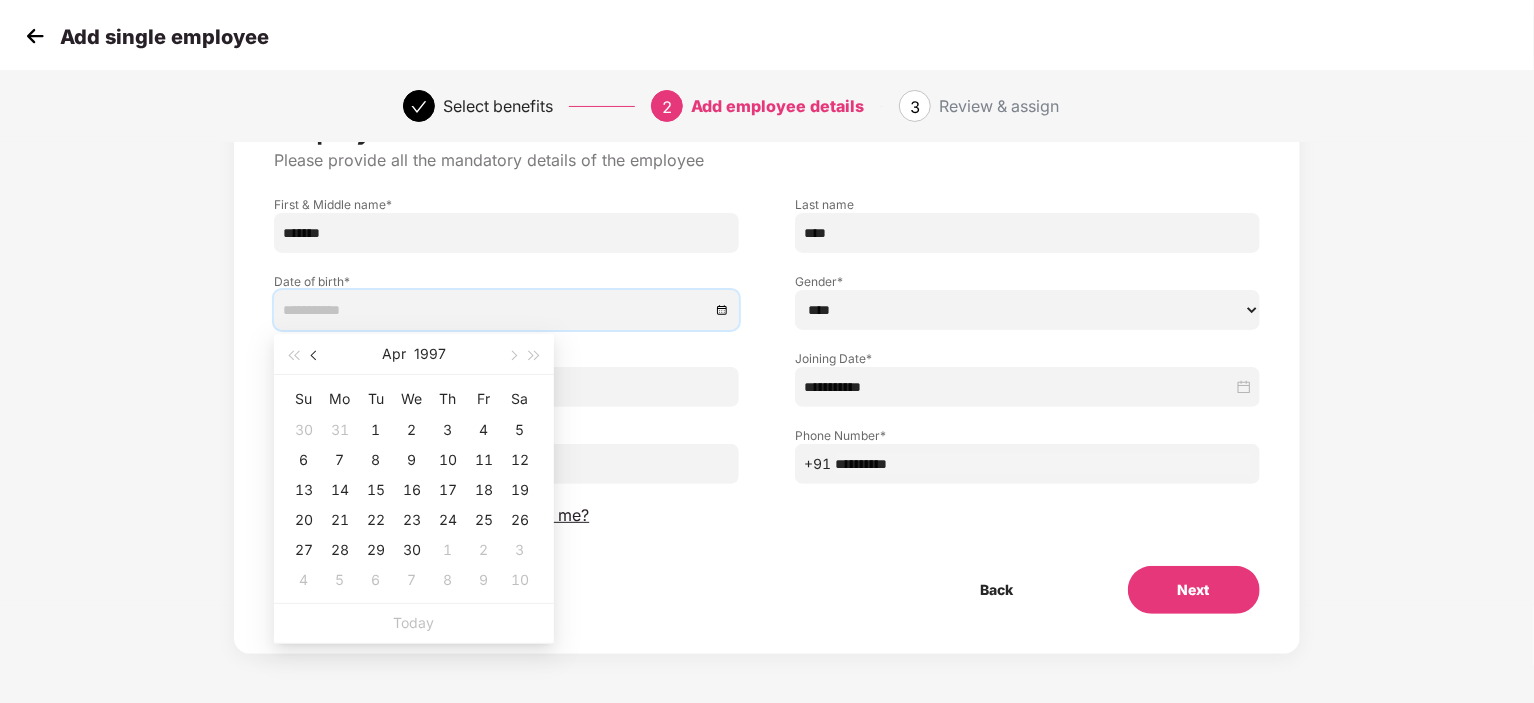 click at bounding box center (316, 356) 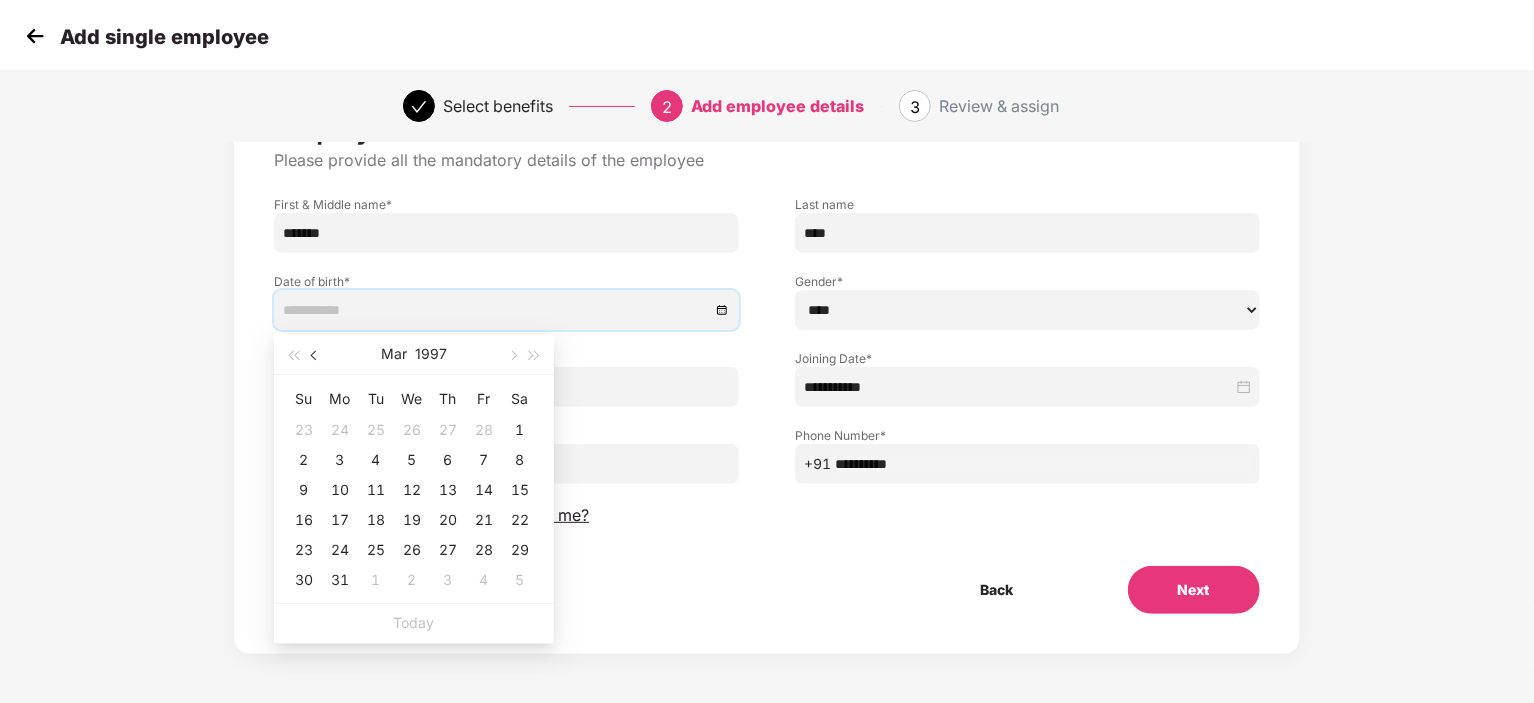 click at bounding box center [316, 356] 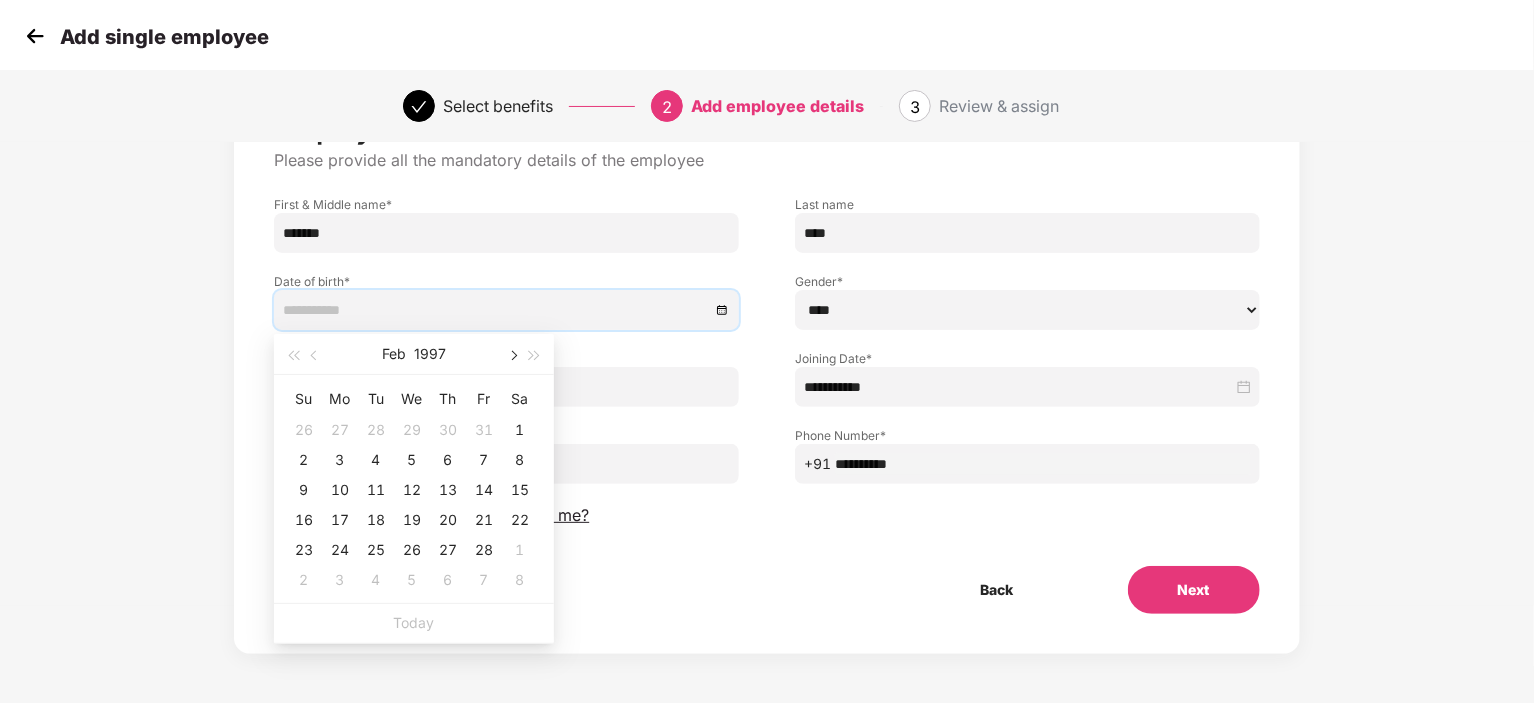 click at bounding box center (512, 354) 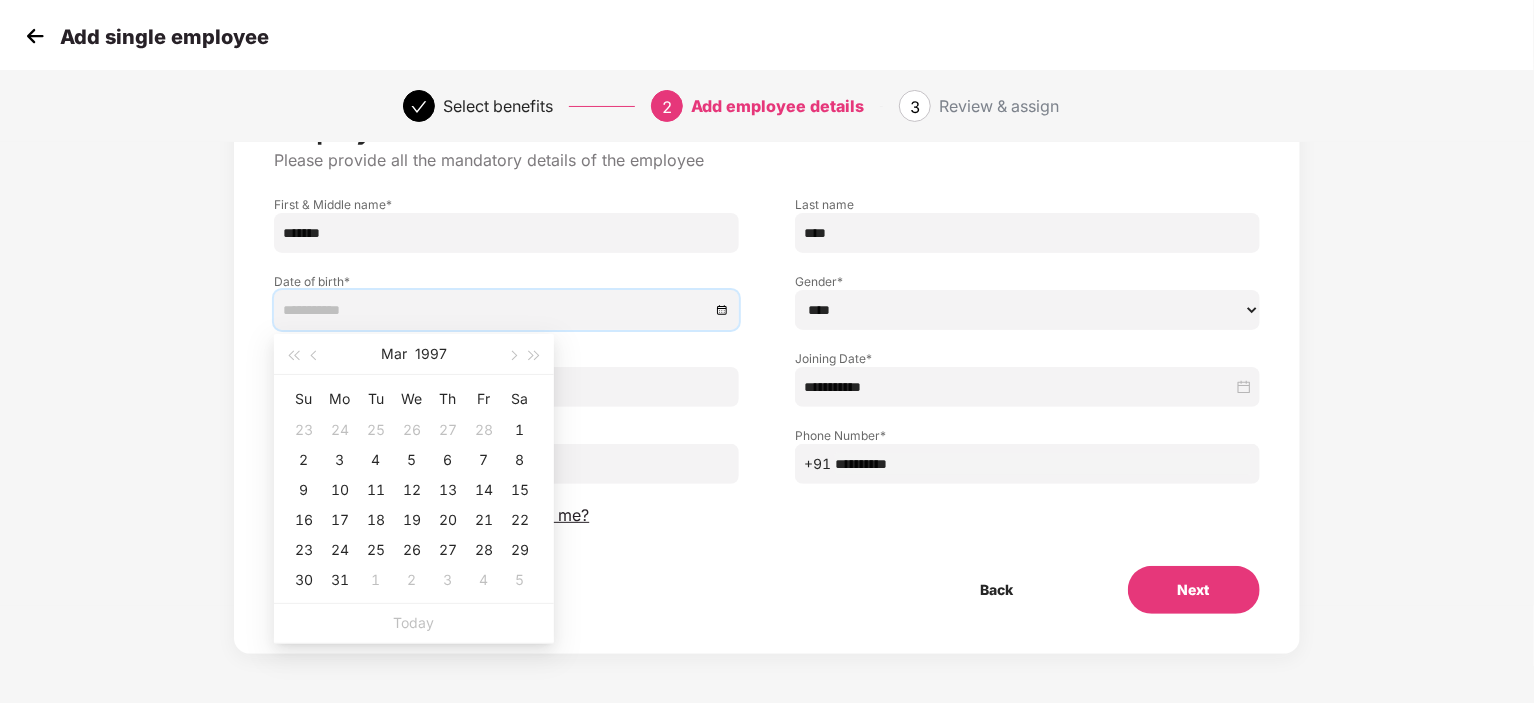 type on "**********" 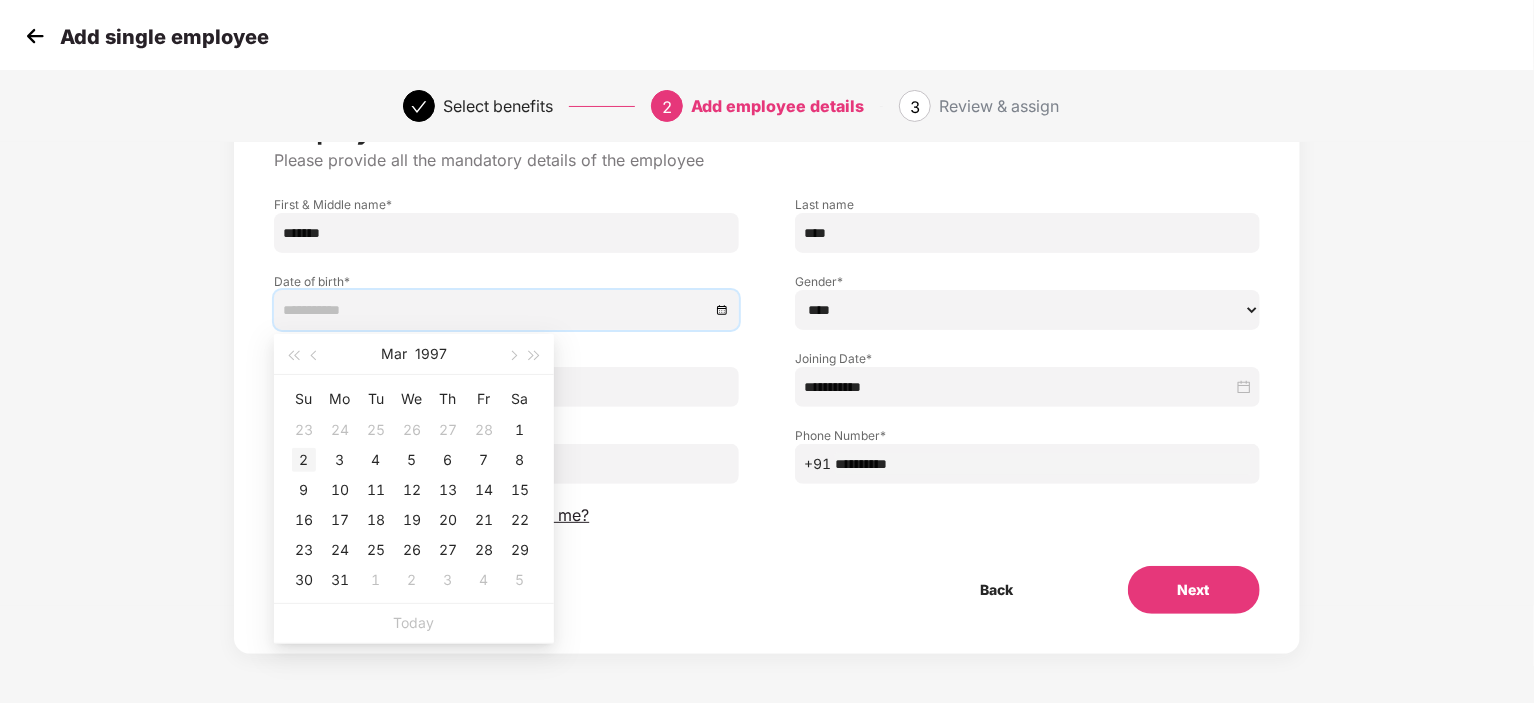 type on "**********" 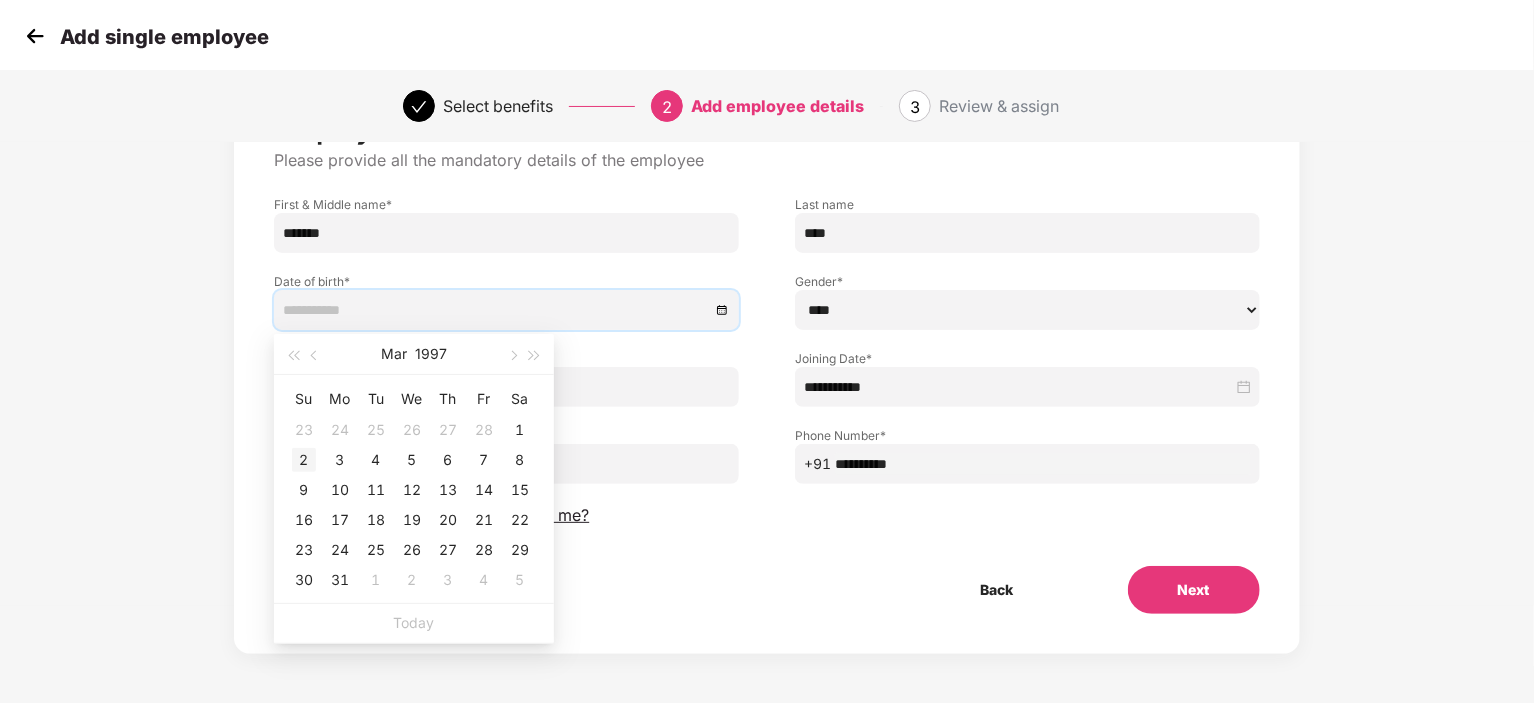 type on "**********" 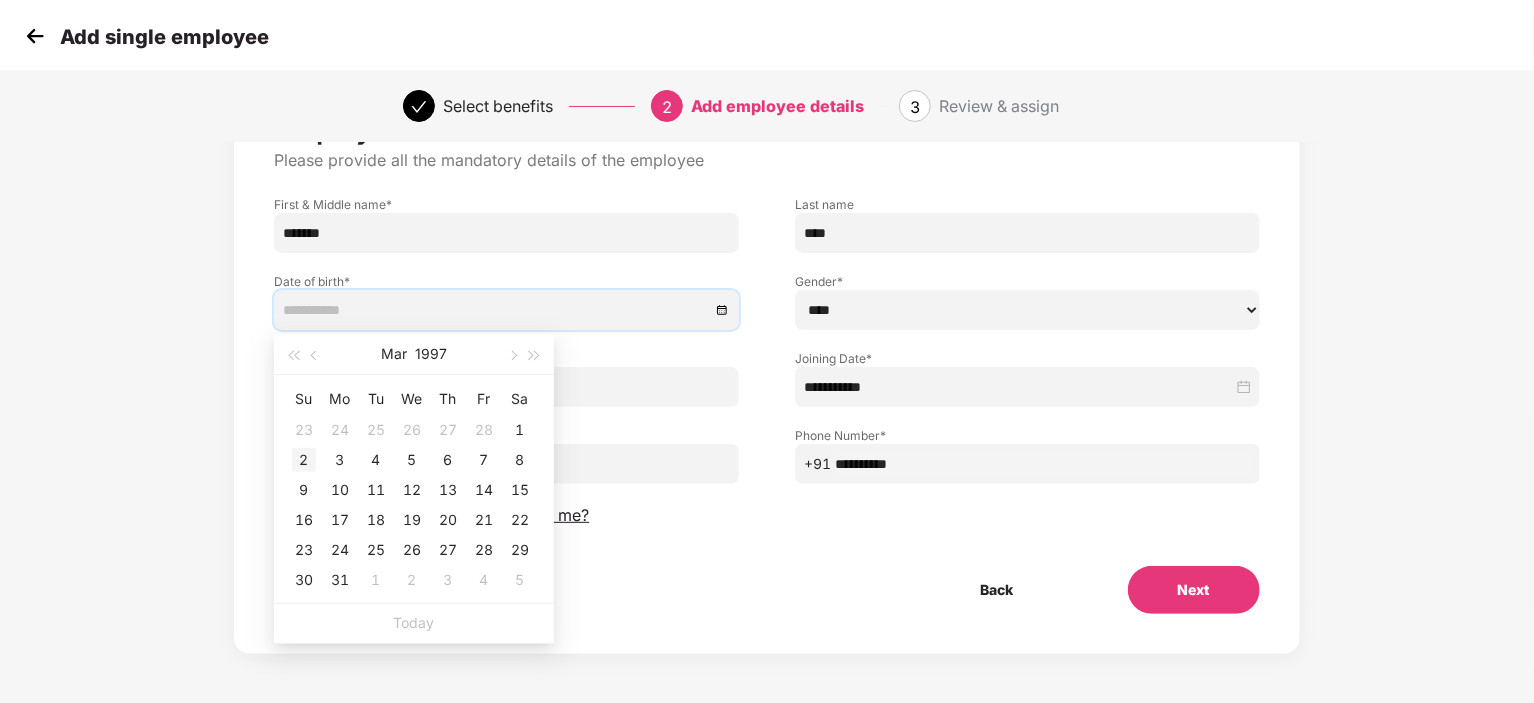 click on "2" at bounding box center [304, 460] 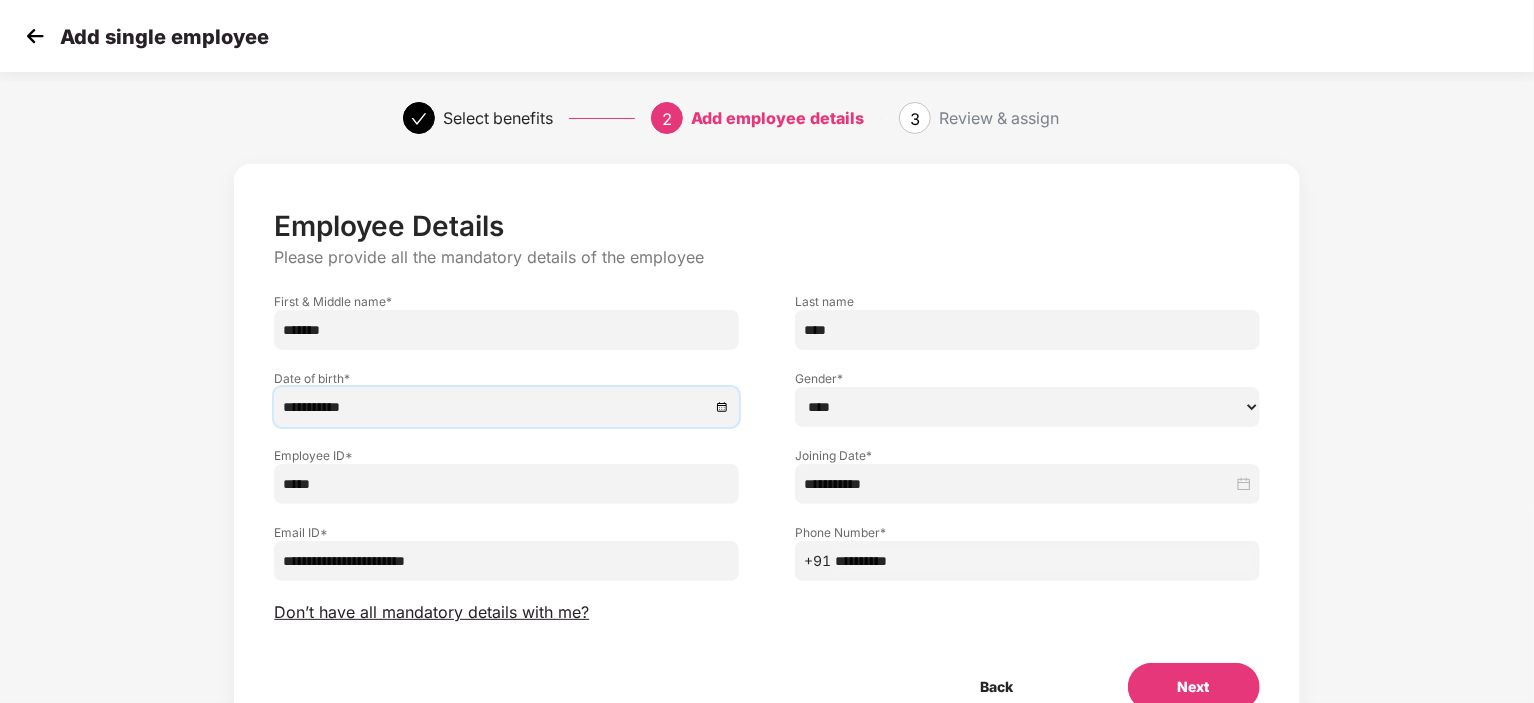 scroll, scrollTop: 97, scrollLeft: 0, axis: vertical 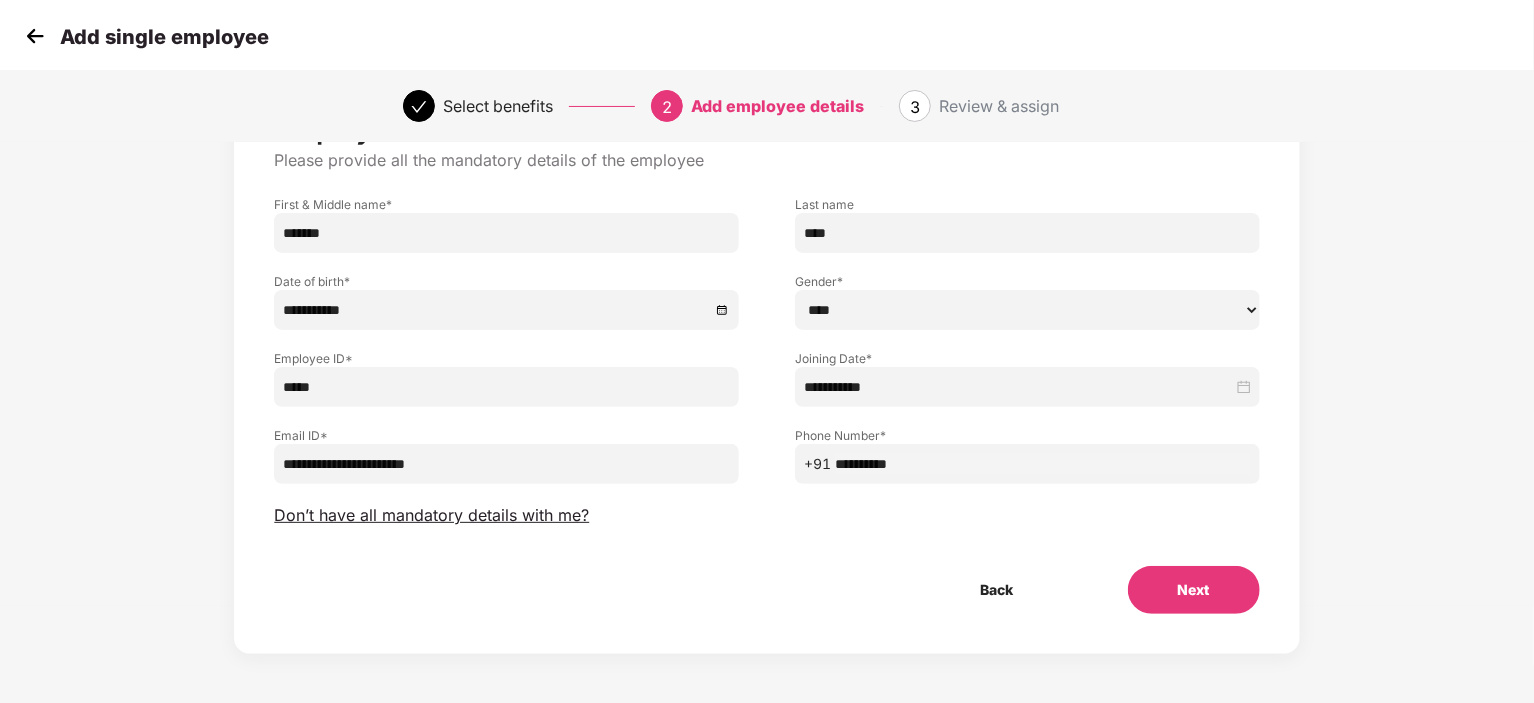 click on "Next" at bounding box center [1194, 590] 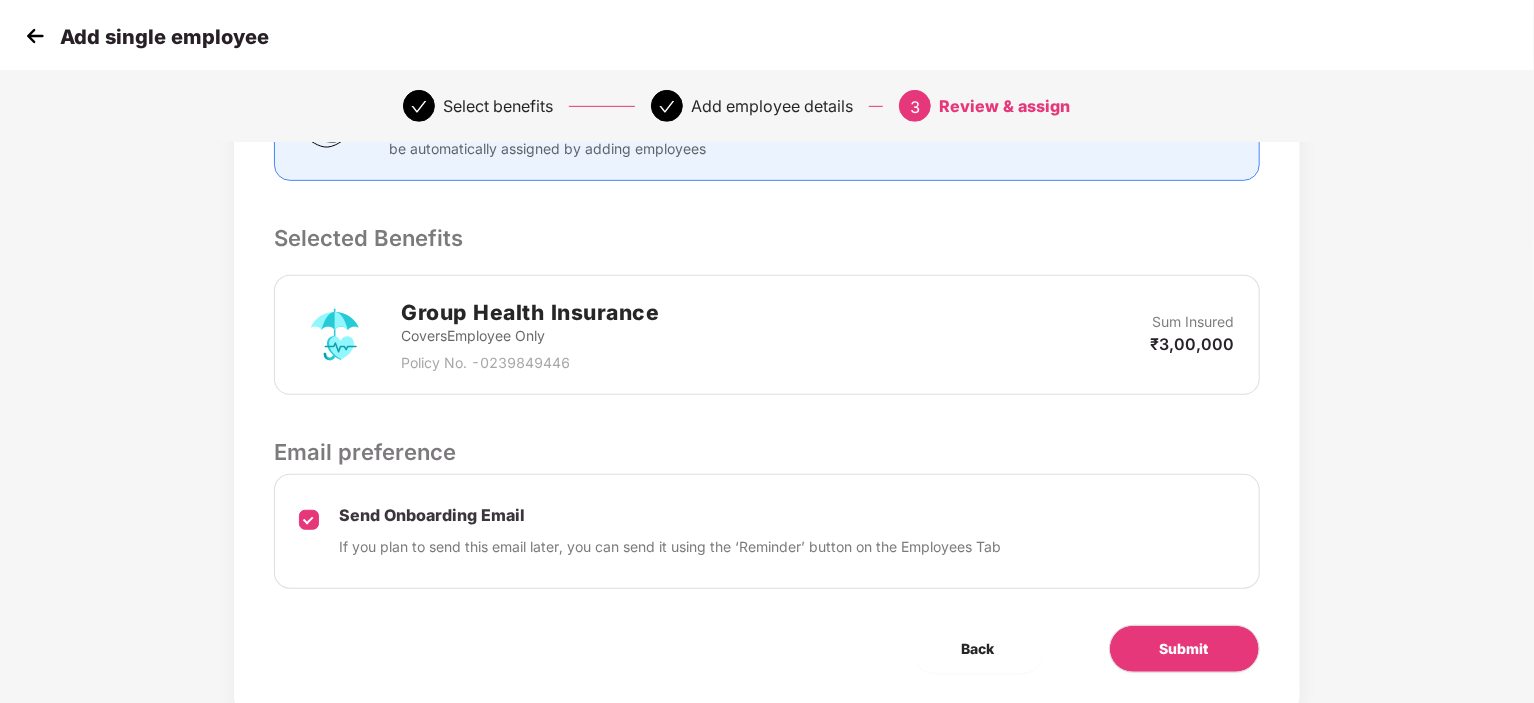 scroll, scrollTop: 520, scrollLeft: 0, axis: vertical 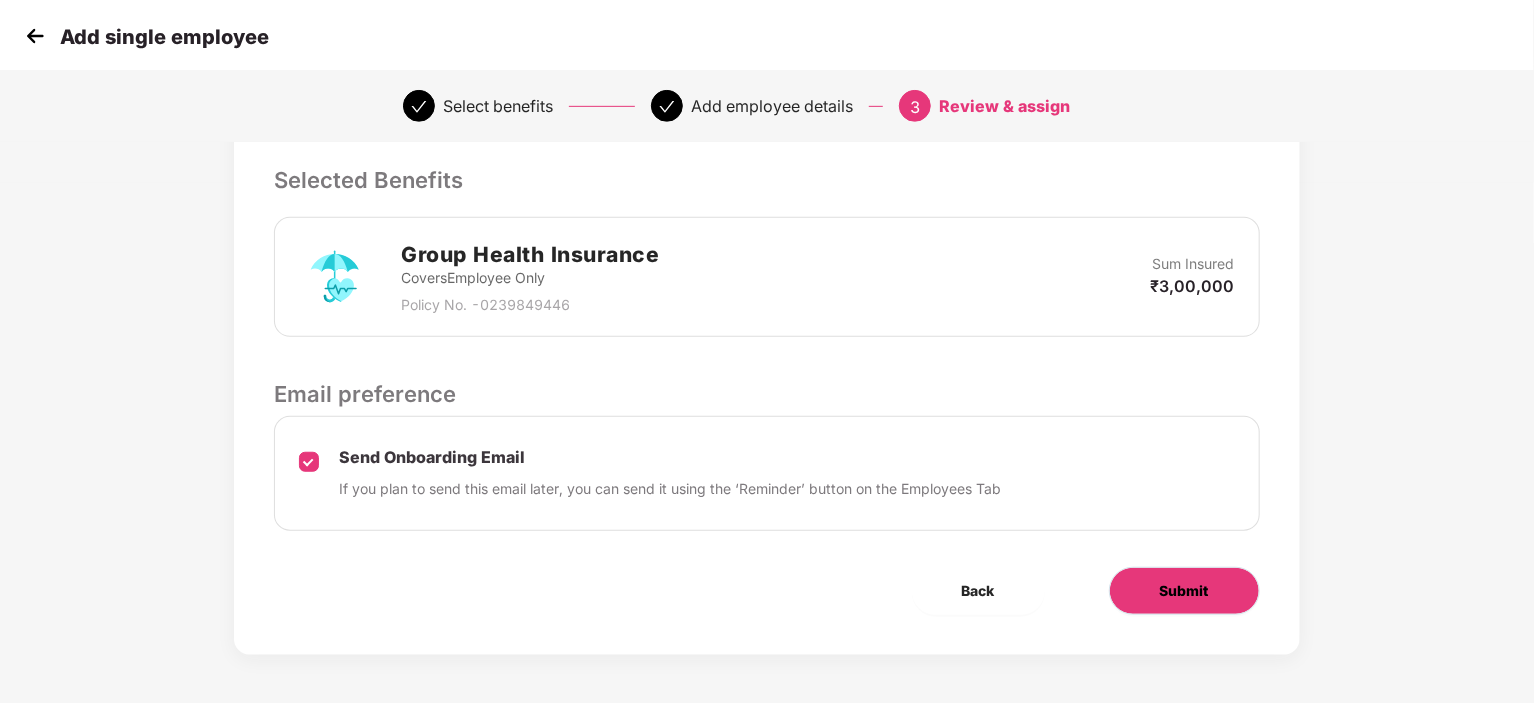 click on "Submit" at bounding box center (1184, 591) 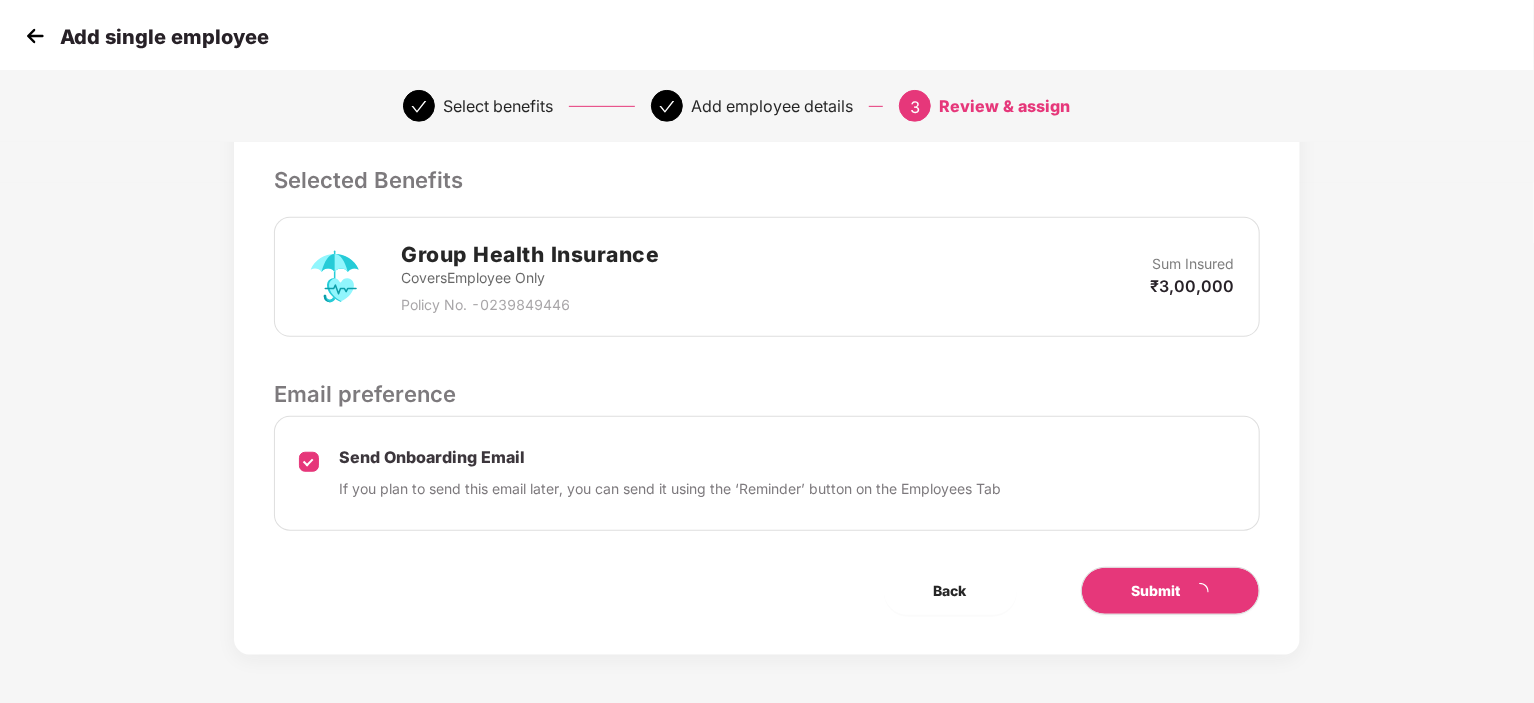 scroll, scrollTop: 0, scrollLeft: 0, axis: both 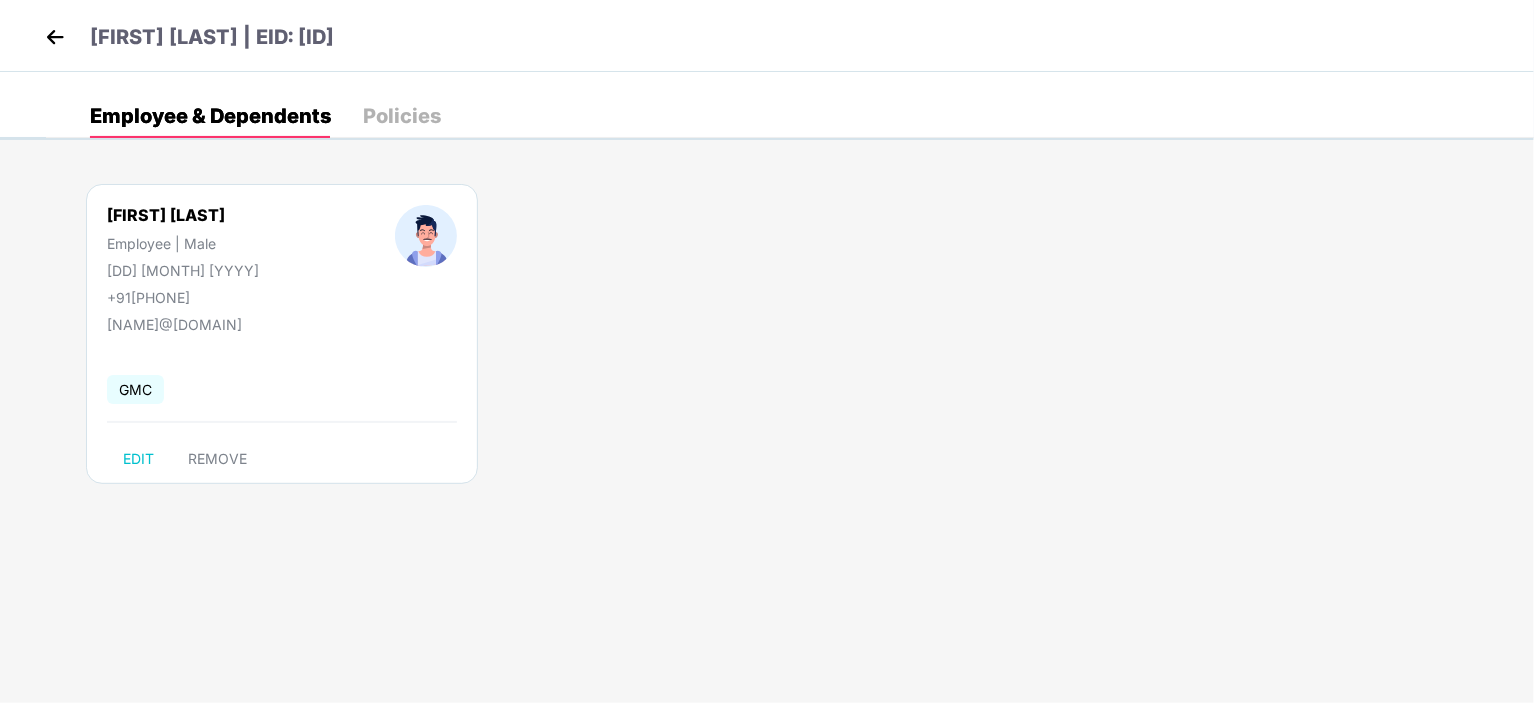click on "Policies" at bounding box center [402, 116] 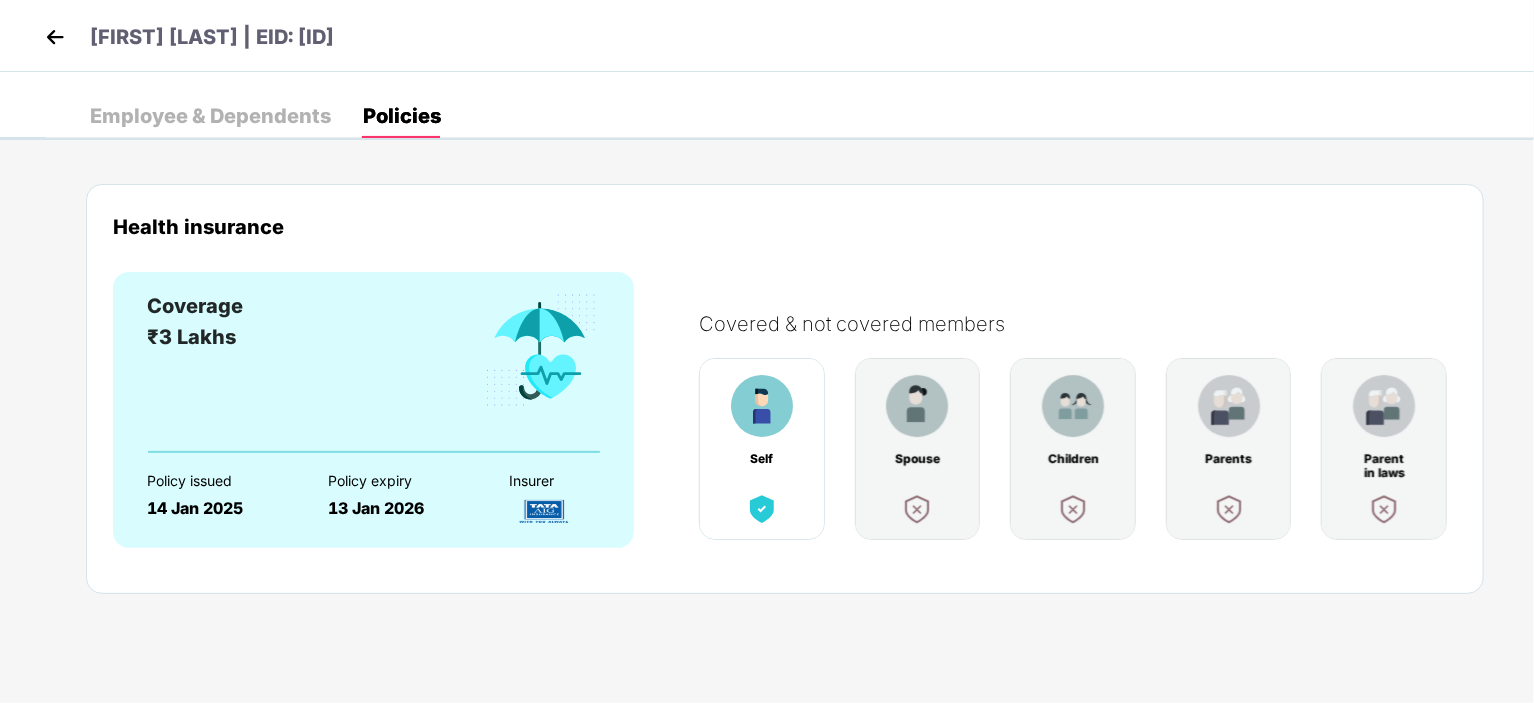 click at bounding box center (55, 37) 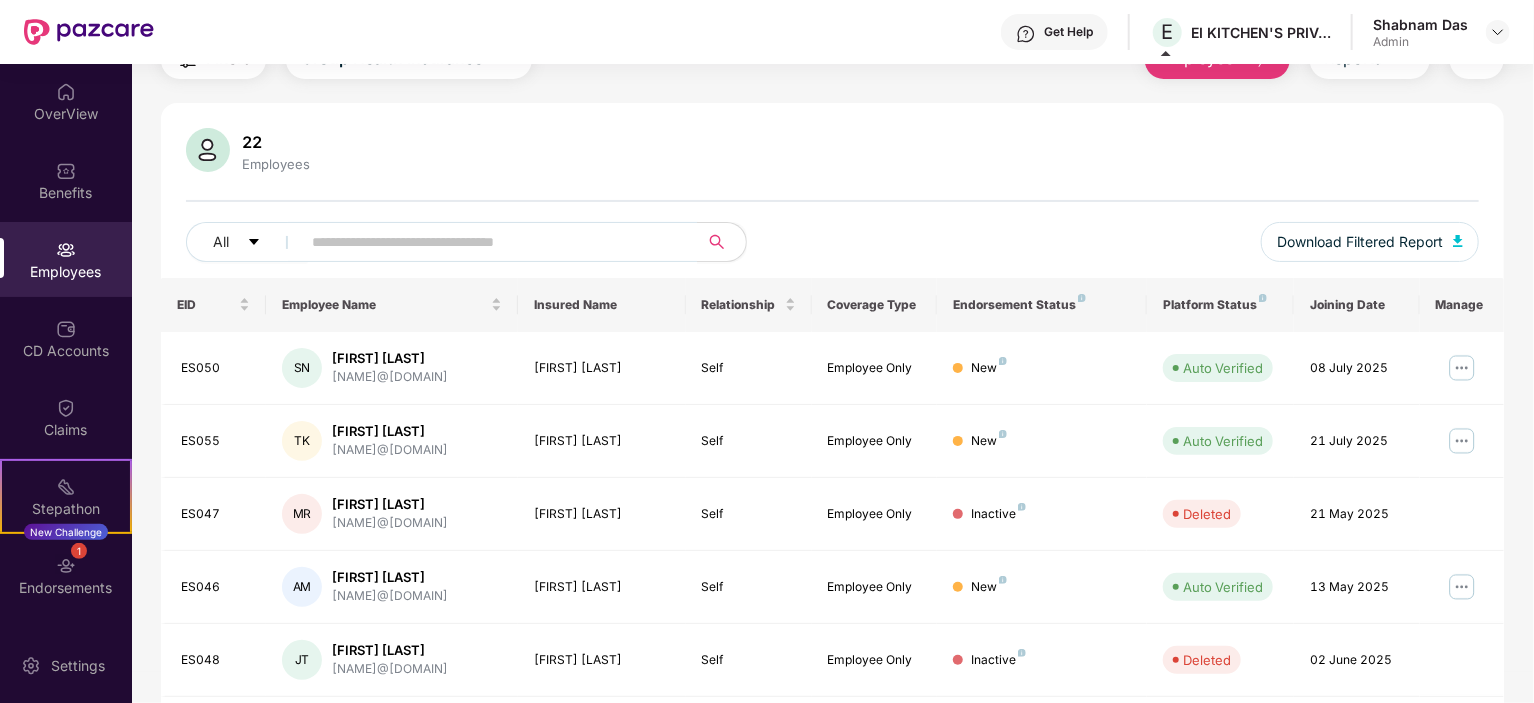 scroll, scrollTop: 0, scrollLeft: 0, axis: both 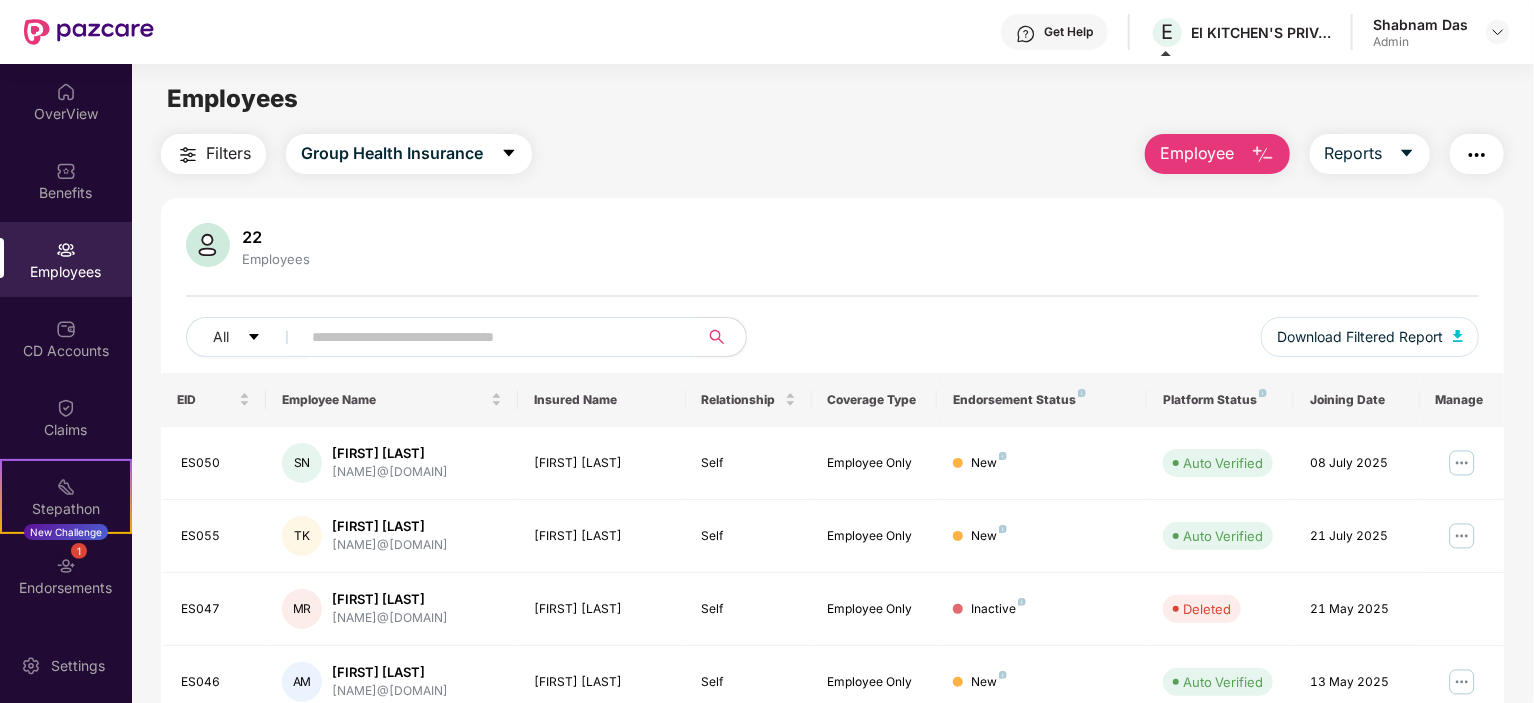 click at bounding box center [1263, 155] 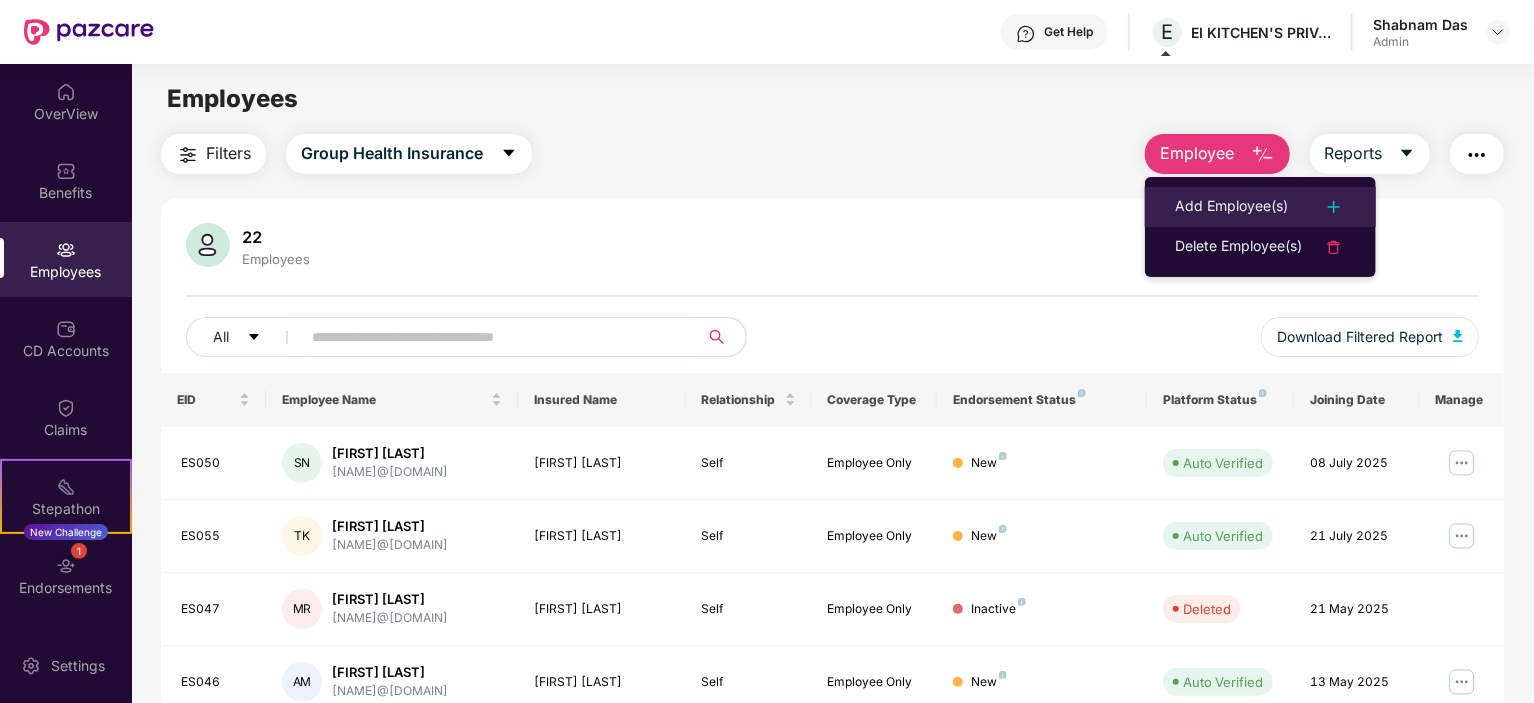 click on "Add Employee(s)" at bounding box center (1231, 207) 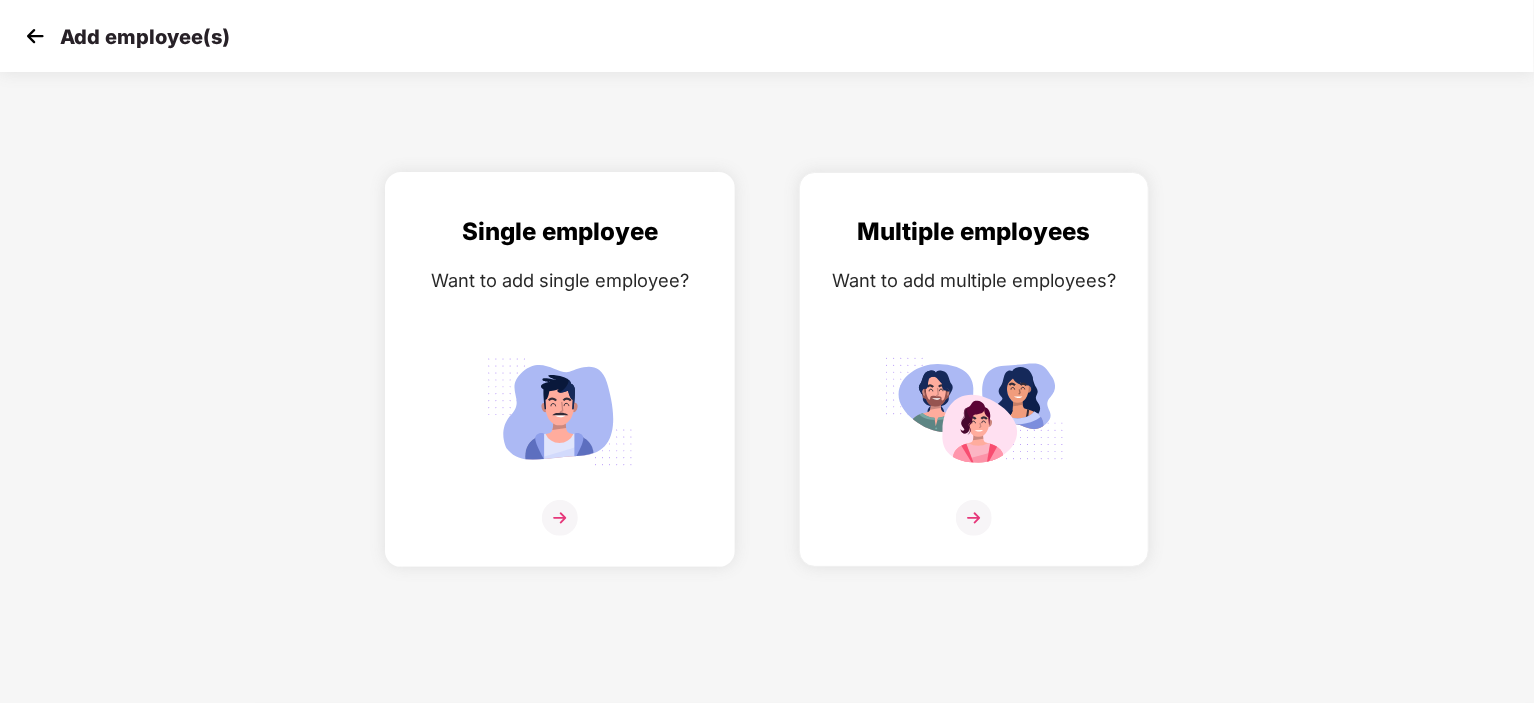 click at bounding box center (560, 518) 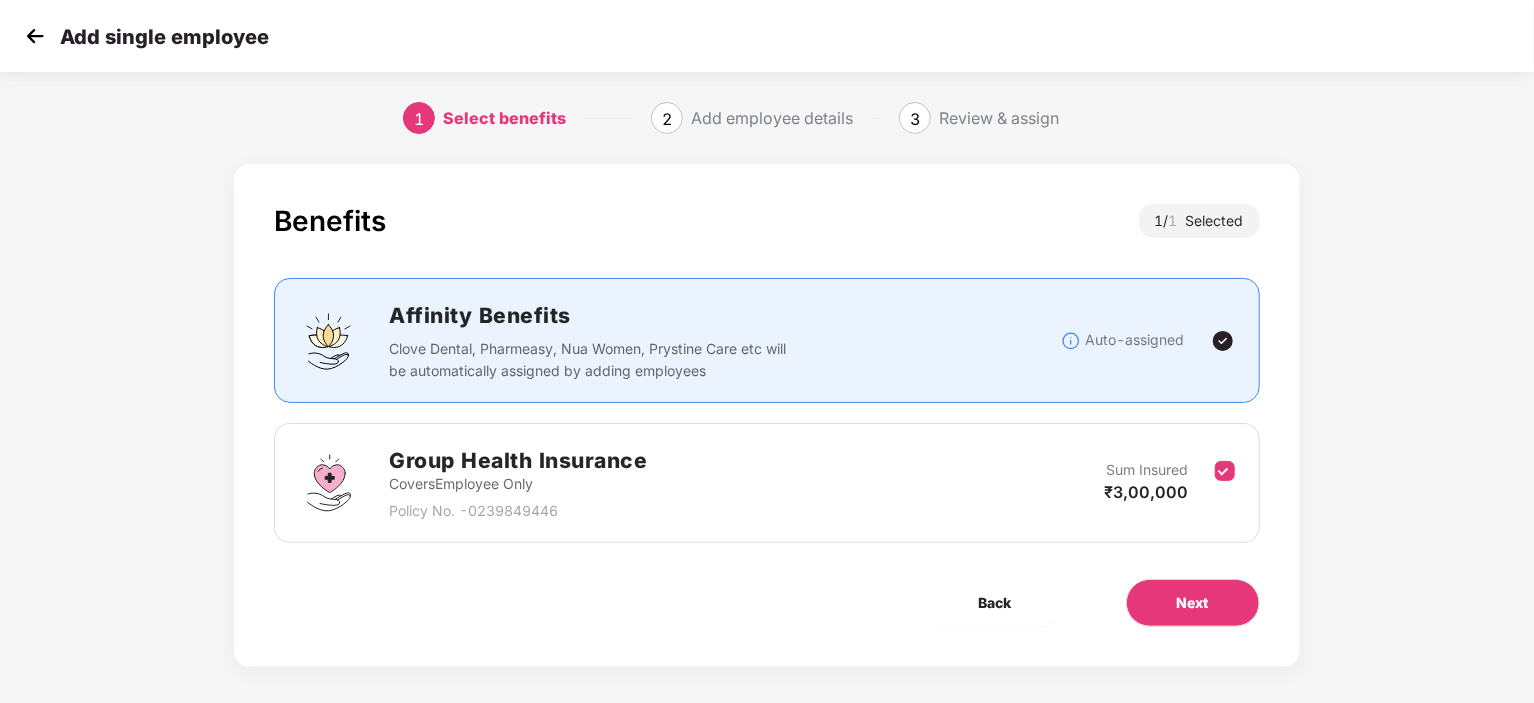 click on "Group Health Insurance Covers  Employee Only Policy No. -  [NUMBER] Sum Insured   ₹[NUMBER]" at bounding box center [766, 483] 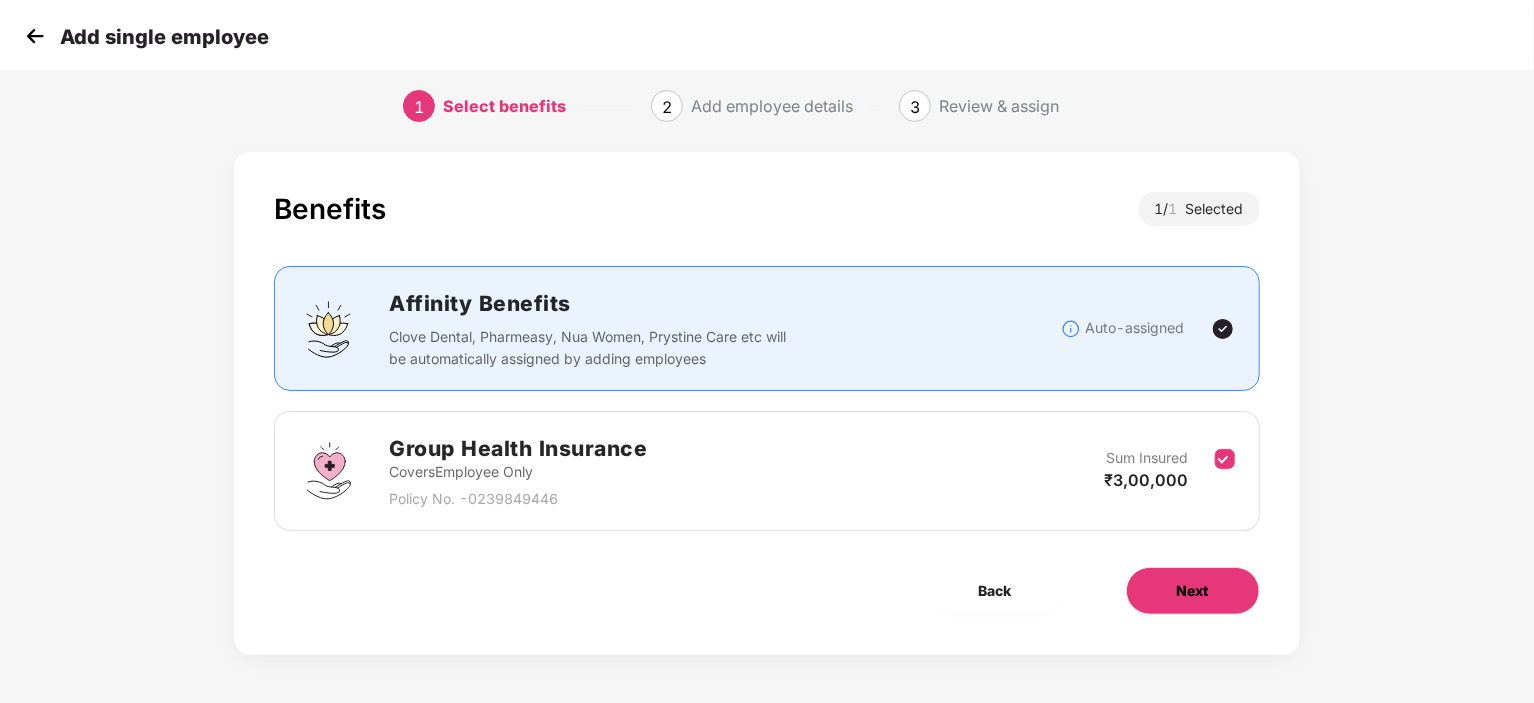 click on "Next" at bounding box center (1193, 591) 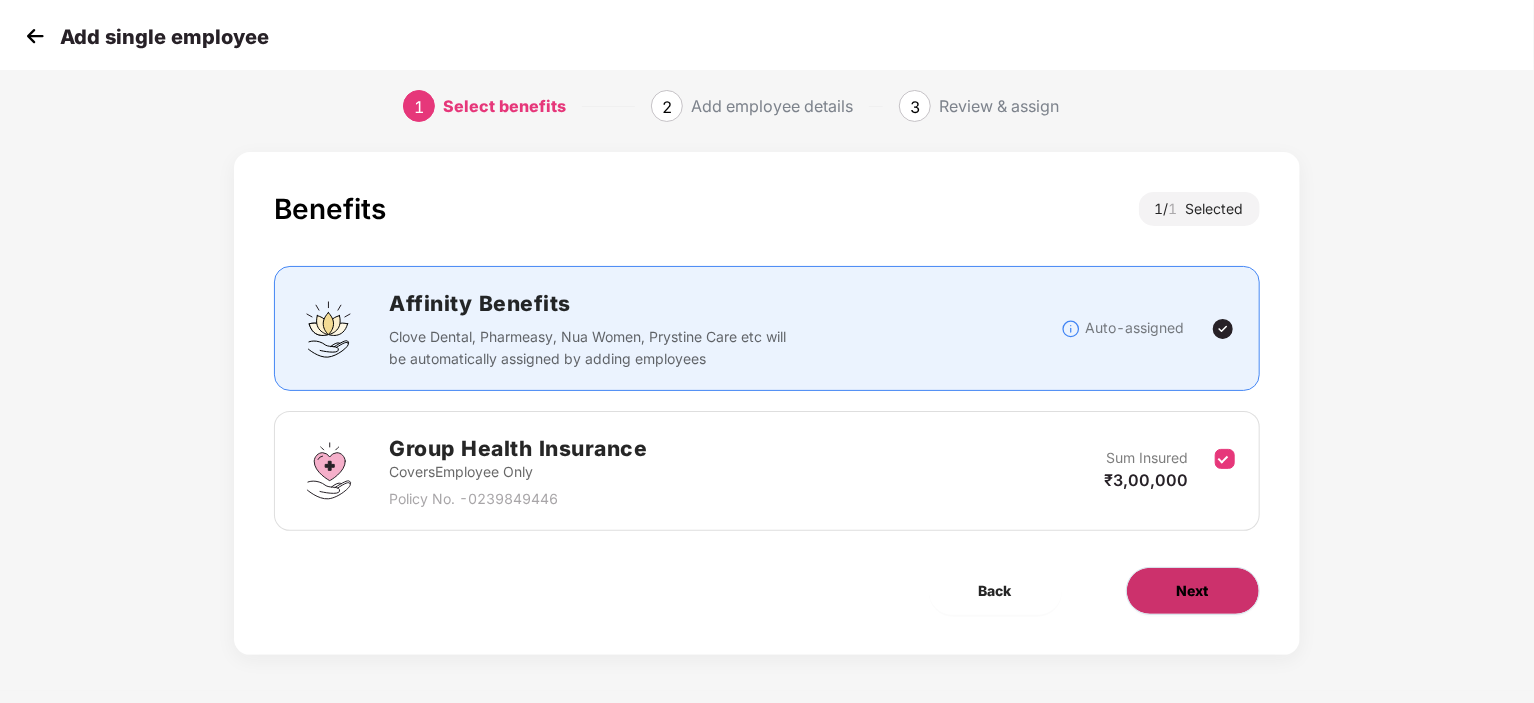 scroll, scrollTop: 0, scrollLeft: 0, axis: both 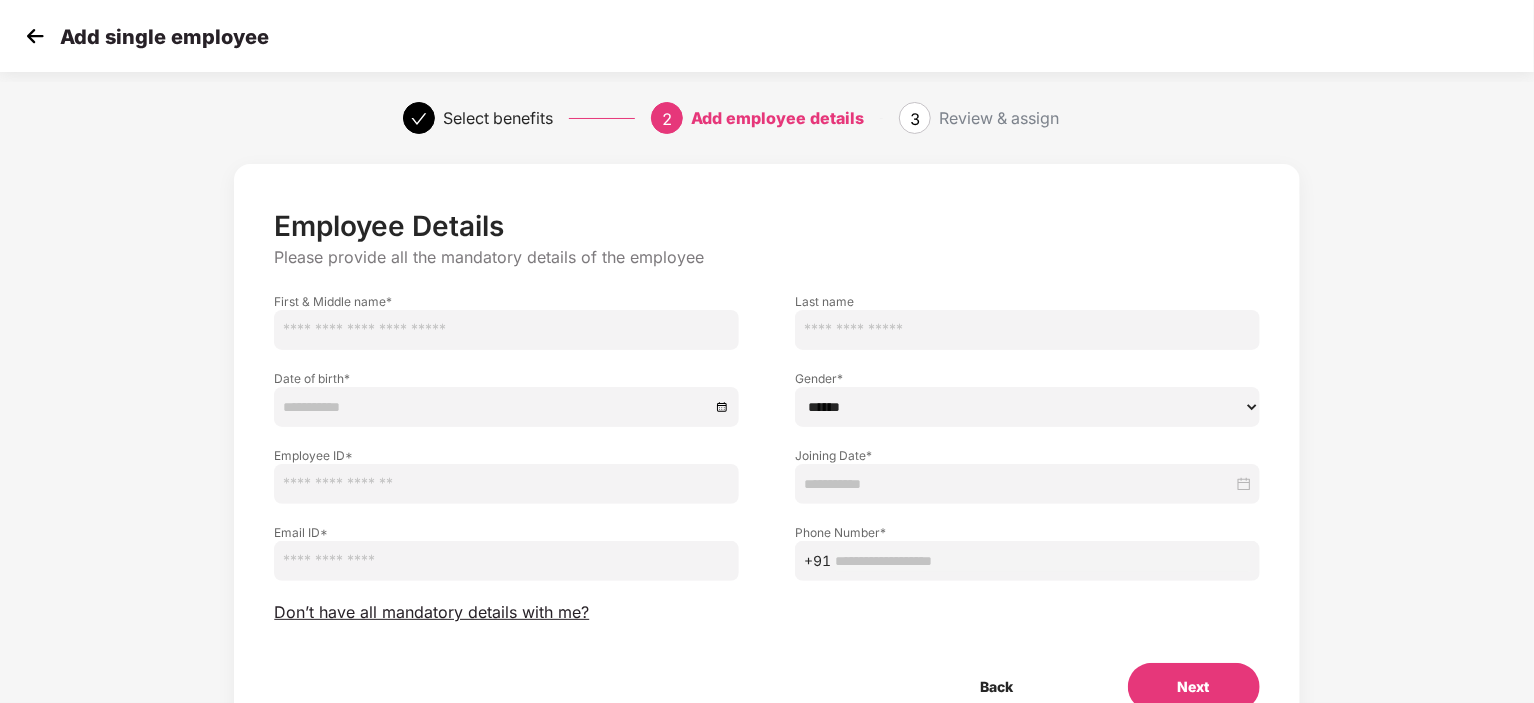 click at bounding box center (506, 330) 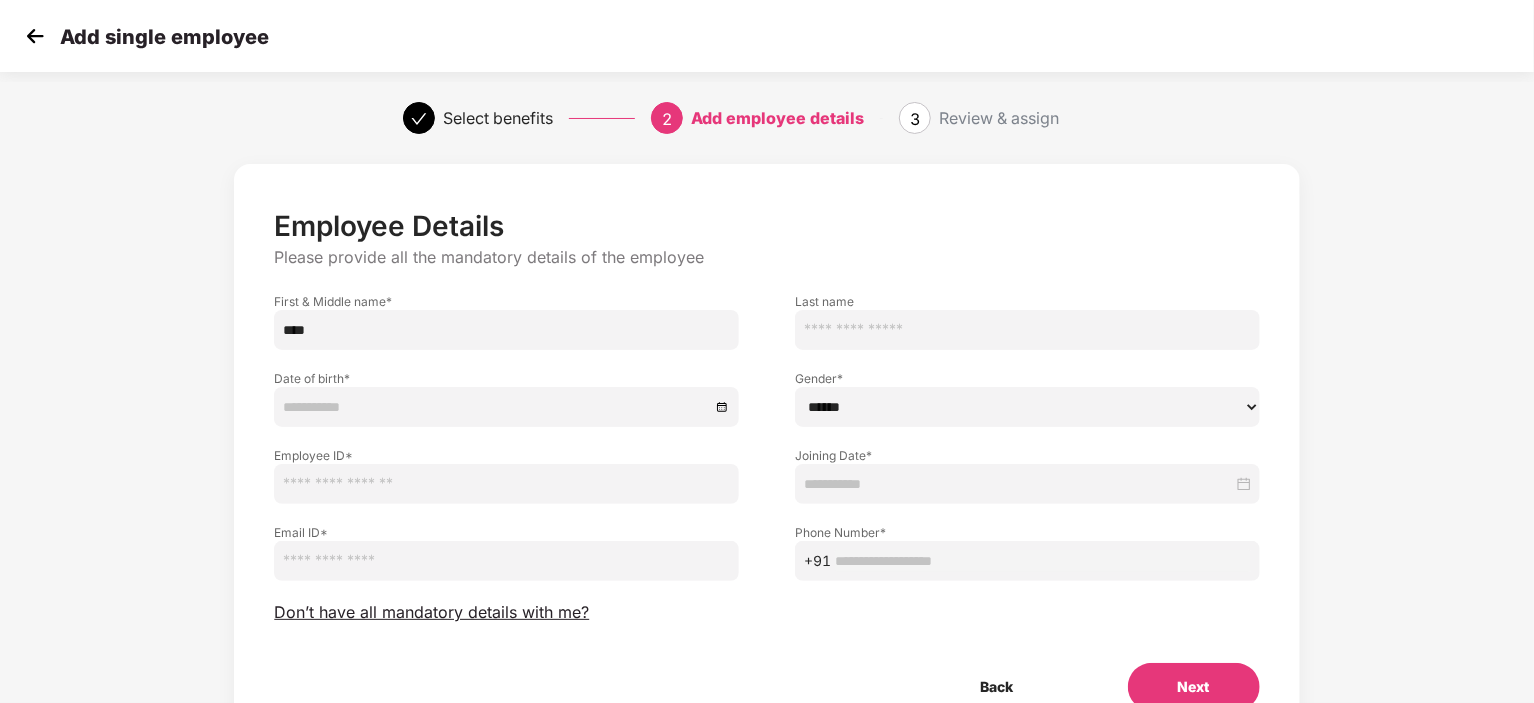 type on "****" 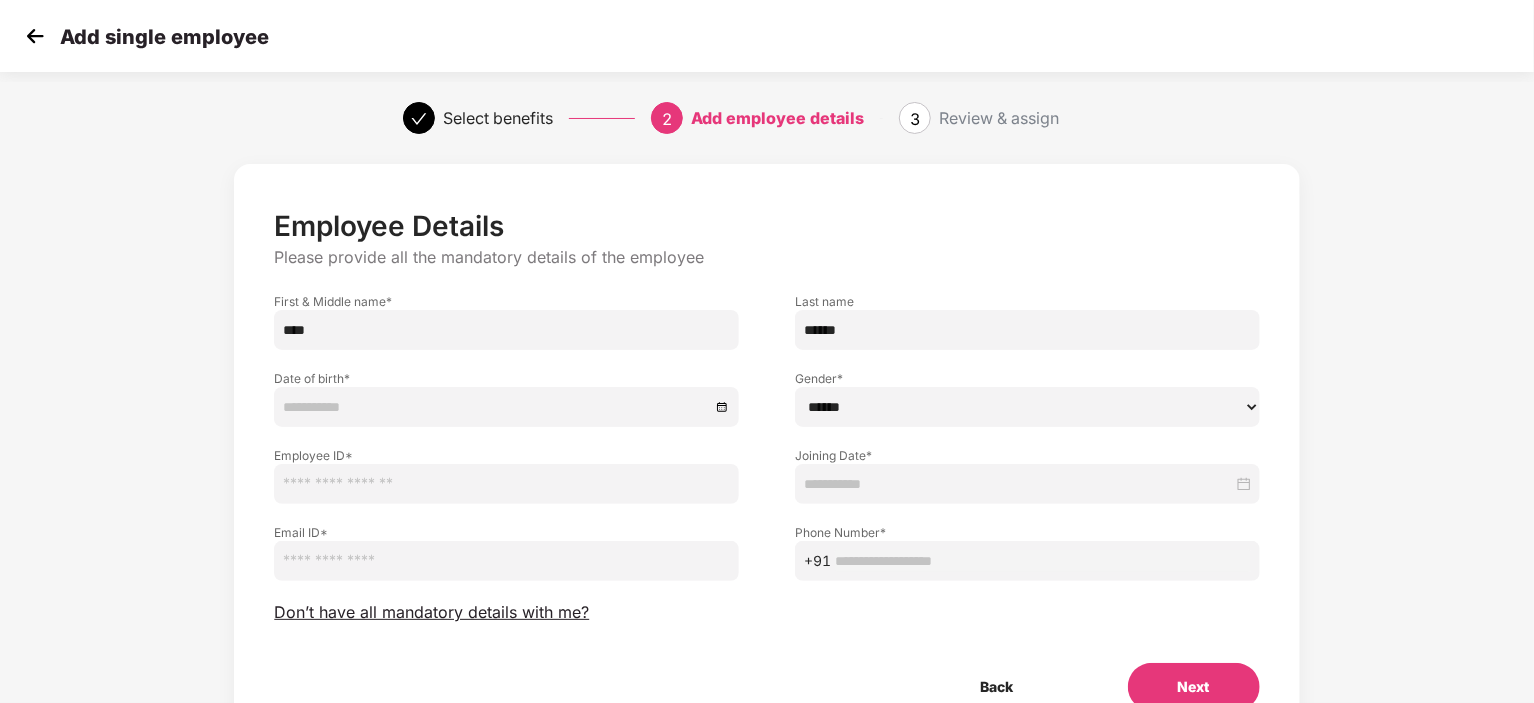 type on "******" 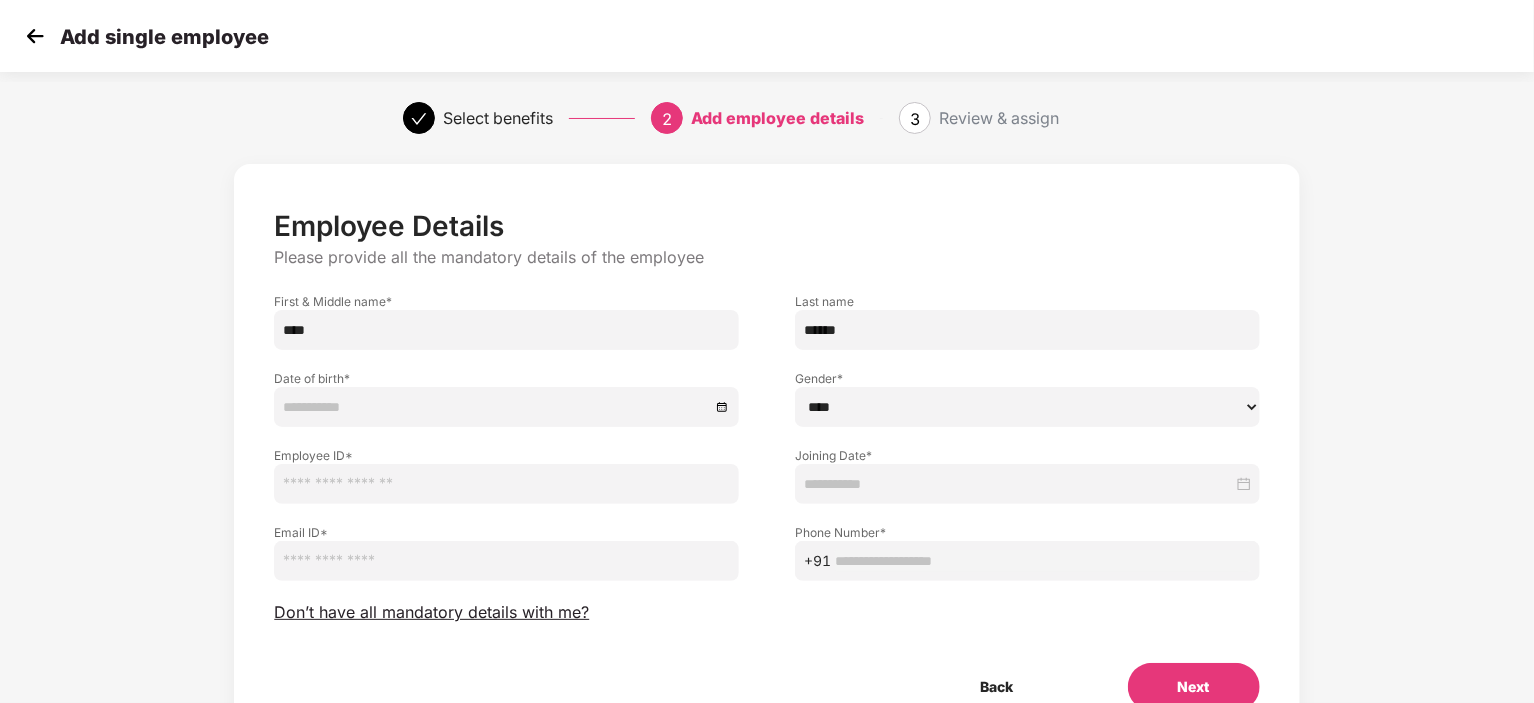 click on "****** **** ******" at bounding box center (1027, 407) 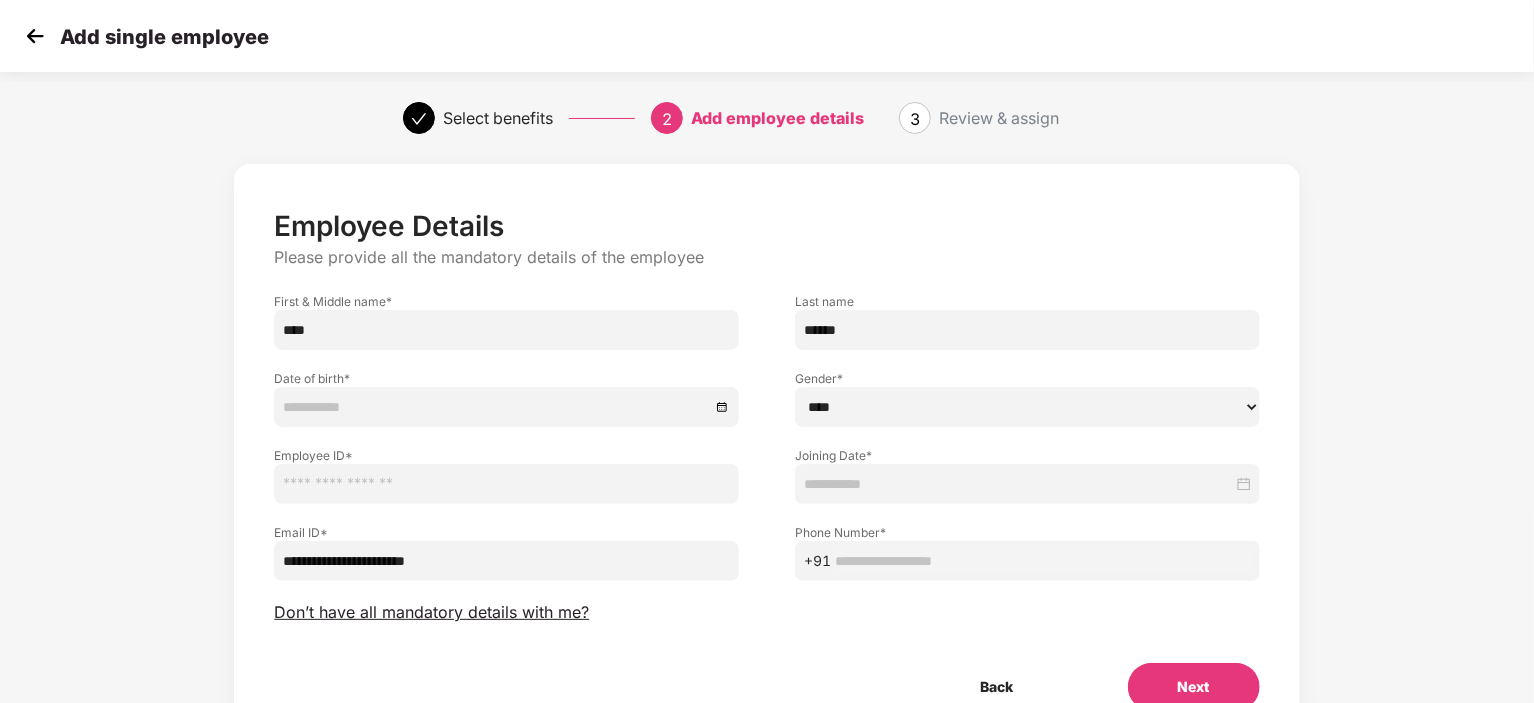 type on "**********" 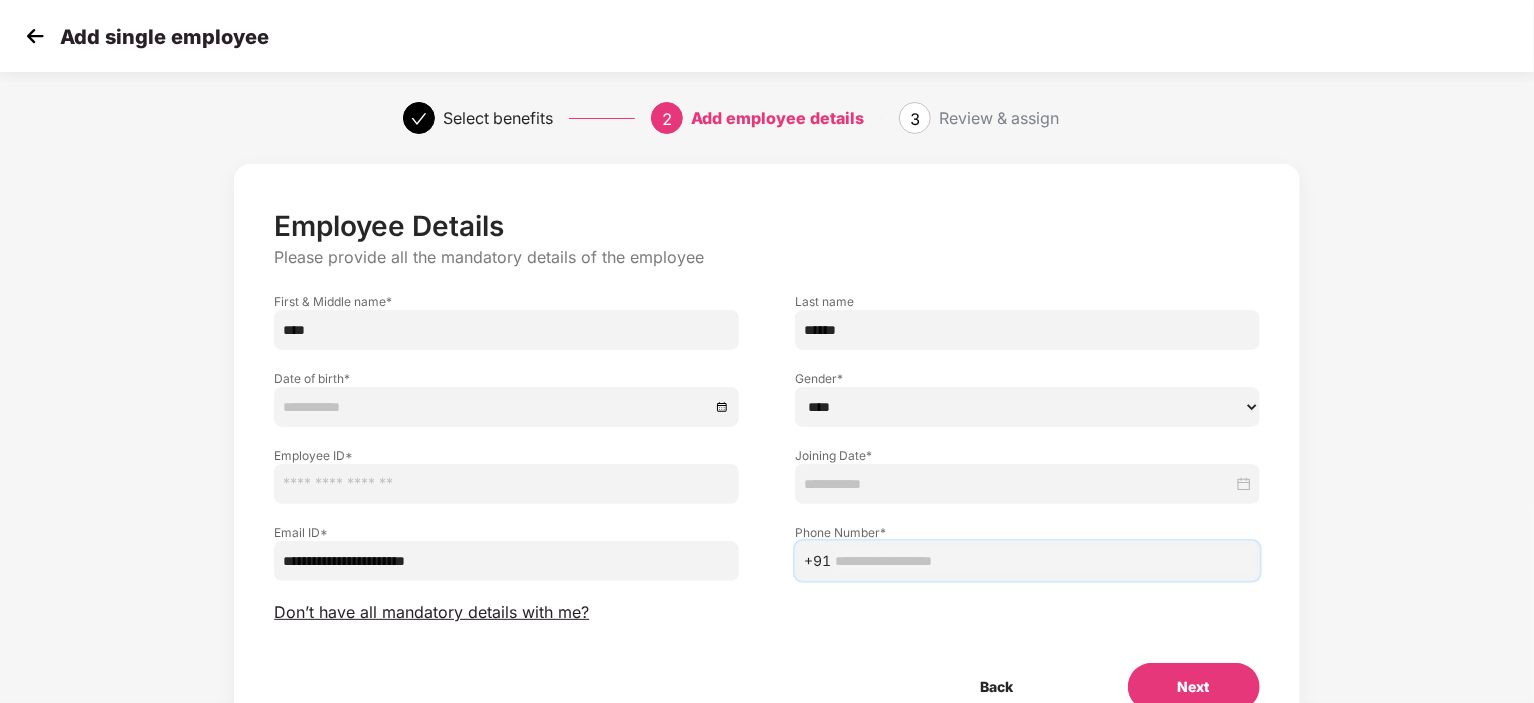 click at bounding box center (1043, 561) 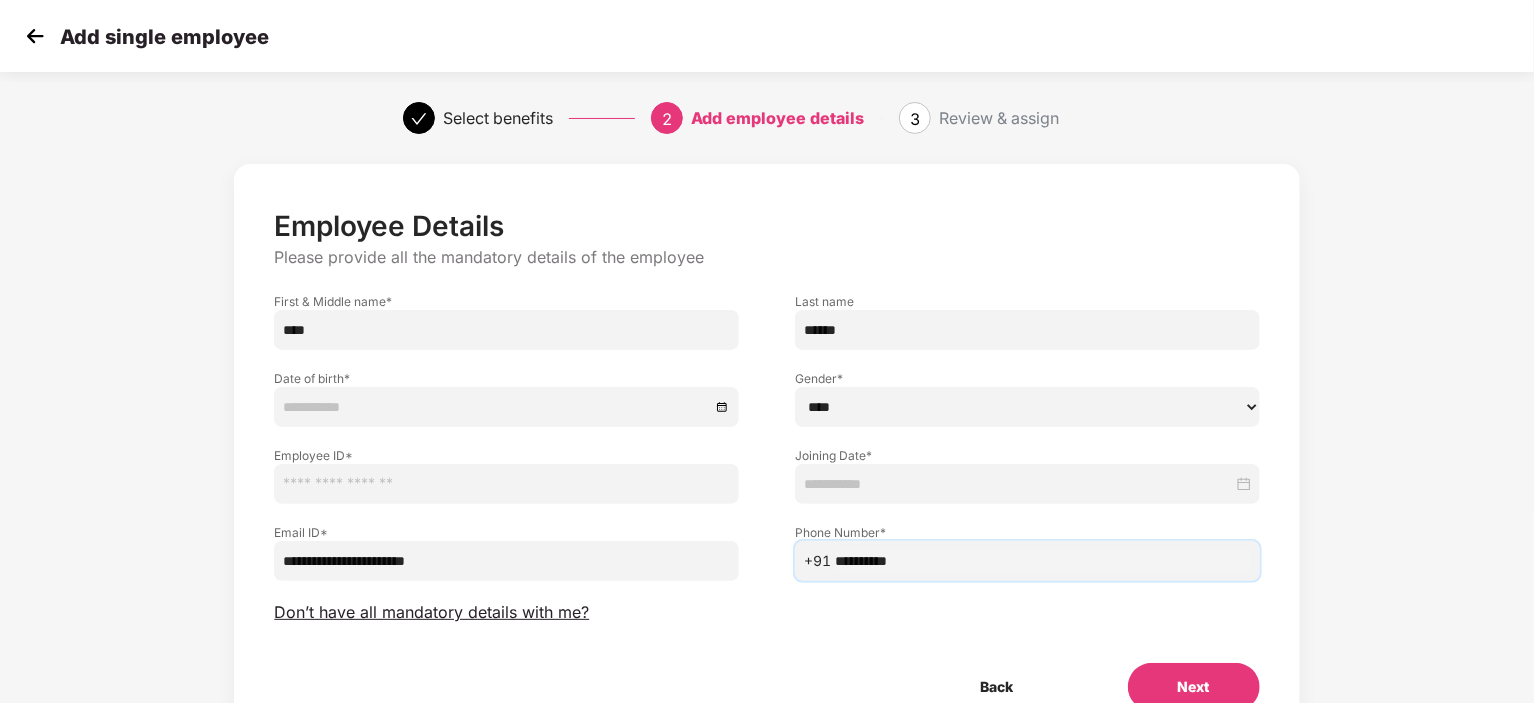 type on "**********" 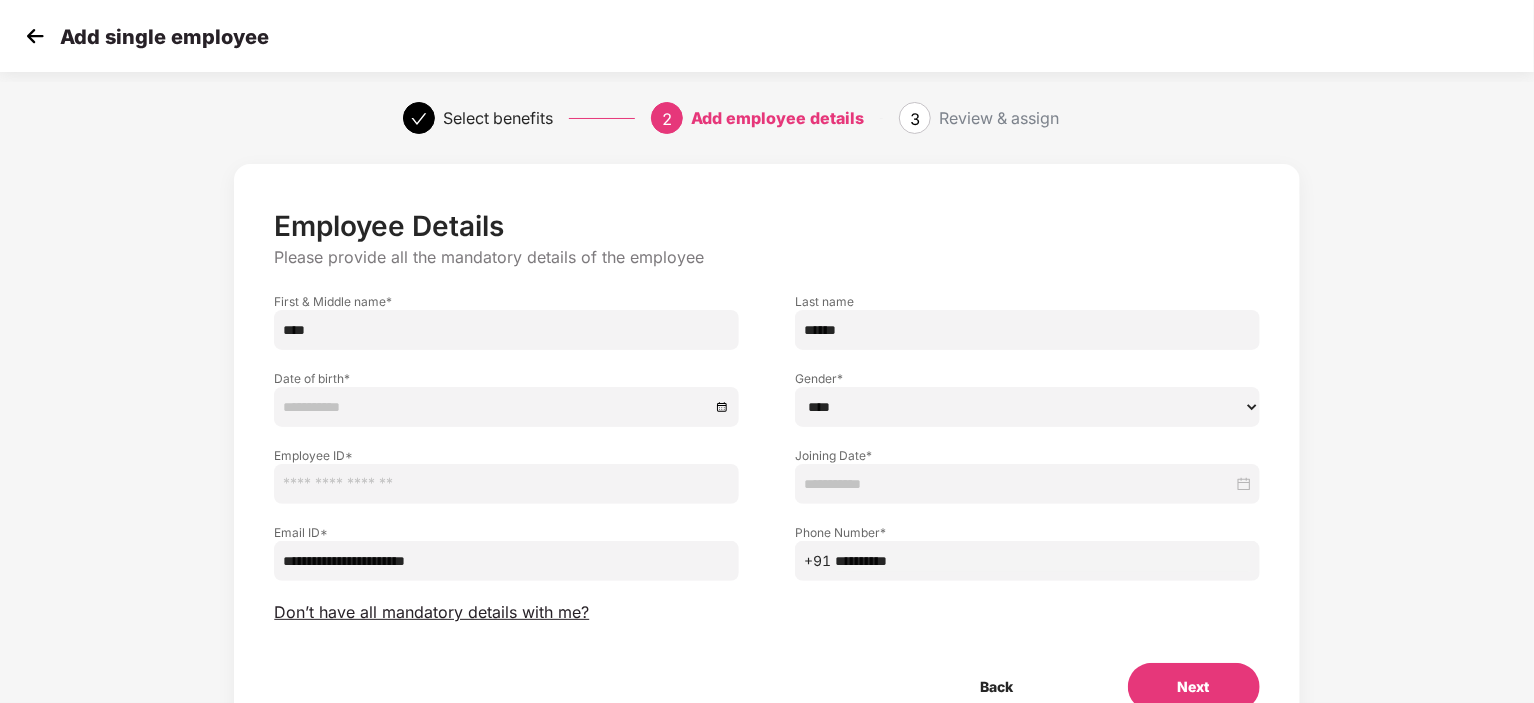 paste on "*****" 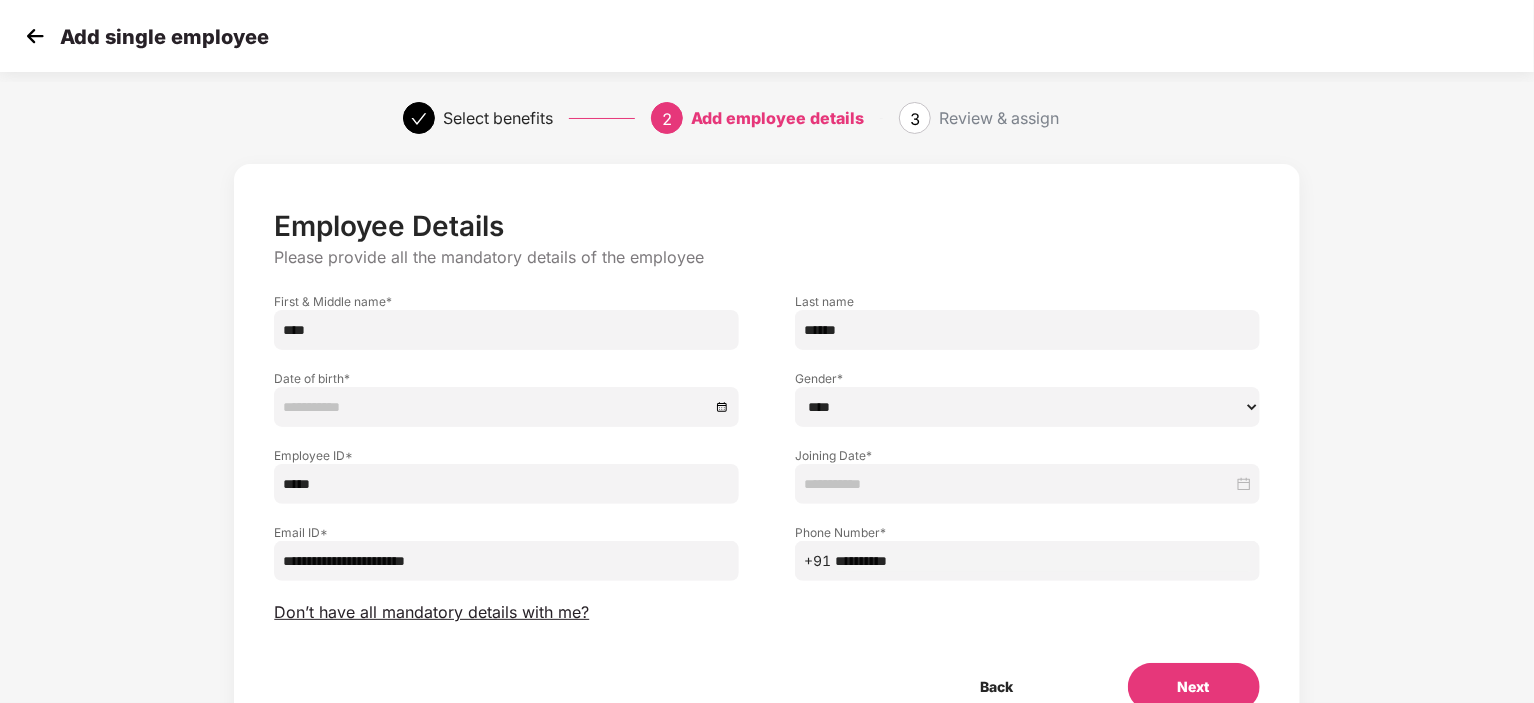 type on "*****" 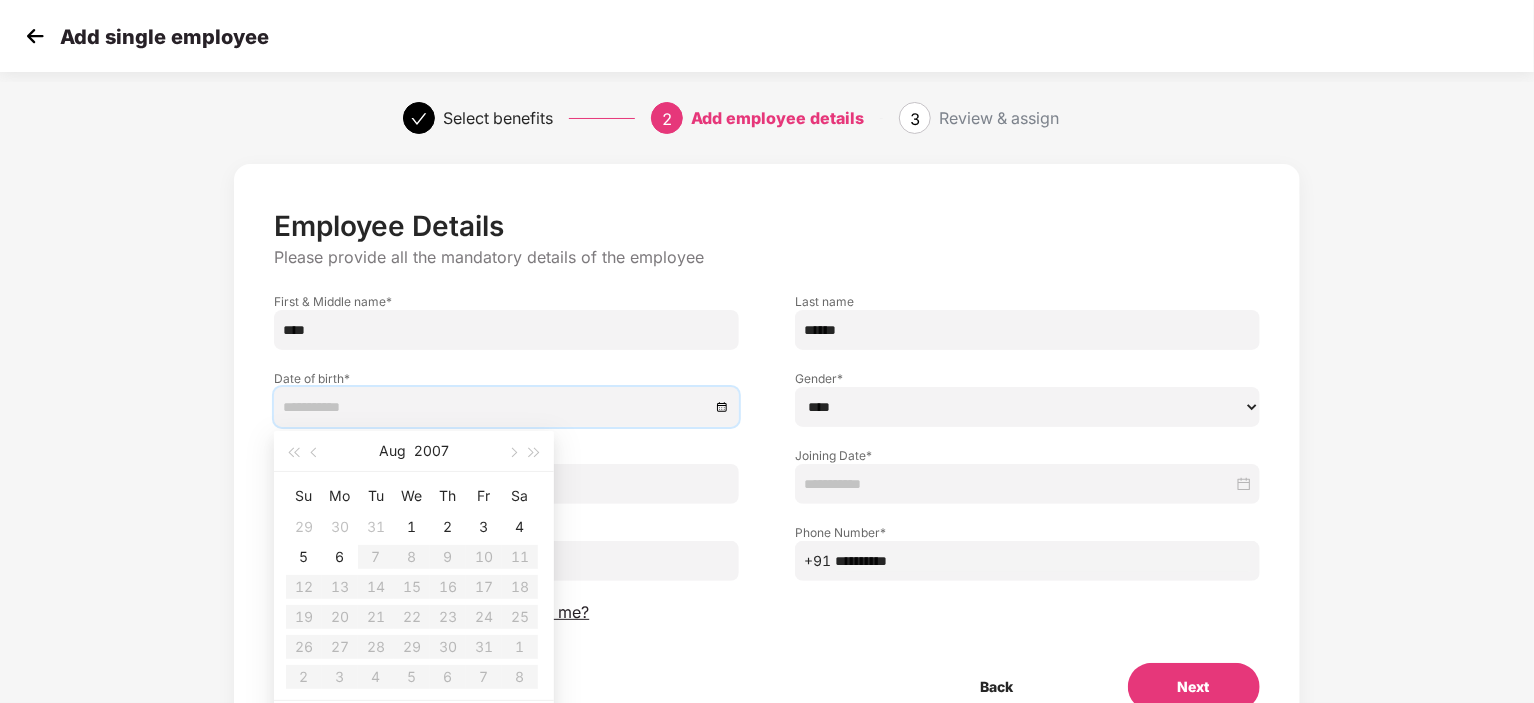 click at bounding box center (496, 407) 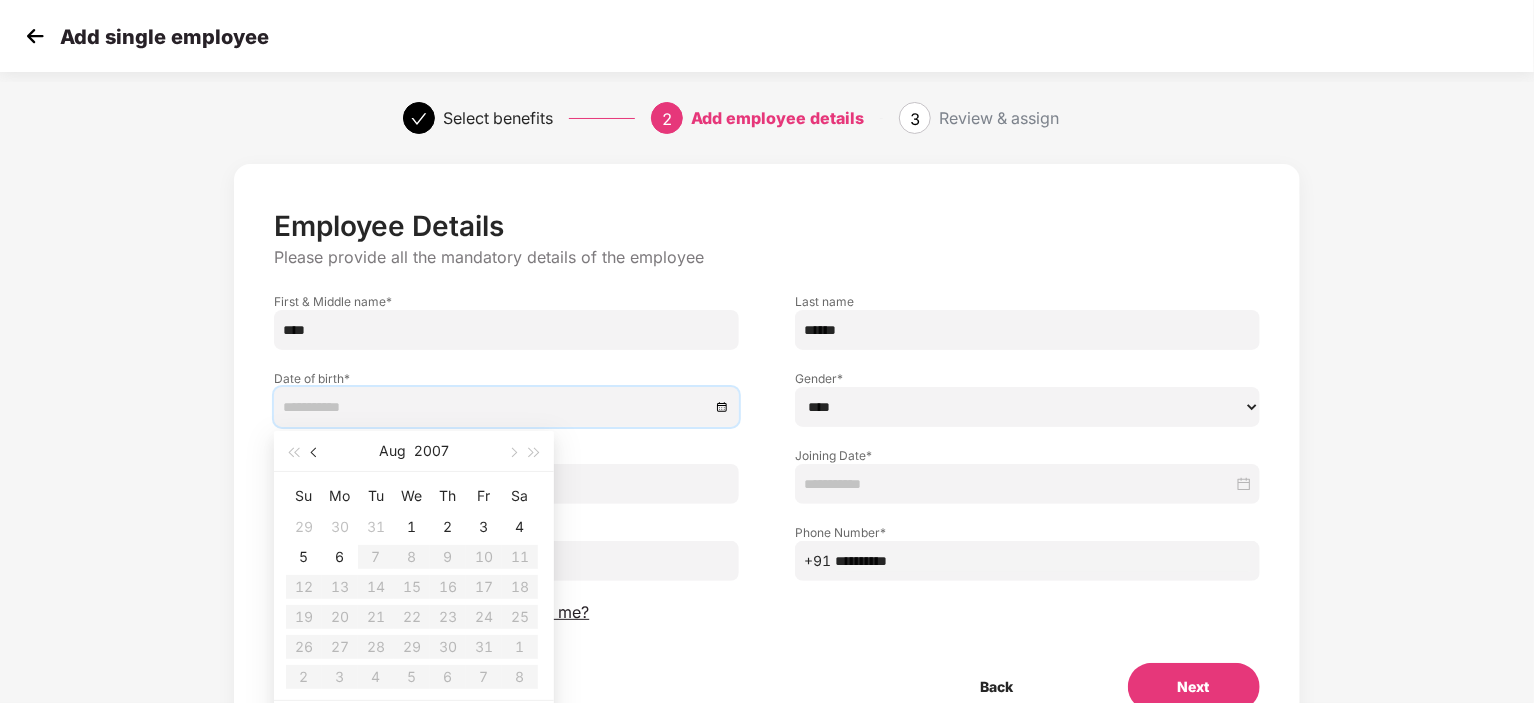 click at bounding box center (316, 453) 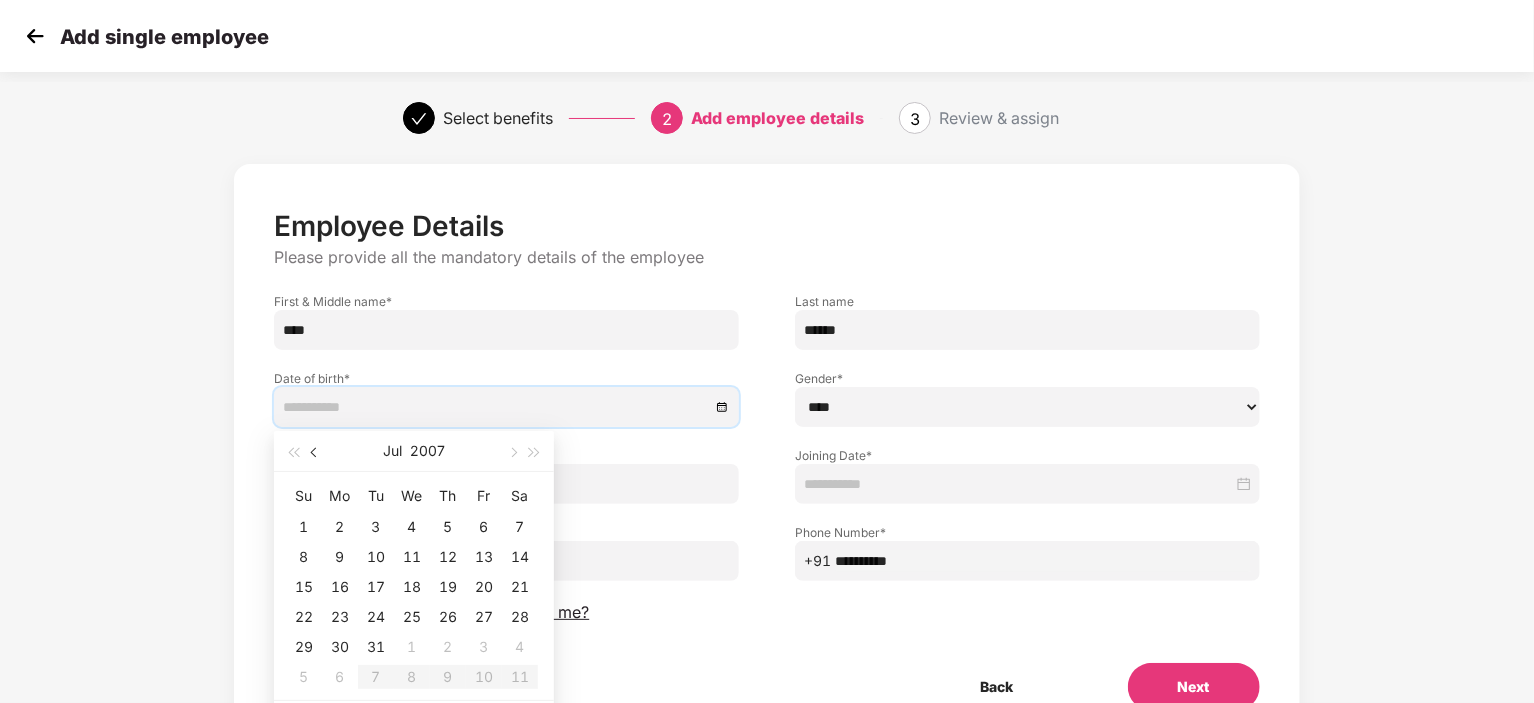 click at bounding box center [316, 453] 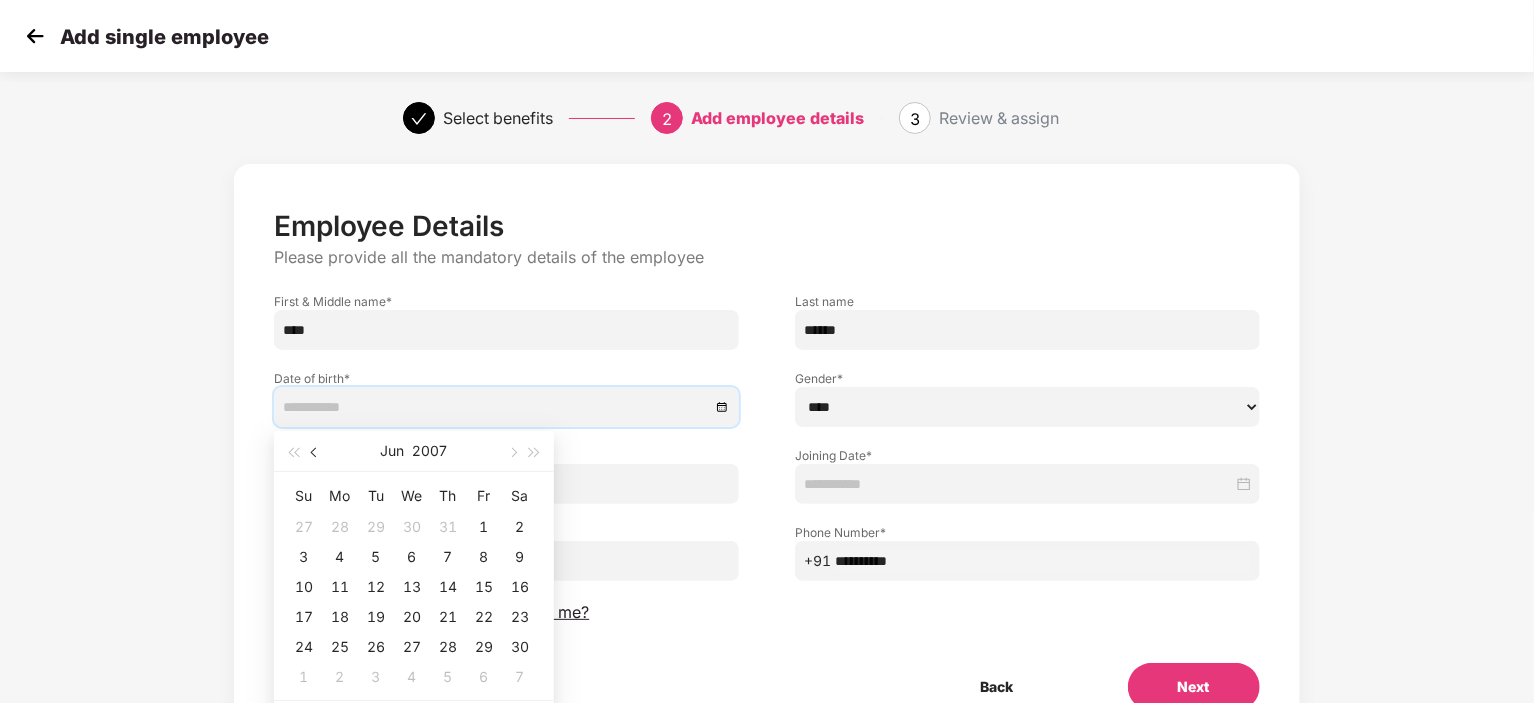 click at bounding box center [316, 453] 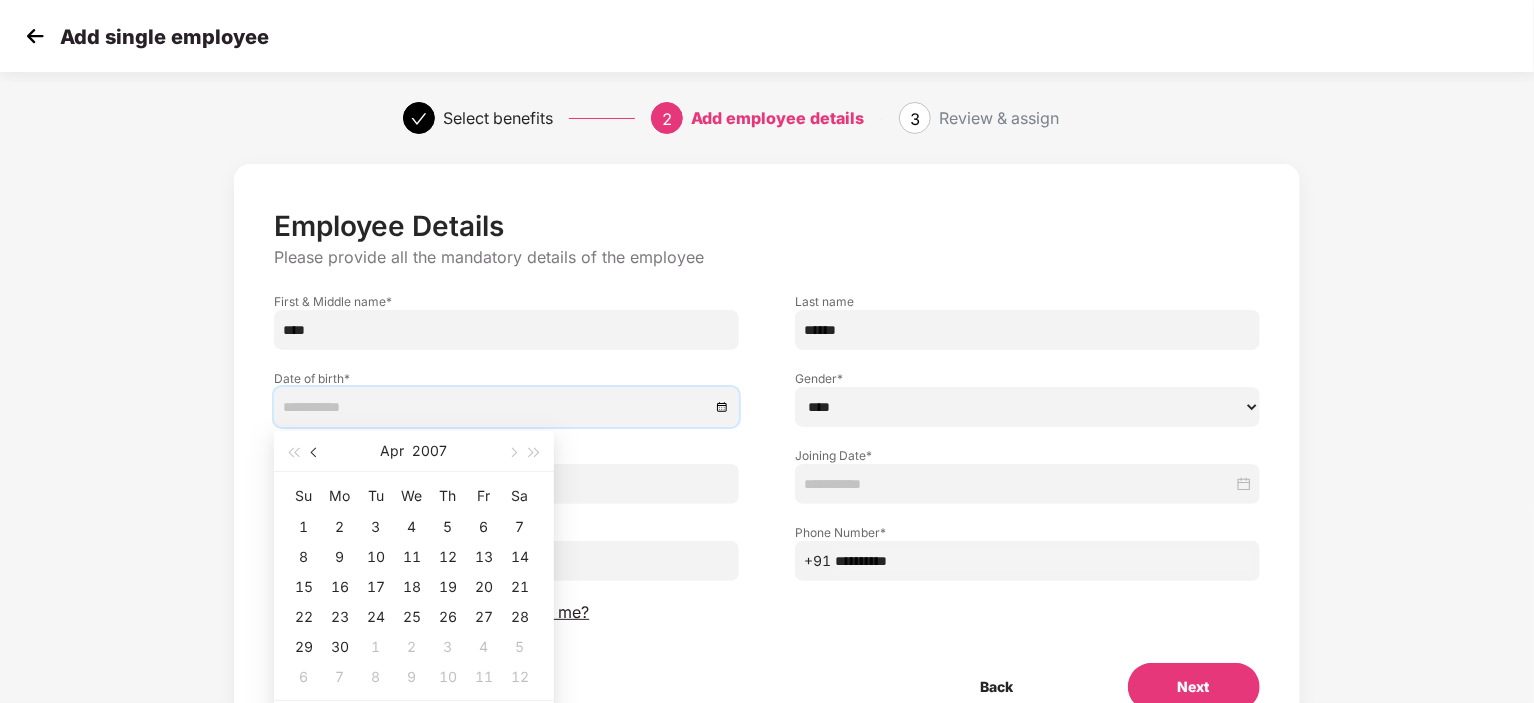 click at bounding box center (316, 453) 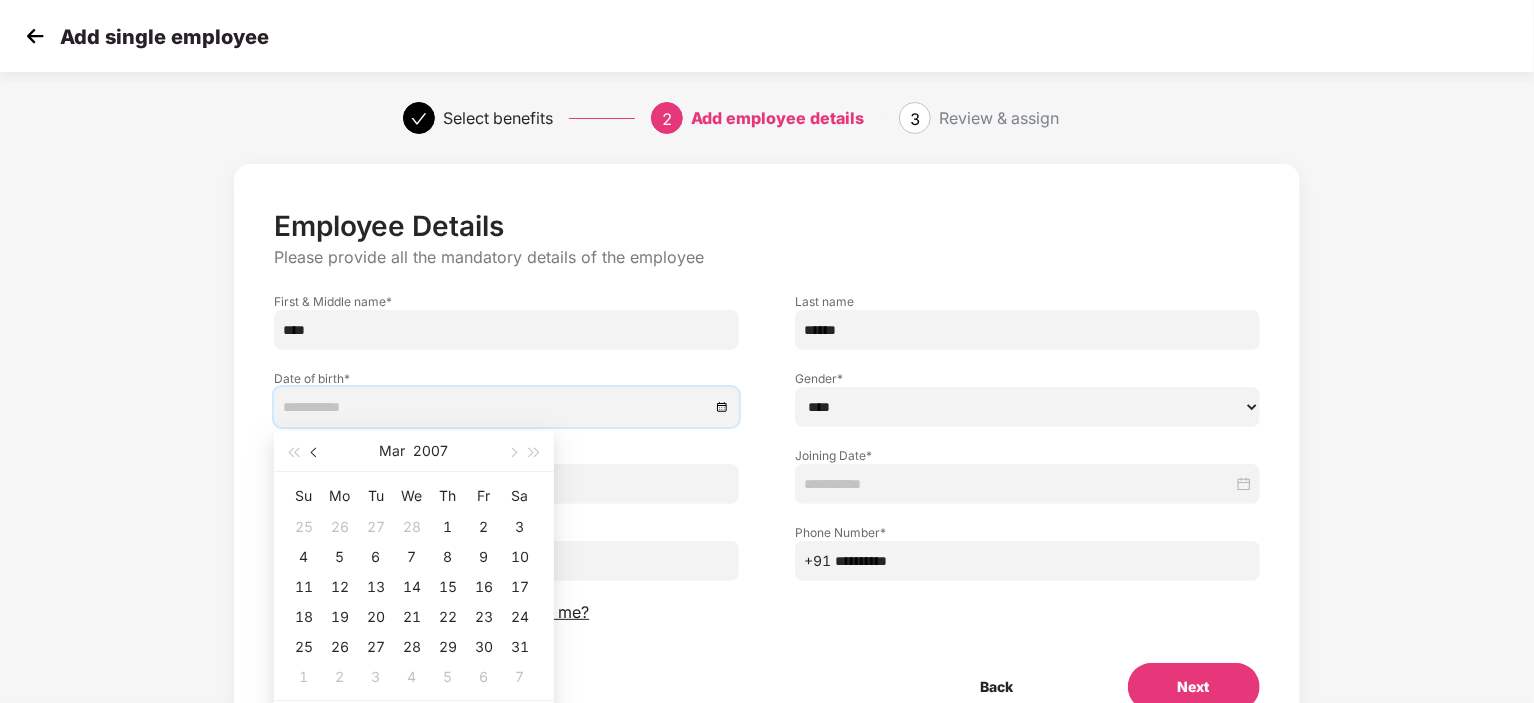 click at bounding box center [316, 453] 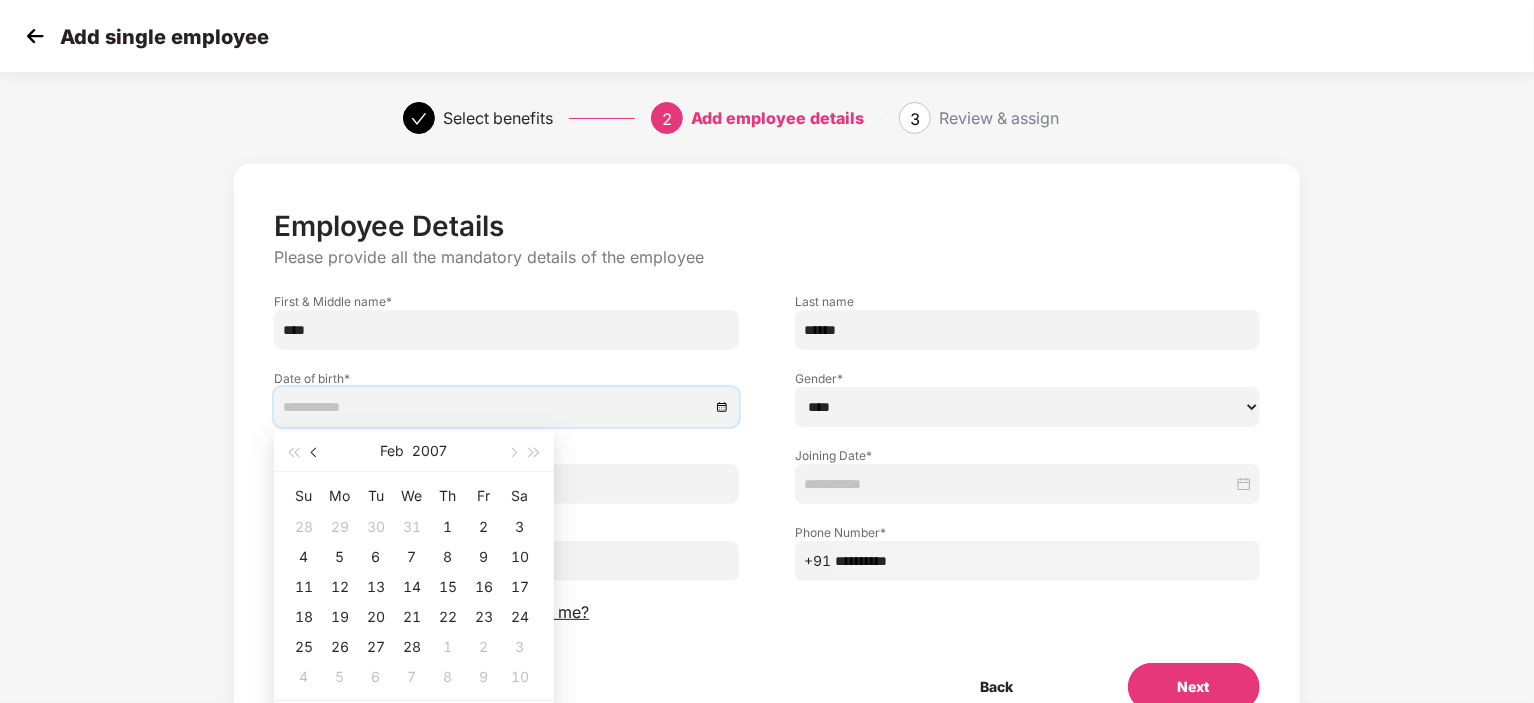 click at bounding box center (316, 453) 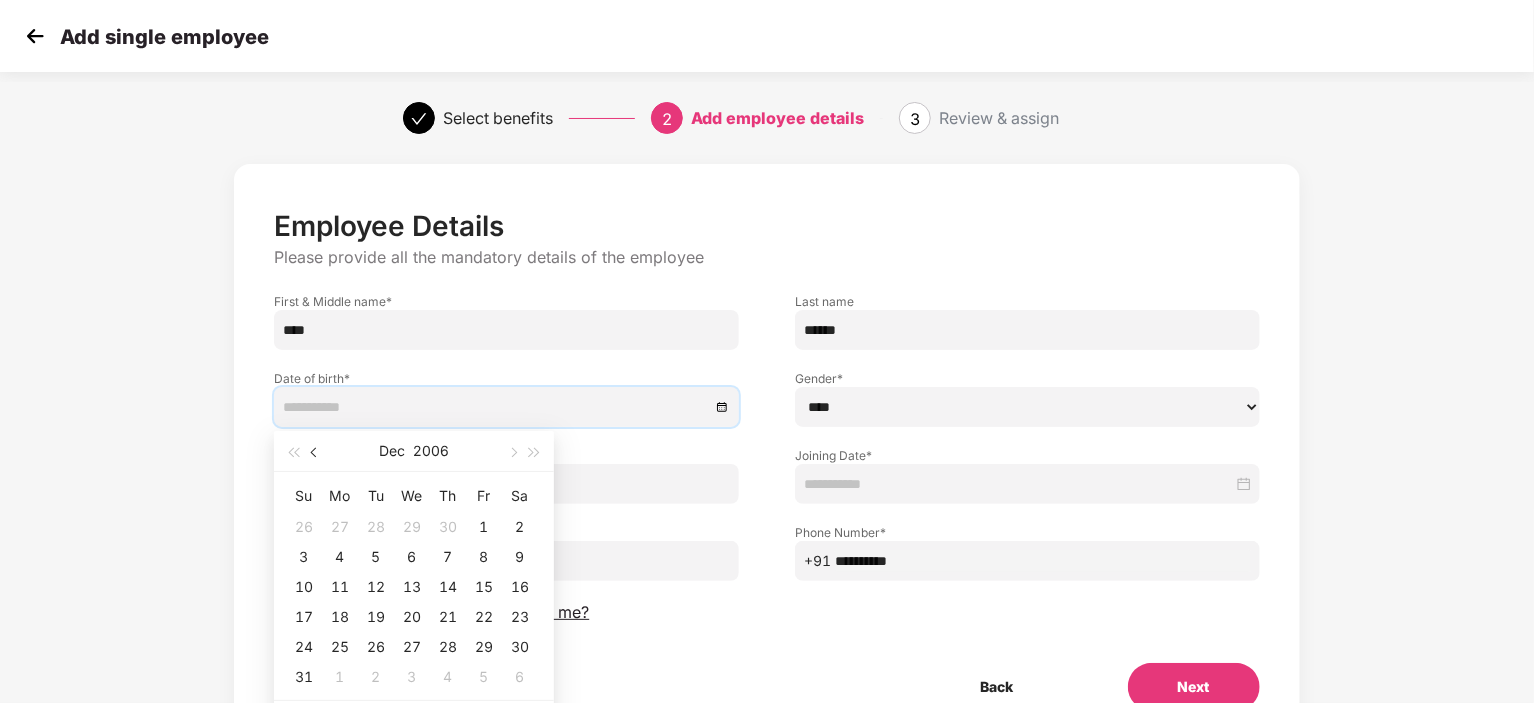click at bounding box center [316, 453] 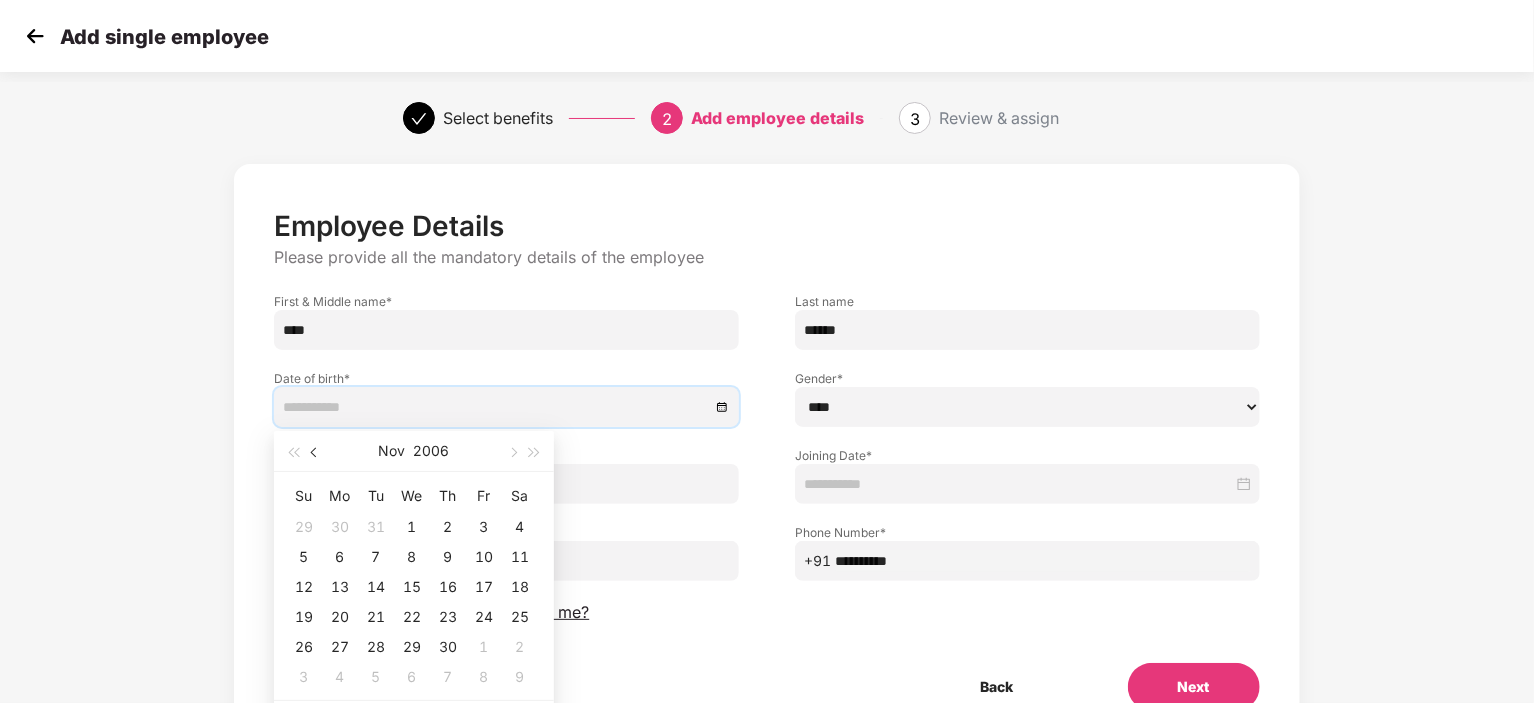 click at bounding box center (316, 453) 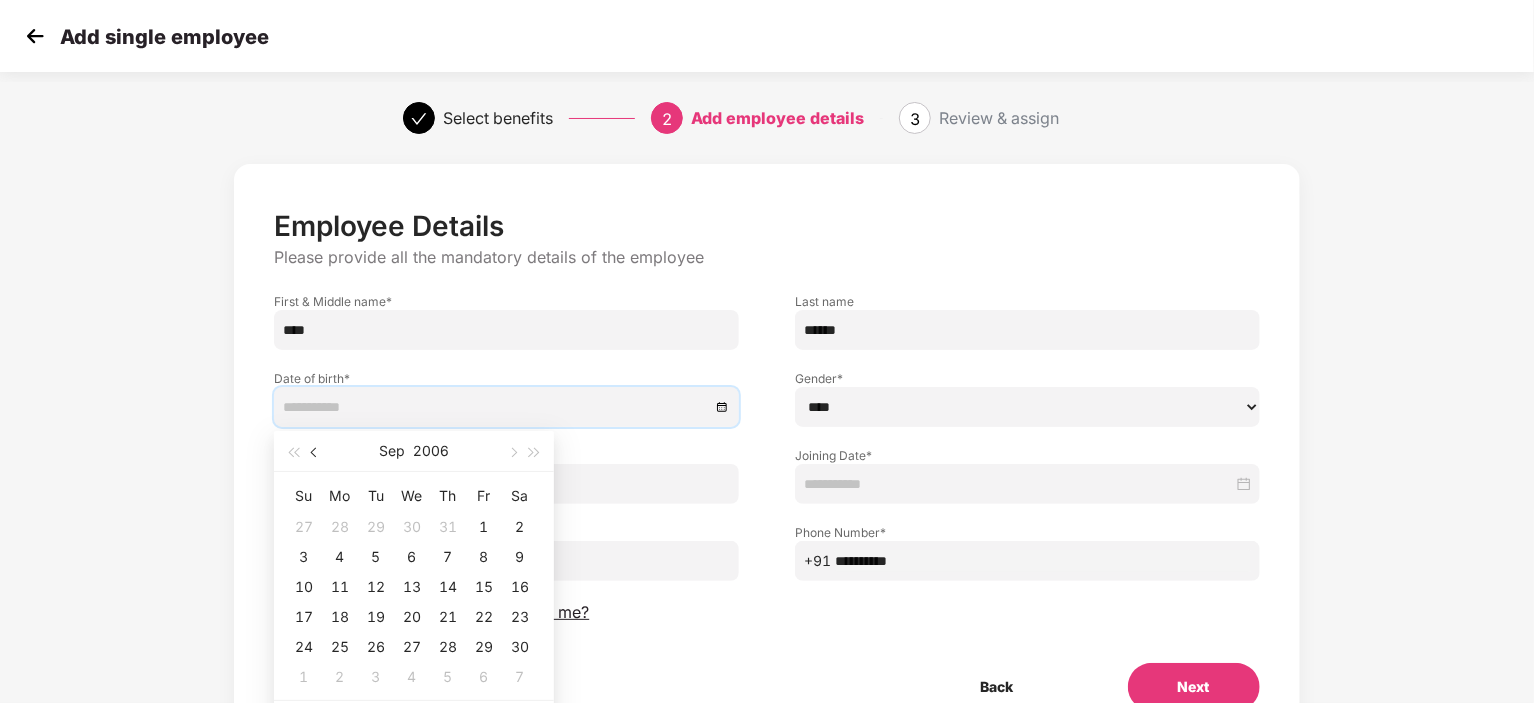 click at bounding box center [316, 453] 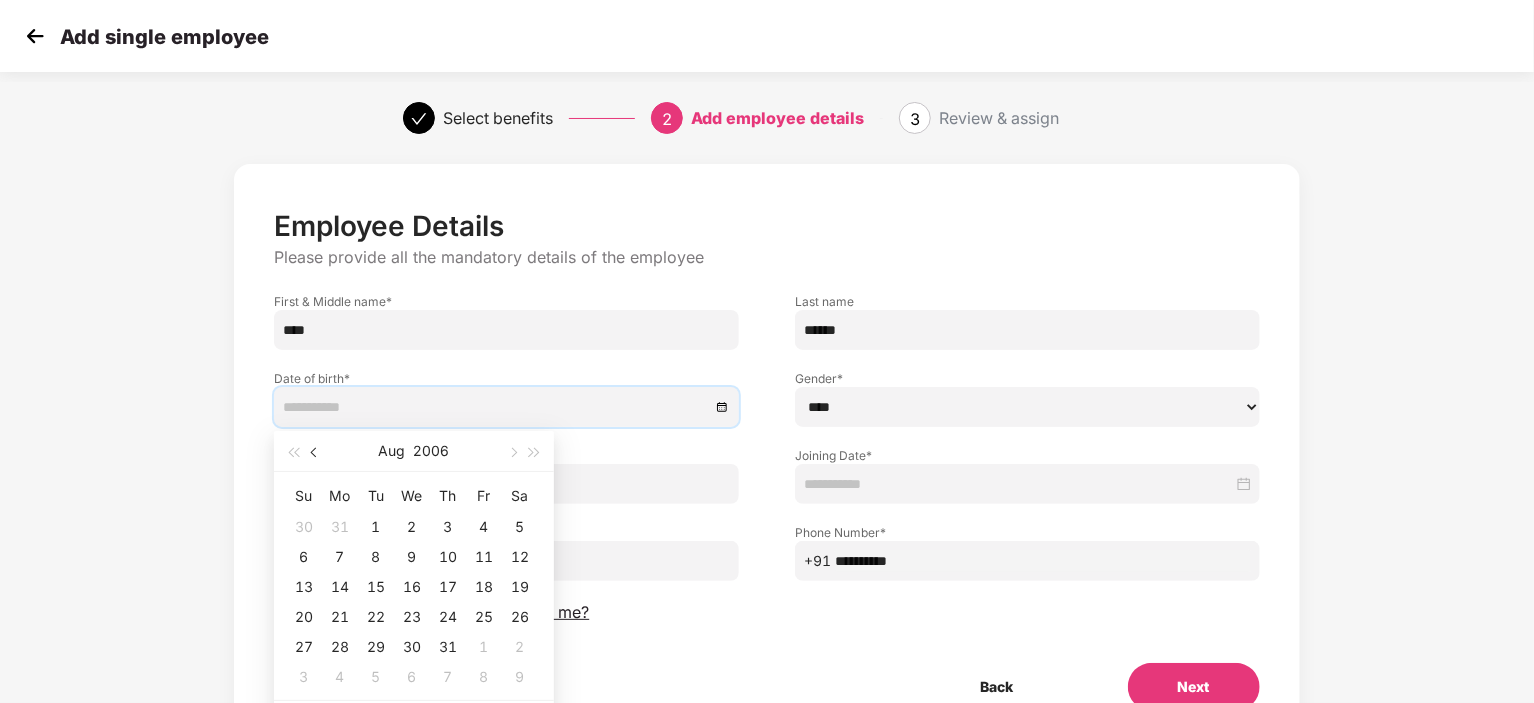 click at bounding box center [316, 453] 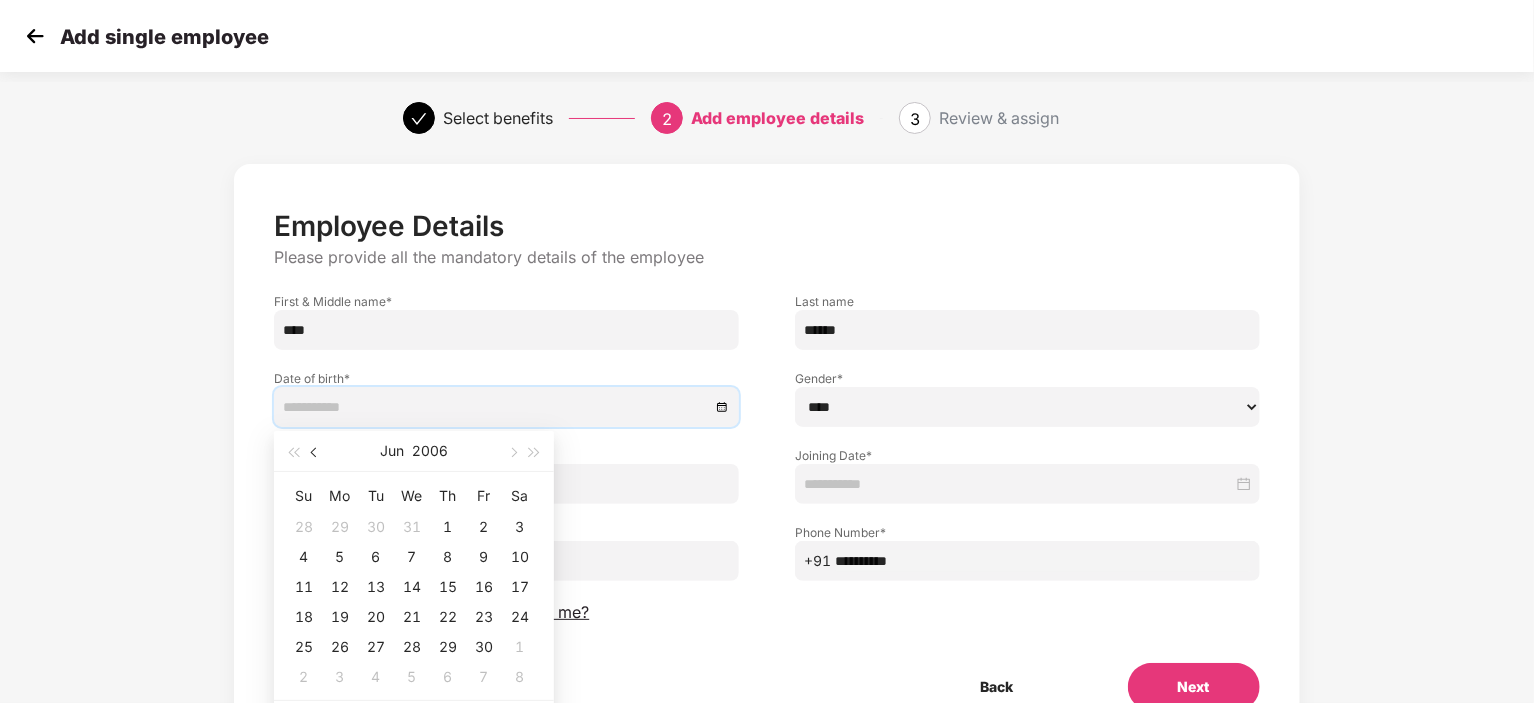click at bounding box center [316, 453] 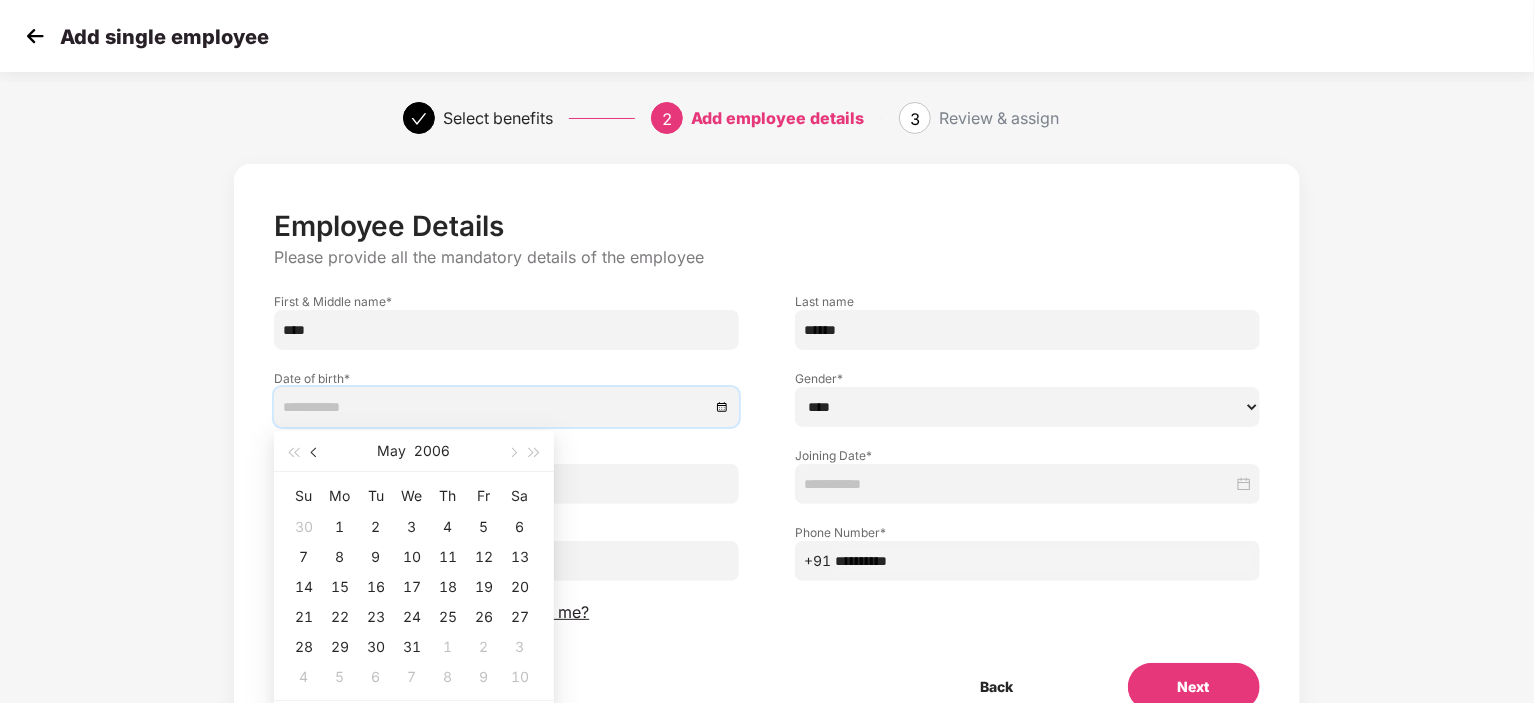 click at bounding box center [316, 453] 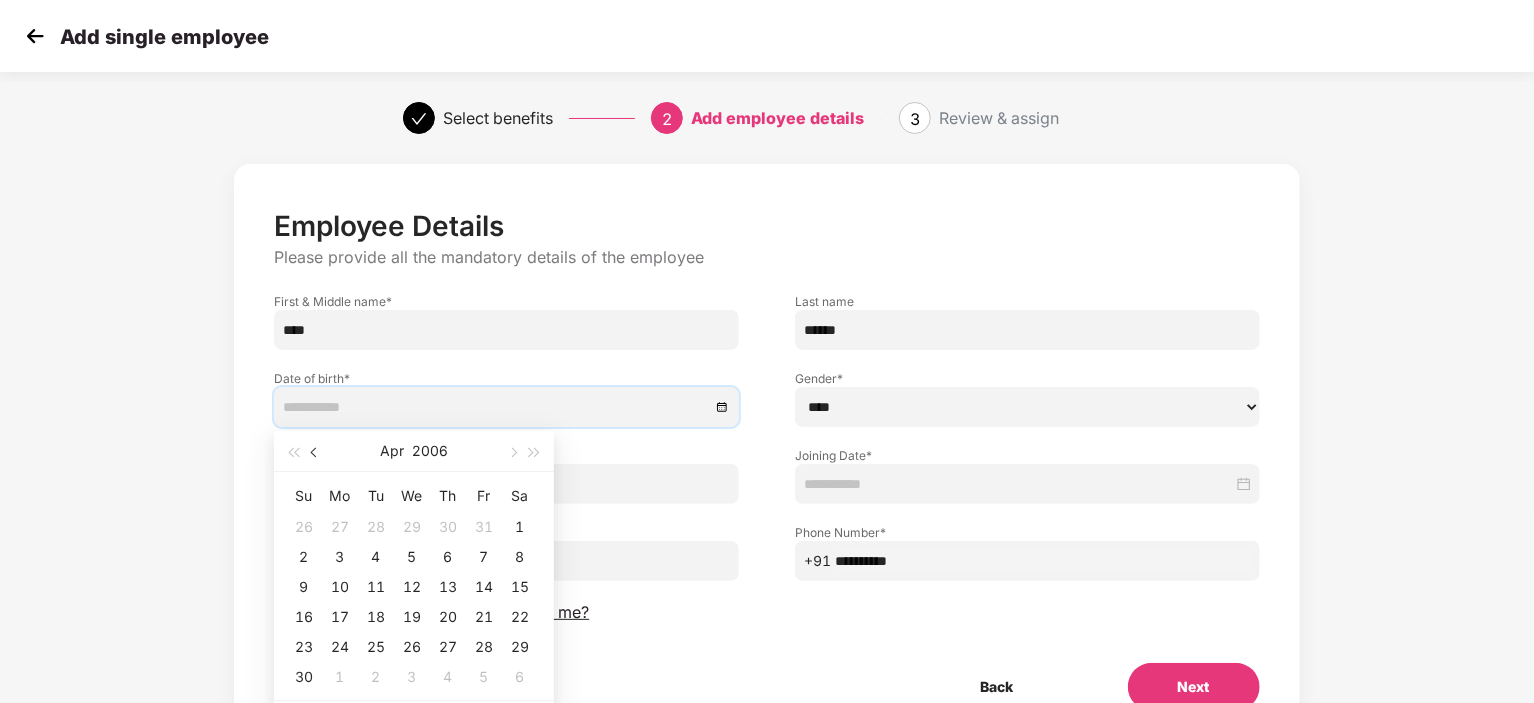 click at bounding box center (316, 453) 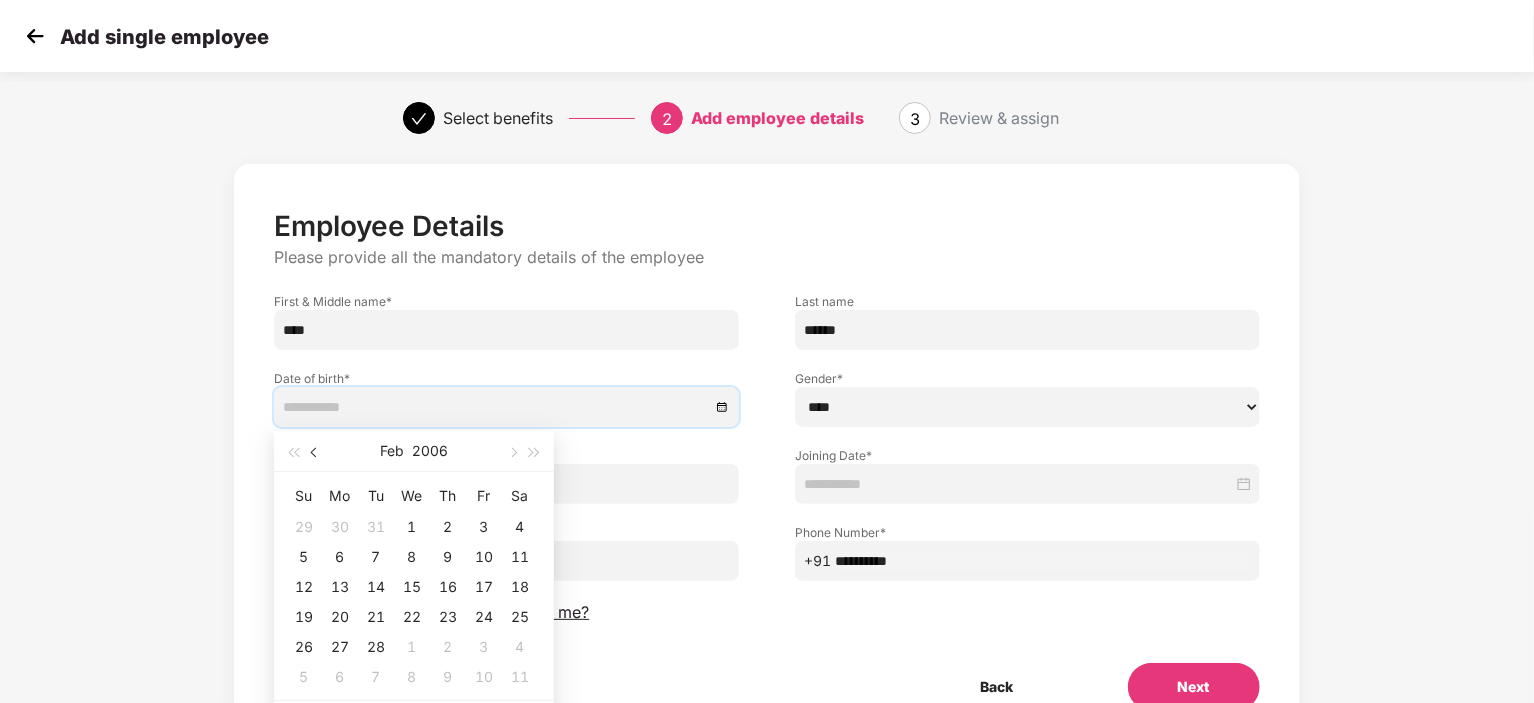 click at bounding box center (316, 453) 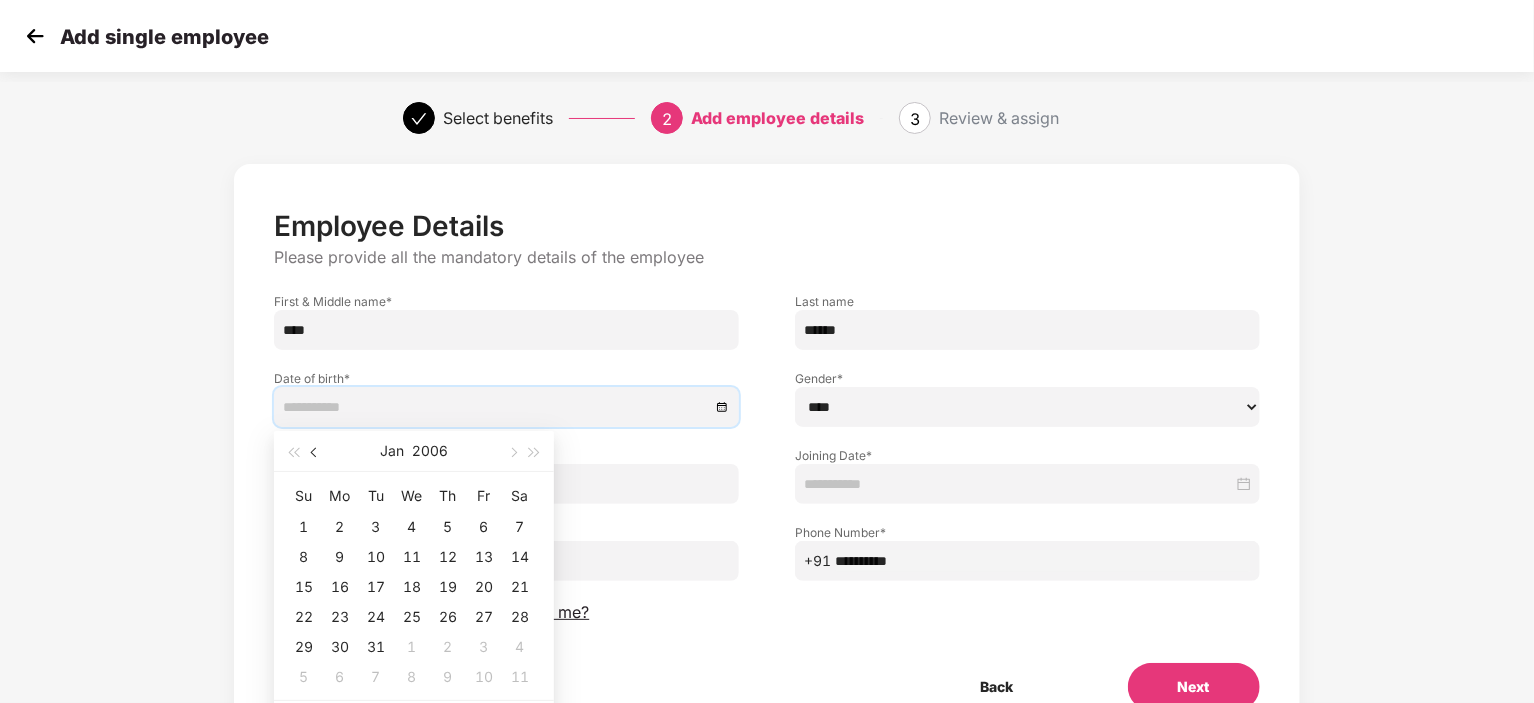 click at bounding box center (316, 453) 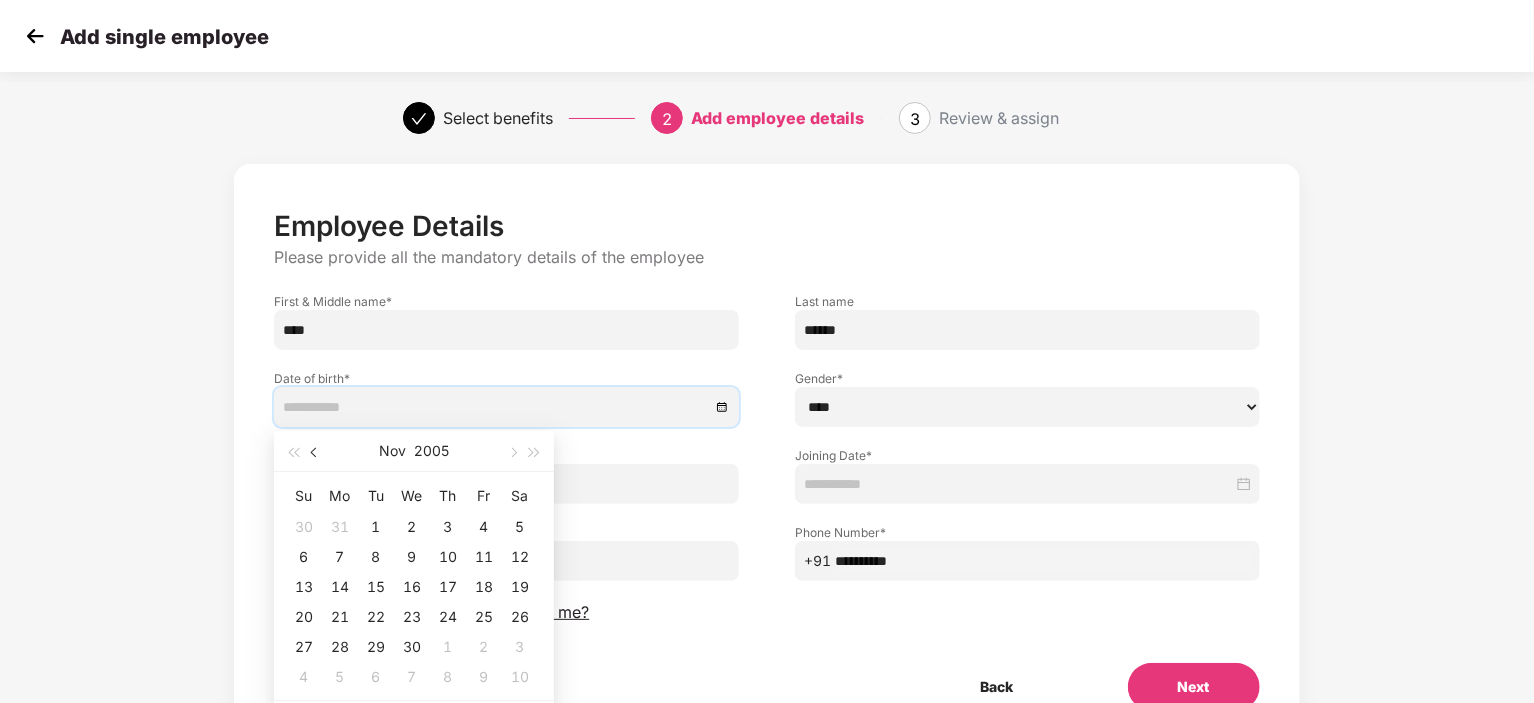 click at bounding box center (316, 453) 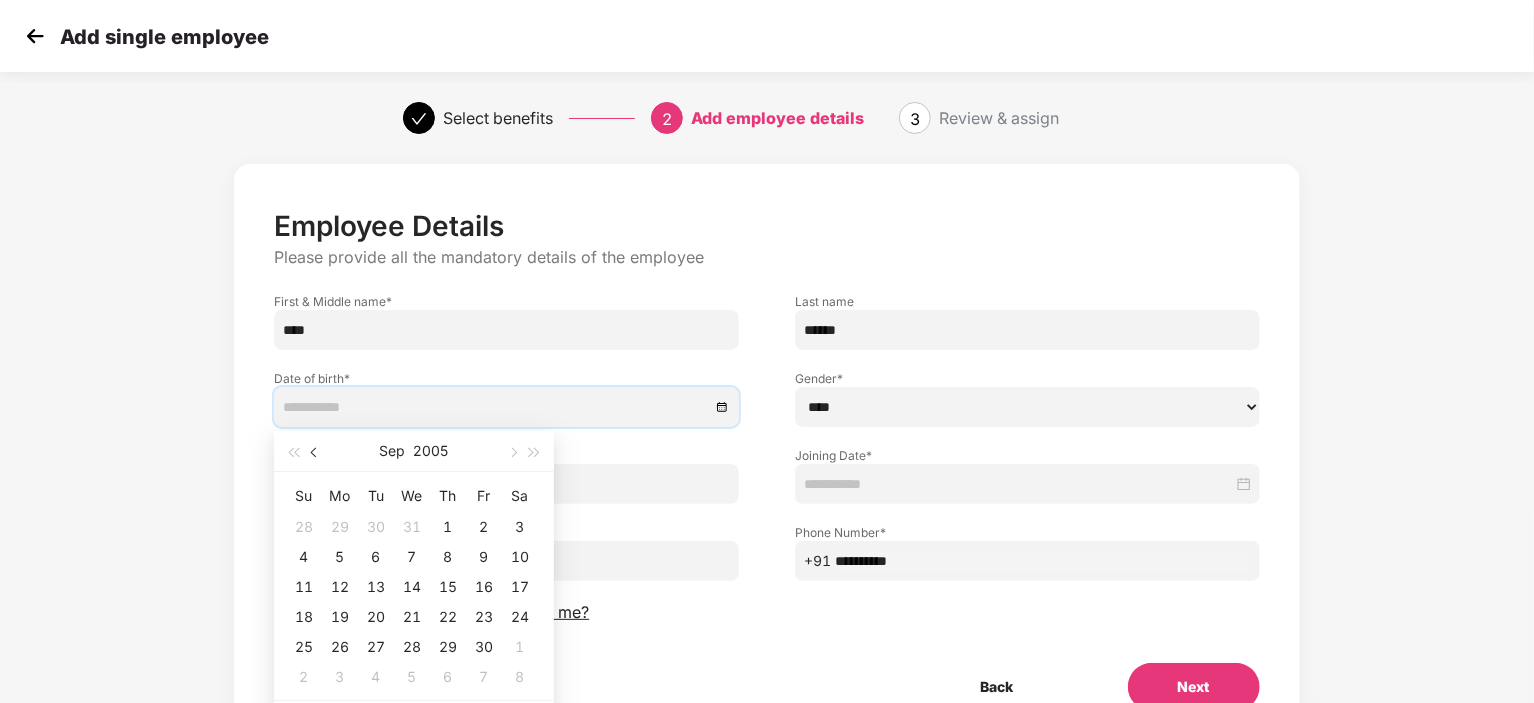 click at bounding box center (316, 453) 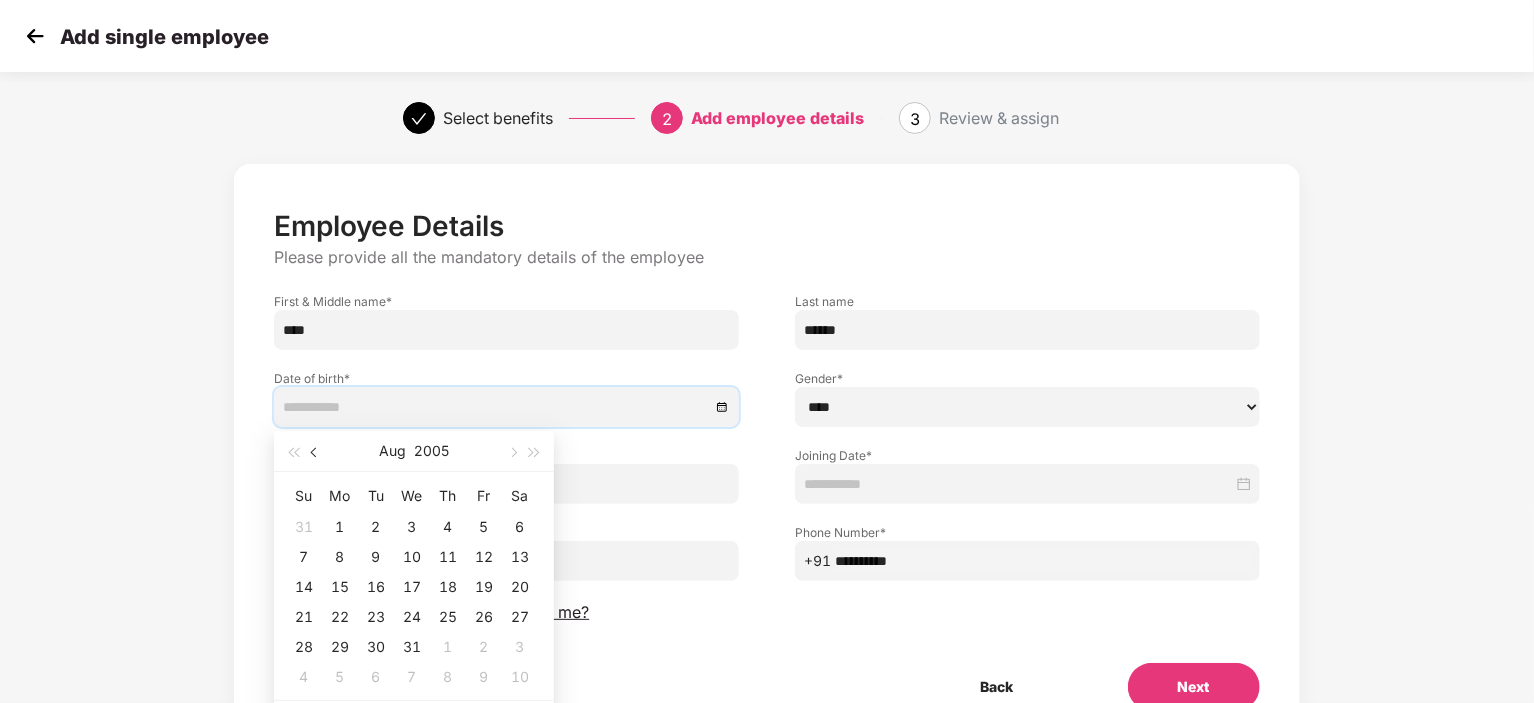 click at bounding box center (316, 453) 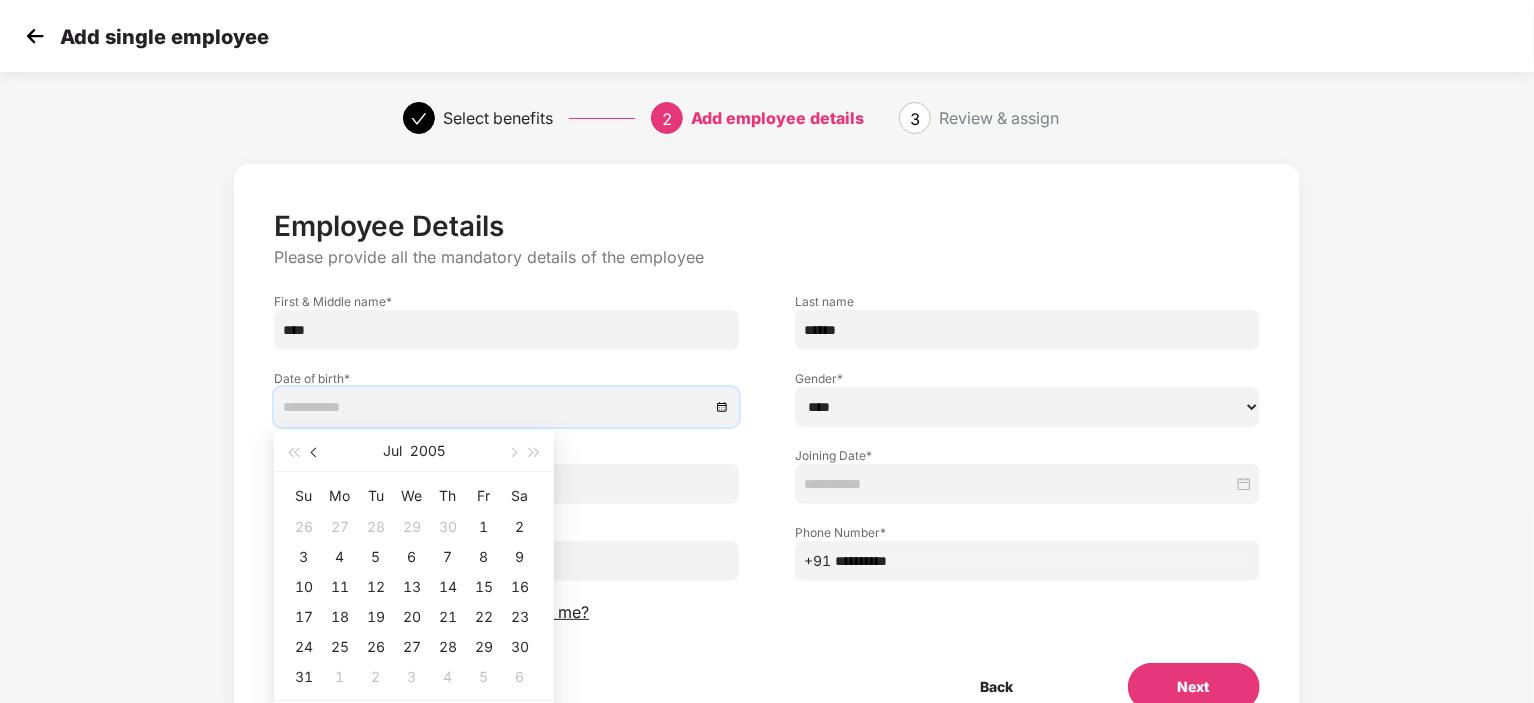 click at bounding box center [316, 453] 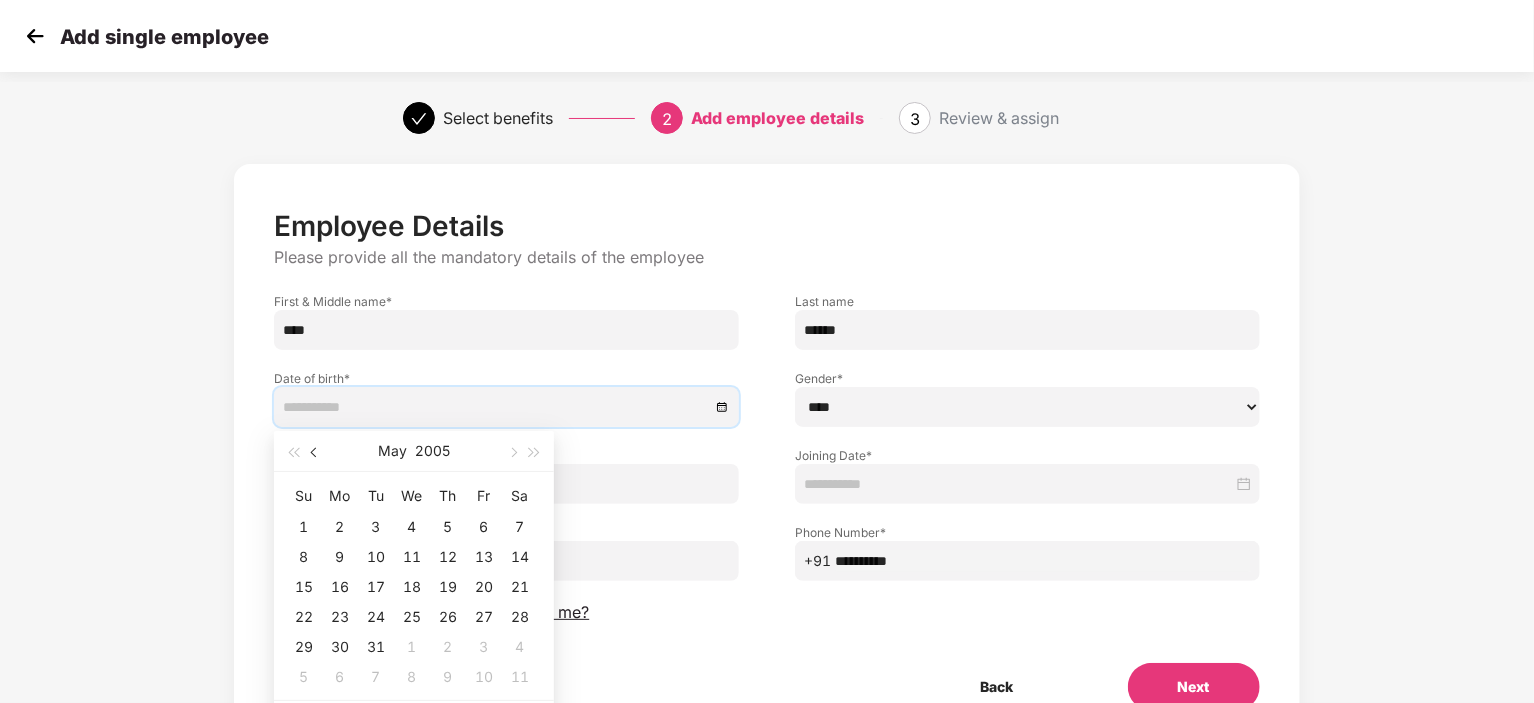 click at bounding box center (316, 453) 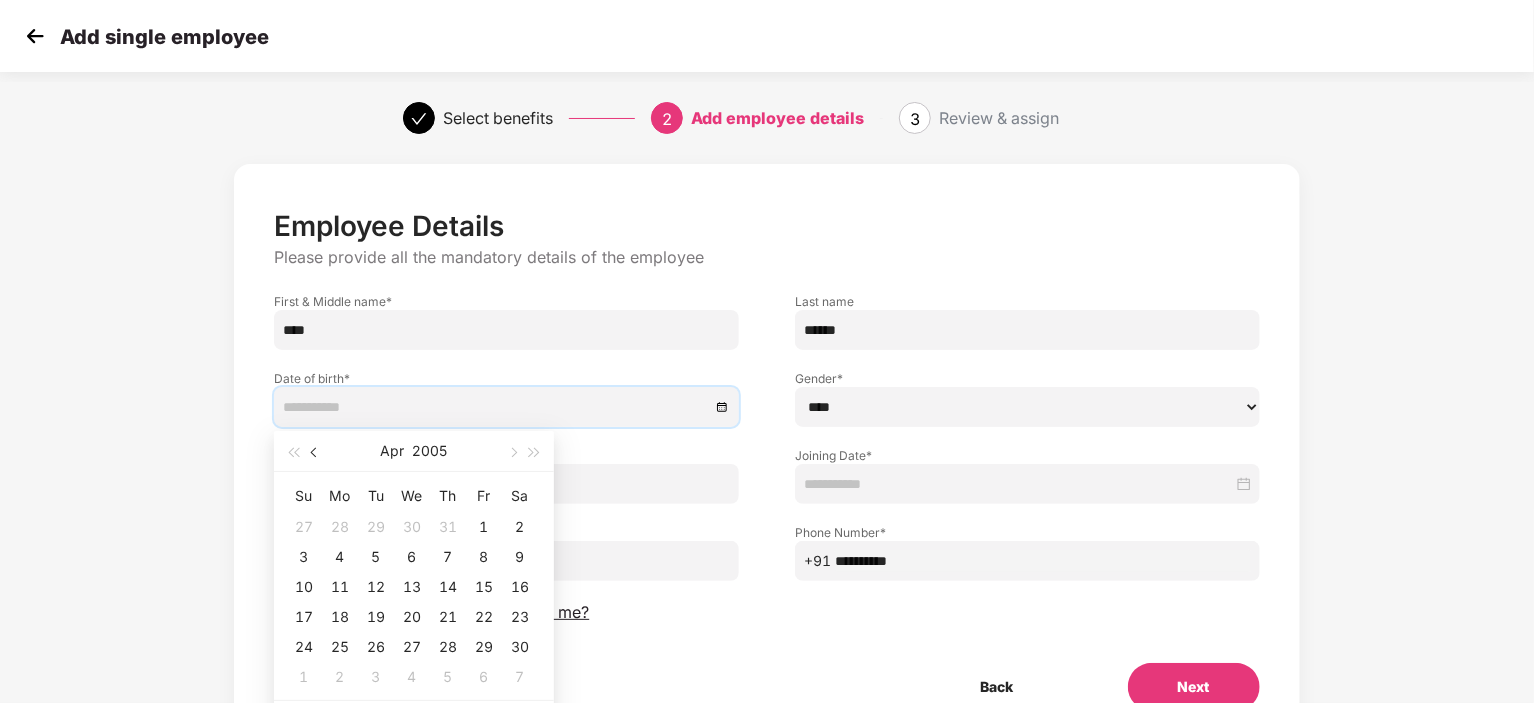 click at bounding box center [316, 453] 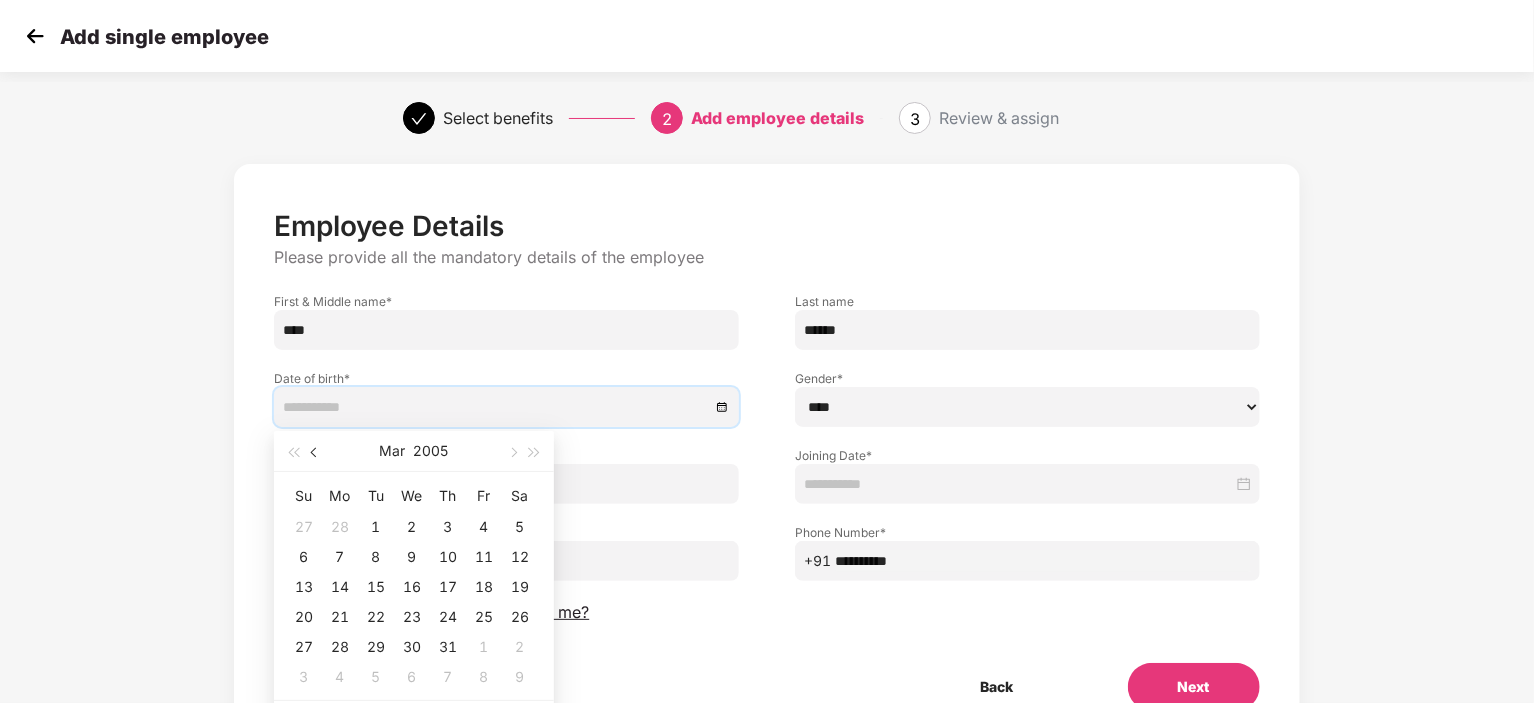 click at bounding box center [316, 453] 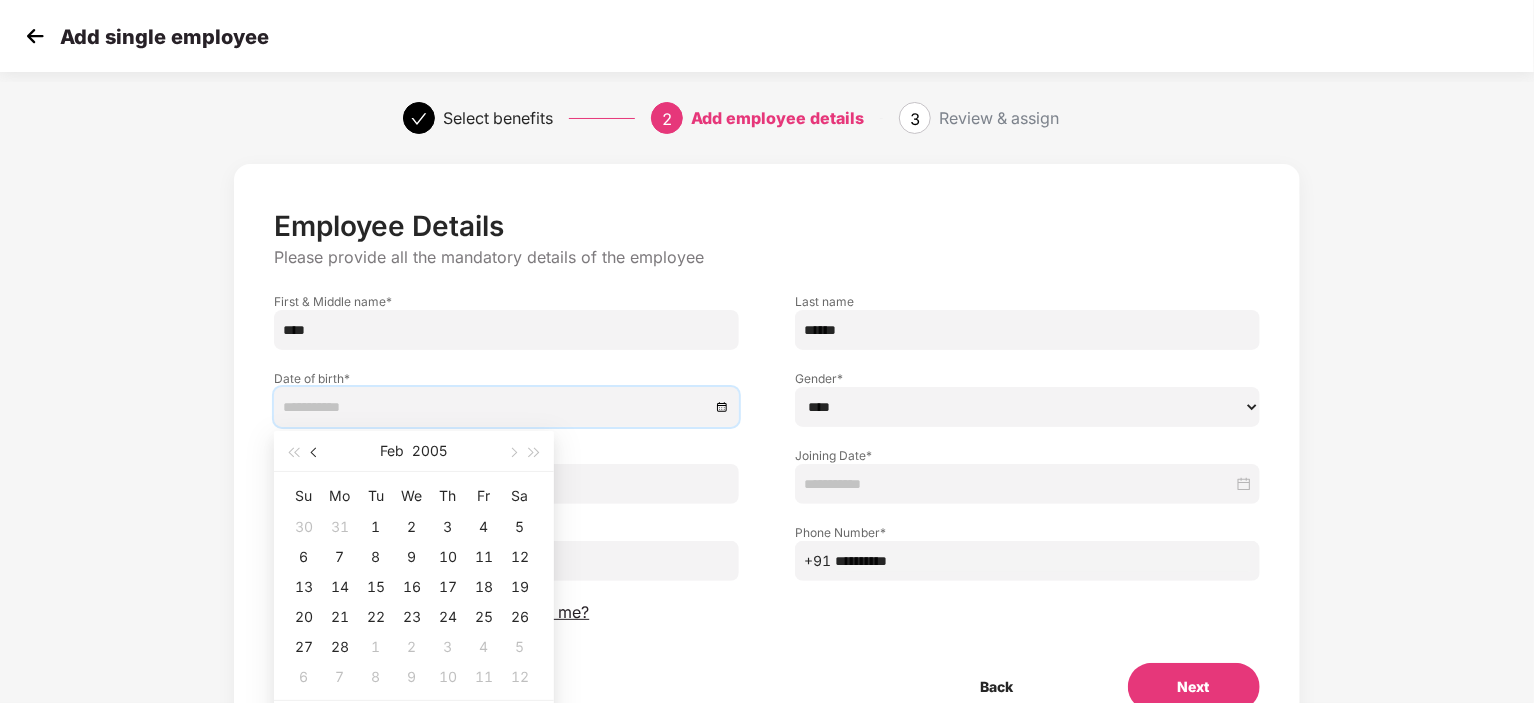 click at bounding box center (316, 453) 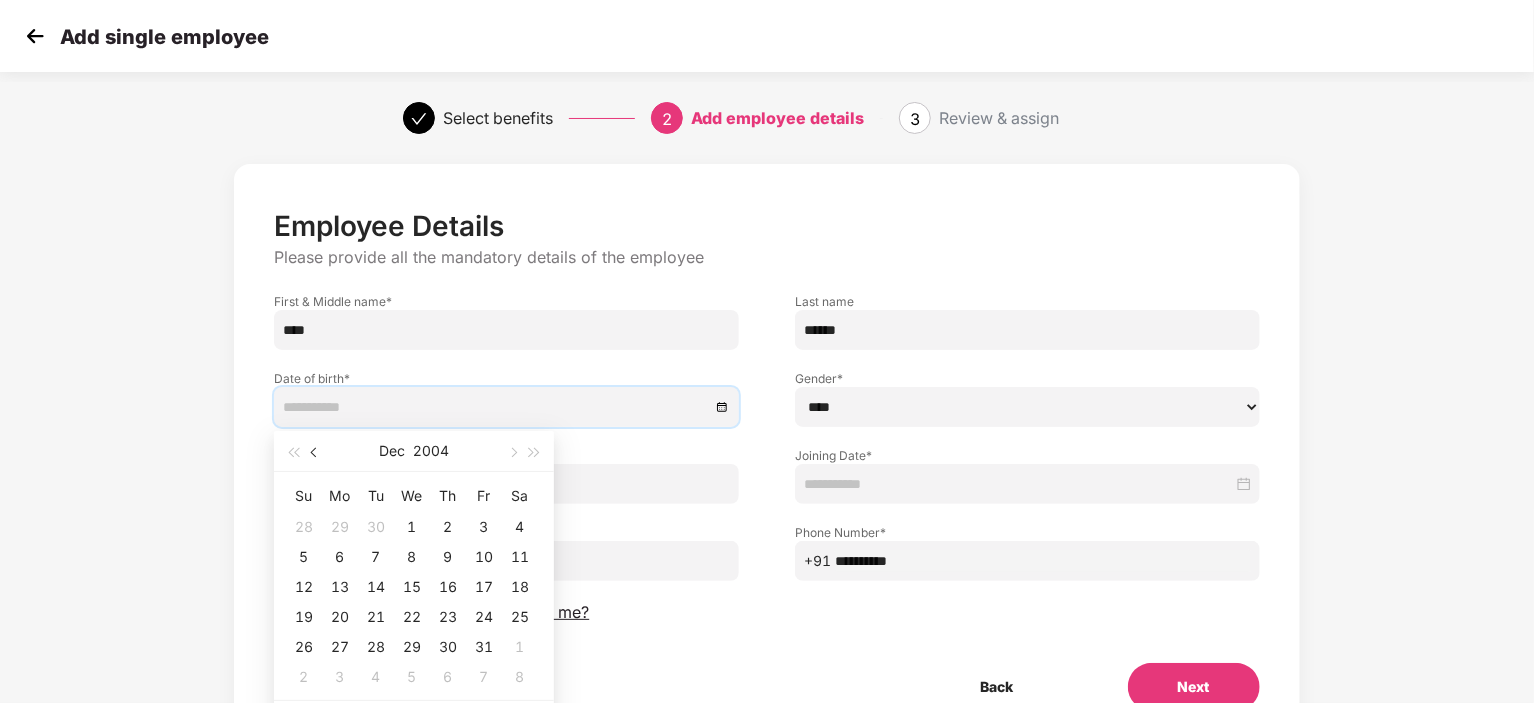 click at bounding box center [316, 453] 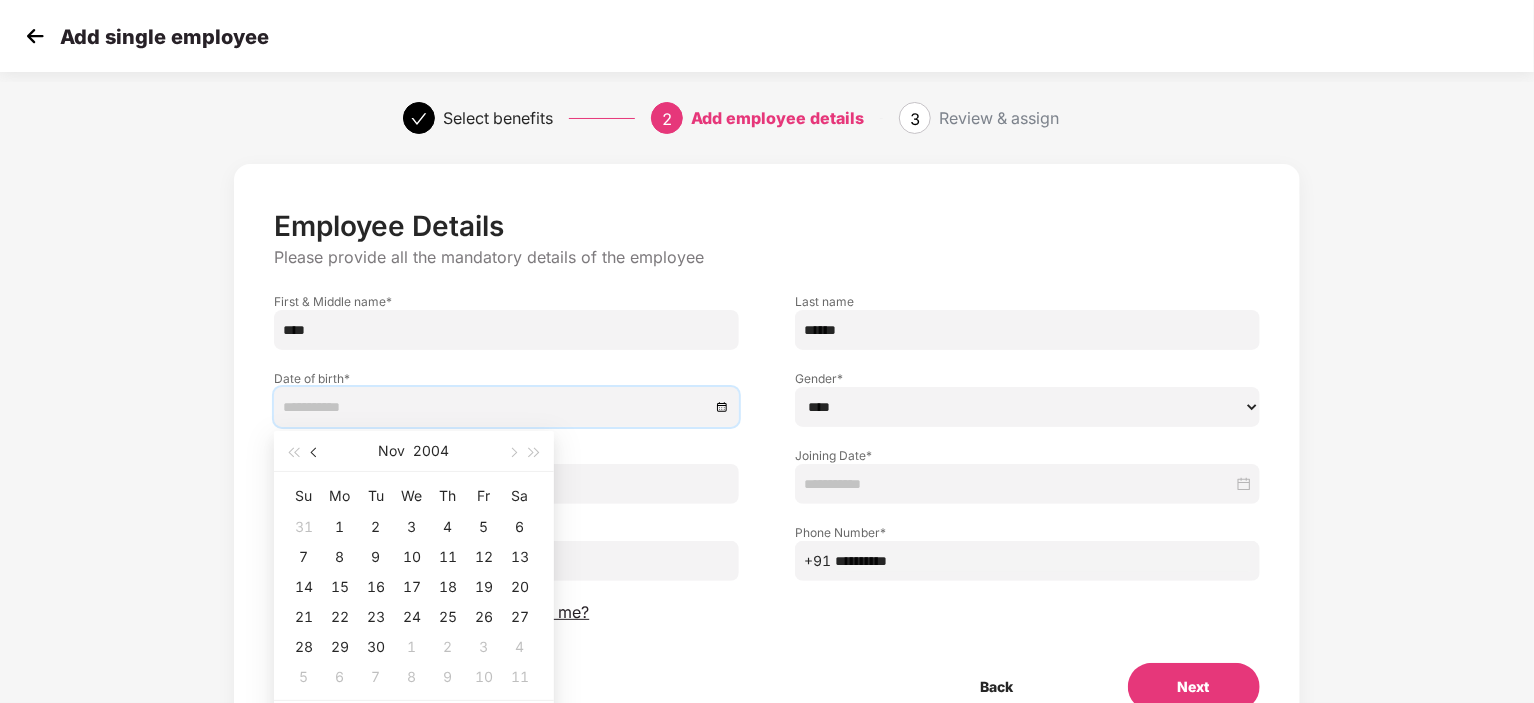 click at bounding box center (316, 453) 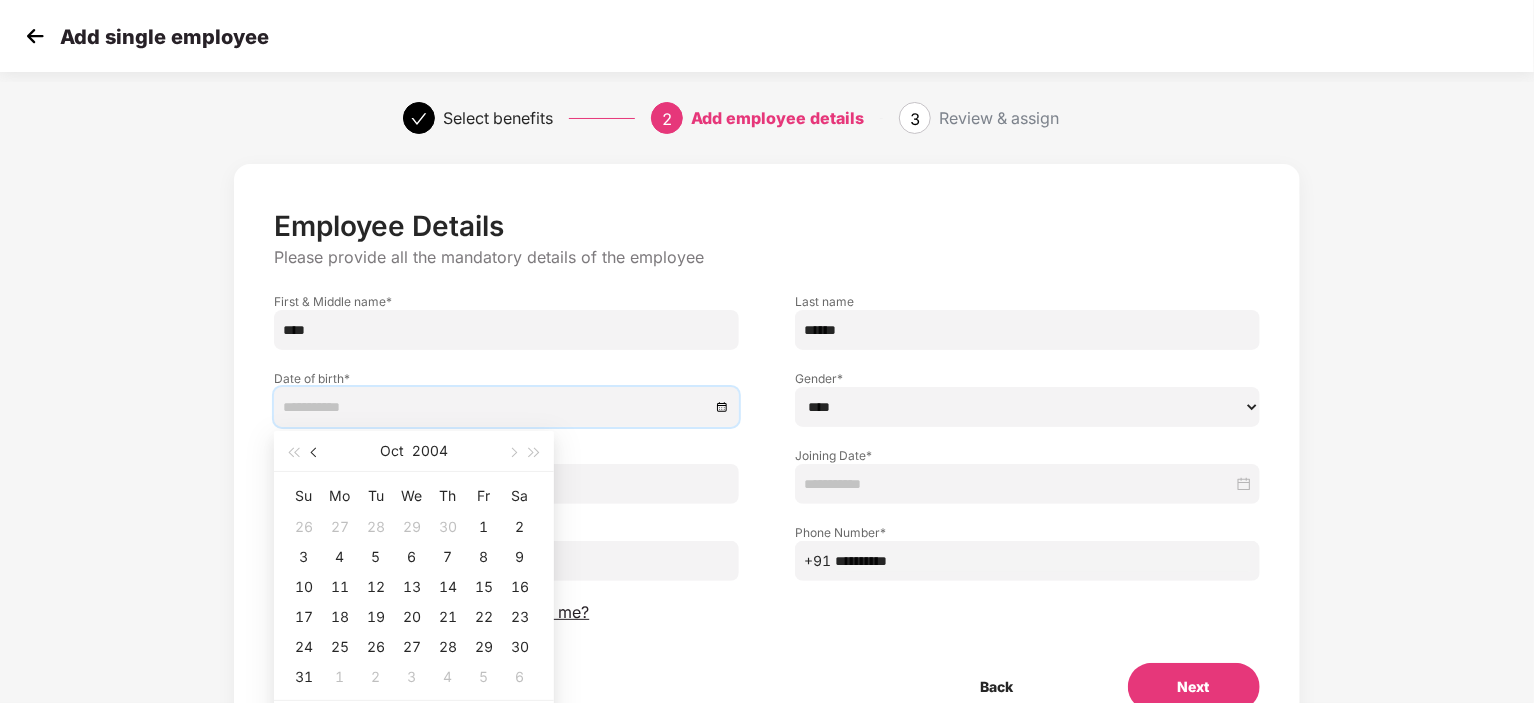 click at bounding box center (316, 453) 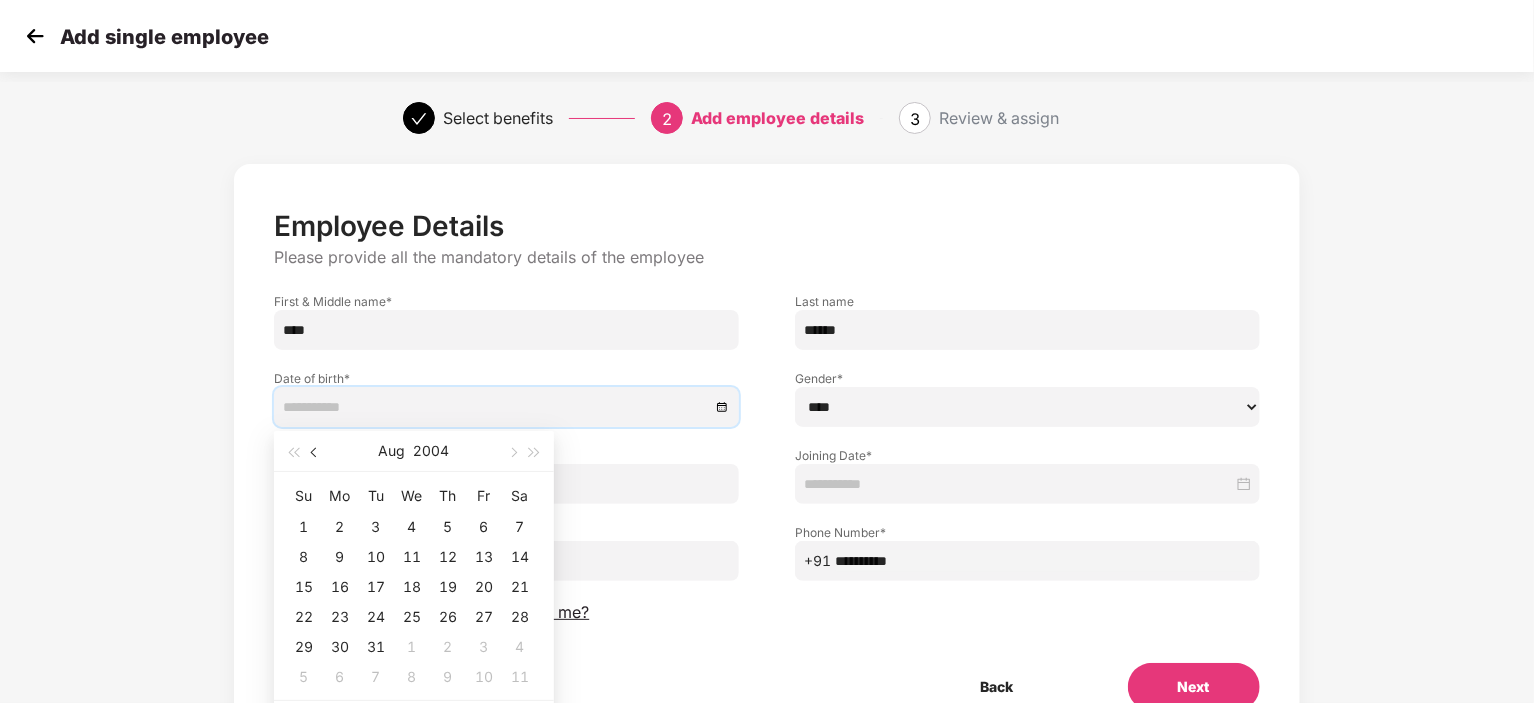 click at bounding box center (316, 453) 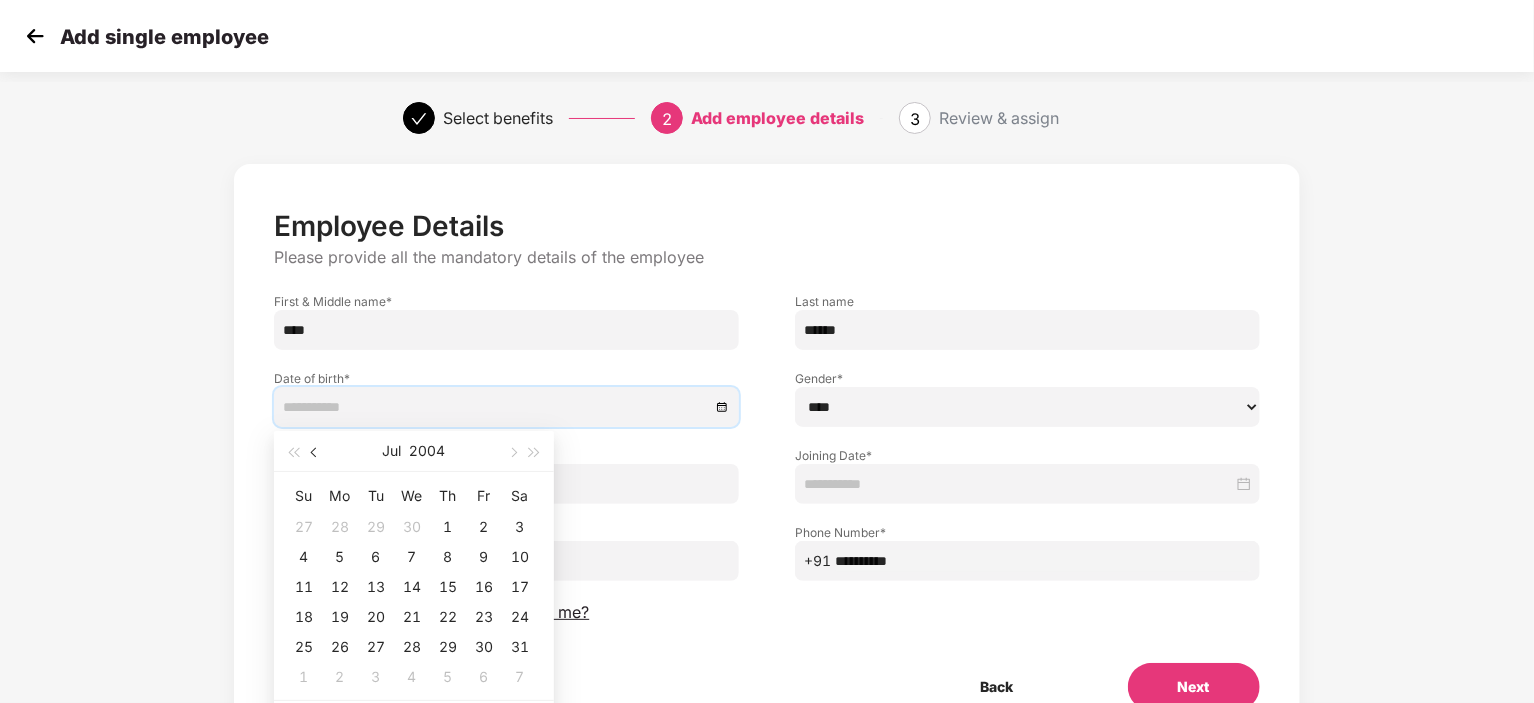 click at bounding box center (316, 453) 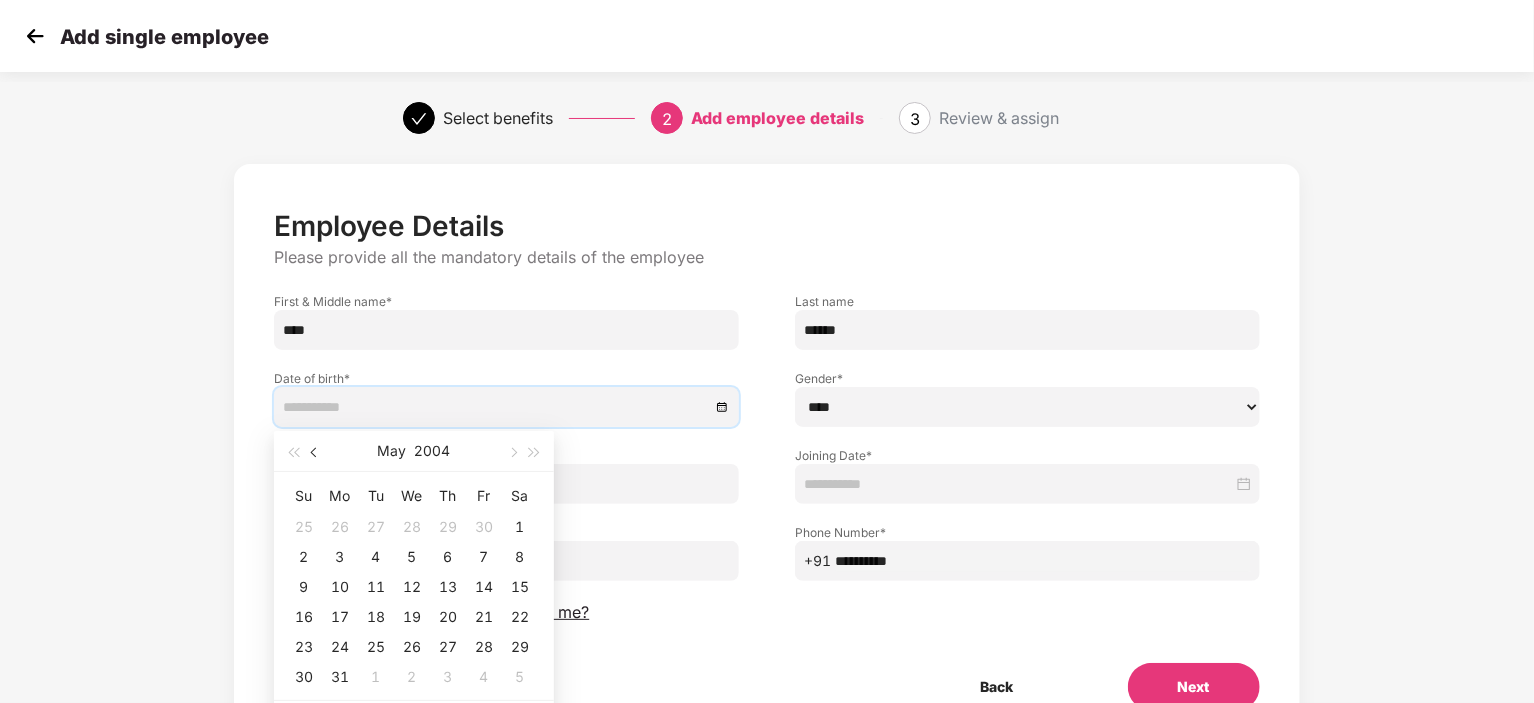 click at bounding box center (316, 453) 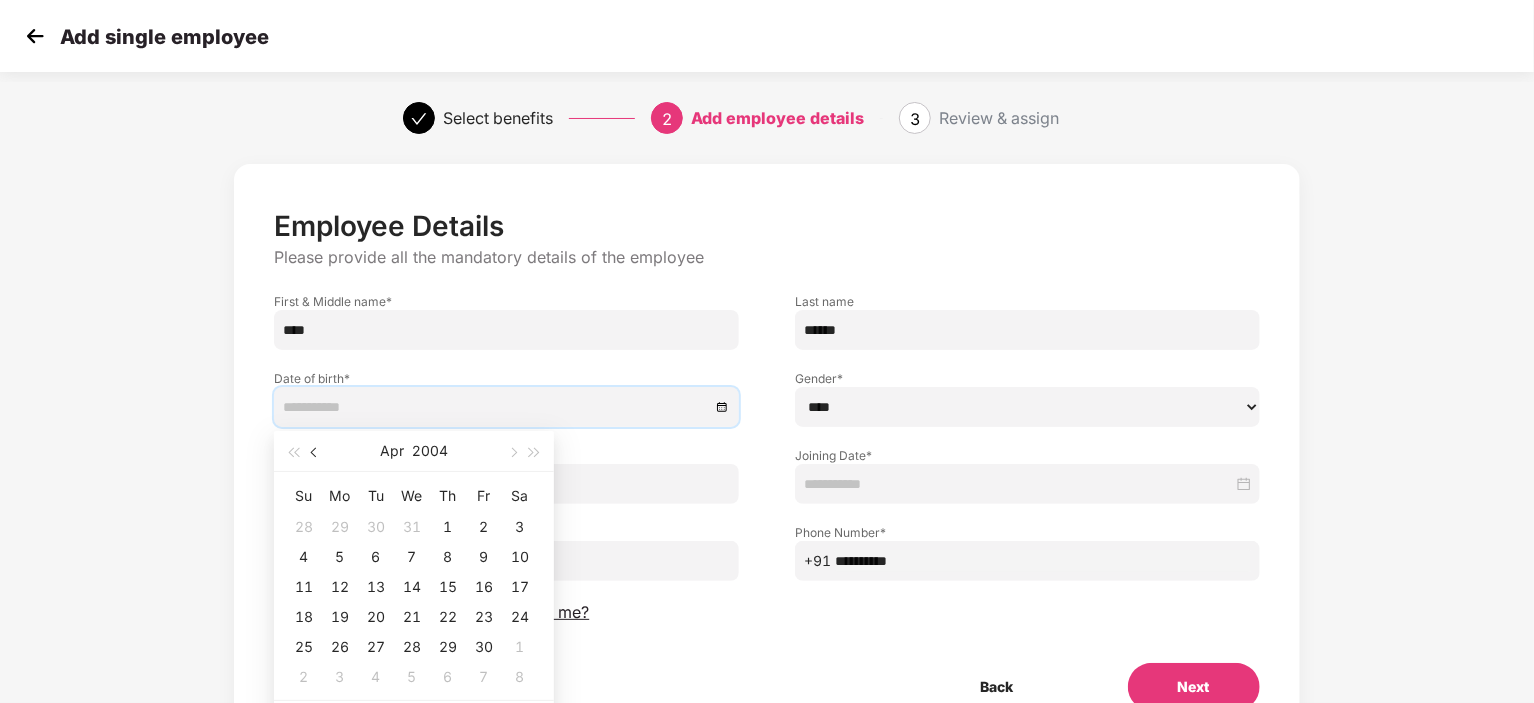 click at bounding box center [316, 453] 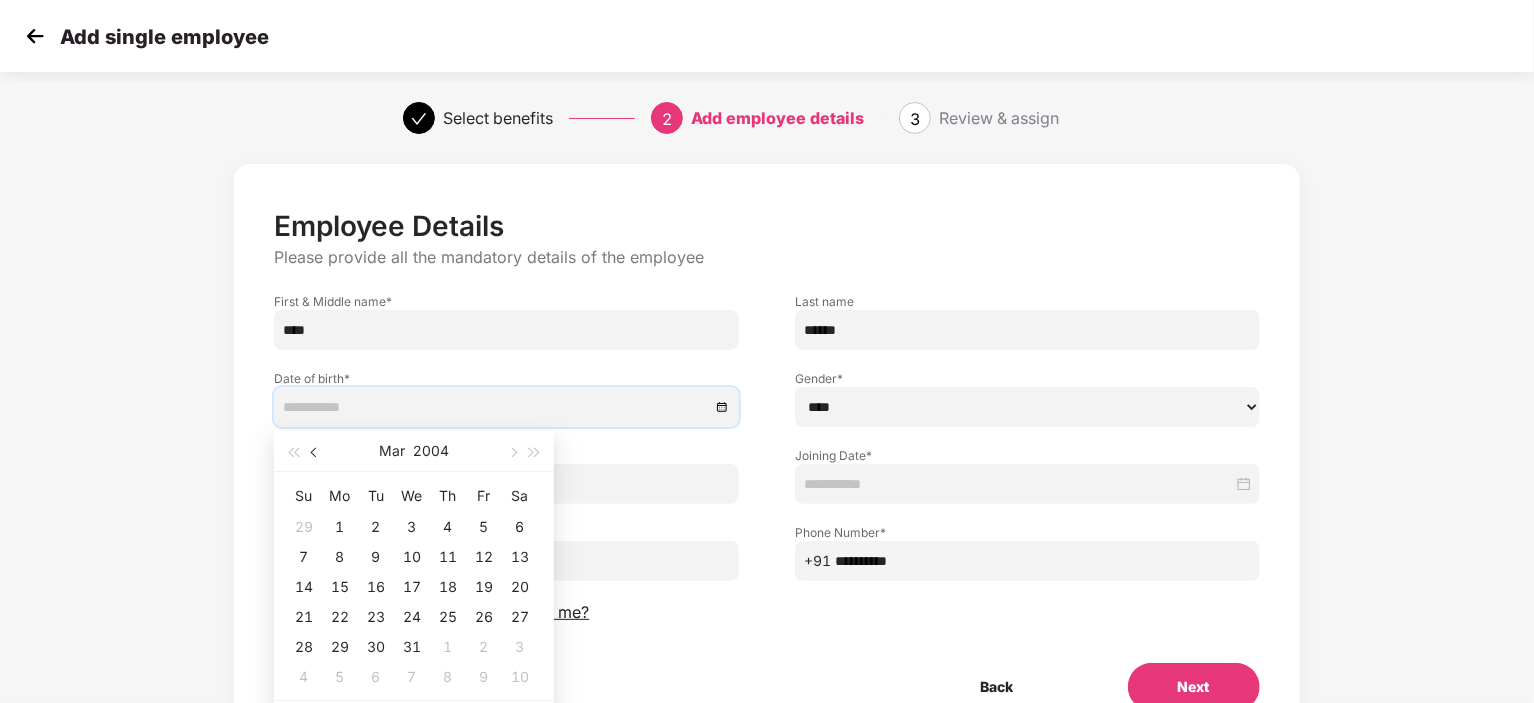 click at bounding box center [316, 453] 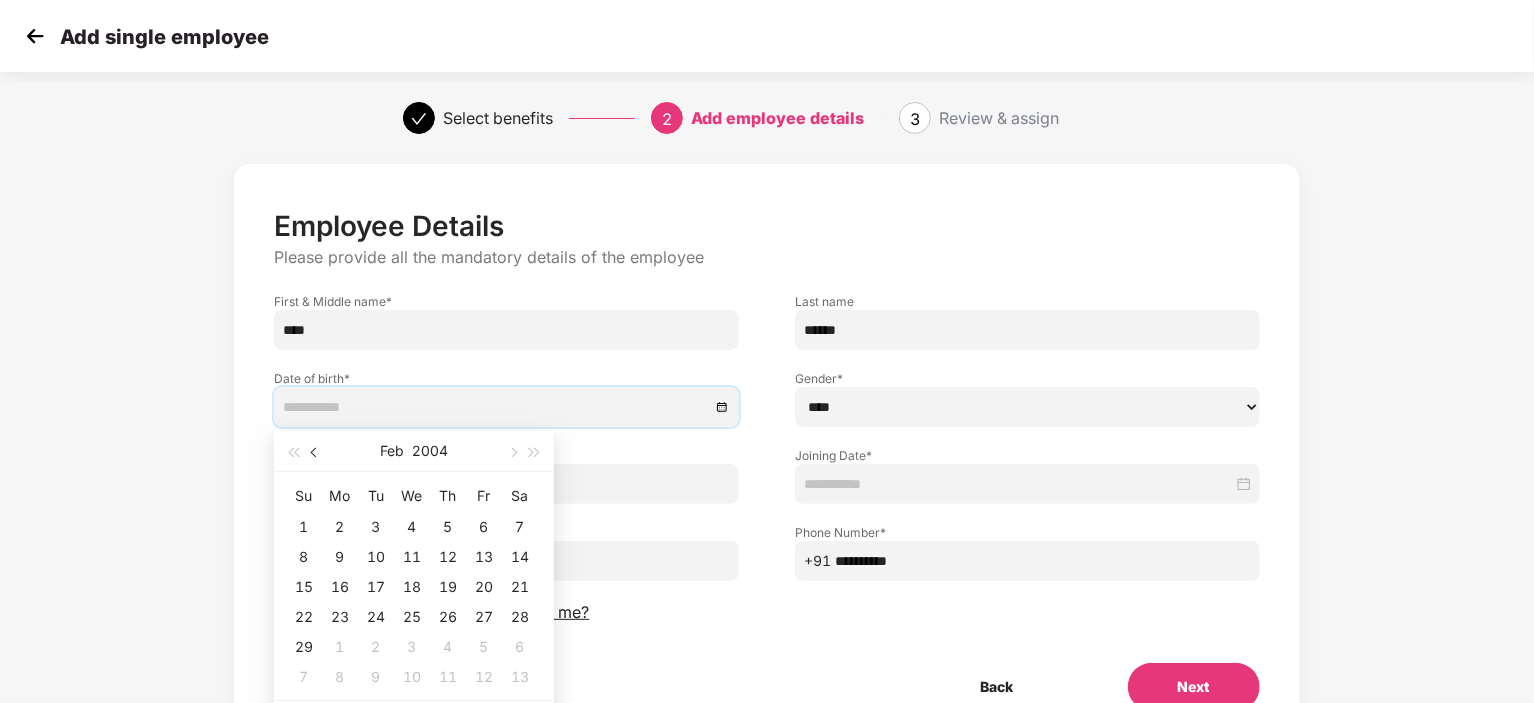 click at bounding box center (316, 453) 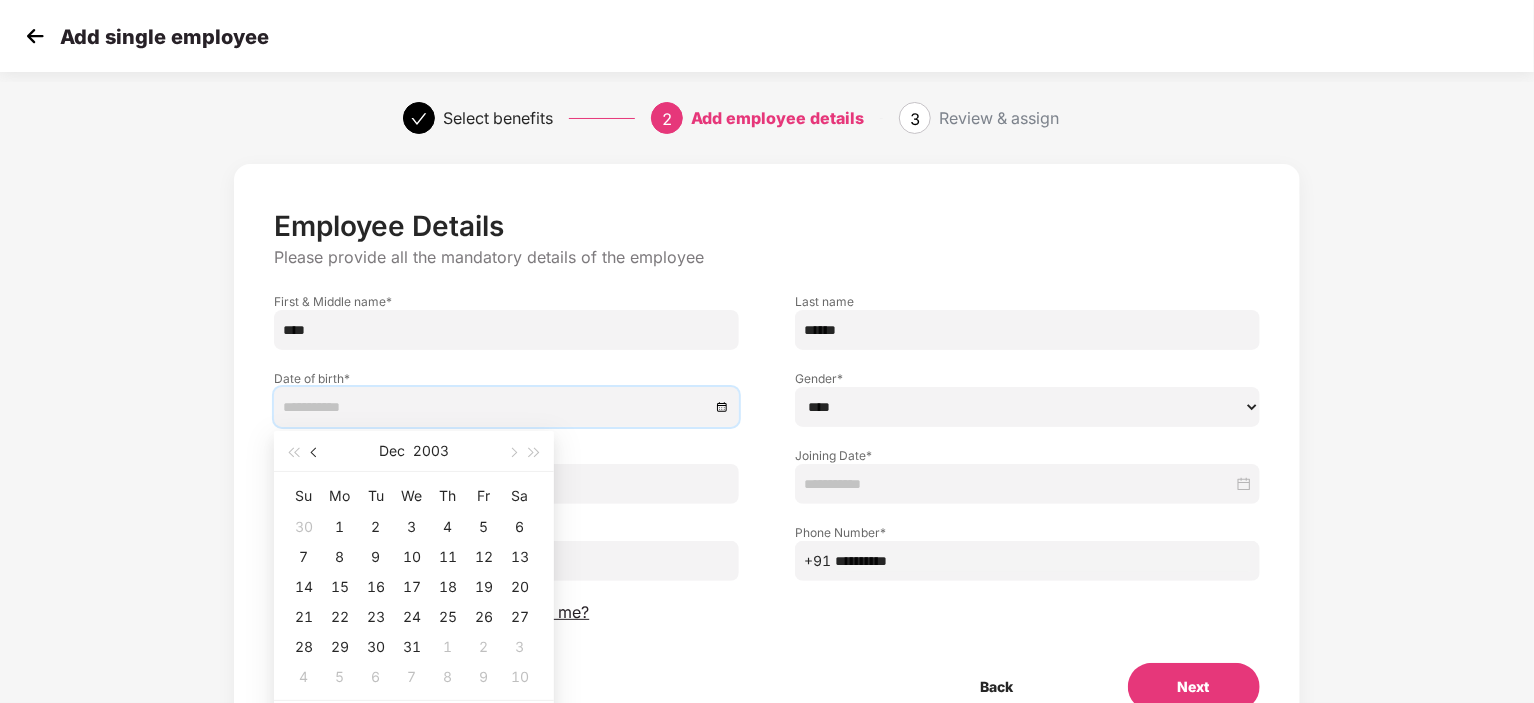 click at bounding box center (316, 453) 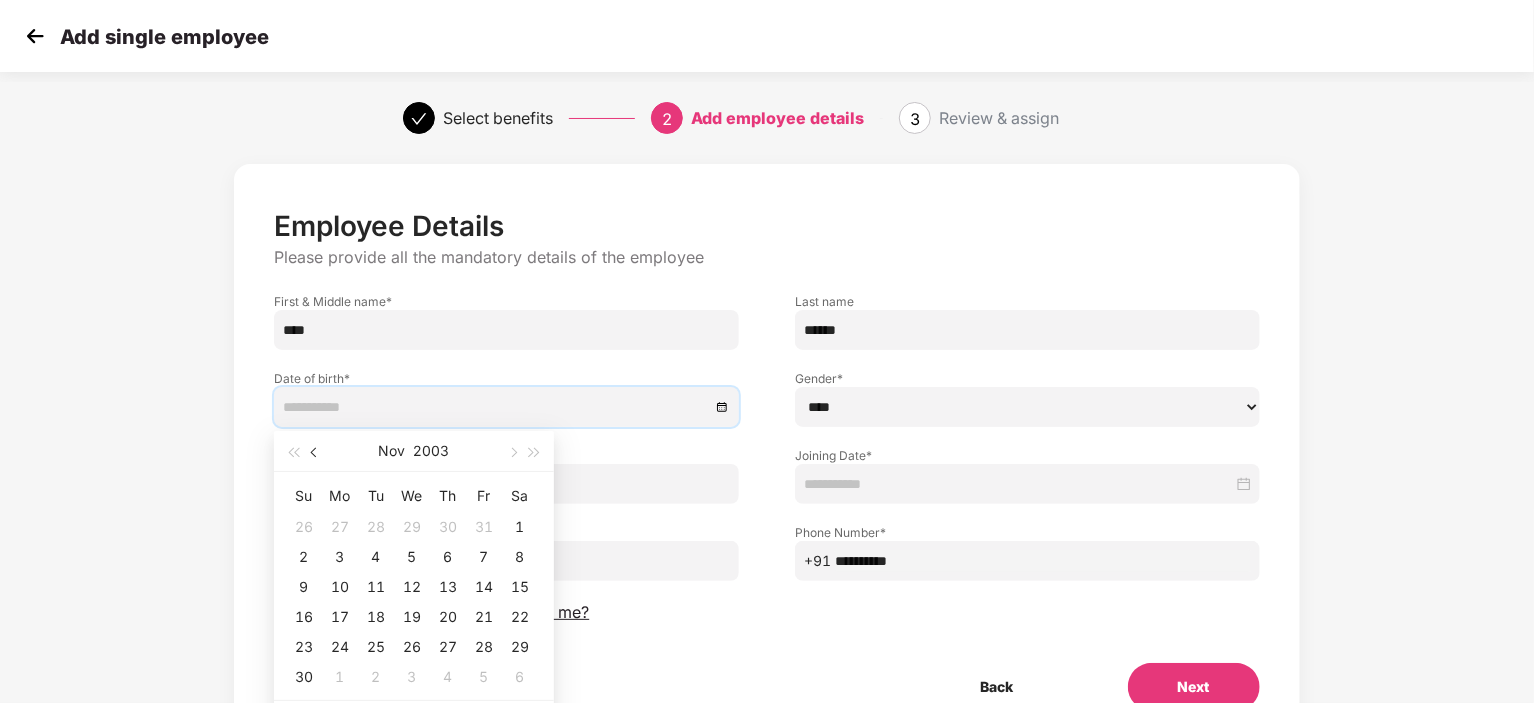 click at bounding box center [316, 453] 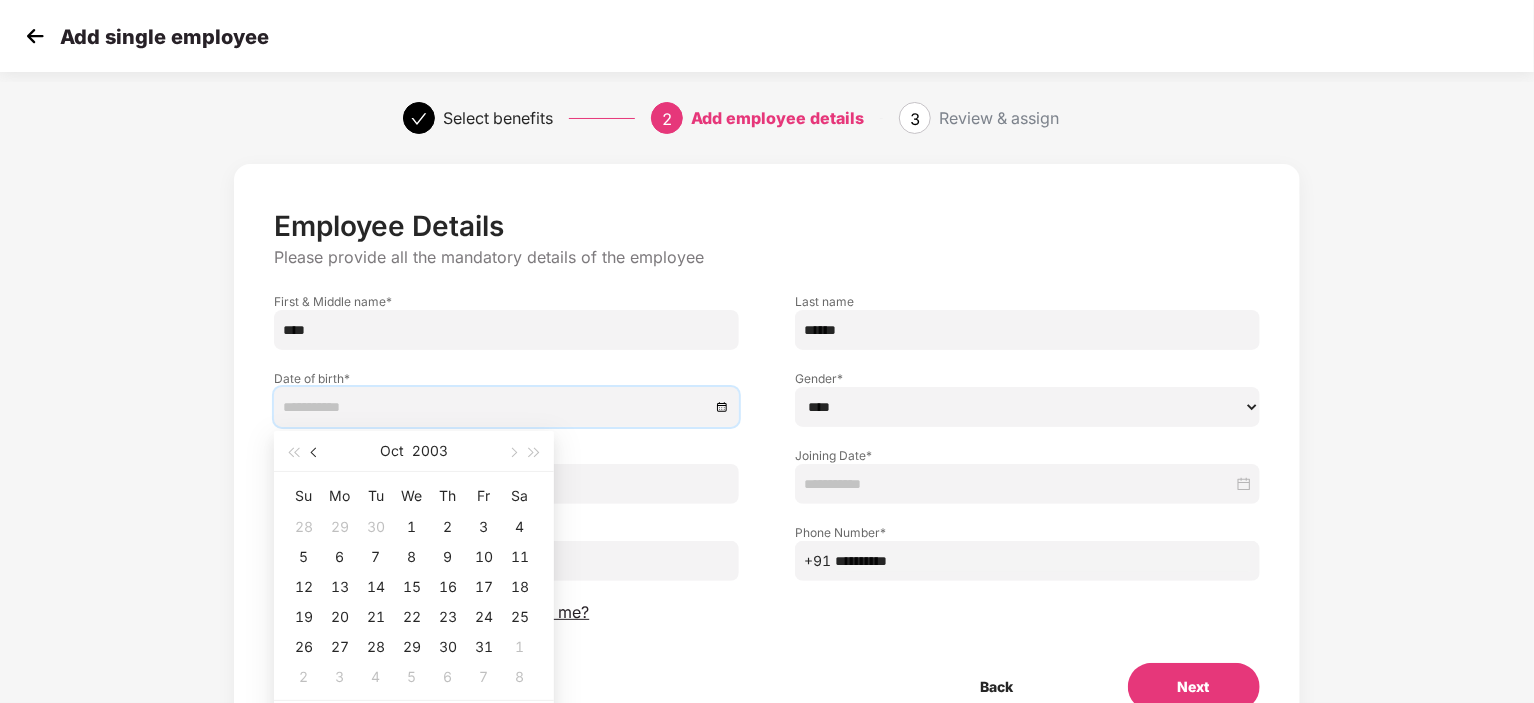 click at bounding box center (316, 453) 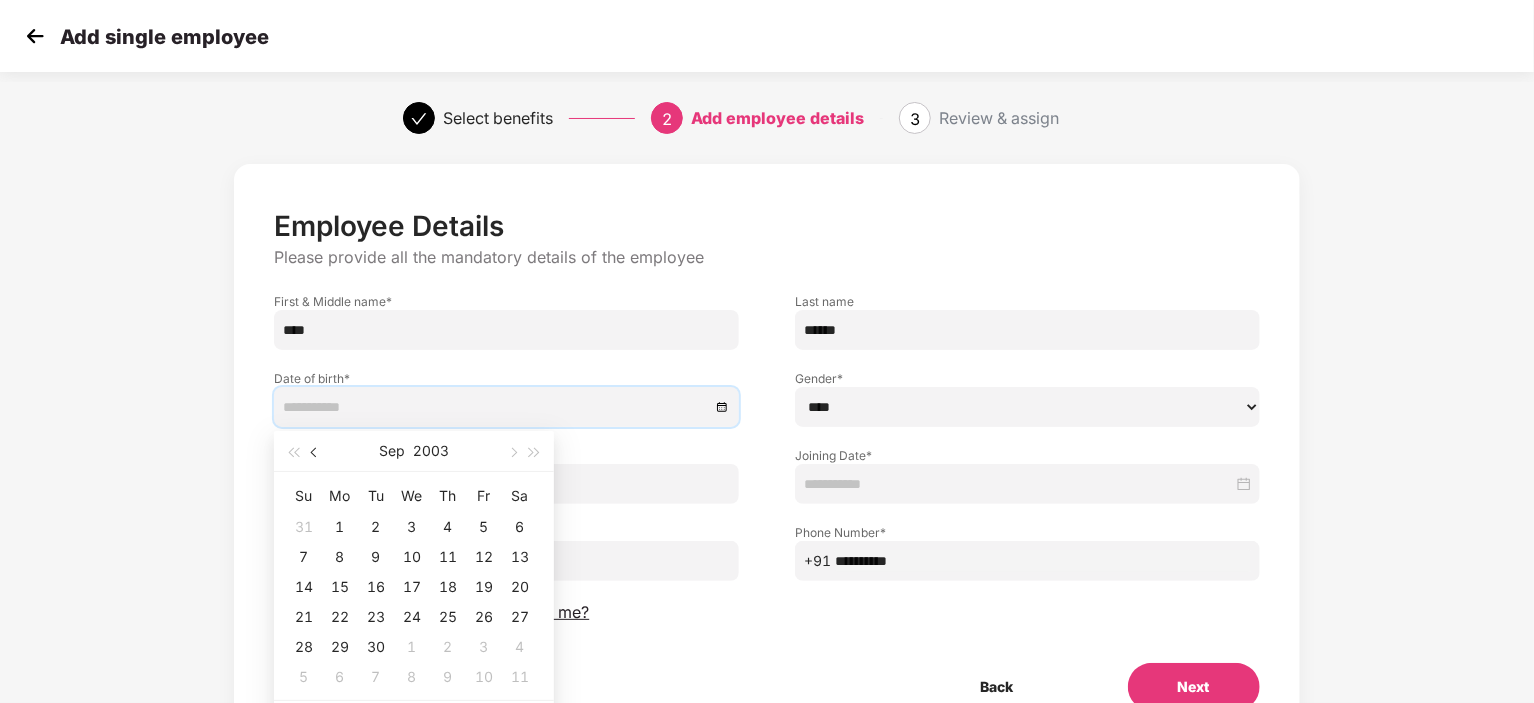 click at bounding box center [316, 453] 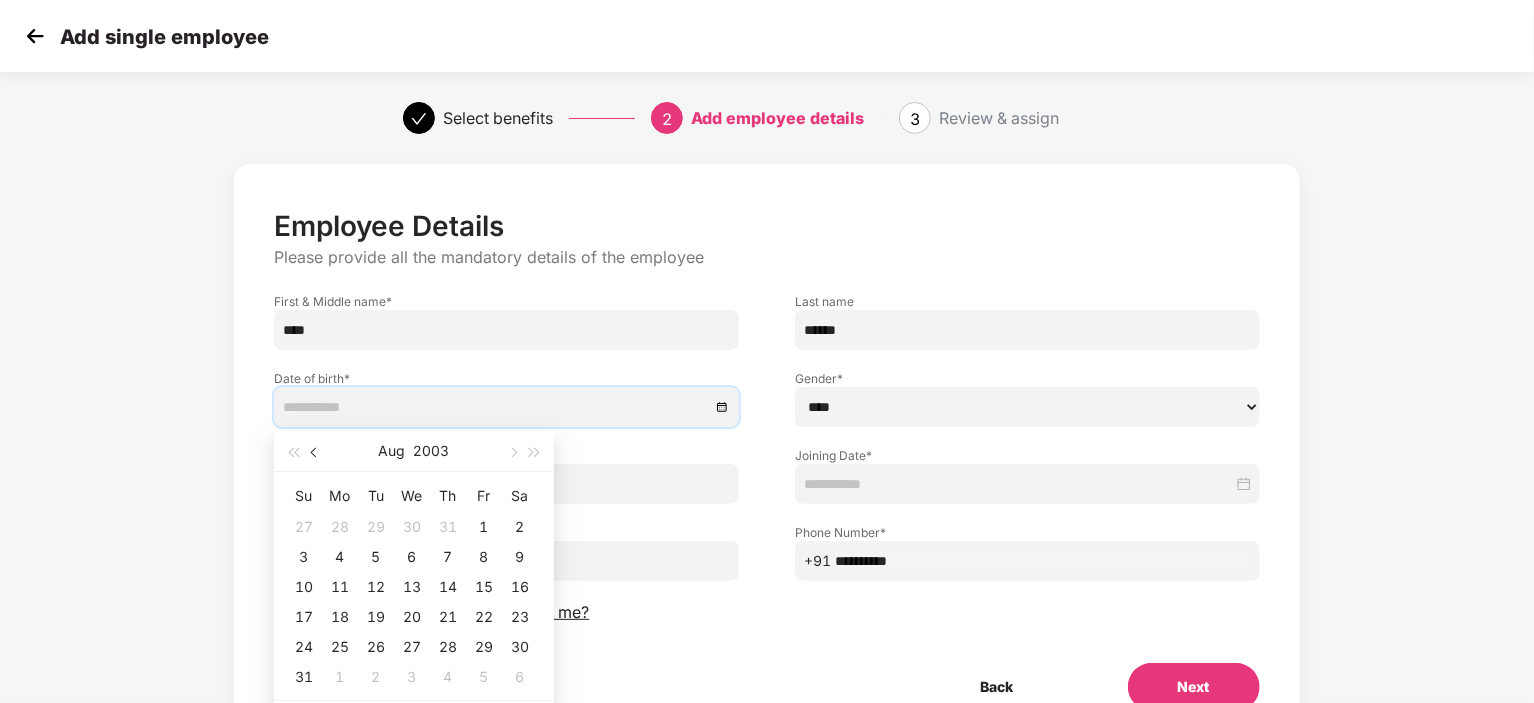 click at bounding box center (316, 453) 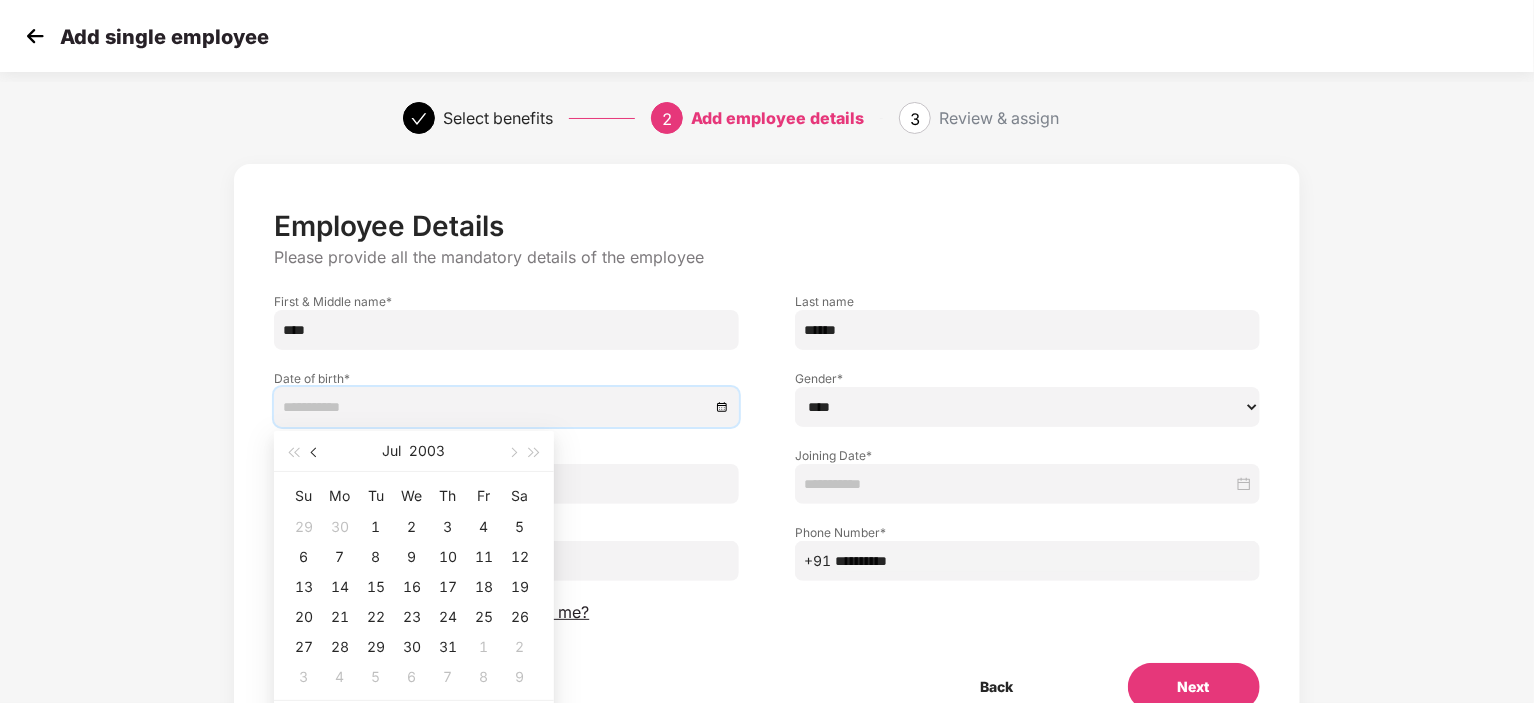 click at bounding box center (316, 453) 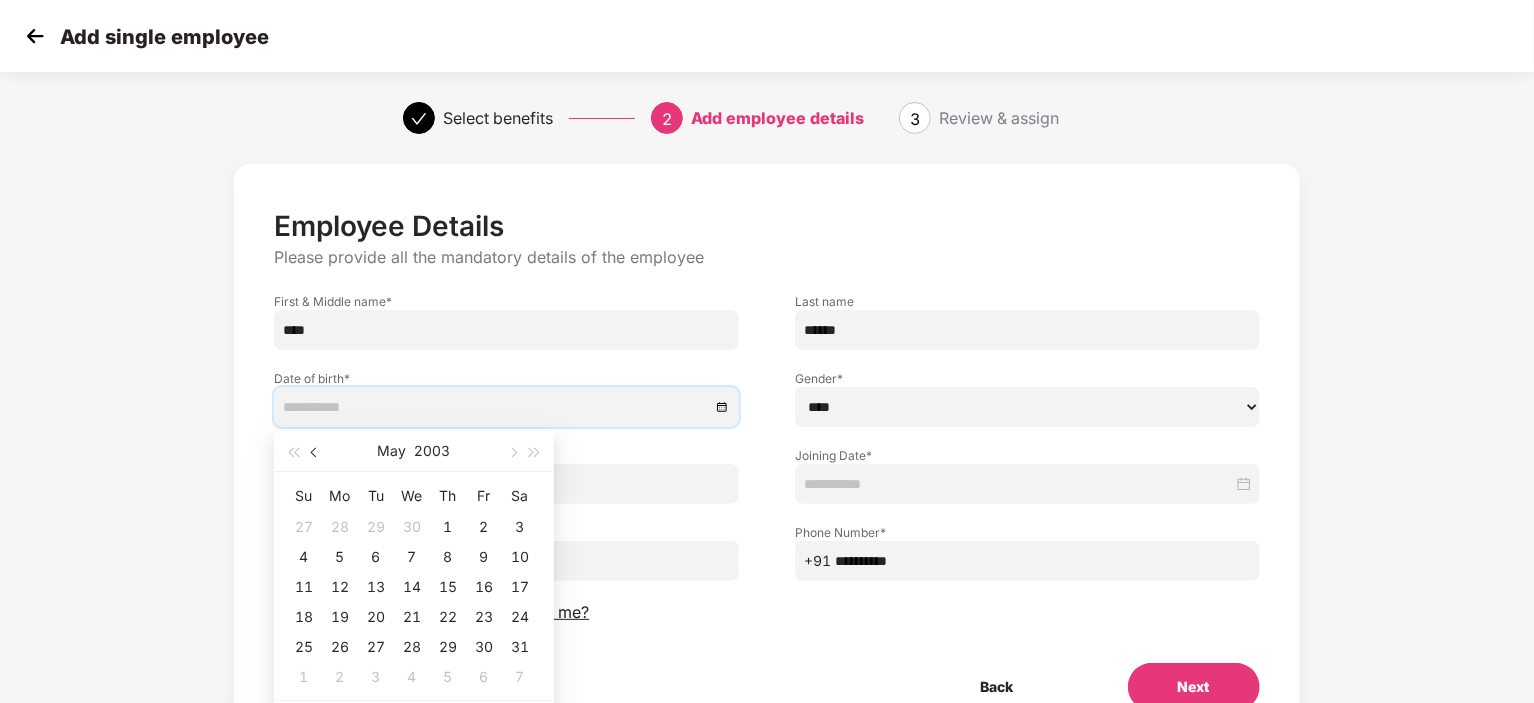 click at bounding box center (316, 453) 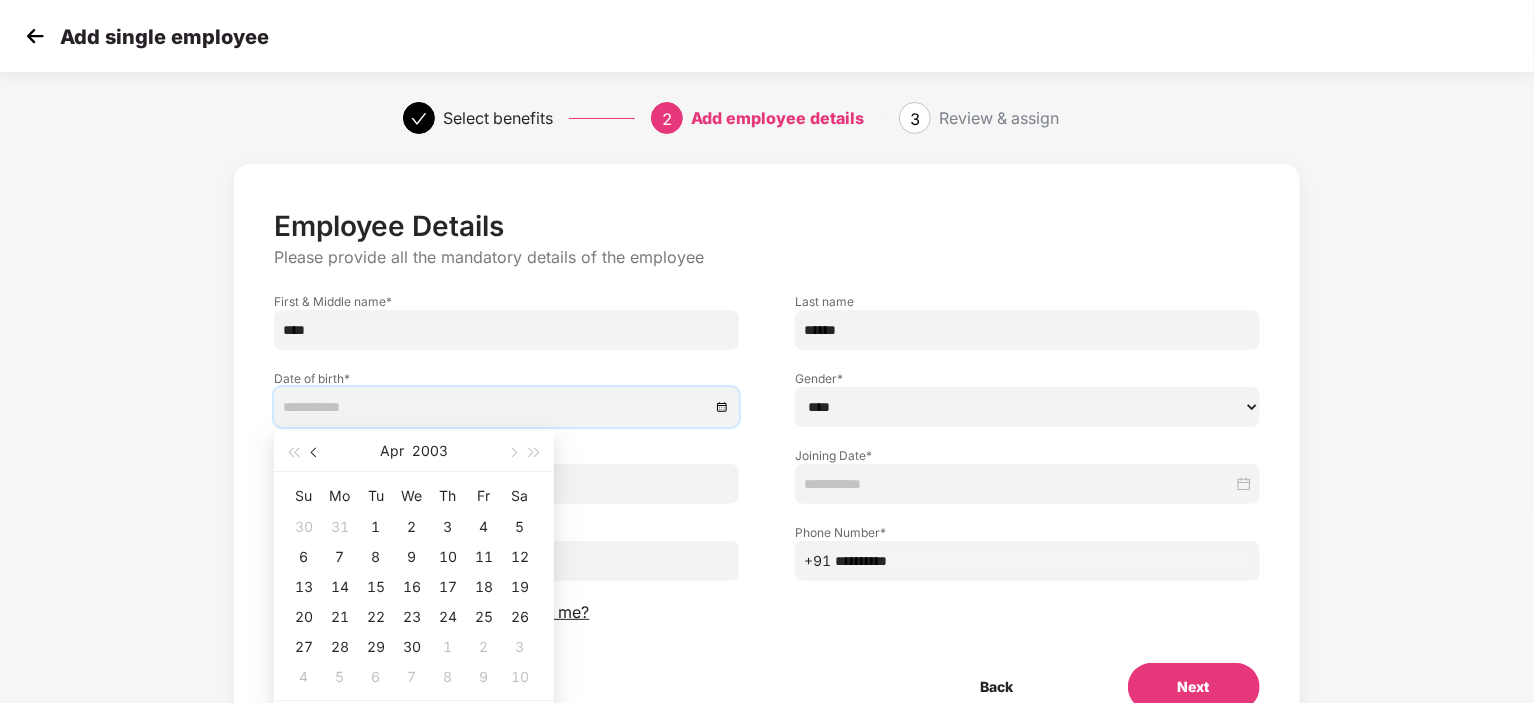 click at bounding box center (316, 453) 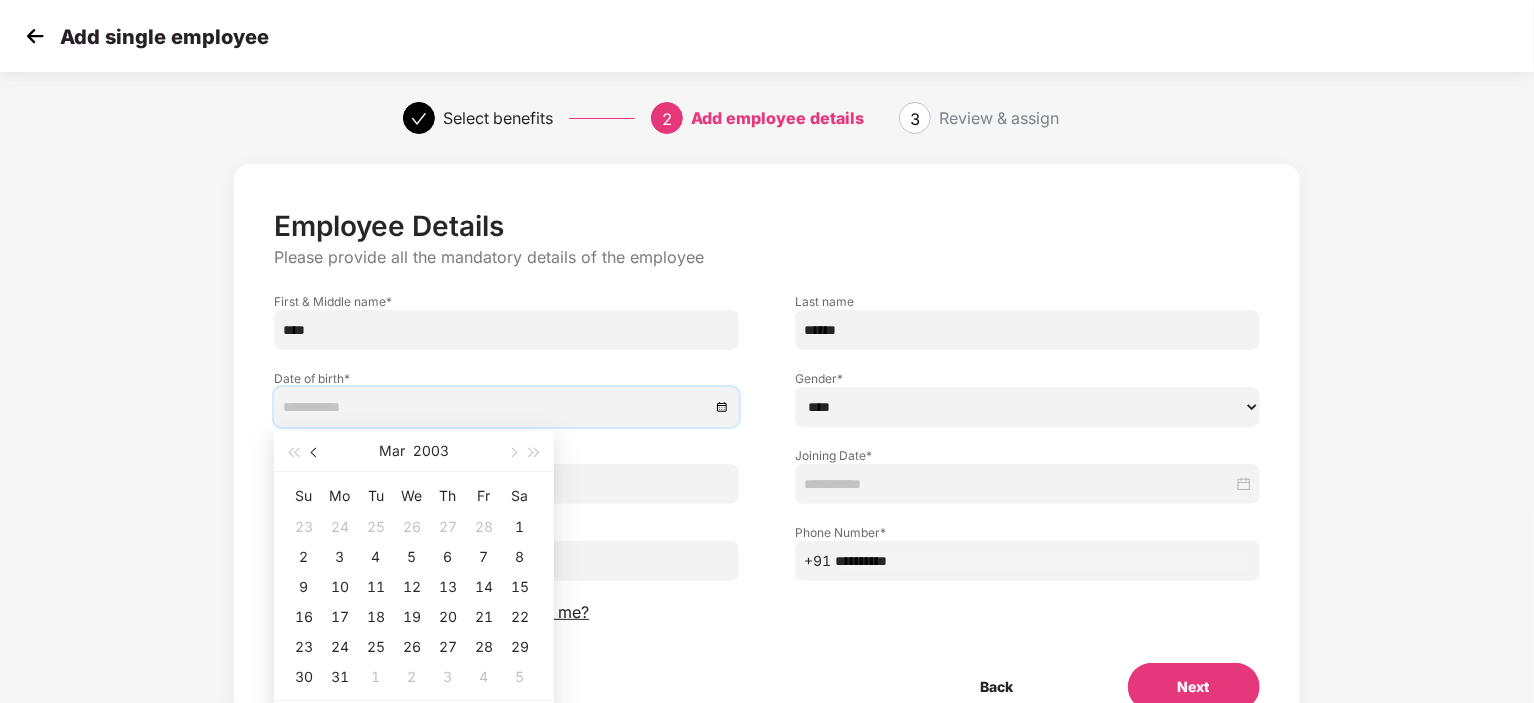 click at bounding box center [316, 453] 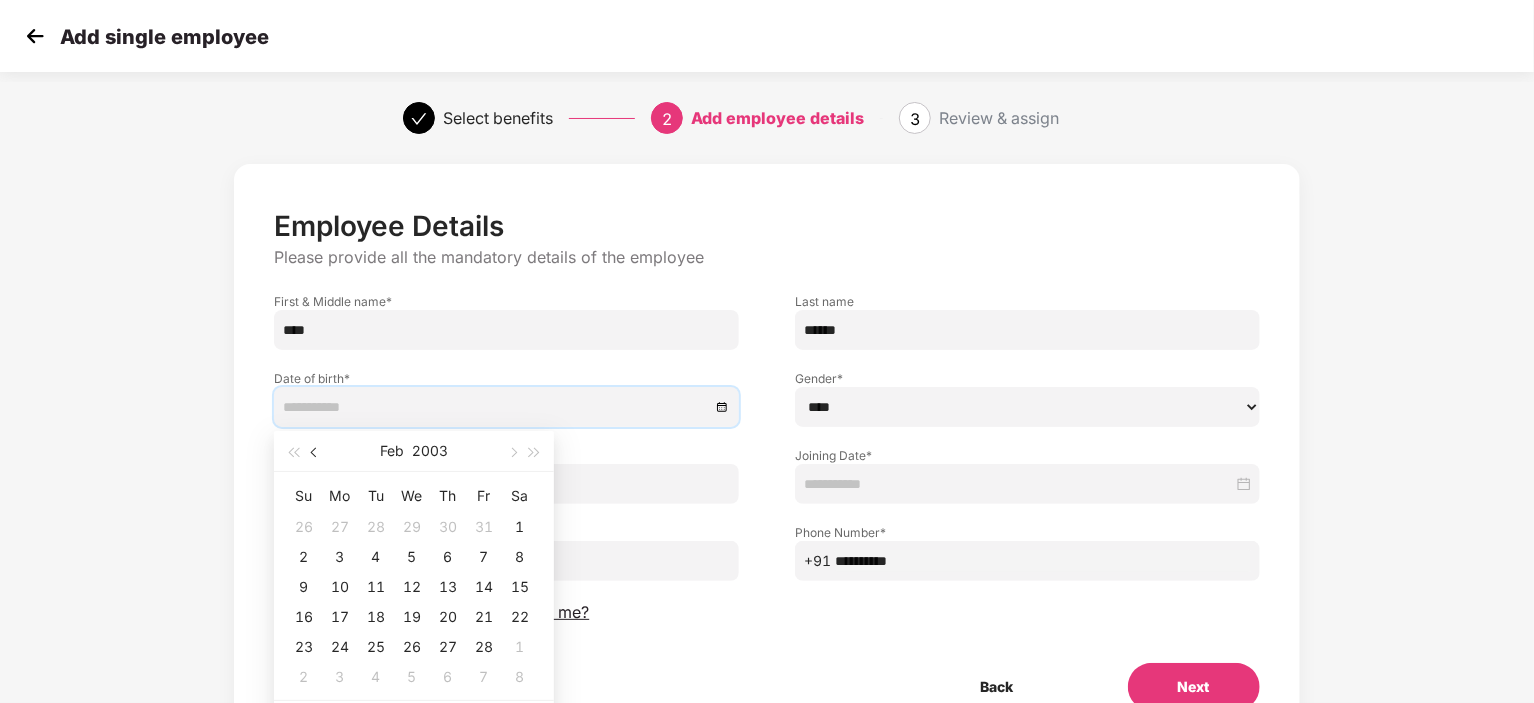 click at bounding box center [316, 453] 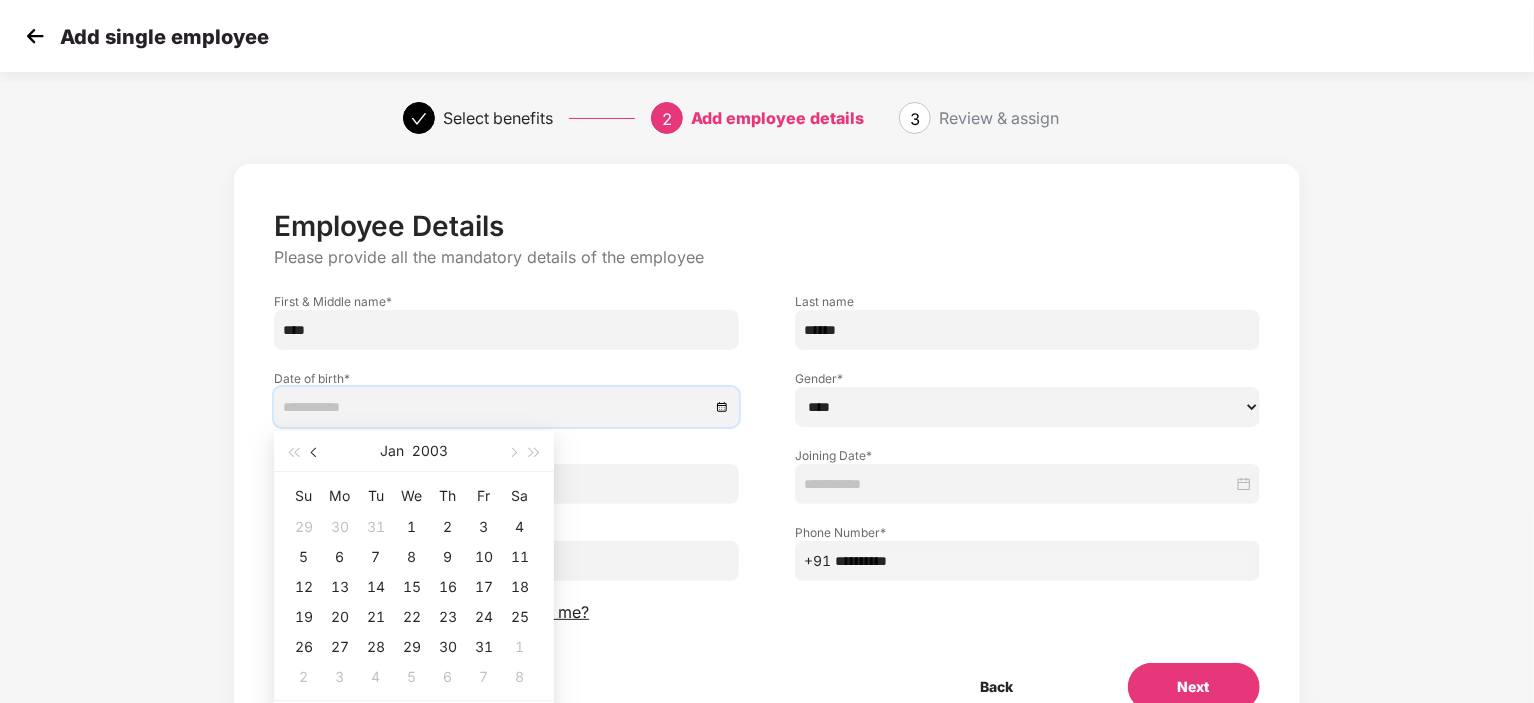 click at bounding box center (316, 453) 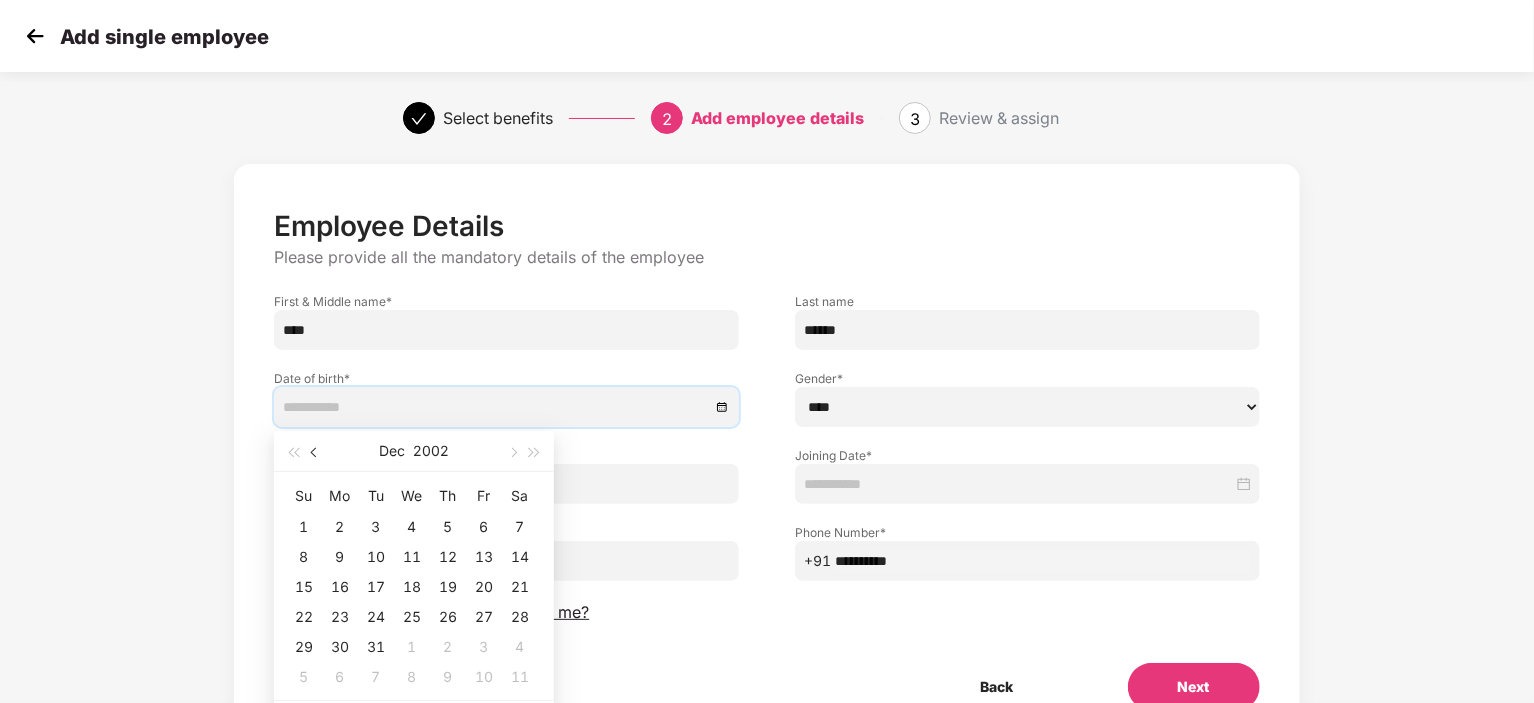 click at bounding box center (316, 453) 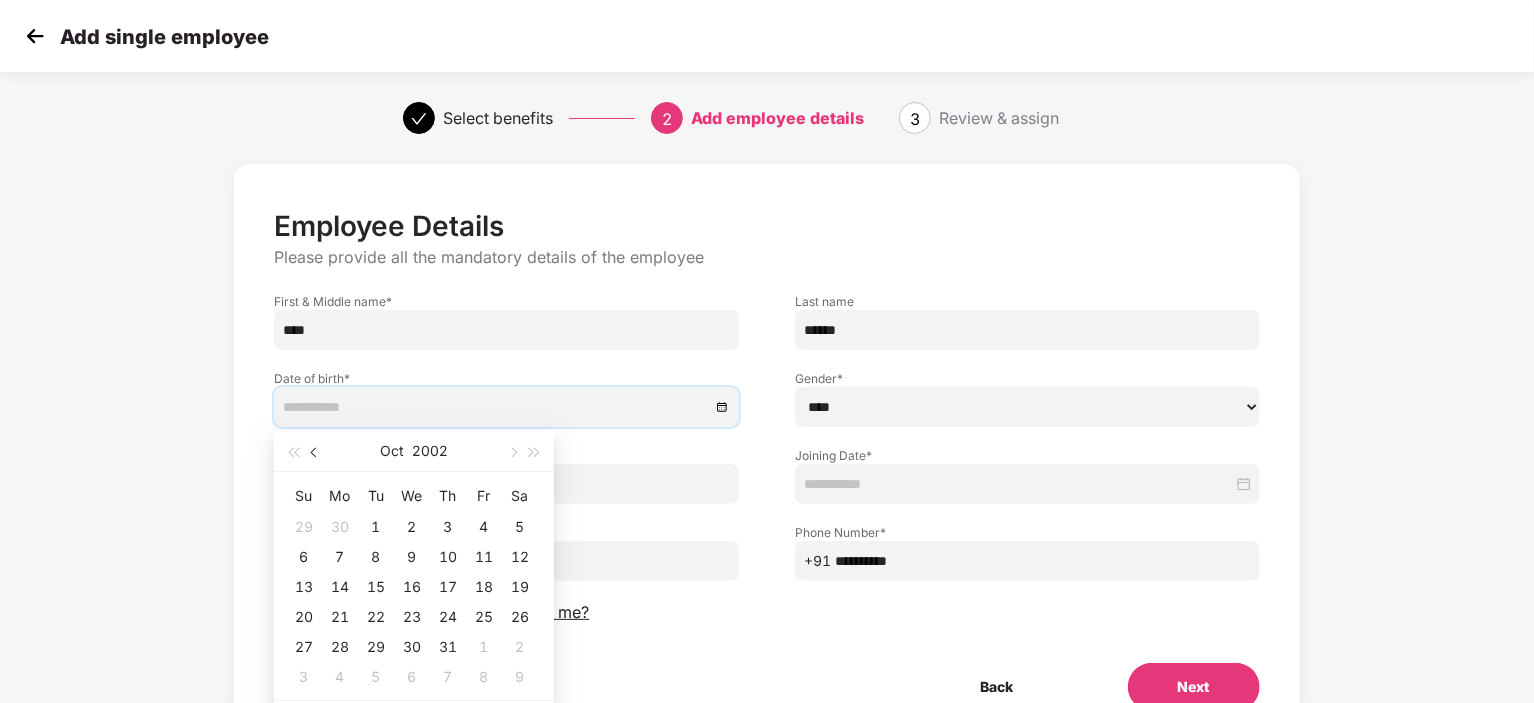 click at bounding box center [316, 453] 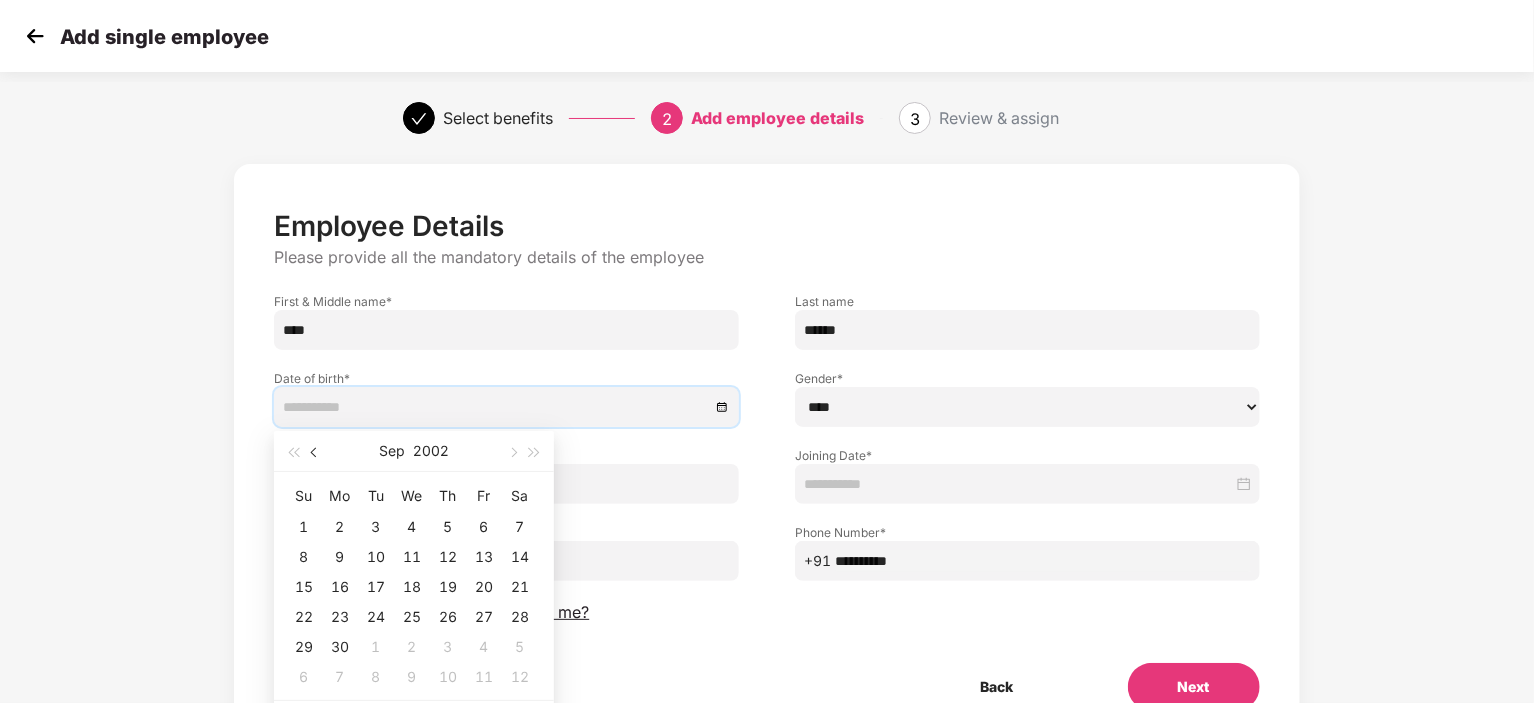 click at bounding box center [316, 453] 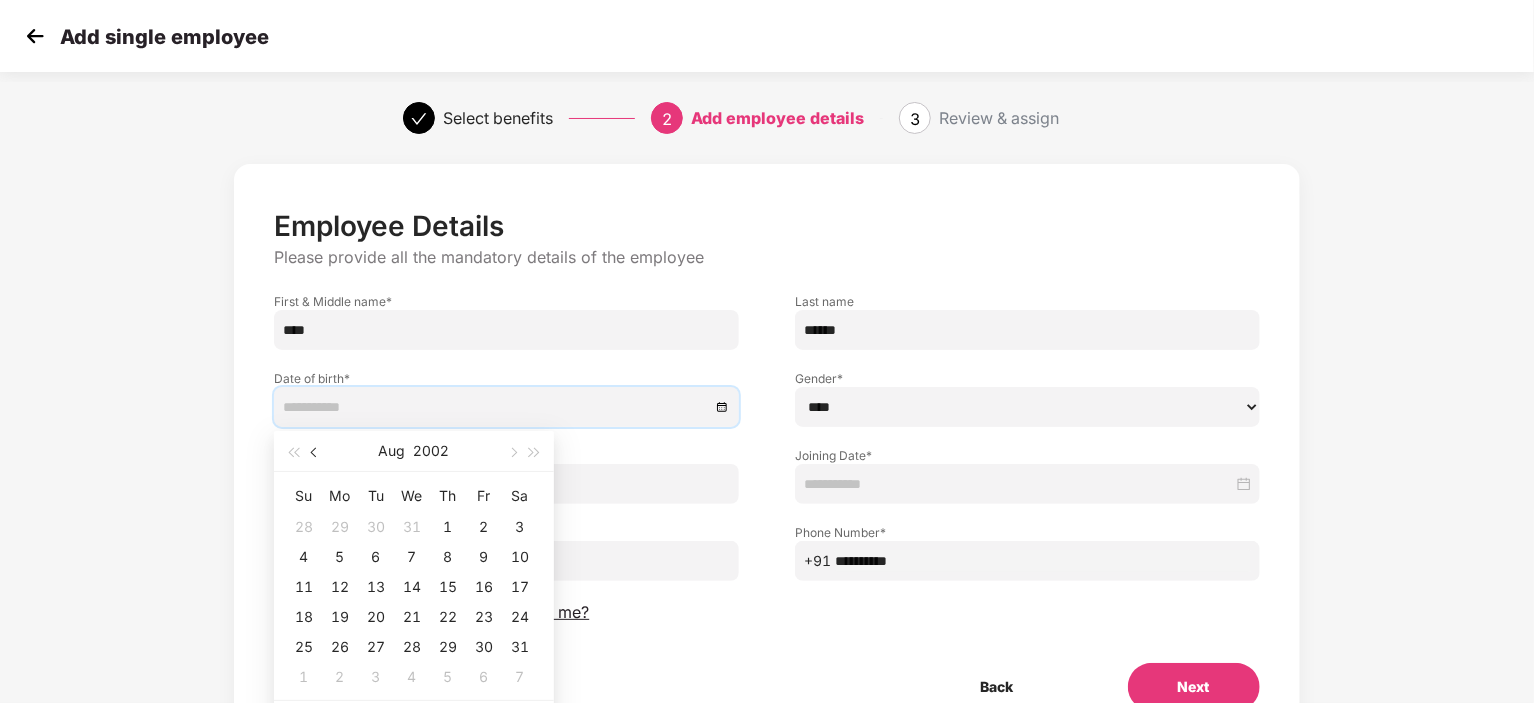 click at bounding box center [316, 453] 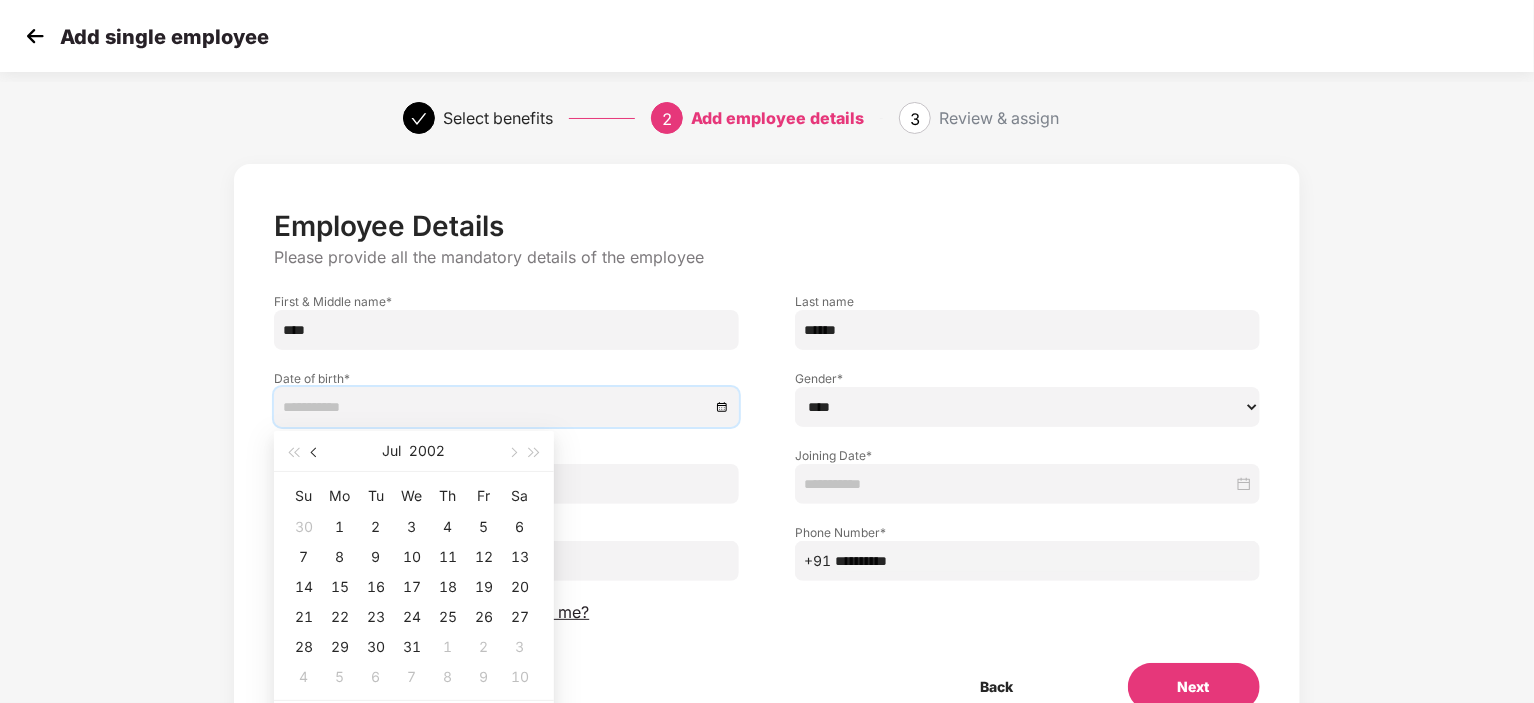 click at bounding box center [316, 453] 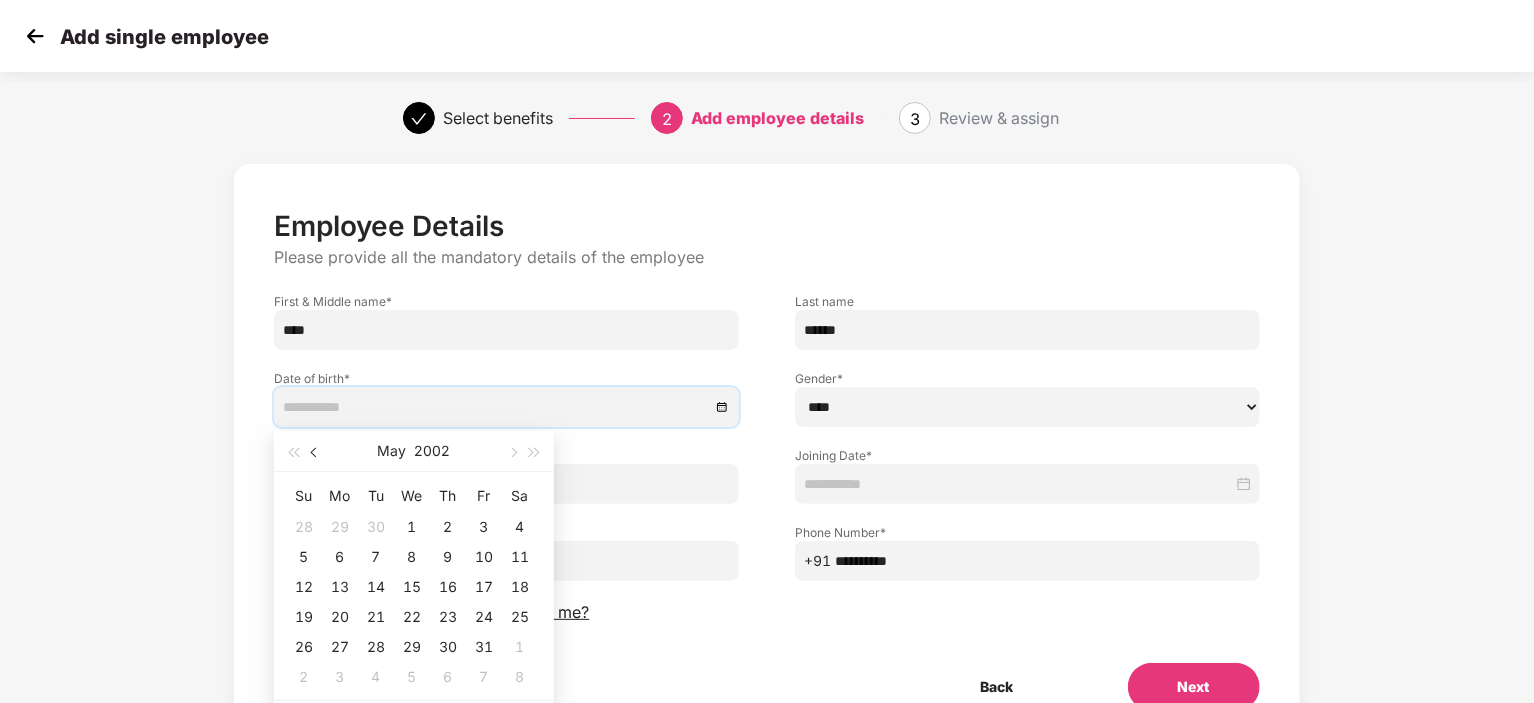 click at bounding box center [316, 453] 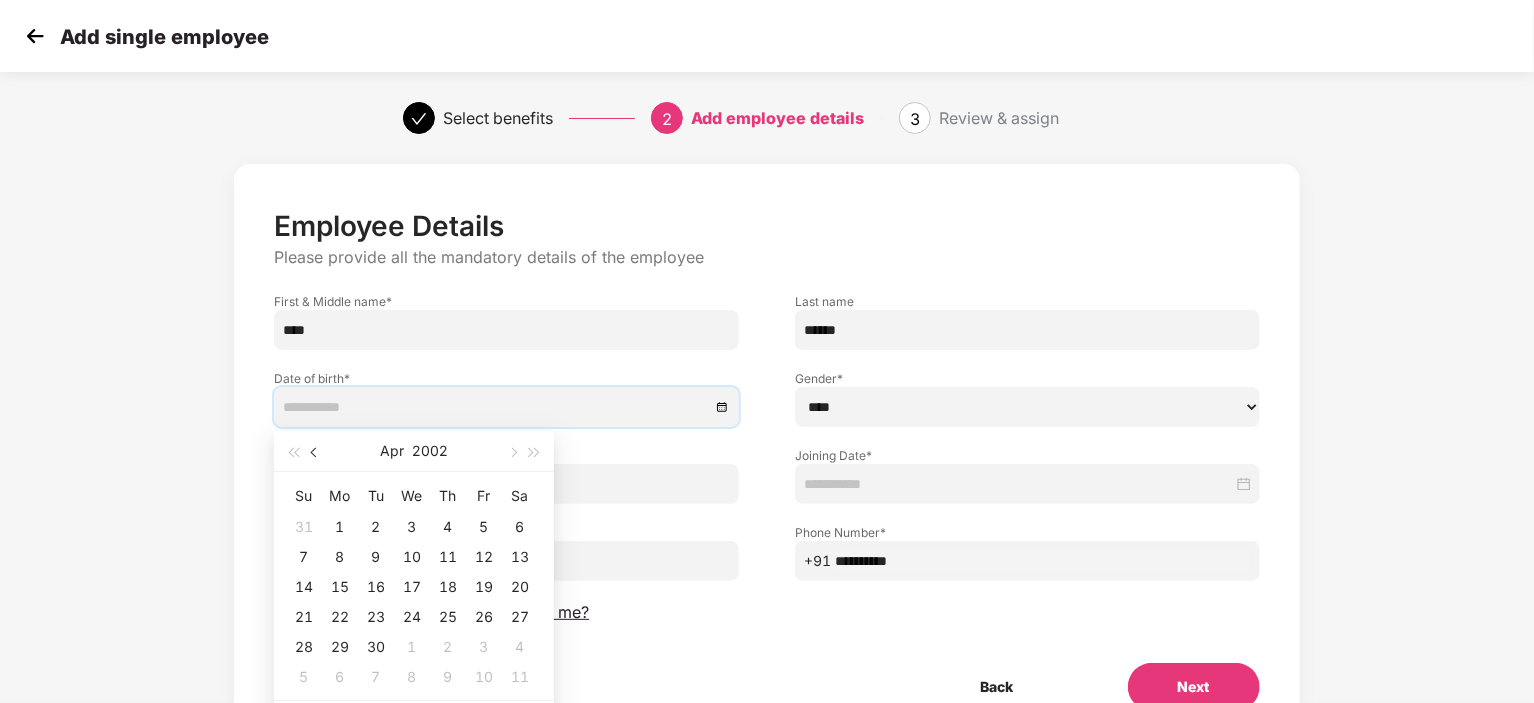 click at bounding box center [316, 453] 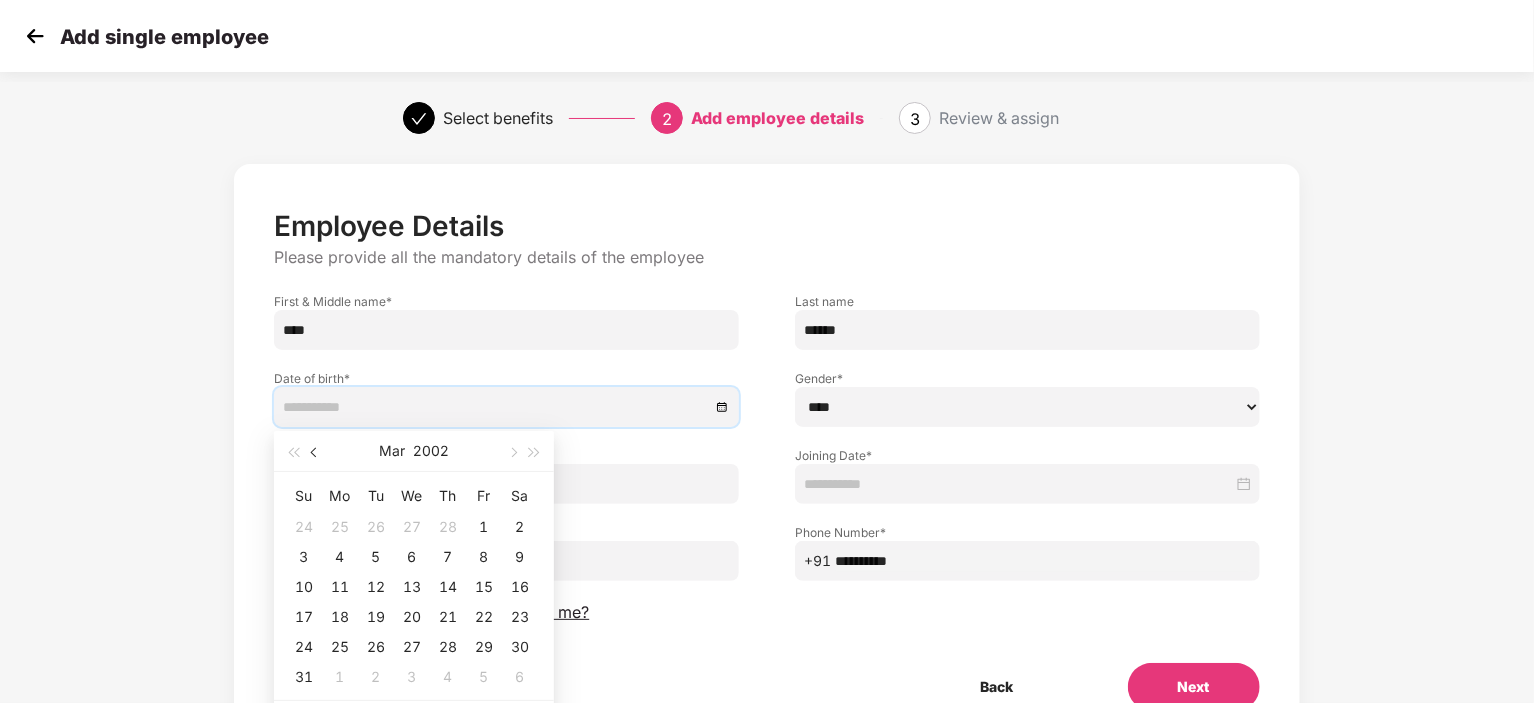 click at bounding box center (316, 453) 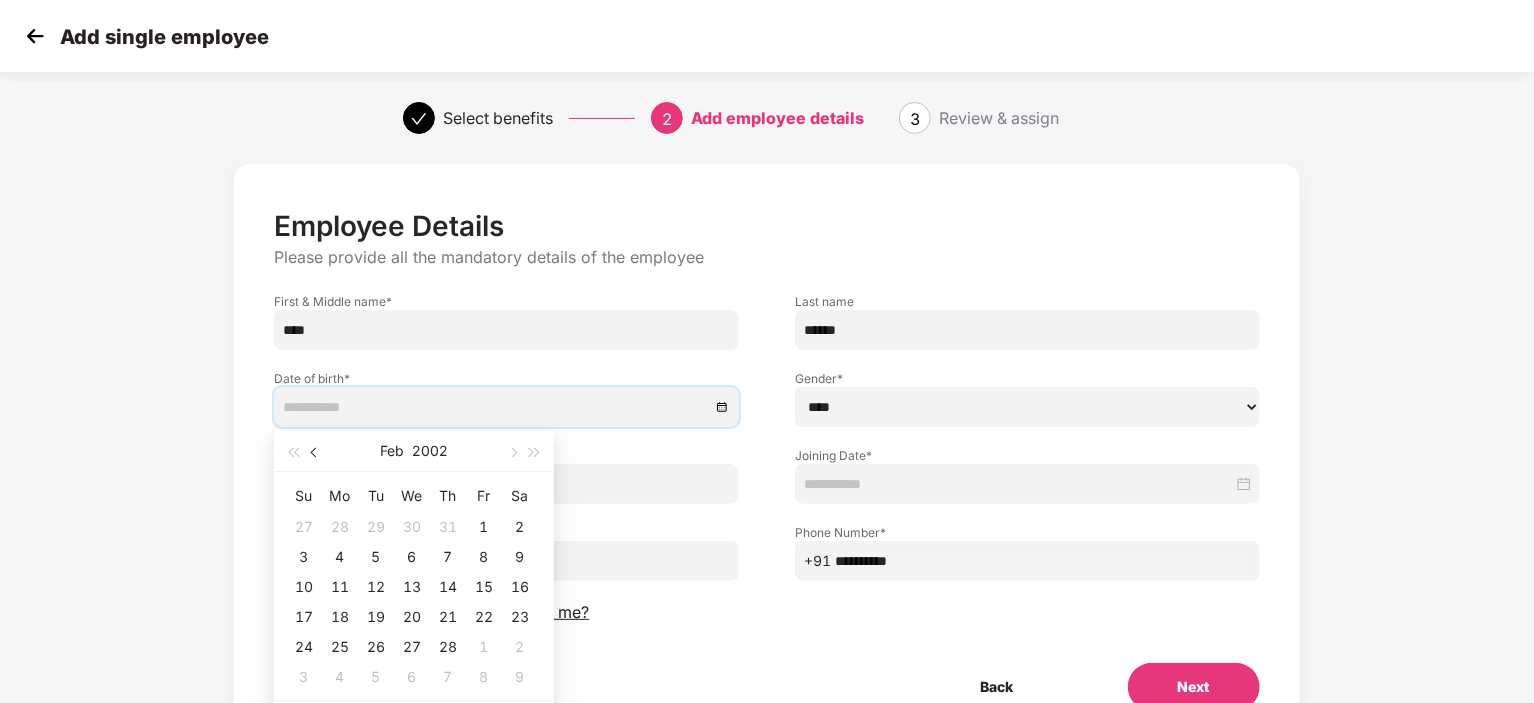 click at bounding box center (316, 453) 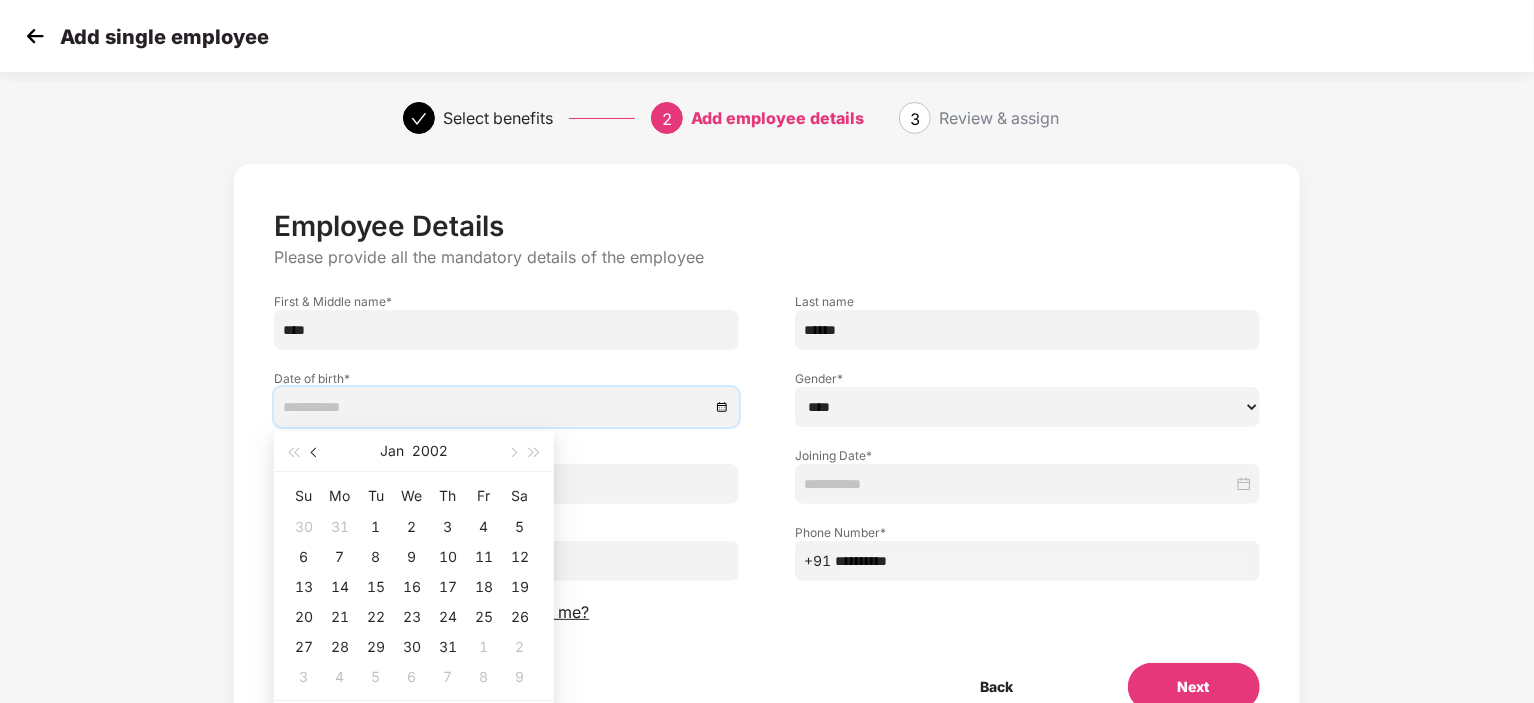 click at bounding box center (316, 453) 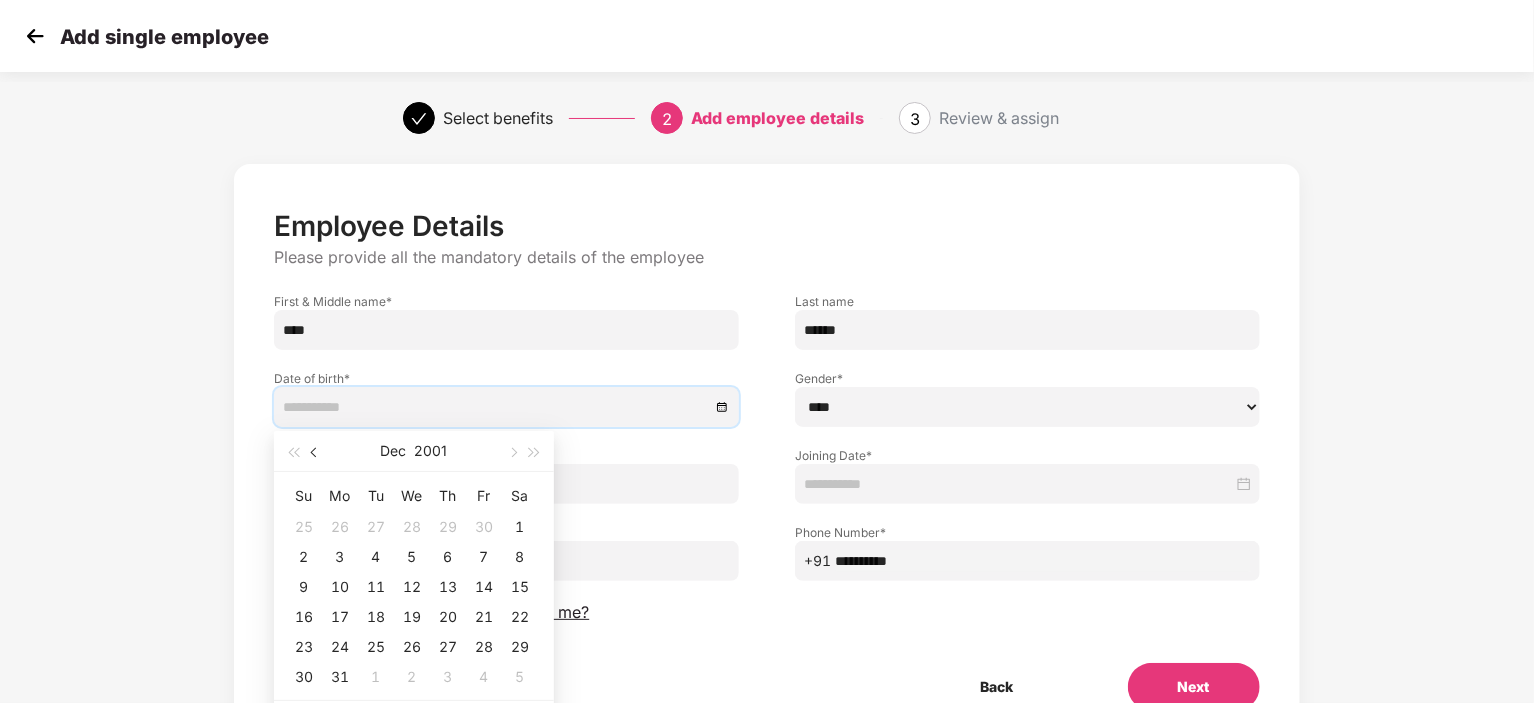 click at bounding box center (316, 453) 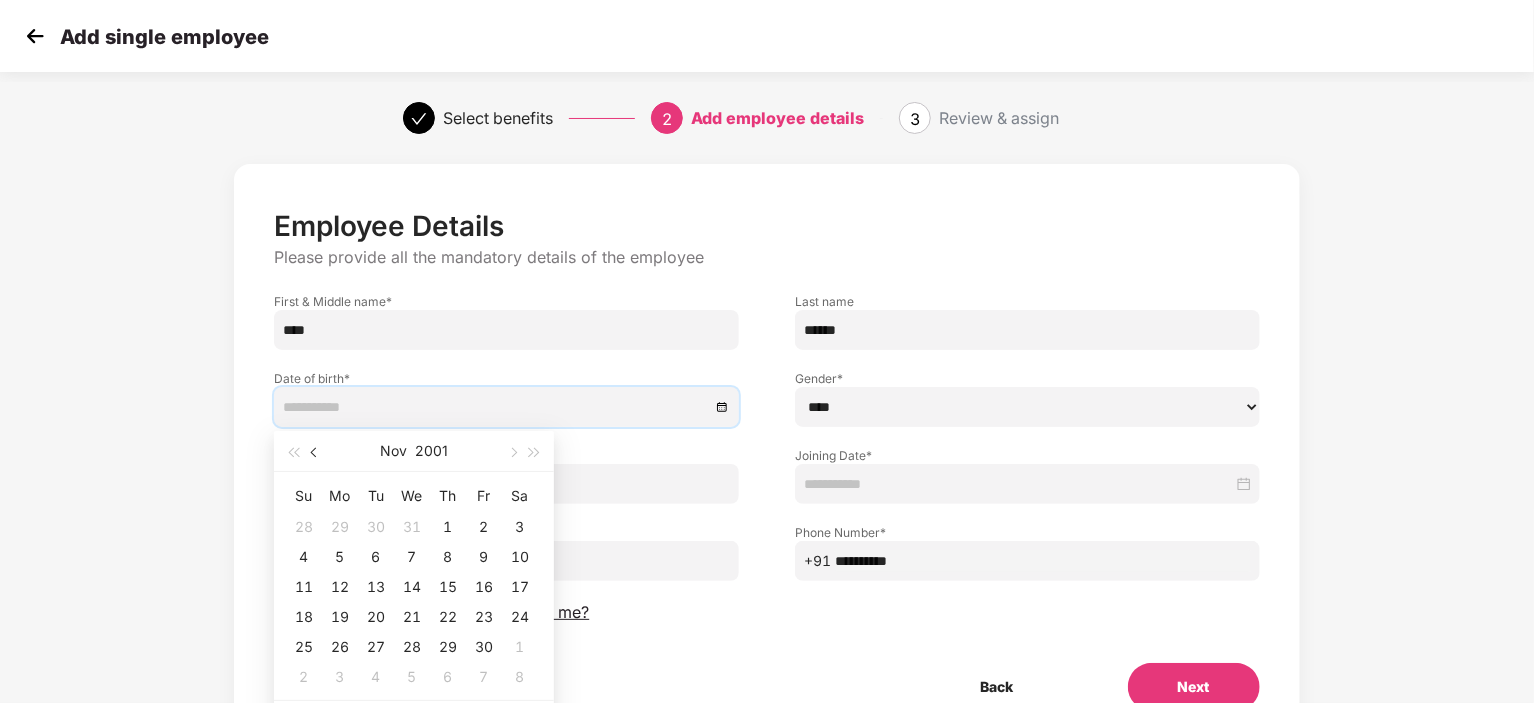 click at bounding box center [316, 453] 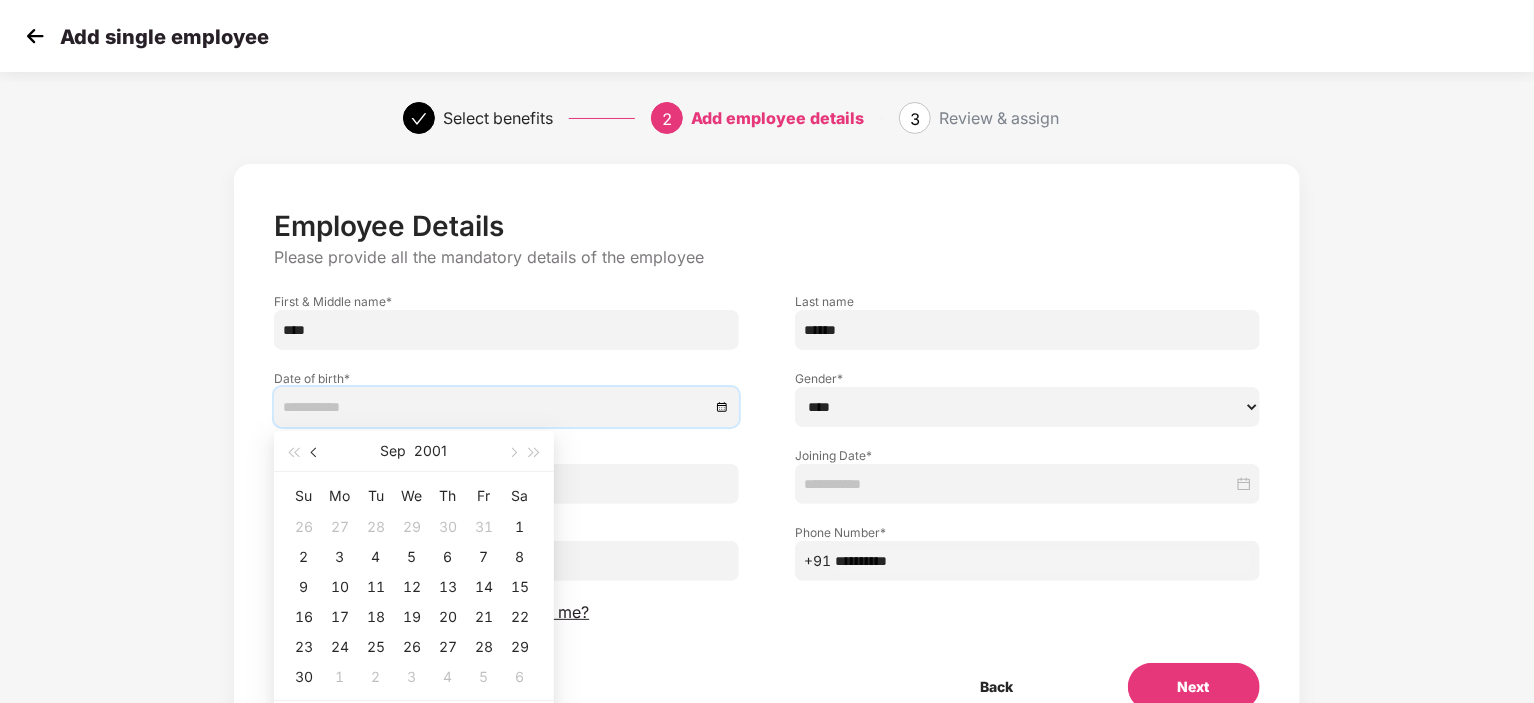 click at bounding box center [316, 453] 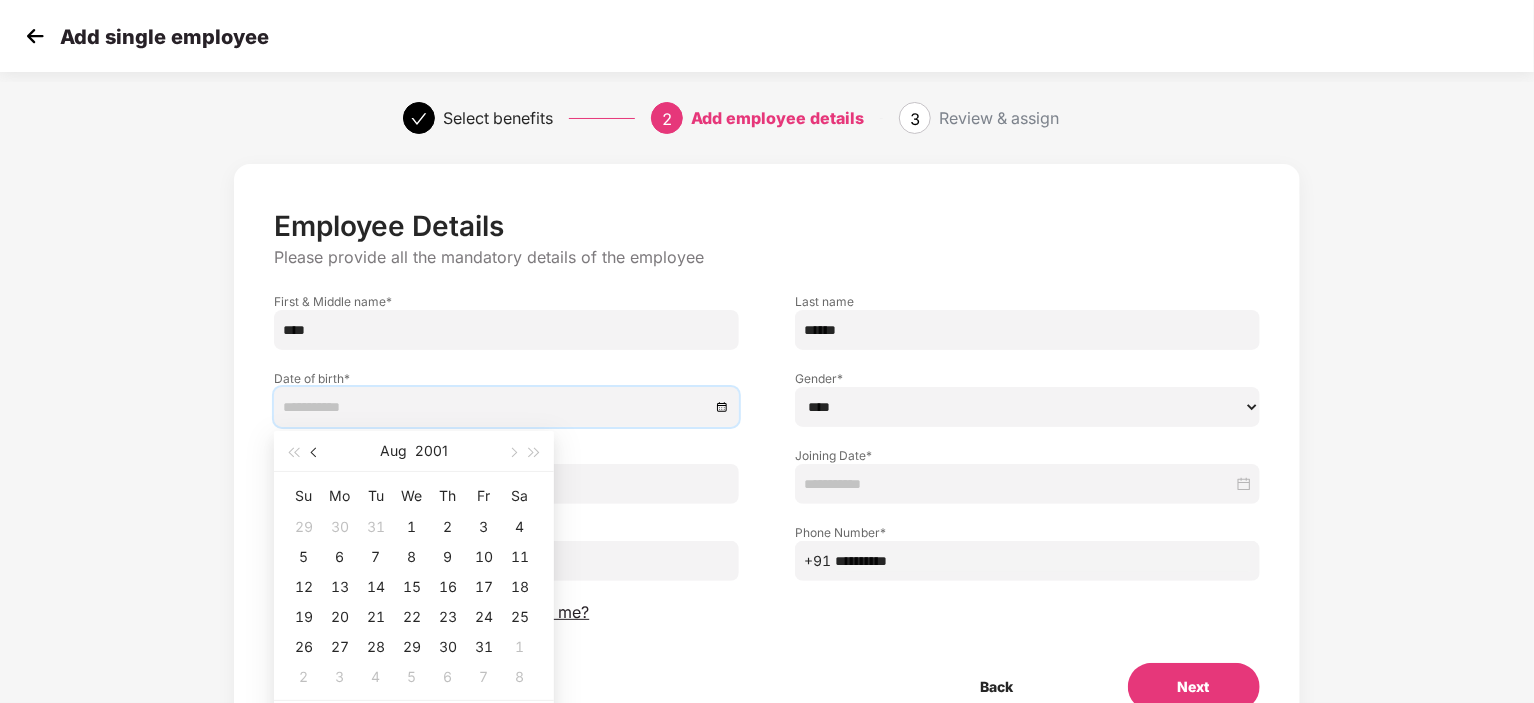 click at bounding box center (316, 453) 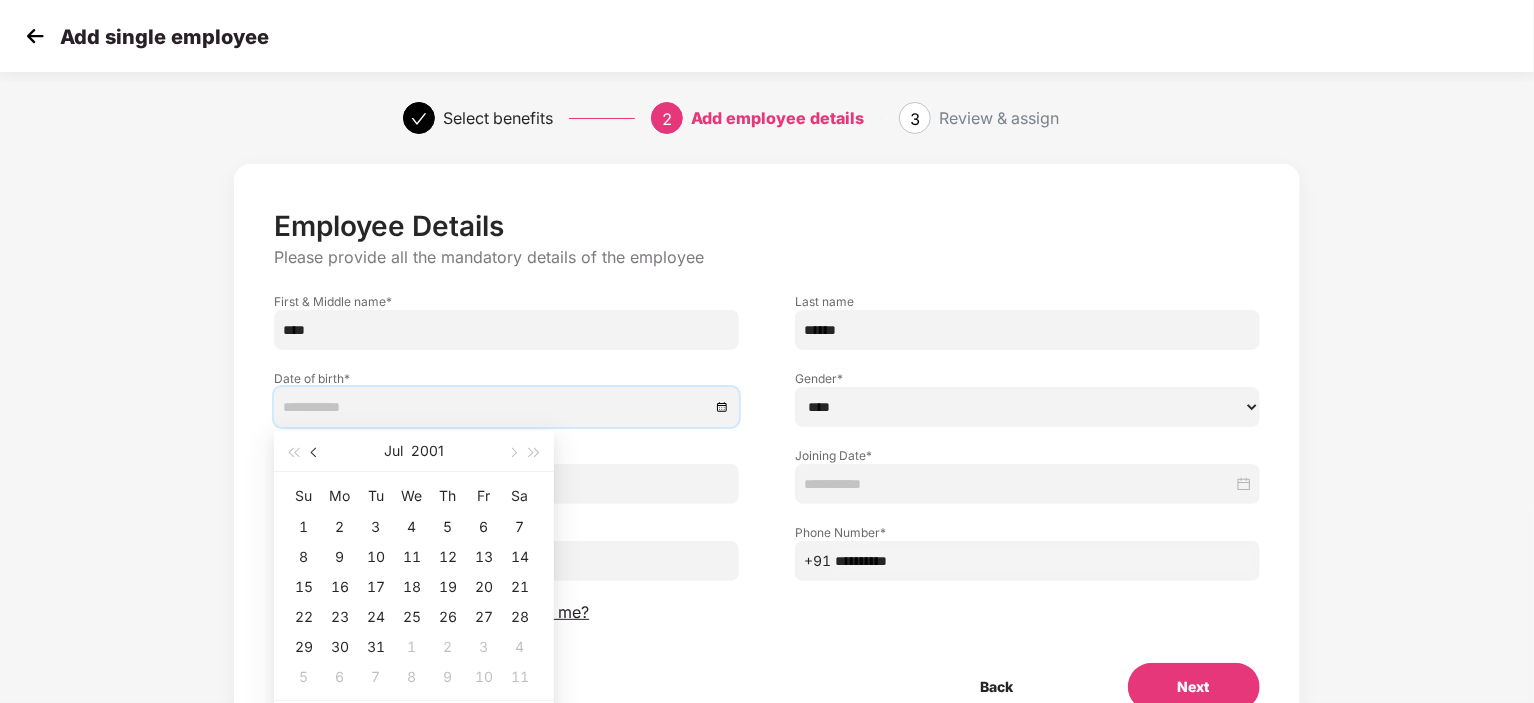 click at bounding box center (316, 453) 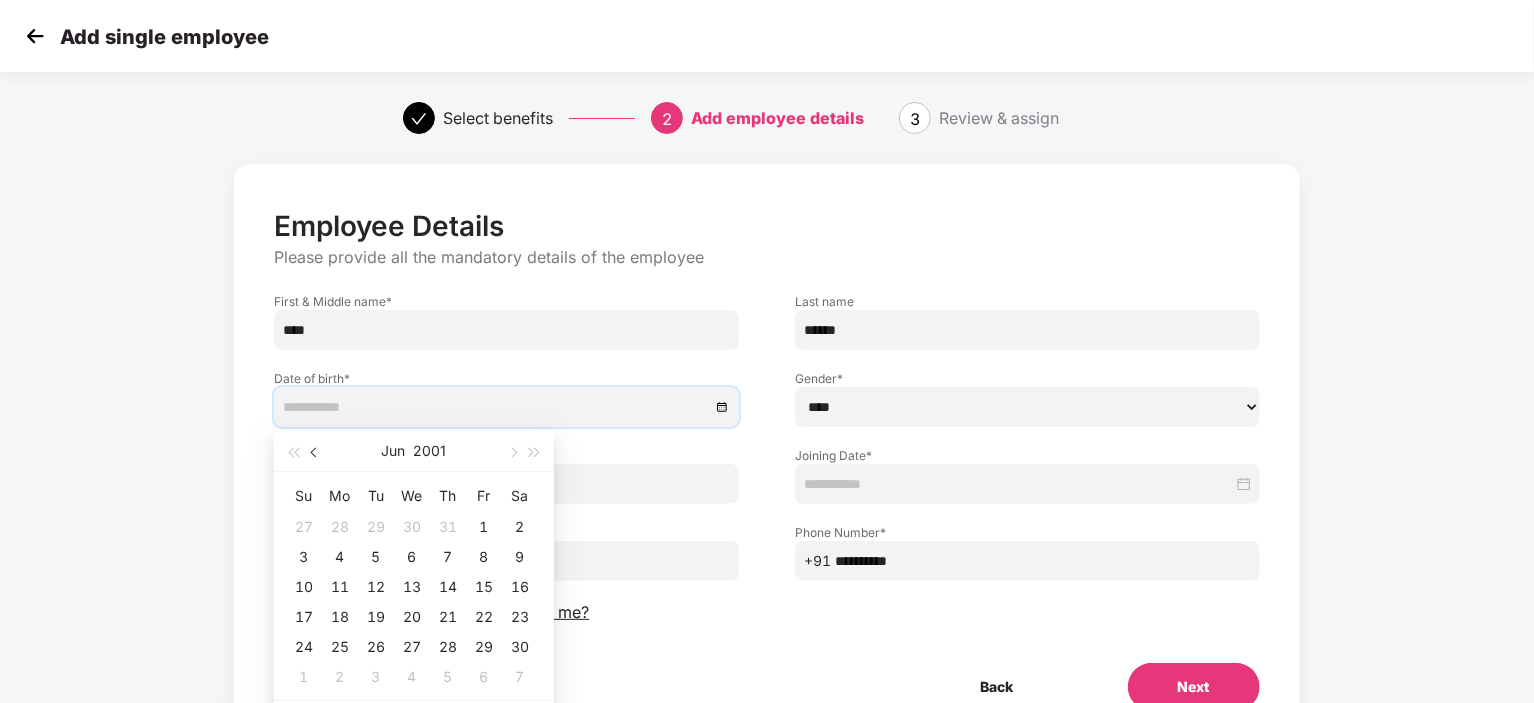 click at bounding box center [316, 453] 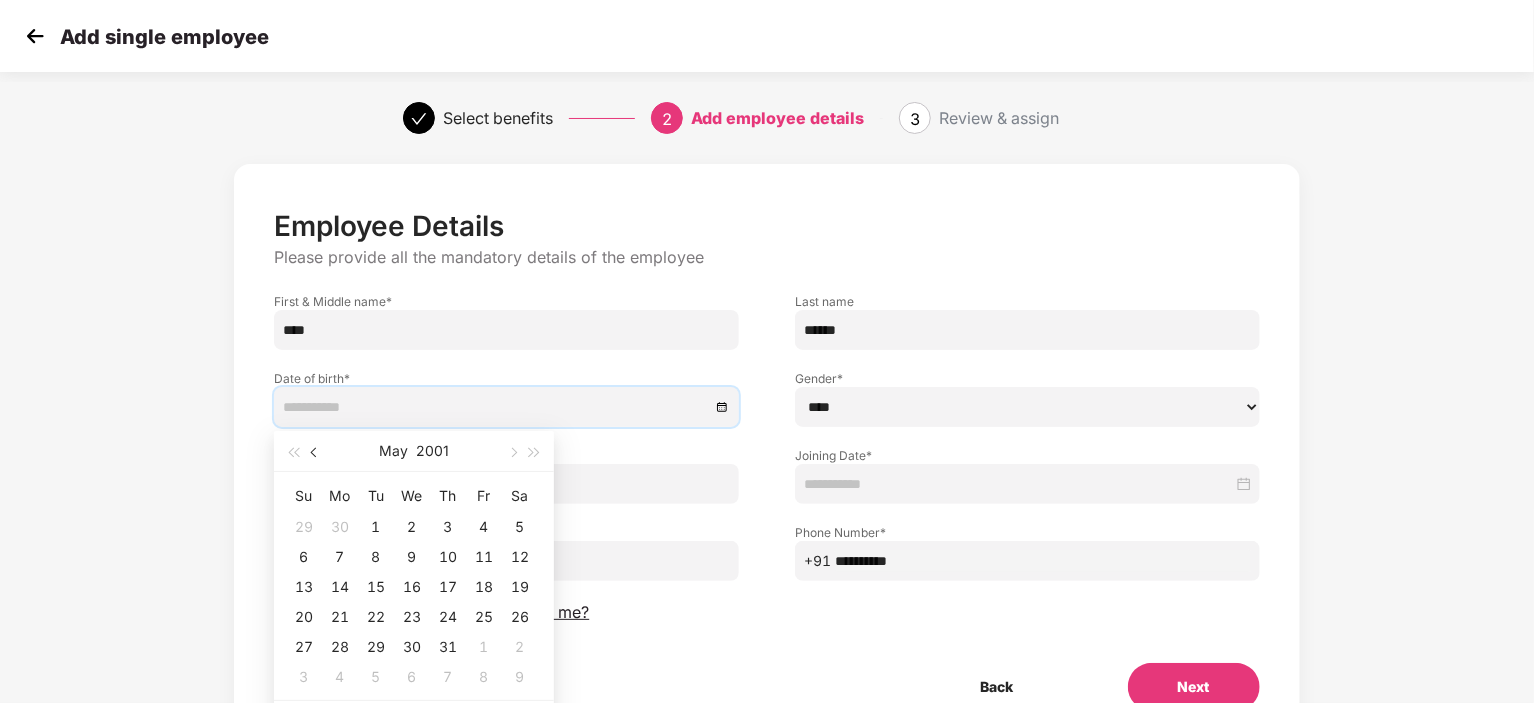 click at bounding box center (316, 453) 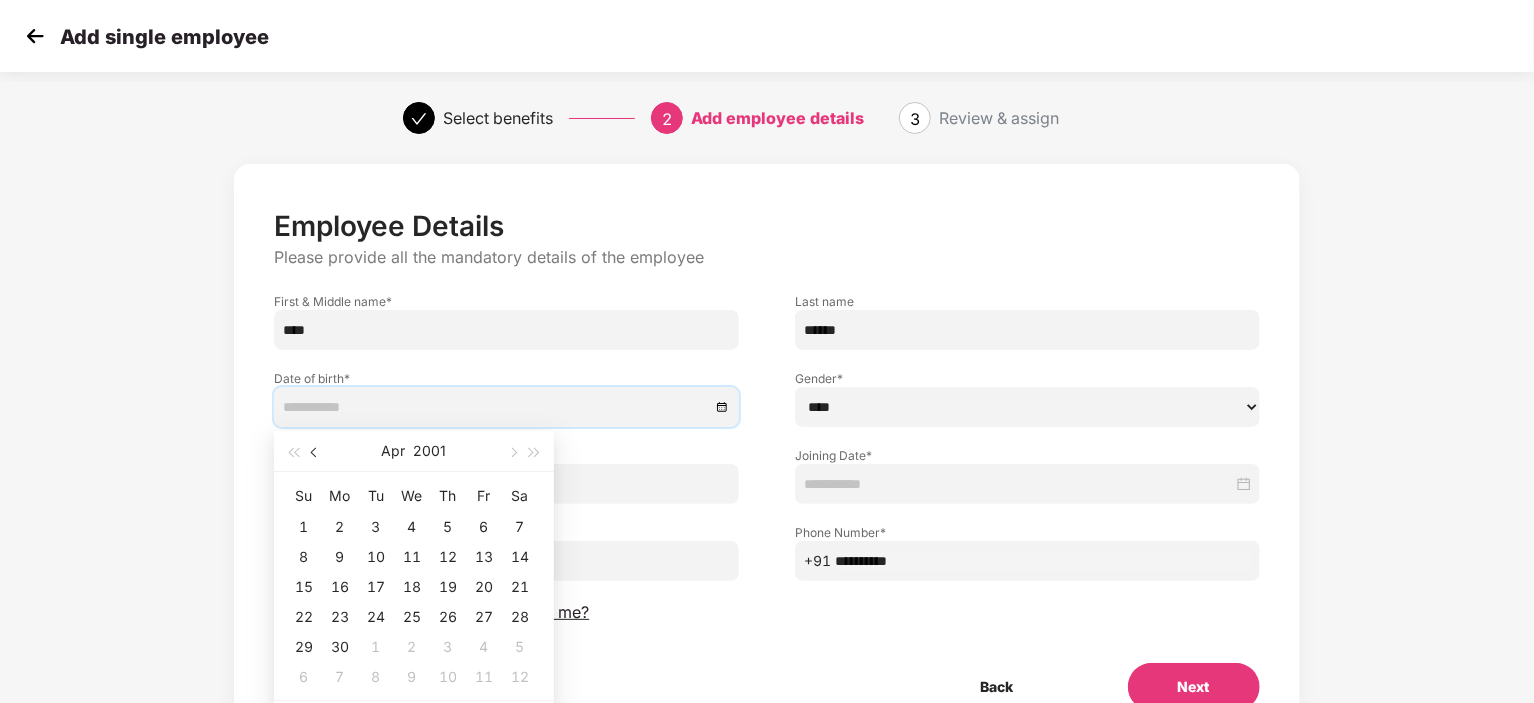 click at bounding box center (315, 451) 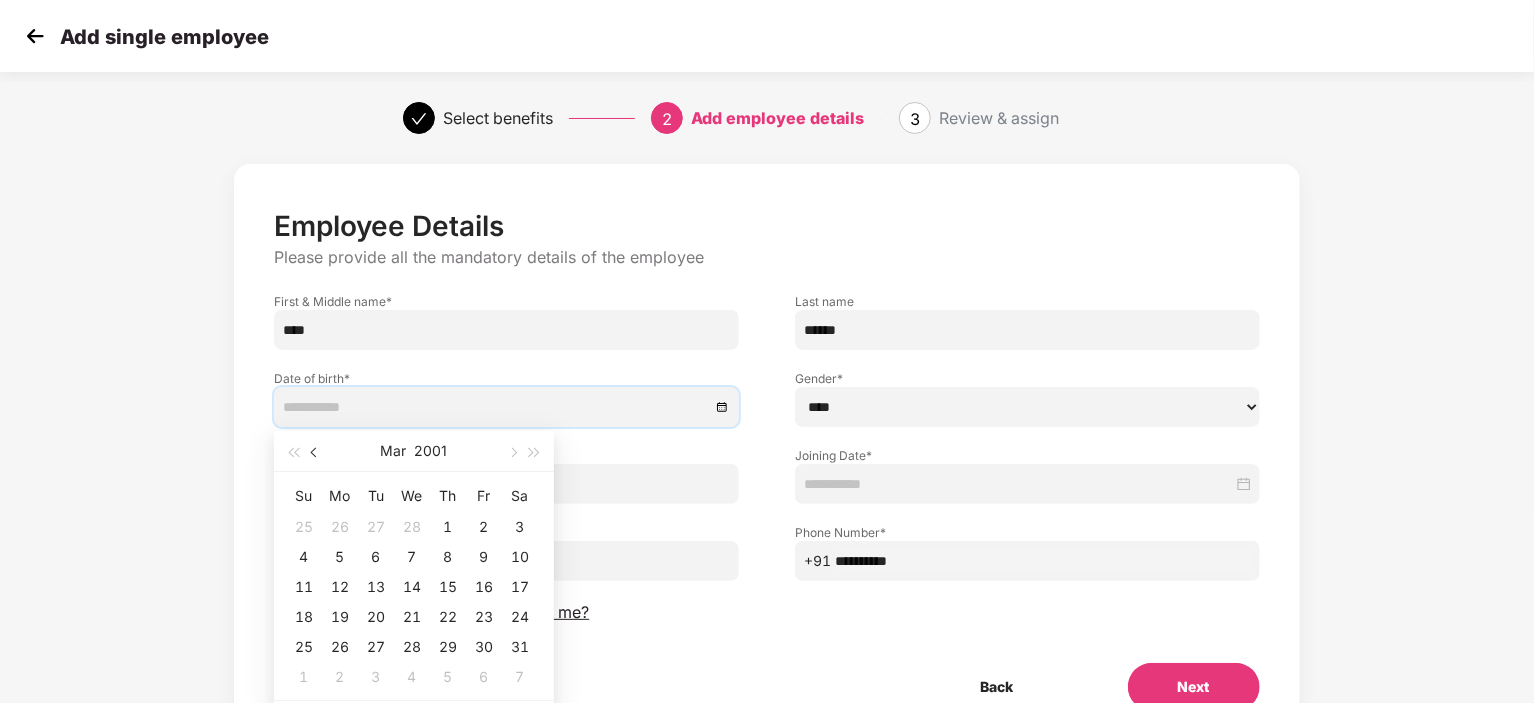 click at bounding box center [315, 451] 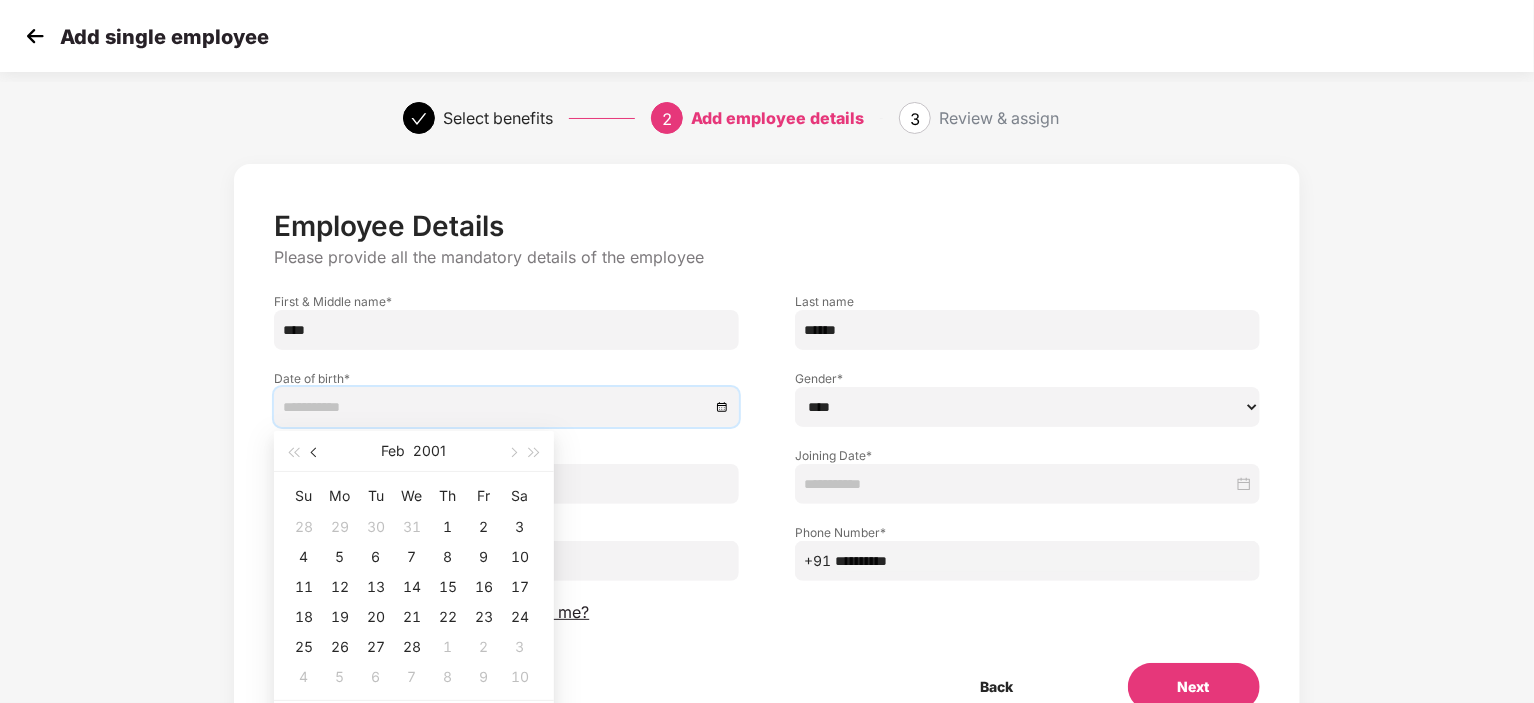 click at bounding box center (316, 453) 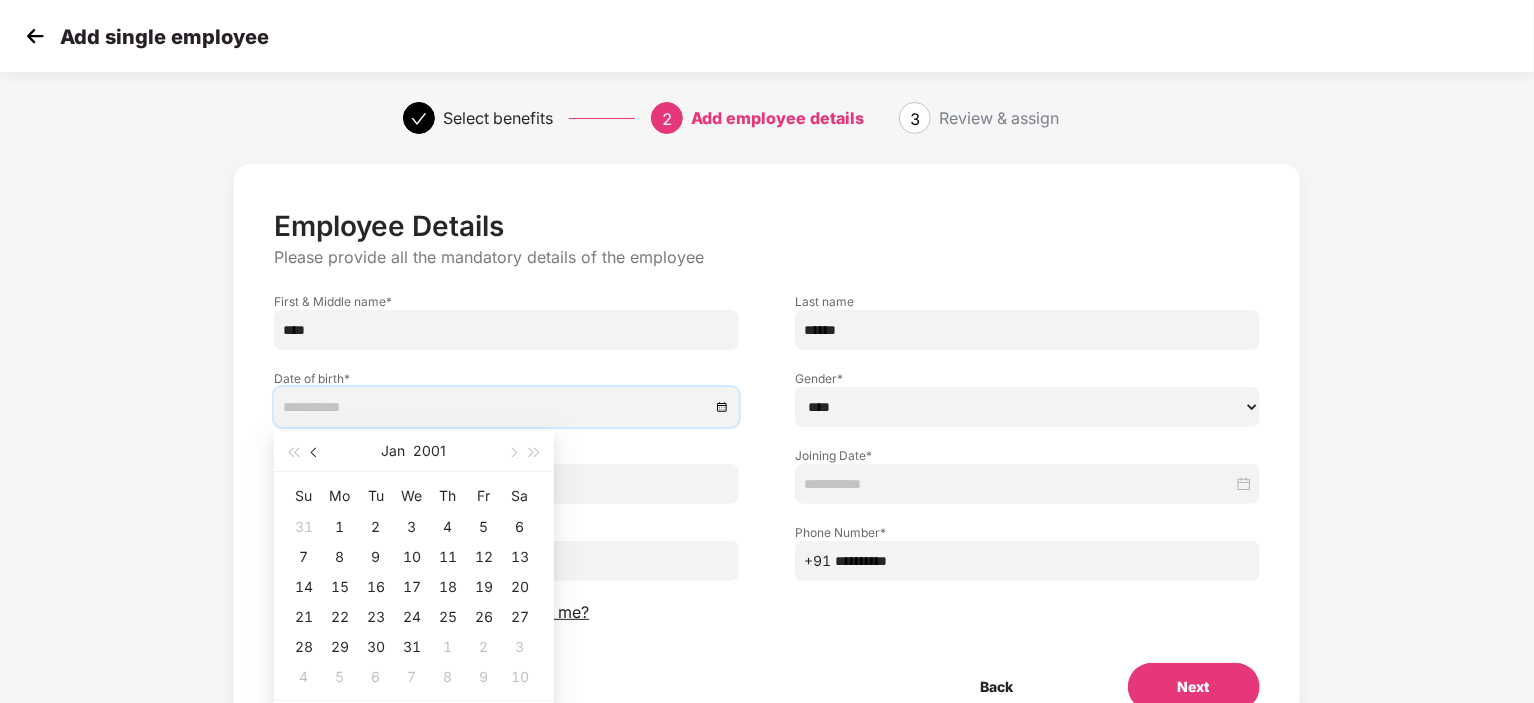click at bounding box center [316, 453] 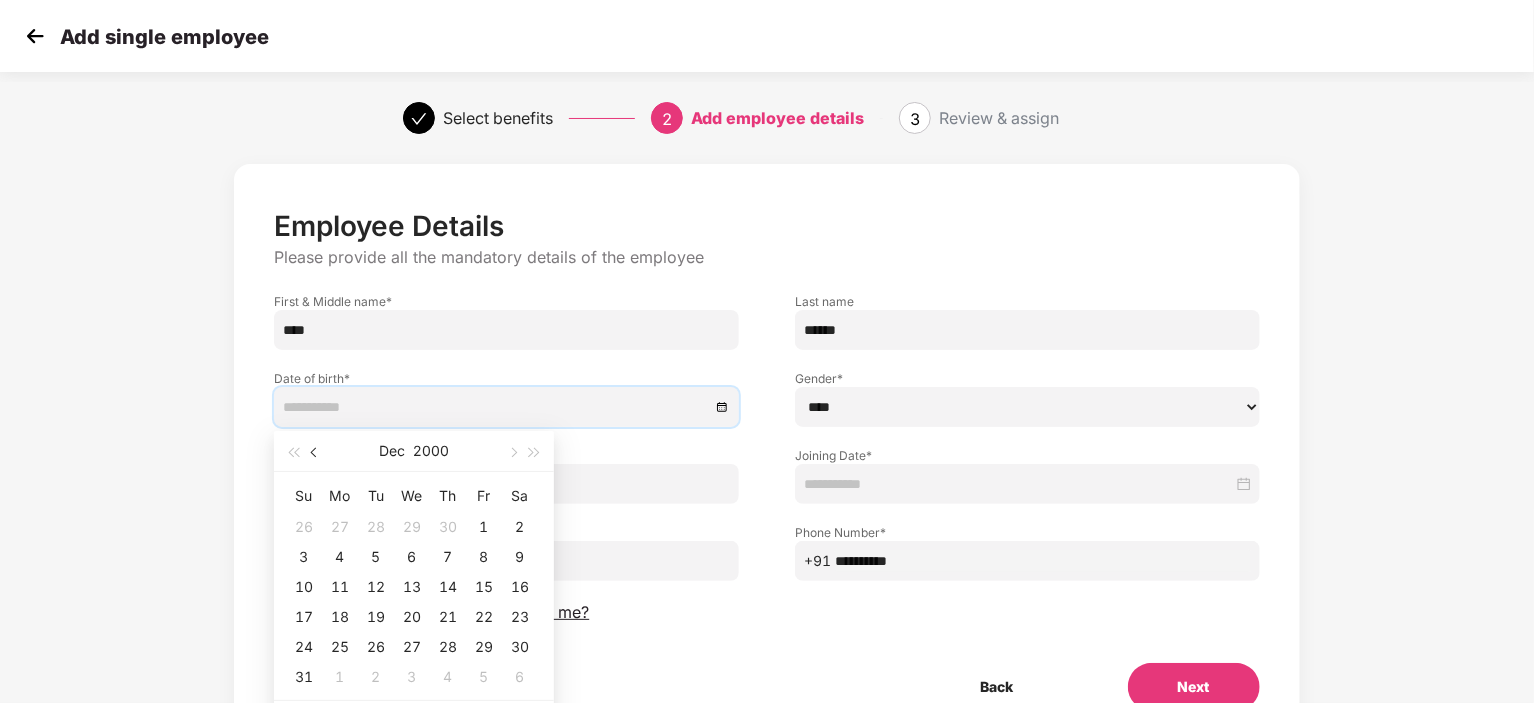 click at bounding box center (316, 453) 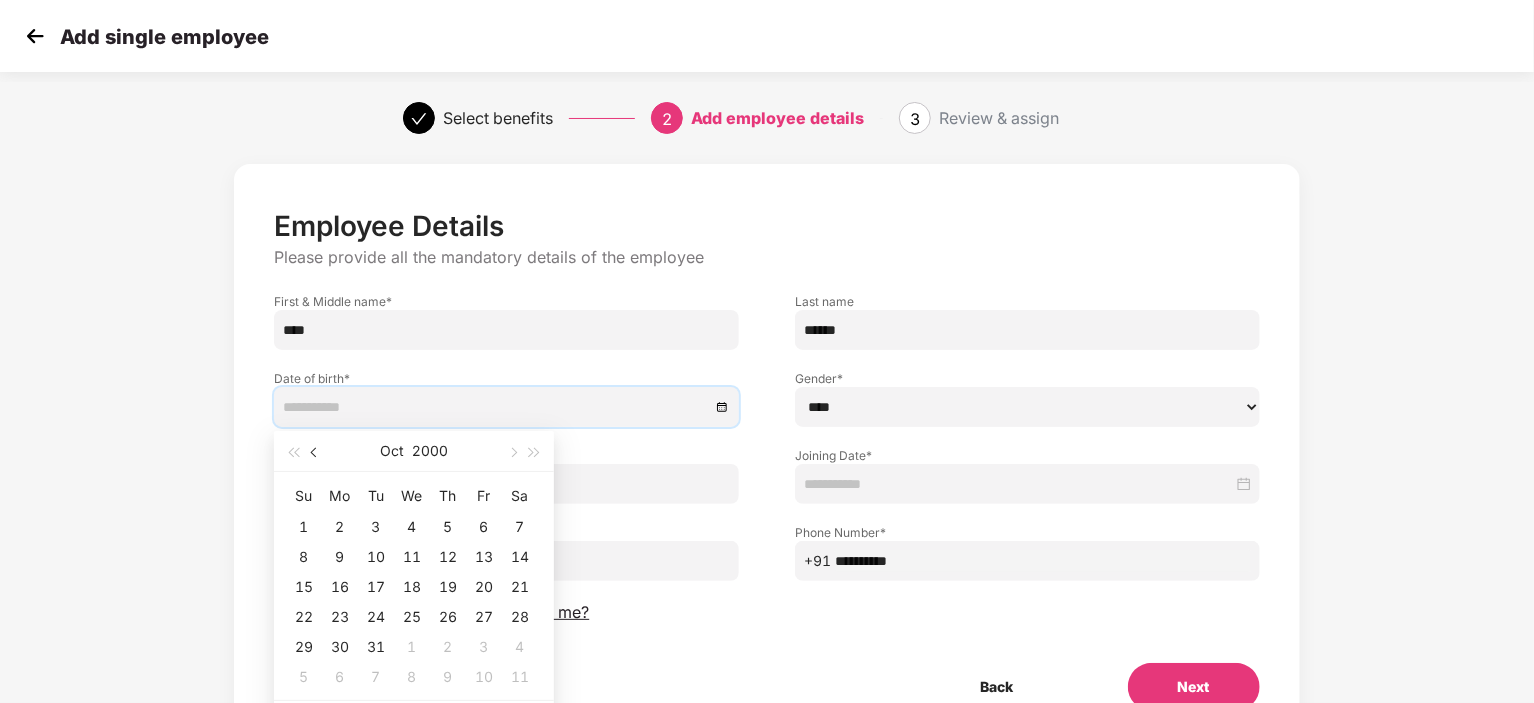 click at bounding box center [316, 453] 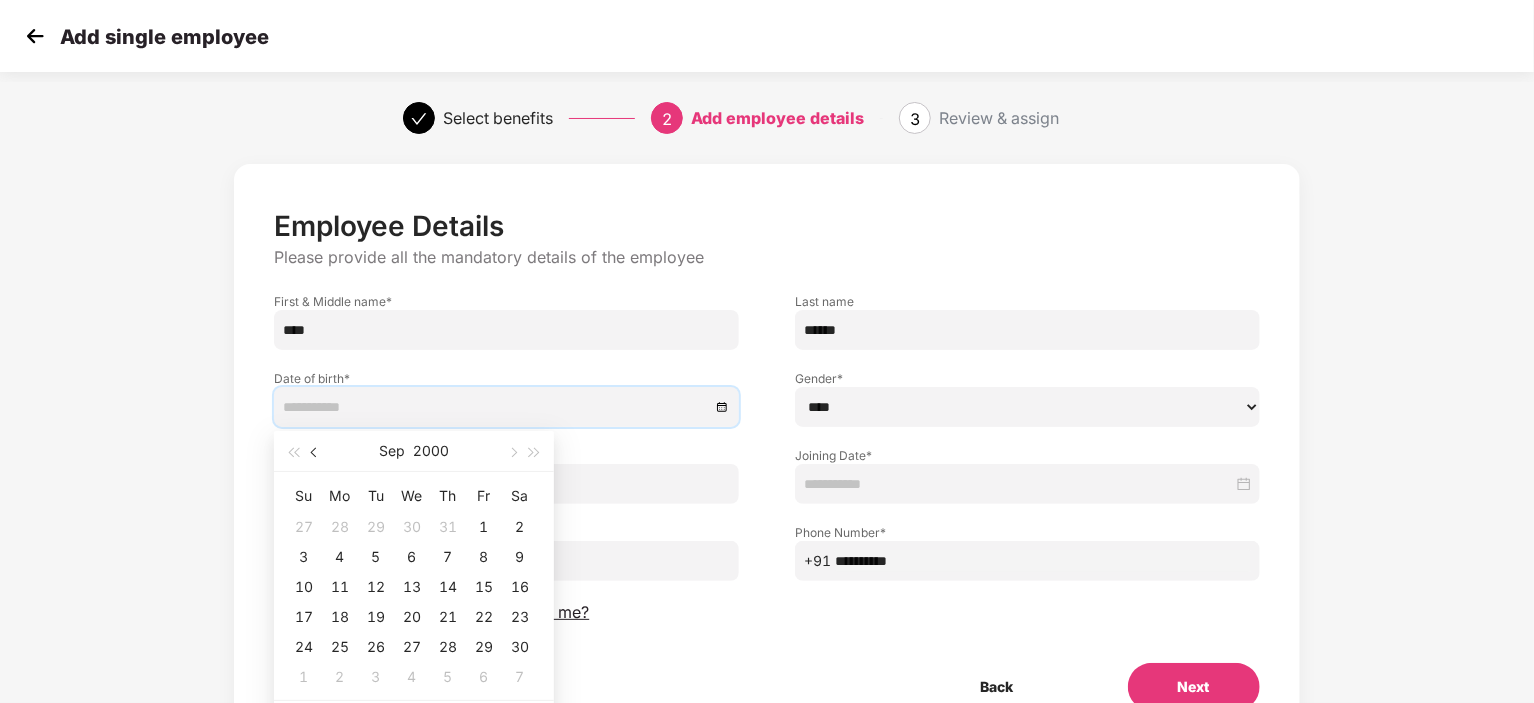 click at bounding box center [316, 453] 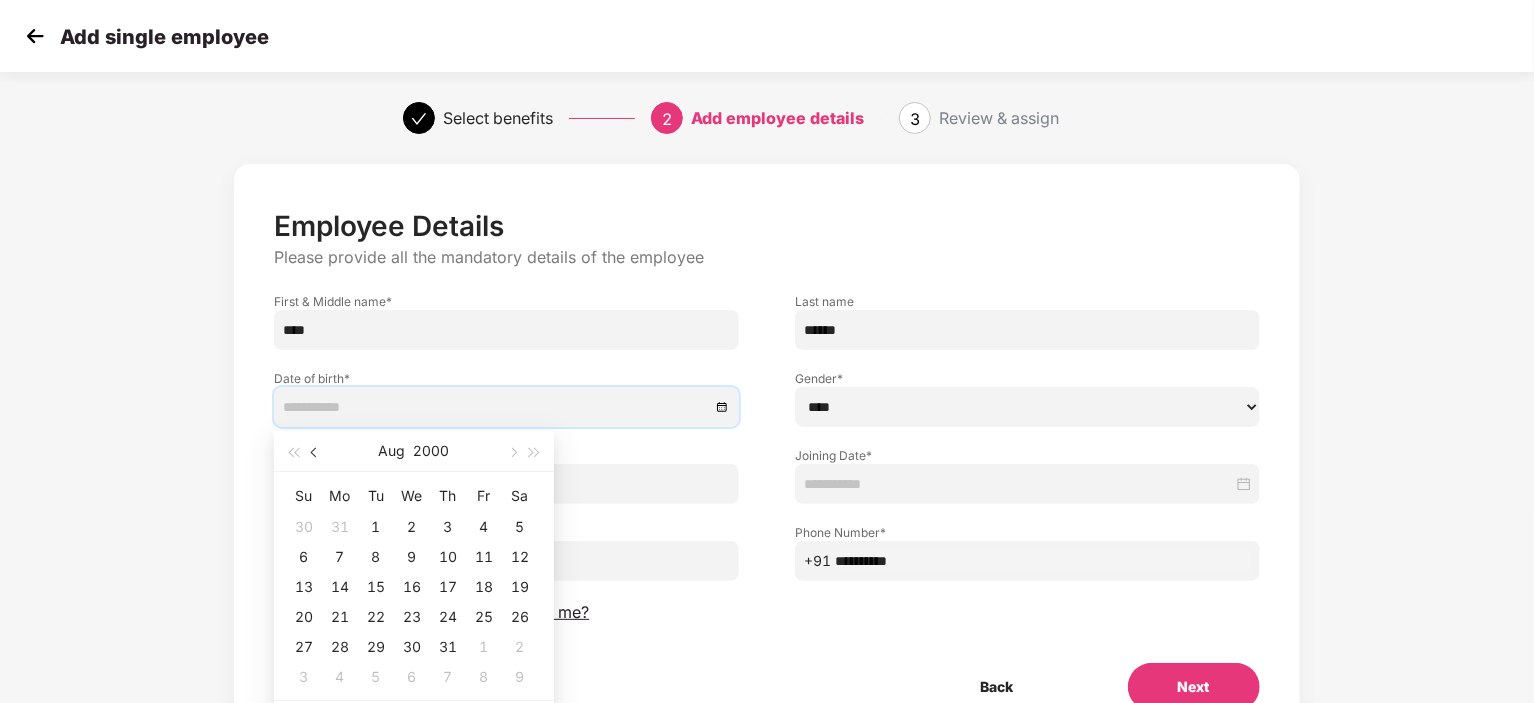 click at bounding box center [316, 453] 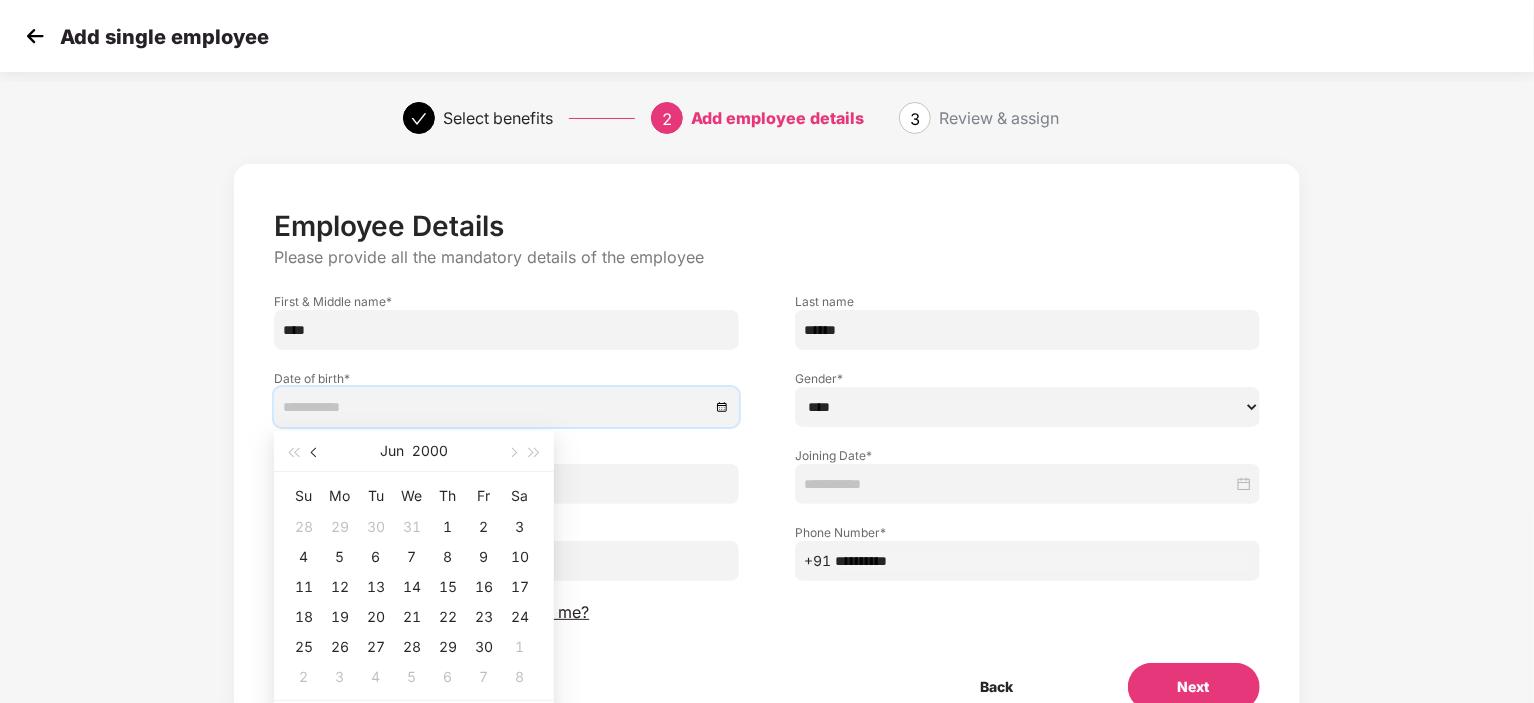 click at bounding box center [316, 453] 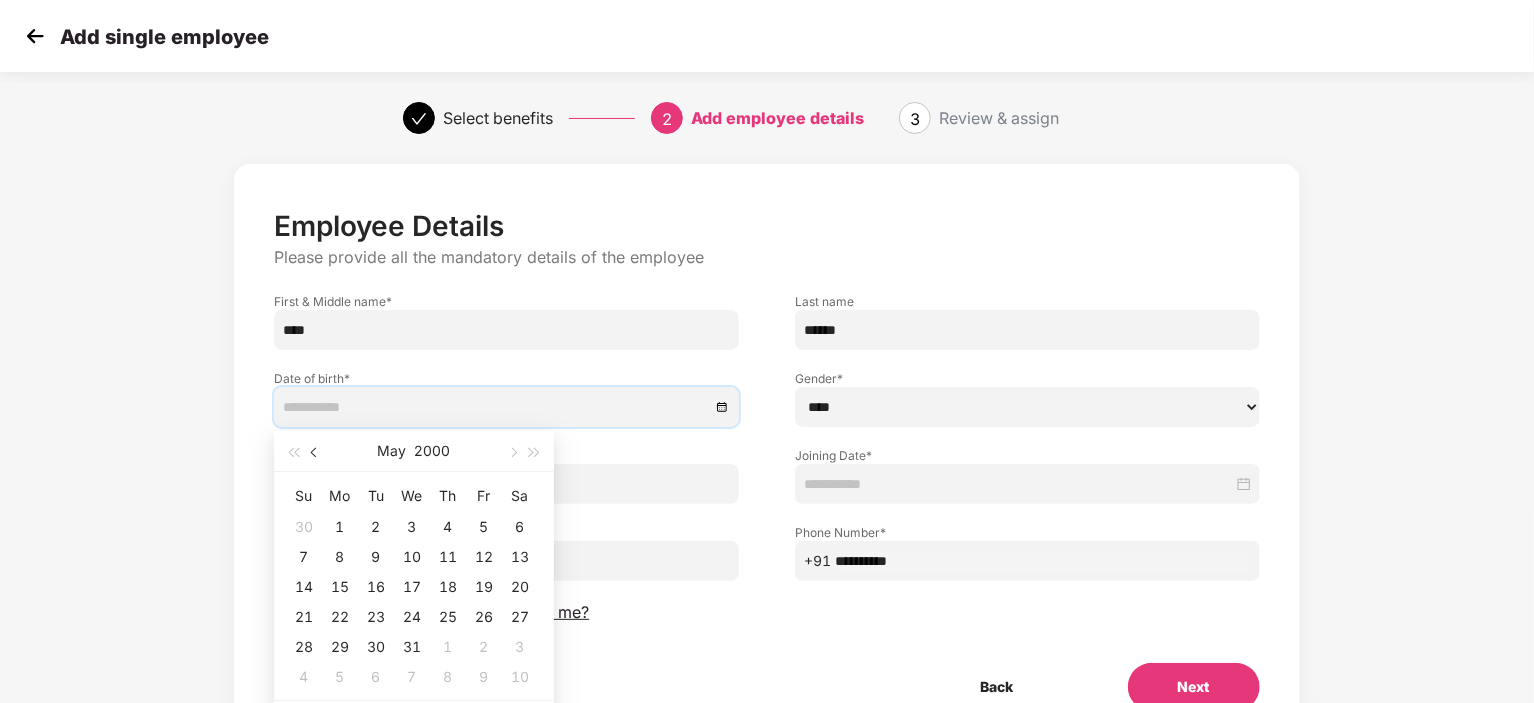 click at bounding box center (316, 453) 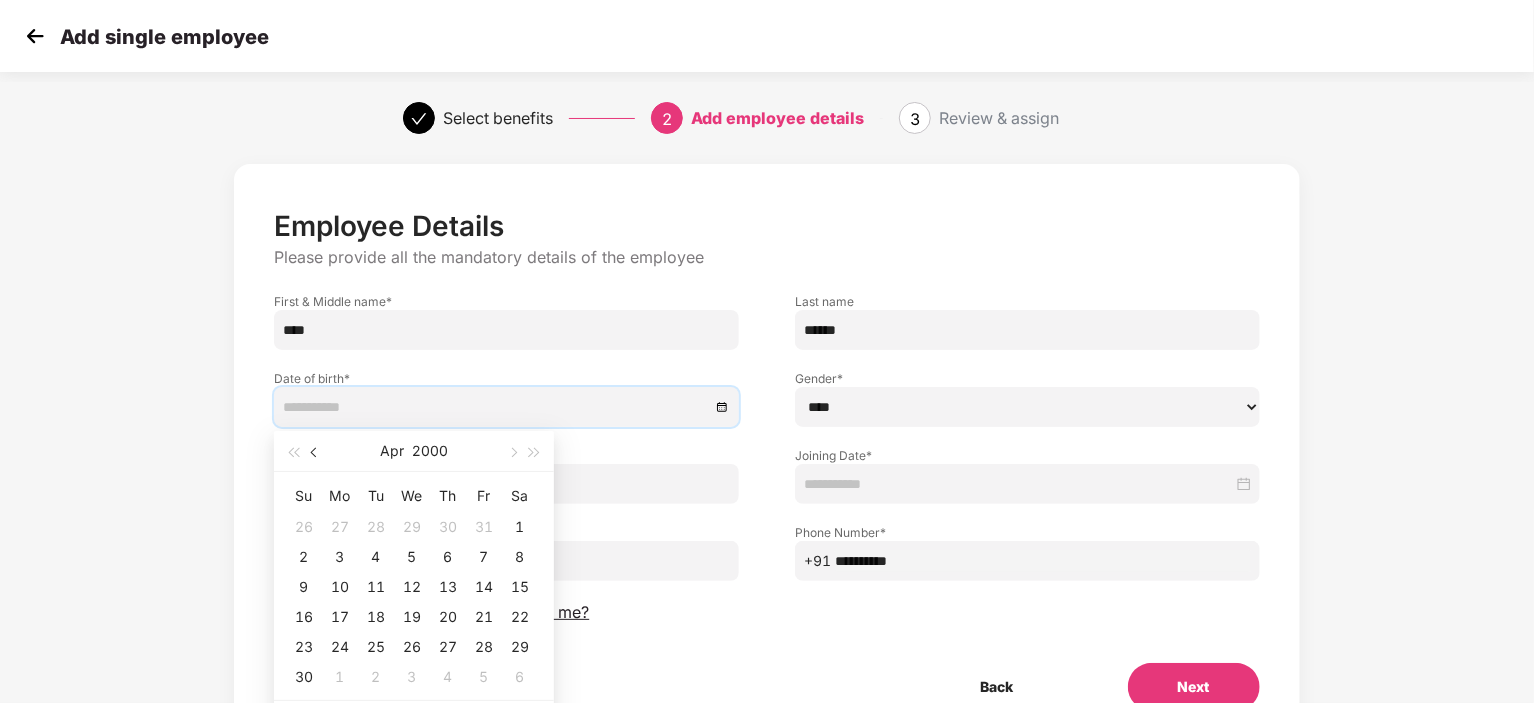 click at bounding box center (316, 453) 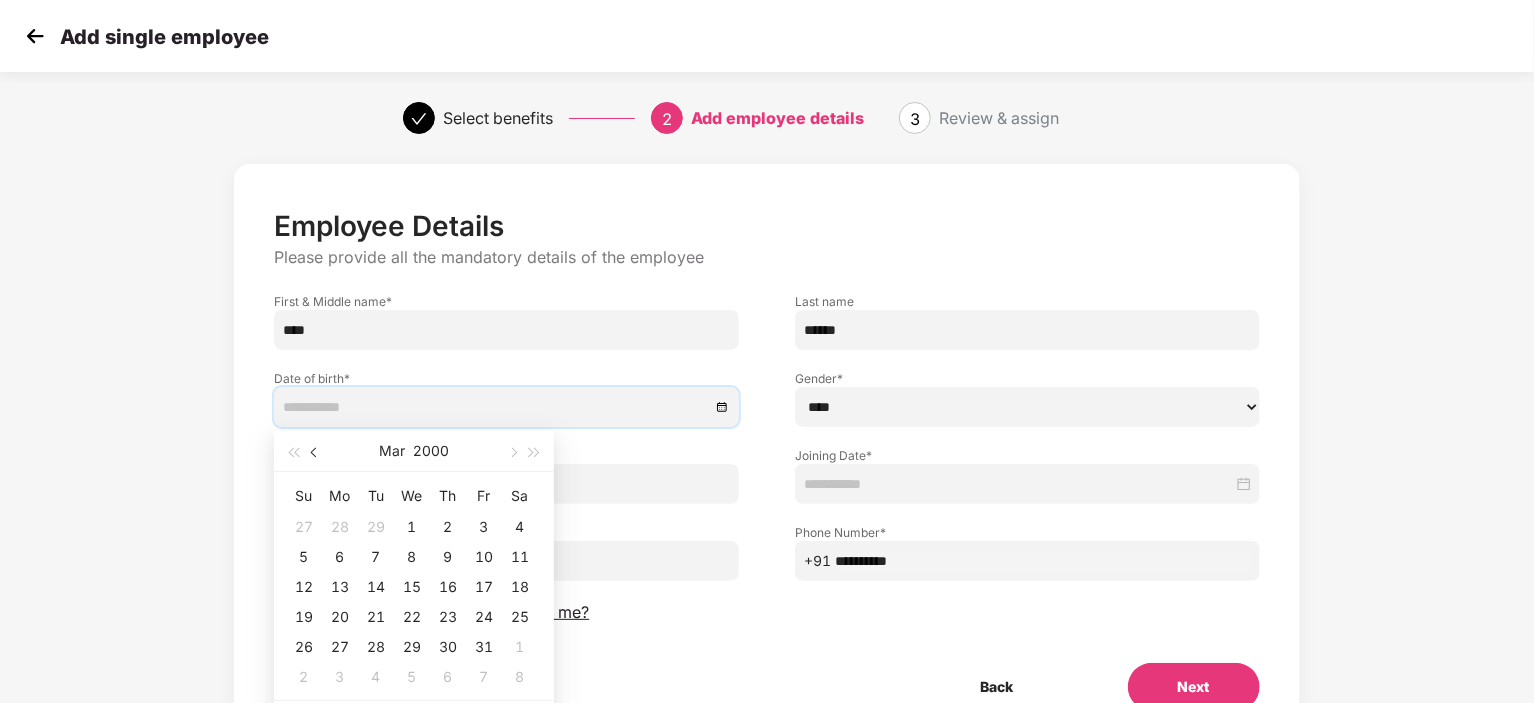 click at bounding box center [316, 453] 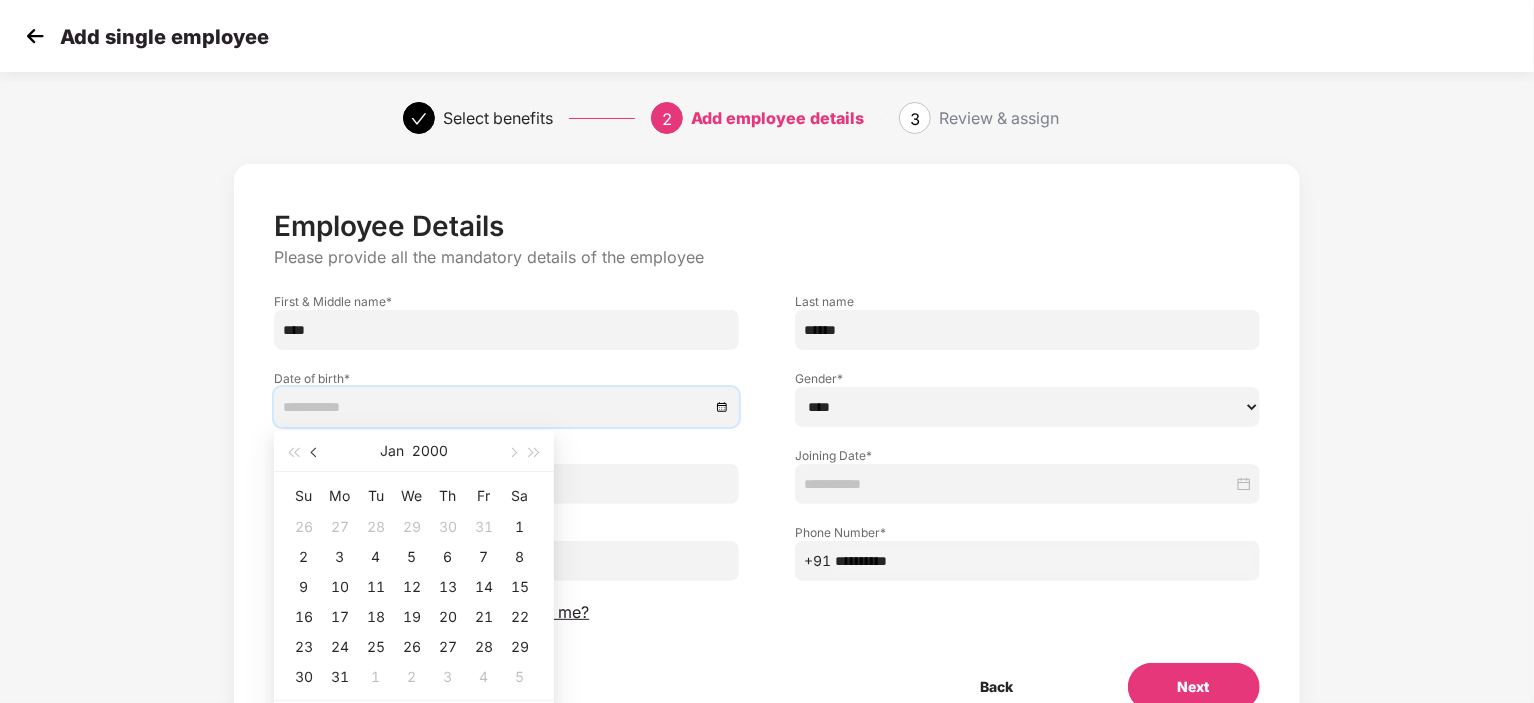 click at bounding box center (316, 453) 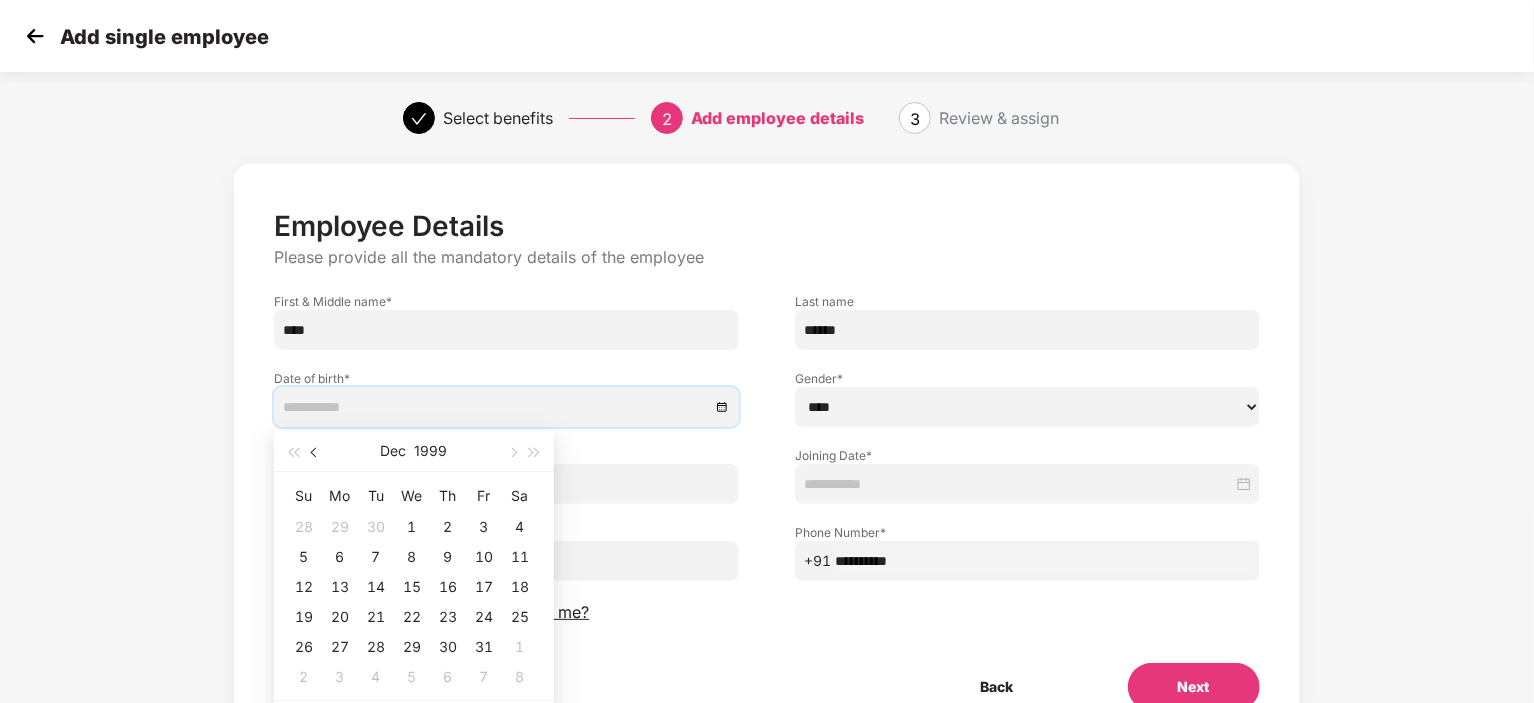click at bounding box center [316, 453] 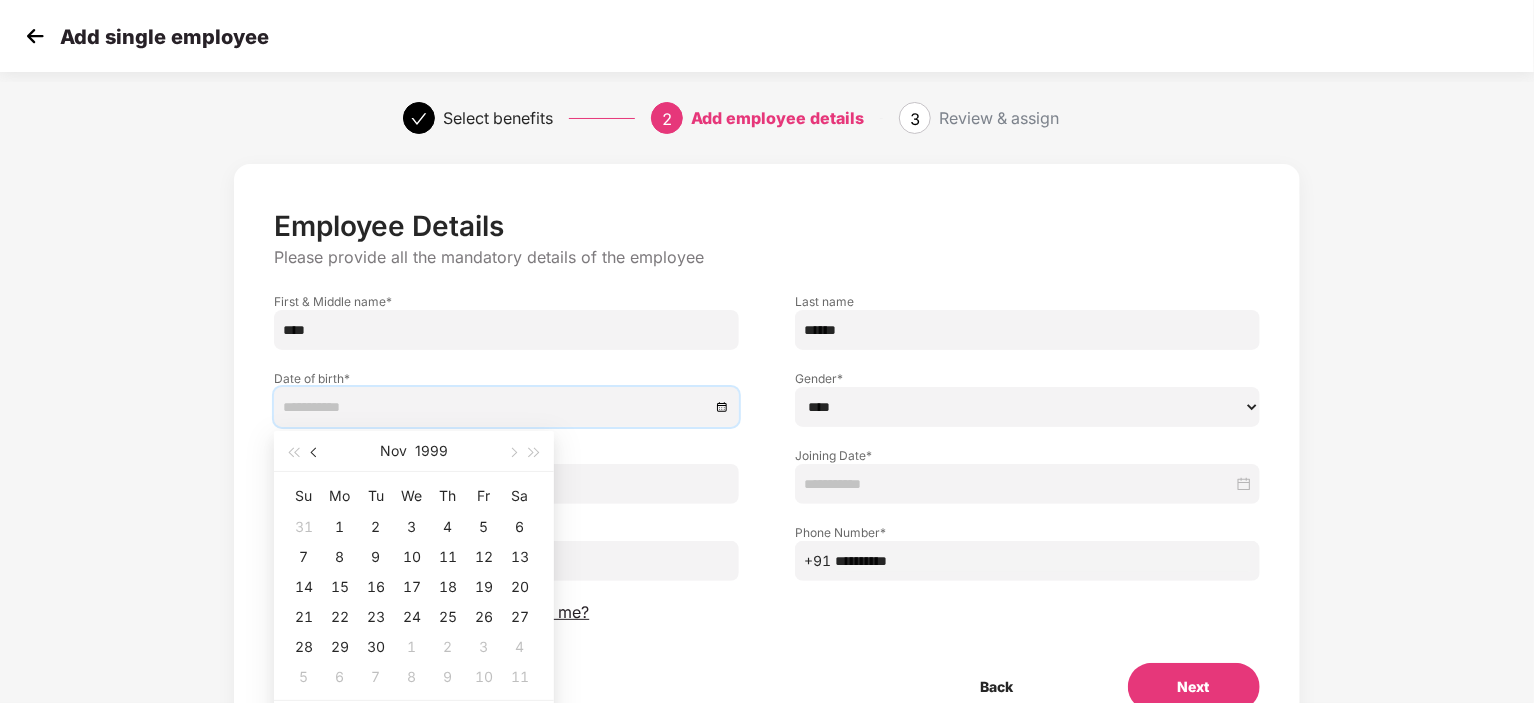 click at bounding box center [316, 453] 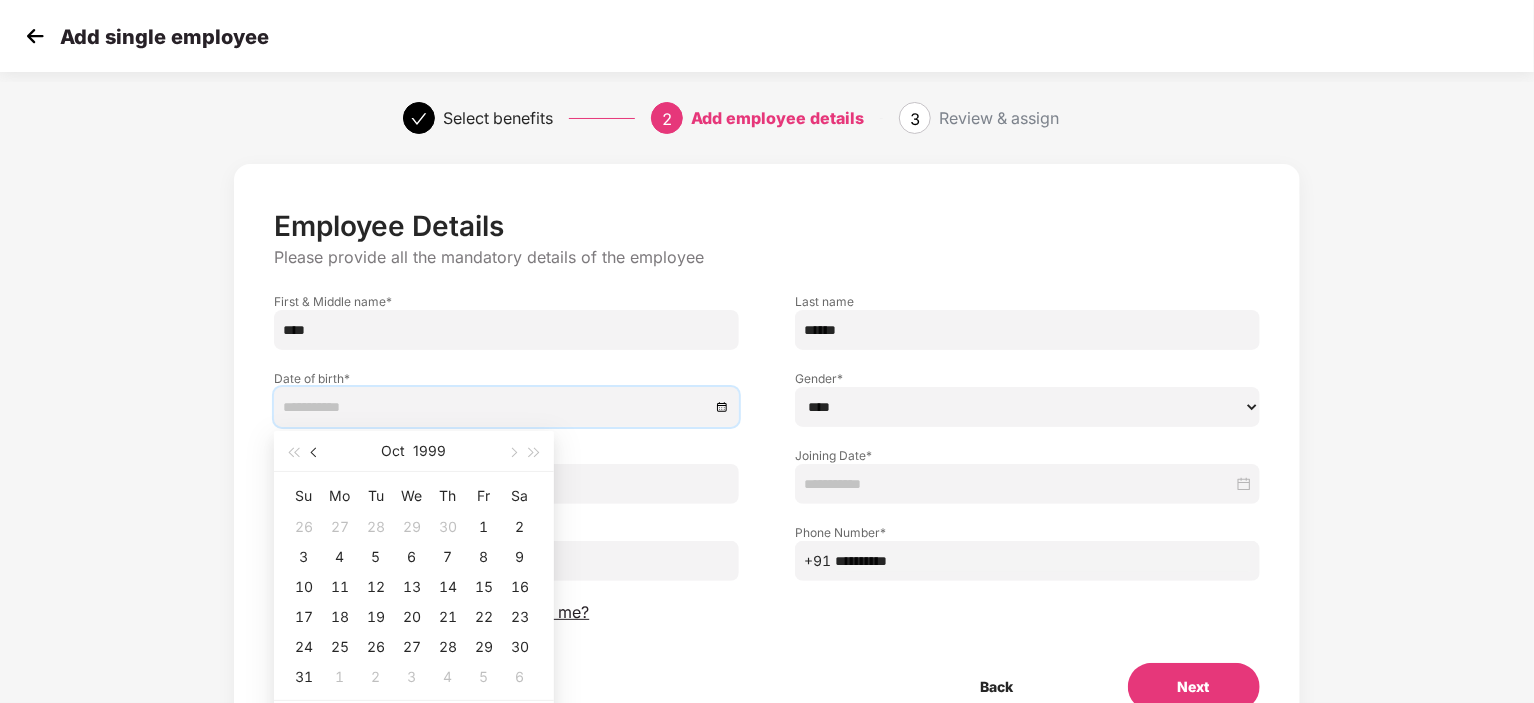 click at bounding box center (316, 453) 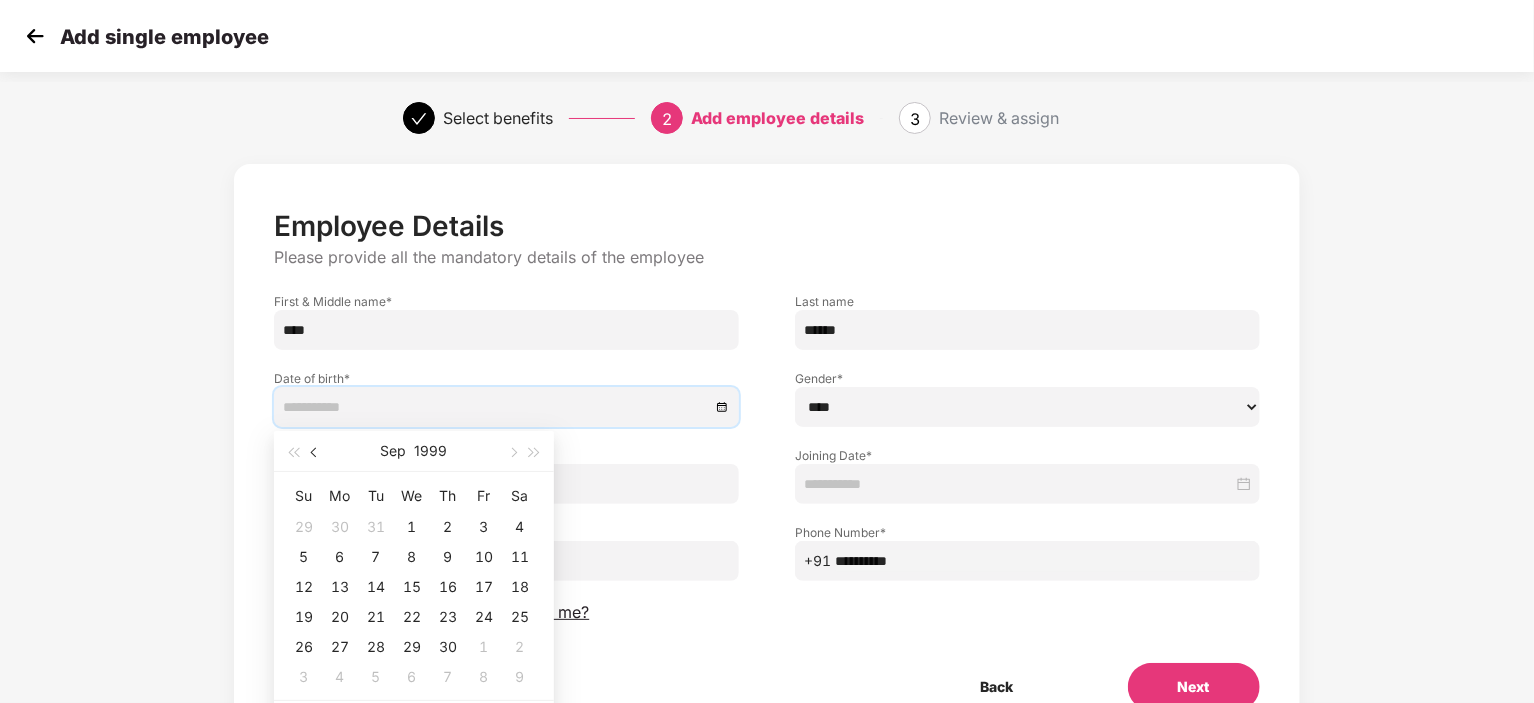 click at bounding box center [316, 453] 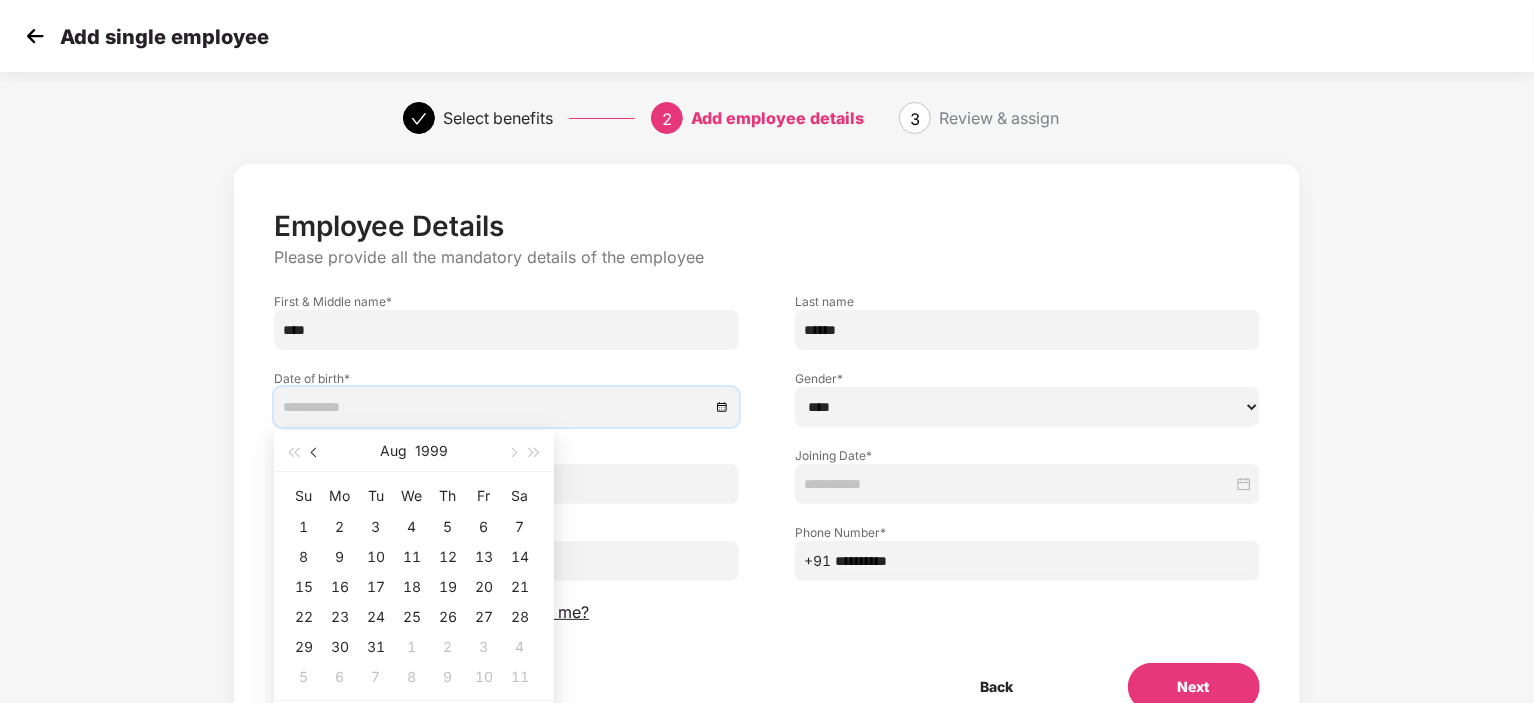click at bounding box center [316, 453] 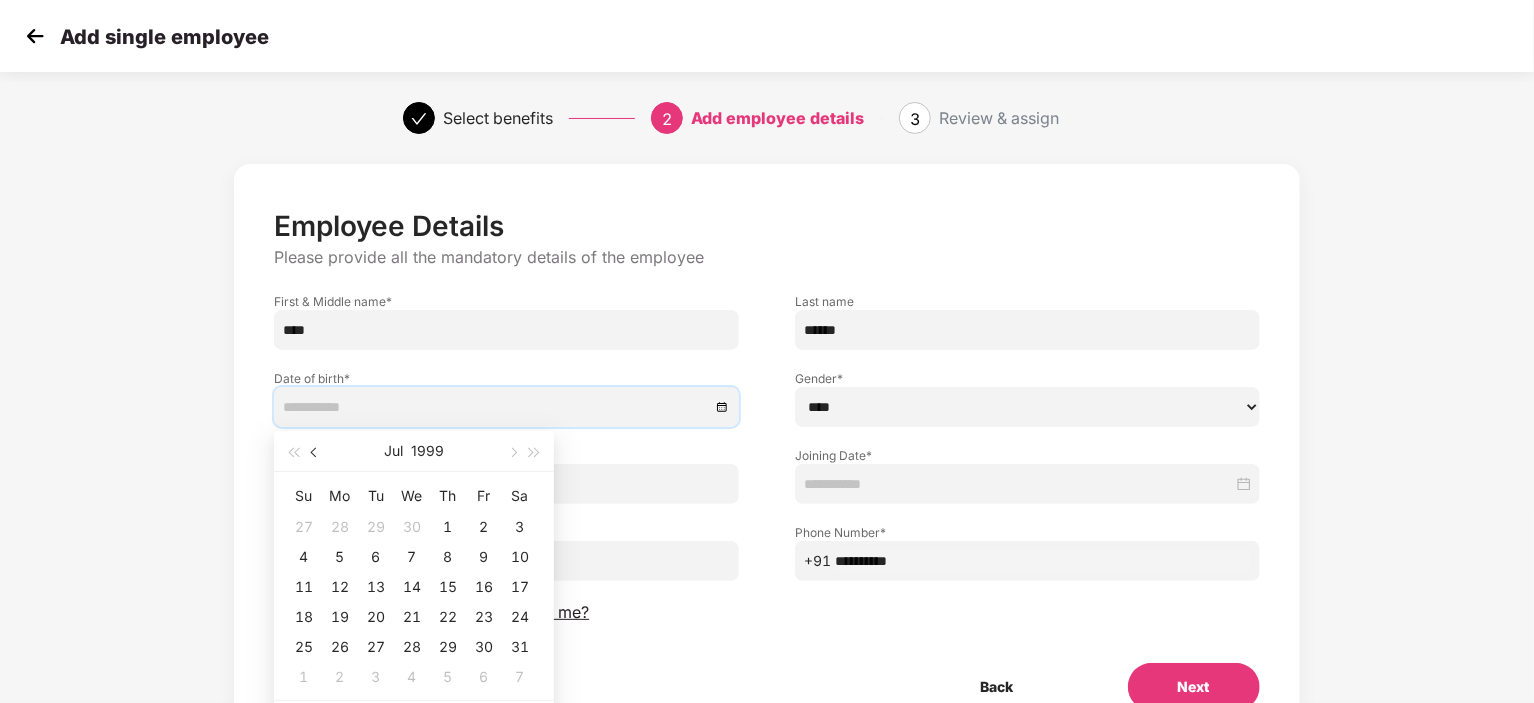 click at bounding box center (316, 453) 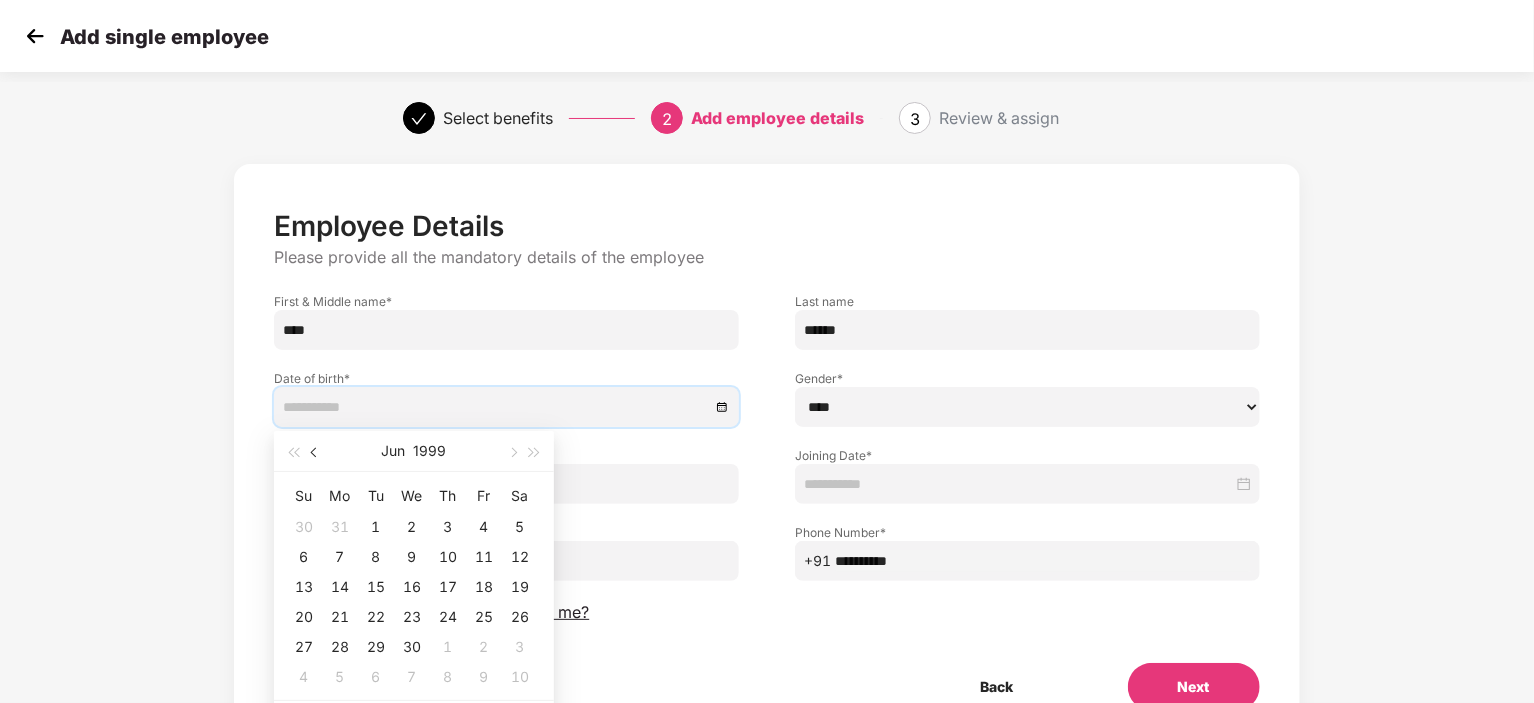 click at bounding box center [316, 453] 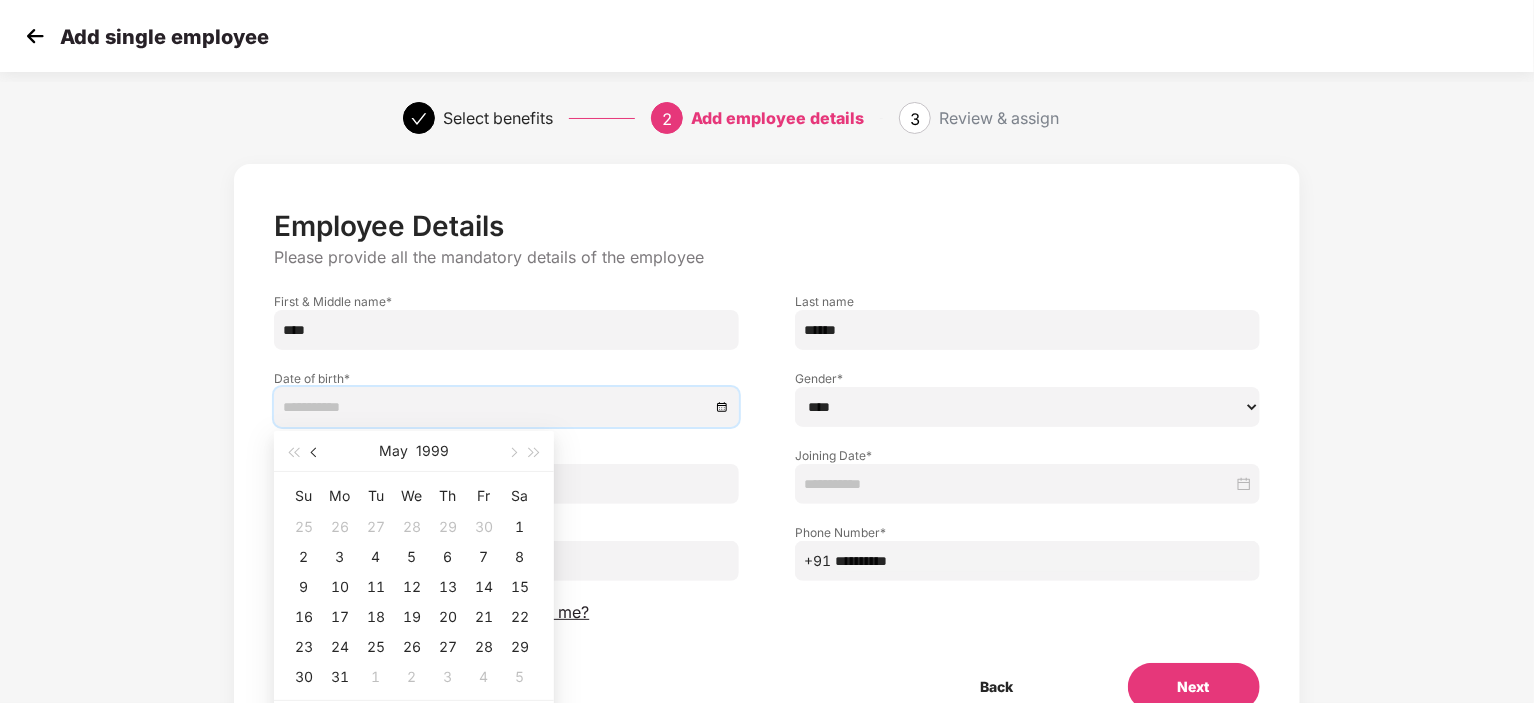 click at bounding box center [316, 453] 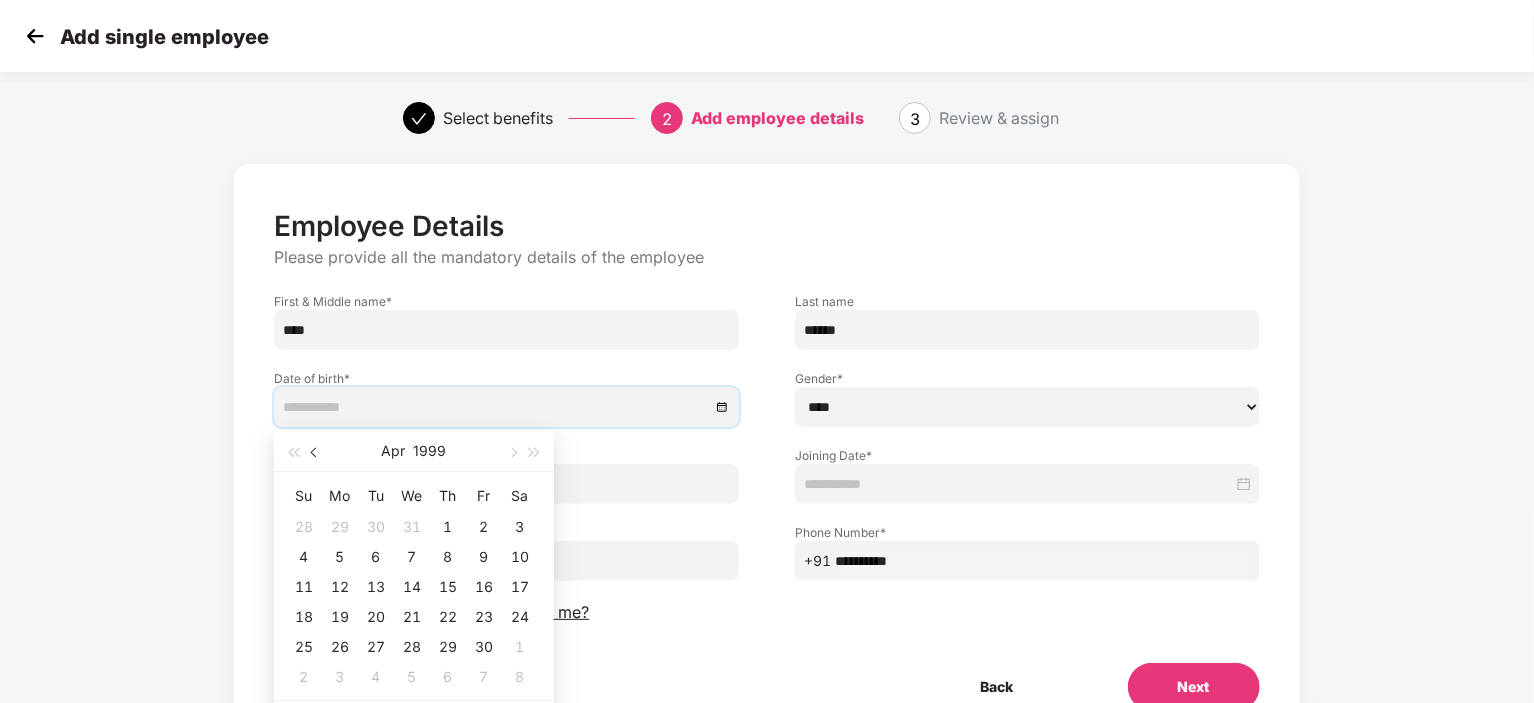 click at bounding box center [316, 453] 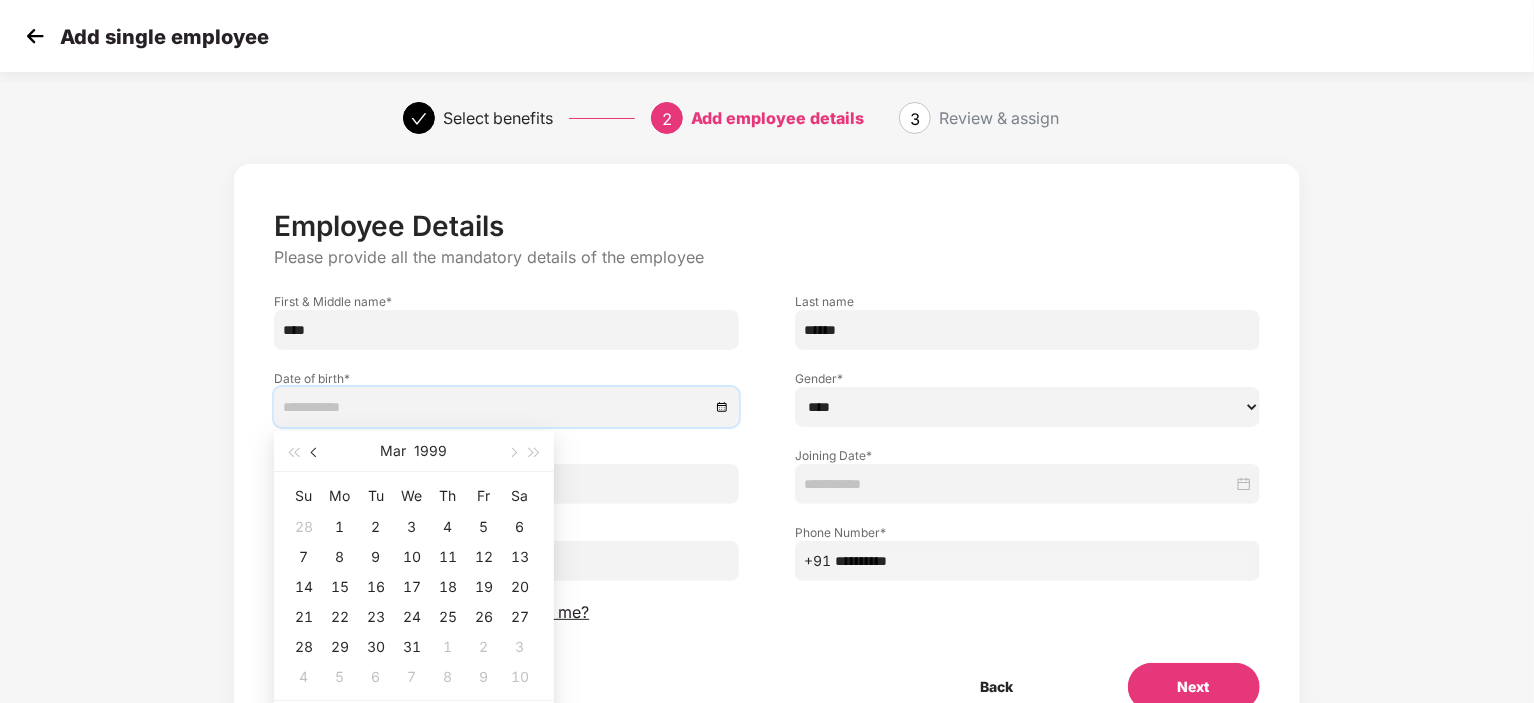 click at bounding box center (316, 453) 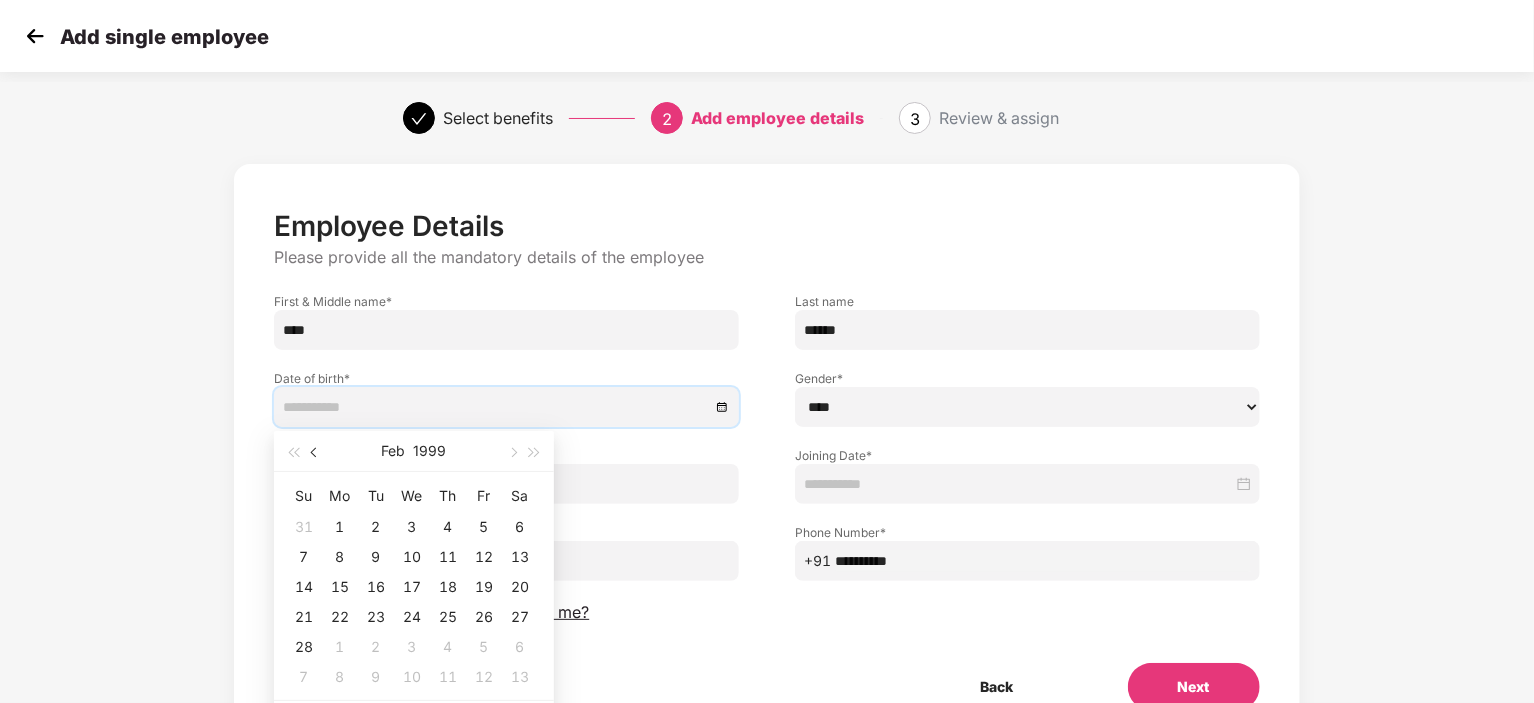 click at bounding box center (316, 453) 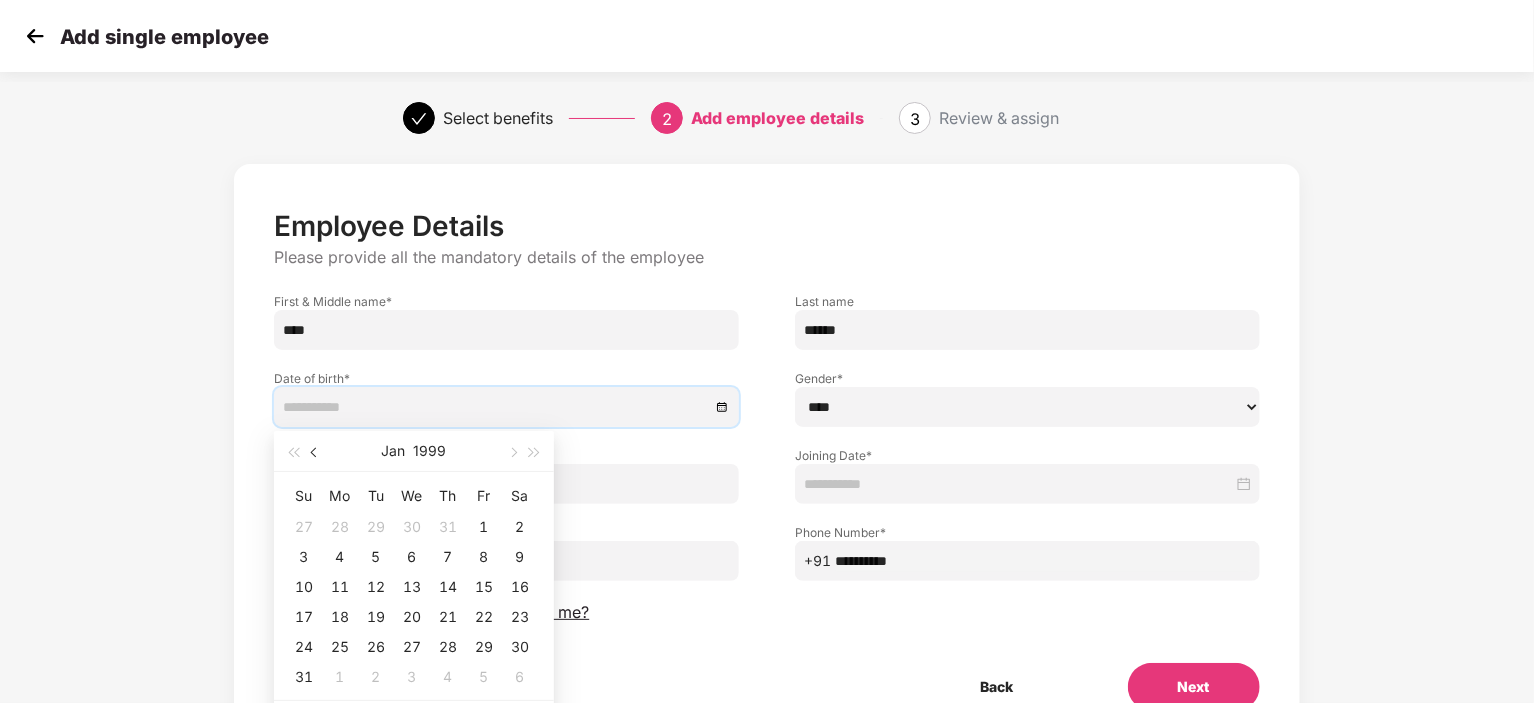 click at bounding box center (316, 453) 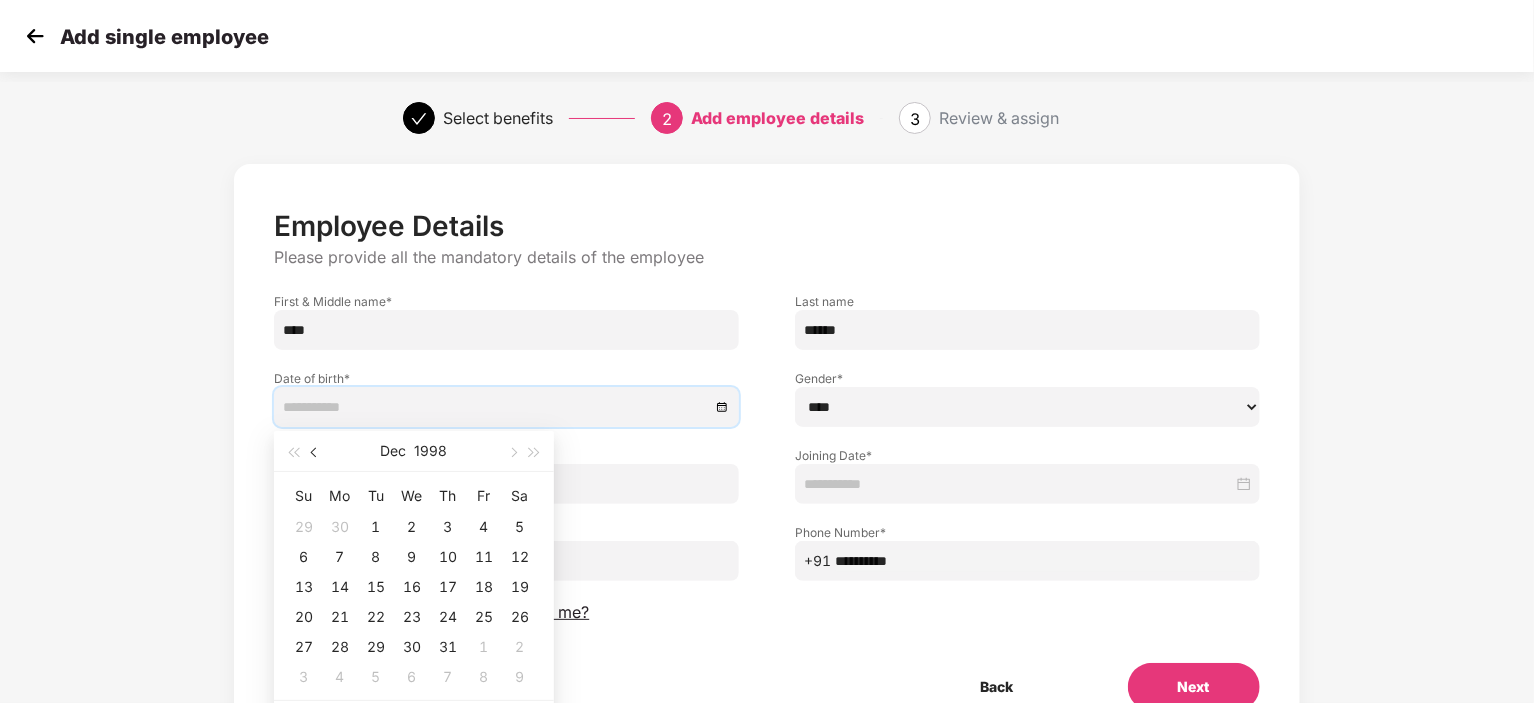 click at bounding box center (316, 453) 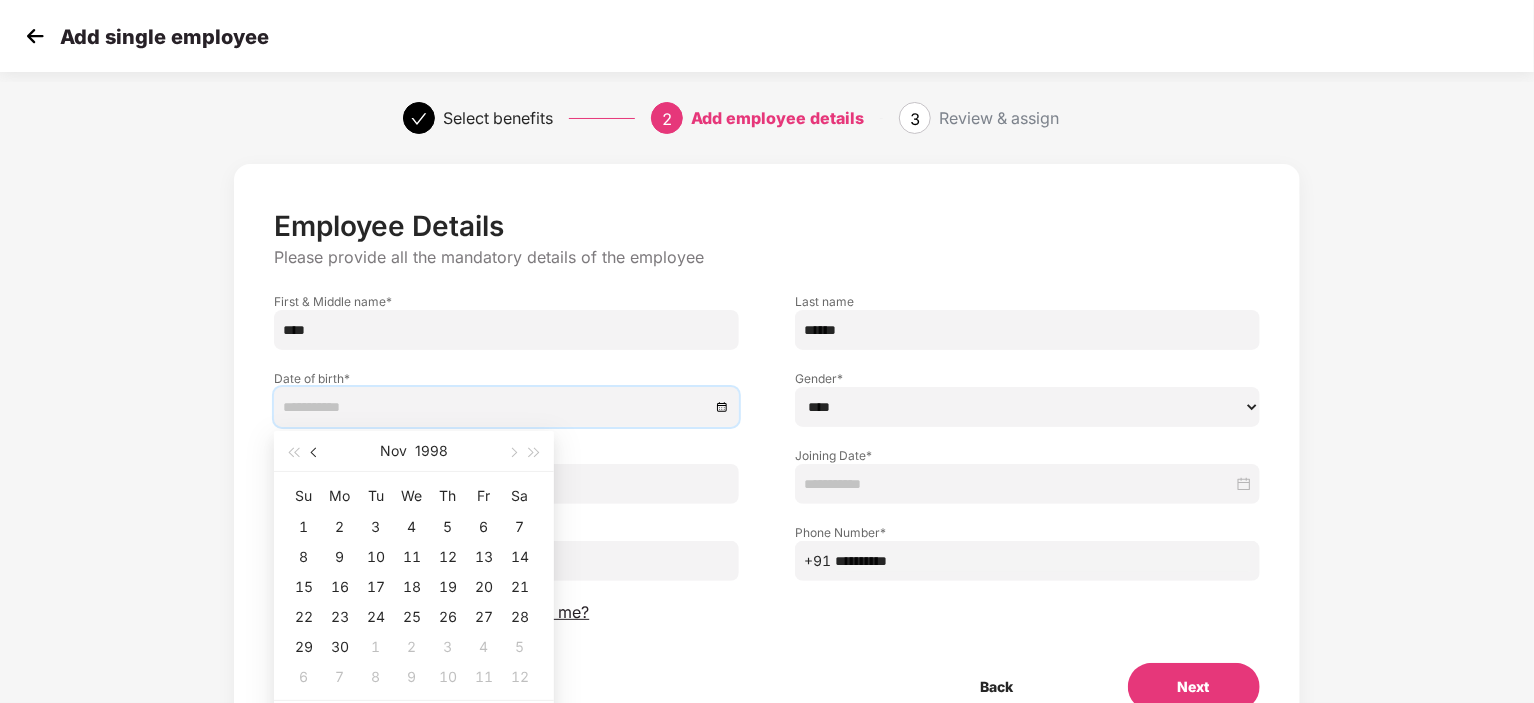 click at bounding box center [316, 453] 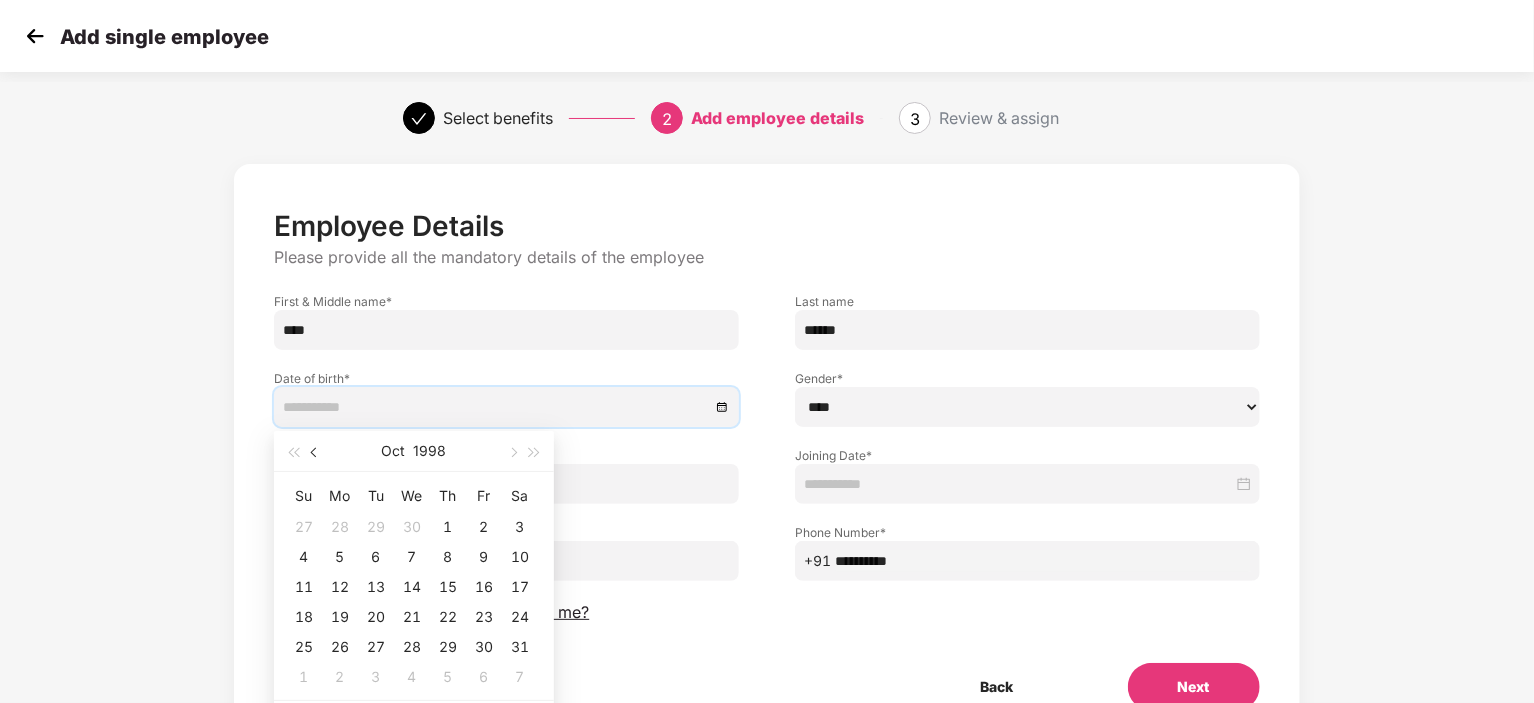 click at bounding box center (316, 453) 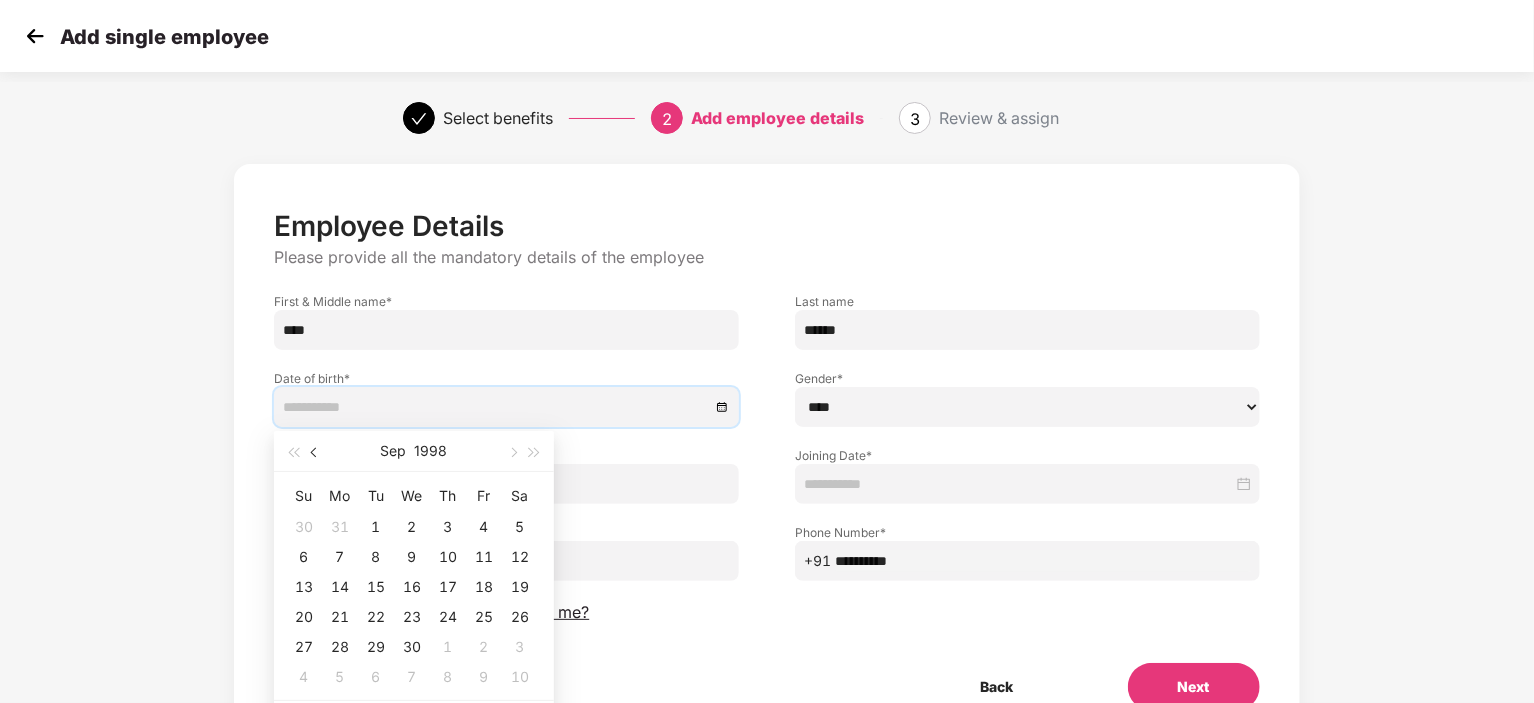 click at bounding box center [316, 453] 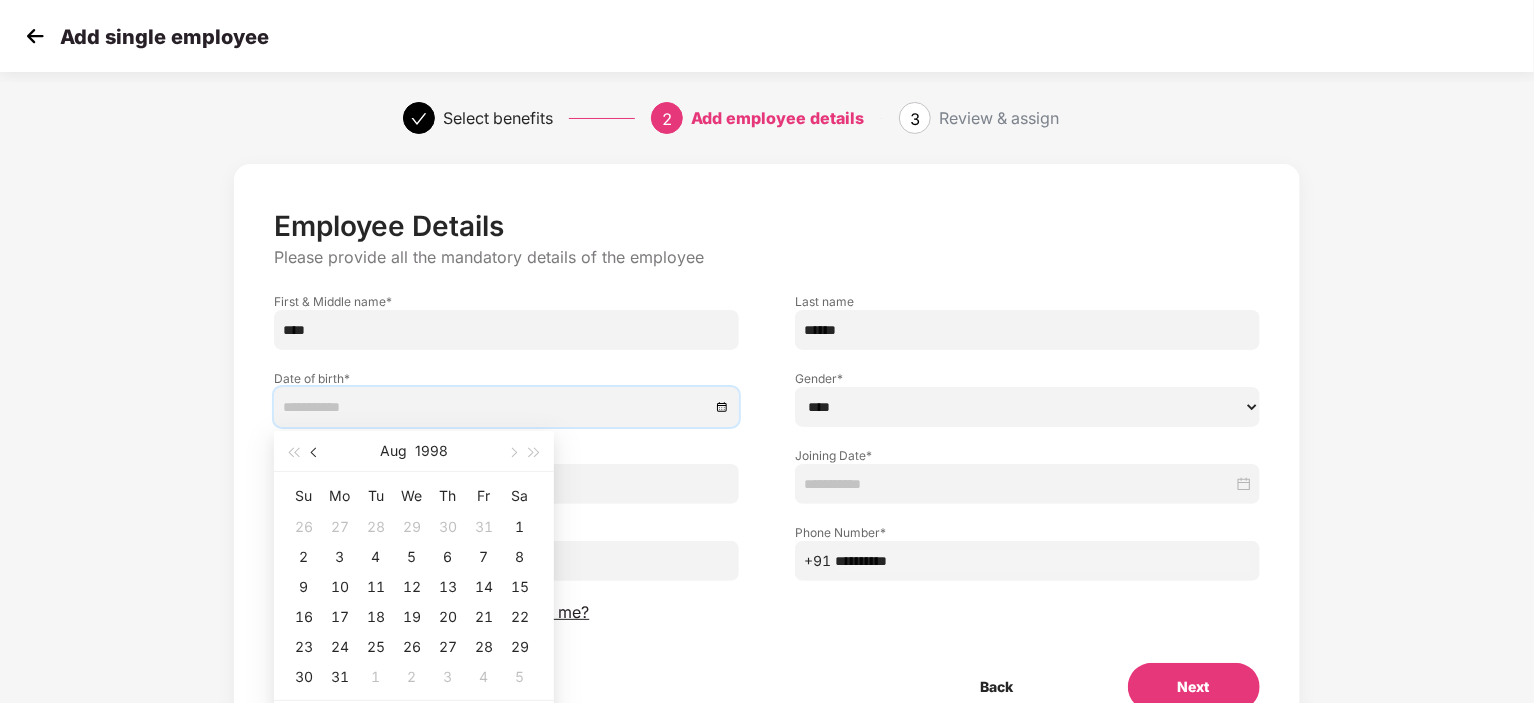 click at bounding box center [316, 453] 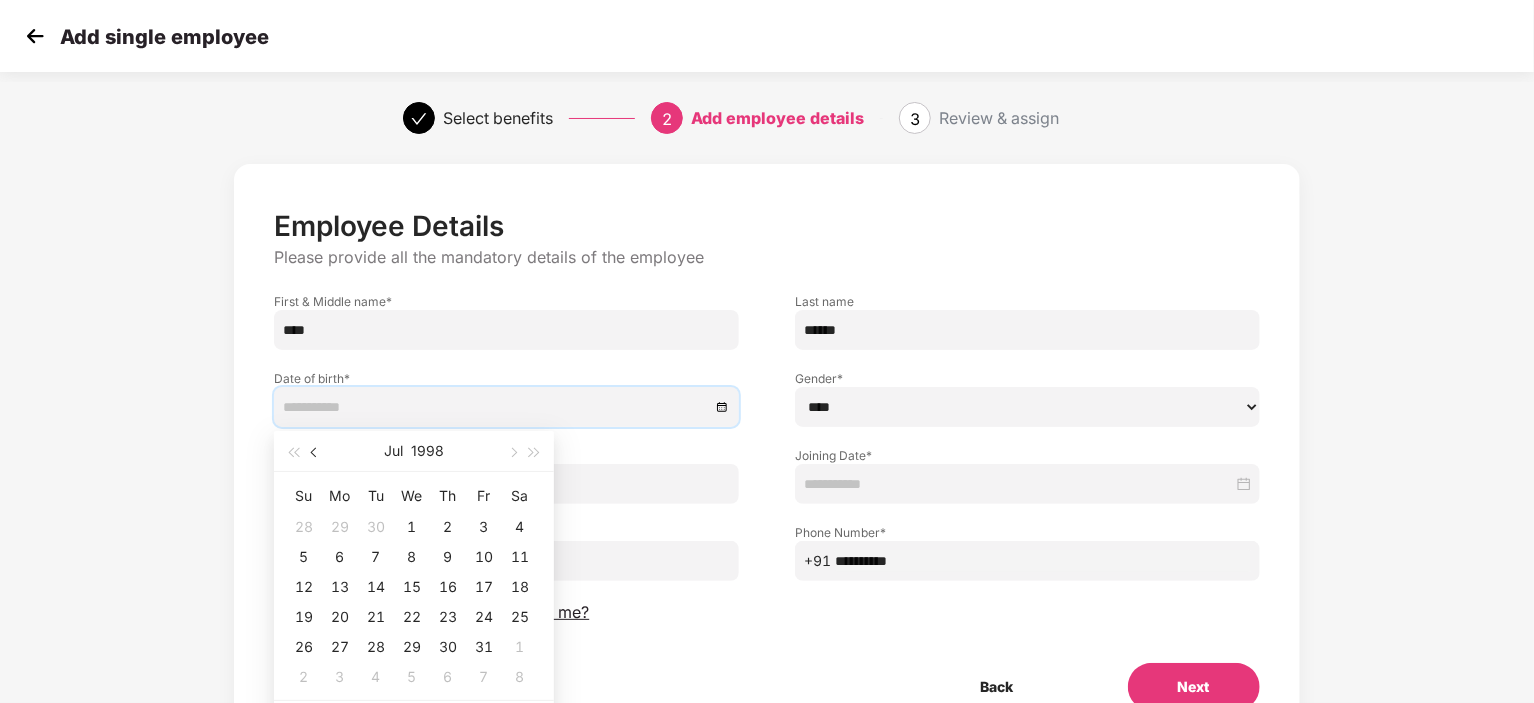 click at bounding box center [315, 451] 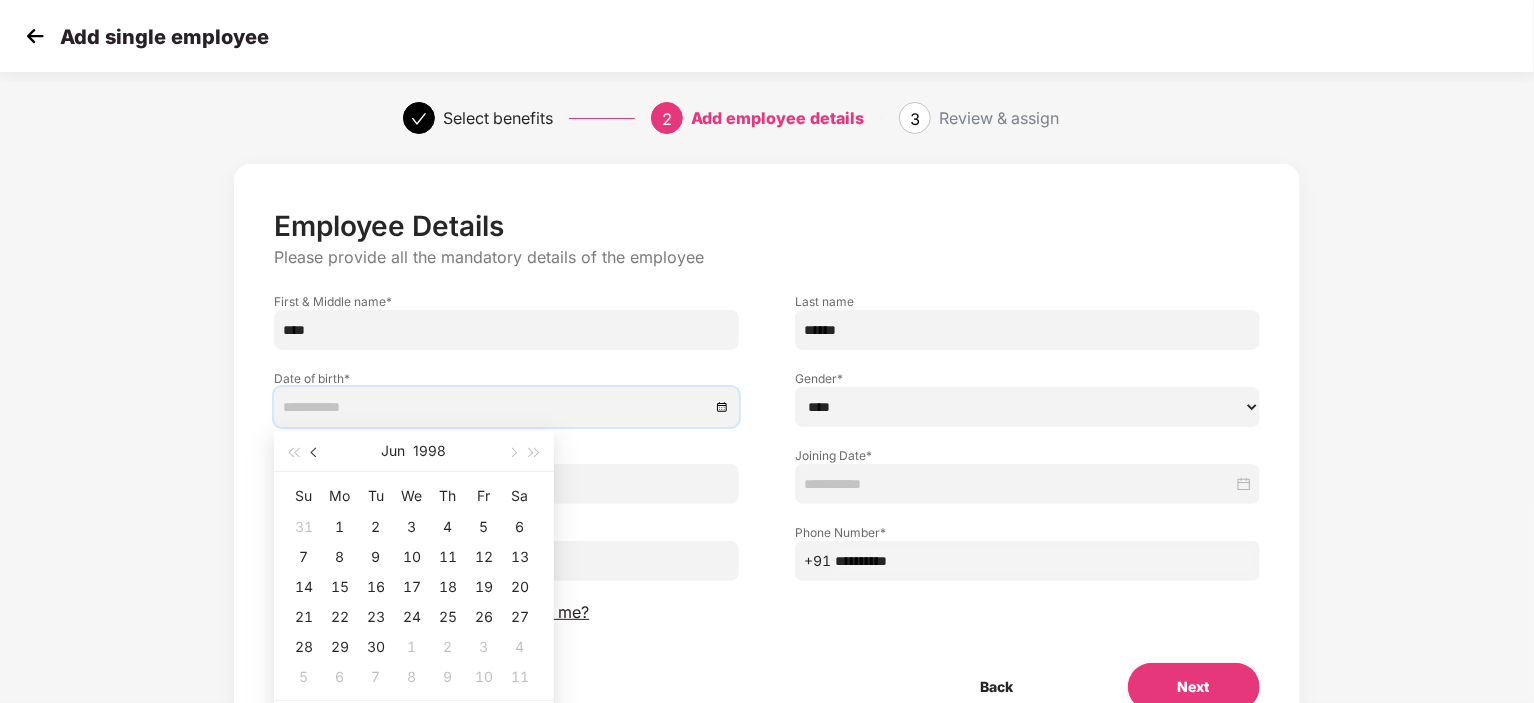 click at bounding box center (315, 451) 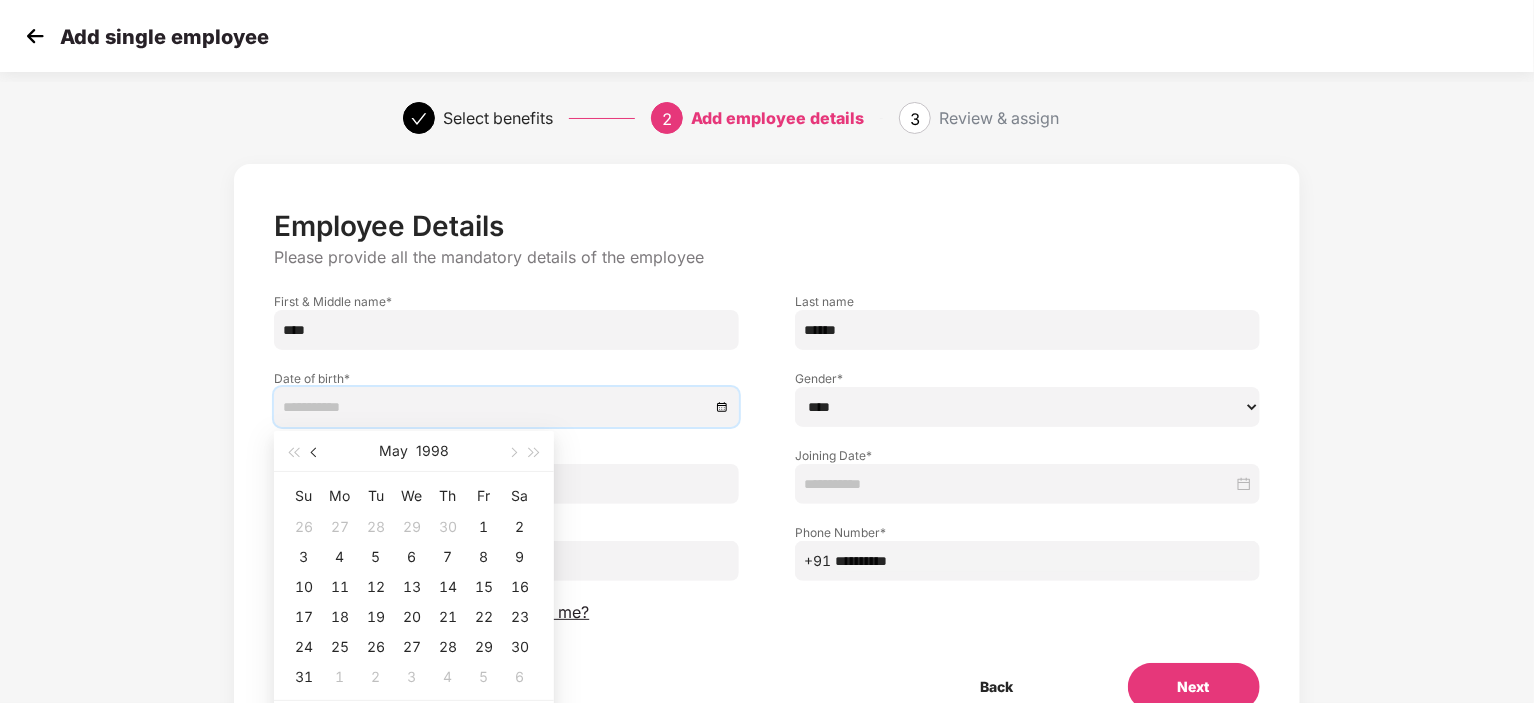 click at bounding box center (315, 451) 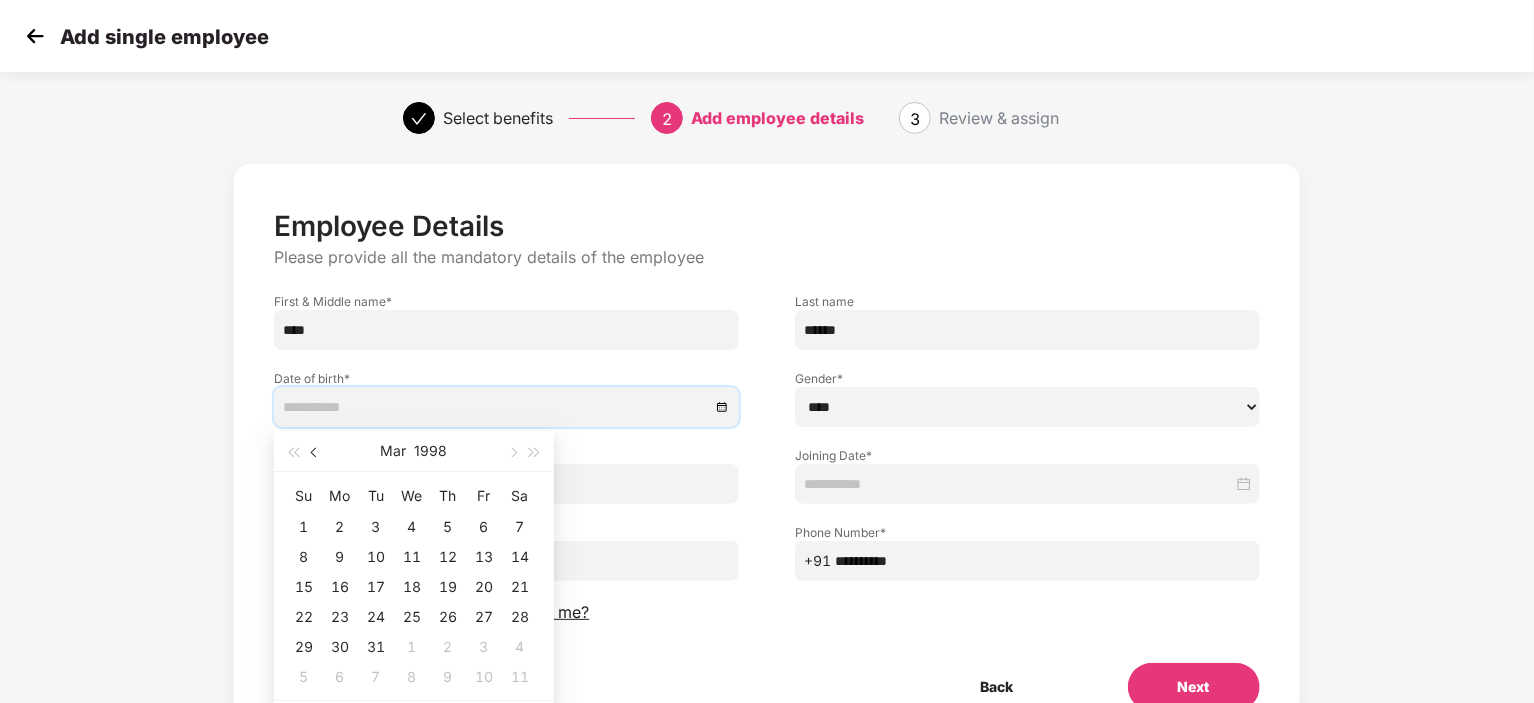 click at bounding box center (315, 451) 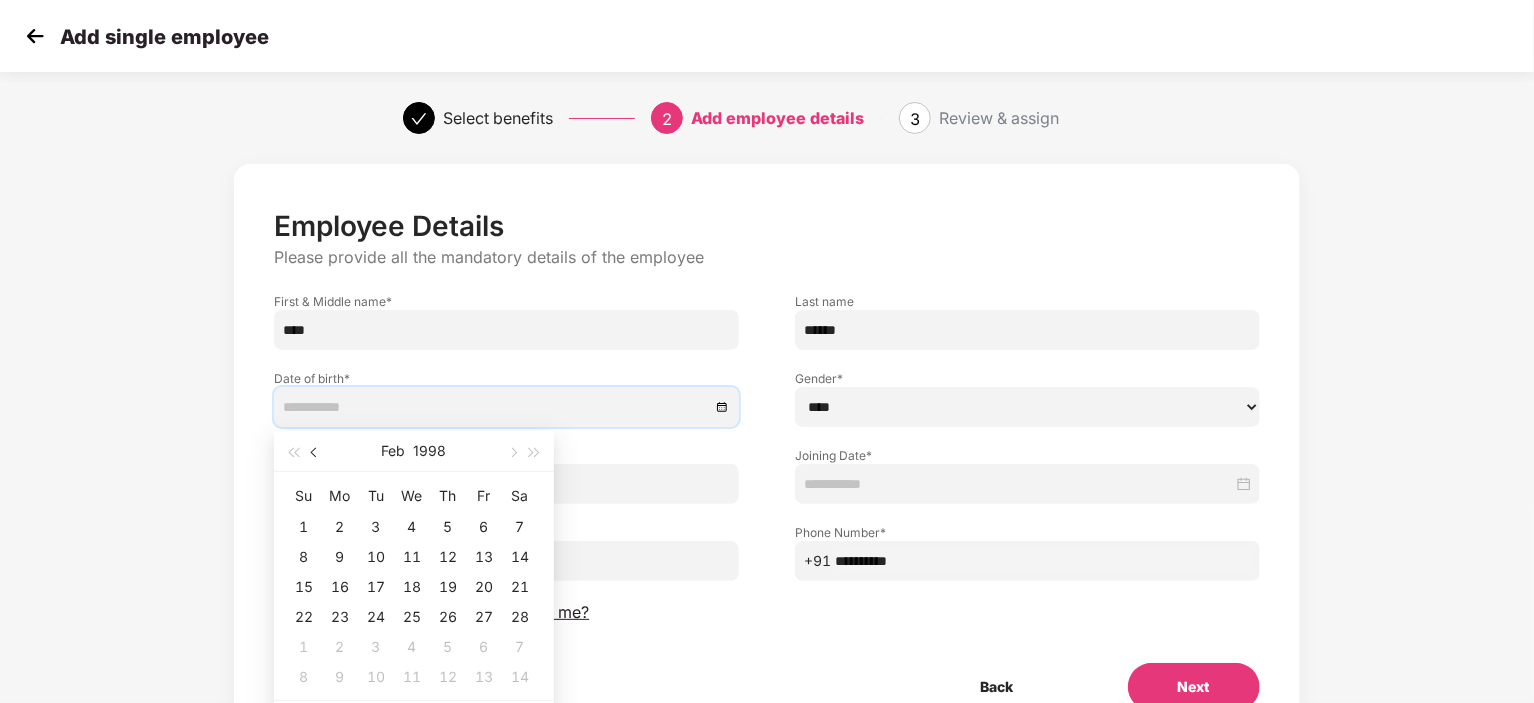 click at bounding box center [315, 451] 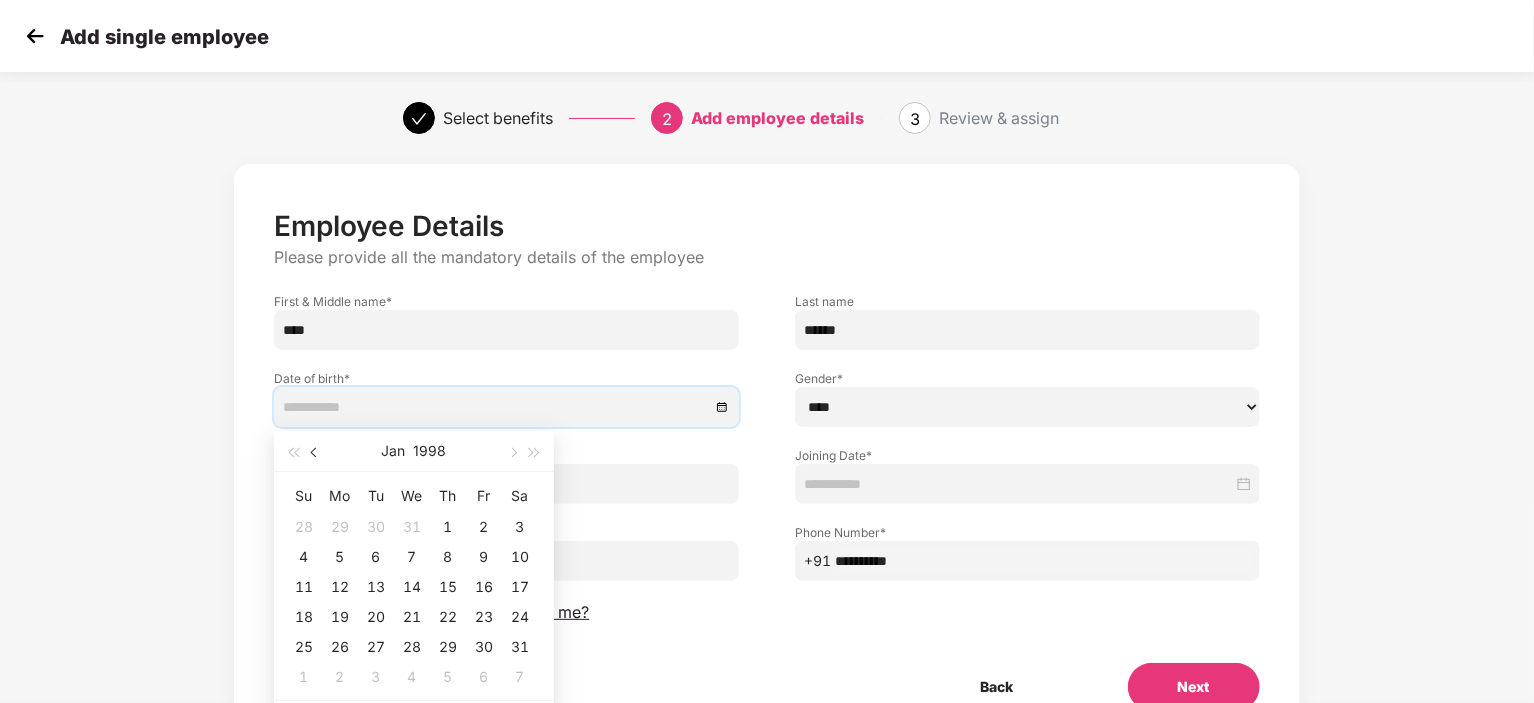 click at bounding box center [315, 451] 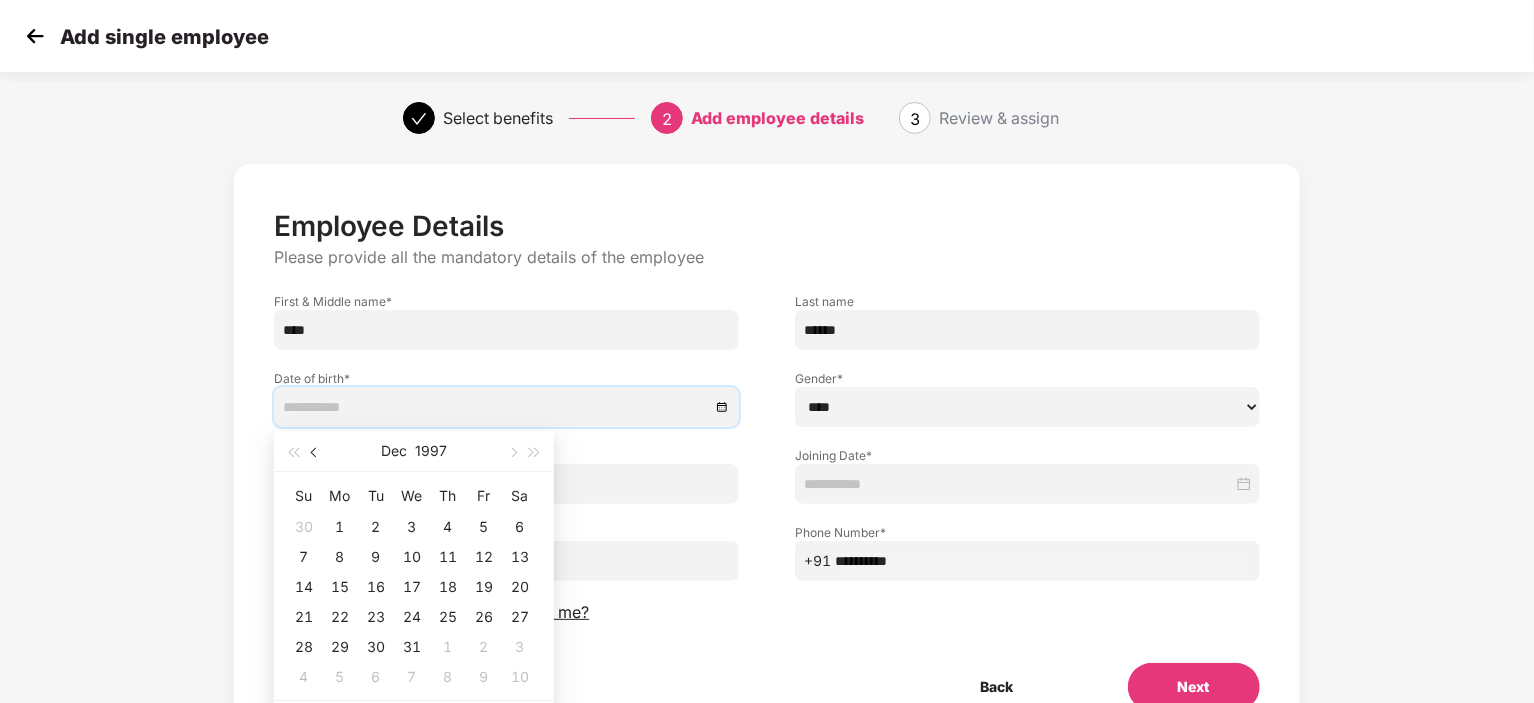 click at bounding box center [315, 451] 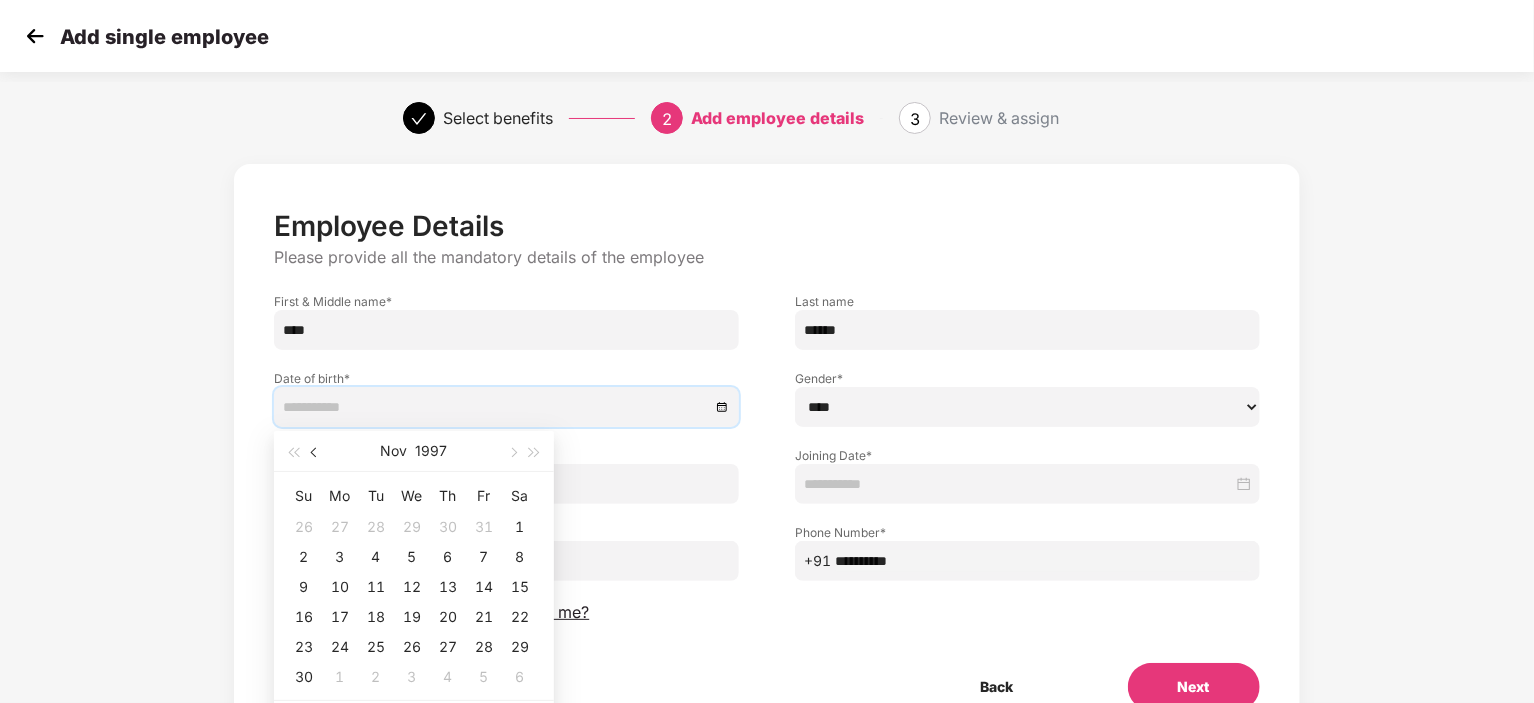 click at bounding box center [315, 451] 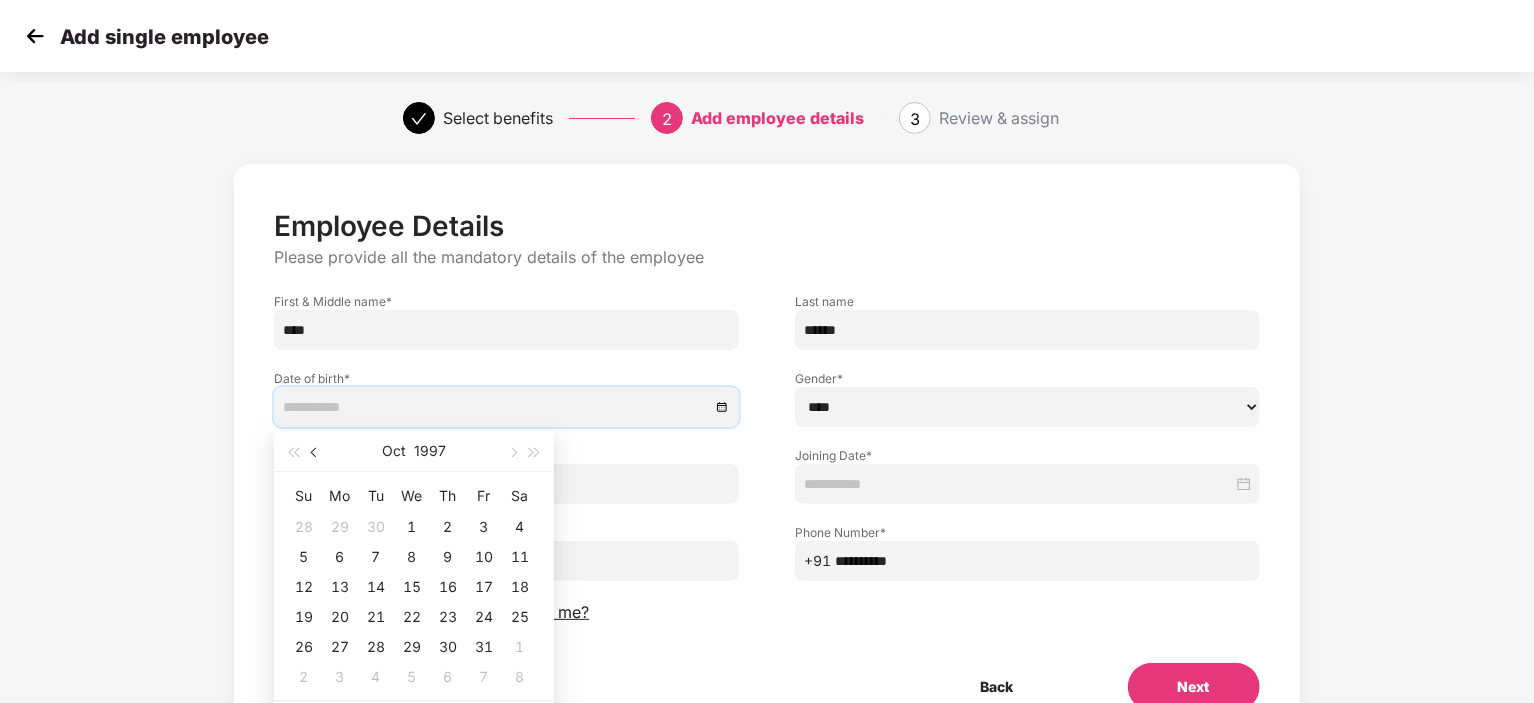 click at bounding box center [315, 451] 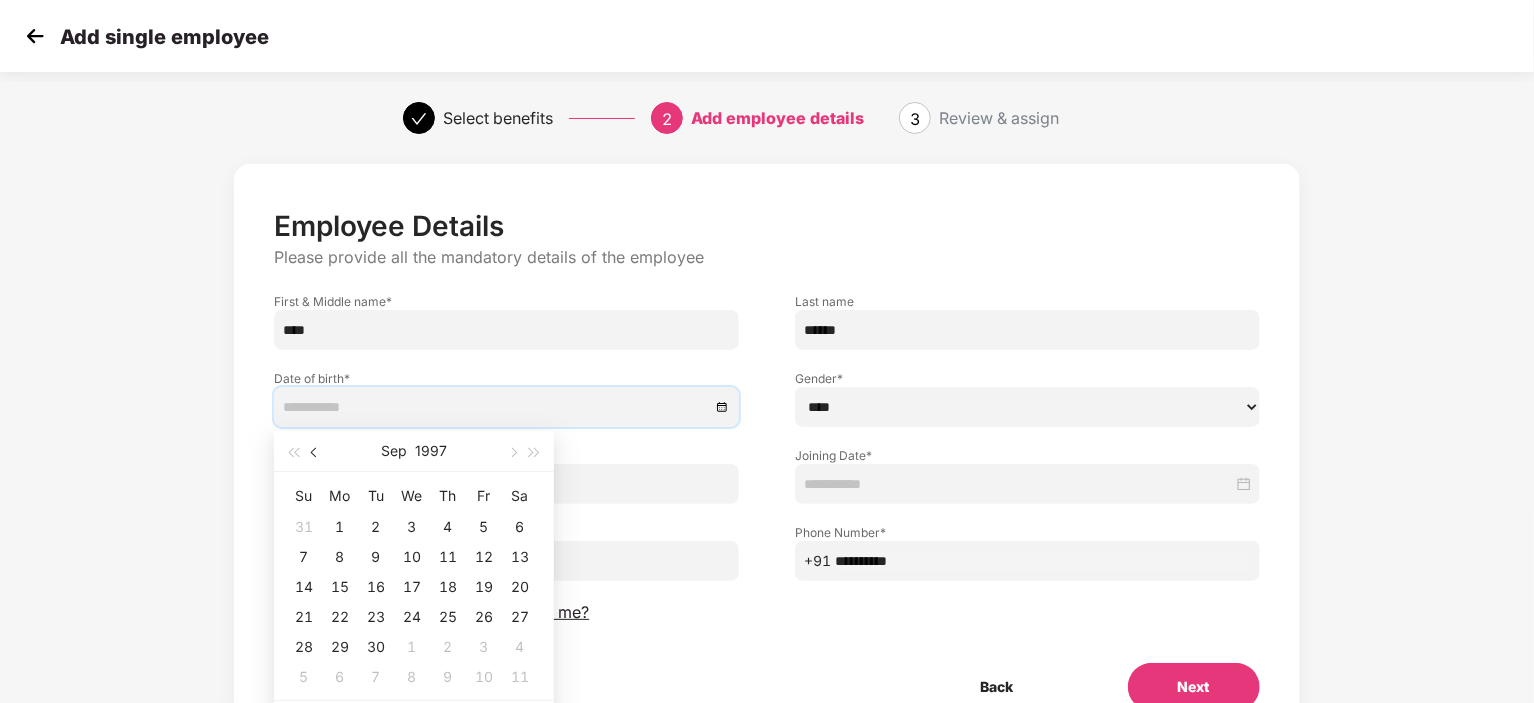 click at bounding box center (315, 451) 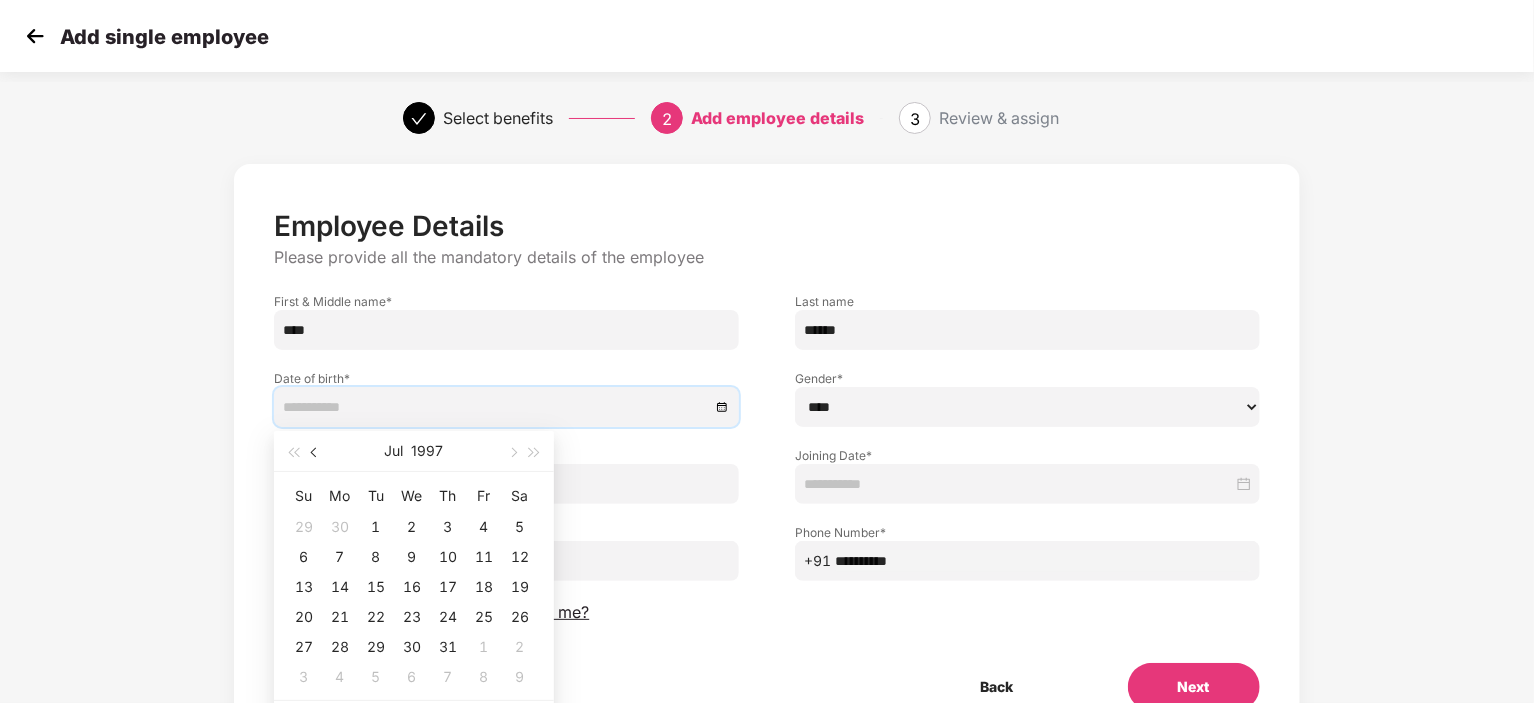 click at bounding box center (315, 451) 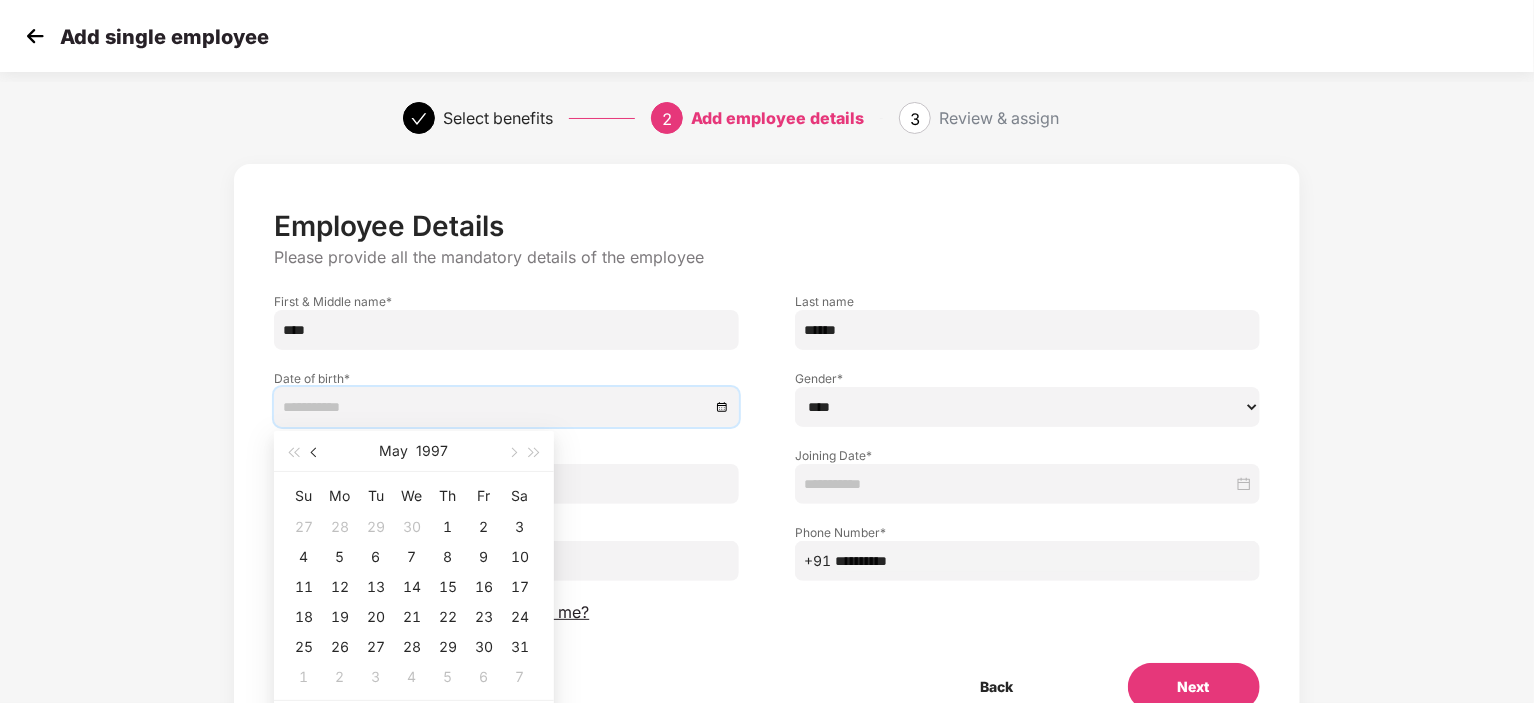 click at bounding box center (315, 451) 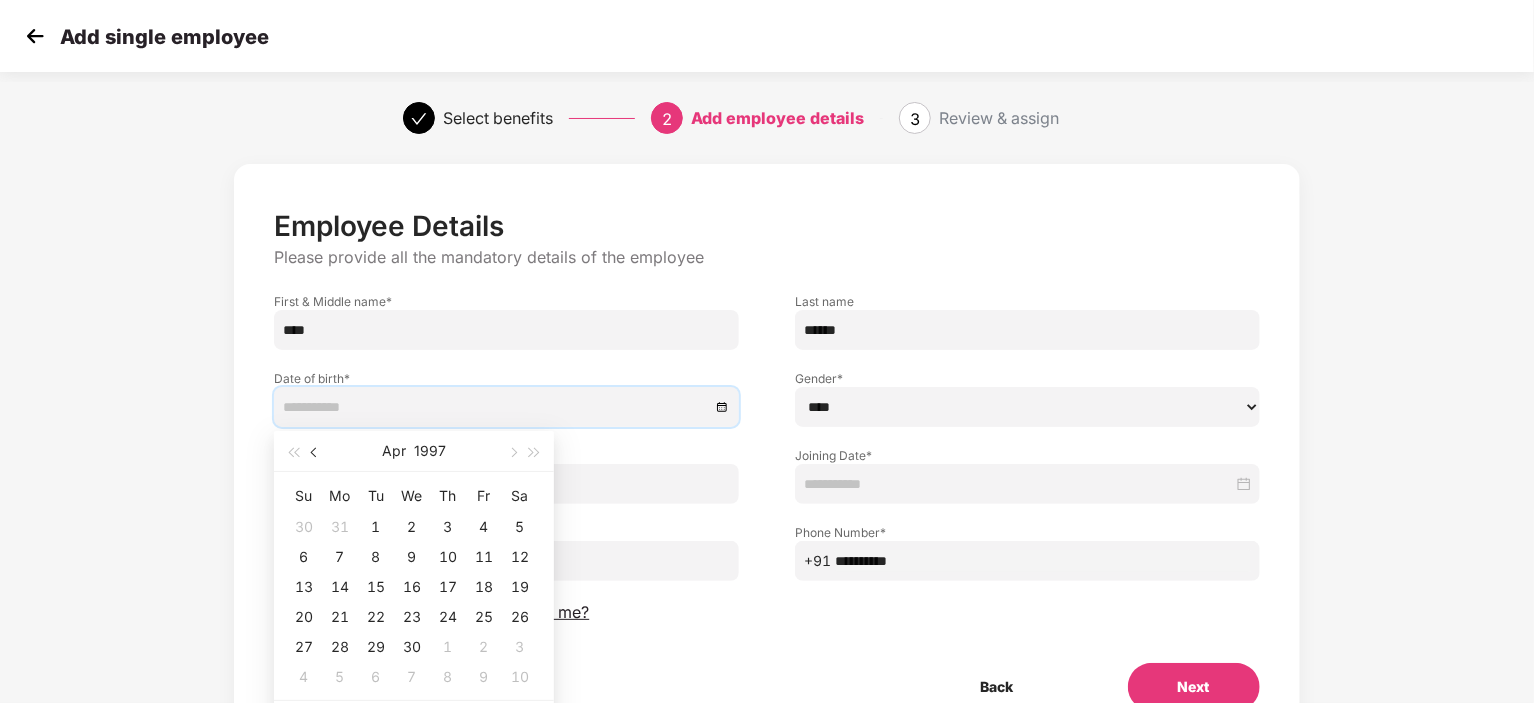 click at bounding box center [315, 451] 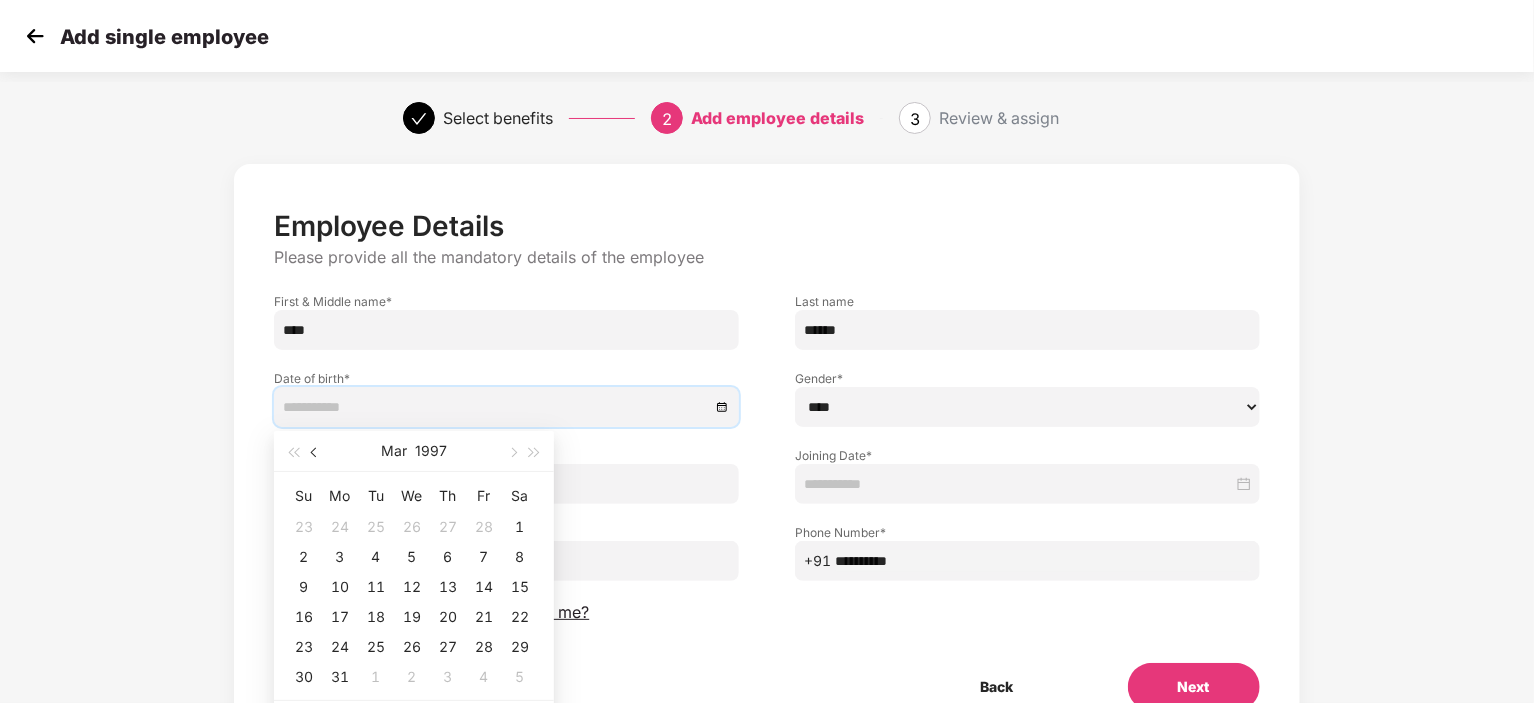 click at bounding box center (315, 451) 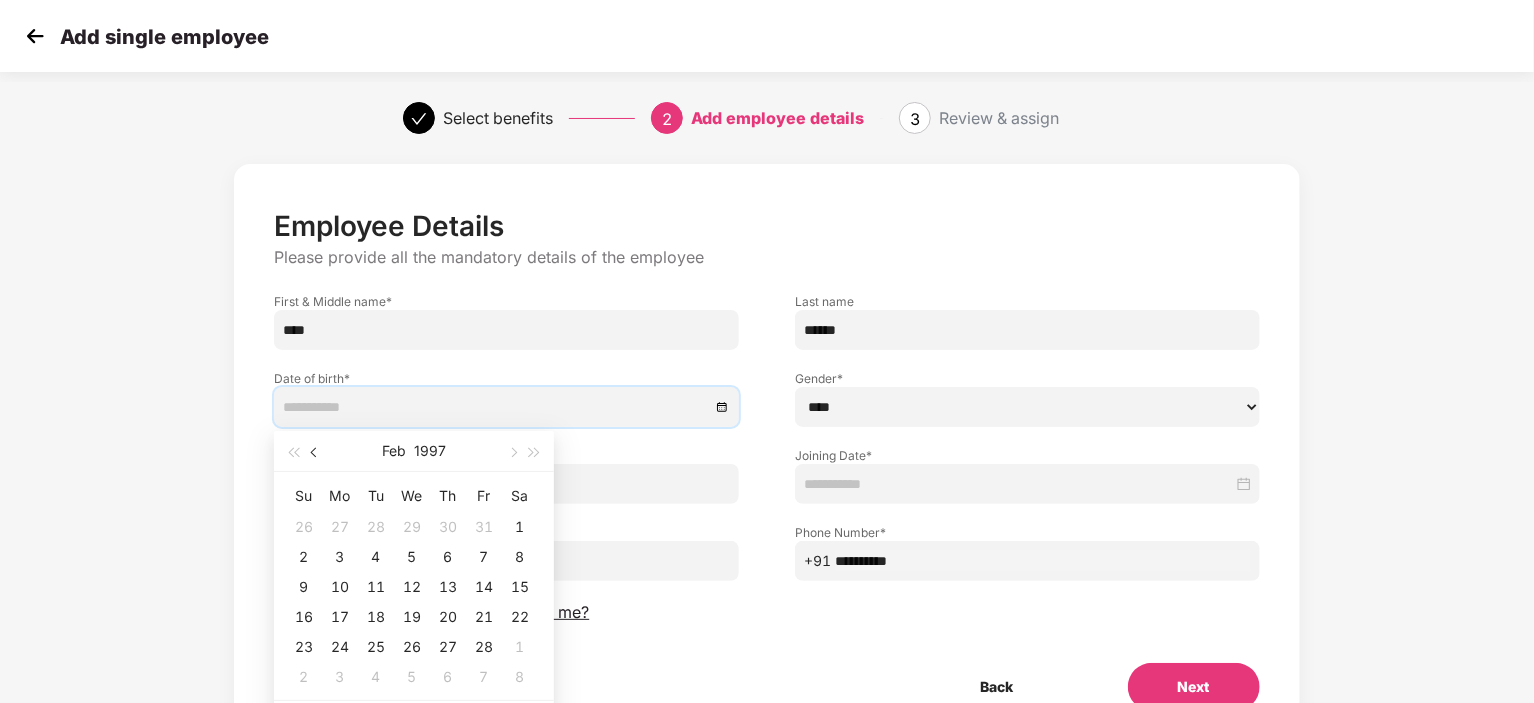 click at bounding box center [315, 451] 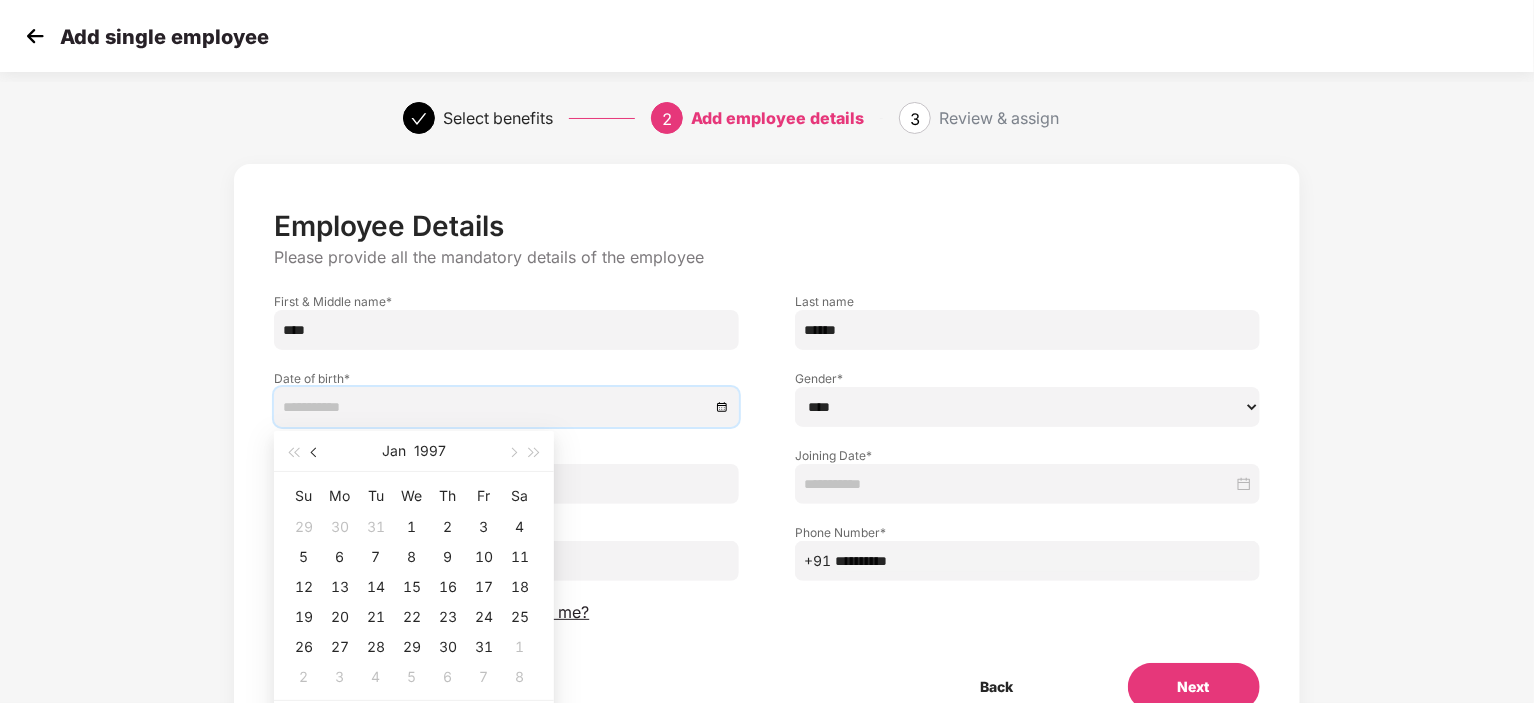 click at bounding box center (315, 451) 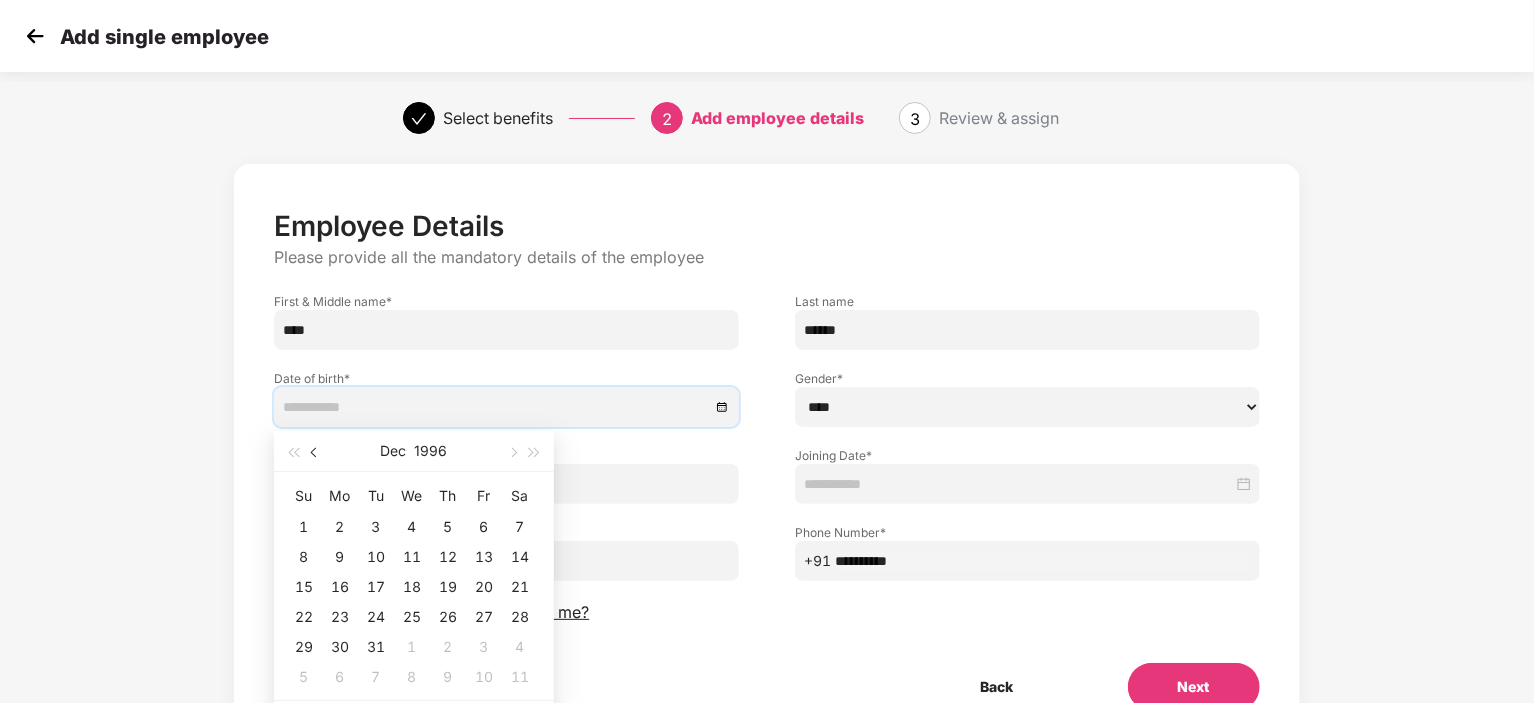click at bounding box center (315, 451) 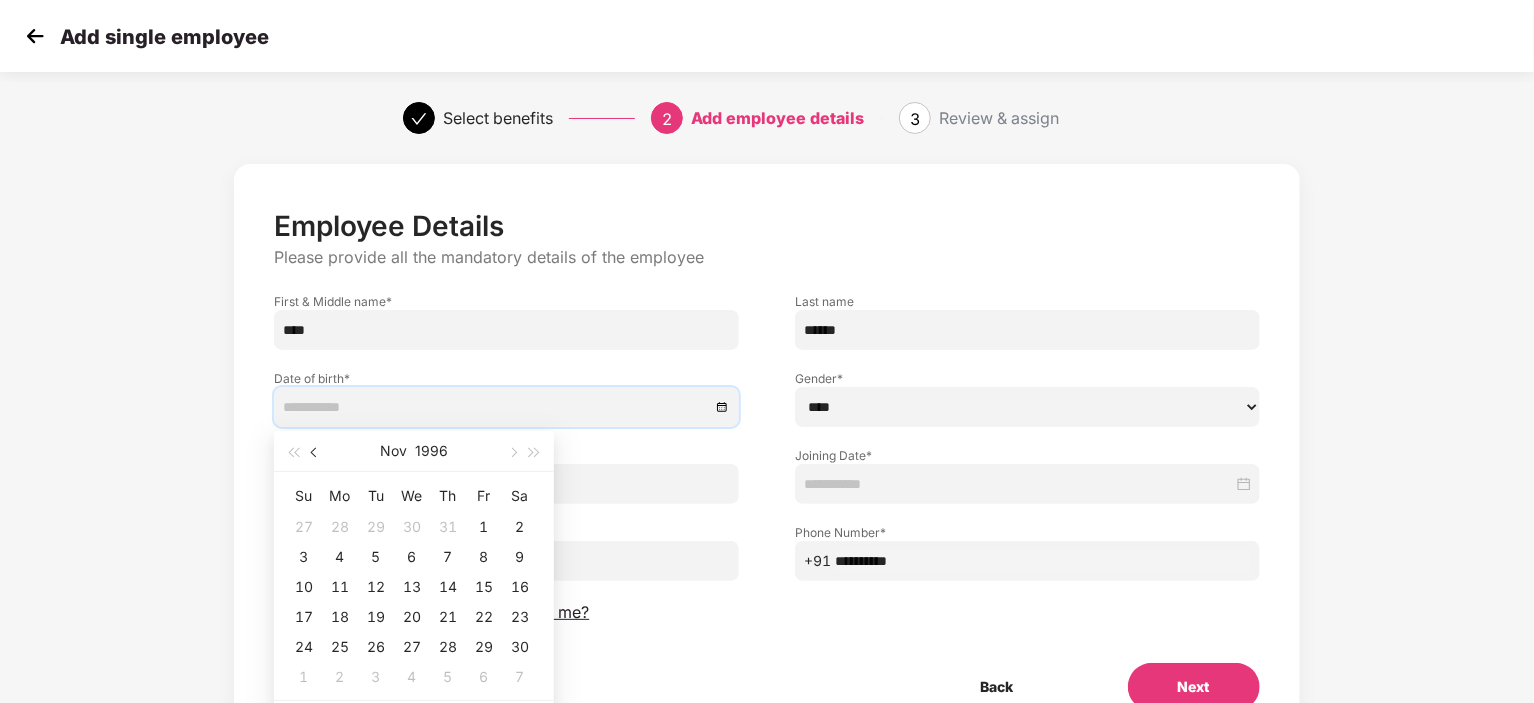 click at bounding box center (315, 451) 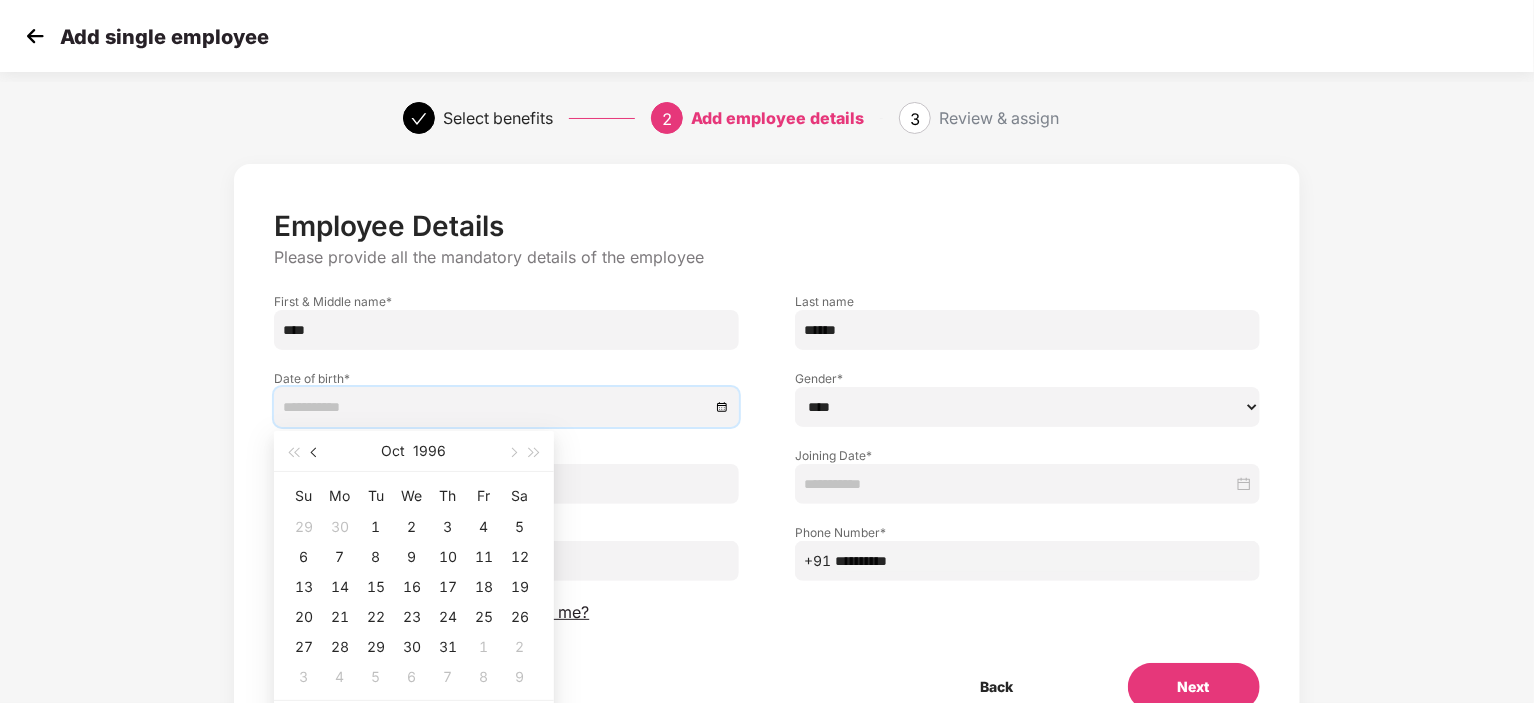 click at bounding box center [315, 451] 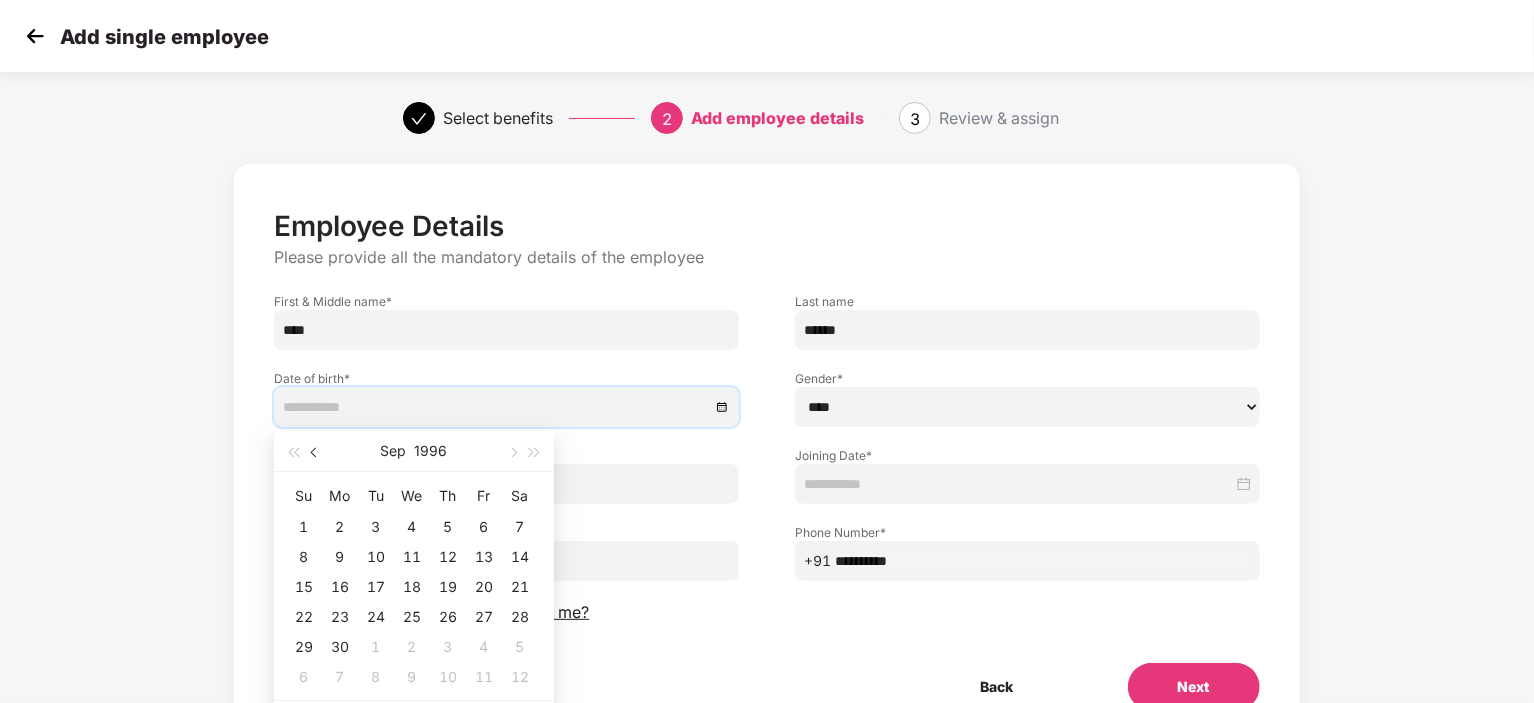 click at bounding box center (315, 451) 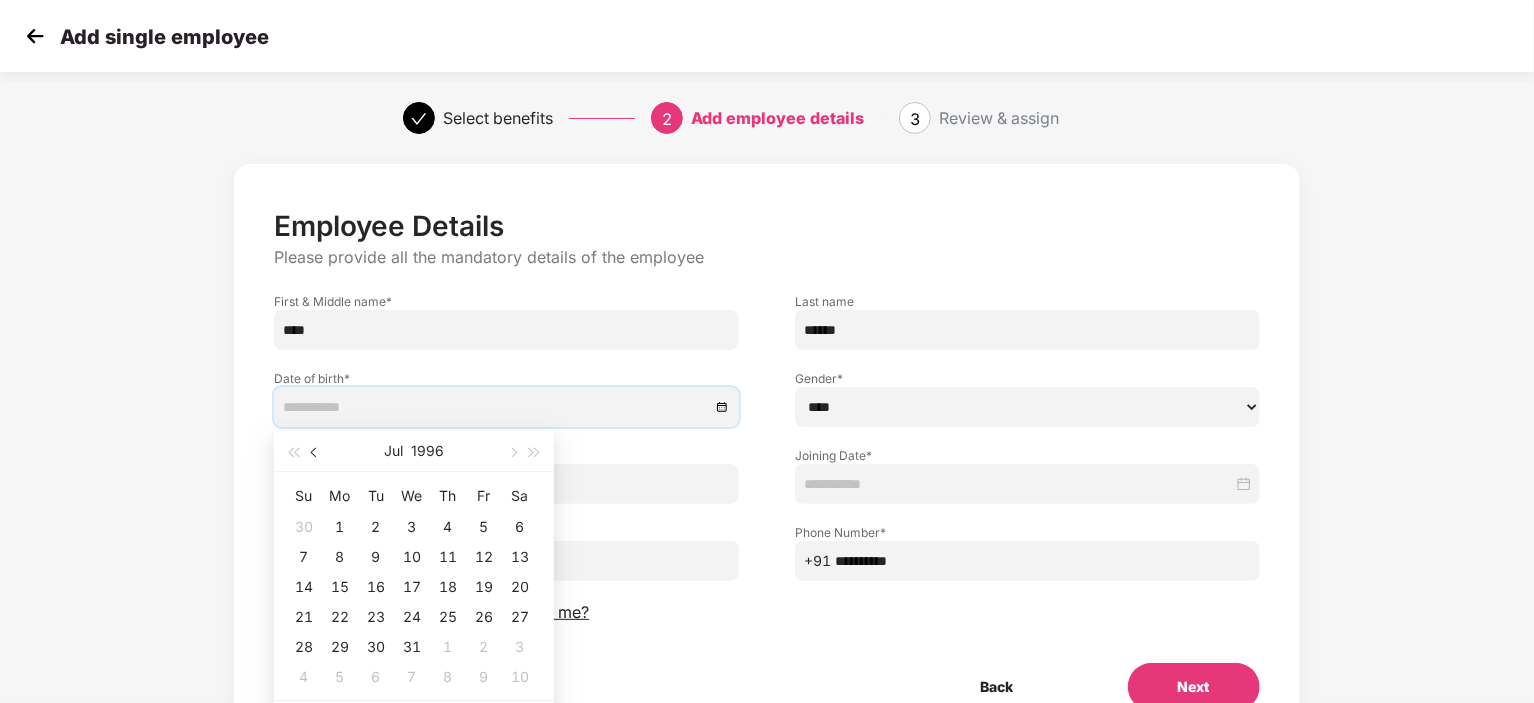 click at bounding box center (315, 451) 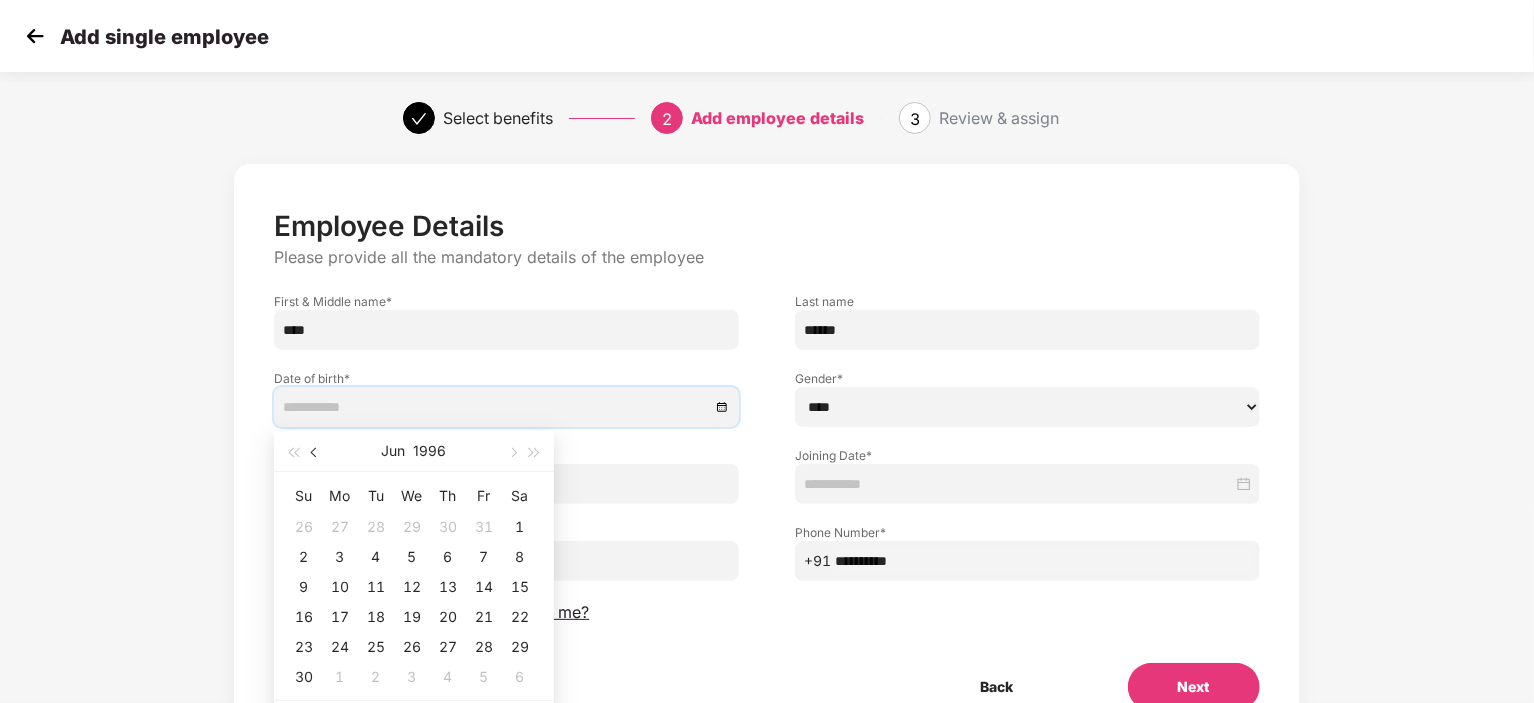 click at bounding box center (315, 451) 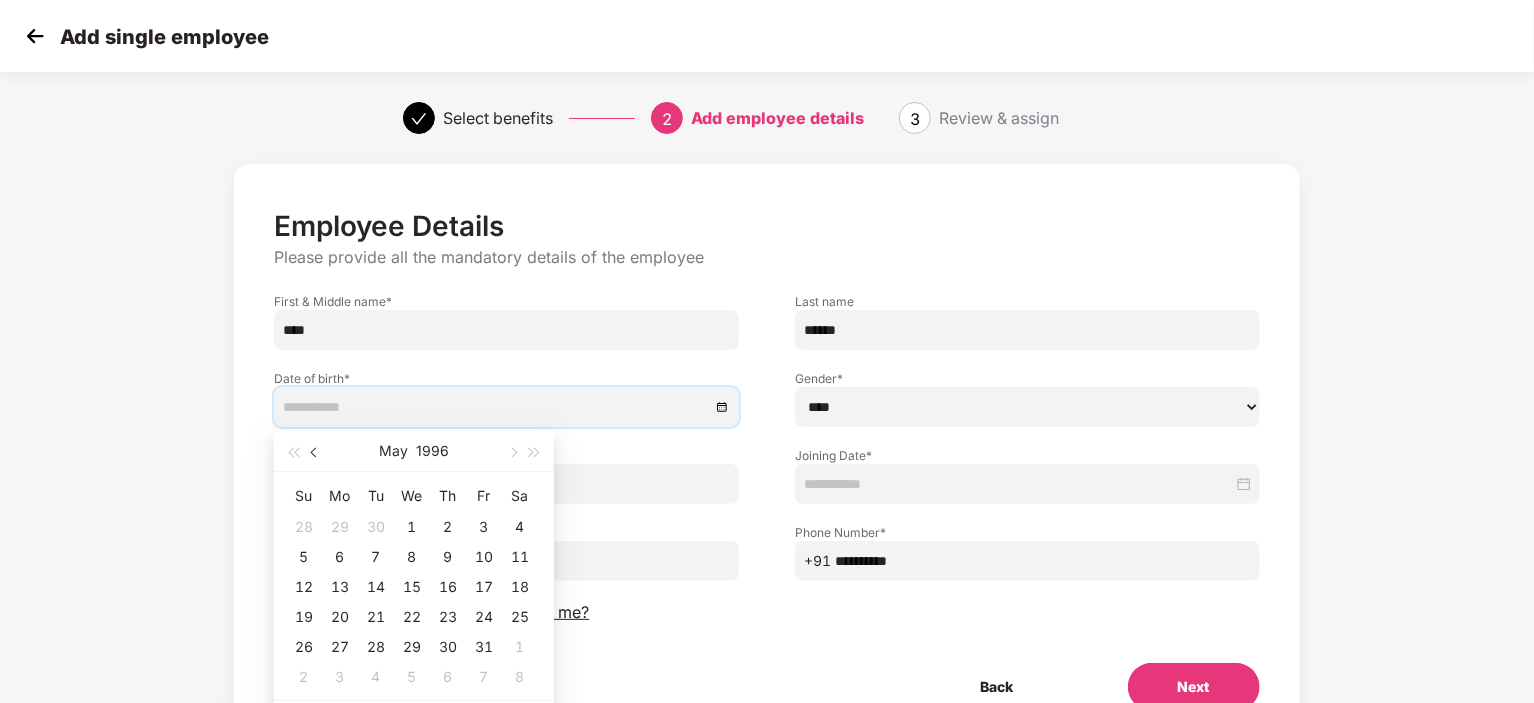 click at bounding box center [315, 451] 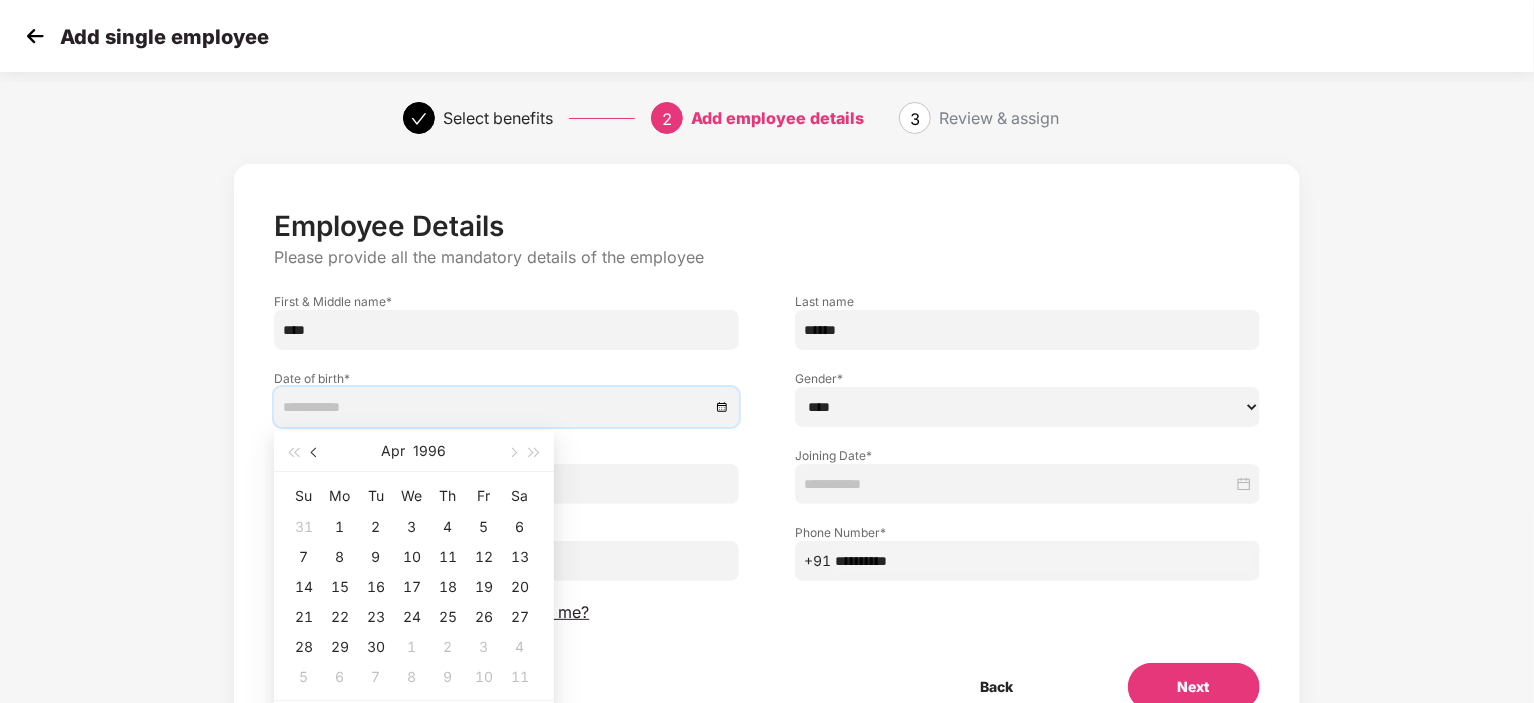 click at bounding box center (315, 451) 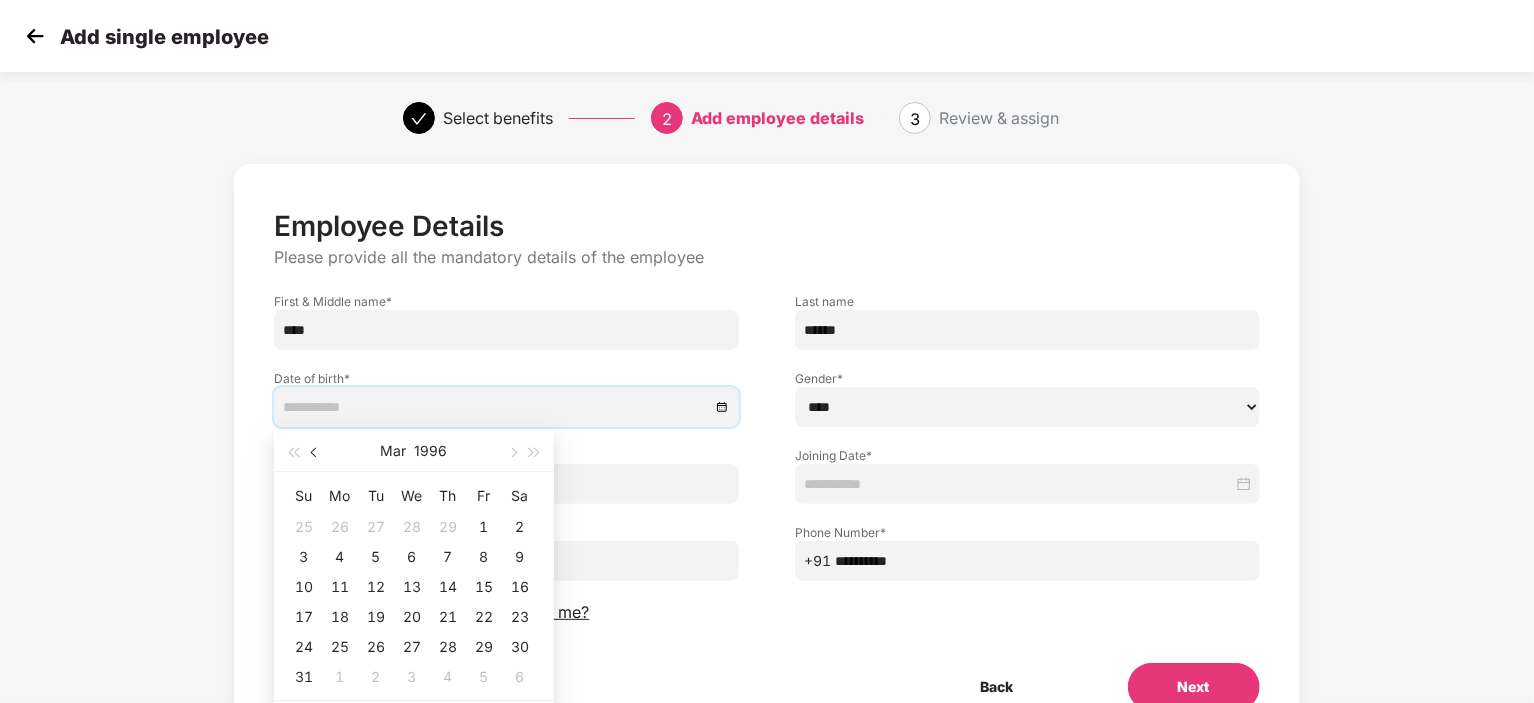 click at bounding box center [315, 451] 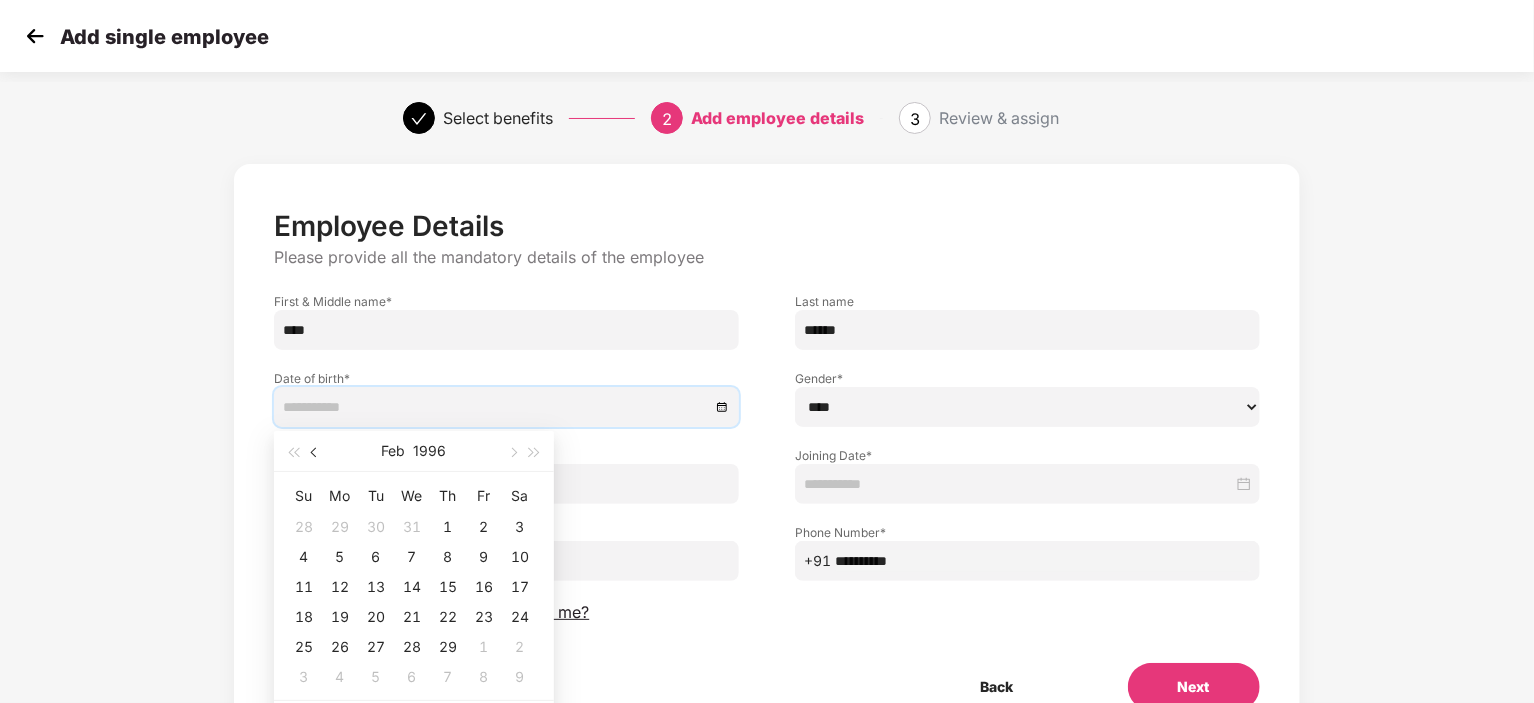 click at bounding box center [315, 451] 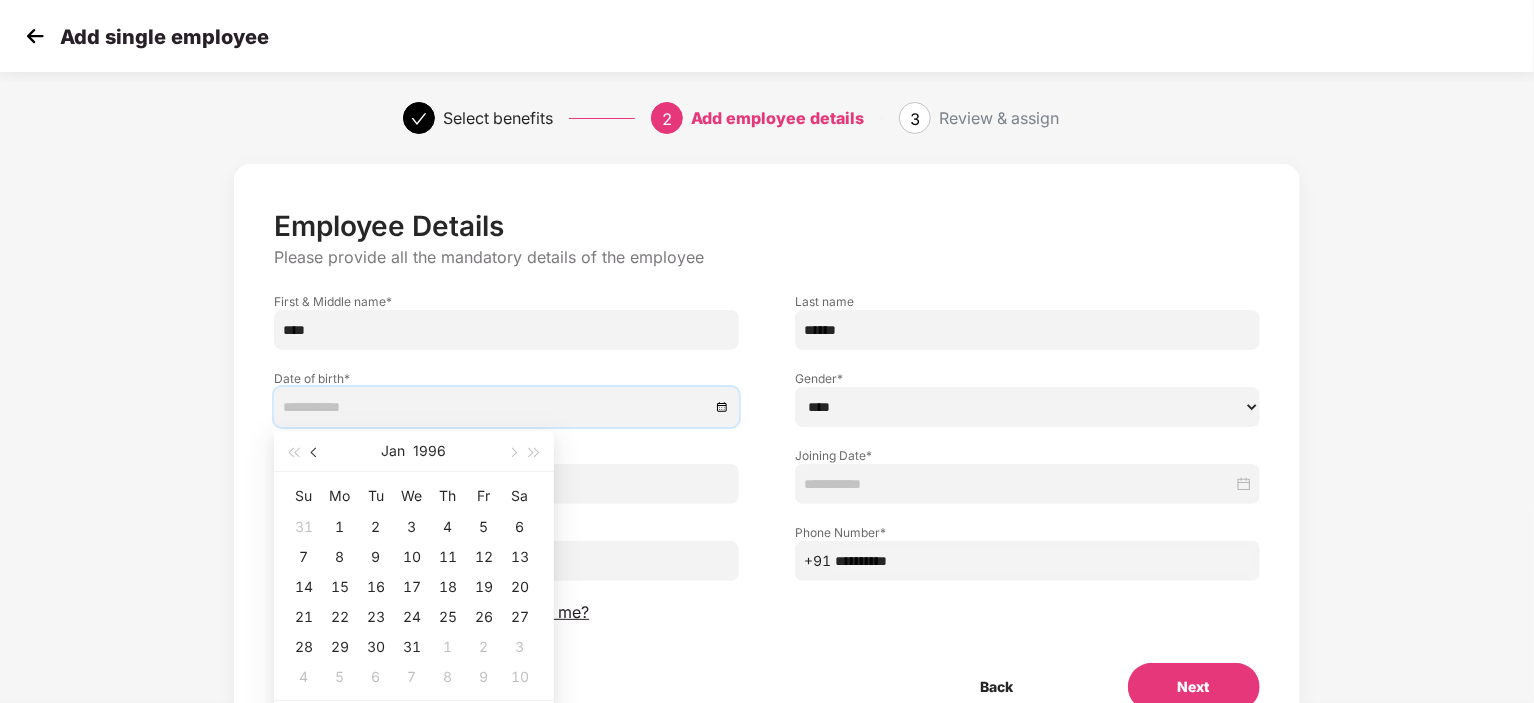 click at bounding box center (315, 451) 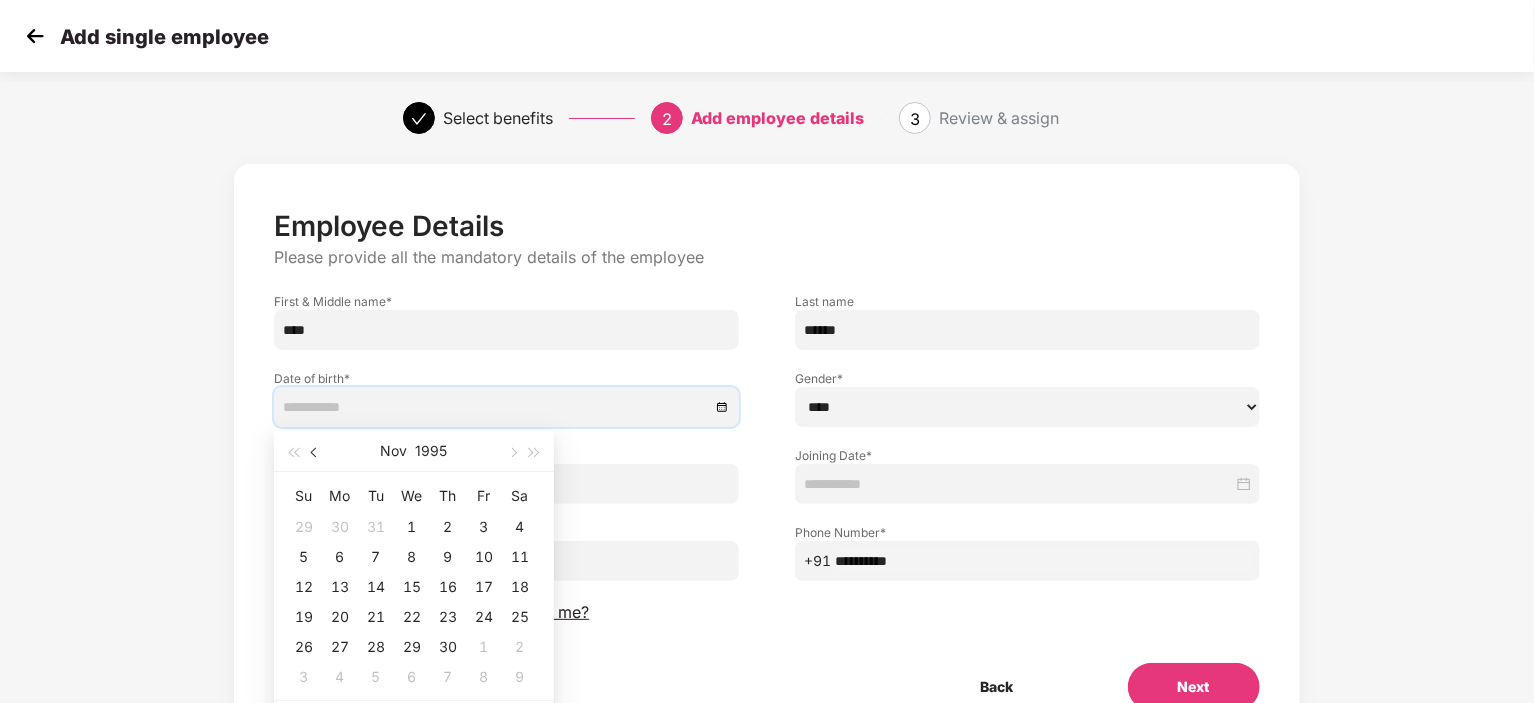 click at bounding box center (315, 451) 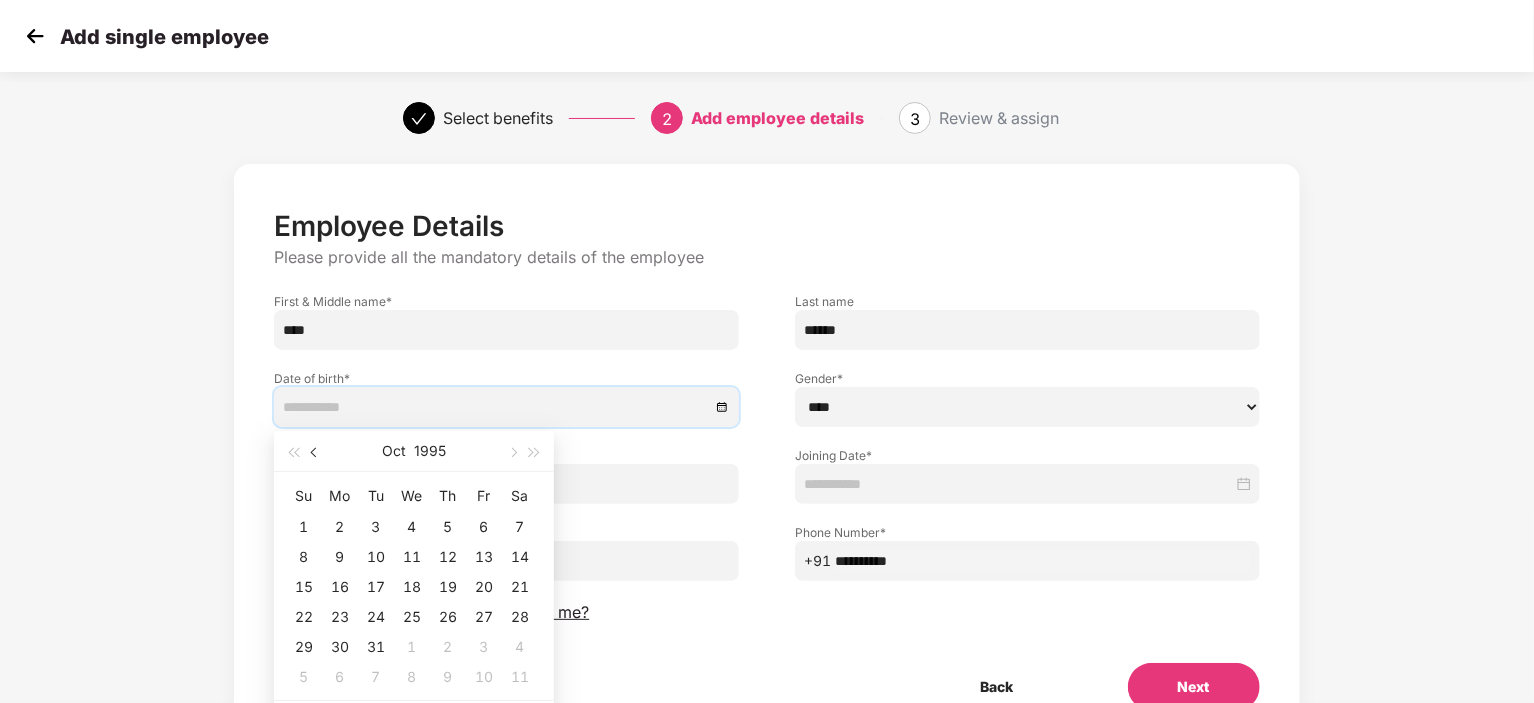 click at bounding box center [315, 451] 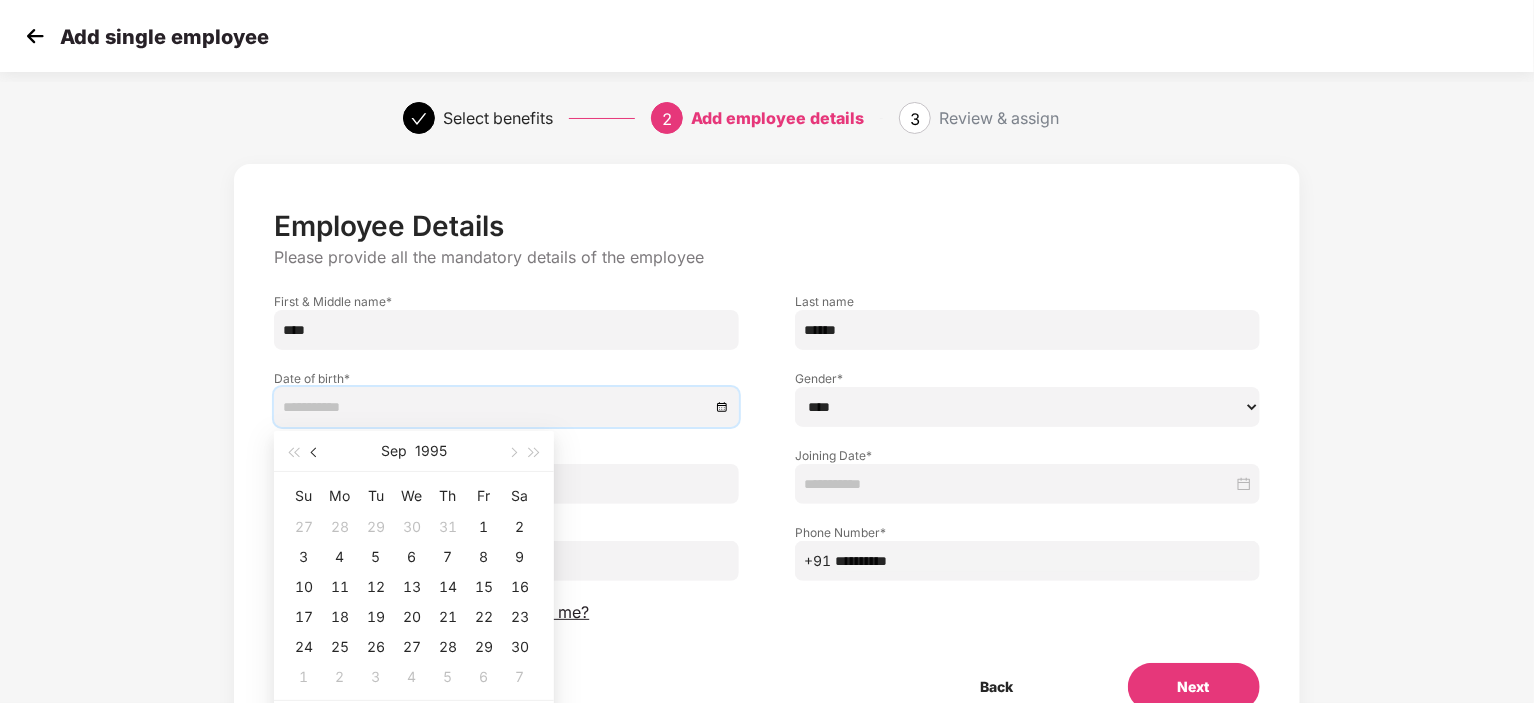 click at bounding box center [315, 451] 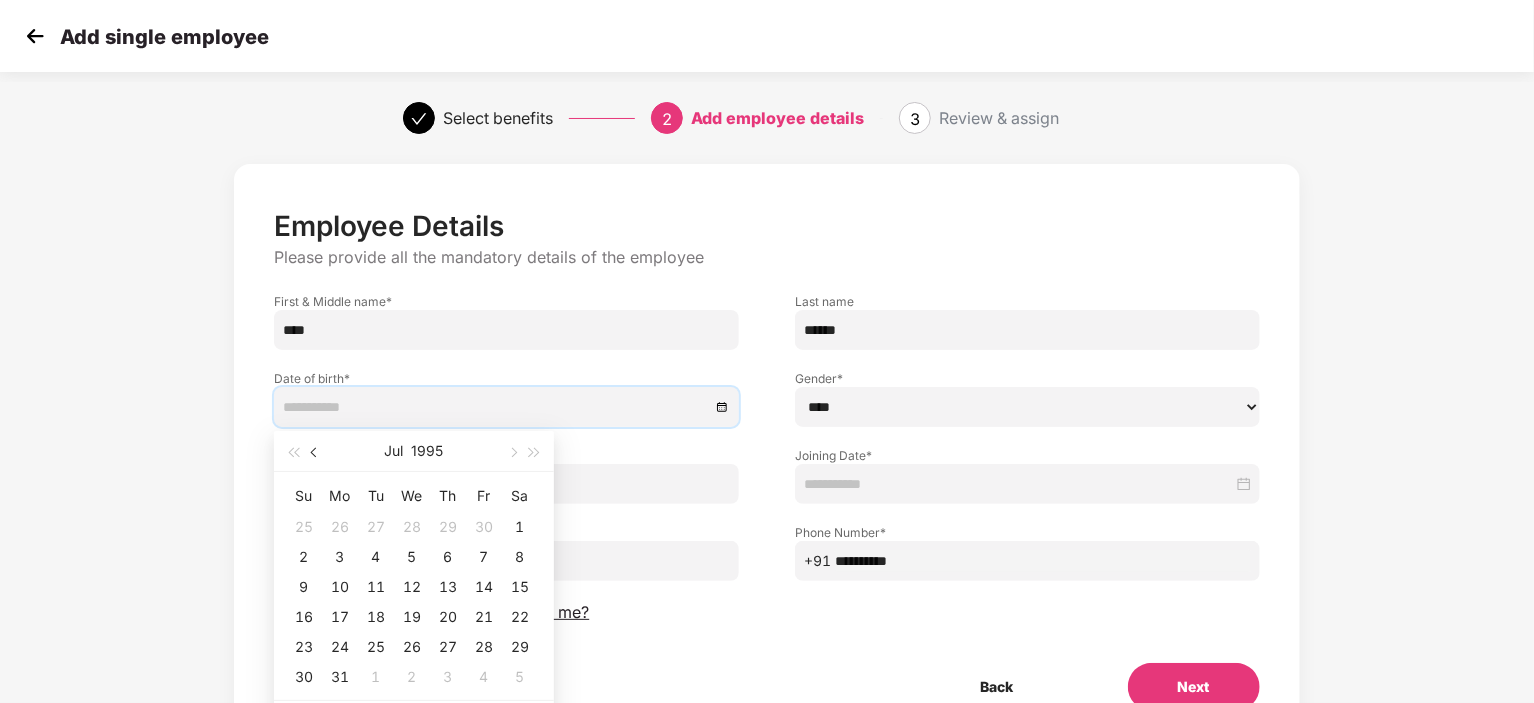 click at bounding box center [315, 451] 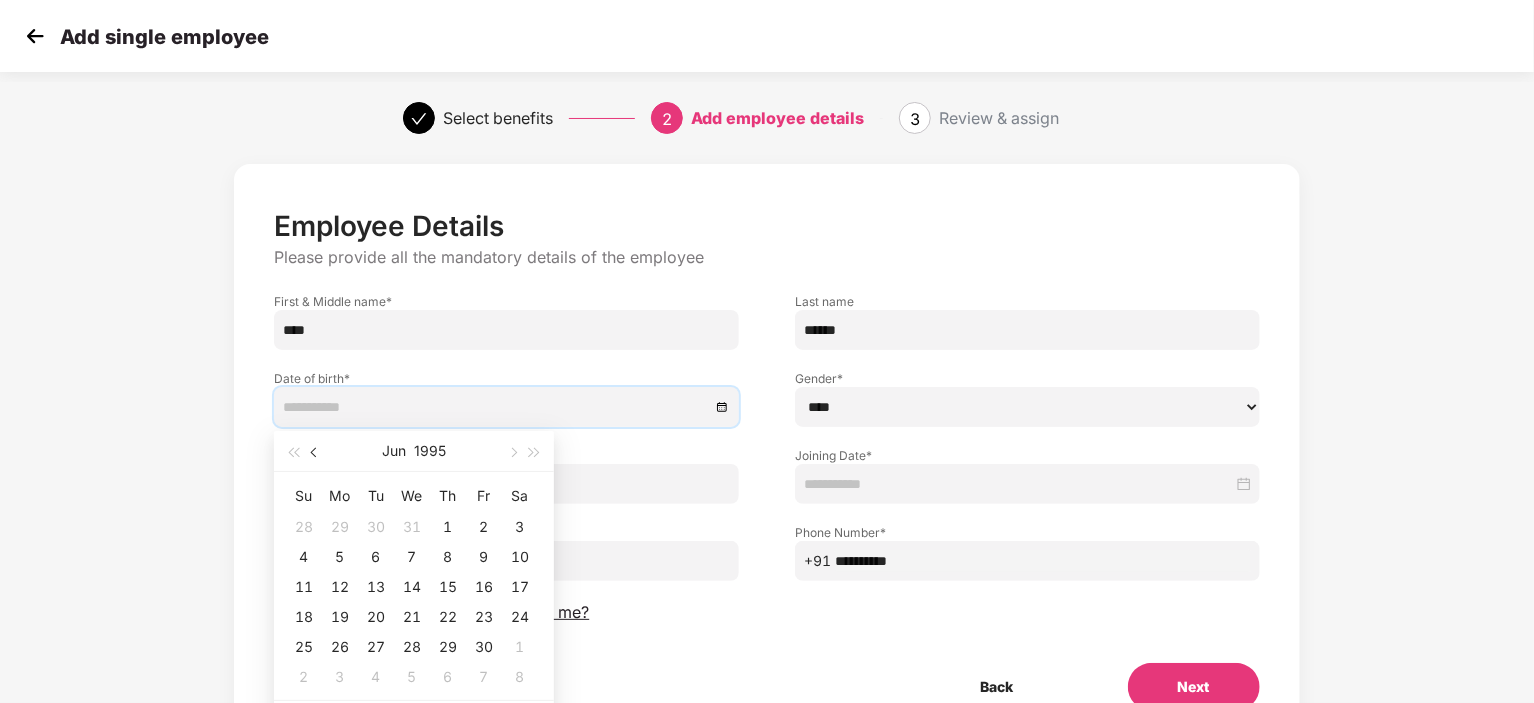 click at bounding box center (315, 451) 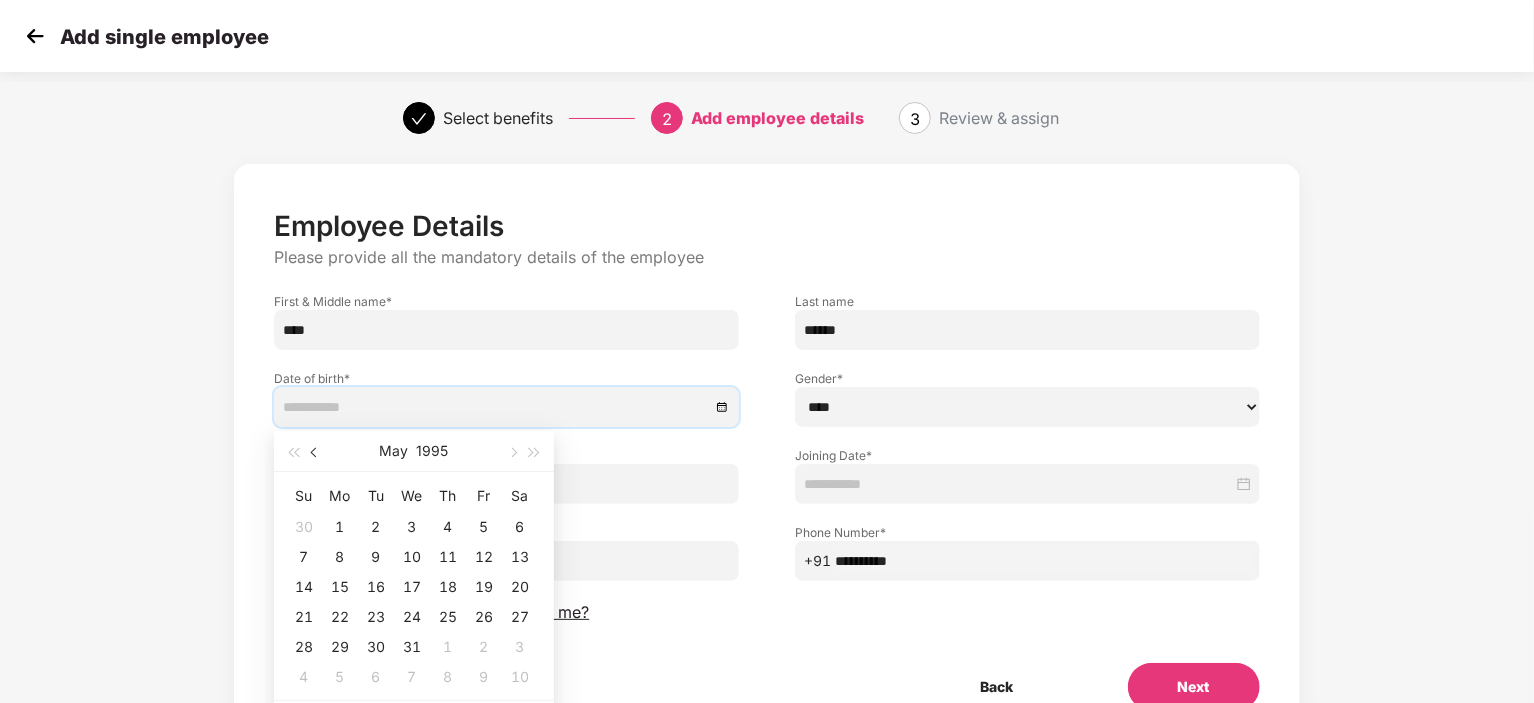 click at bounding box center (315, 451) 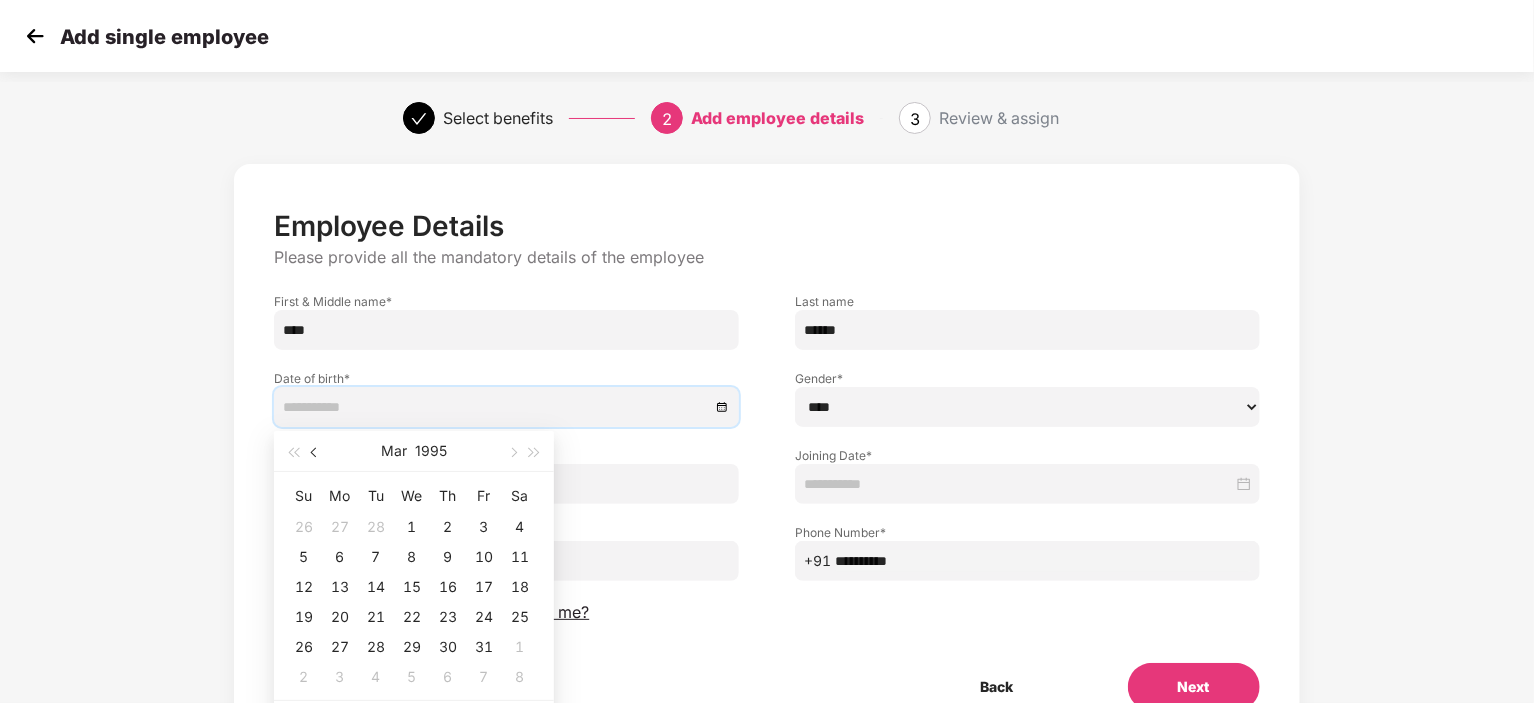 click at bounding box center (315, 451) 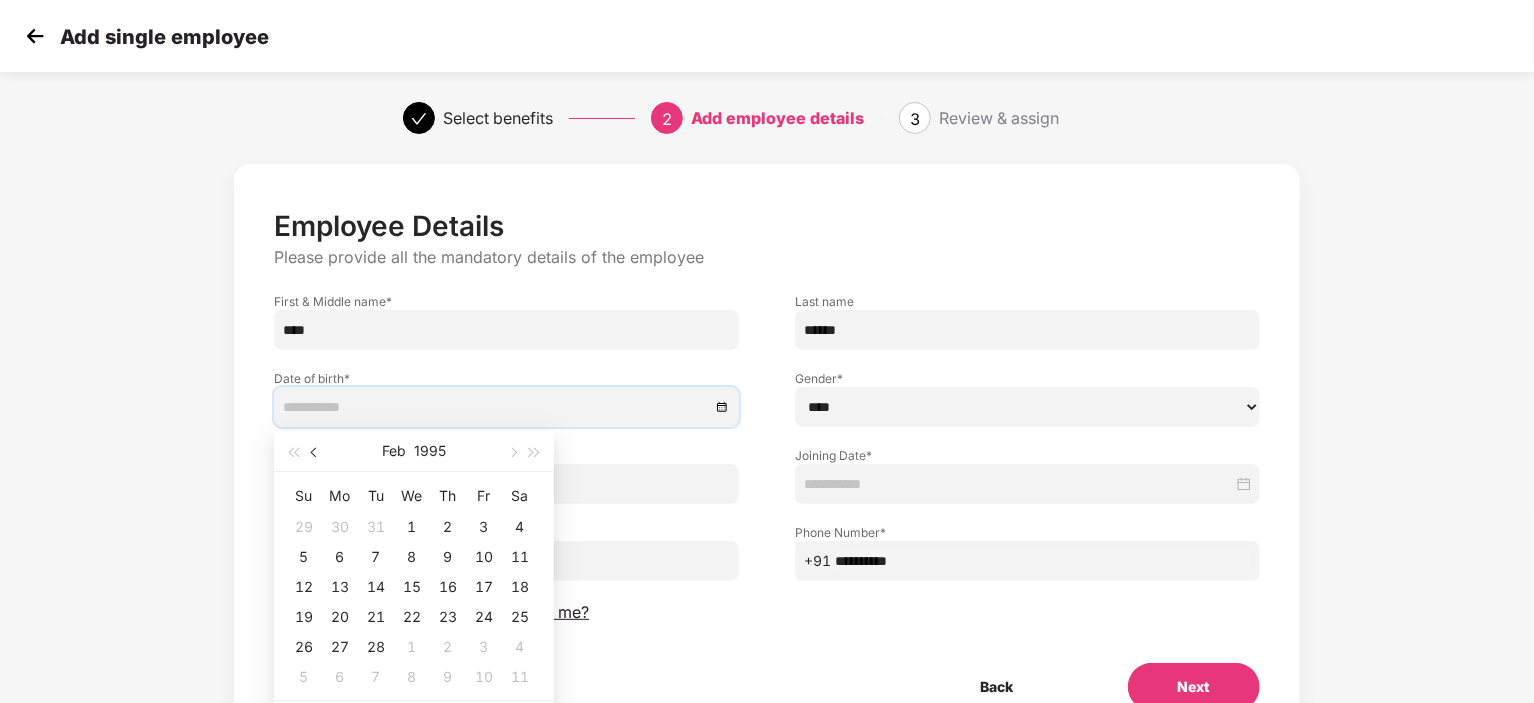 click at bounding box center (315, 451) 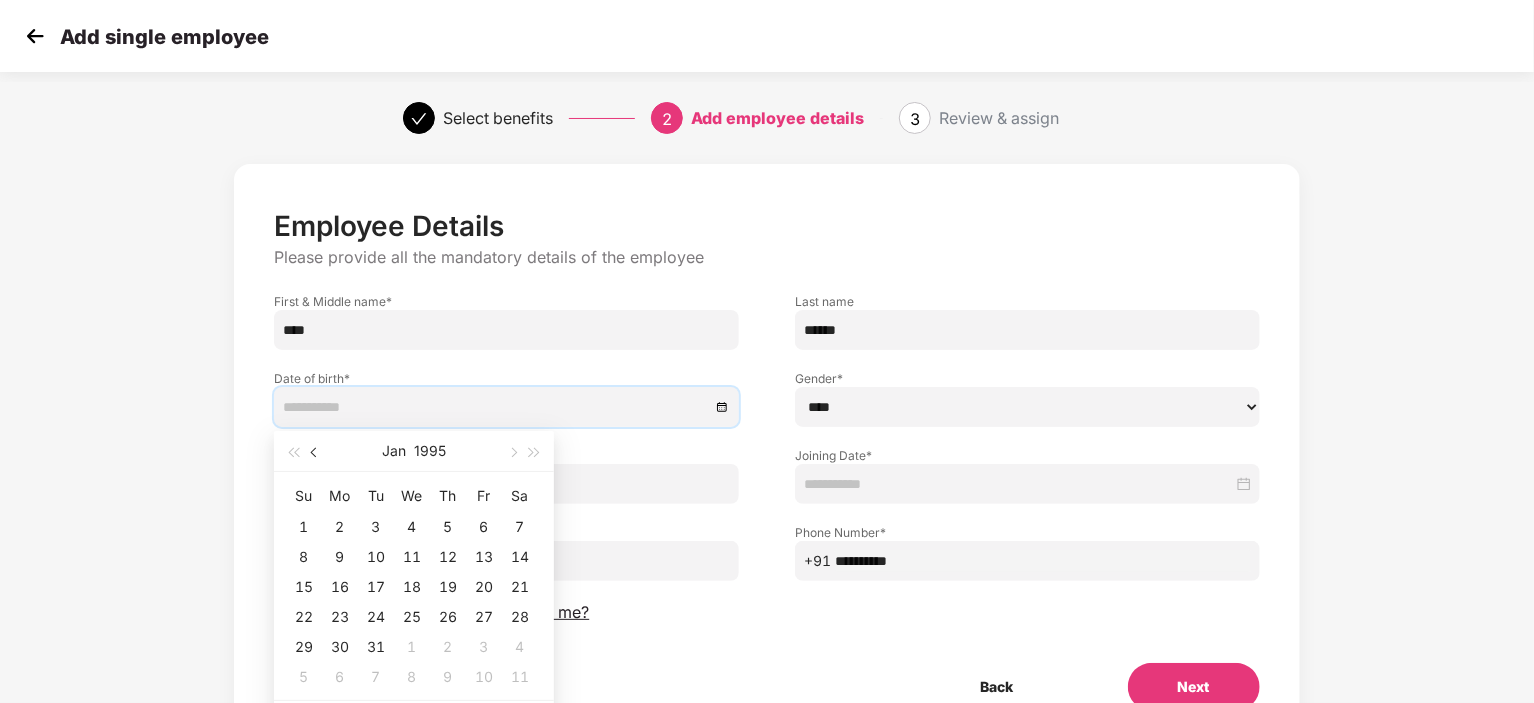 click at bounding box center (315, 451) 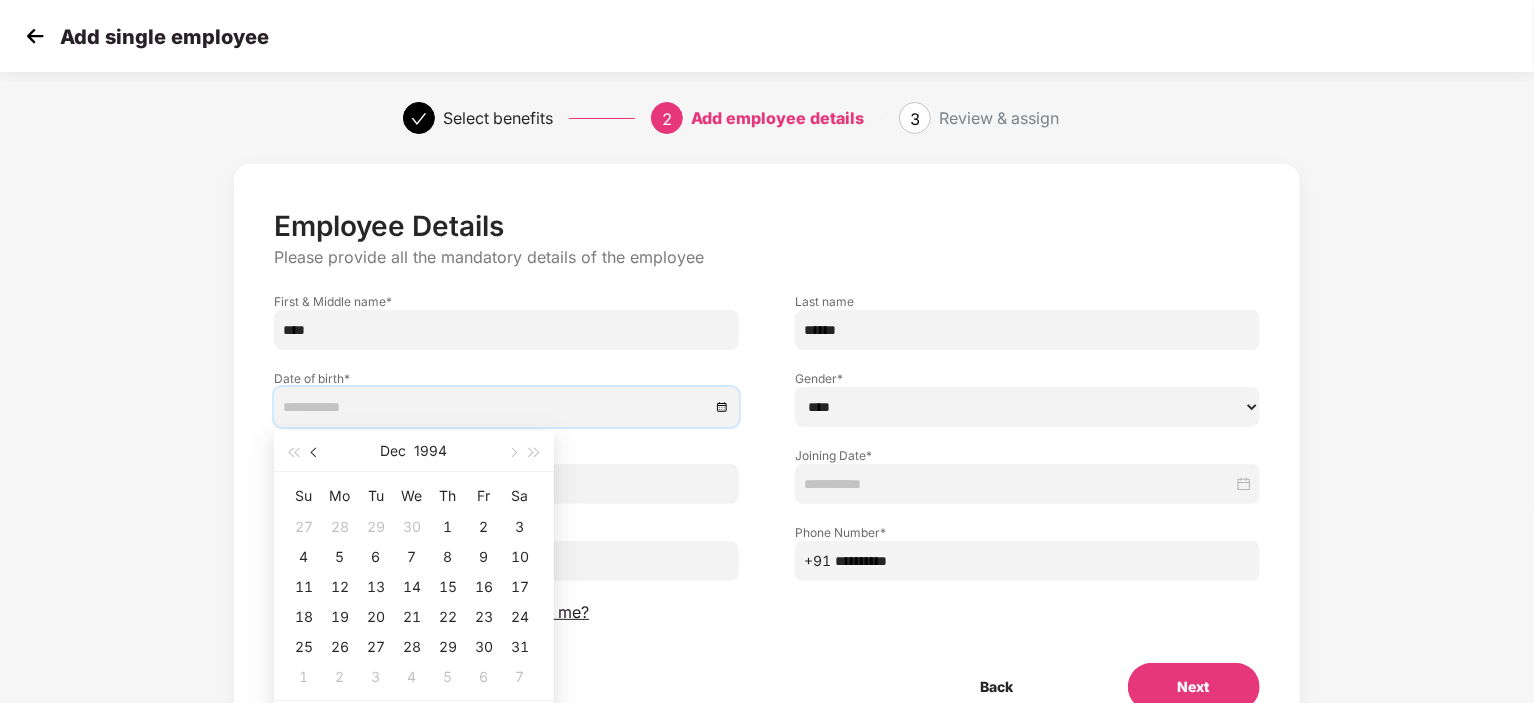 click at bounding box center [315, 451] 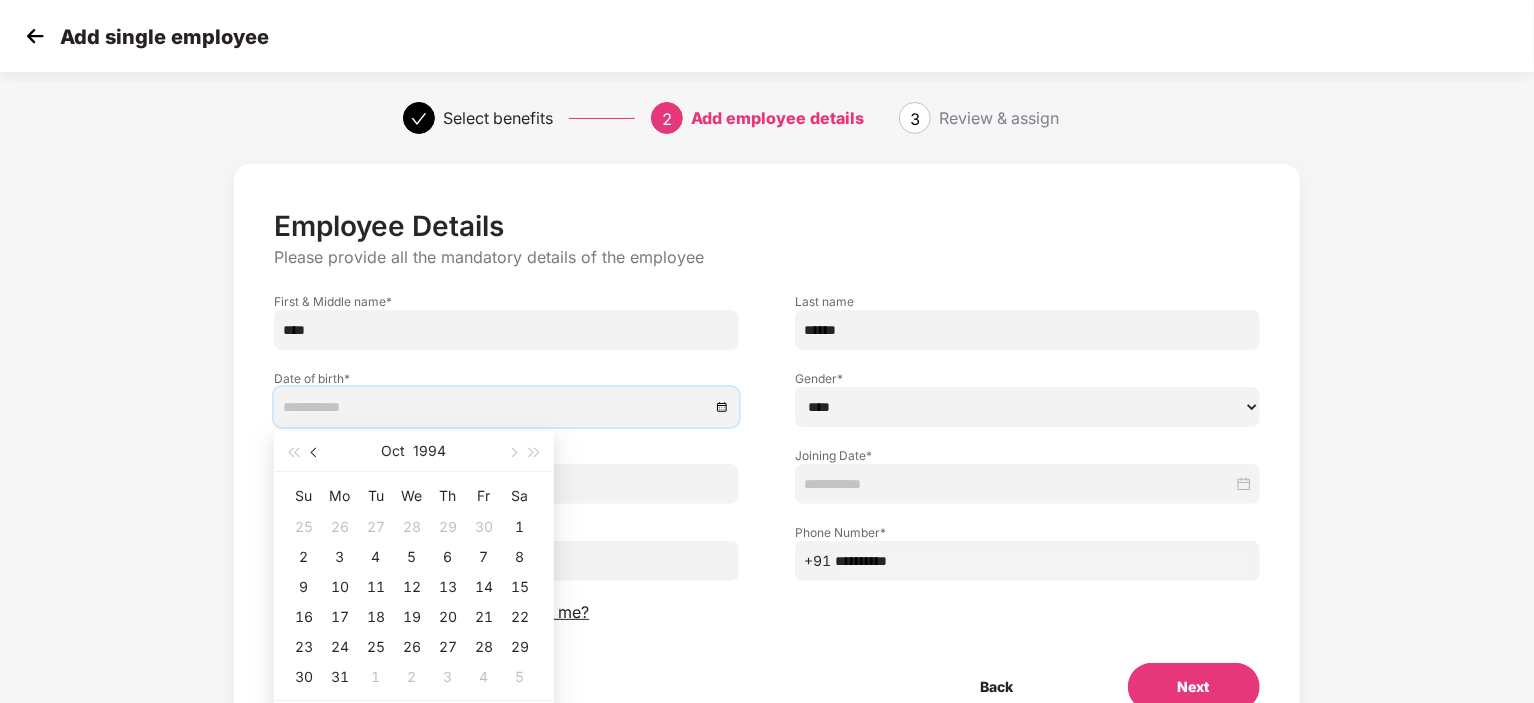click at bounding box center (315, 451) 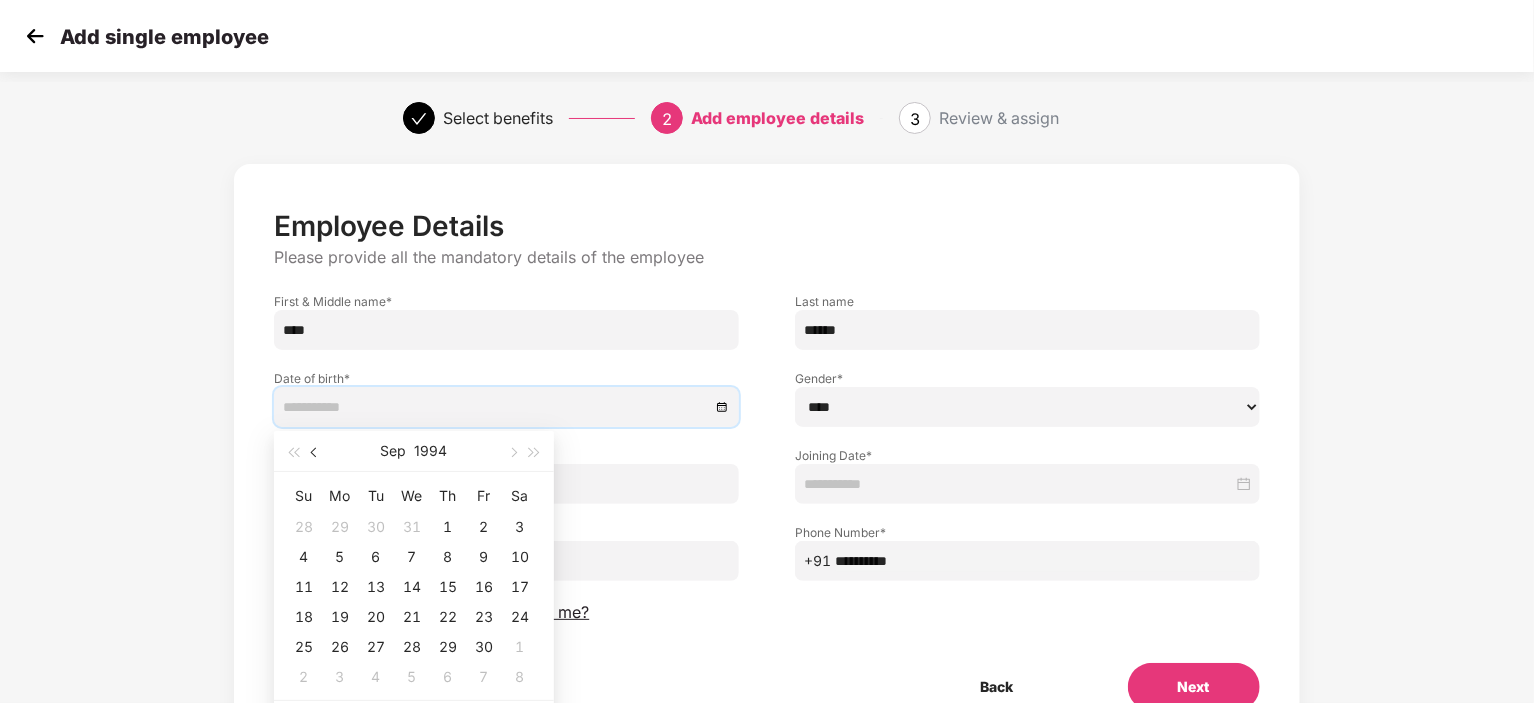click at bounding box center [315, 451] 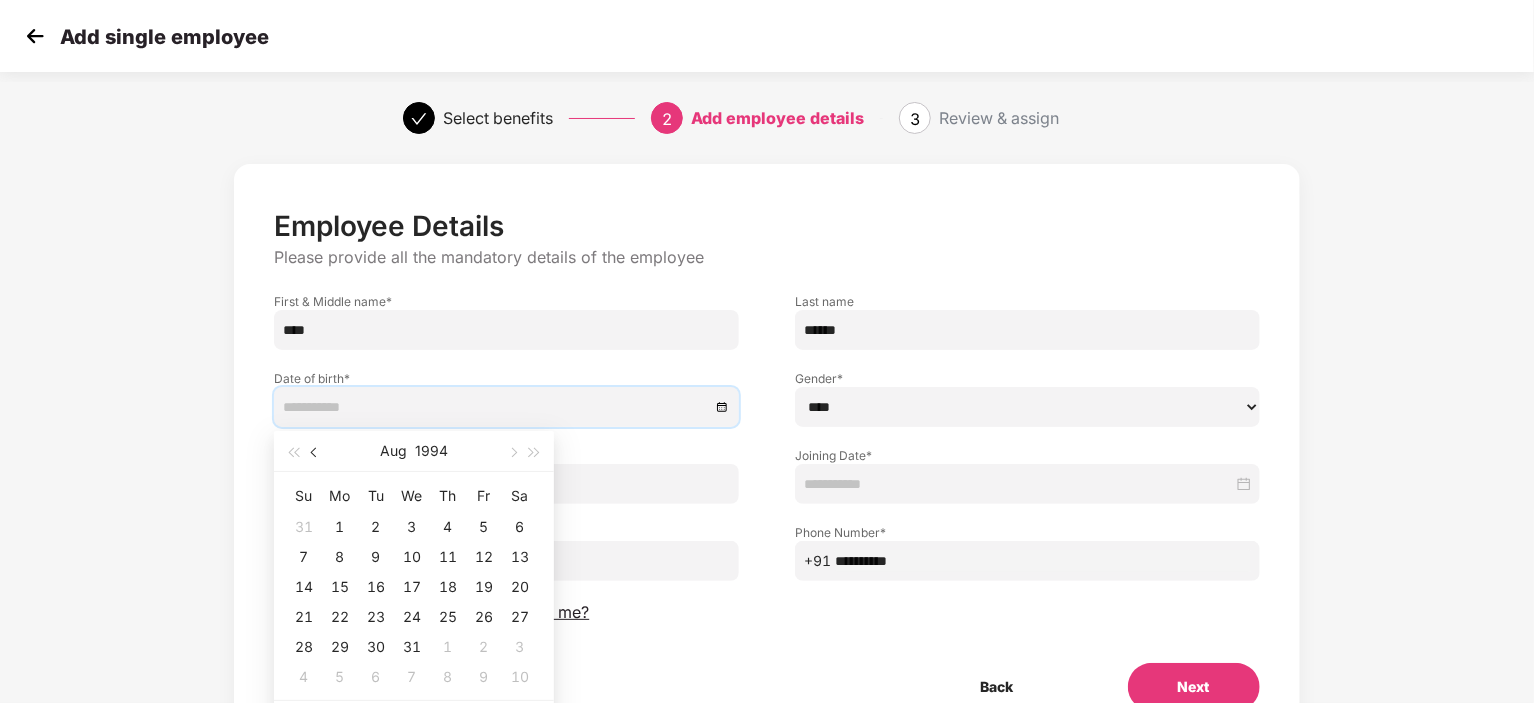 click at bounding box center (315, 451) 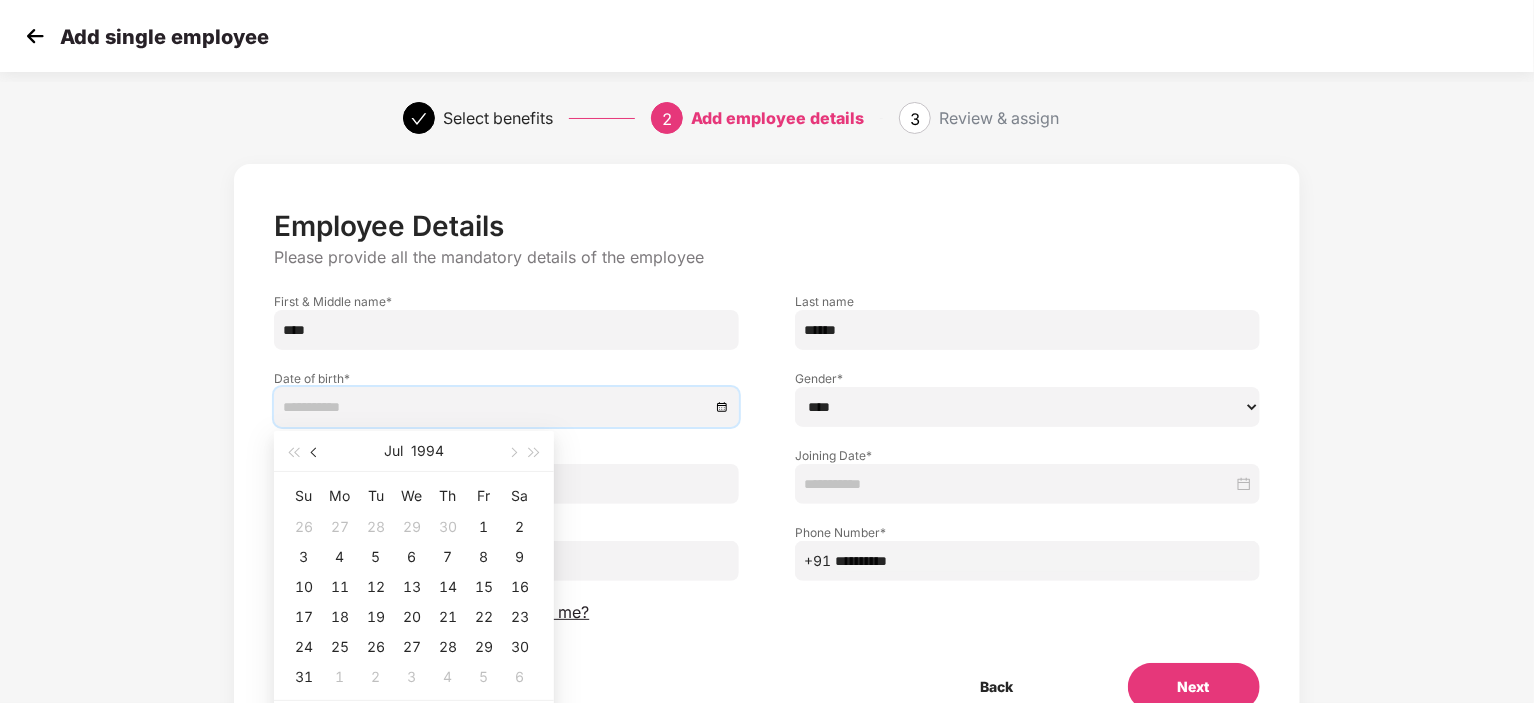 click at bounding box center [315, 451] 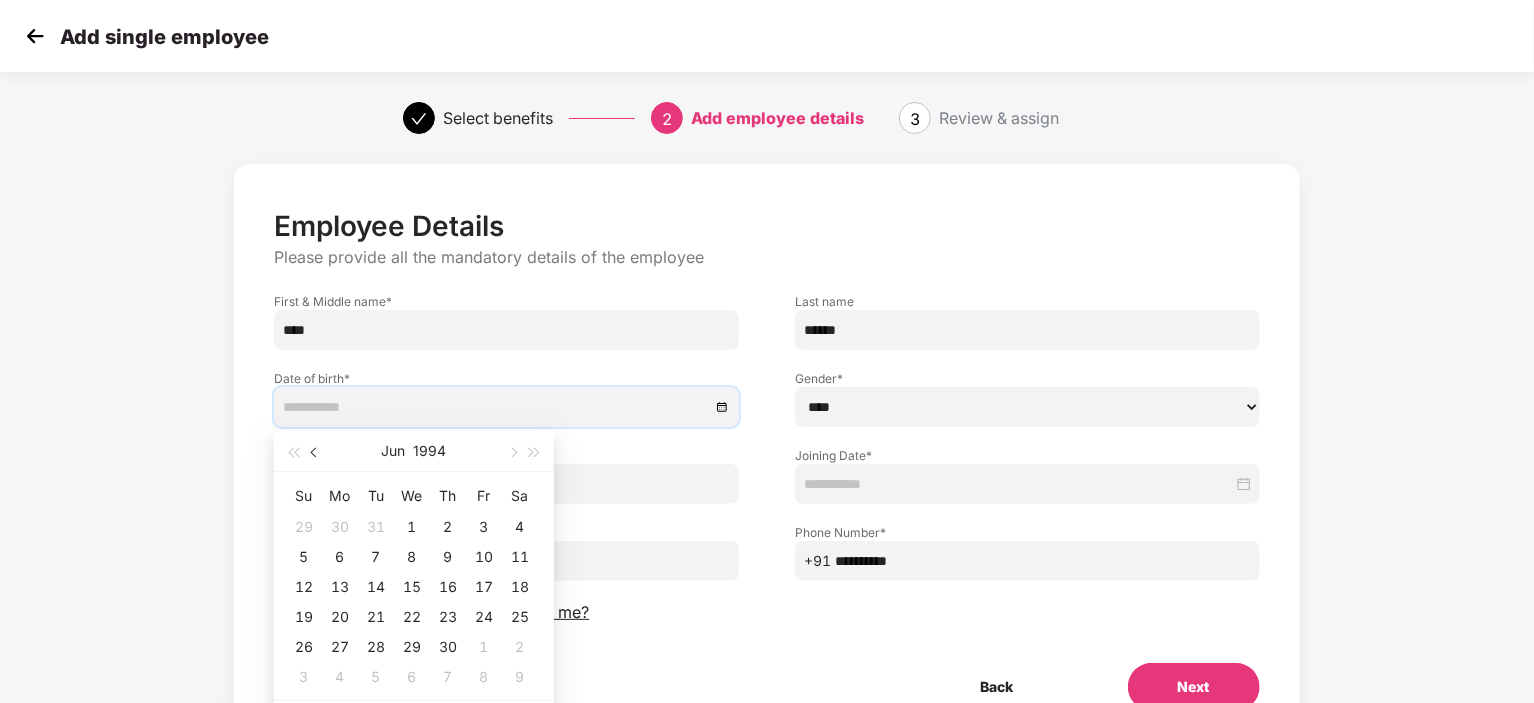 click at bounding box center [315, 451] 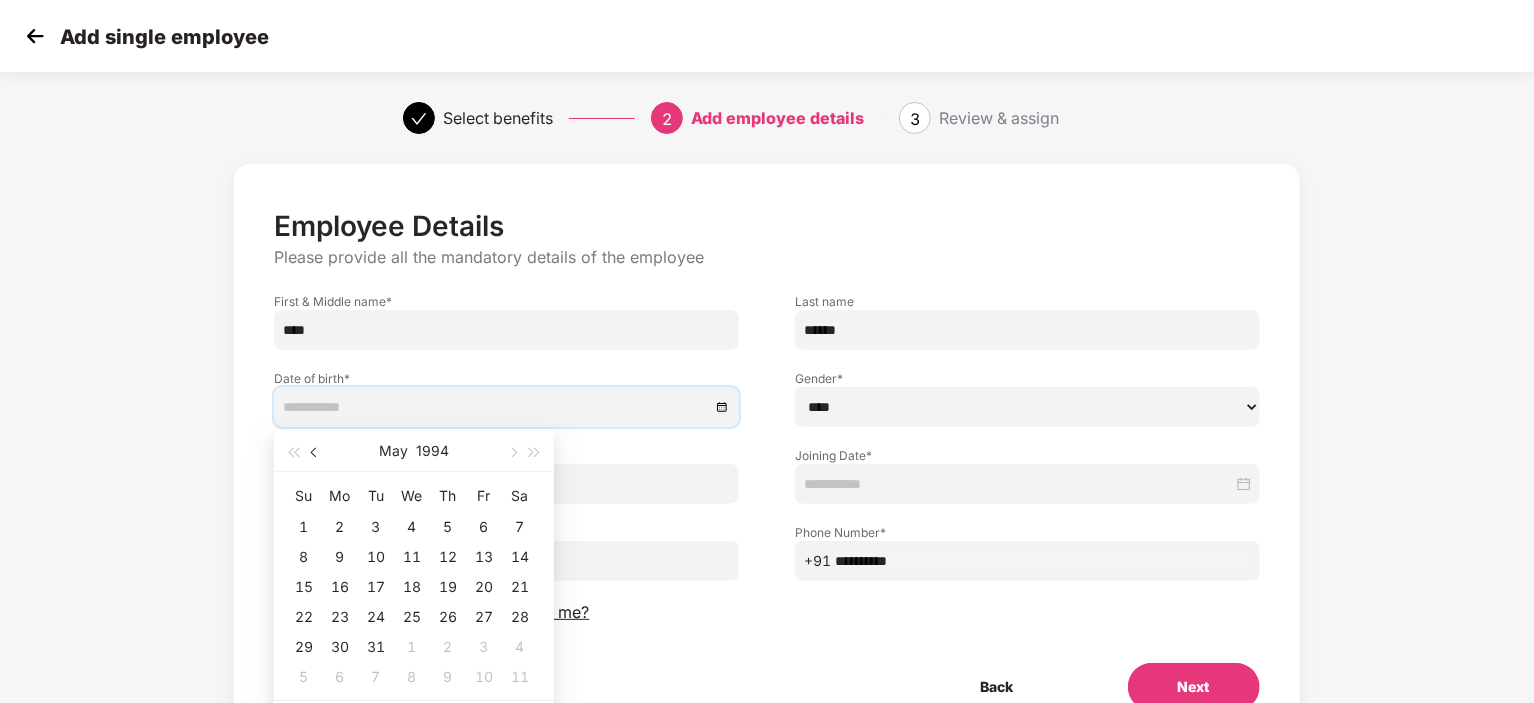 click at bounding box center (315, 451) 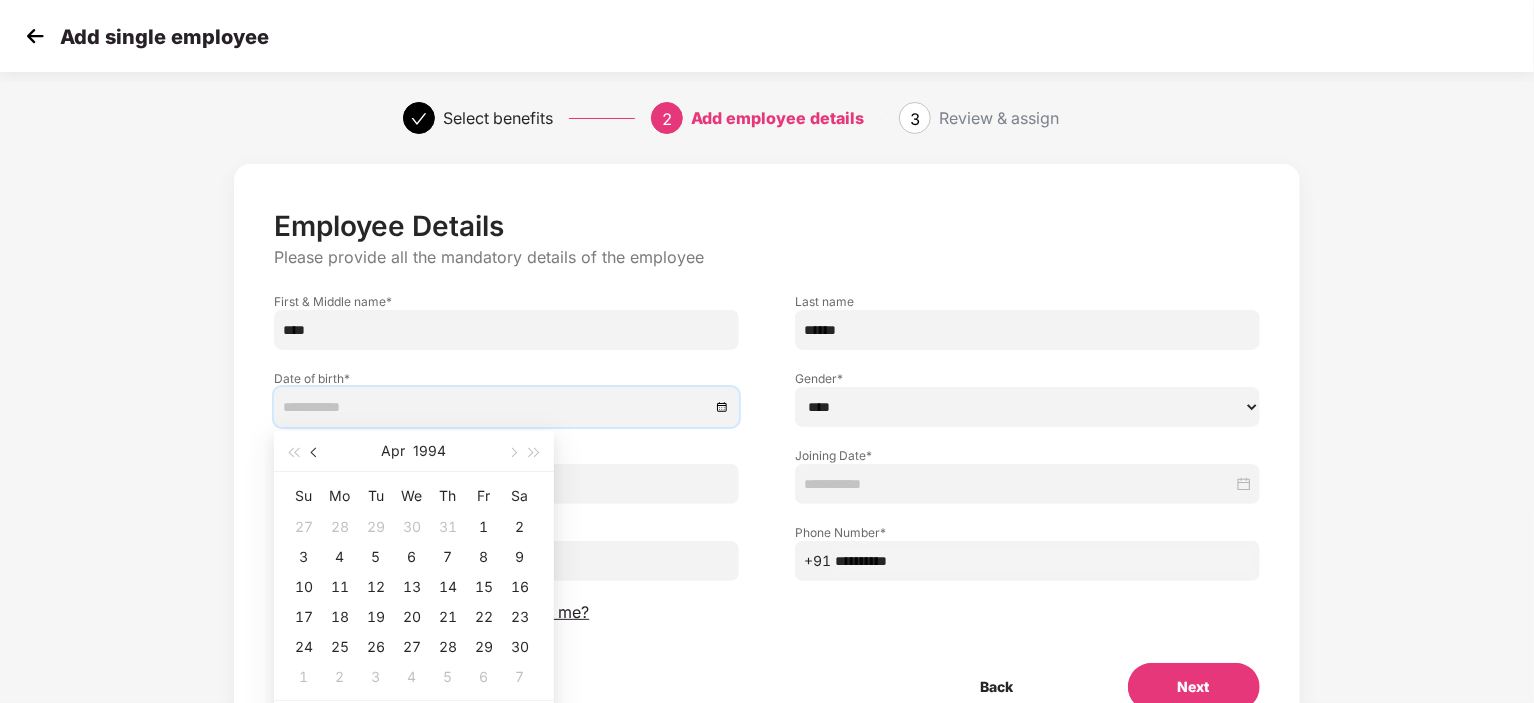 click at bounding box center (315, 451) 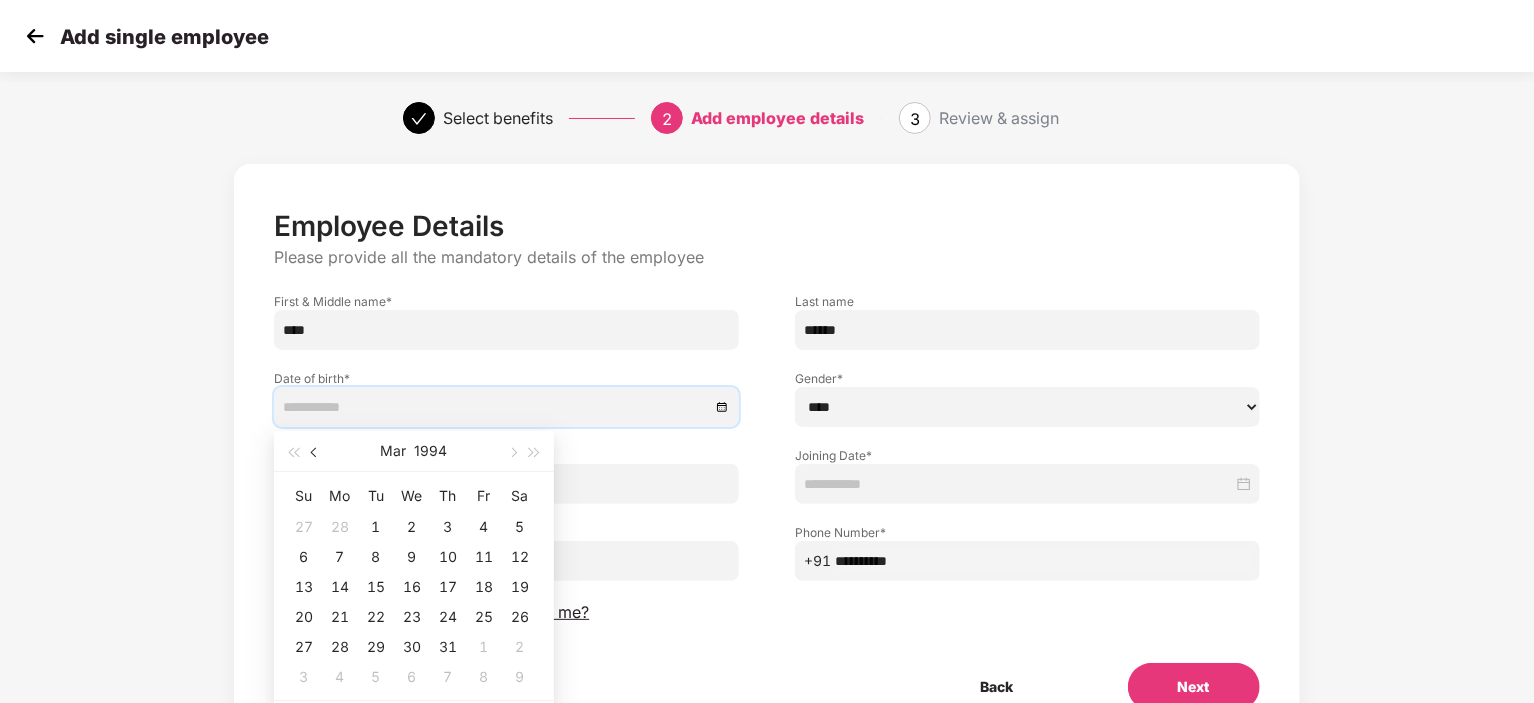 click at bounding box center [315, 451] 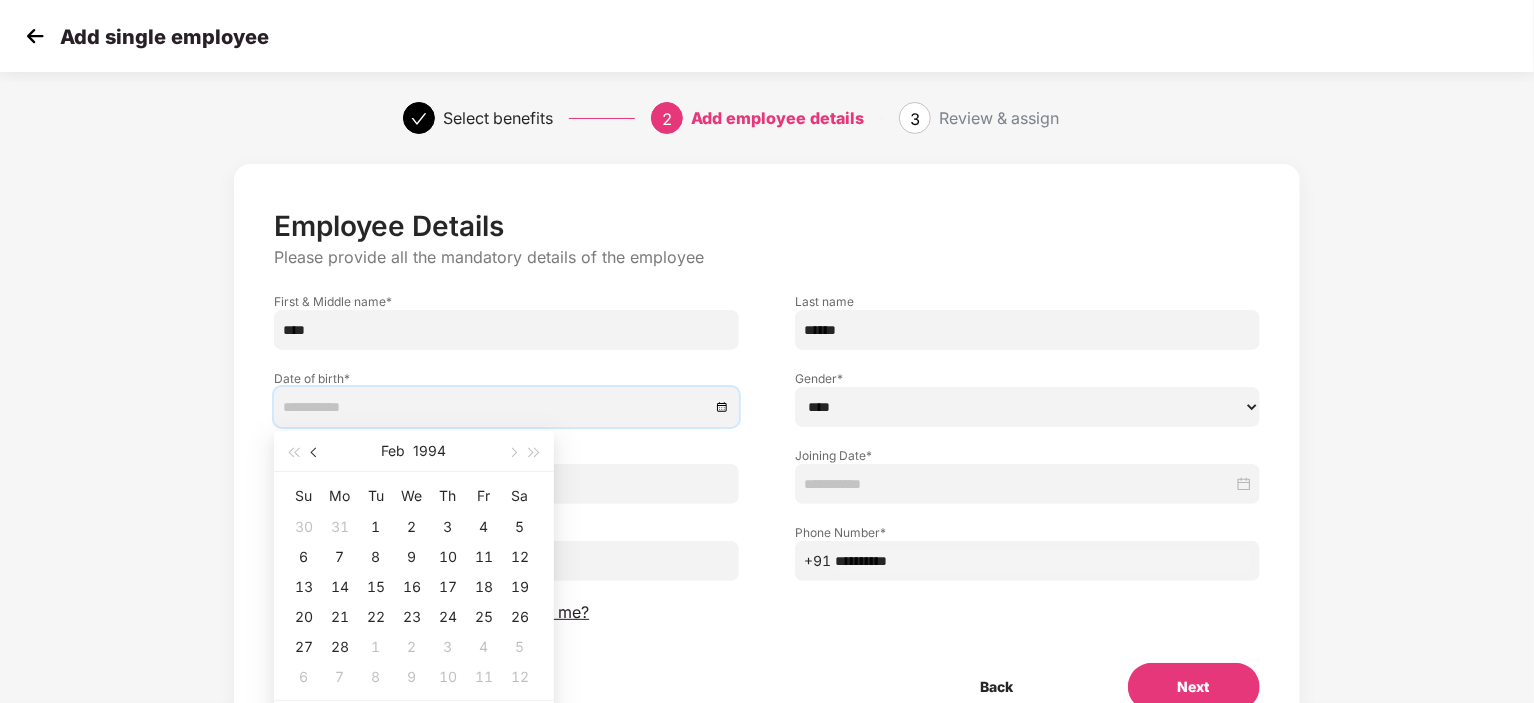 click at bounding box center [315, 451] 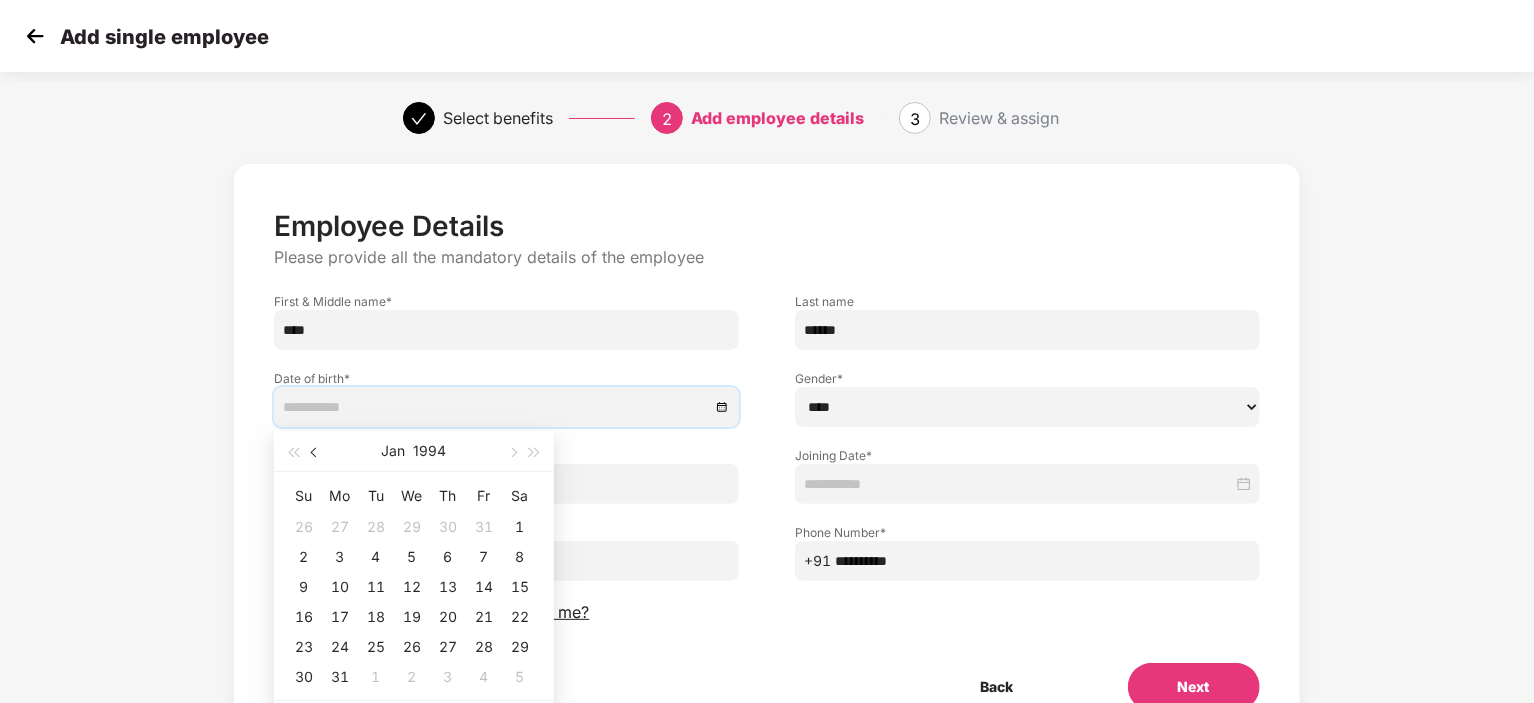 click at bounding box center (315, 451) 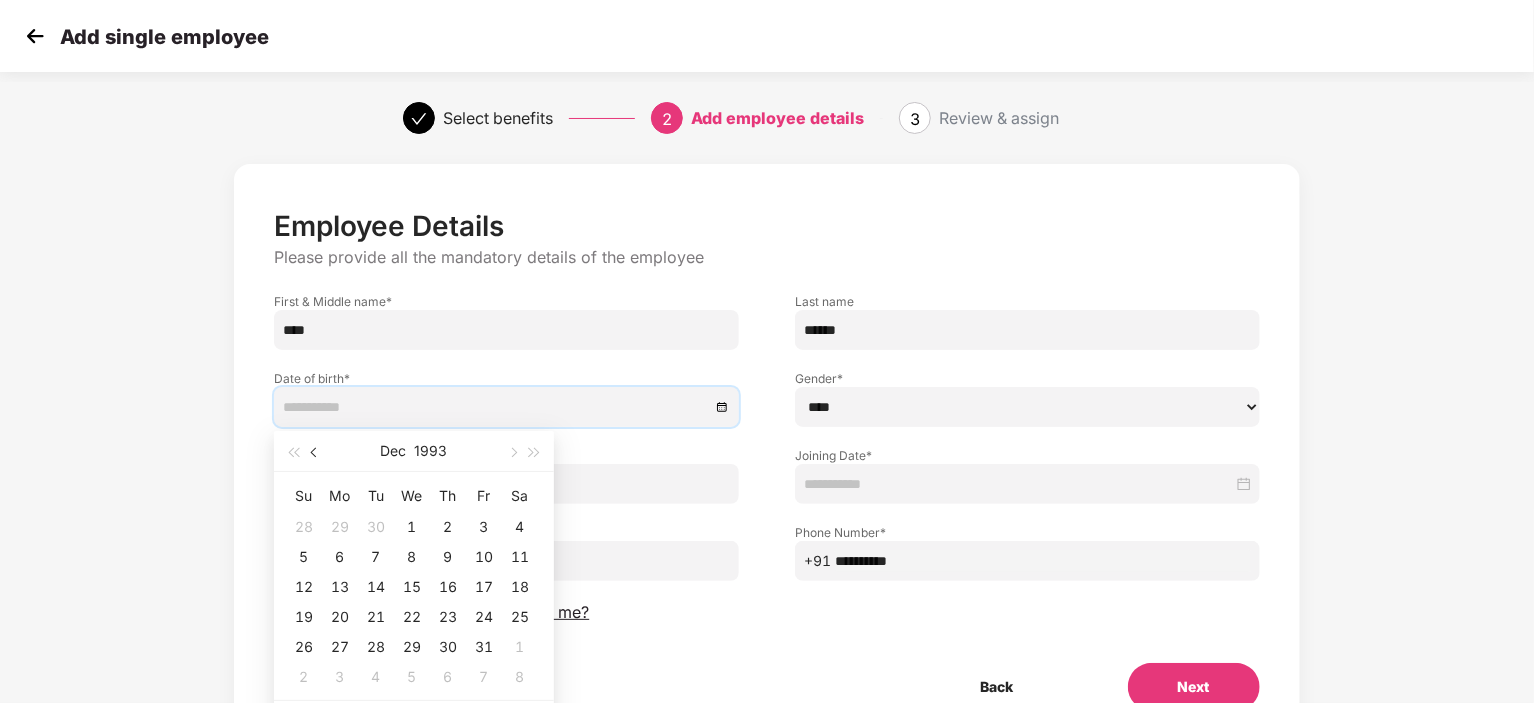 click at bounding box center [315, 451] 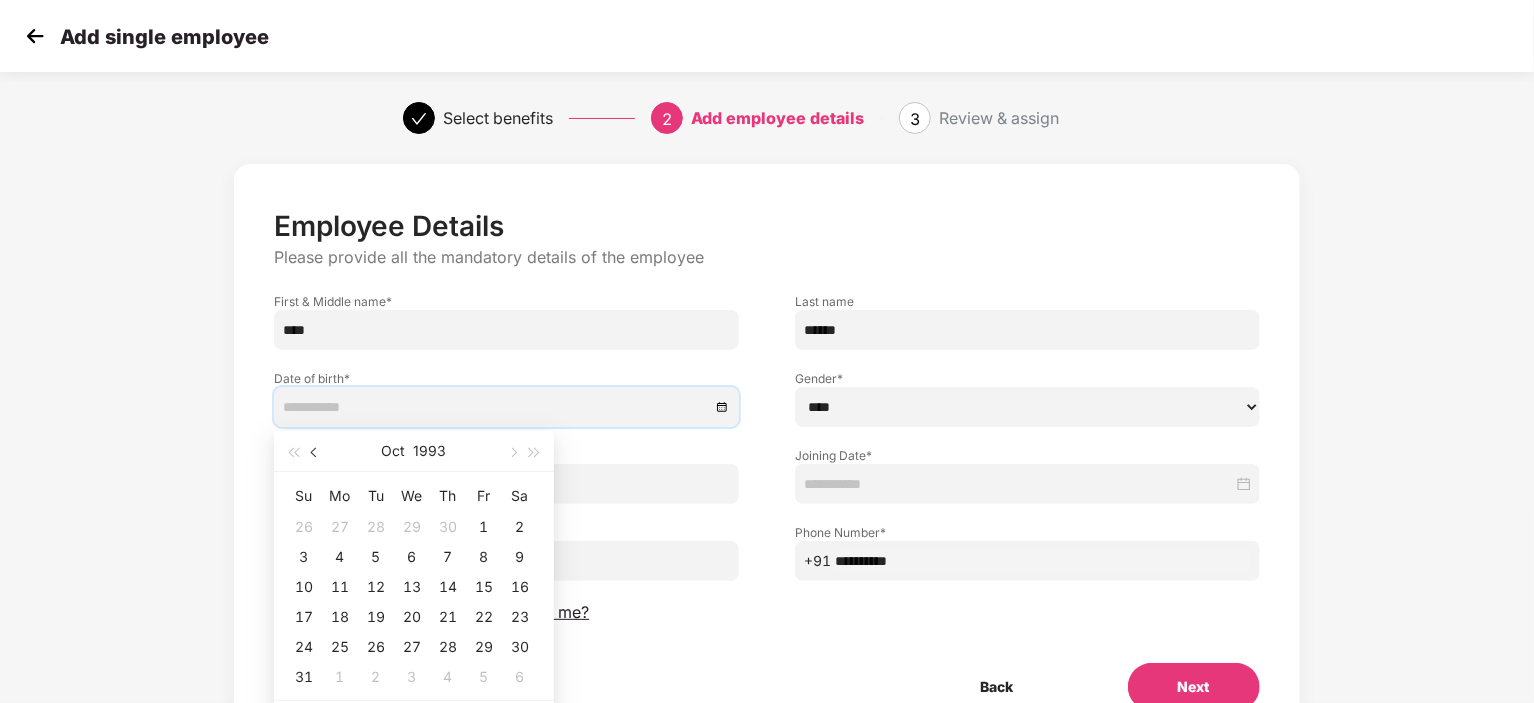 click at bounding box center [315, 451] 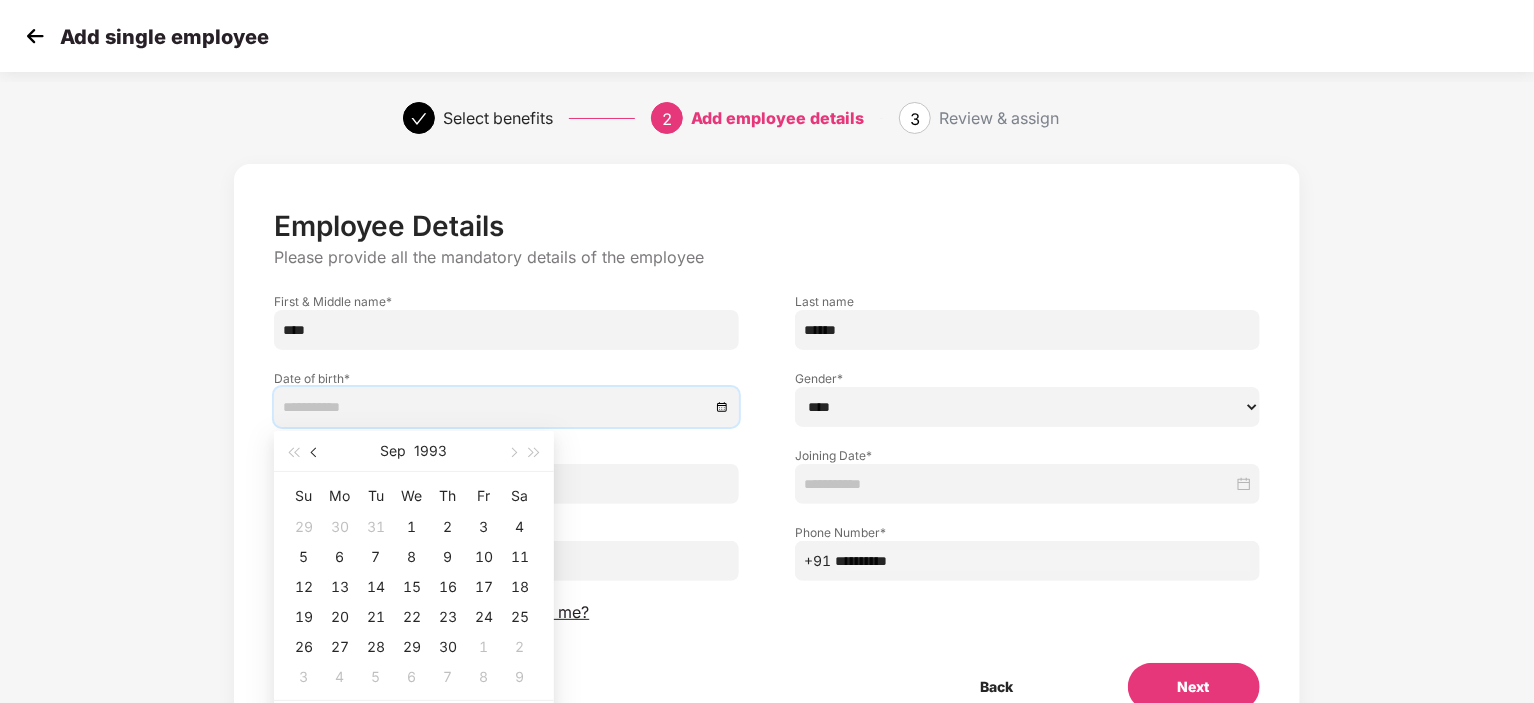 click at bounding box center [315, 451] 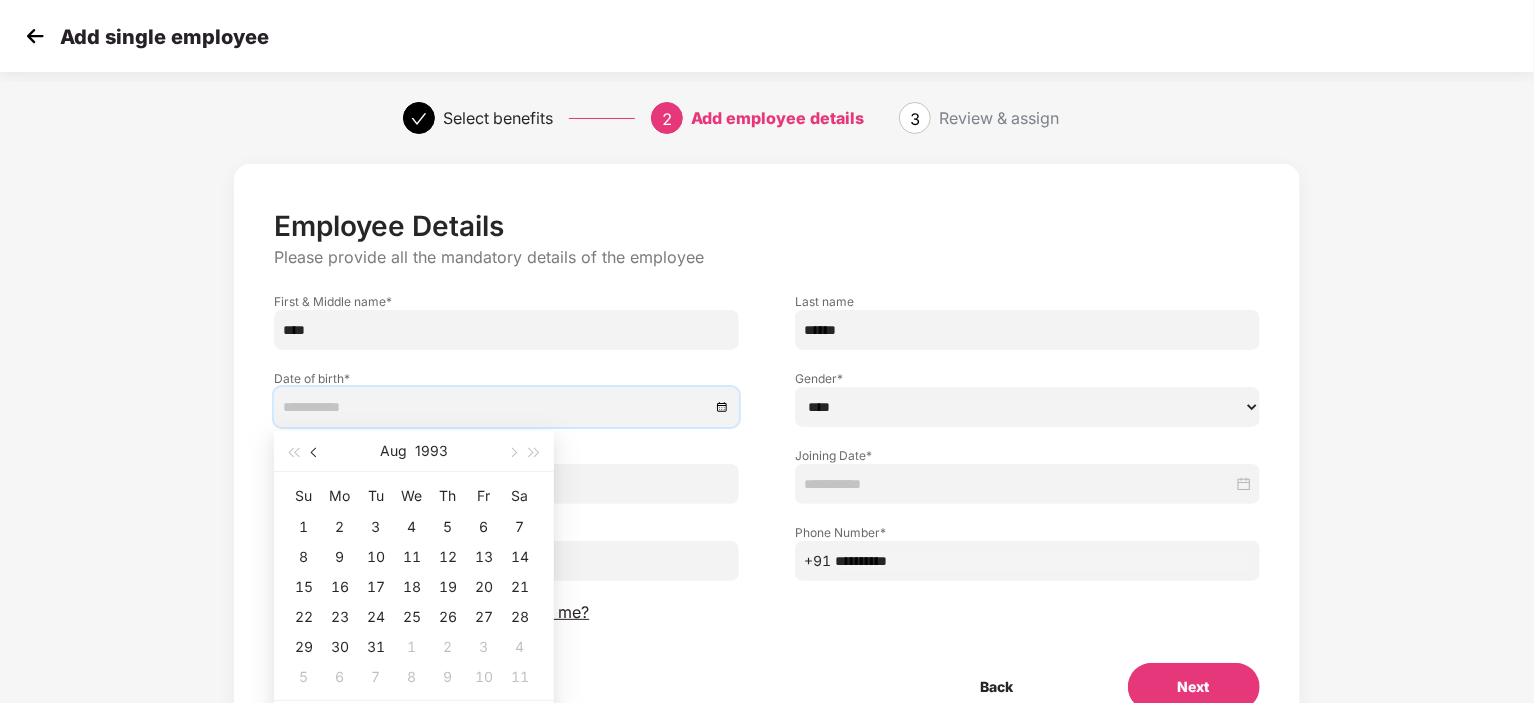click at bounding box center (315, 451) 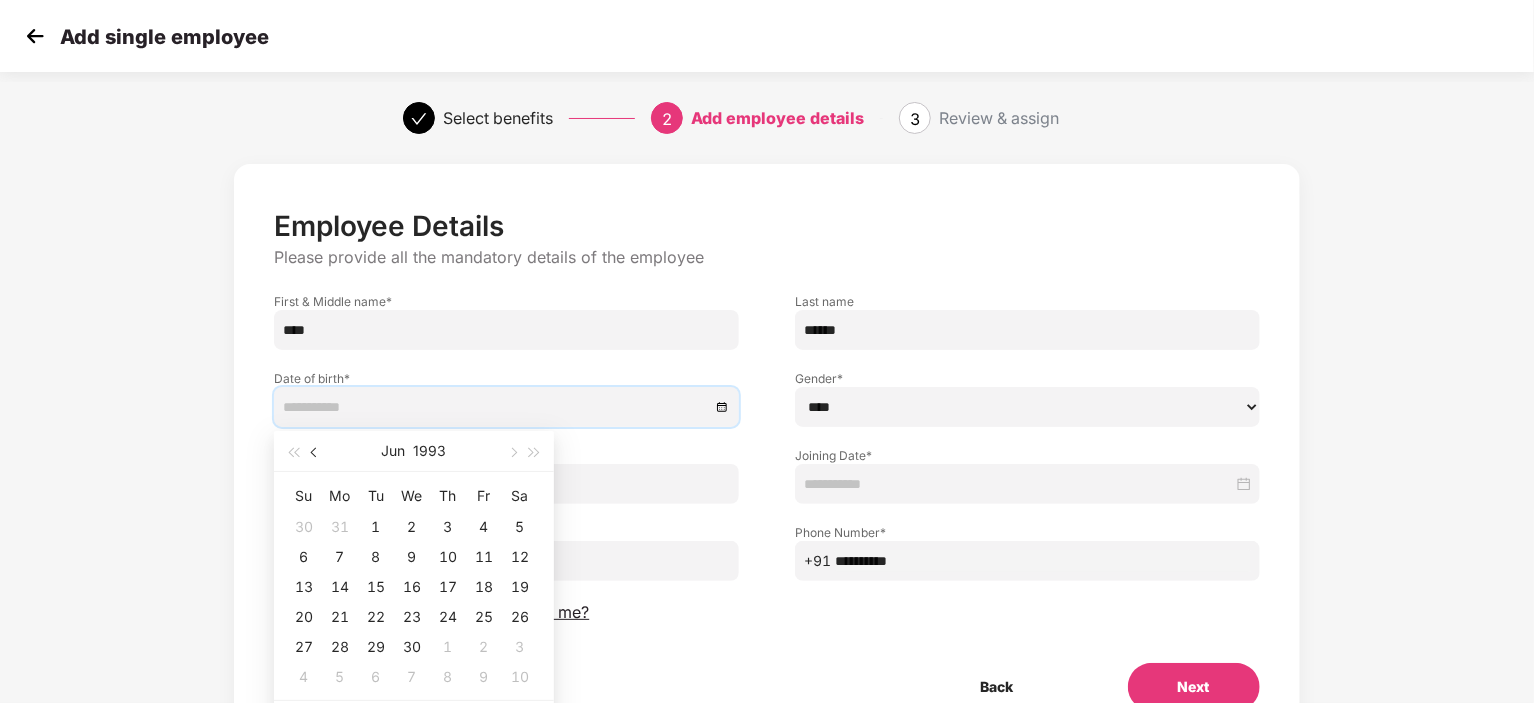 click at bounding box center [315, 451] 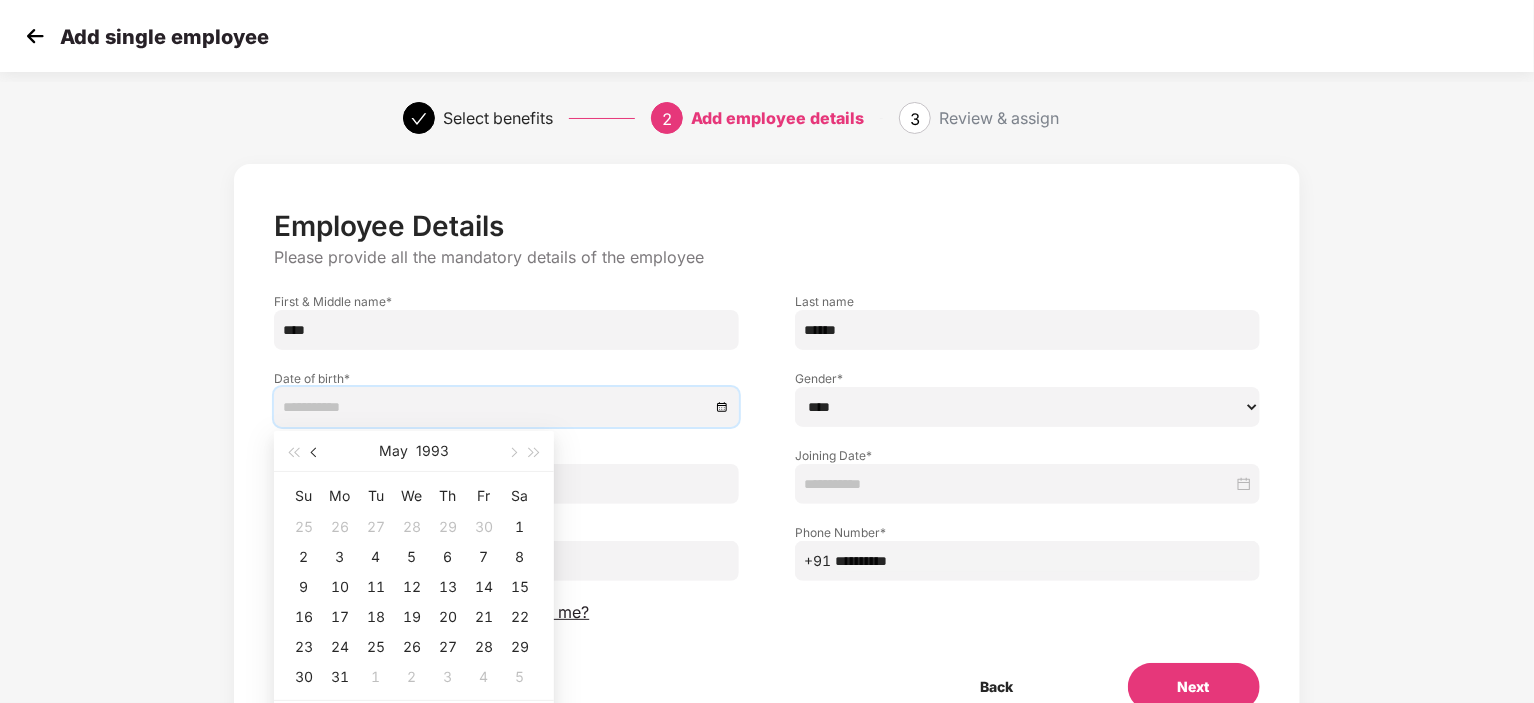 click at bounding box center [315, 451] 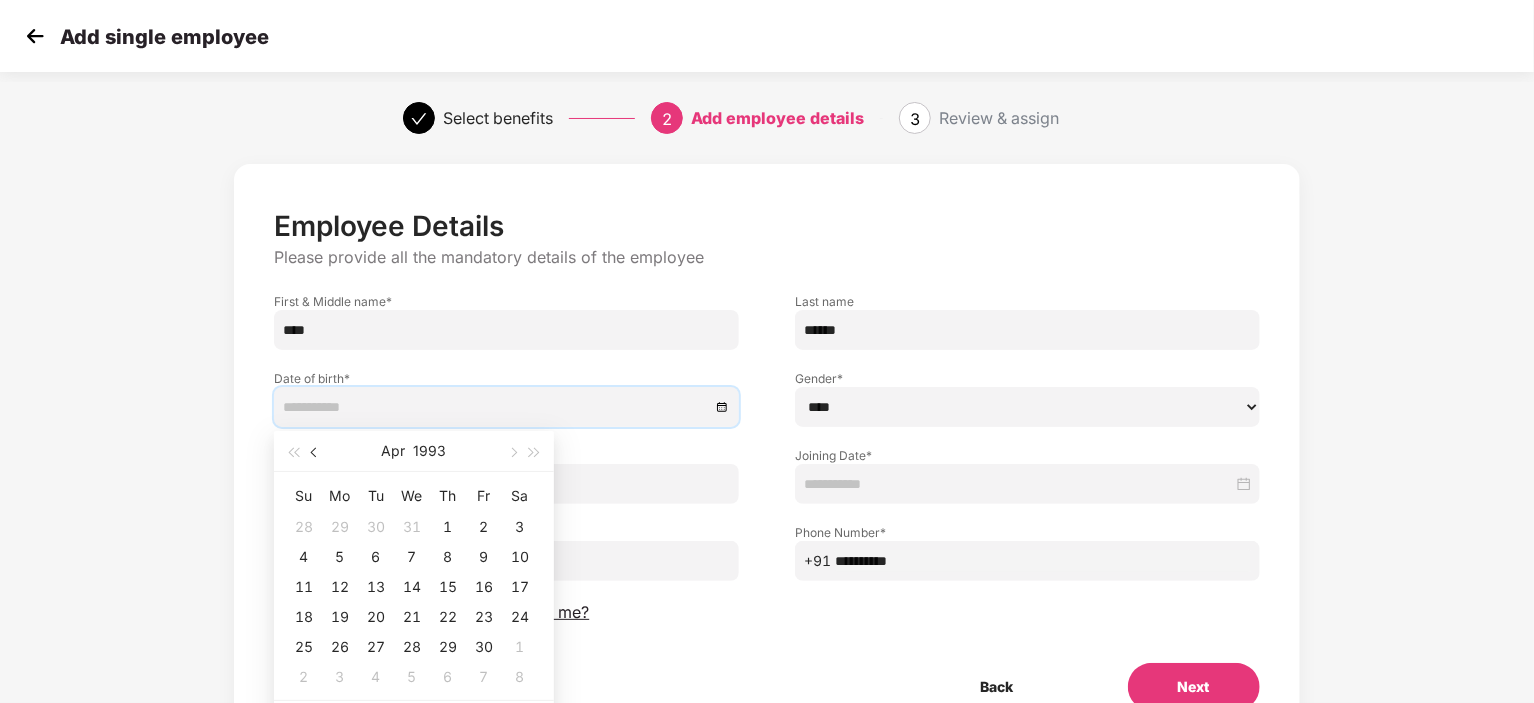 click at bounding box center [315, 451] 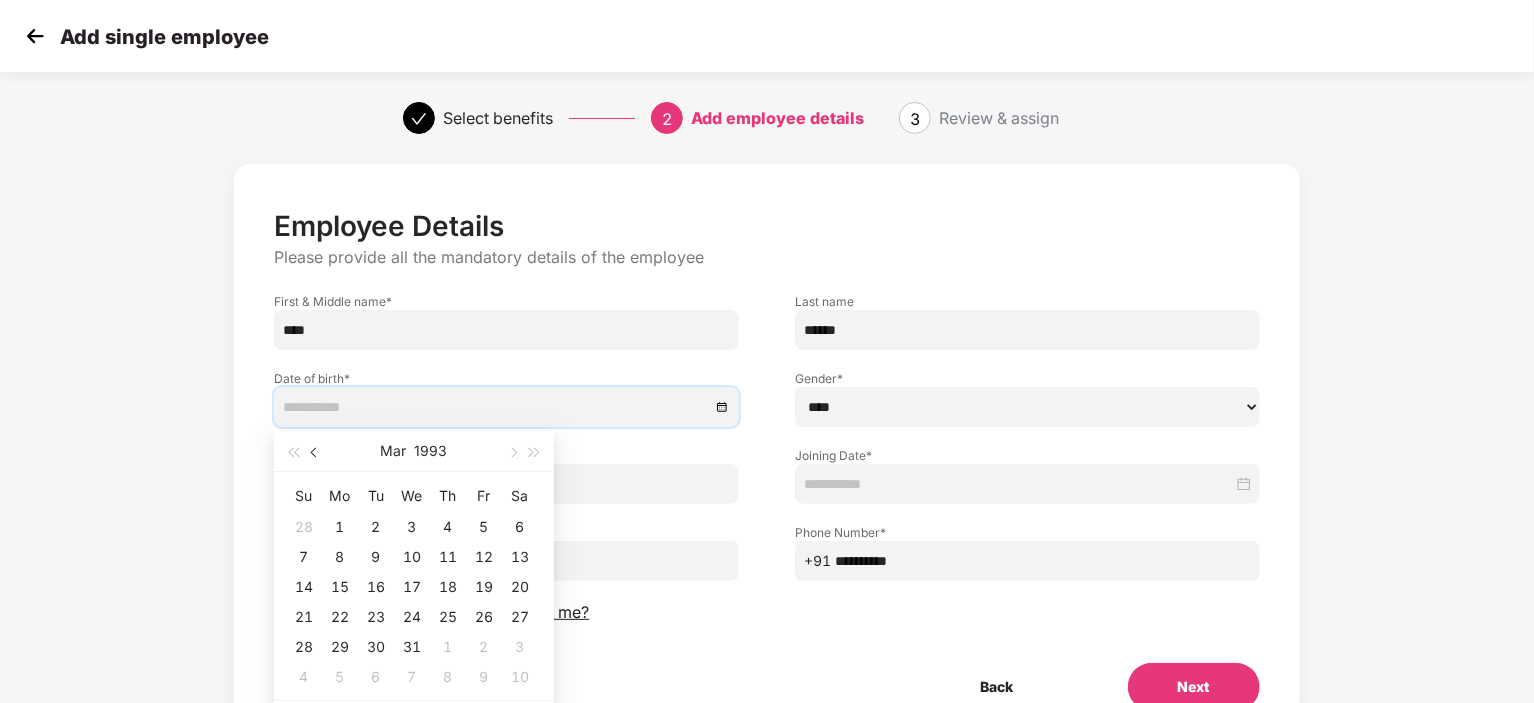 click at bounding box center [315, 451] 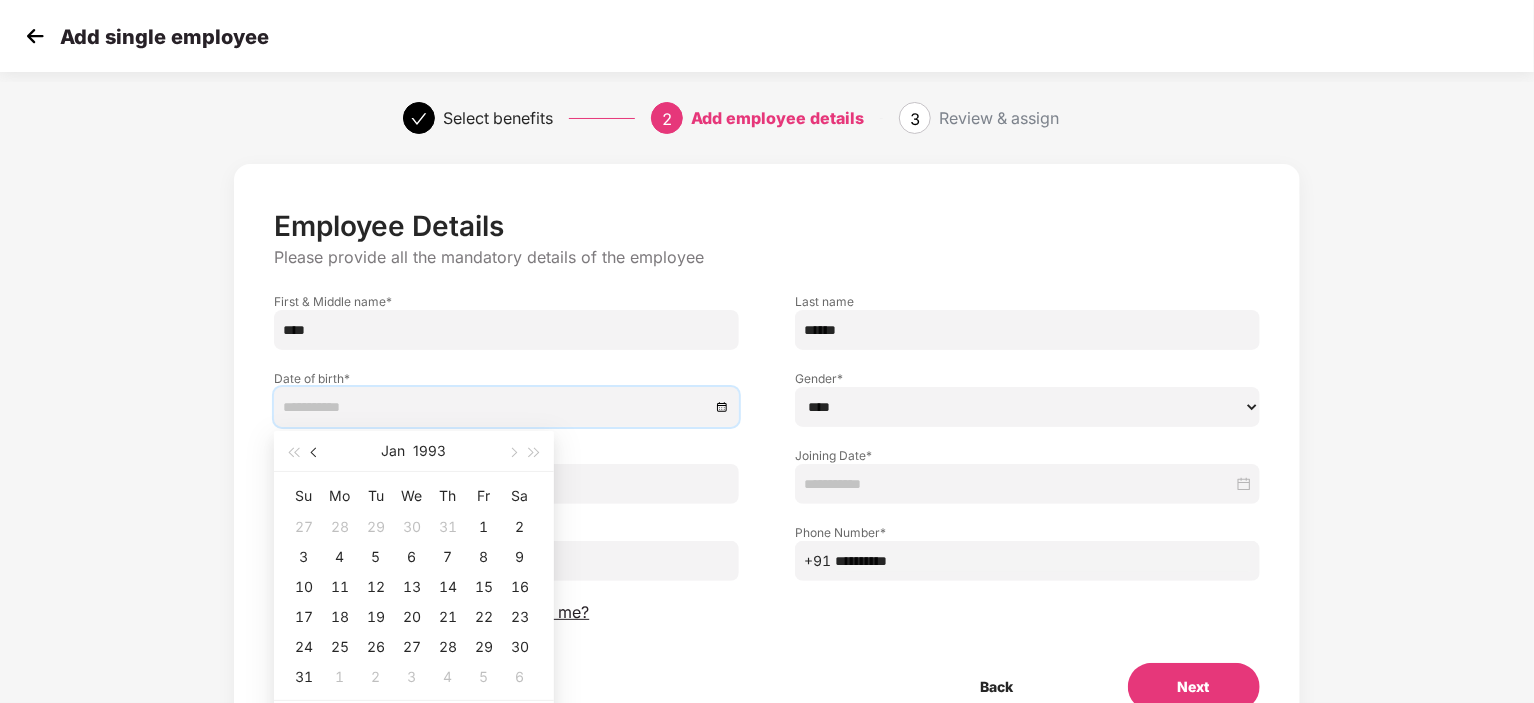 click at bounding box center (315, 451) 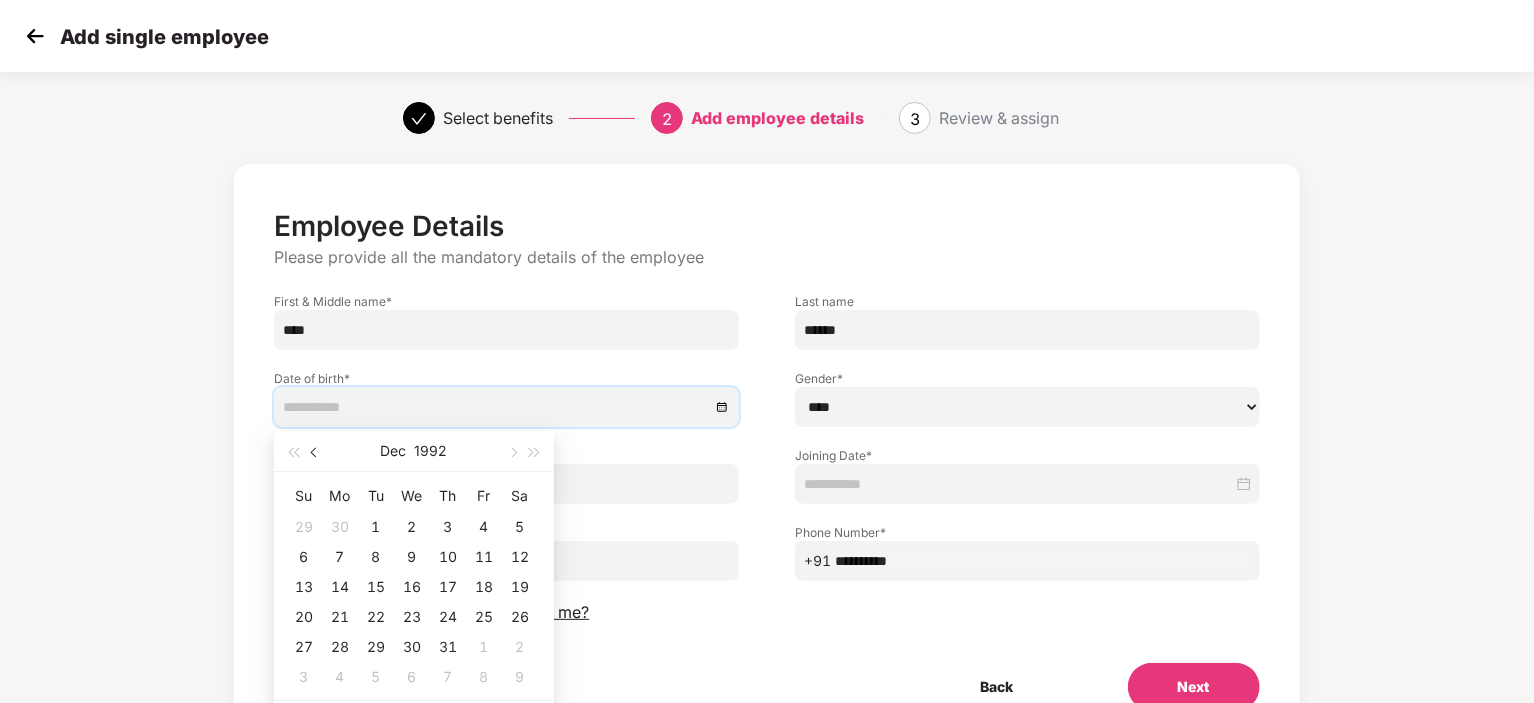 click at bounding box center (315, 451) 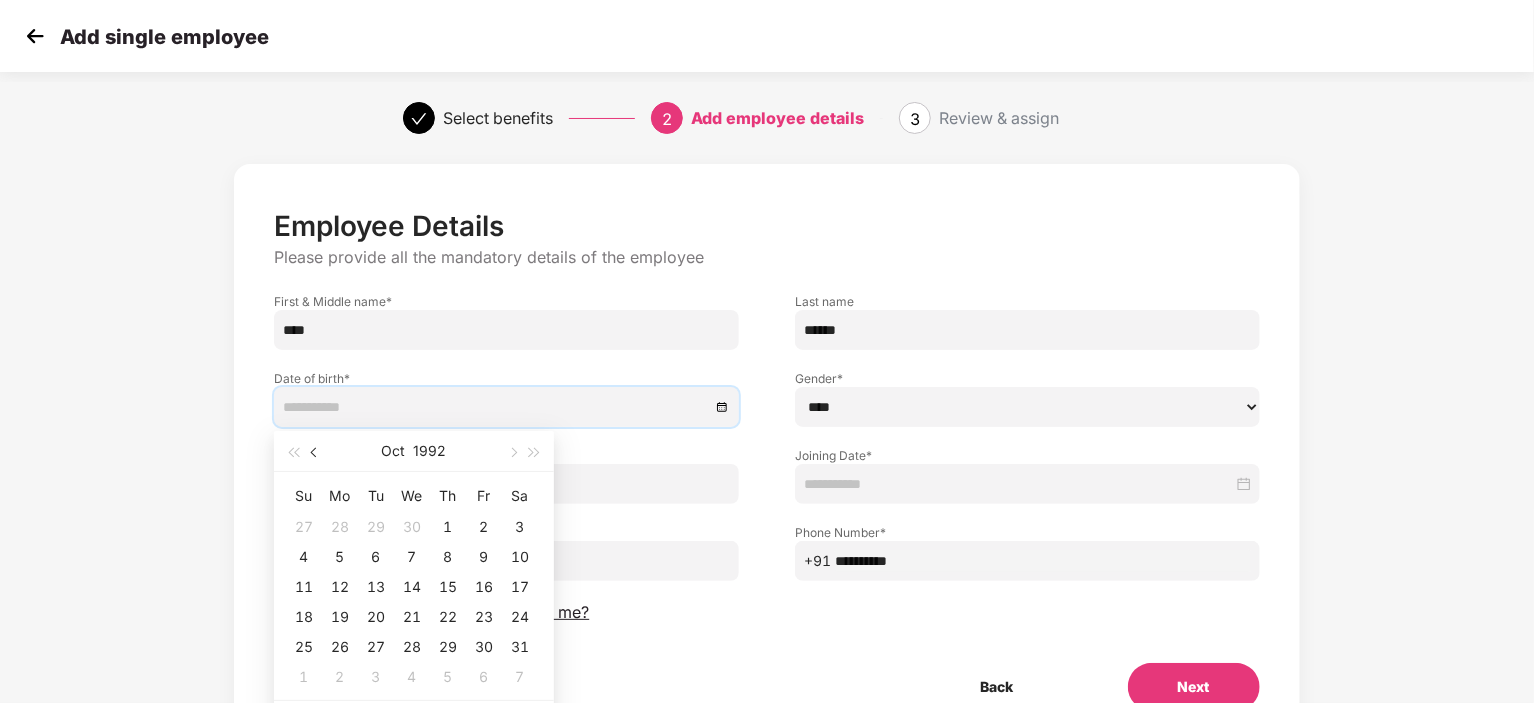 click at bounding box center [315, 451] 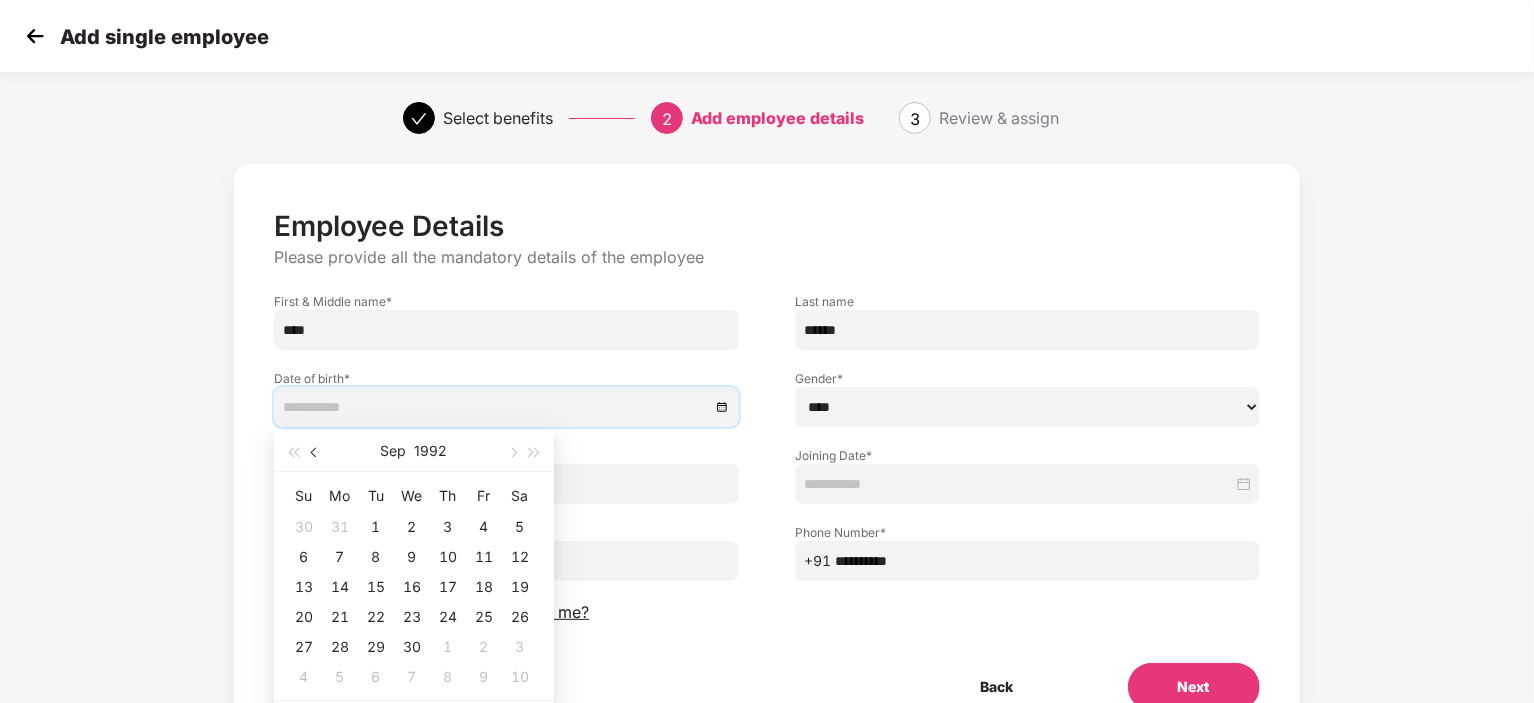 click at bounding box center (315, 451) 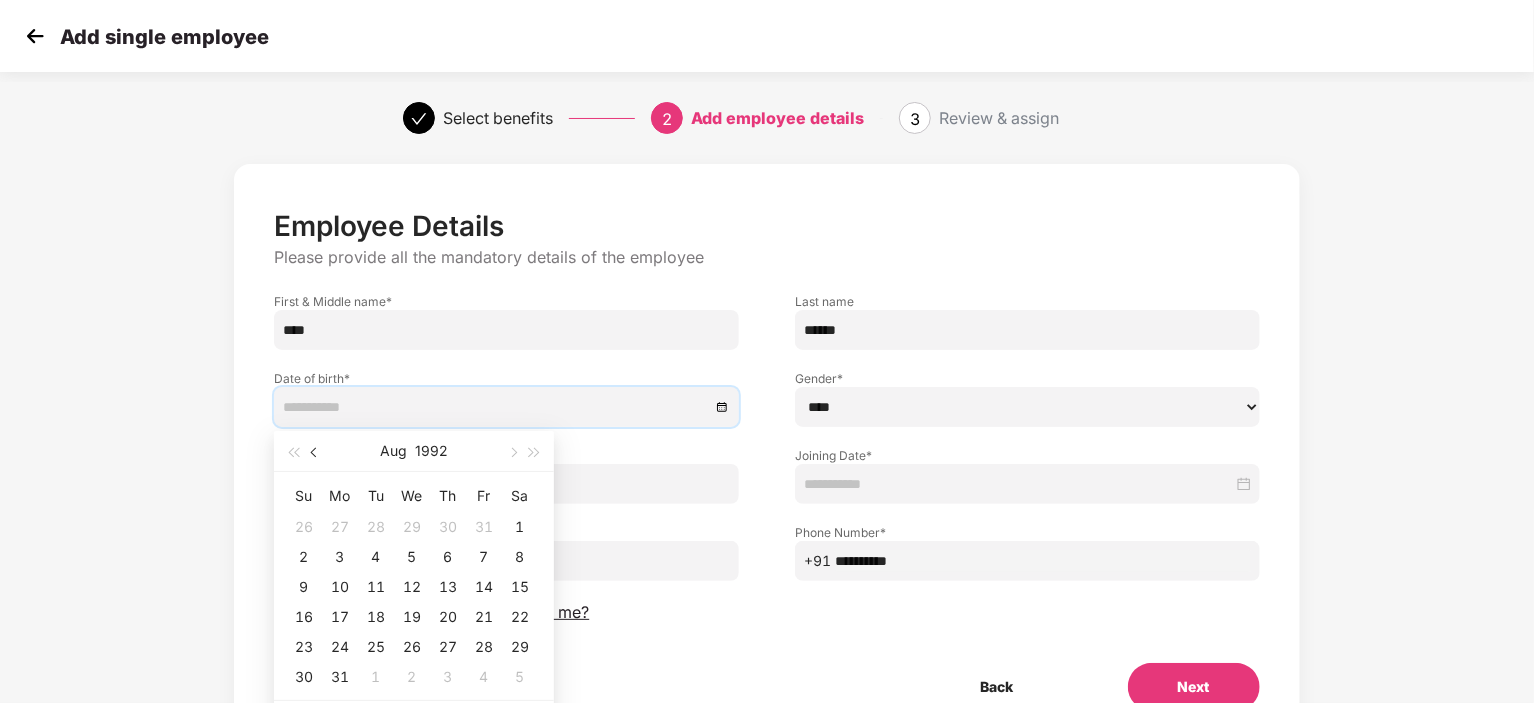click at bounding box center (315, 451) 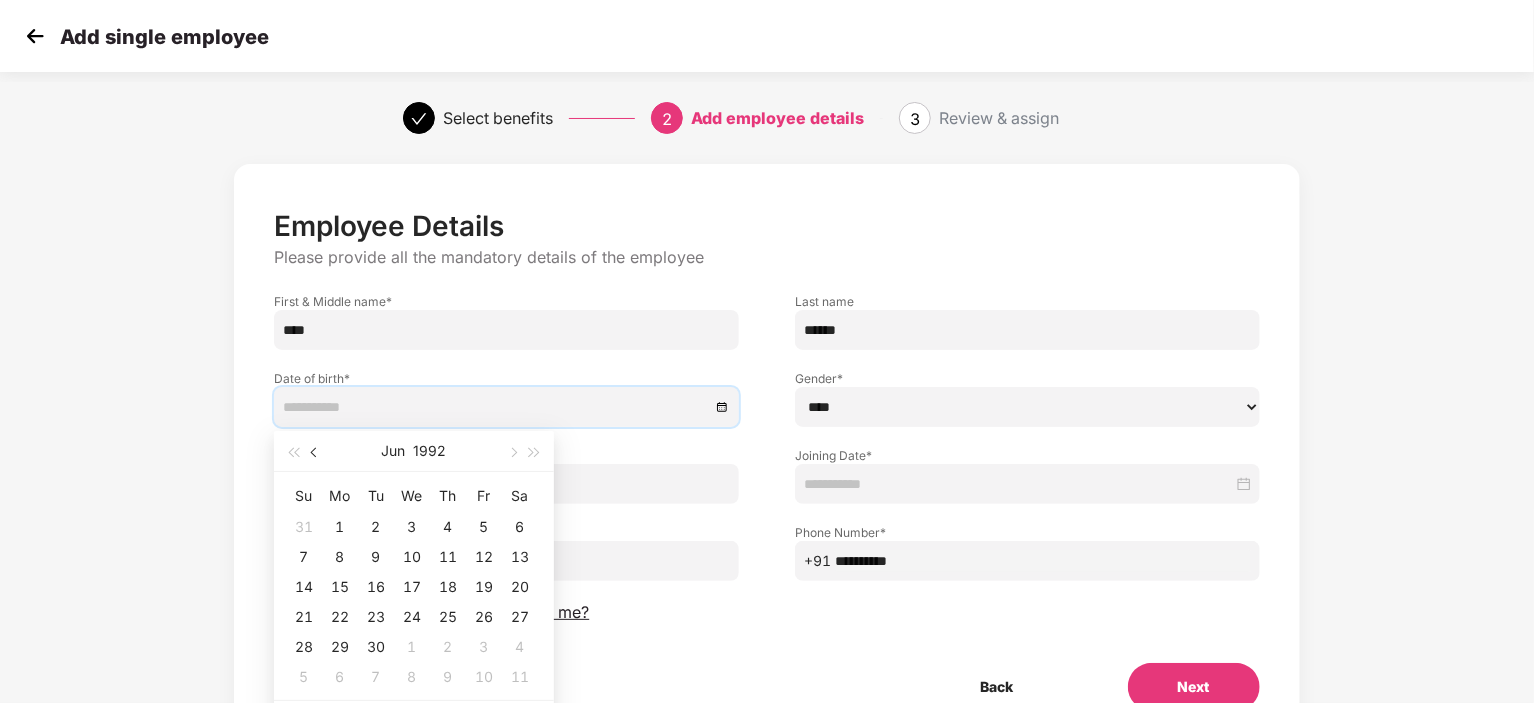 click at bounding box center (315, 451) 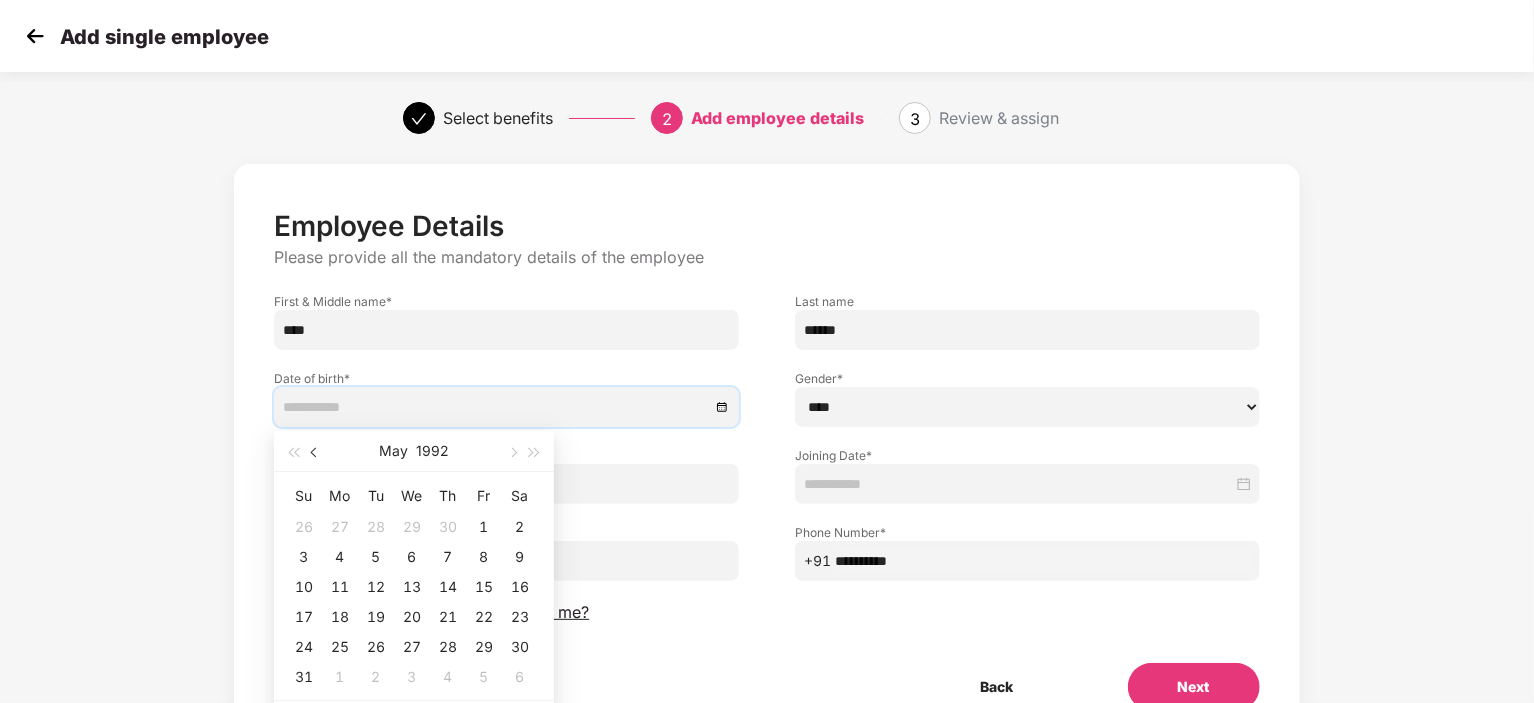 click at bounding box center (315, 451) 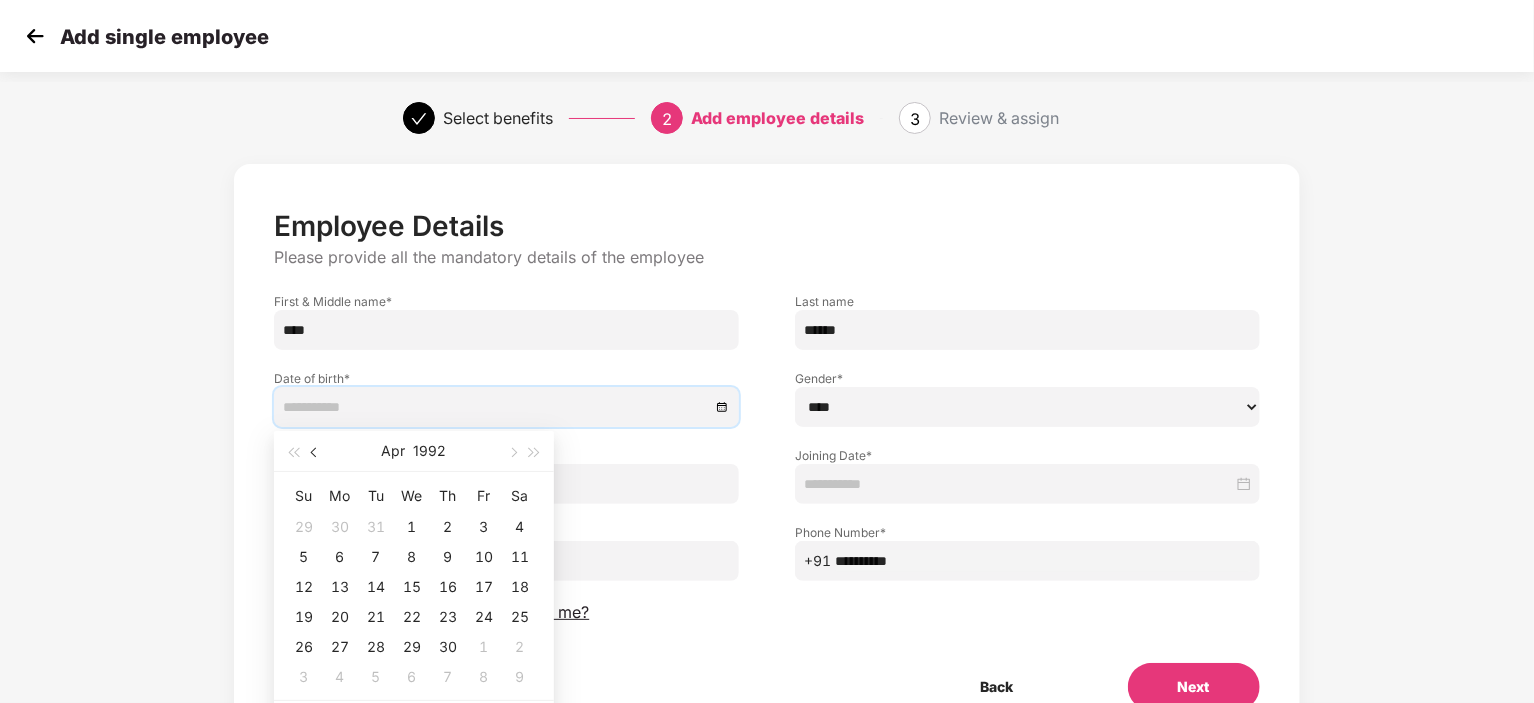 click at bounding box center (315, 451) 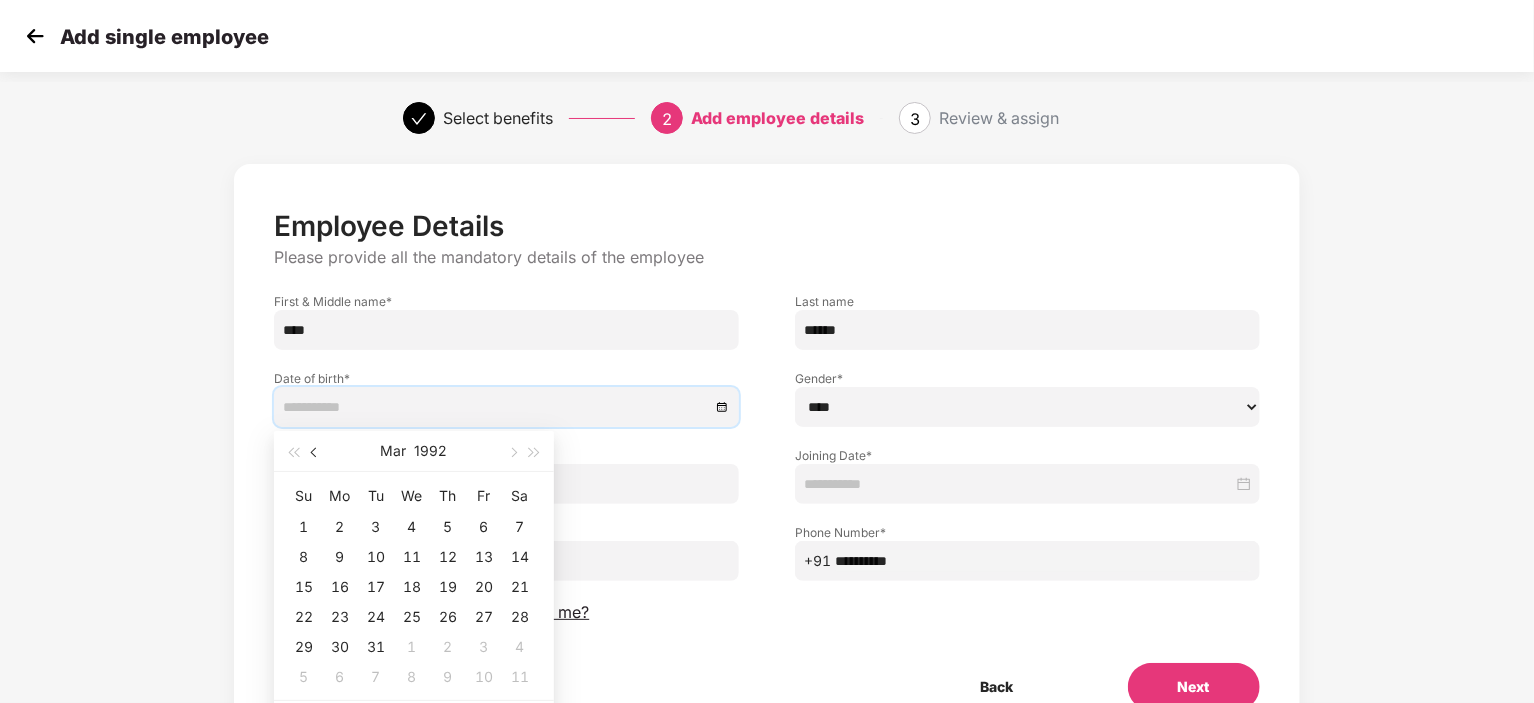 click at bounding box center [315, 451] 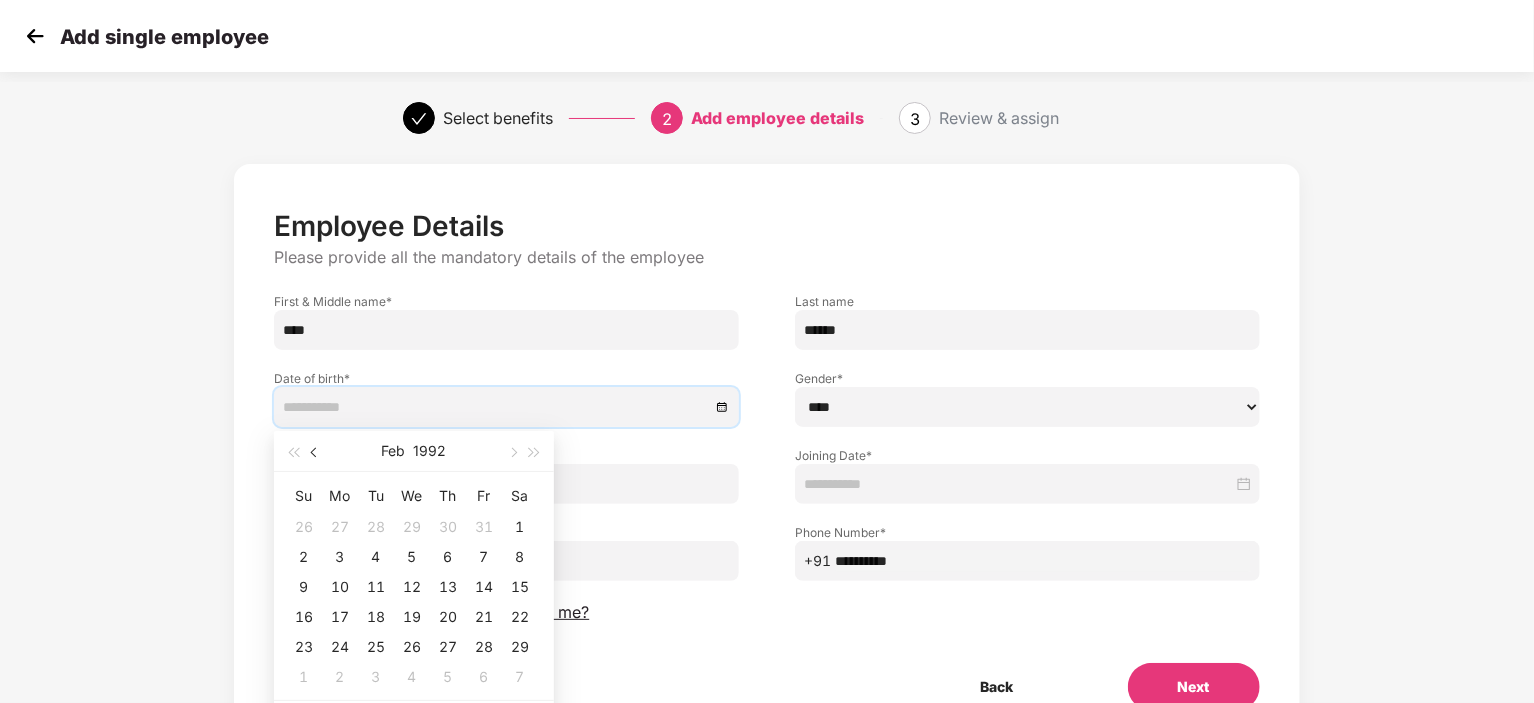 click at bounding box center (315, 451) 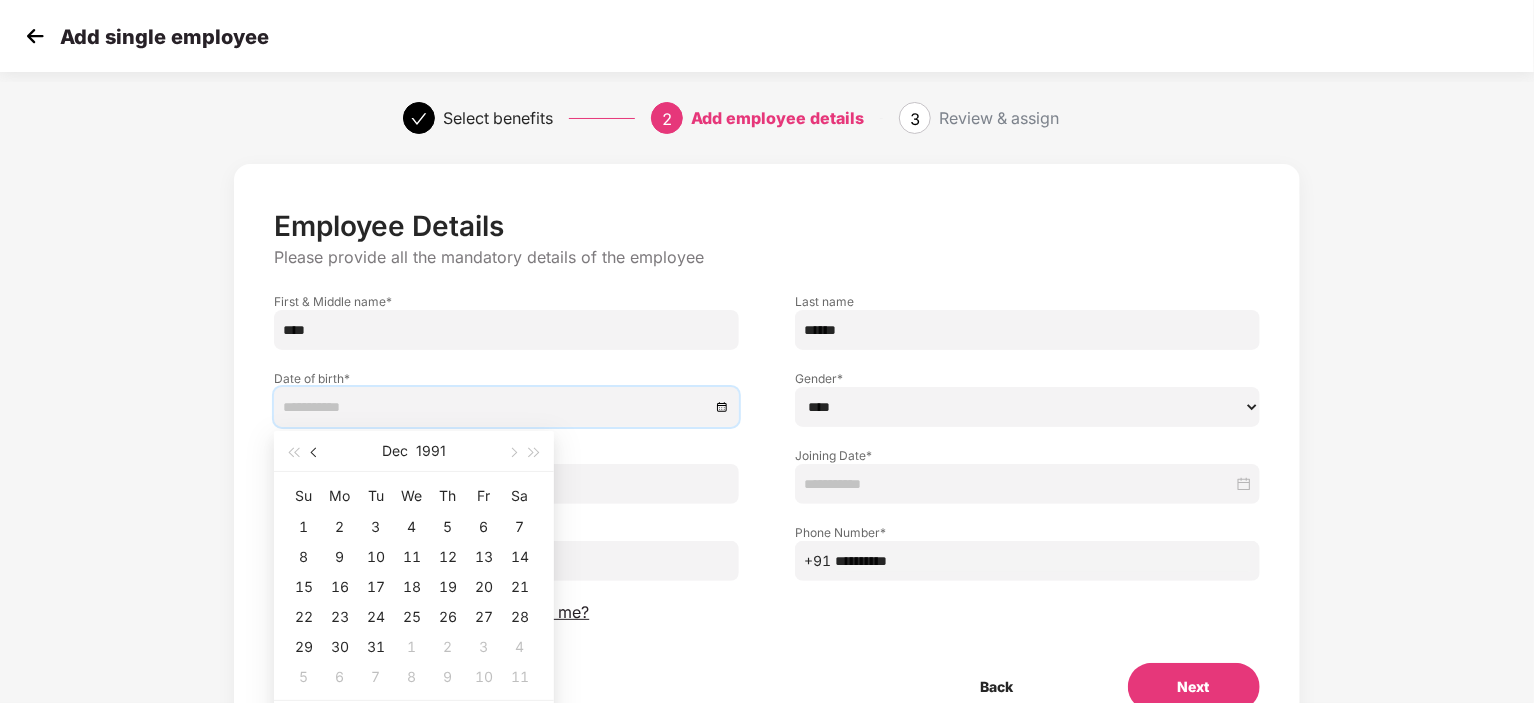 click at bounding box center [315, 451] 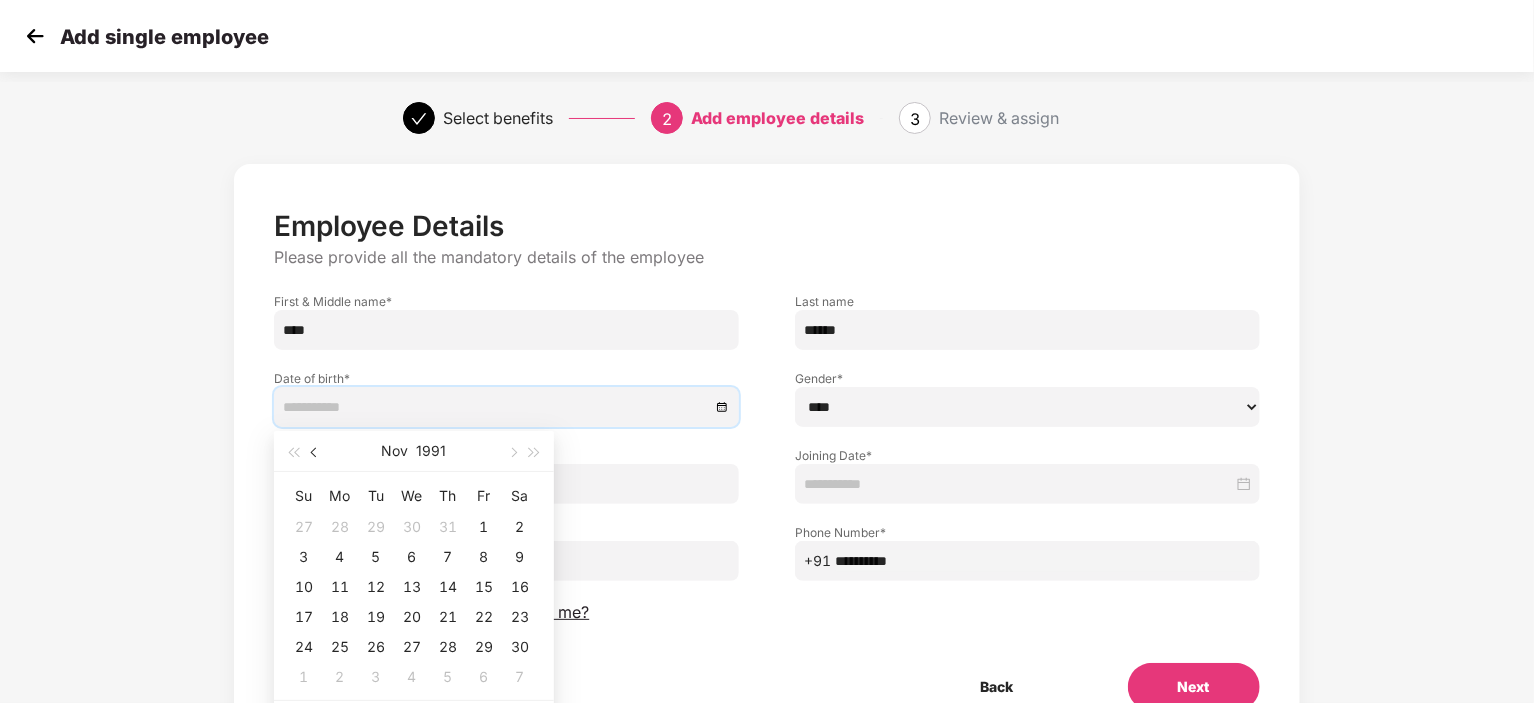 click at bounding box center [315, 451] 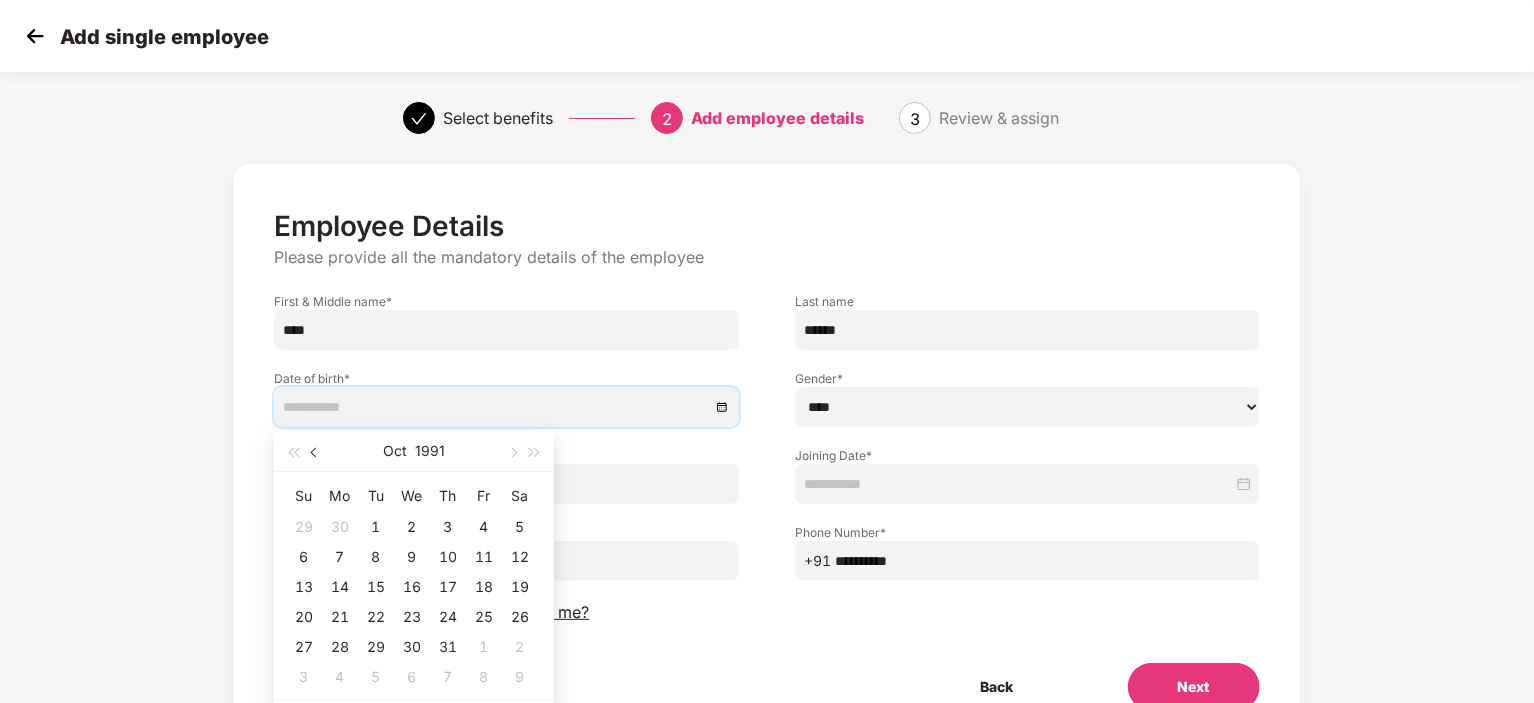 click at bounding box center [315, 451] 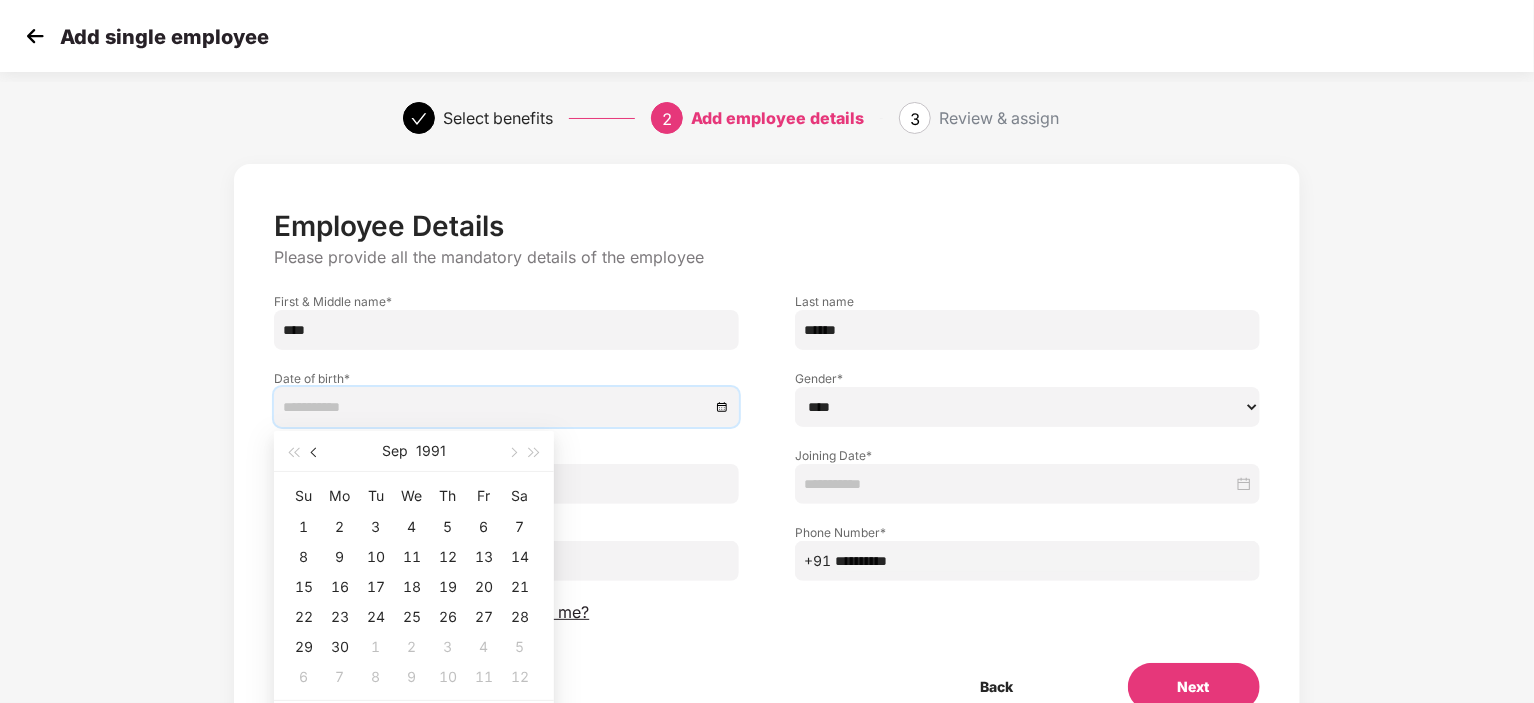 click at bounding box center (315, 451) 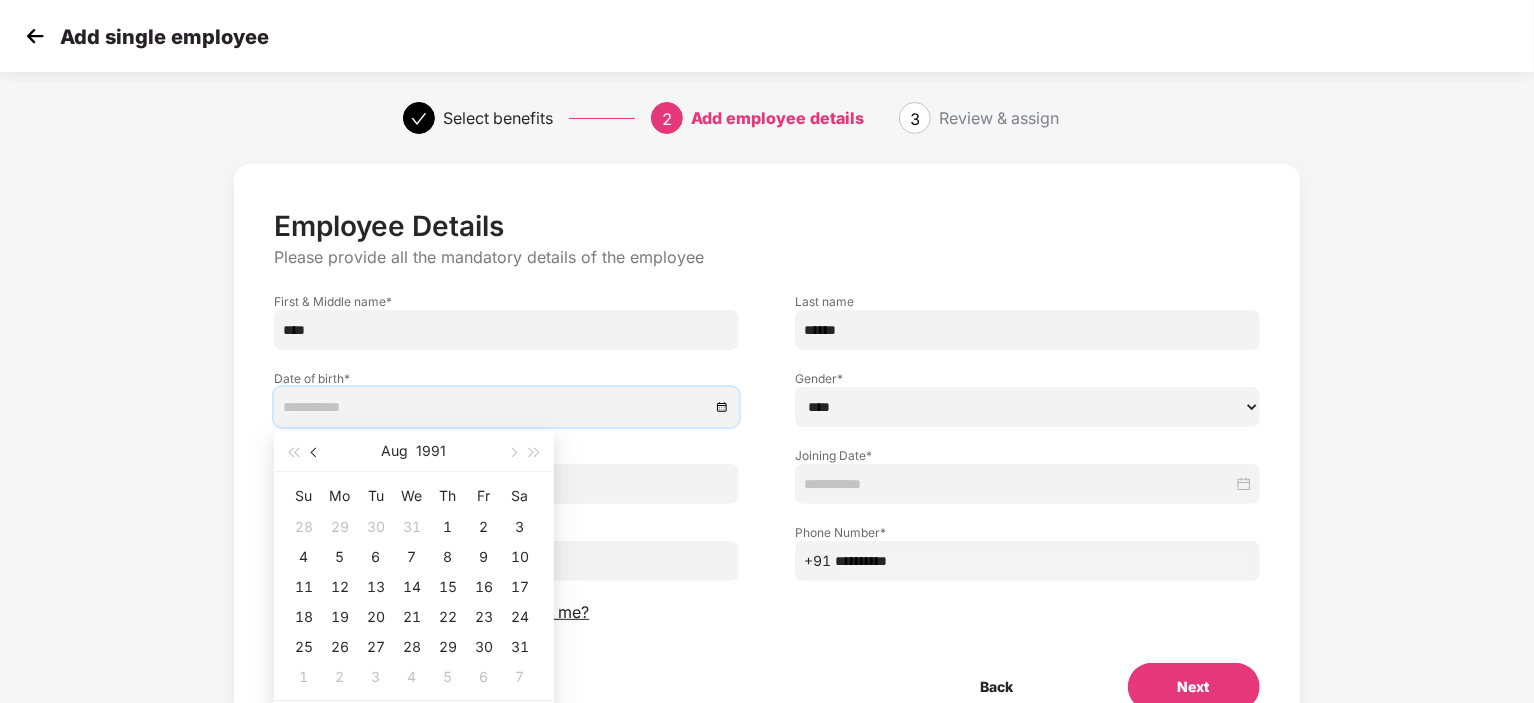 click at bounding box center [315, 451] 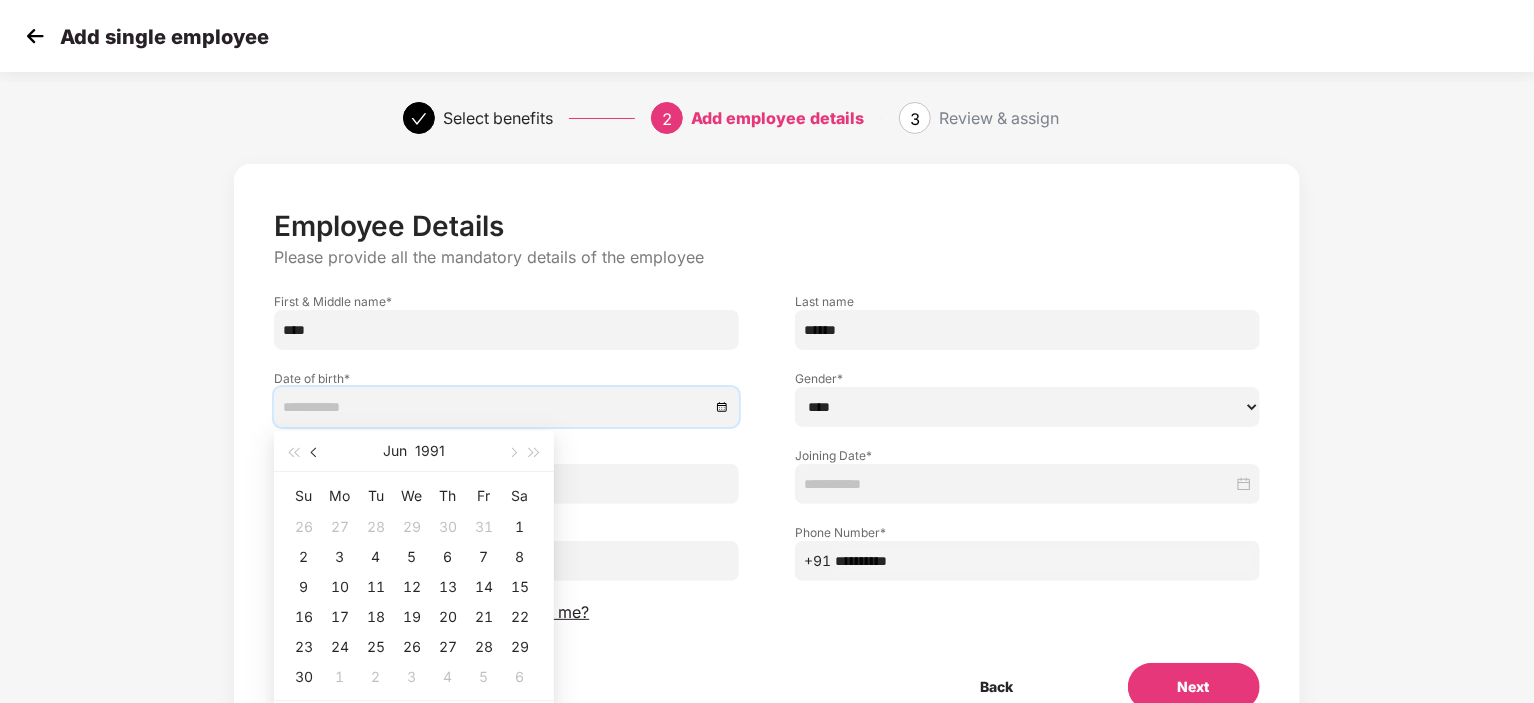 click at bounding box center [315, 451] 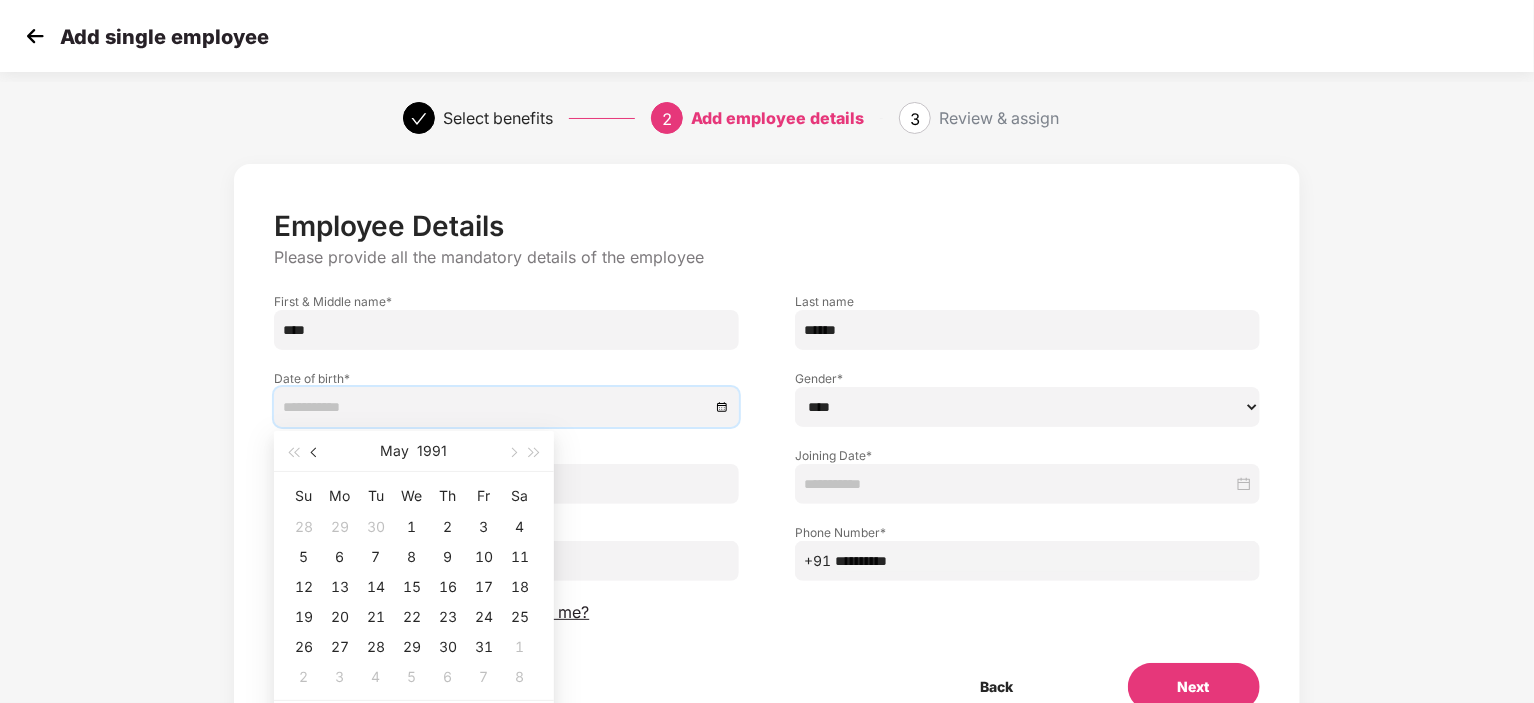 click at bounding box center (315, 451) 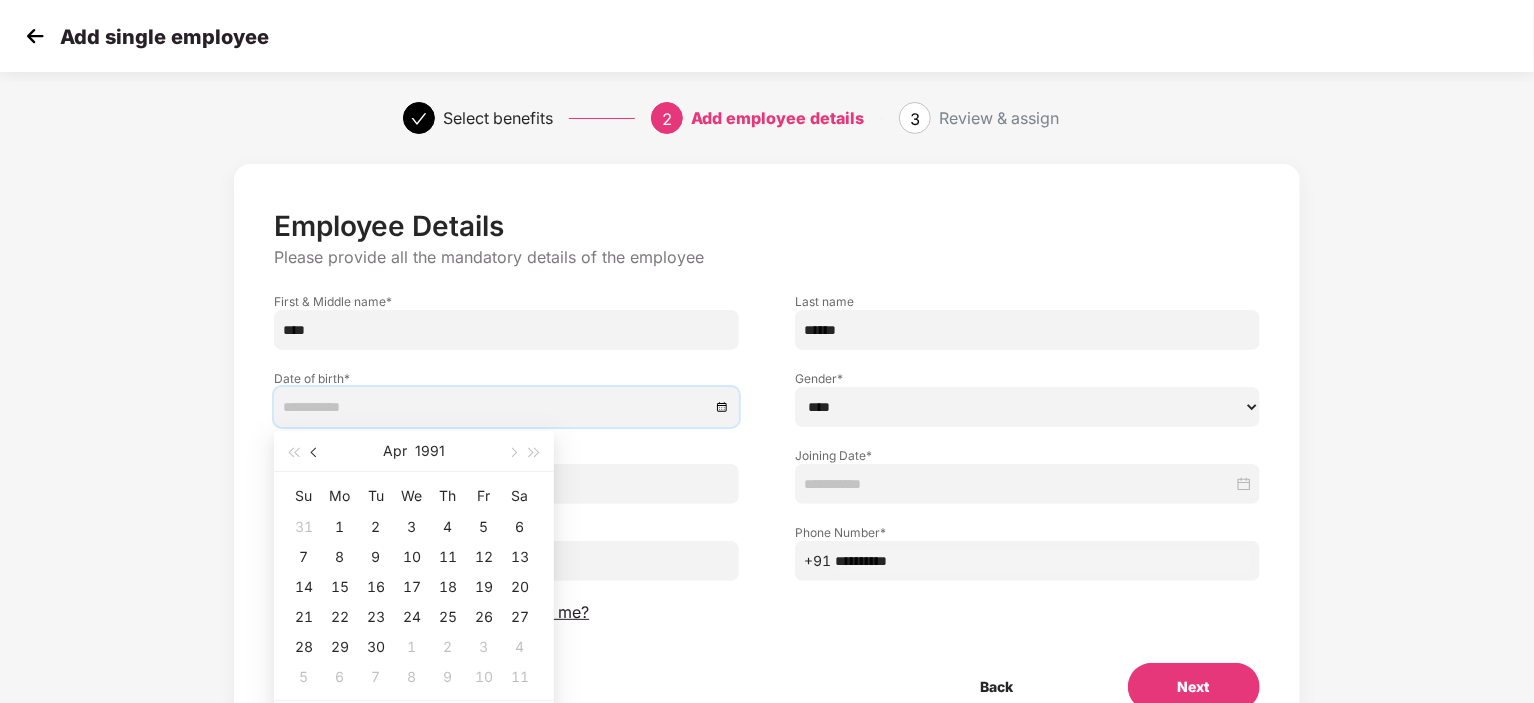 click at bounding box center (315, 451) 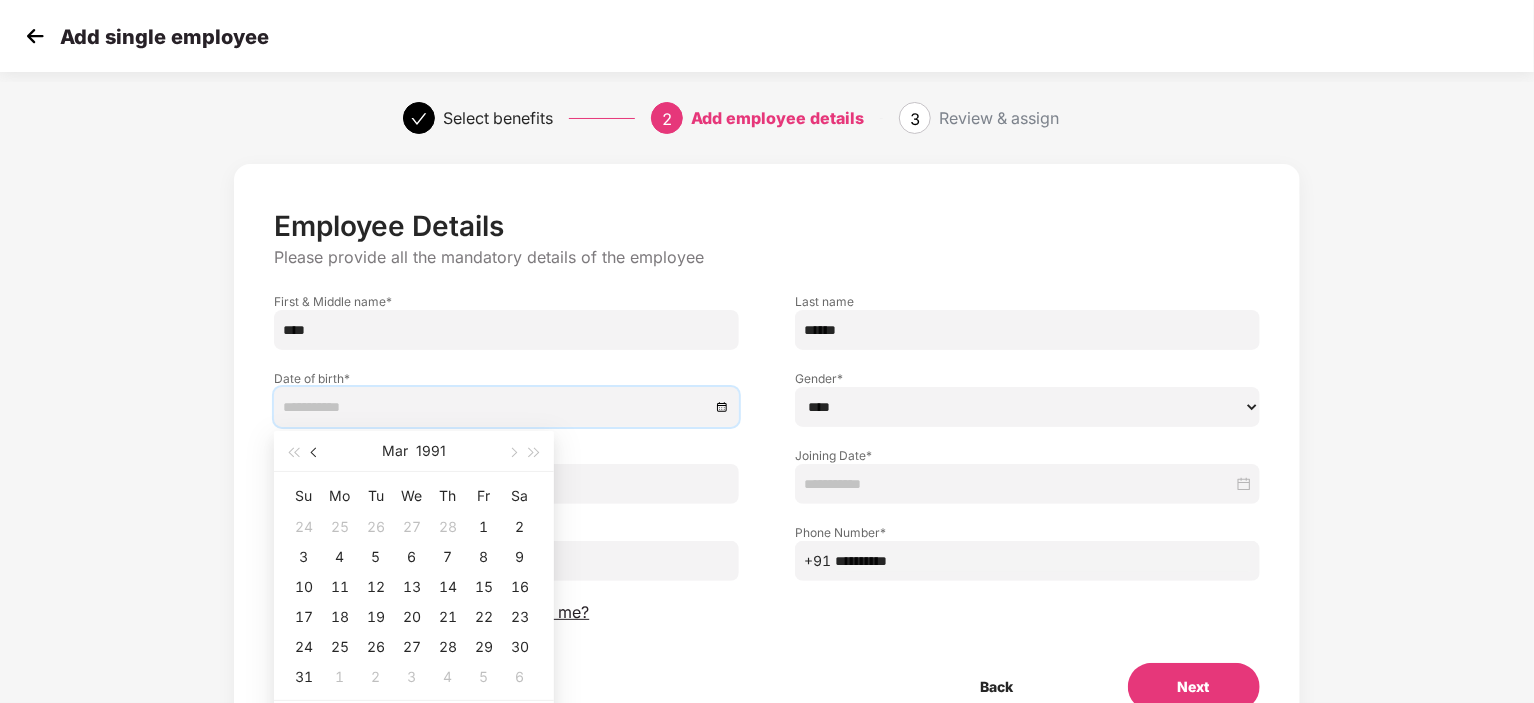 click at bounding box center [315, 451] 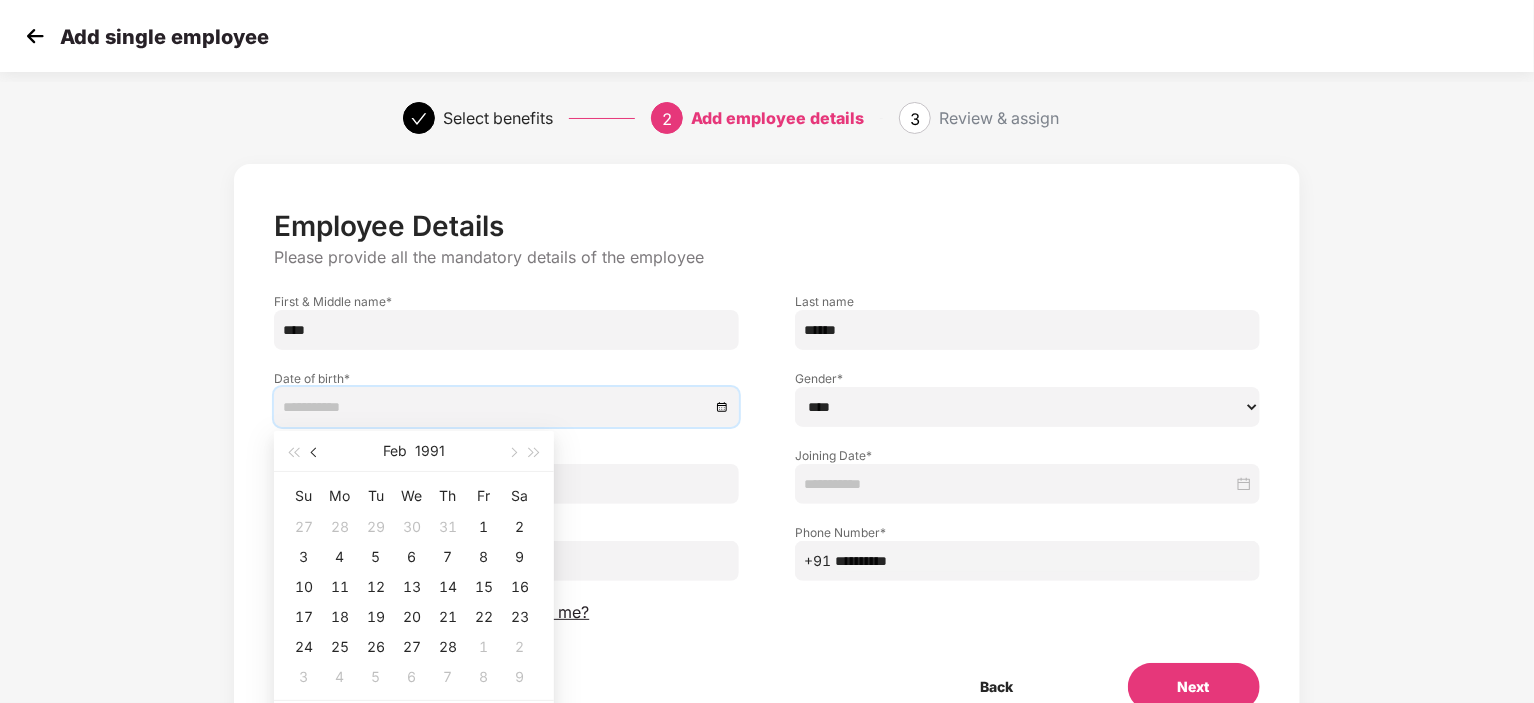 click at bounding box center [315, 451] 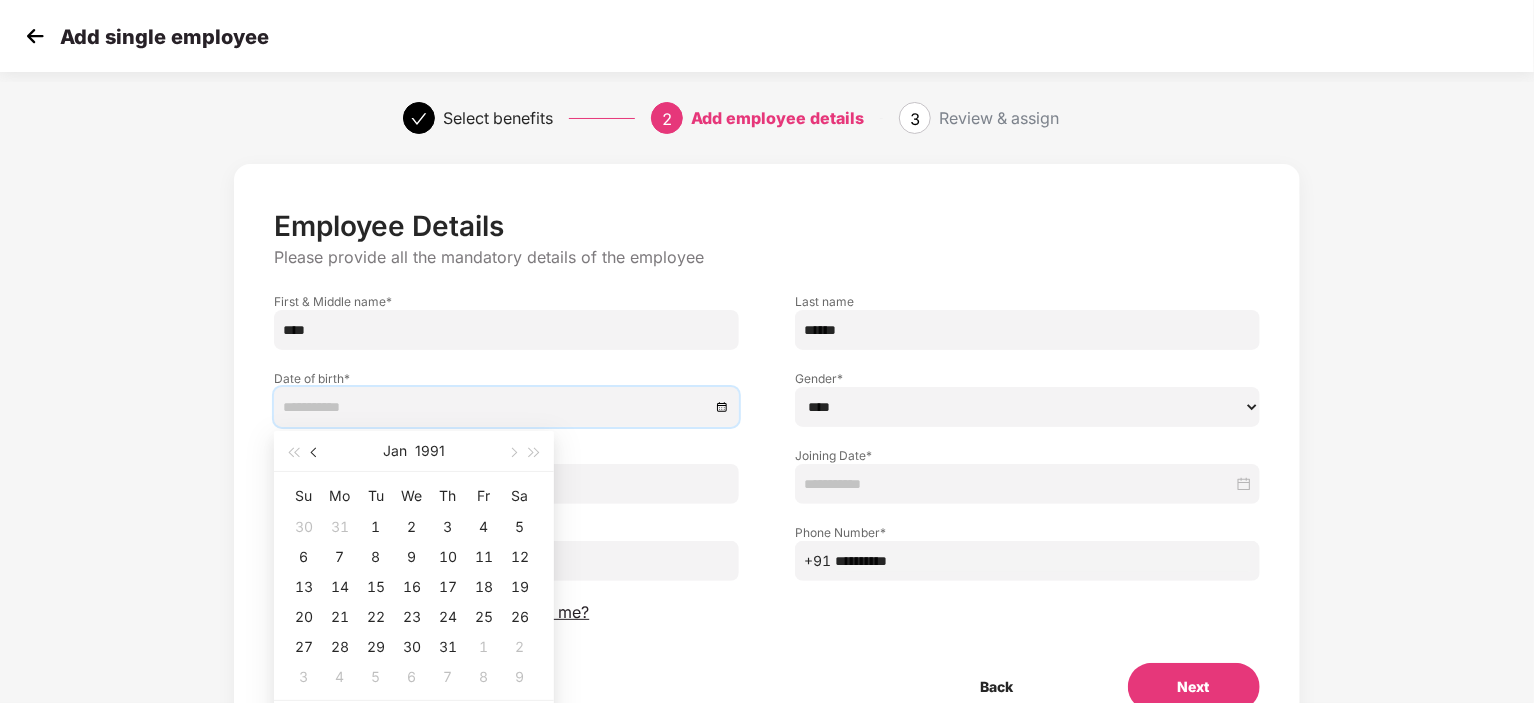 click at bounding box center [315, 451] 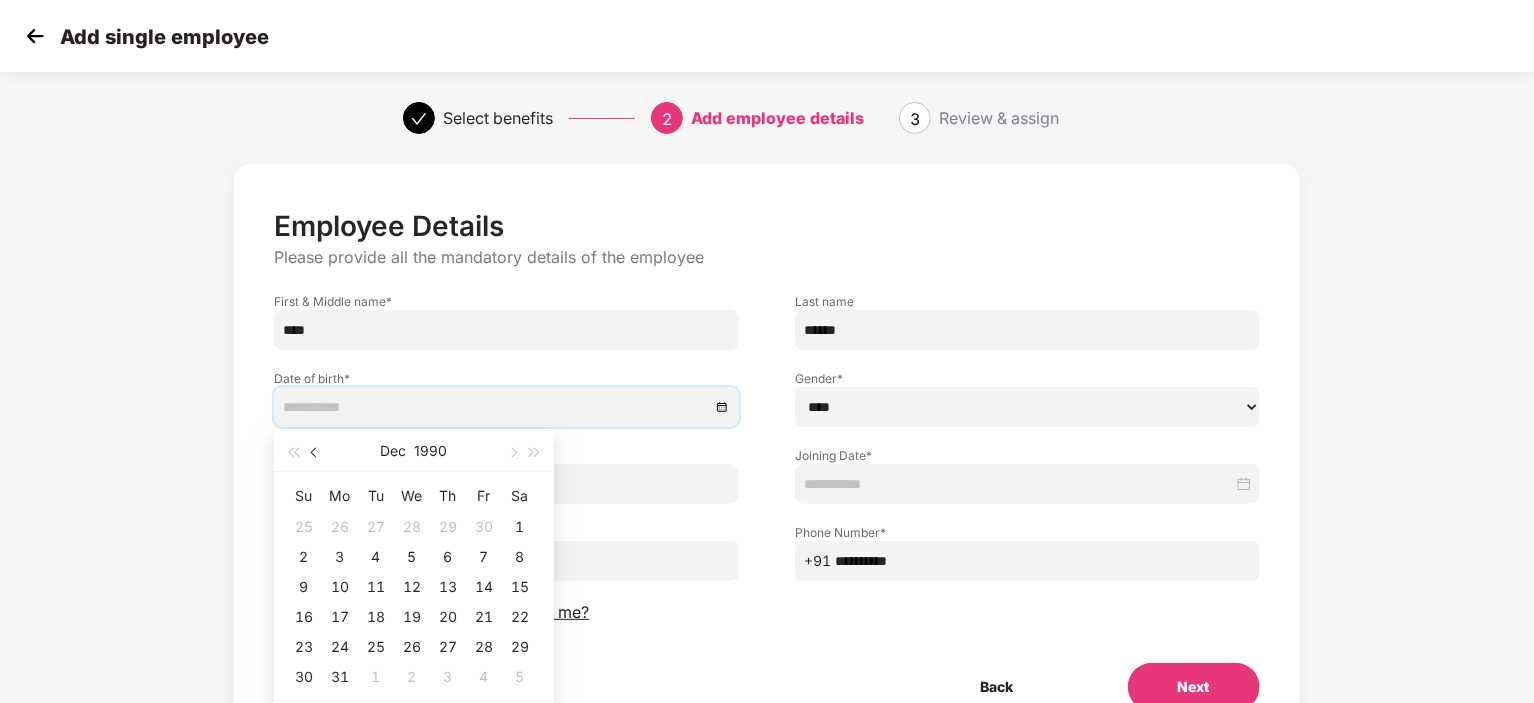 click at bounding box center [315, 451] 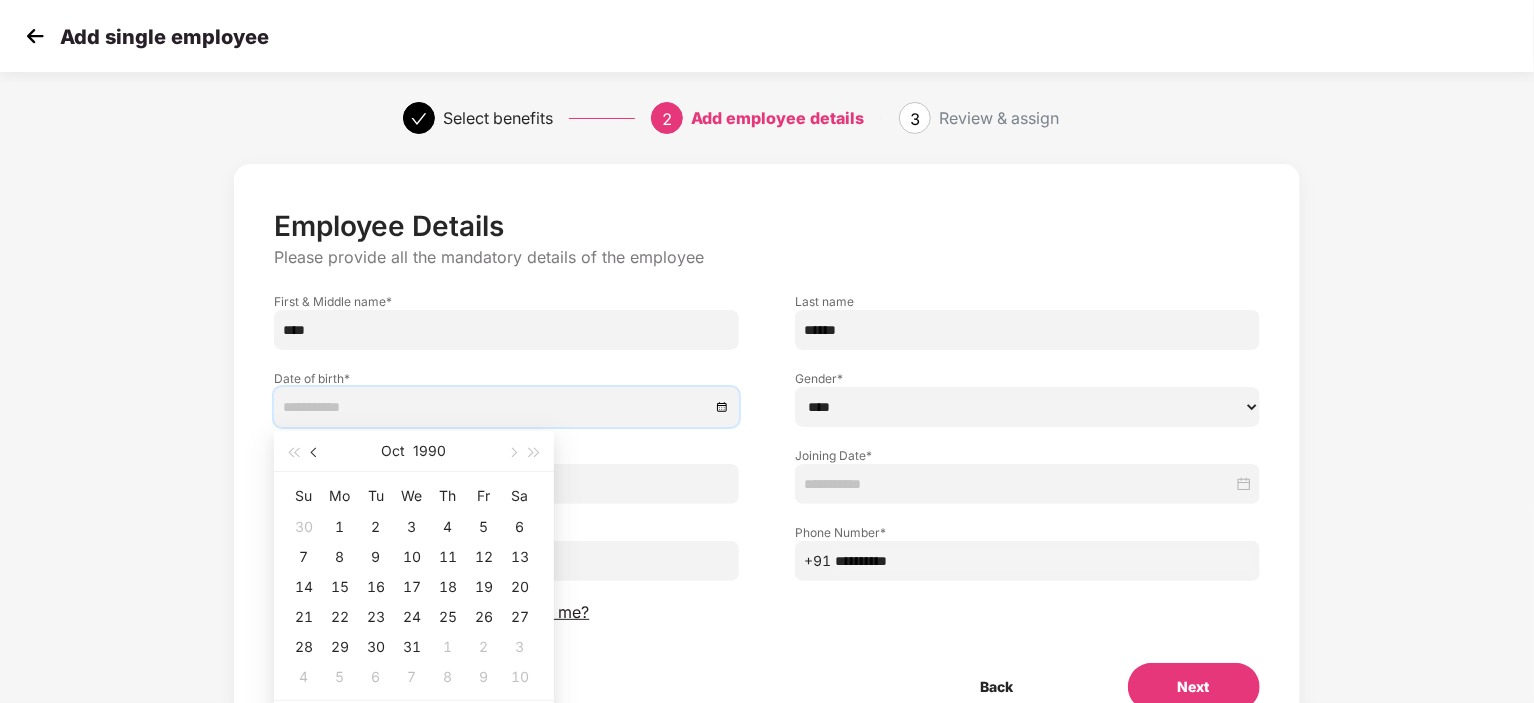 click at bounding box center [315, 451] 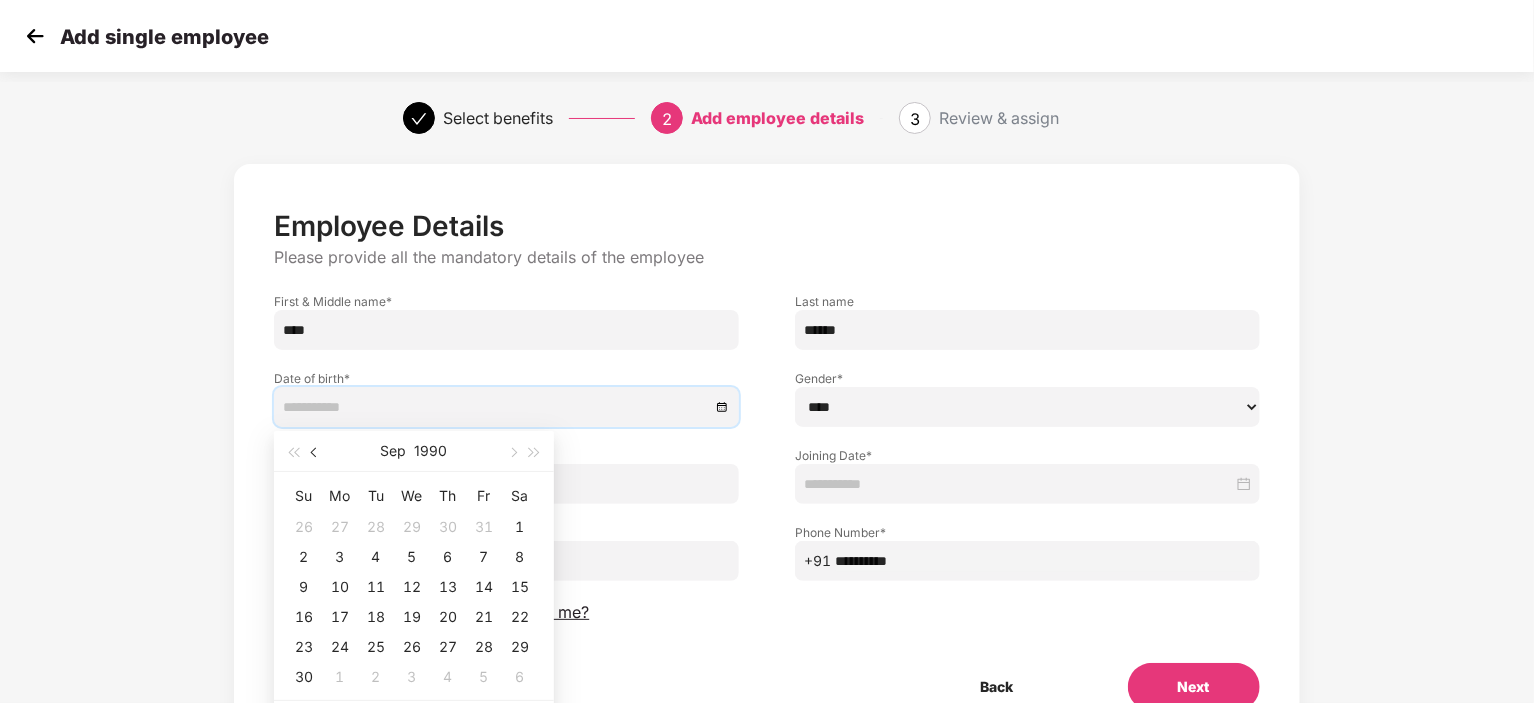 click at bounding box center [315, 451] 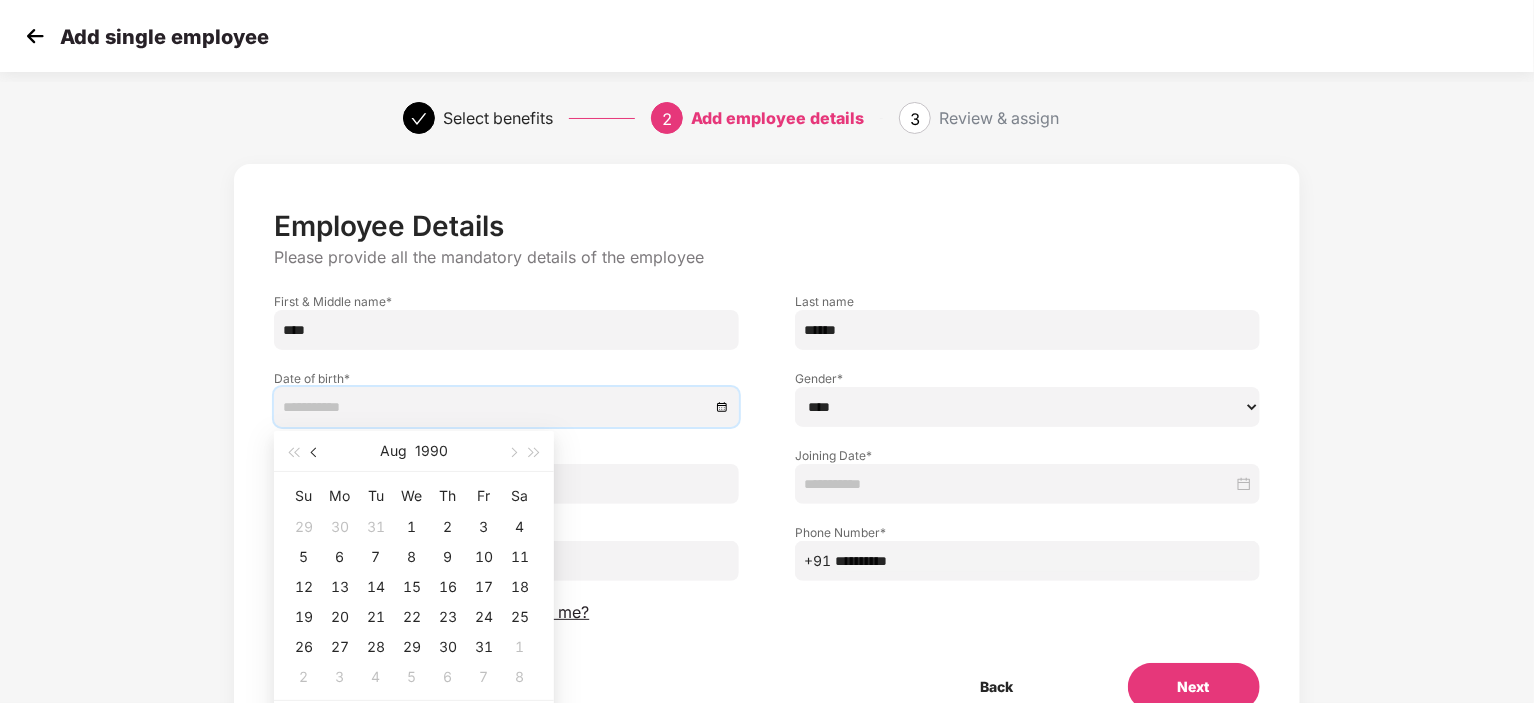 click at bounding box center [315, 451] 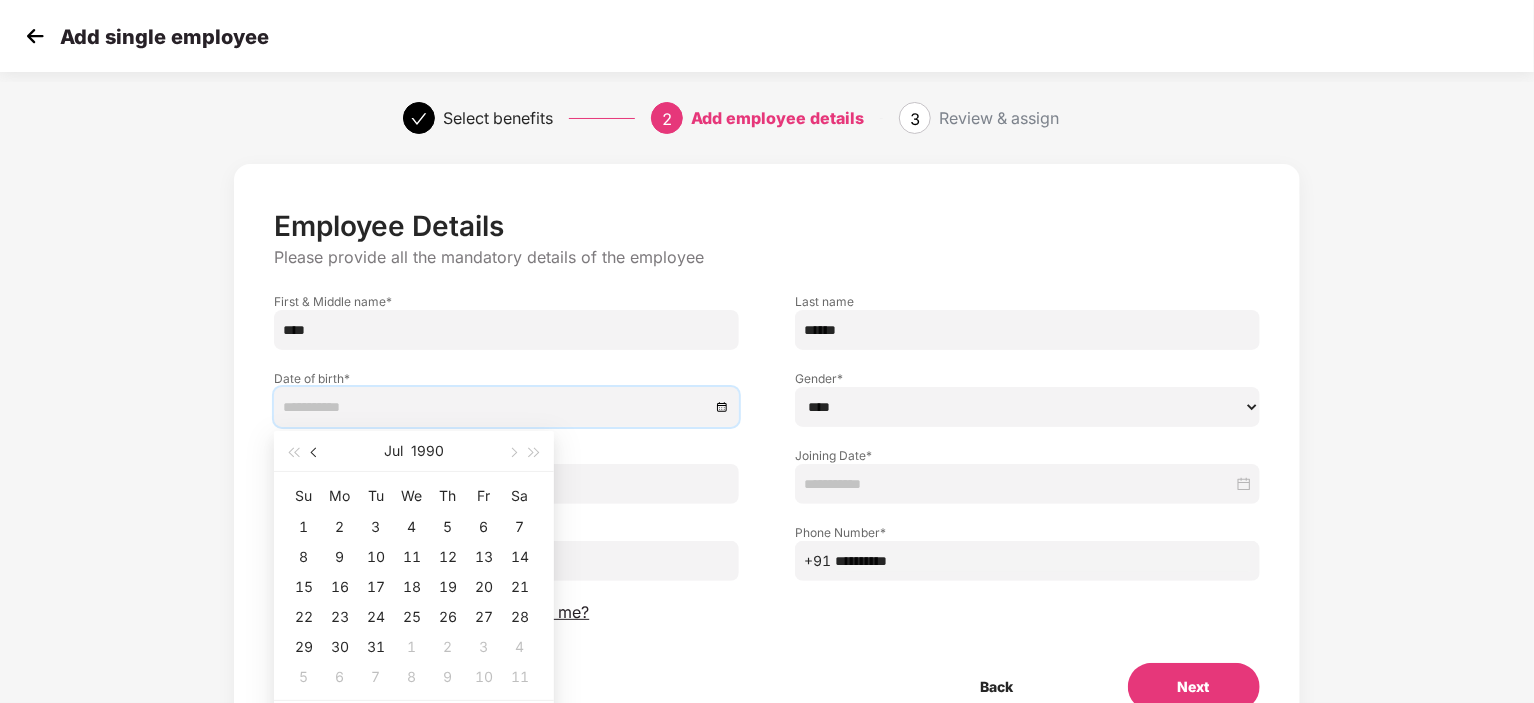 click at bounding box center [315, 451] 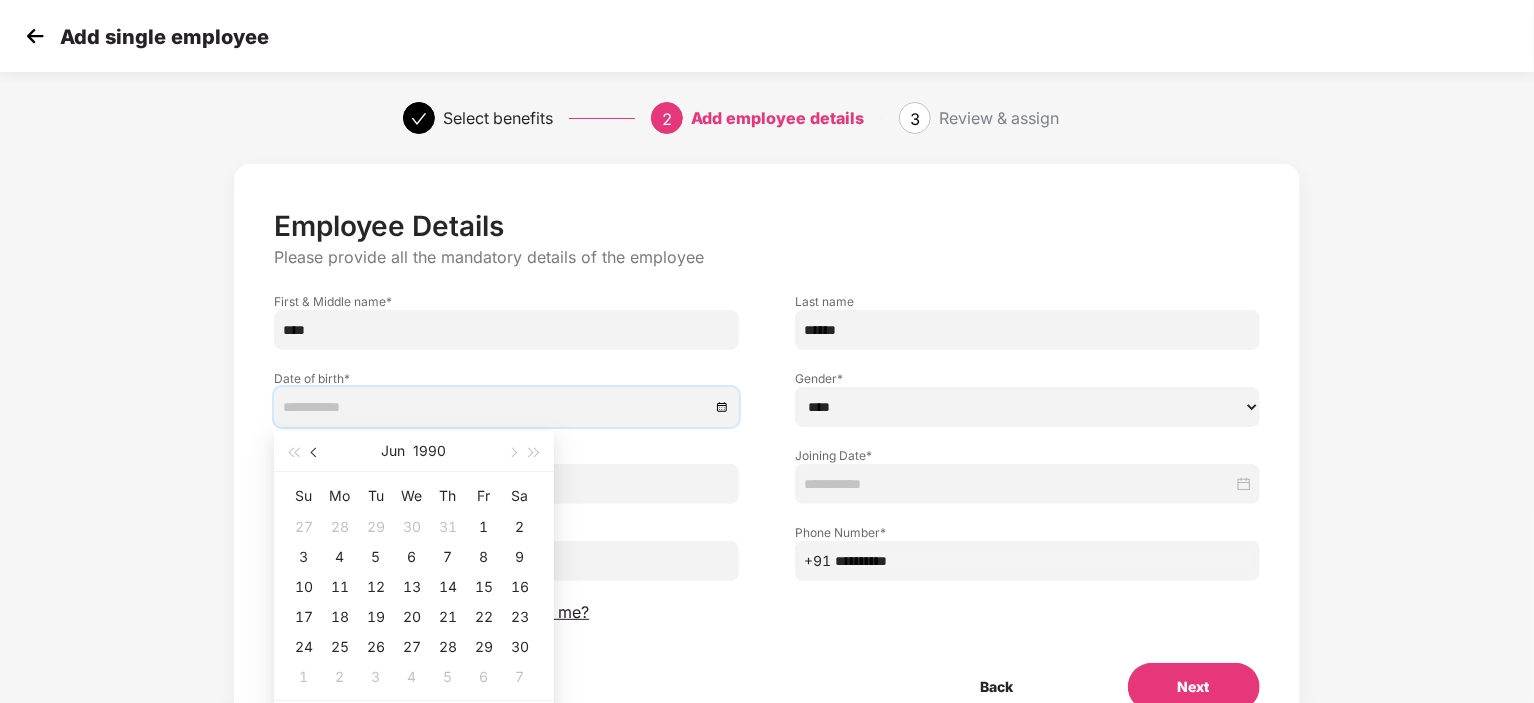 click at bounding box center [315, 451] 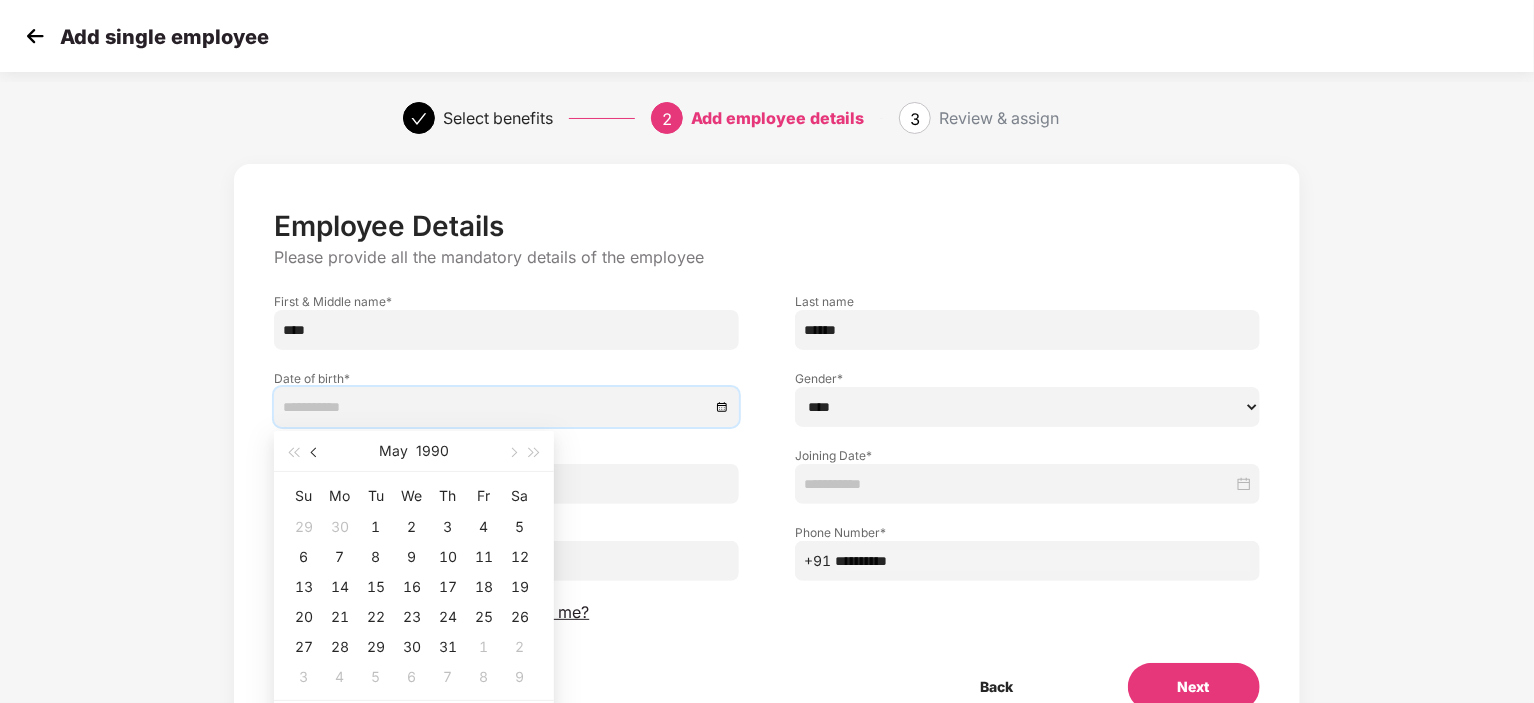 click at bounding box center [315, 451] 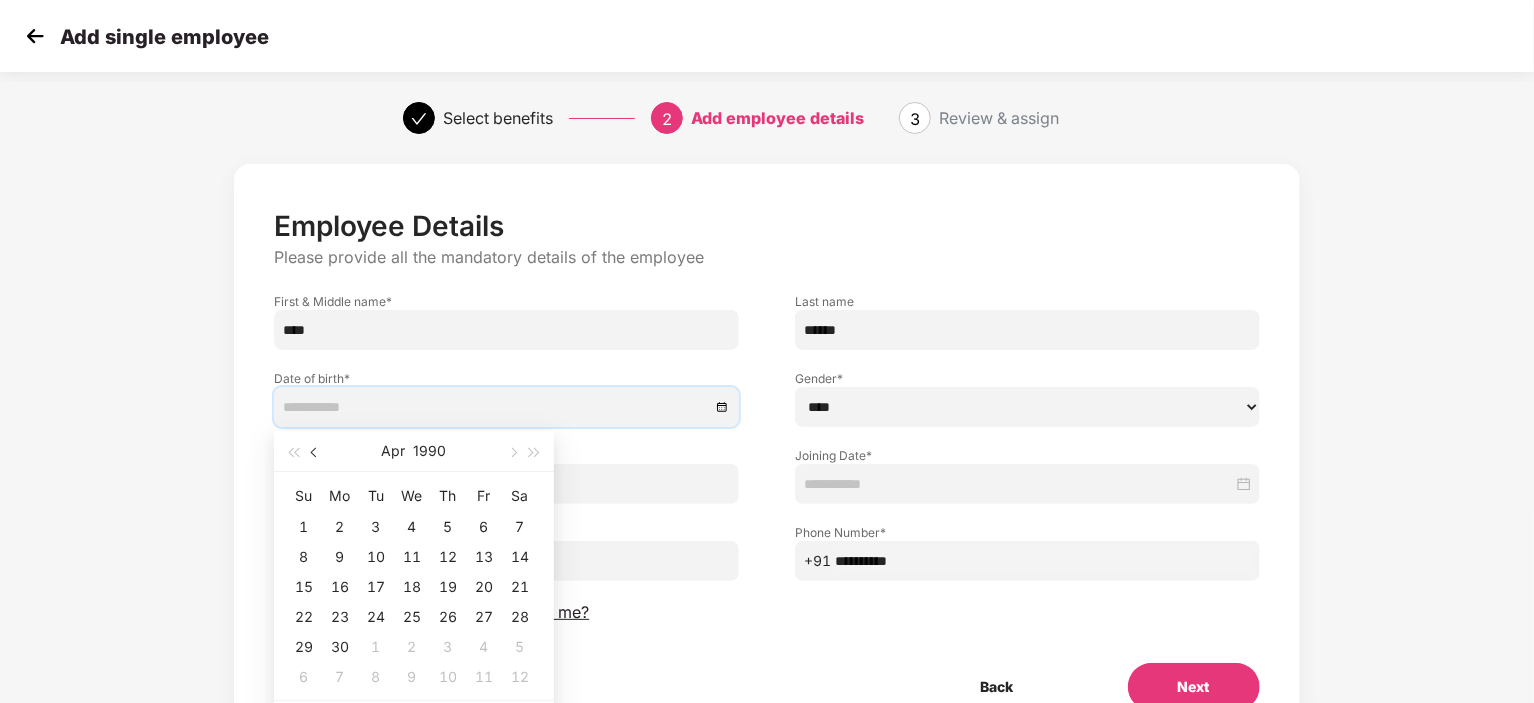 click at bounding box center [315, 451] 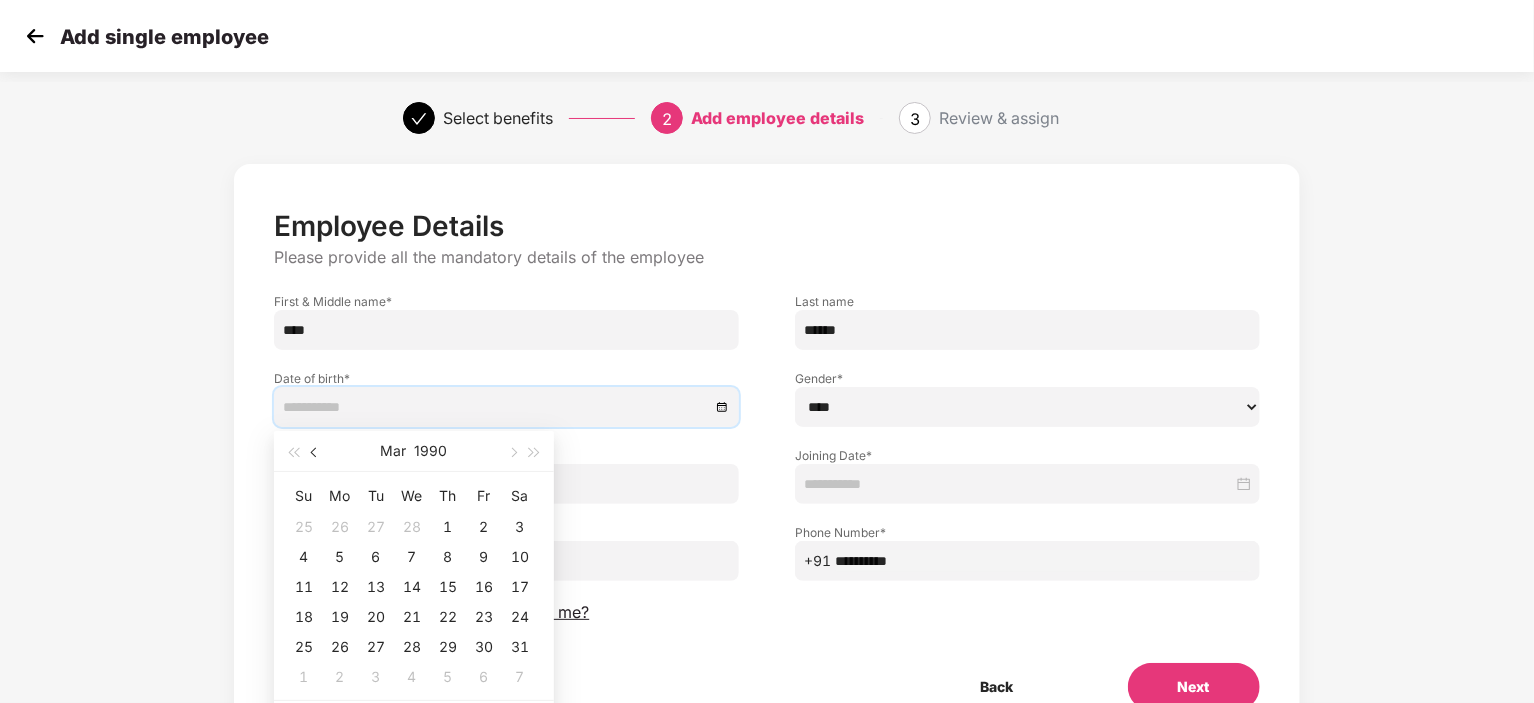 click at bounding box center [315, 451] 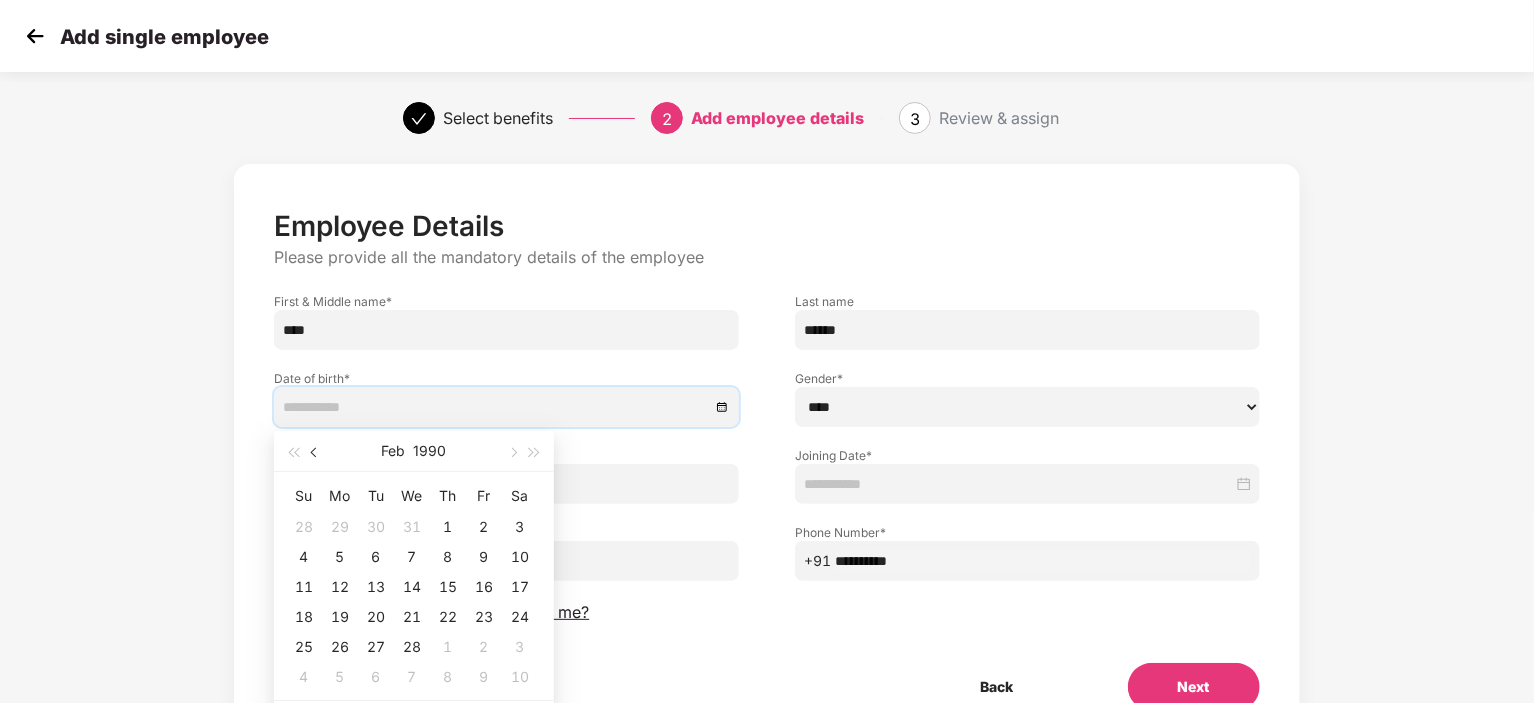 click at bounding box center (315, 451) 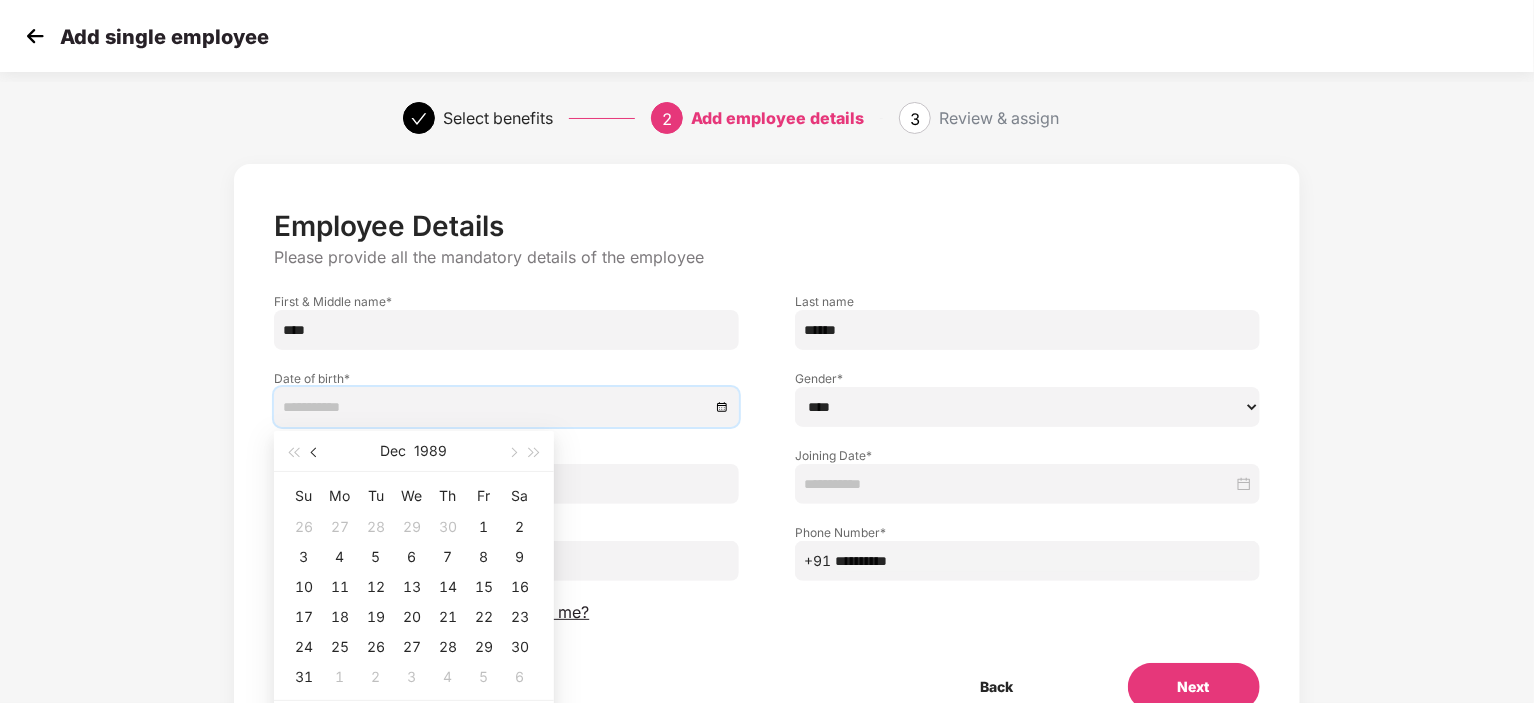 click at bounding box center (315, 451) 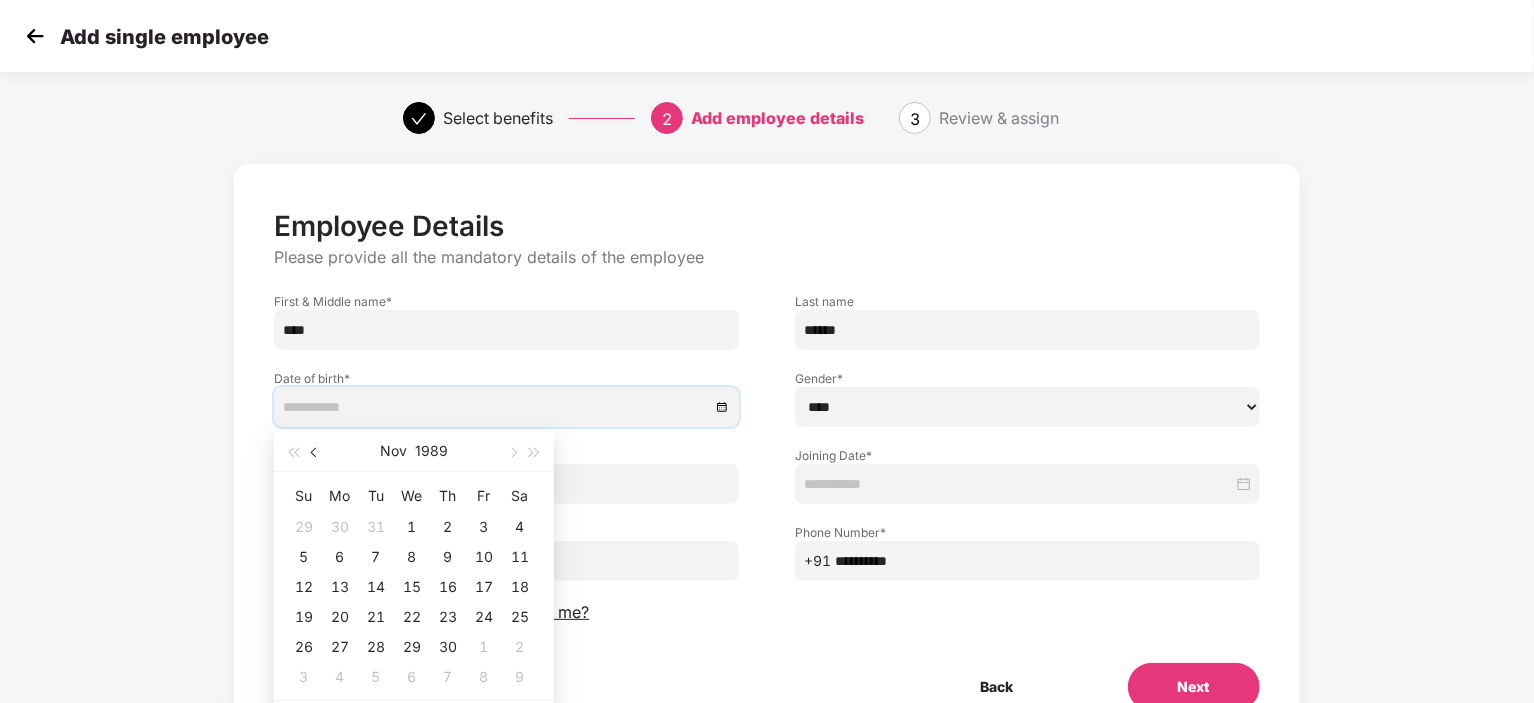 click at bounding box center (315, 451) 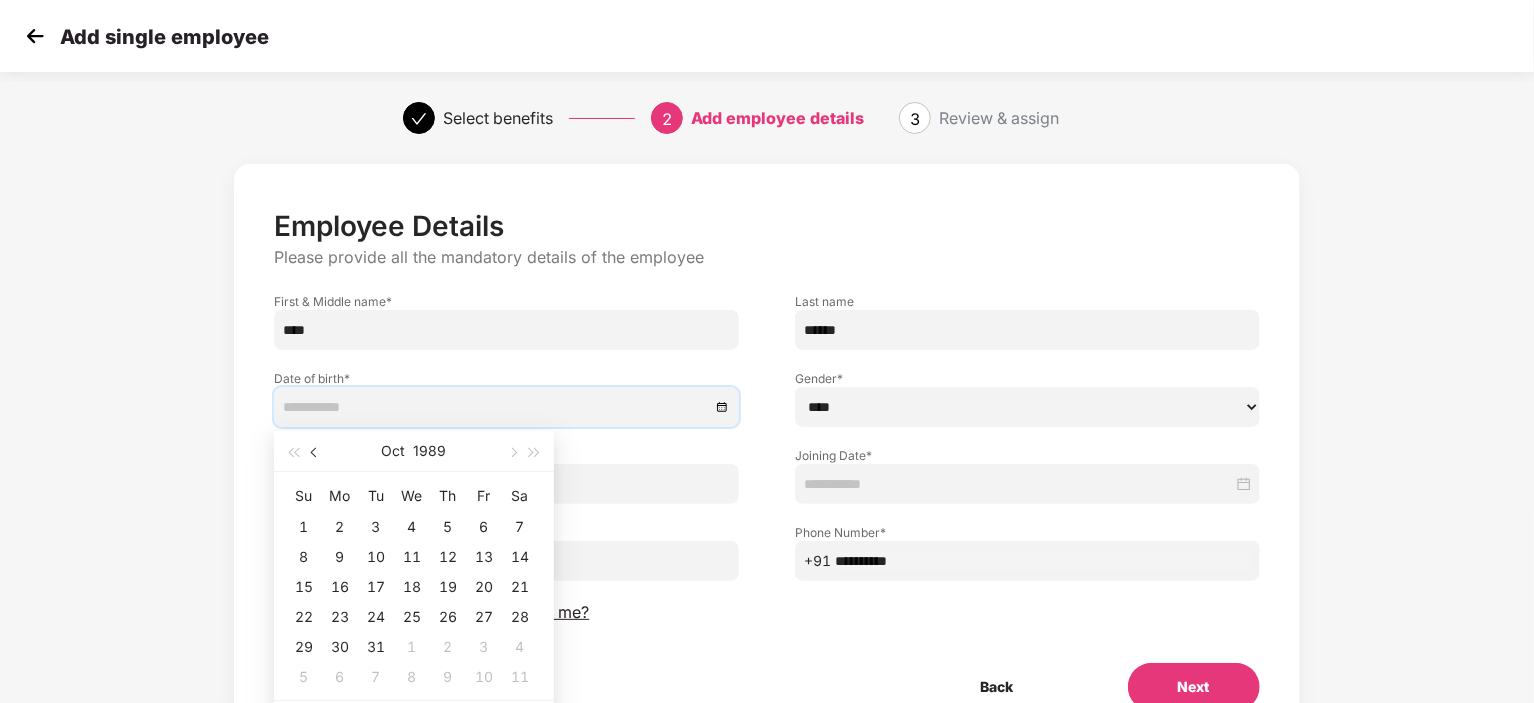 click at bounding box center (315, 451) 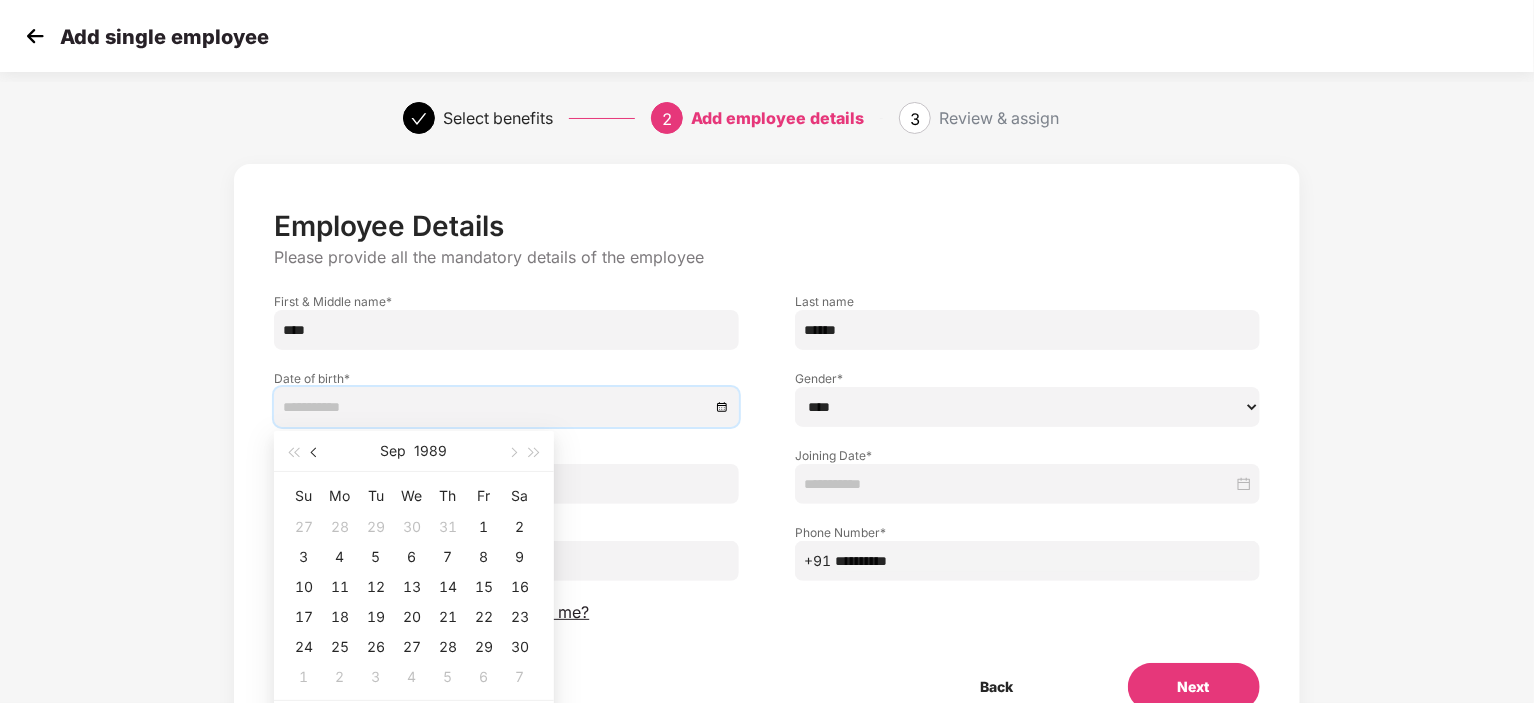 click at bounding box center (315, 451) 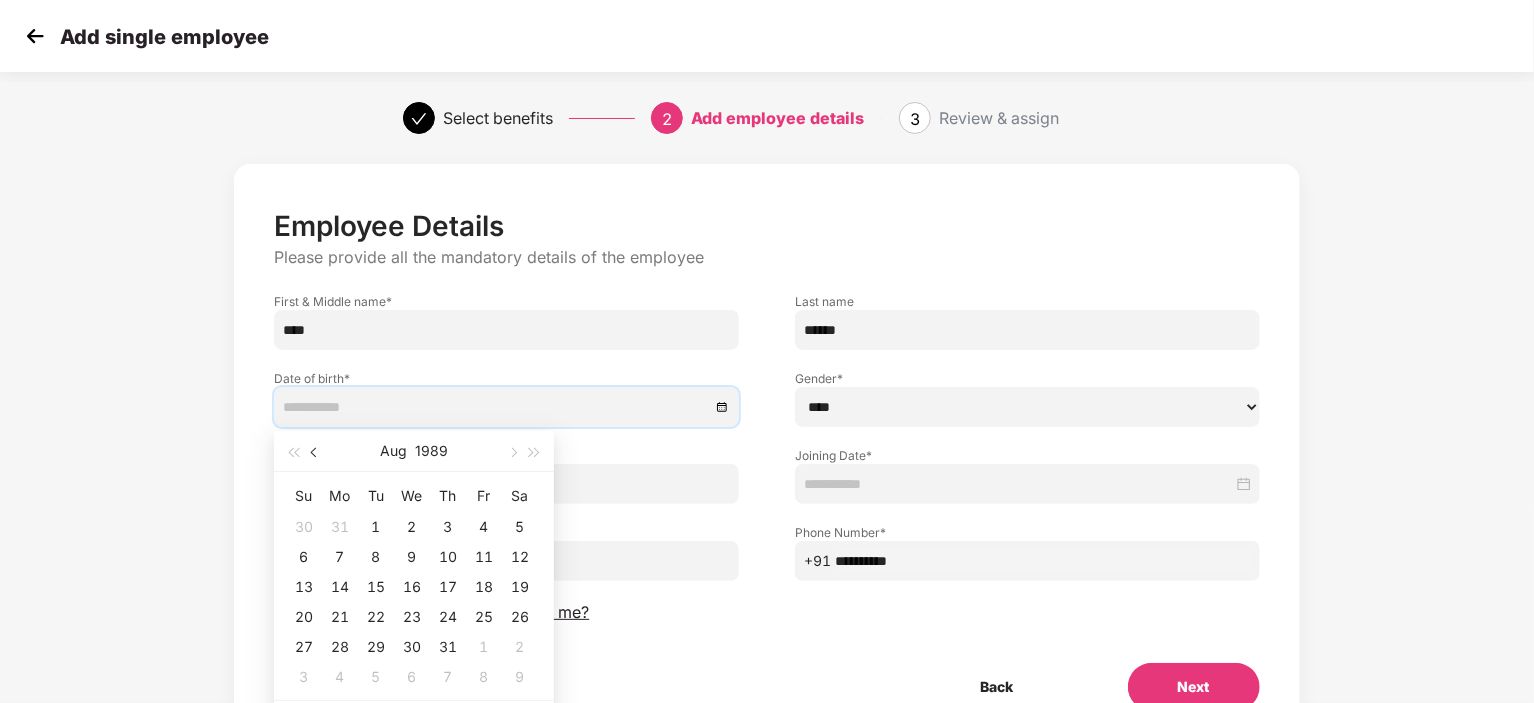 click at bounding box center [315, 451] 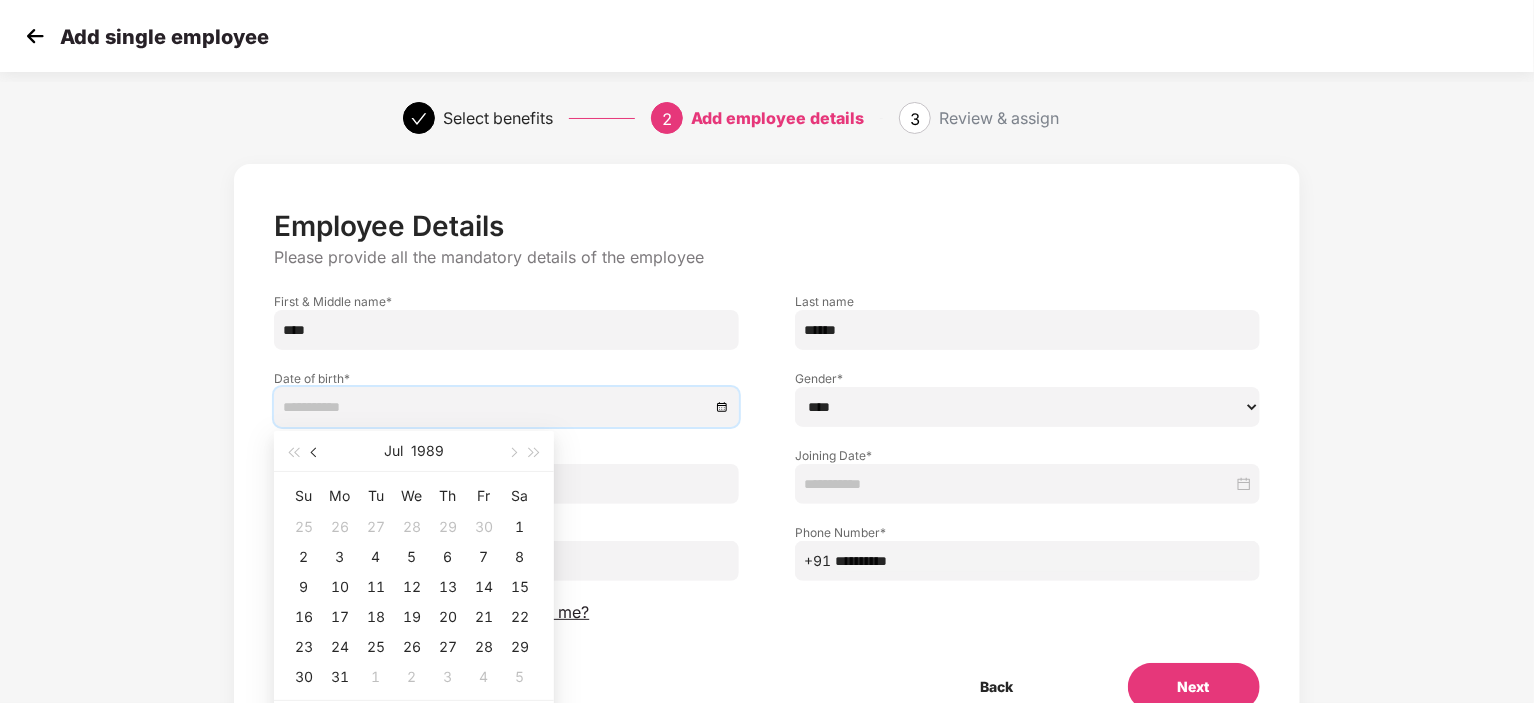 click at bounding box center (315, 451) 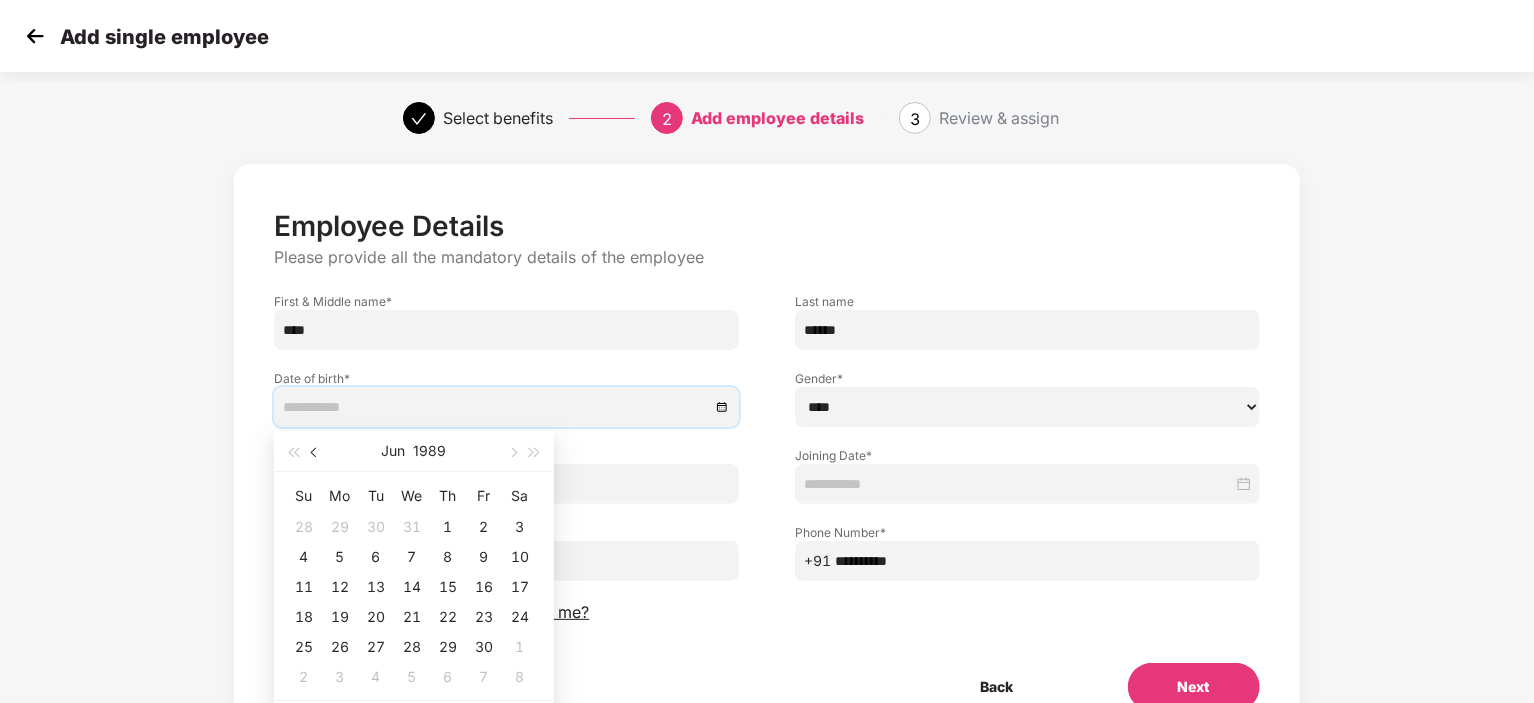 click at bounding box center [315, 451] 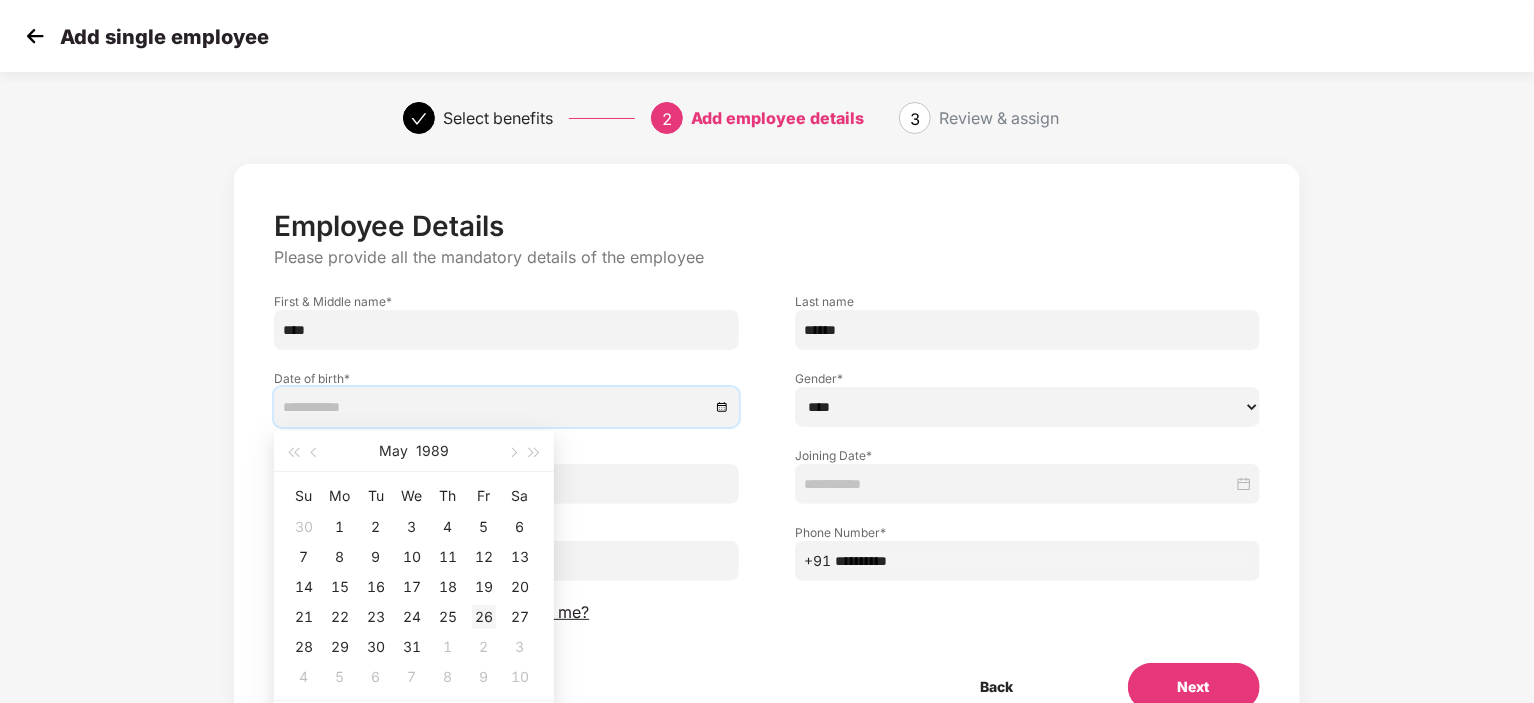 type on "**********" 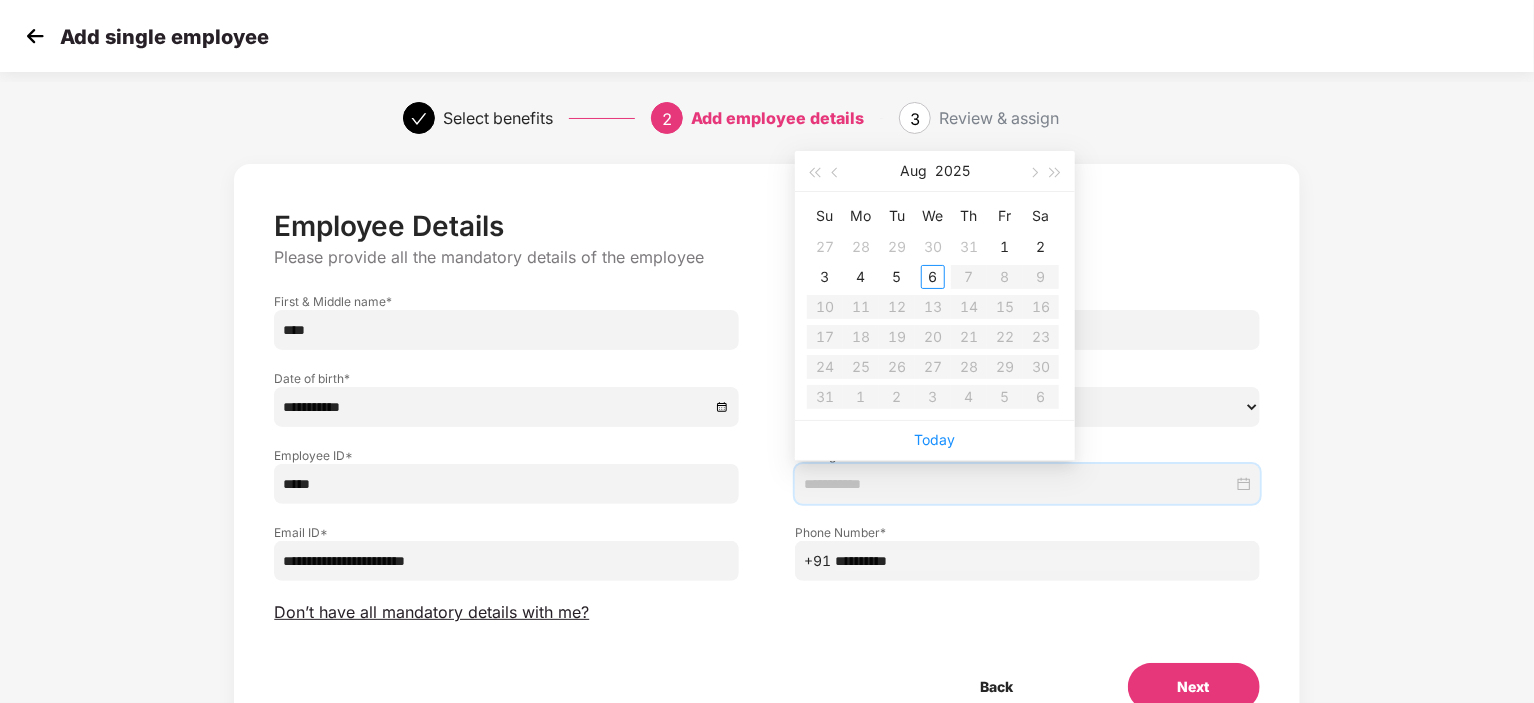 click at bounding box center (1018, 484) 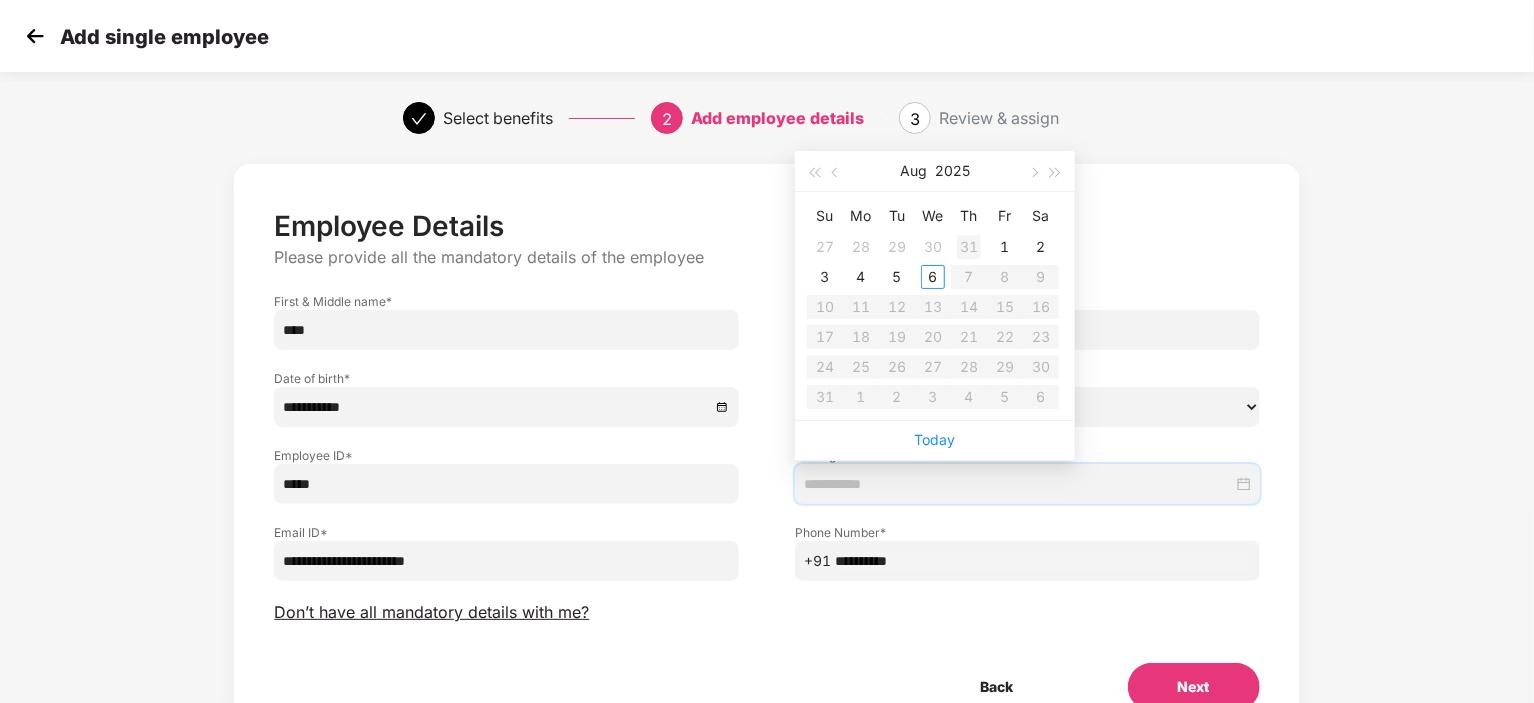 type on "**********" 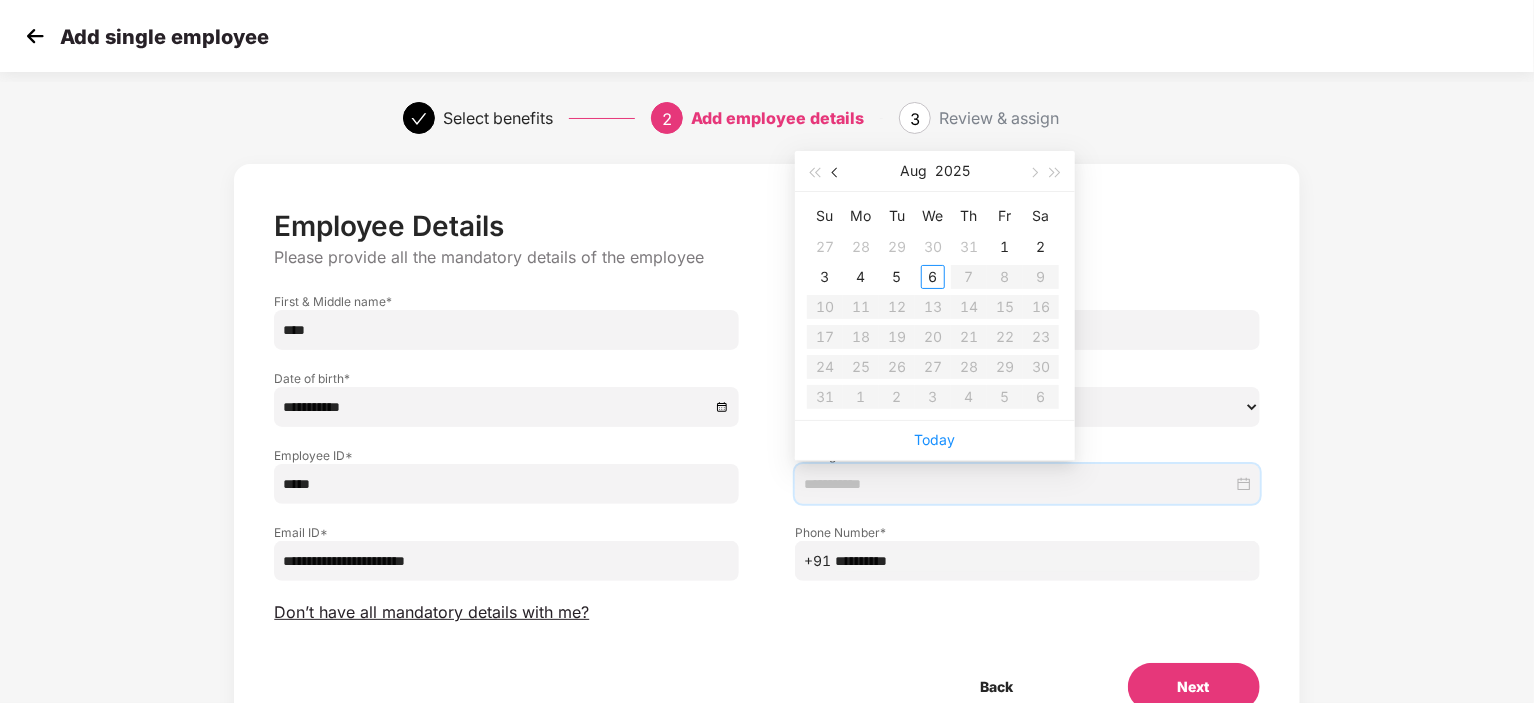 click at bounding box center (836, 171) 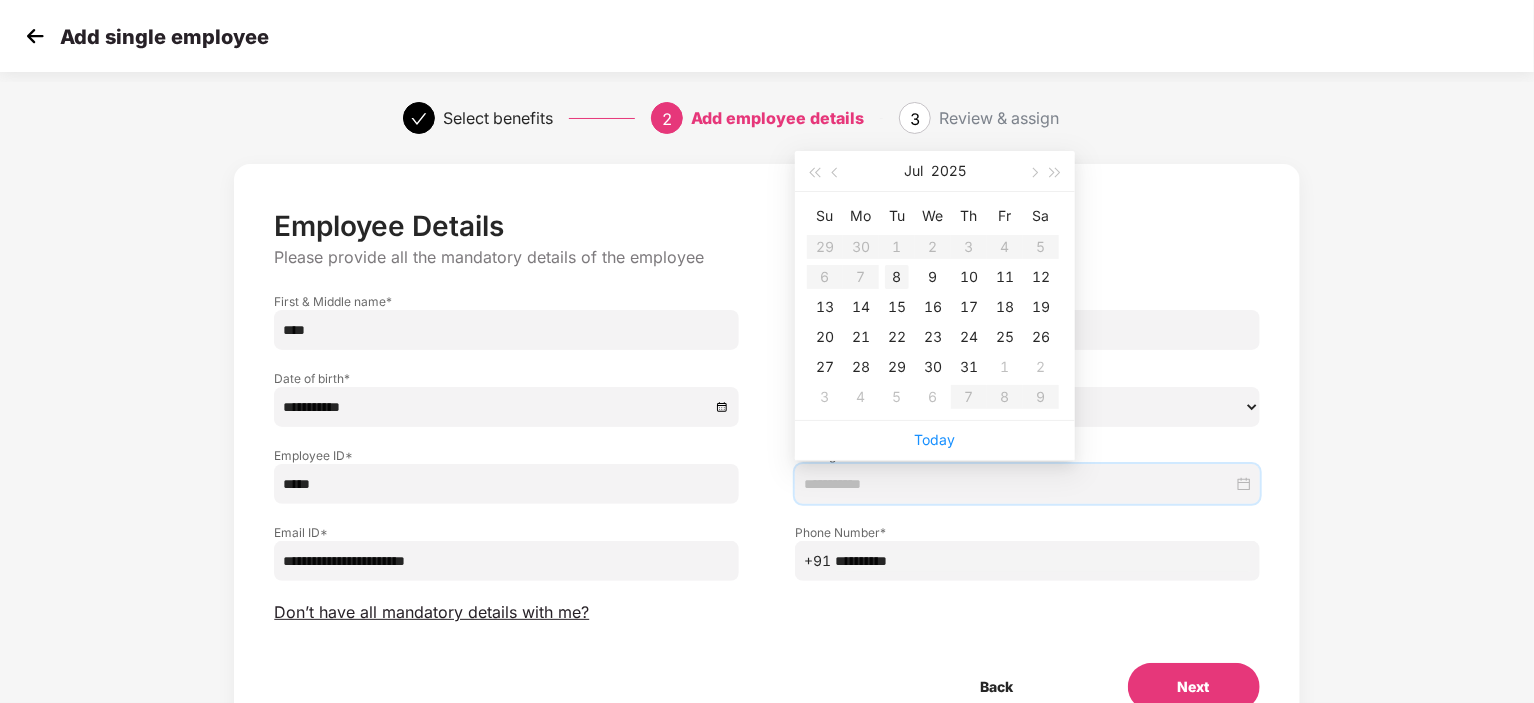 type on "**********" 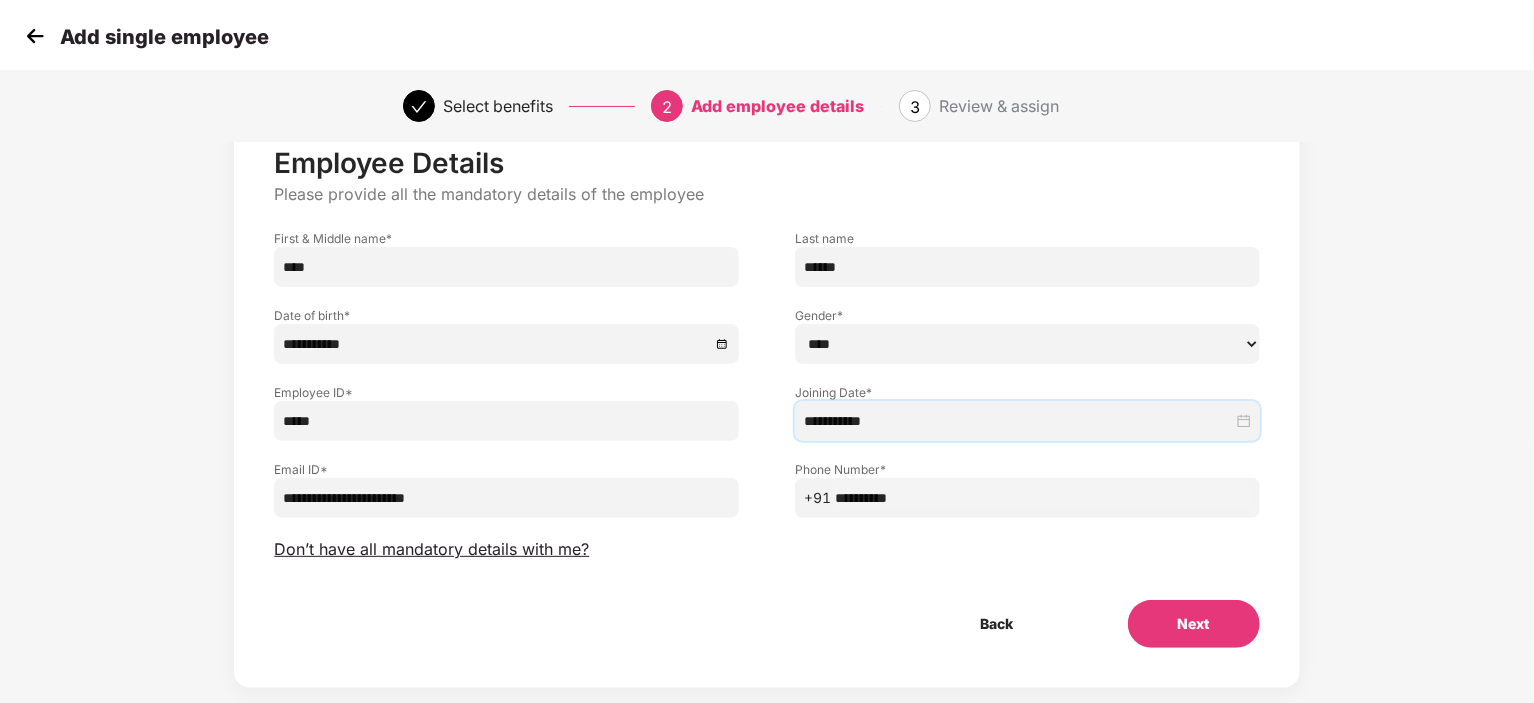 scroll, scrollTop: 97, scrollLeft: 0, axis: vertical 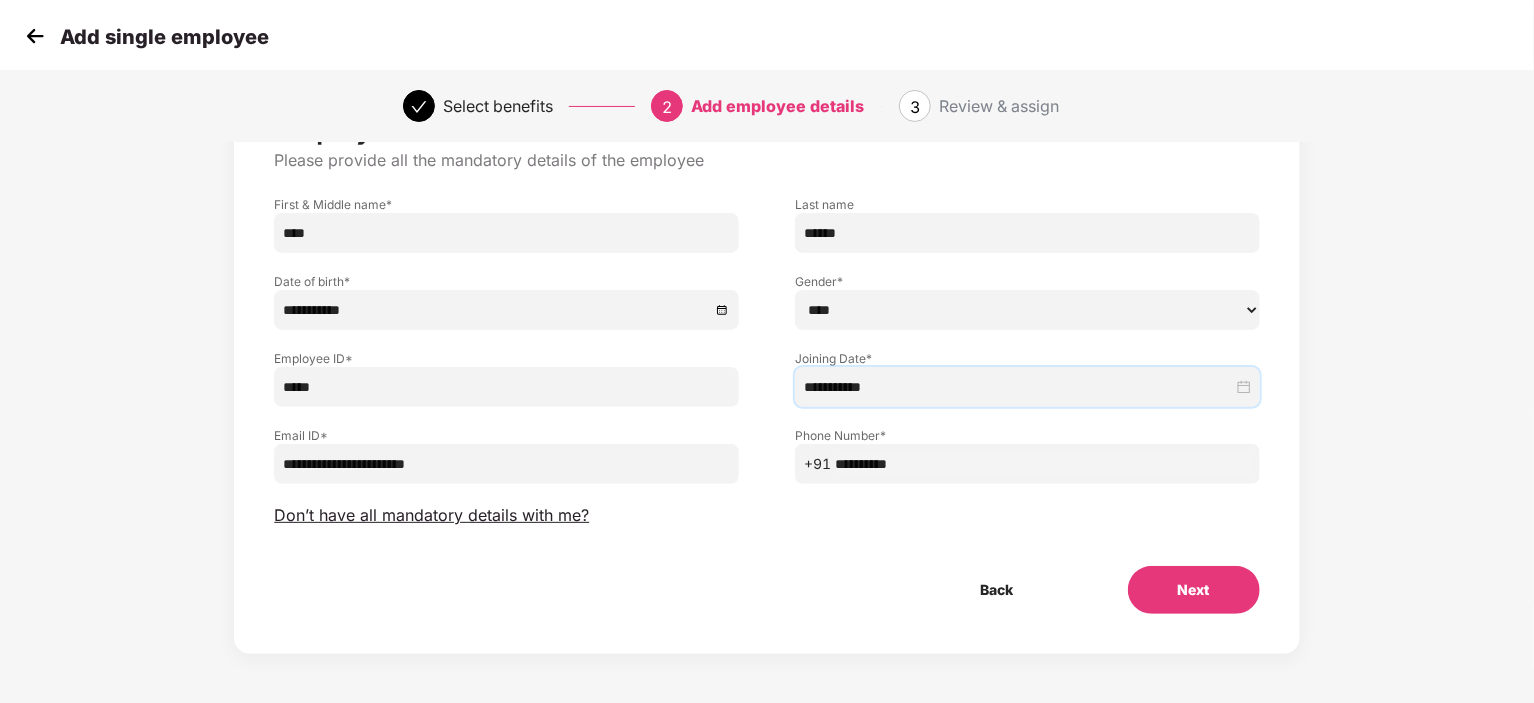 click on "Next" at bounding box center [1194, 590] 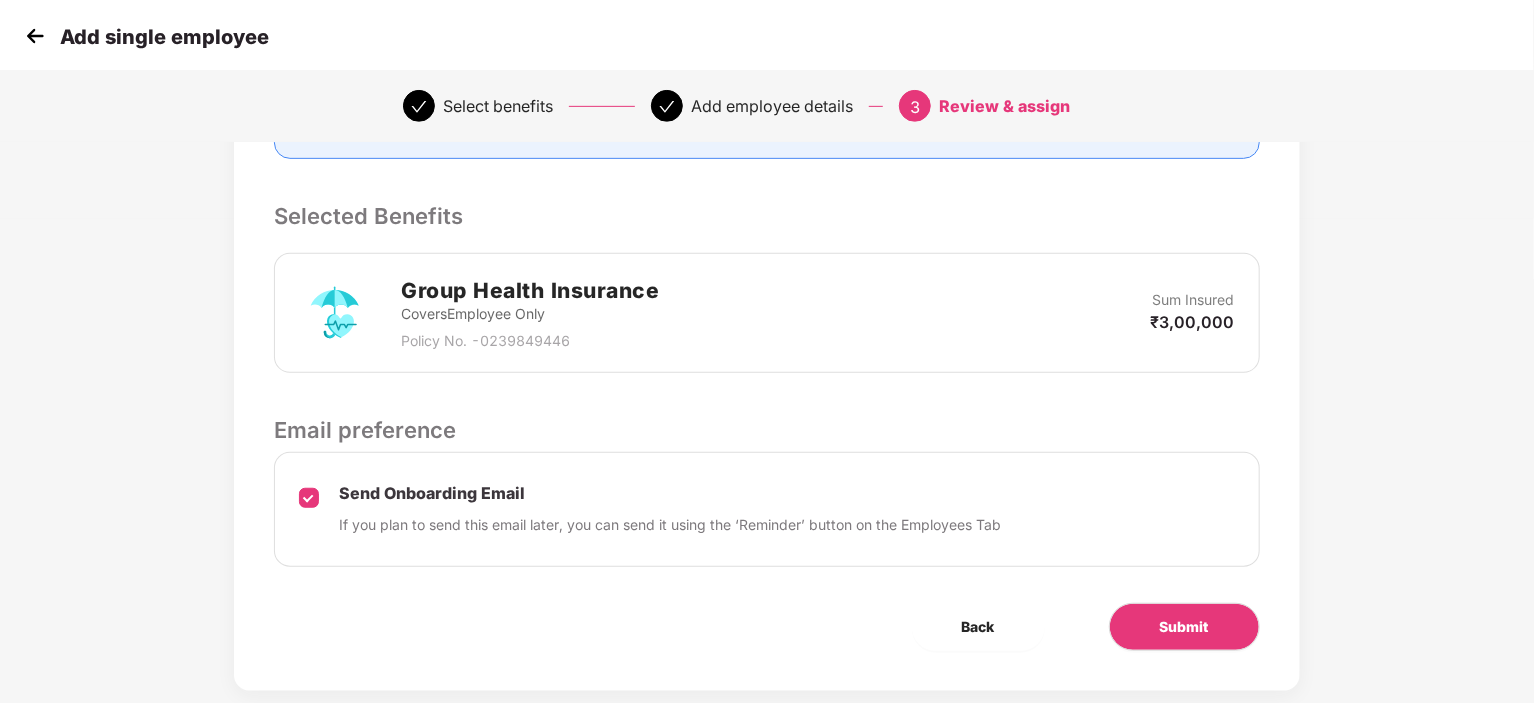 scroll, scrollTop: 520, scrollLeft: 0, axis: vertical 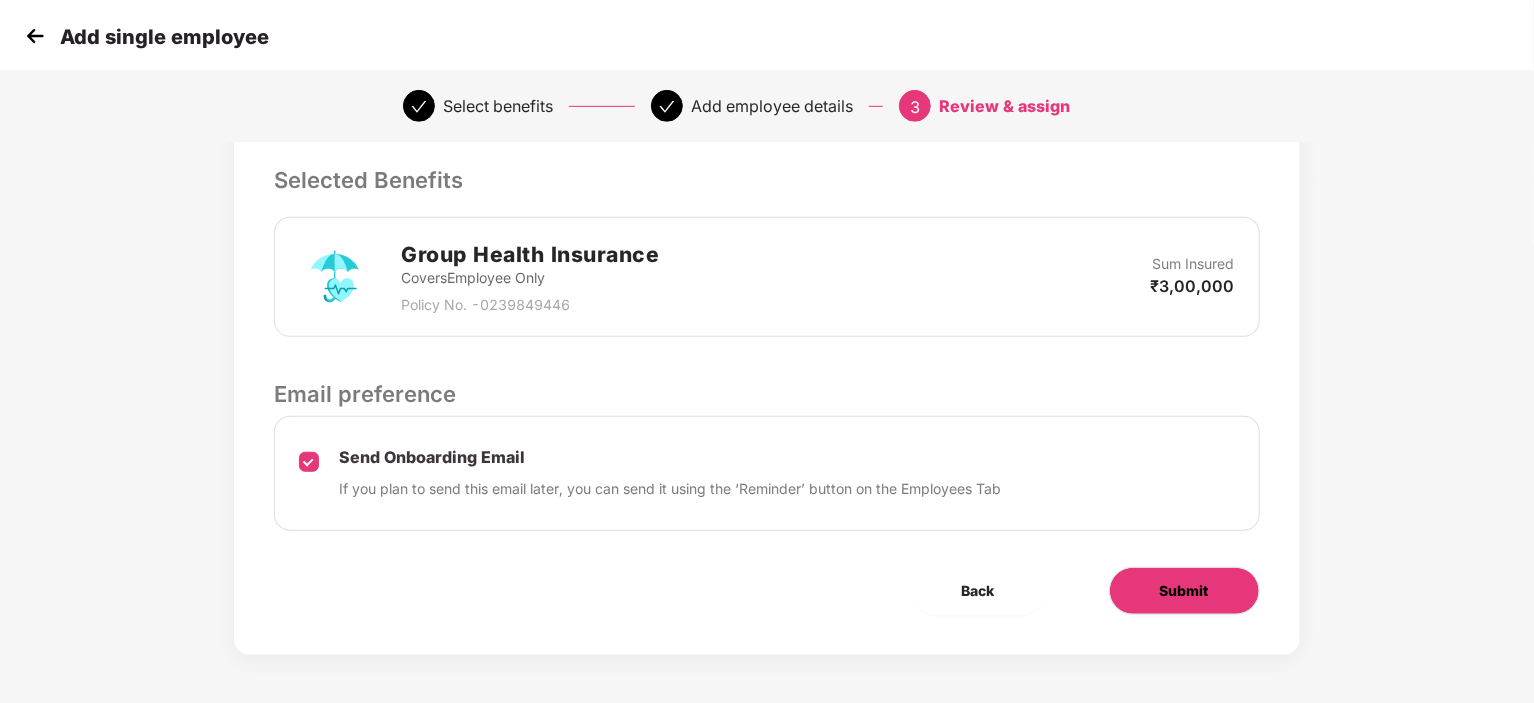 click on "Submit" at bounding box center (1184, 591) 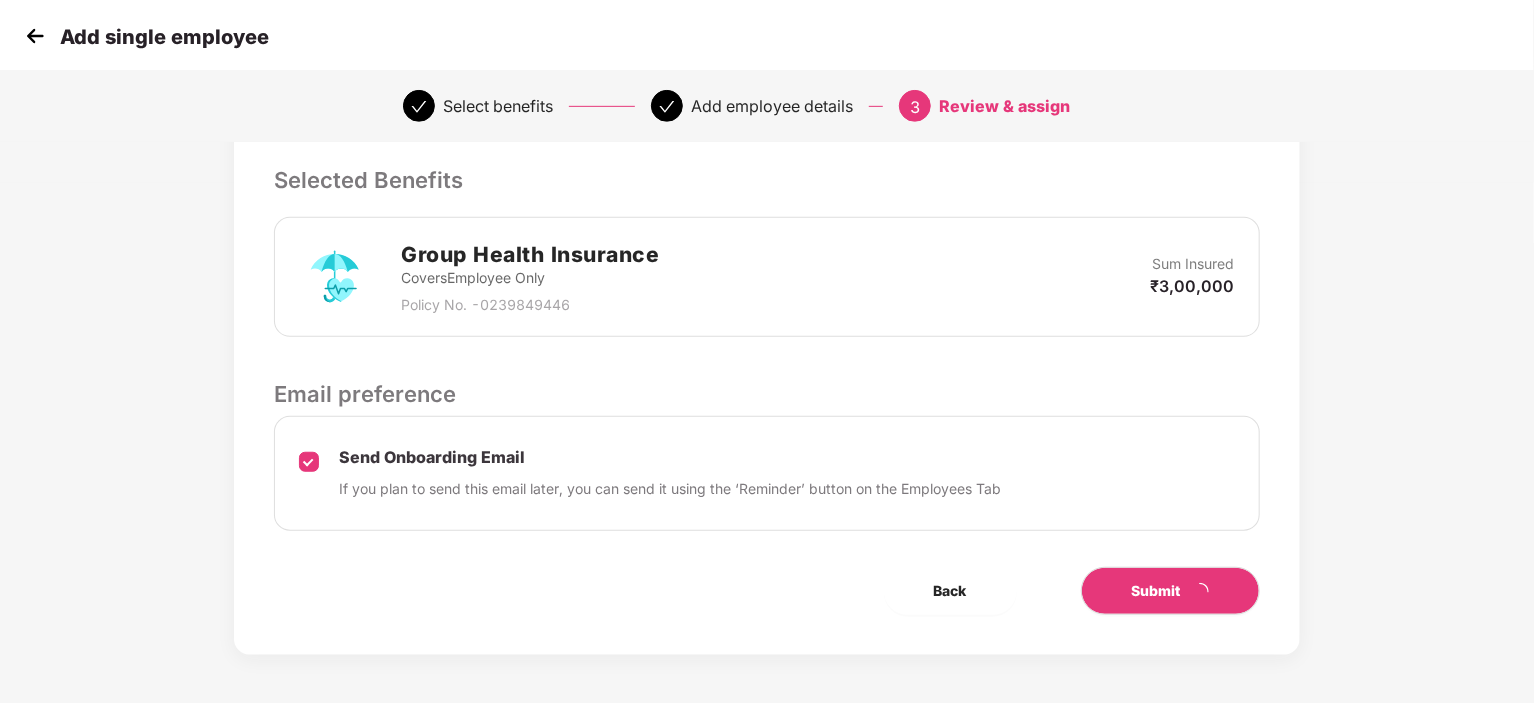 scroll, scrollTop: 0, scrollLeft: 0, axis: both 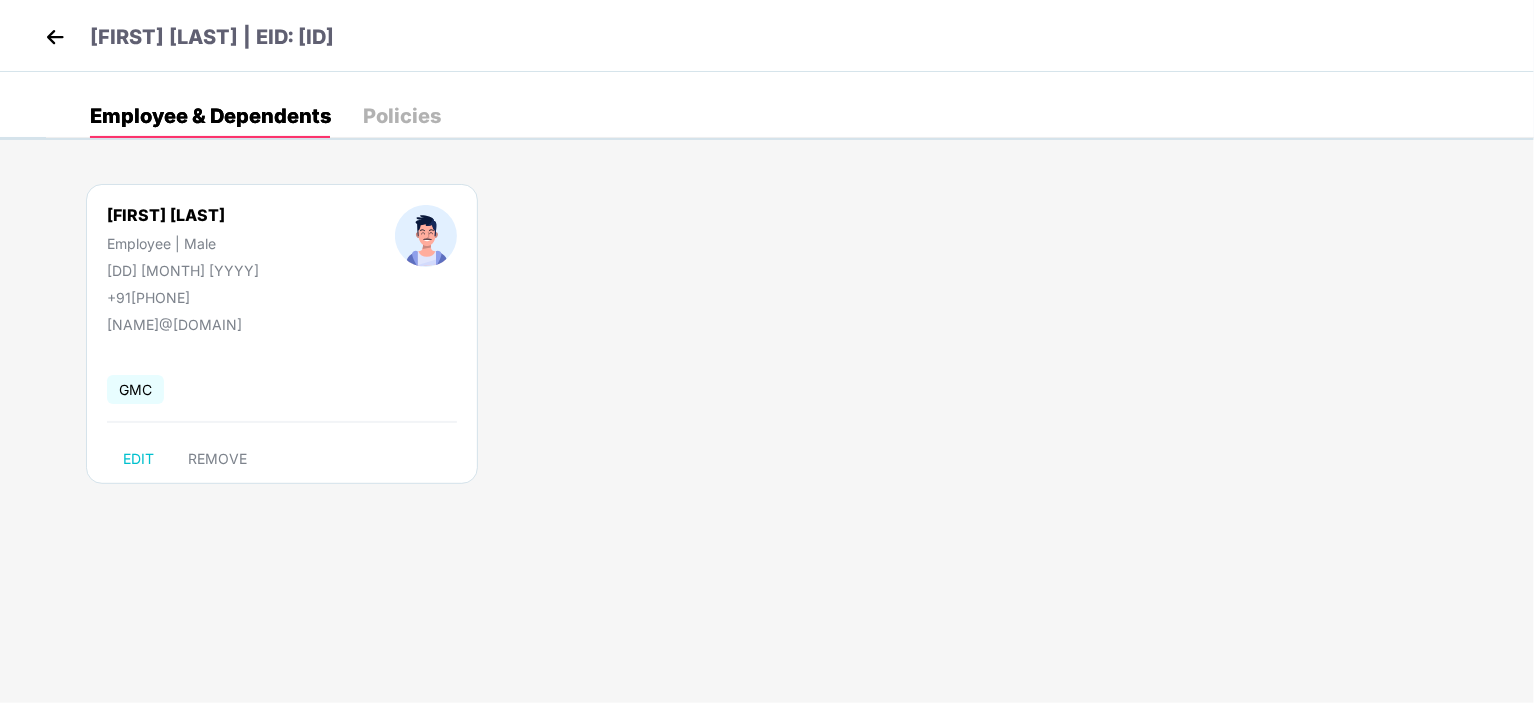 click at bounding box center (55, 37) 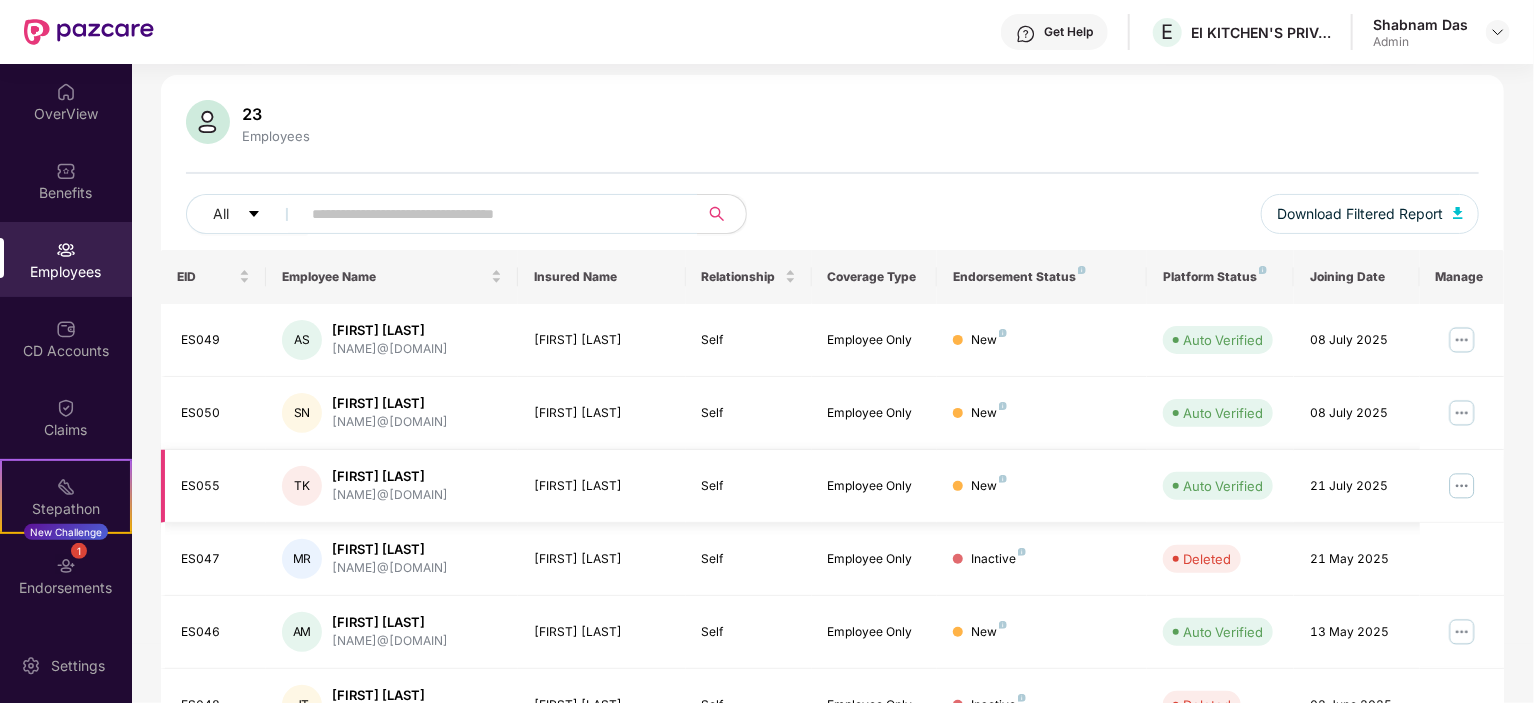 scroll, scrollTop: 23, scrollLeft: 0, axis: vertical 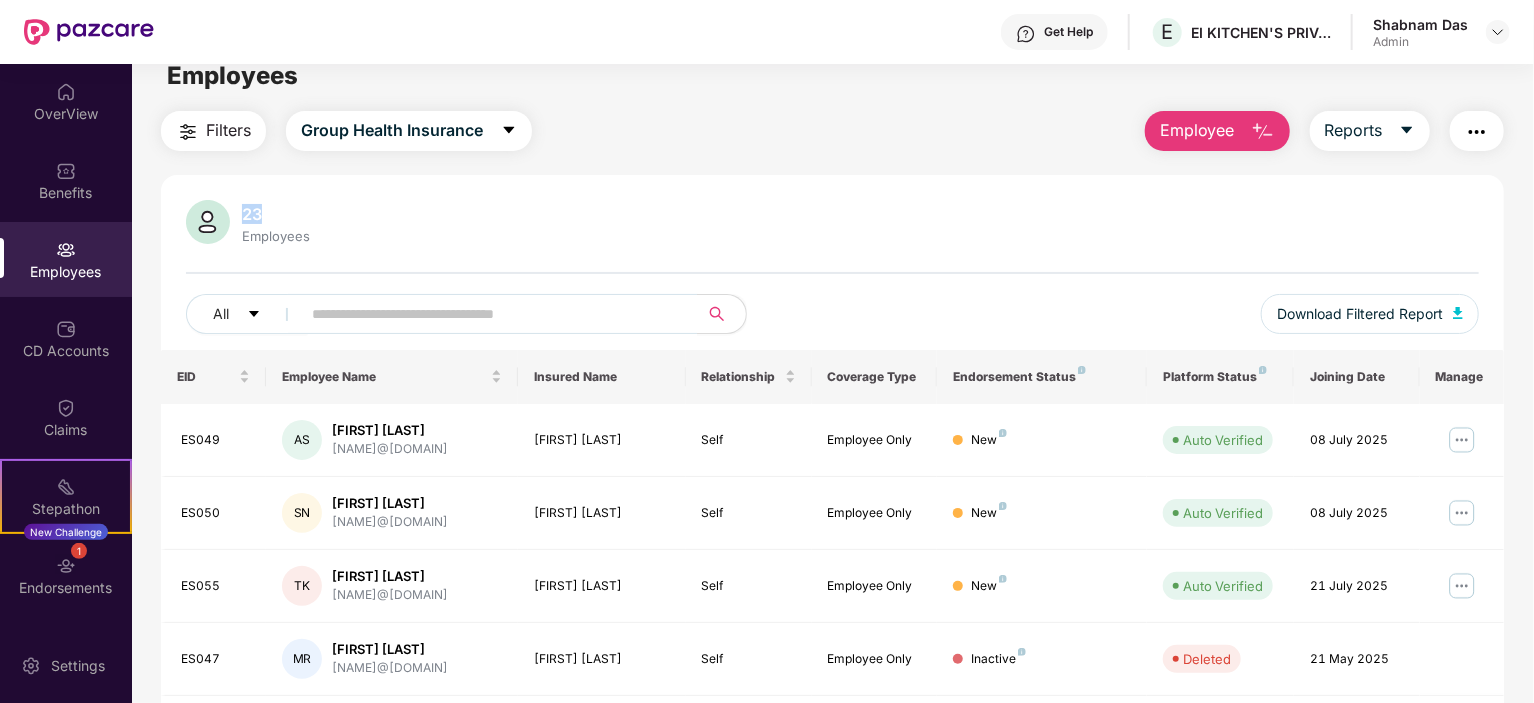 drag, startPoint x: 240, startPoint y: 211, endPoint x: 269, endPoint y: 204, distance: 29.832869 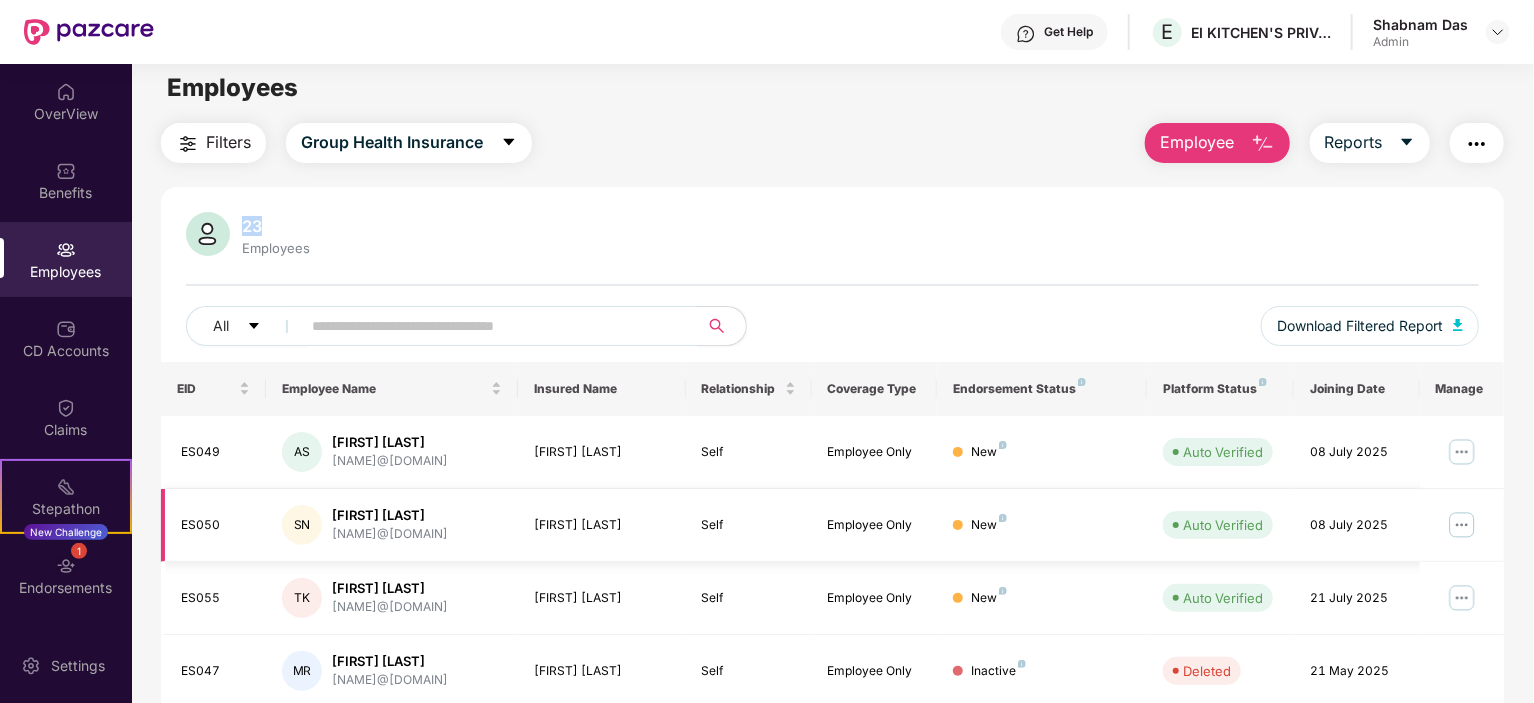 scroll, scrollTop: 0, scrollLeft: 0, axis: both 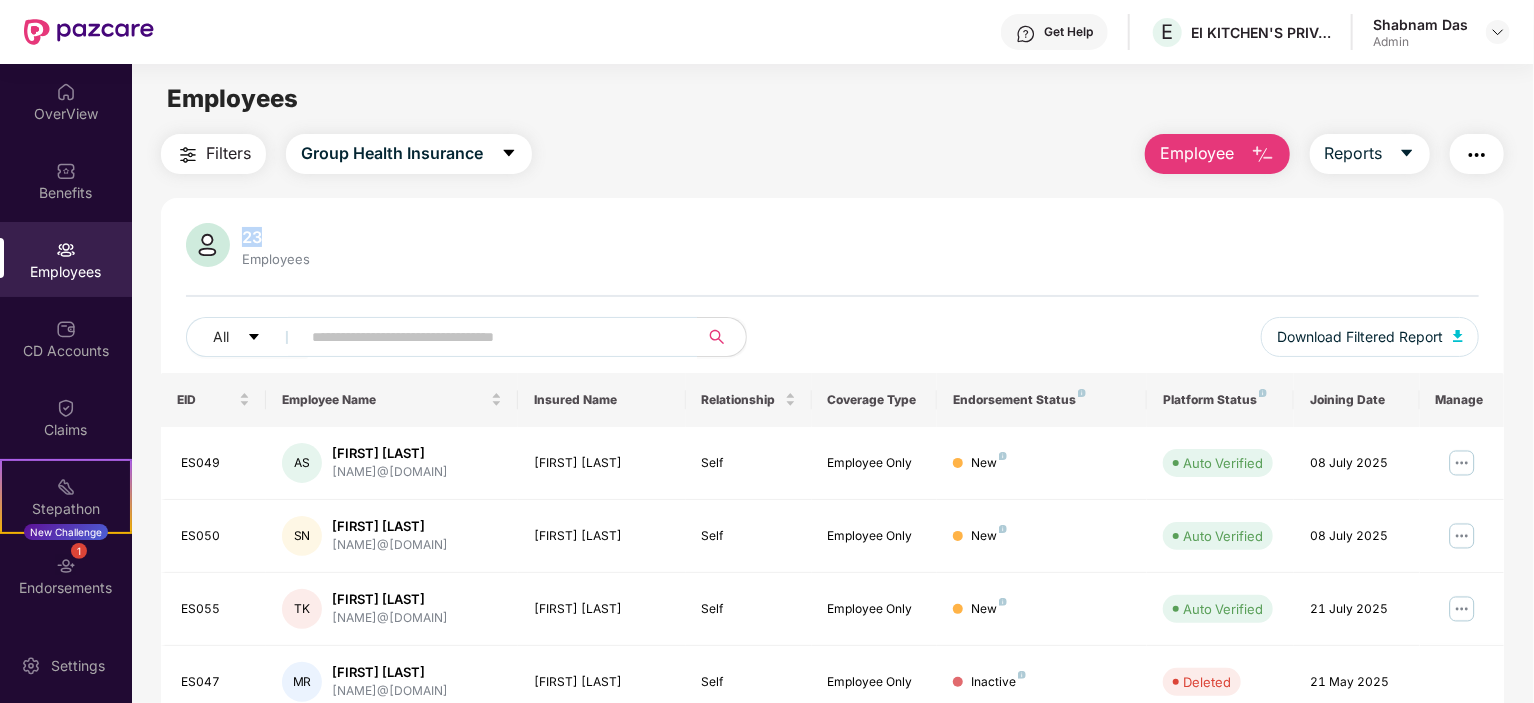 click at bounding box center (1263, 155) 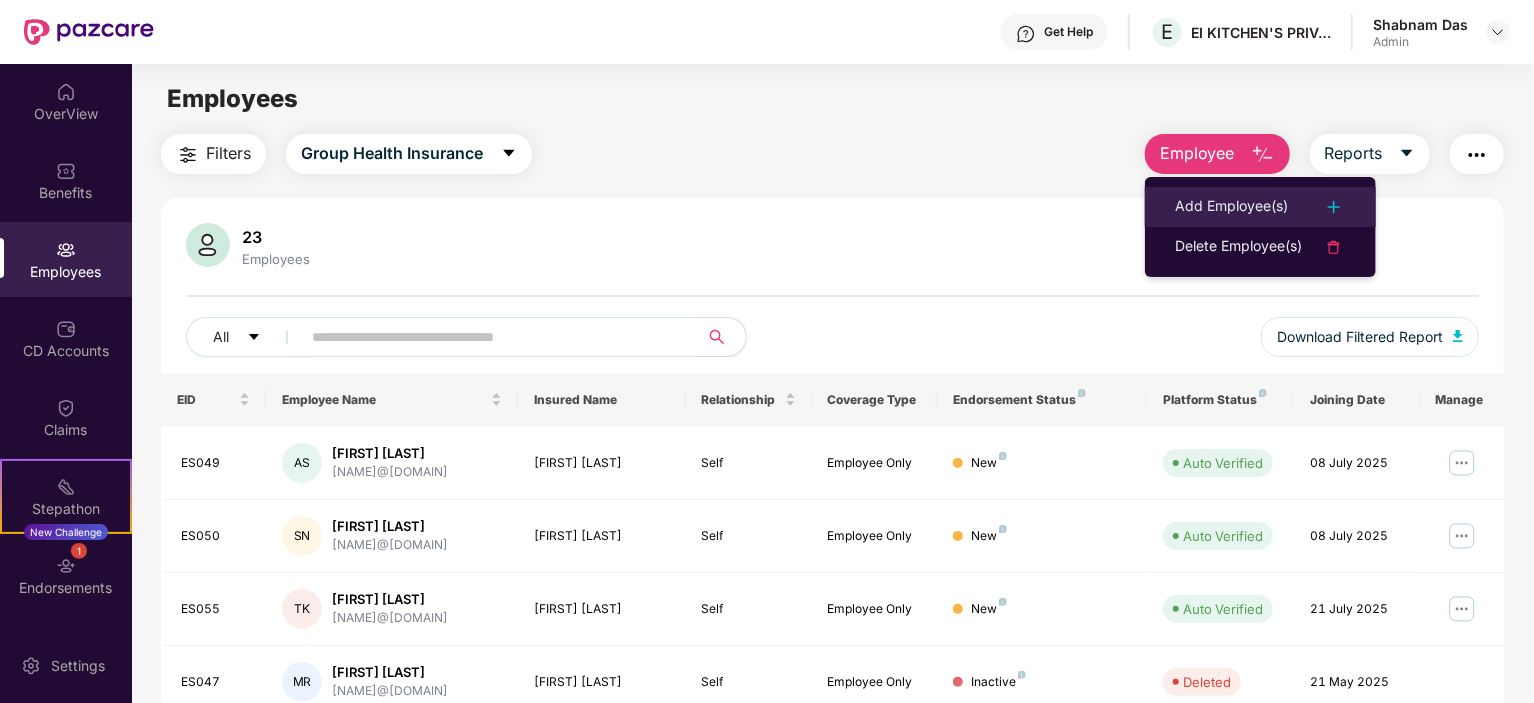 click on "Add Employee(s)" at bounding box center [1231, 207] 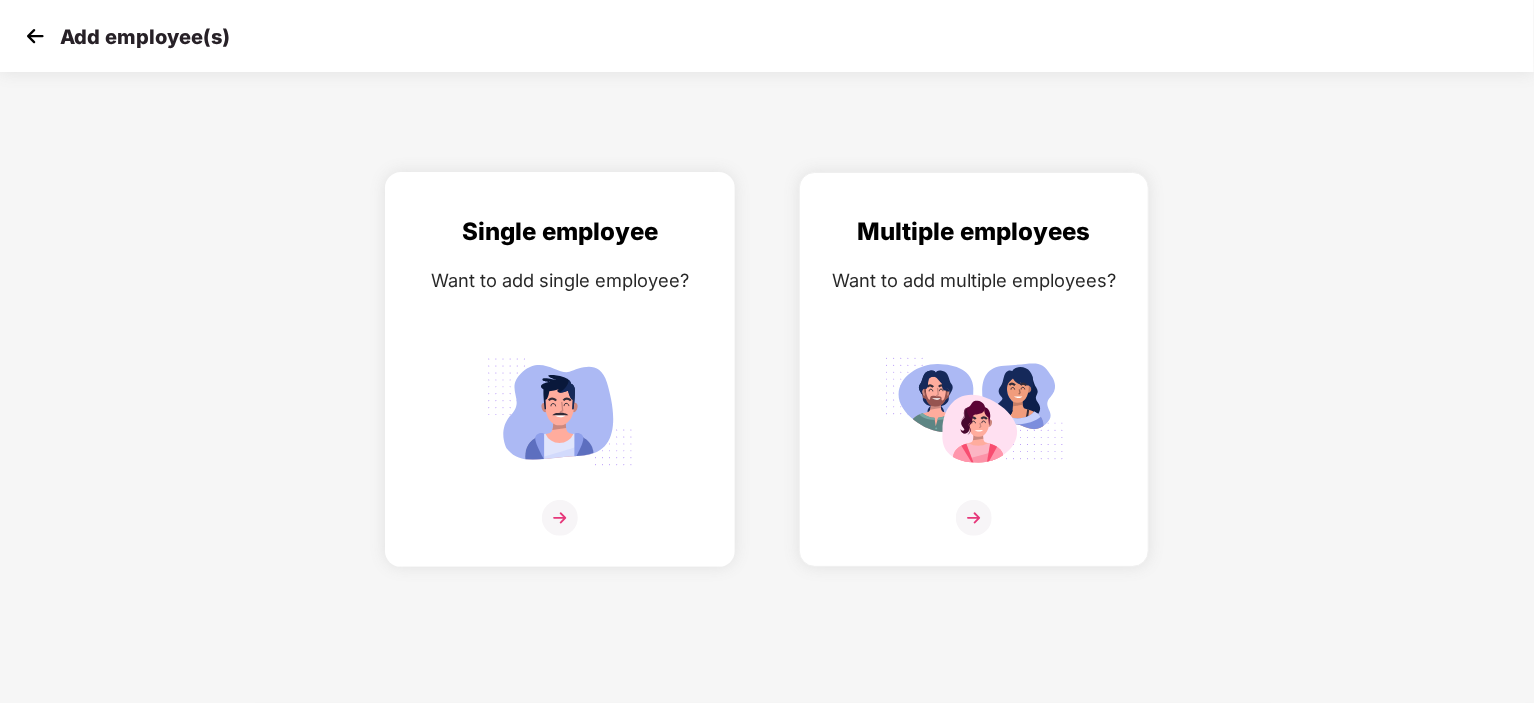 click at bounding box center [560, 518] 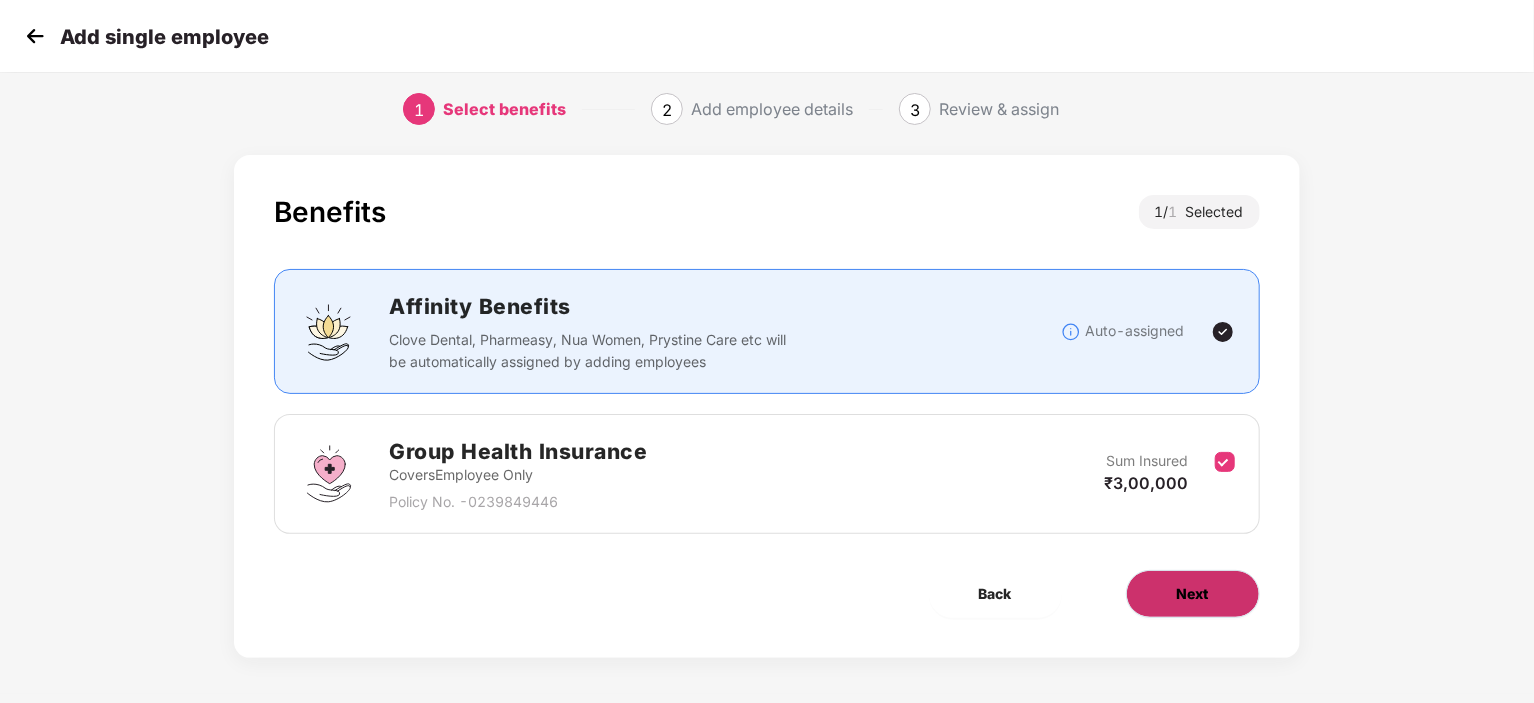scroll, scrollTop: 12, scrollLeft: 0, axis: vertical 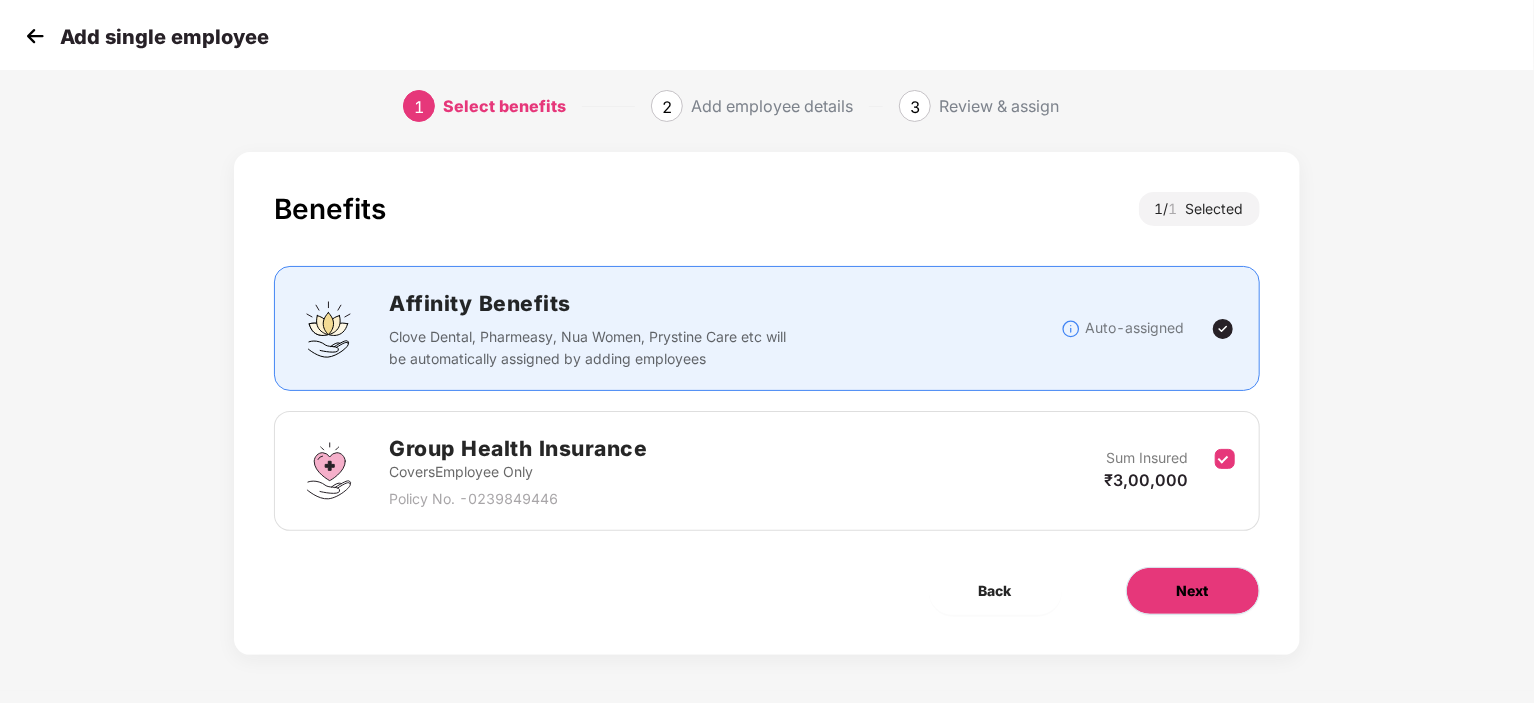 click on "Next" at bounding box center (1193, 591) 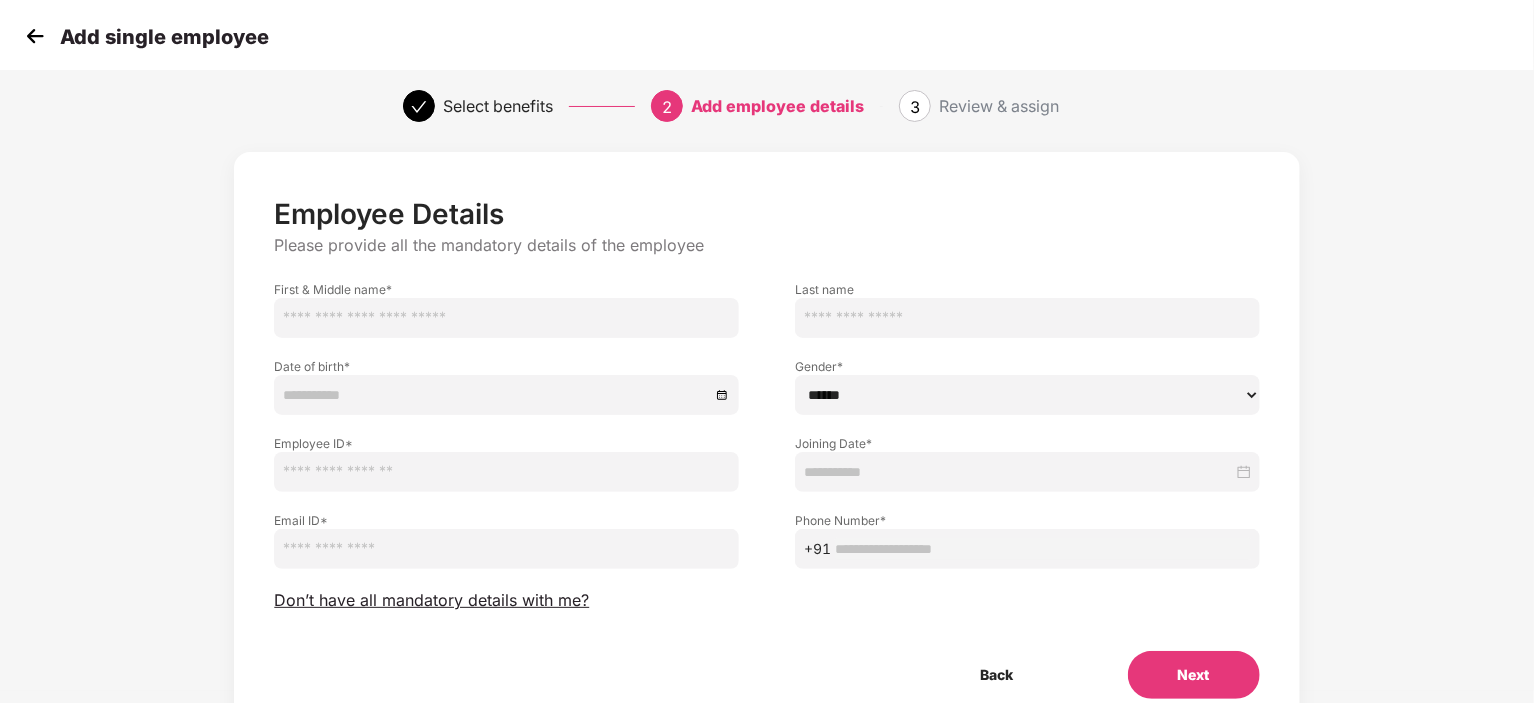 scroll, scrollTop: 0, scrollLeft: 0, axis: both 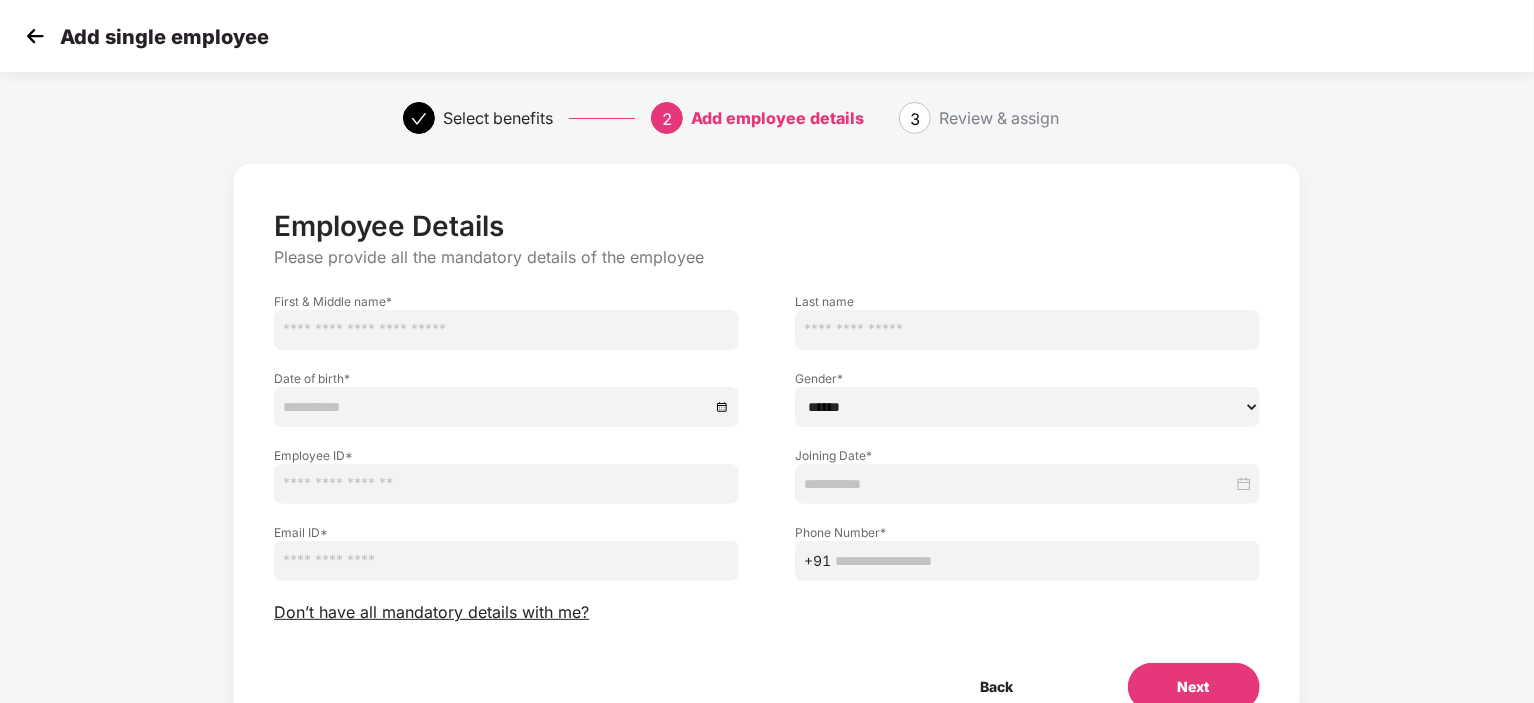 click at bounding box center [506, 330] 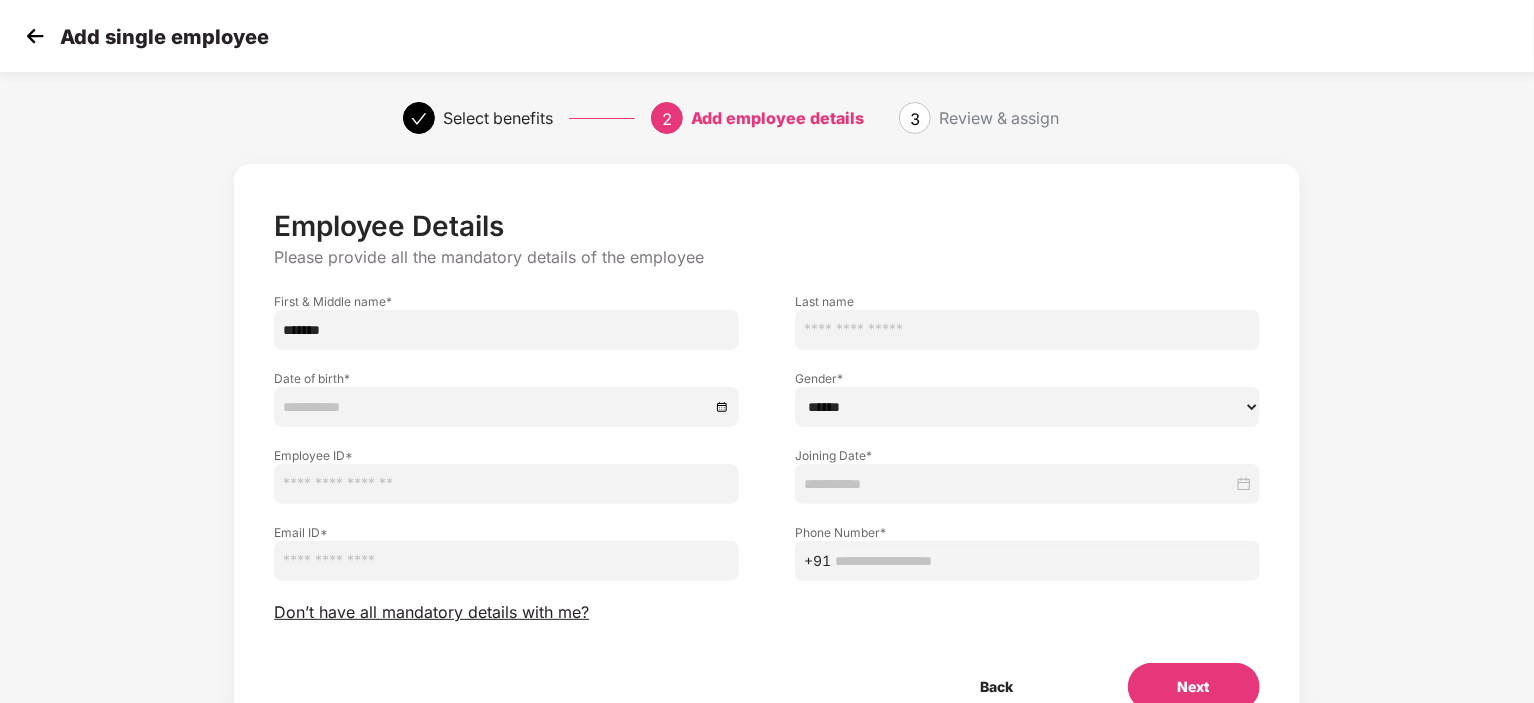 type on "******" 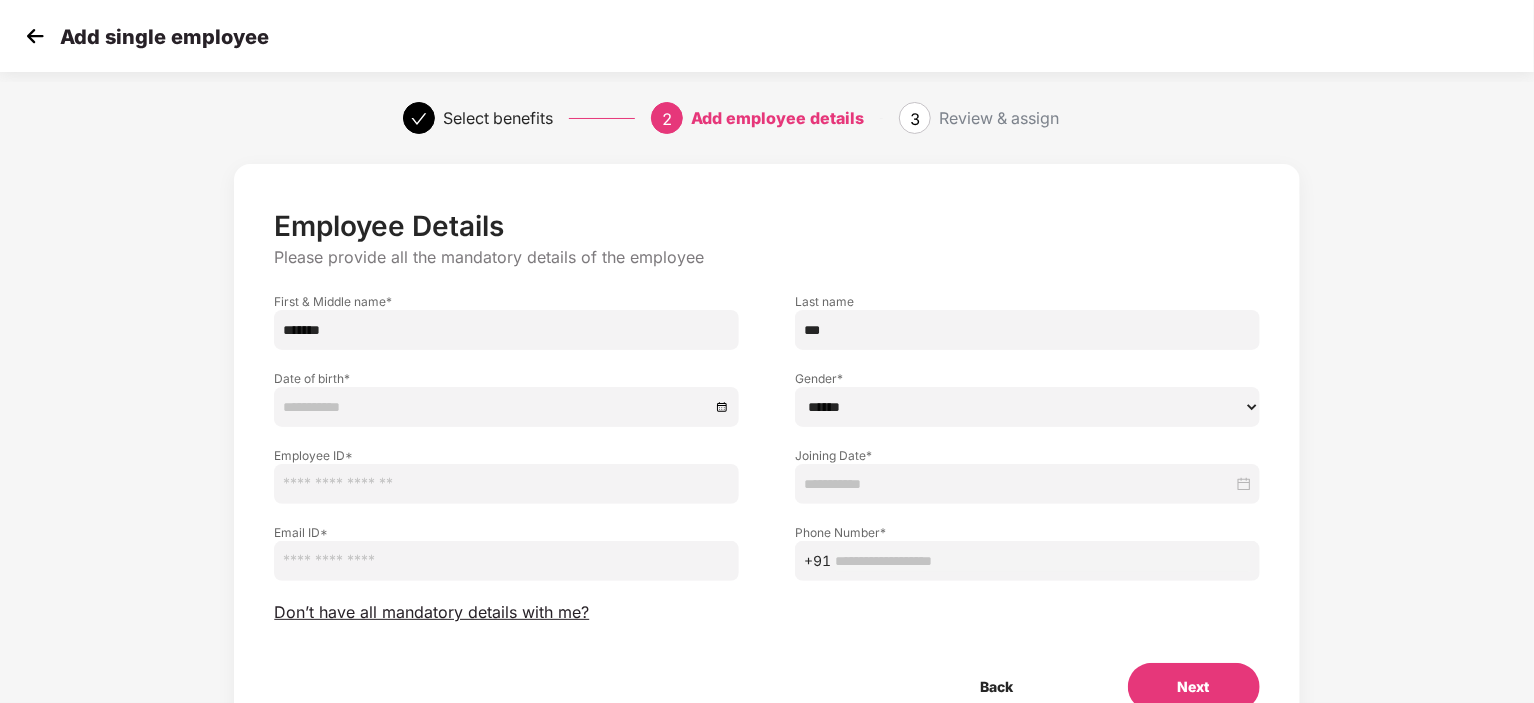 type on "***" 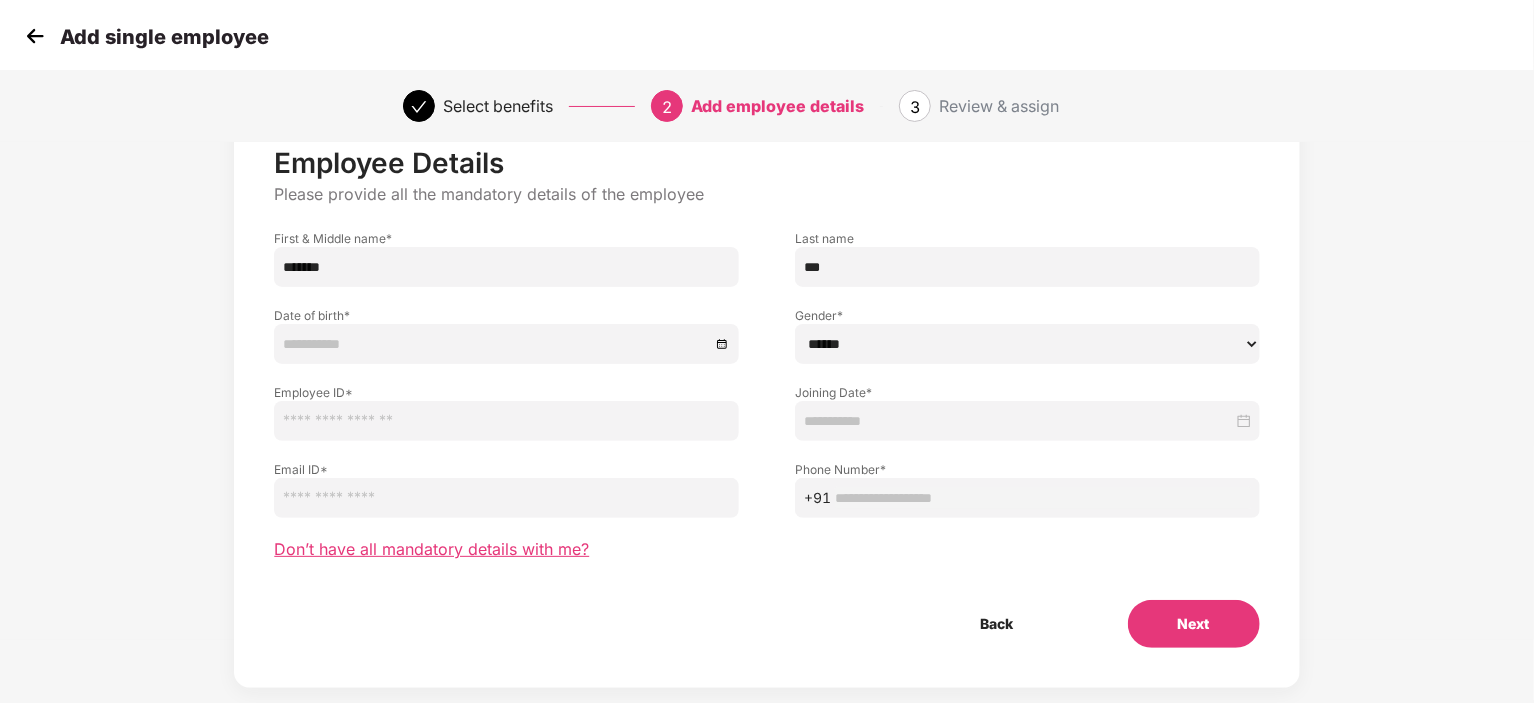 scroll, scrollTop: 97, scrollLeft: 0, axis: vertical 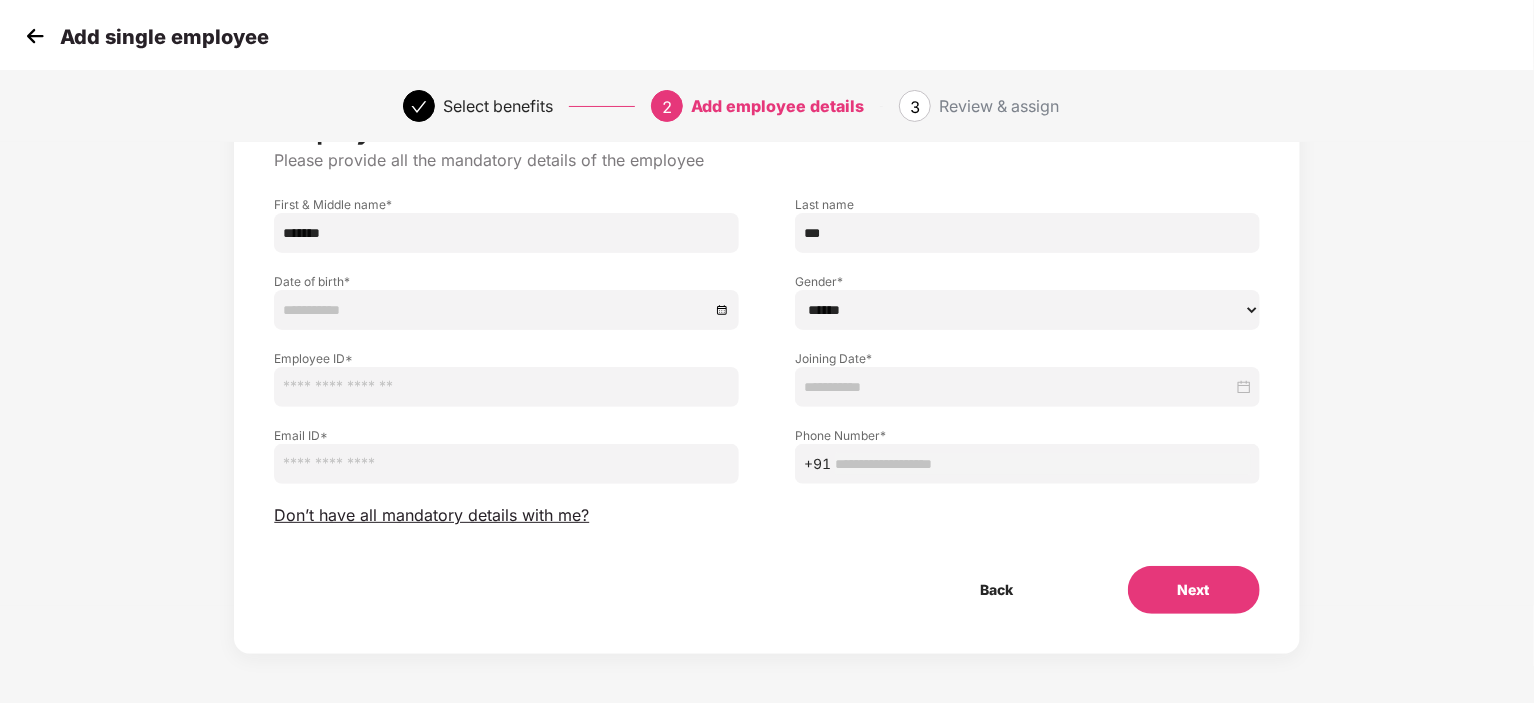 click on "+91" at bounding box center [1027, 464] 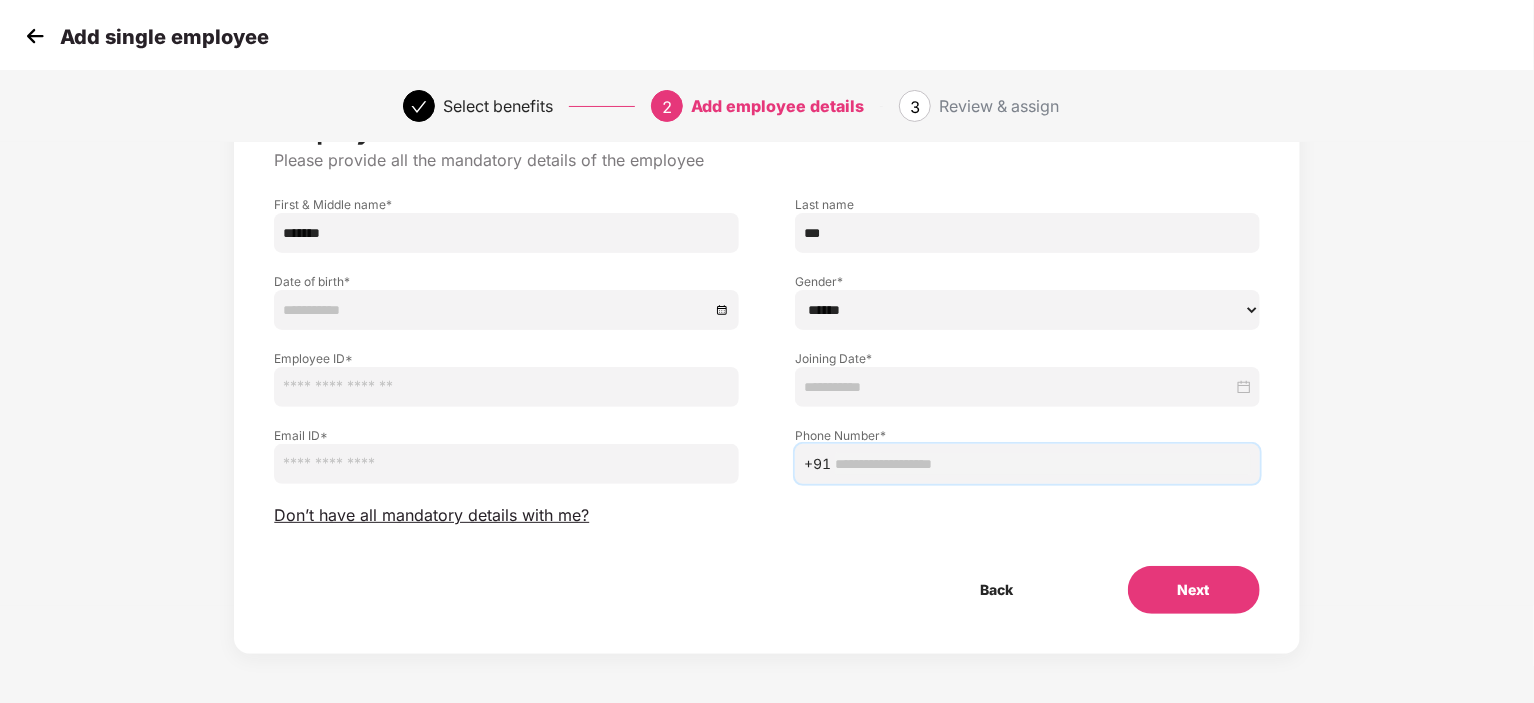 paste on "**********" 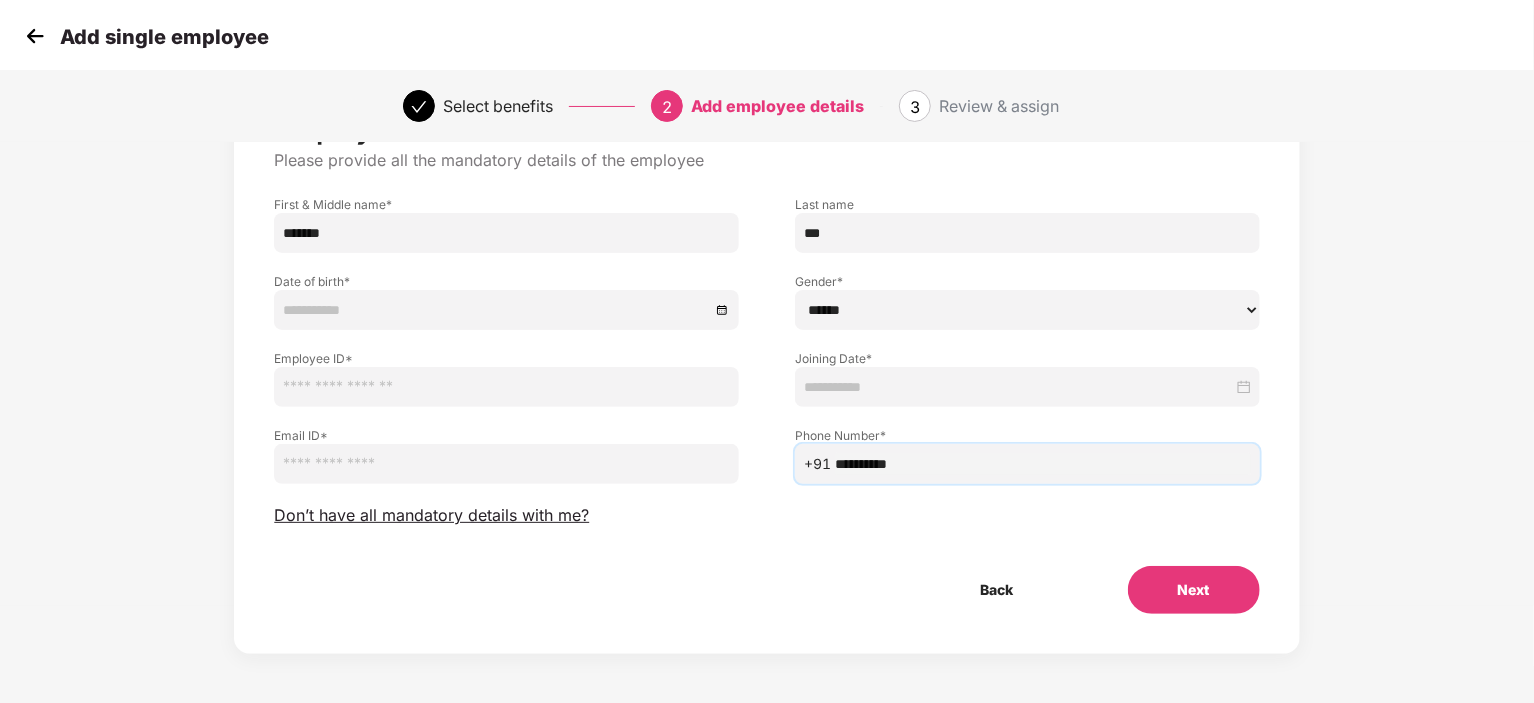 type on "**********" 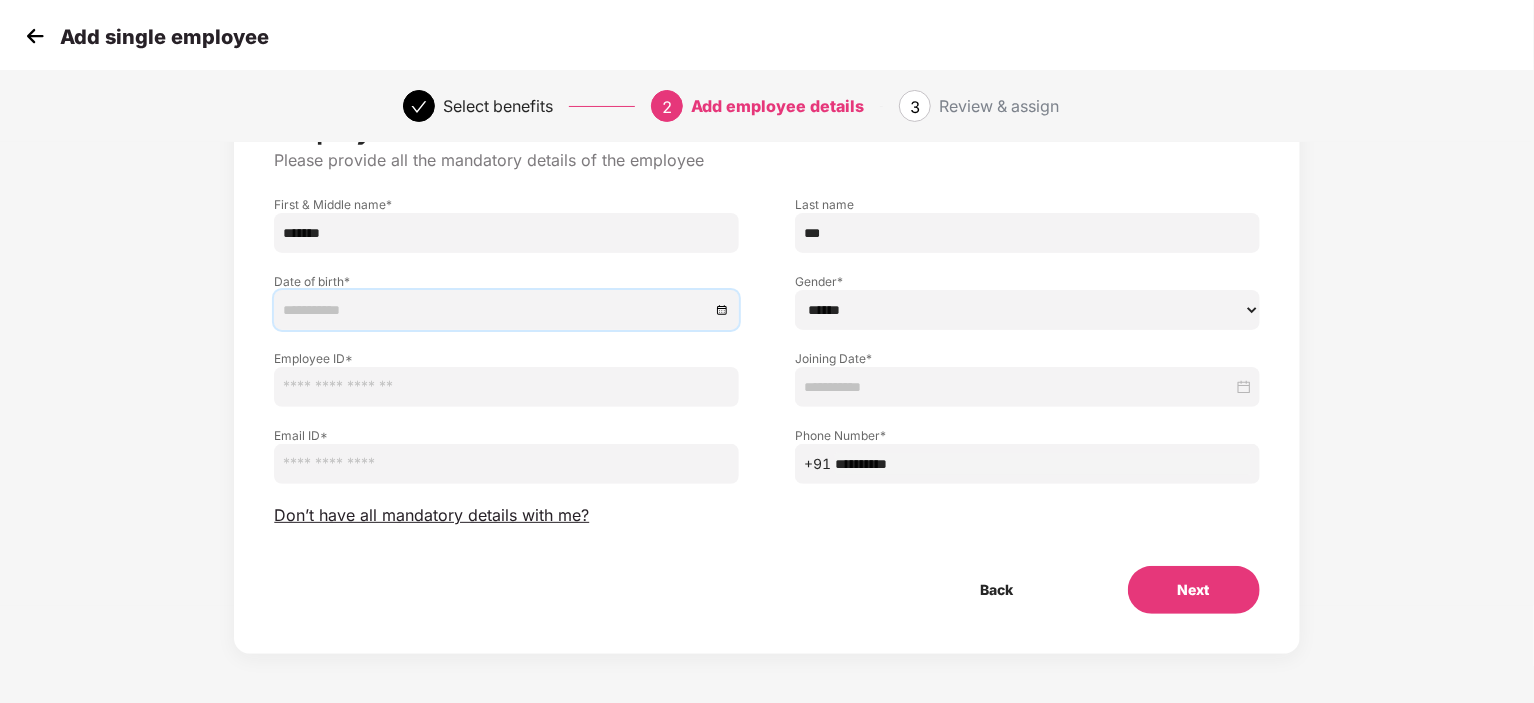 click at bounding box center [496, 310] 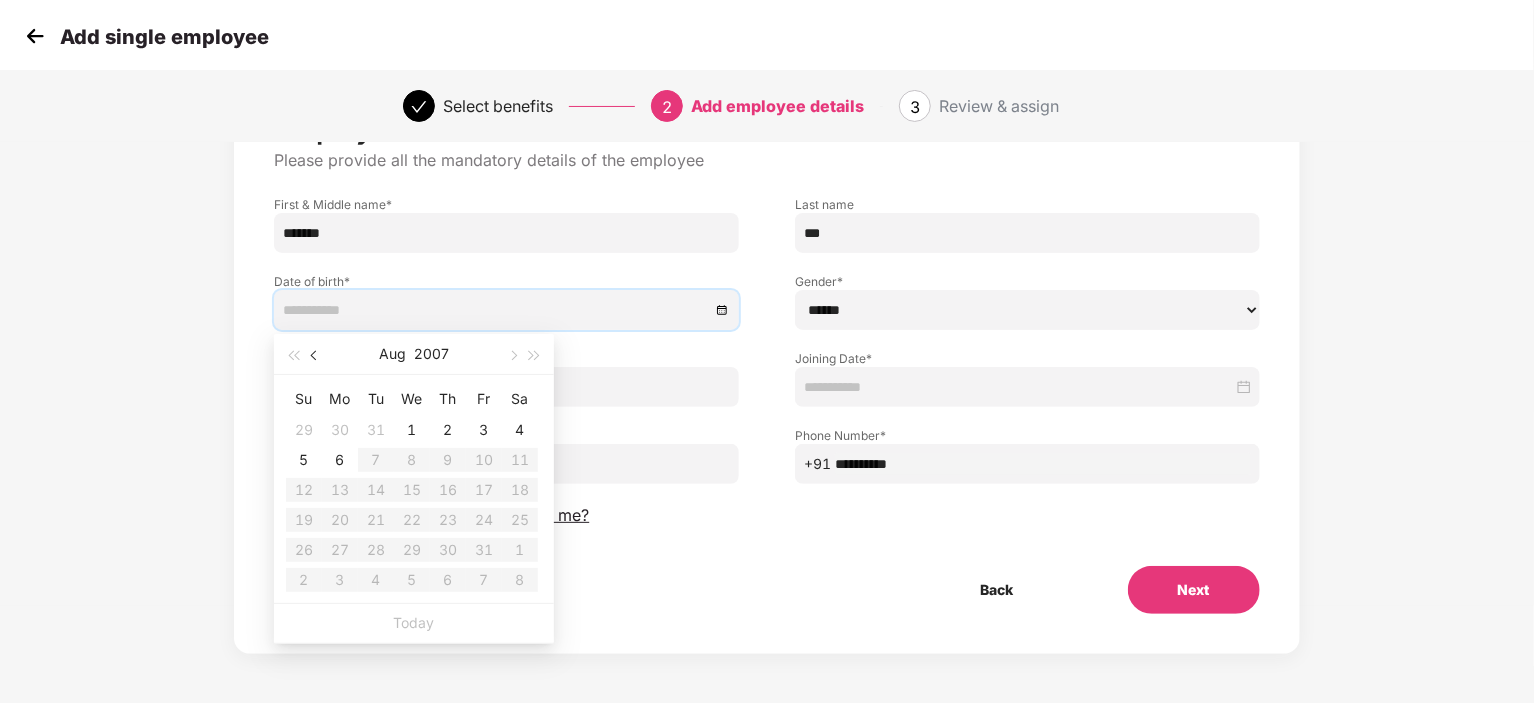 click at bounding box center [316, 356] 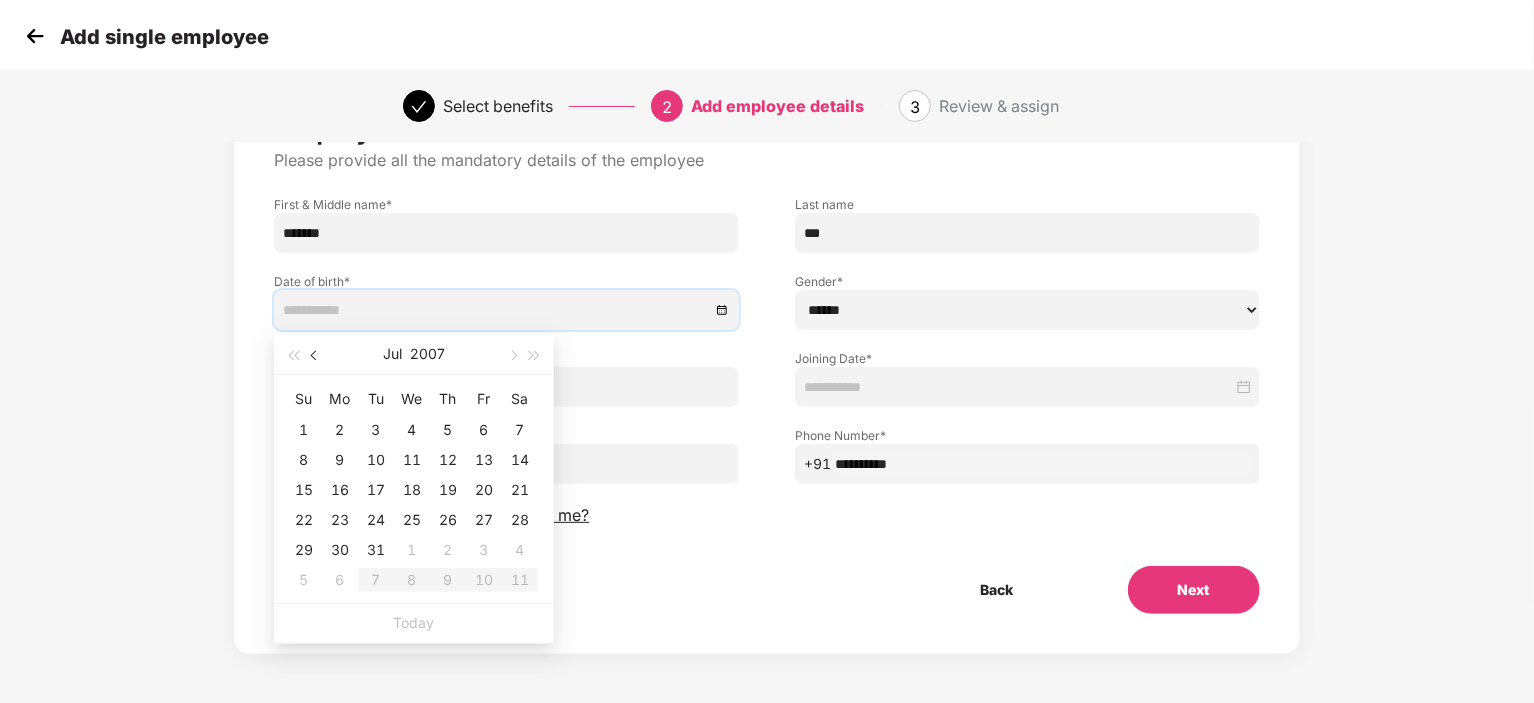 click at bounding box center (316, 356) 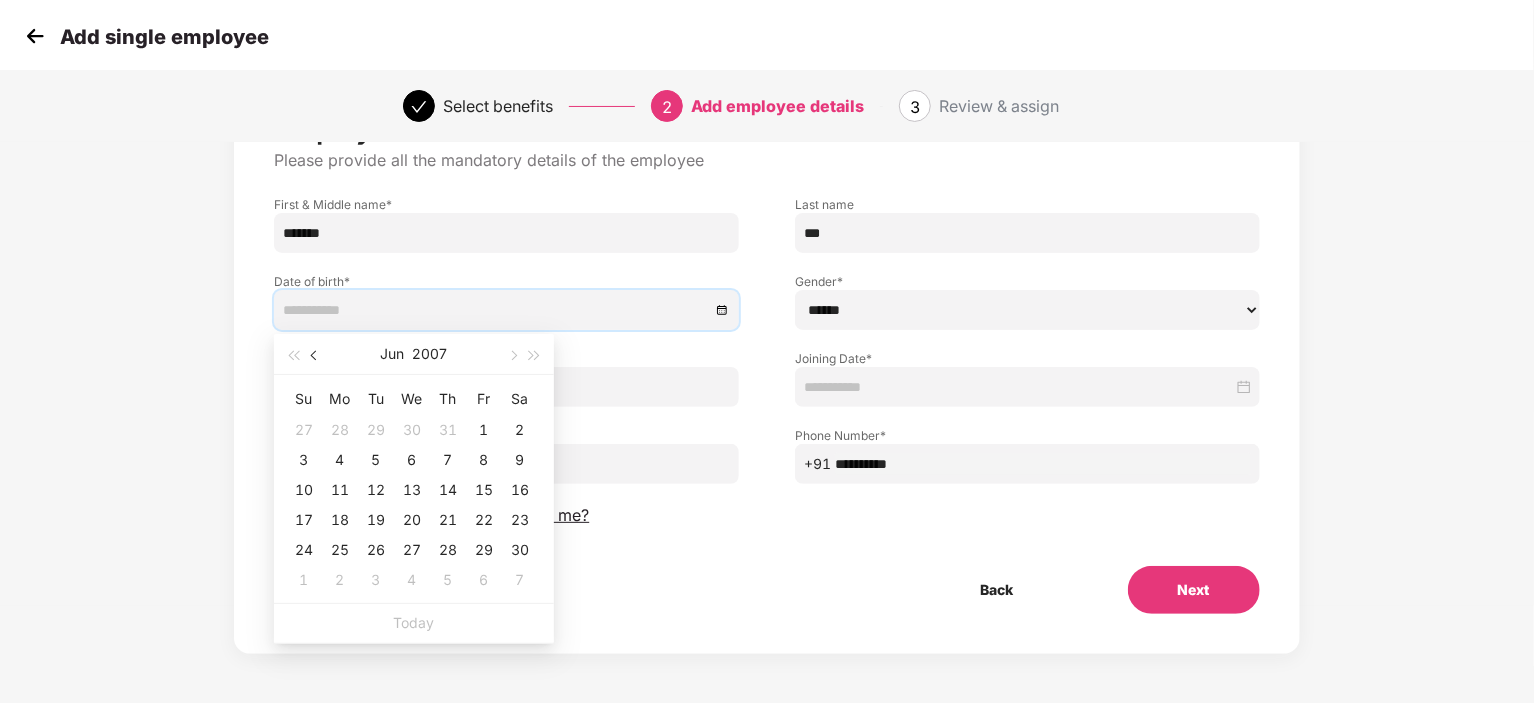 click at bounding box center [316, 356] 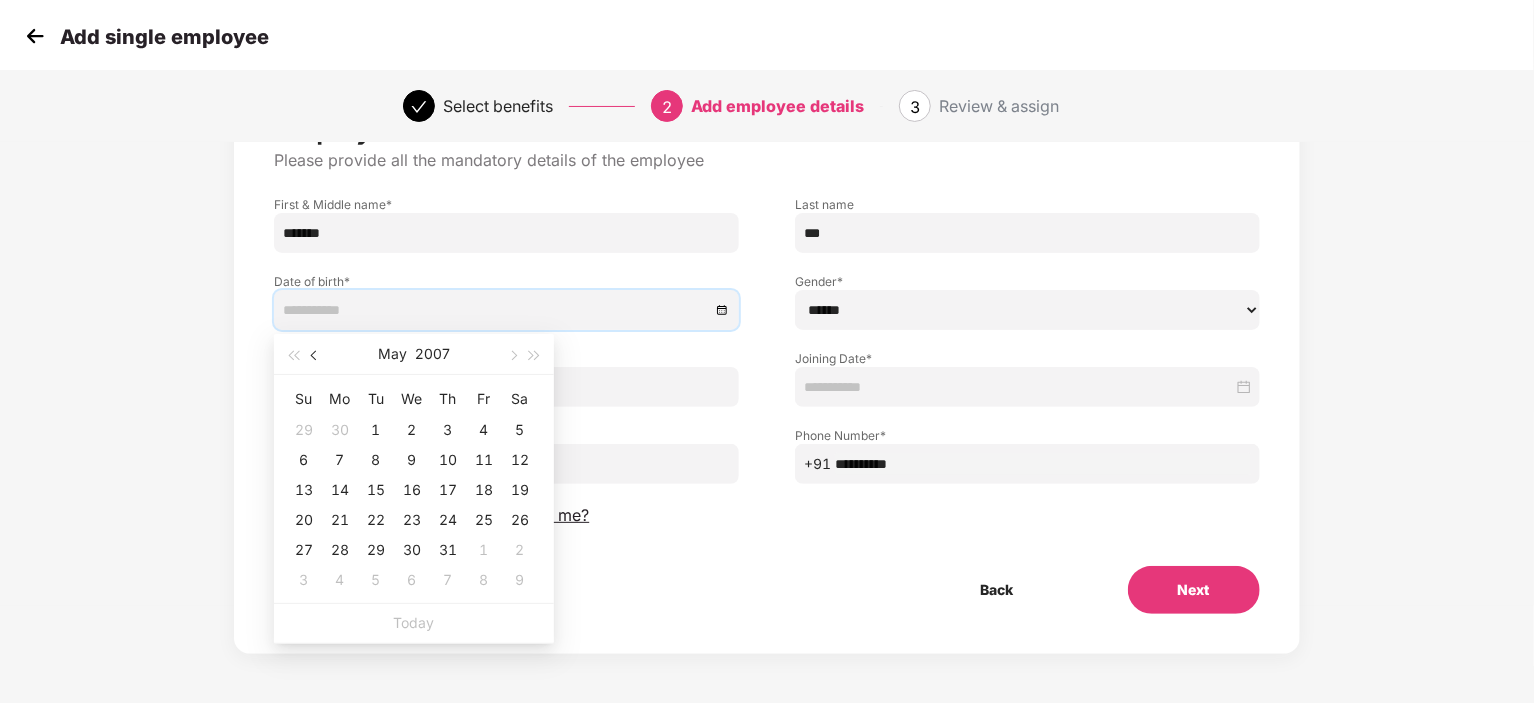 click at bounding box center [316, 356] 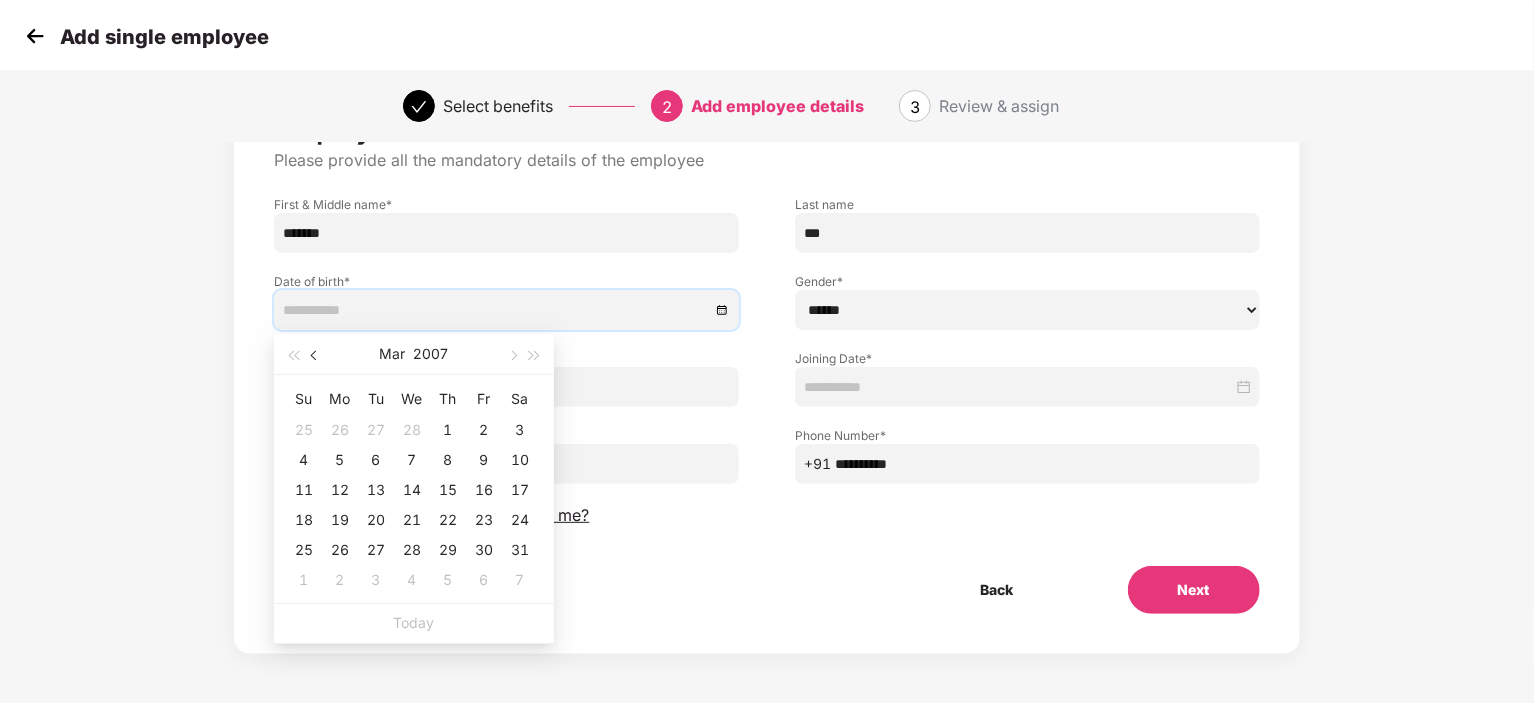 click at bounding box center [316, 356] 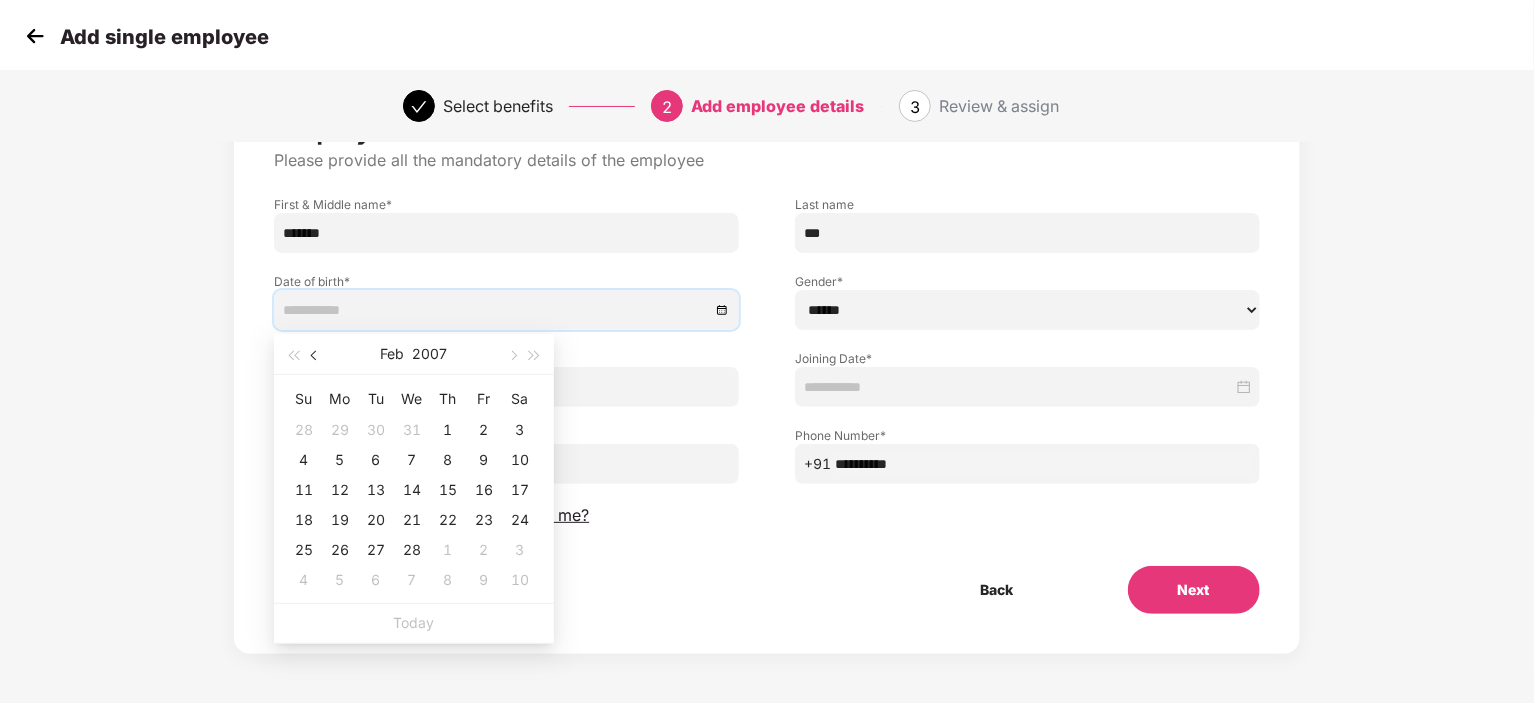 click at bounding box center [316, 356] 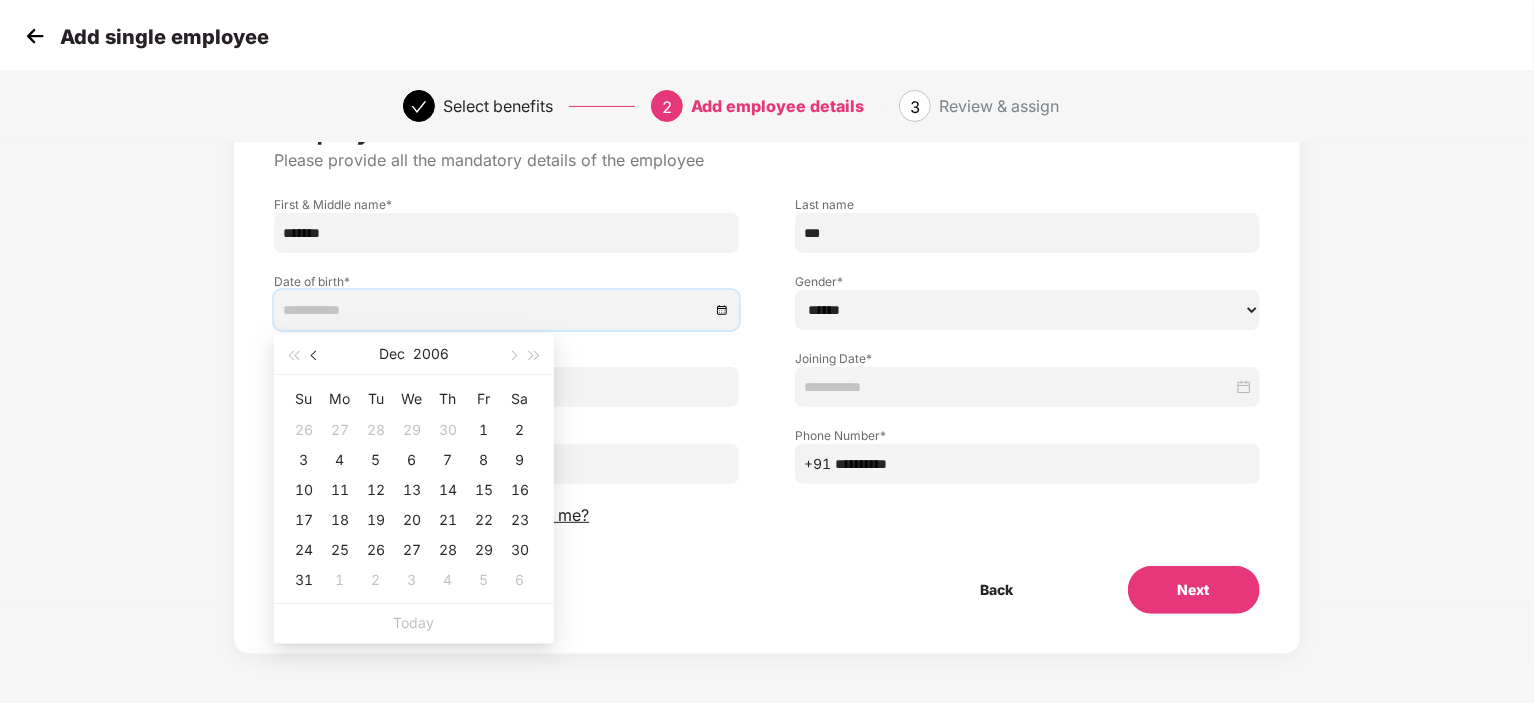 click at bounding box center (316, 356) 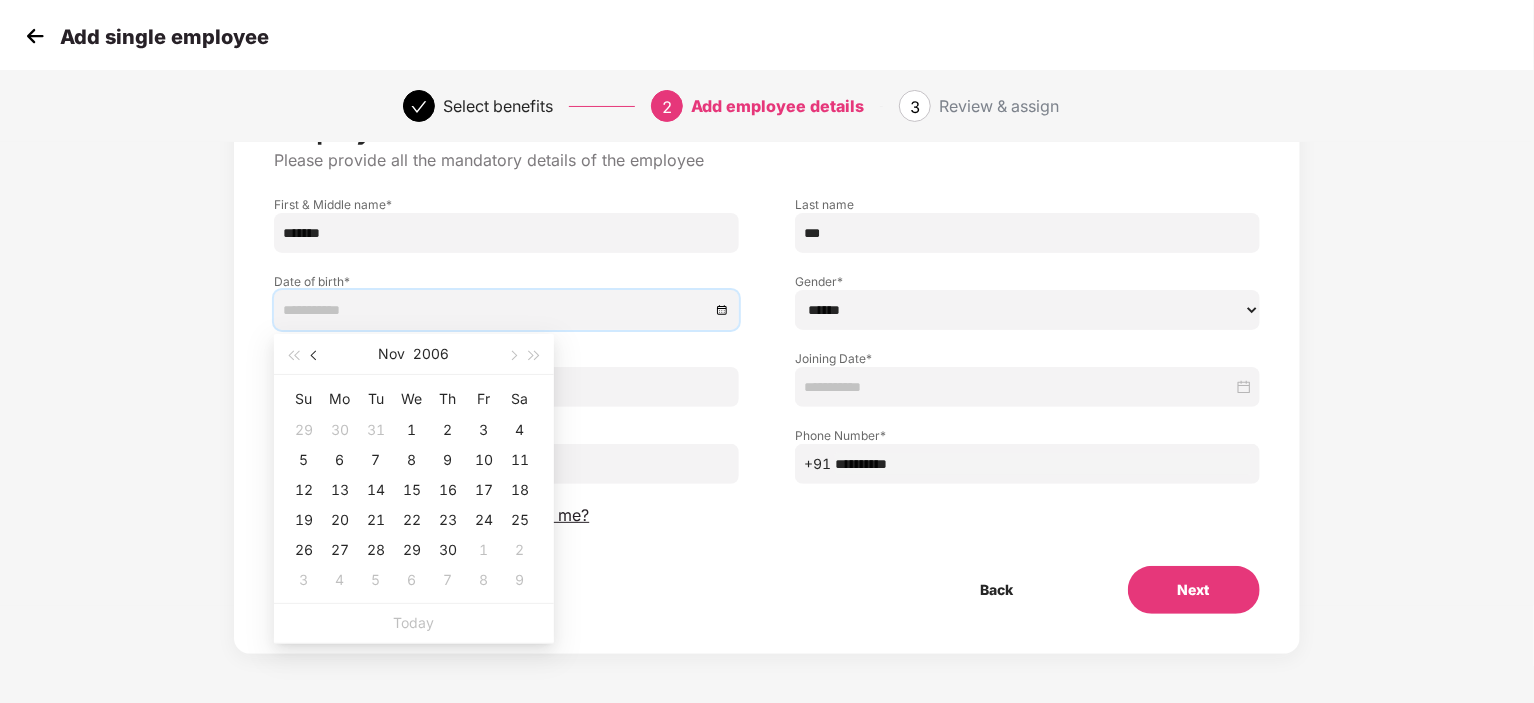 click at bounding box center (316, 356) 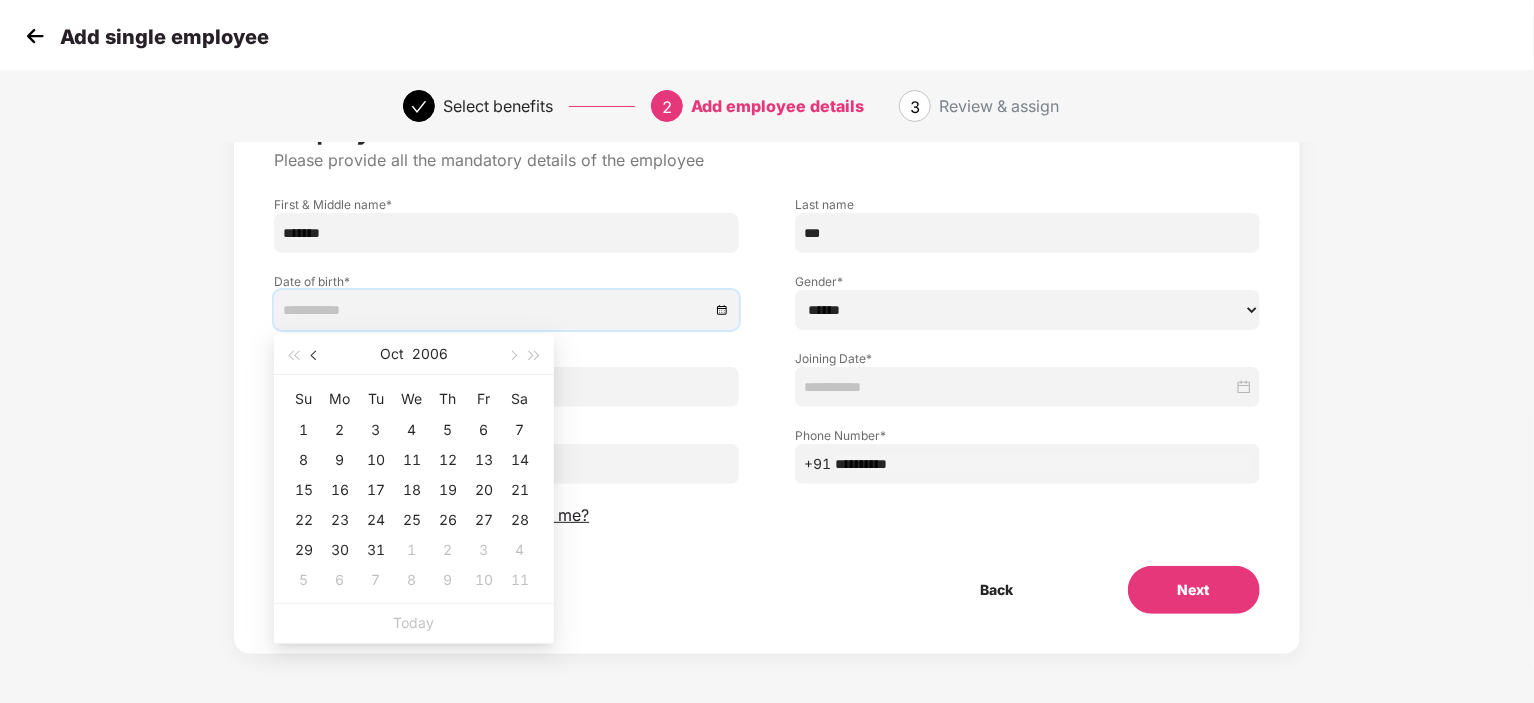 click at bounding box center [316, 356] 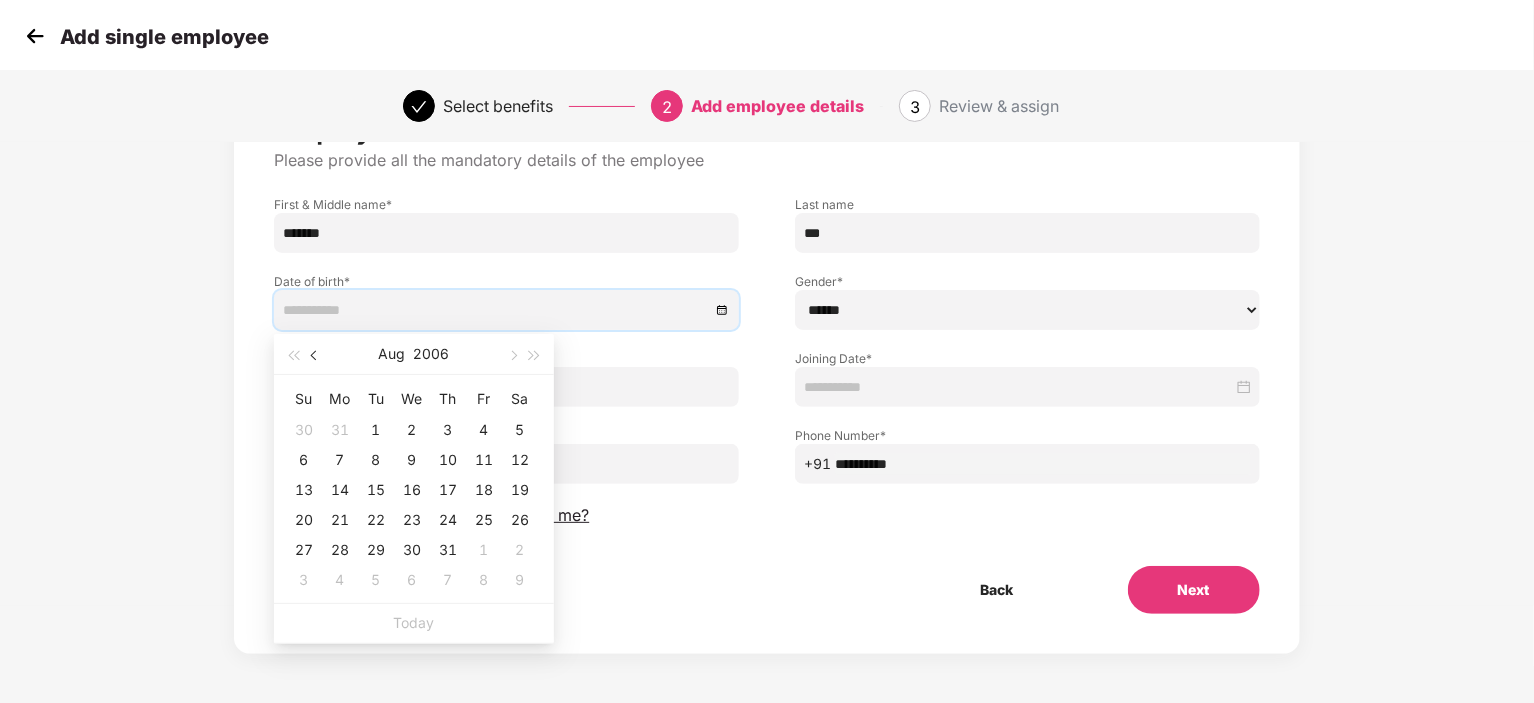 click at bounding box center (316, 356) 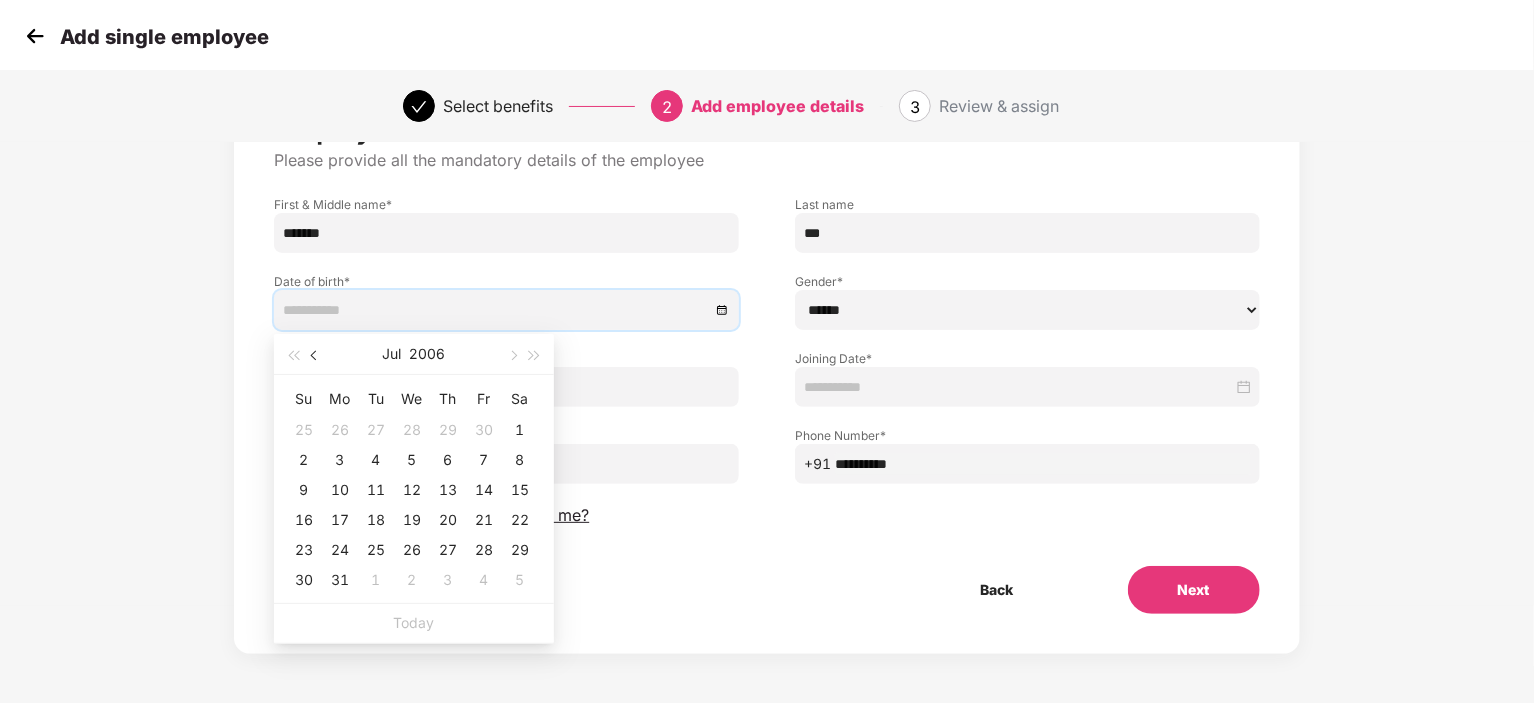 click at bounding box center (316, 356) 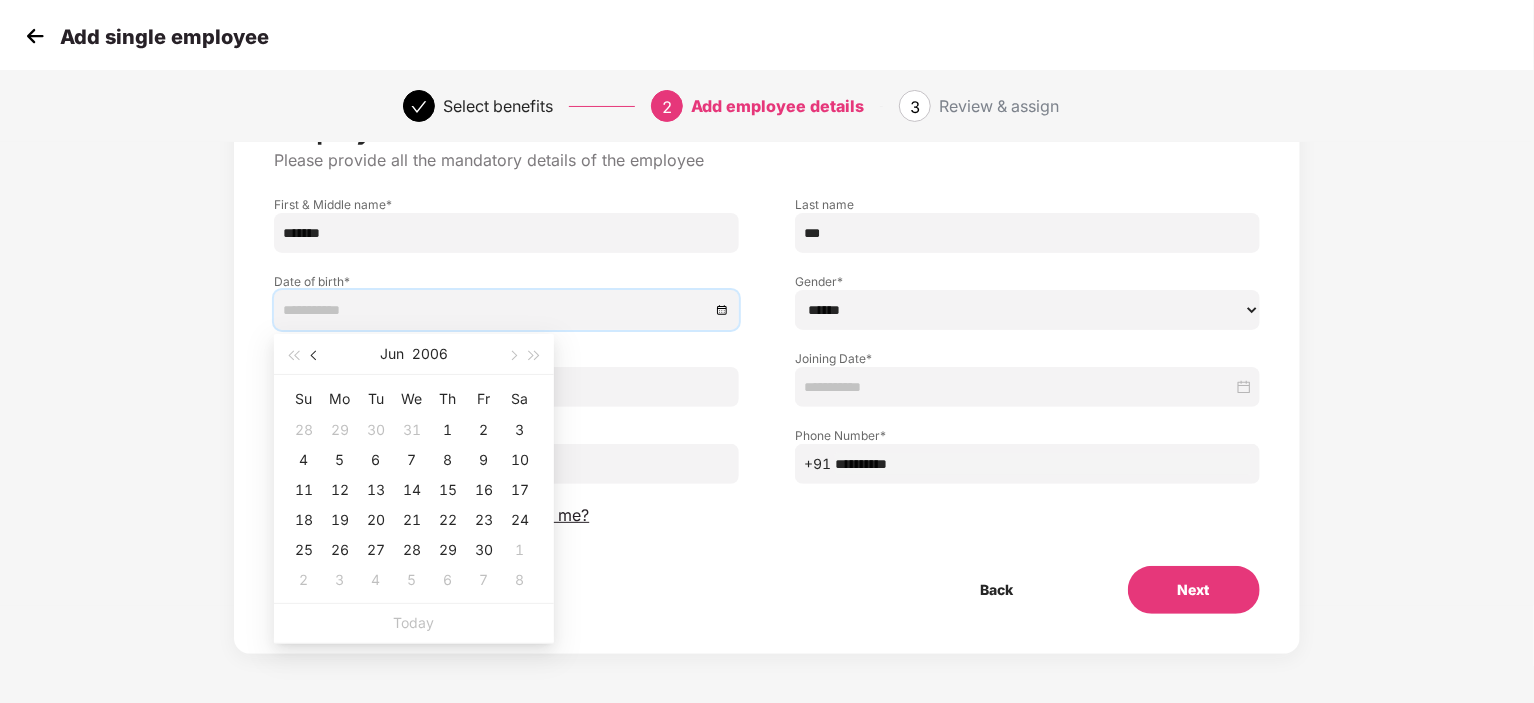 click at bounding box center (316, 356) 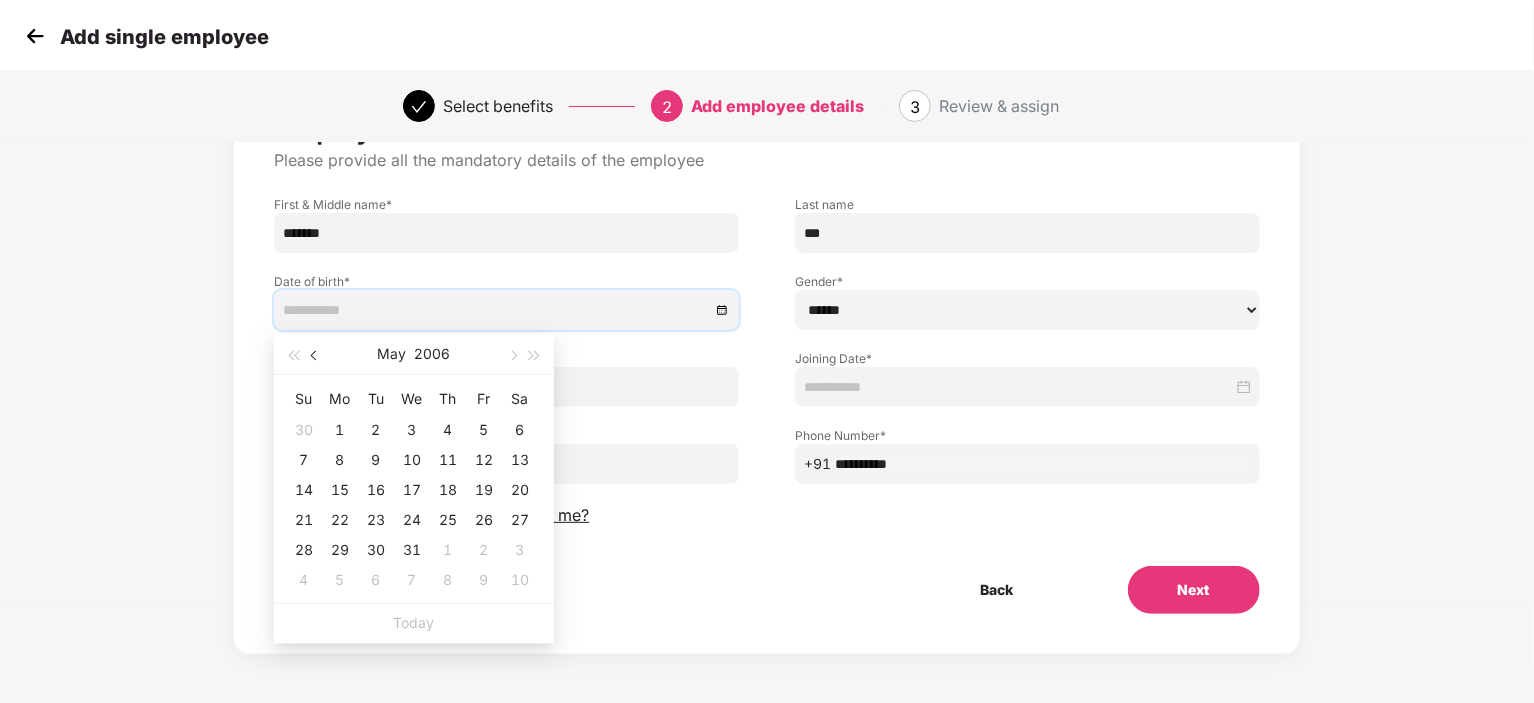click at bounding box center (316, 356) 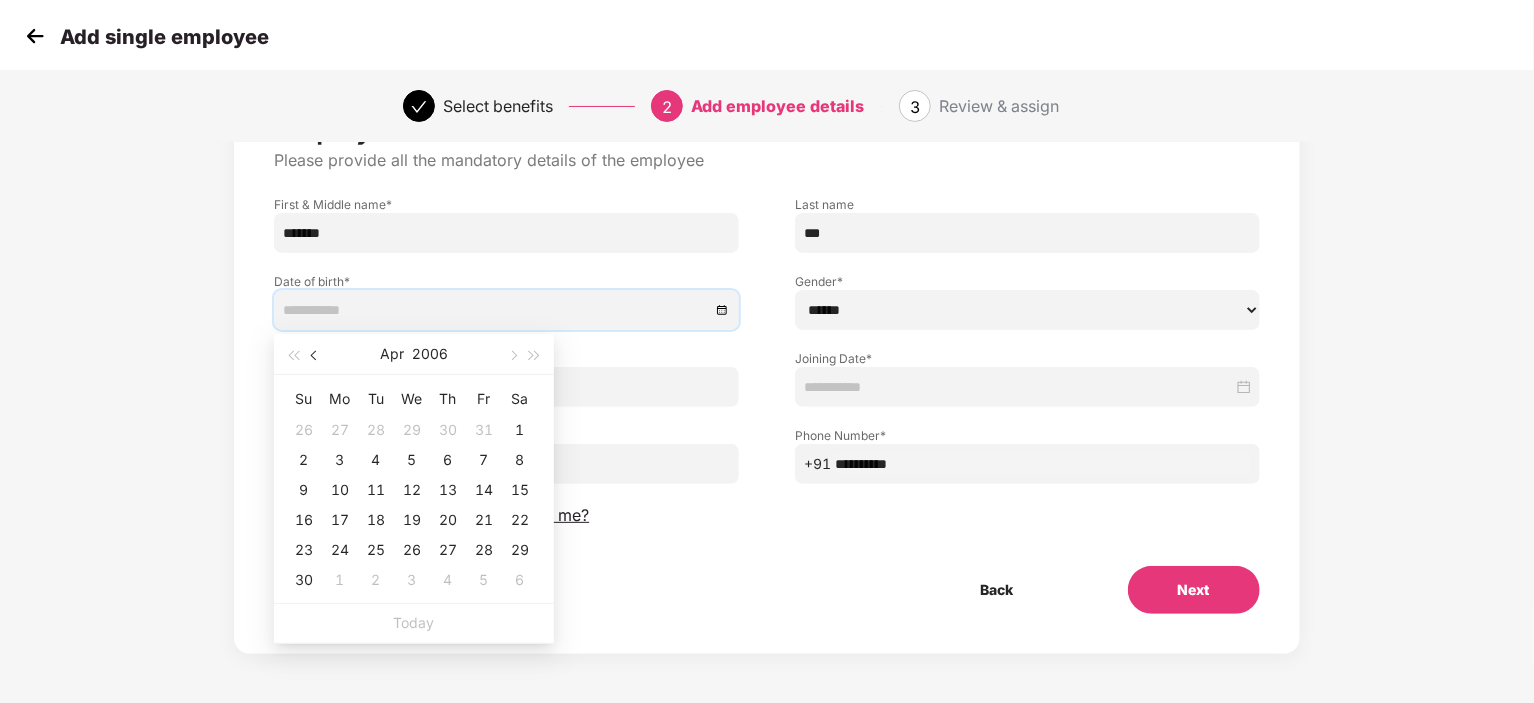 click at bounding box center [316, 356] 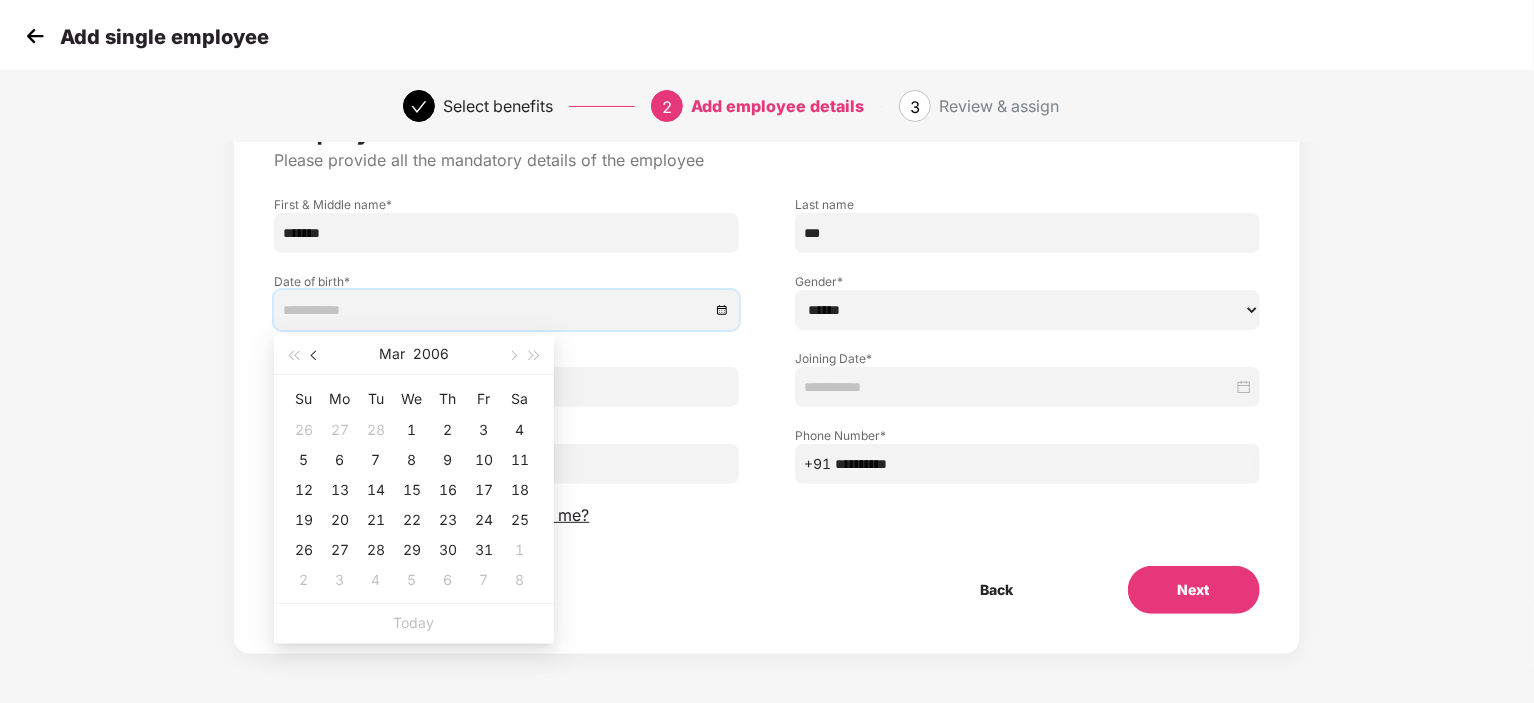 click at bounding box center [316, 356] 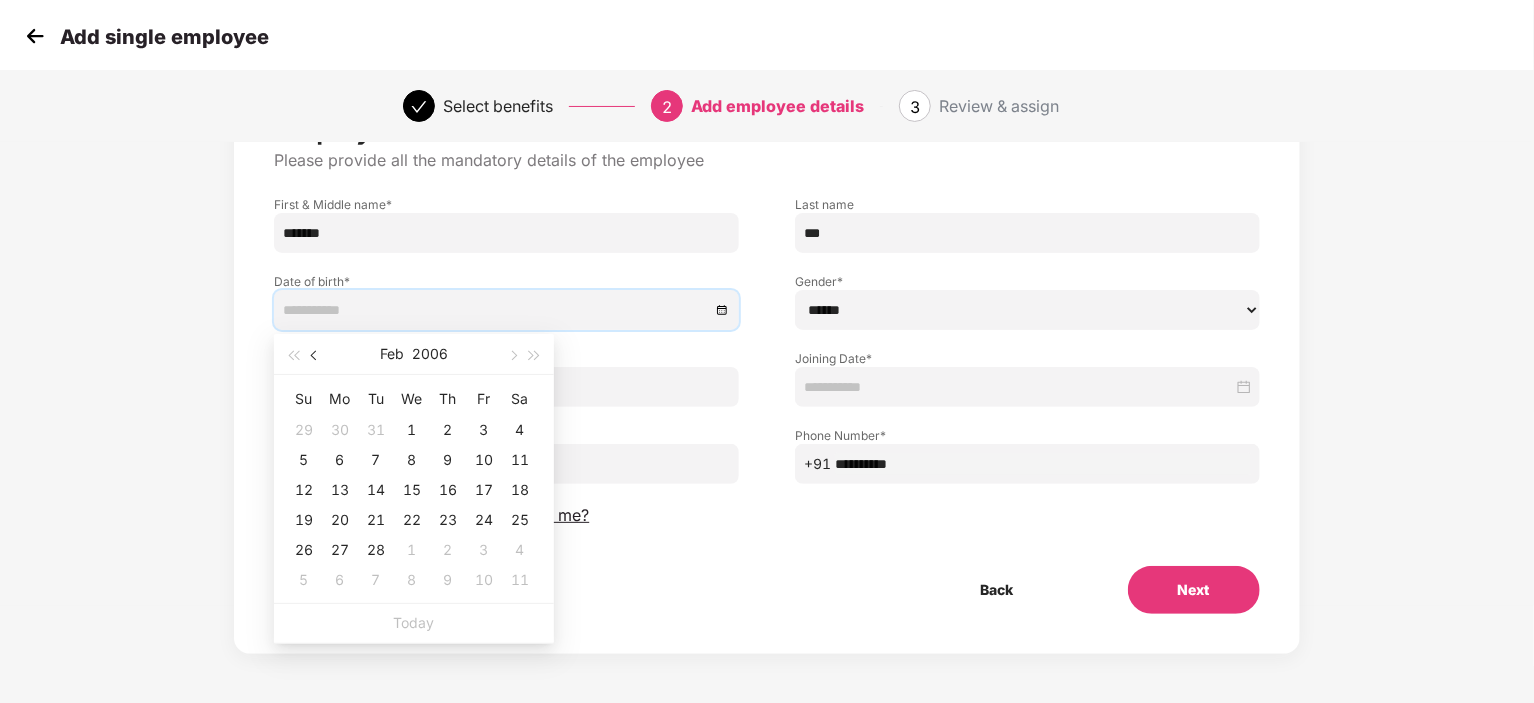click at bounding box center (316, 356) 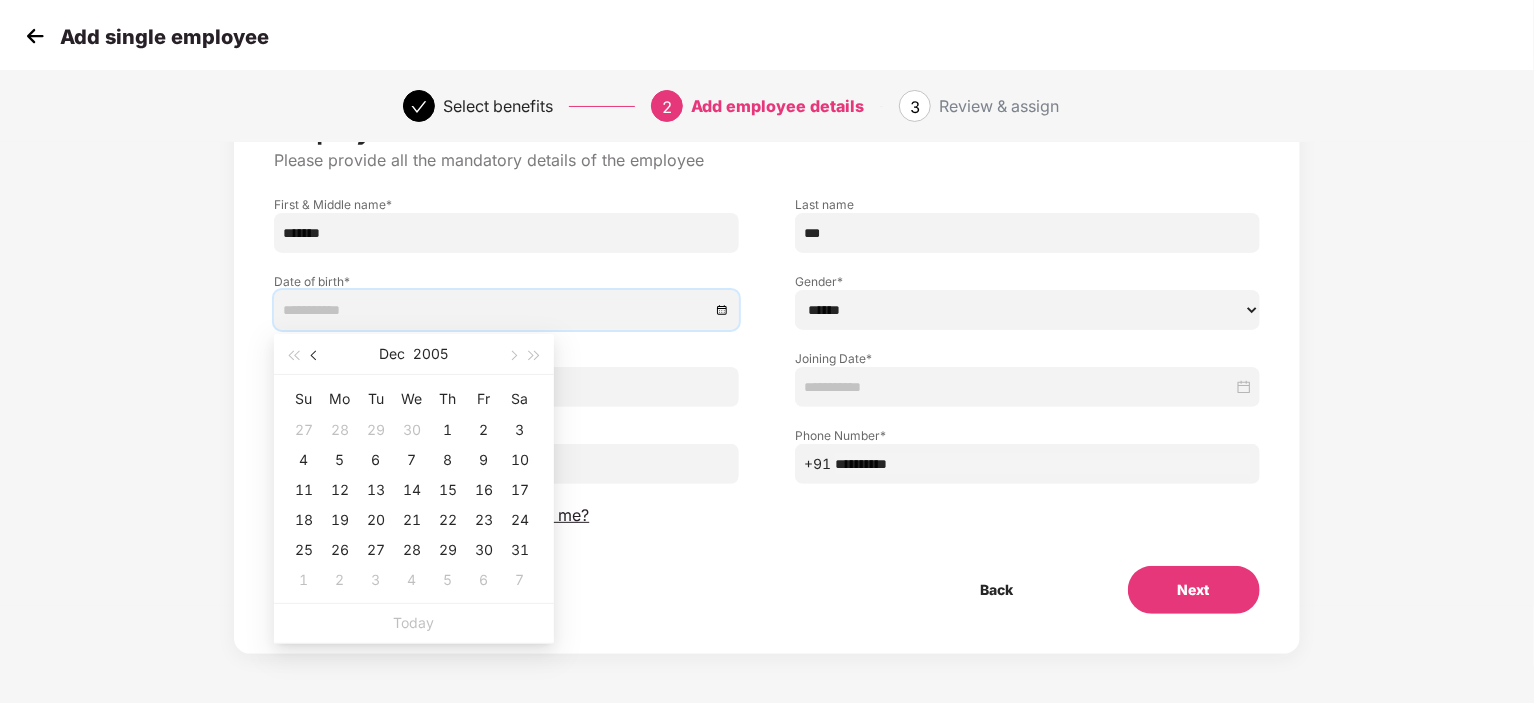 click at bounding box center [316, 356] 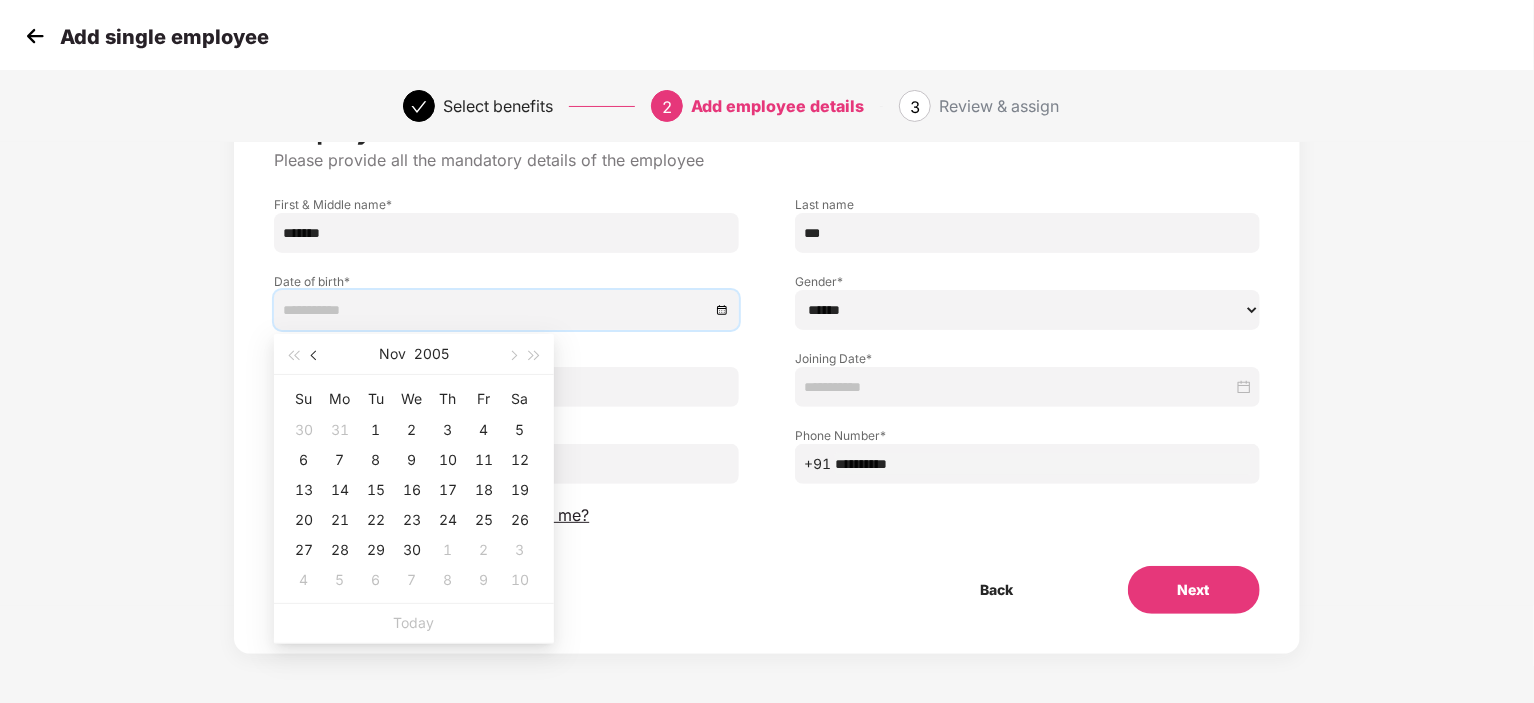 click at bounding box center (316, 356) 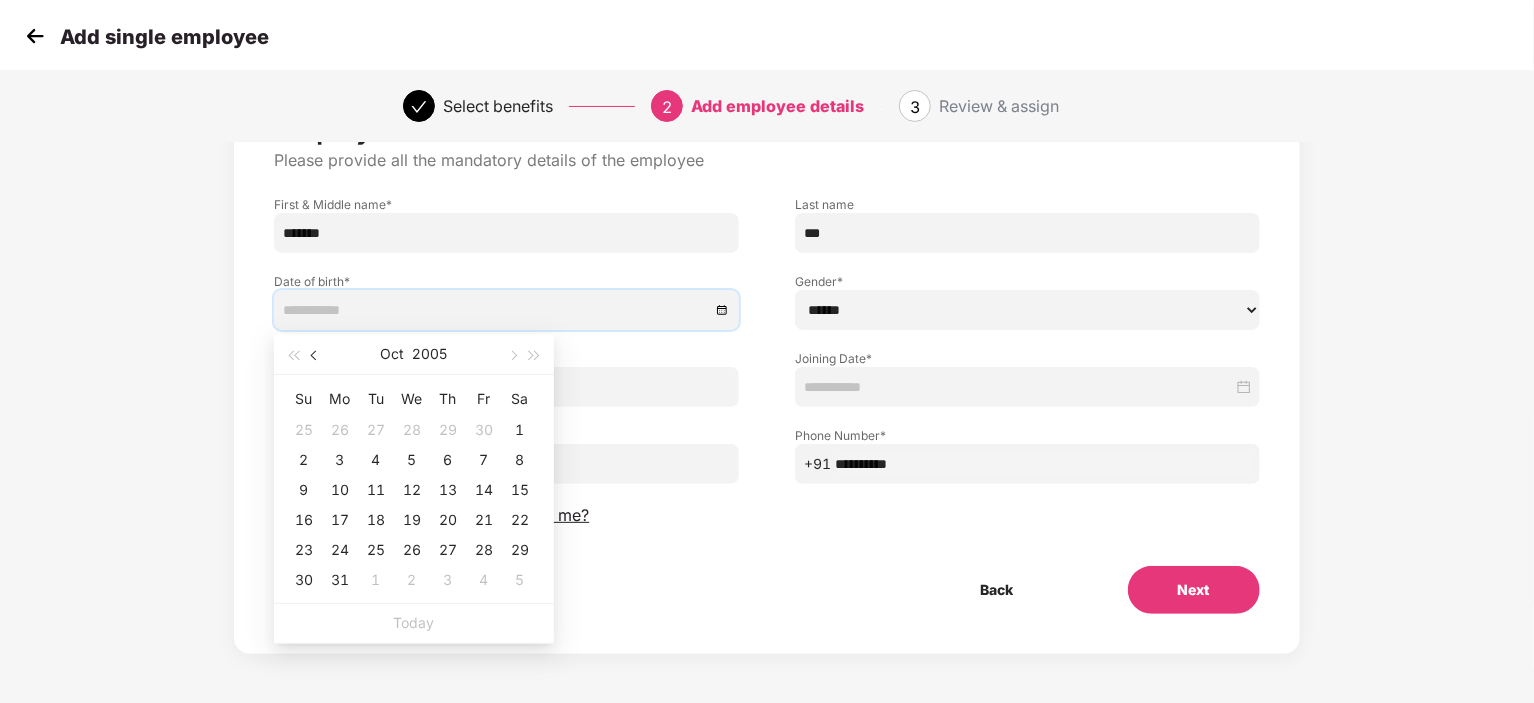 click at bounding box center (316, 356) 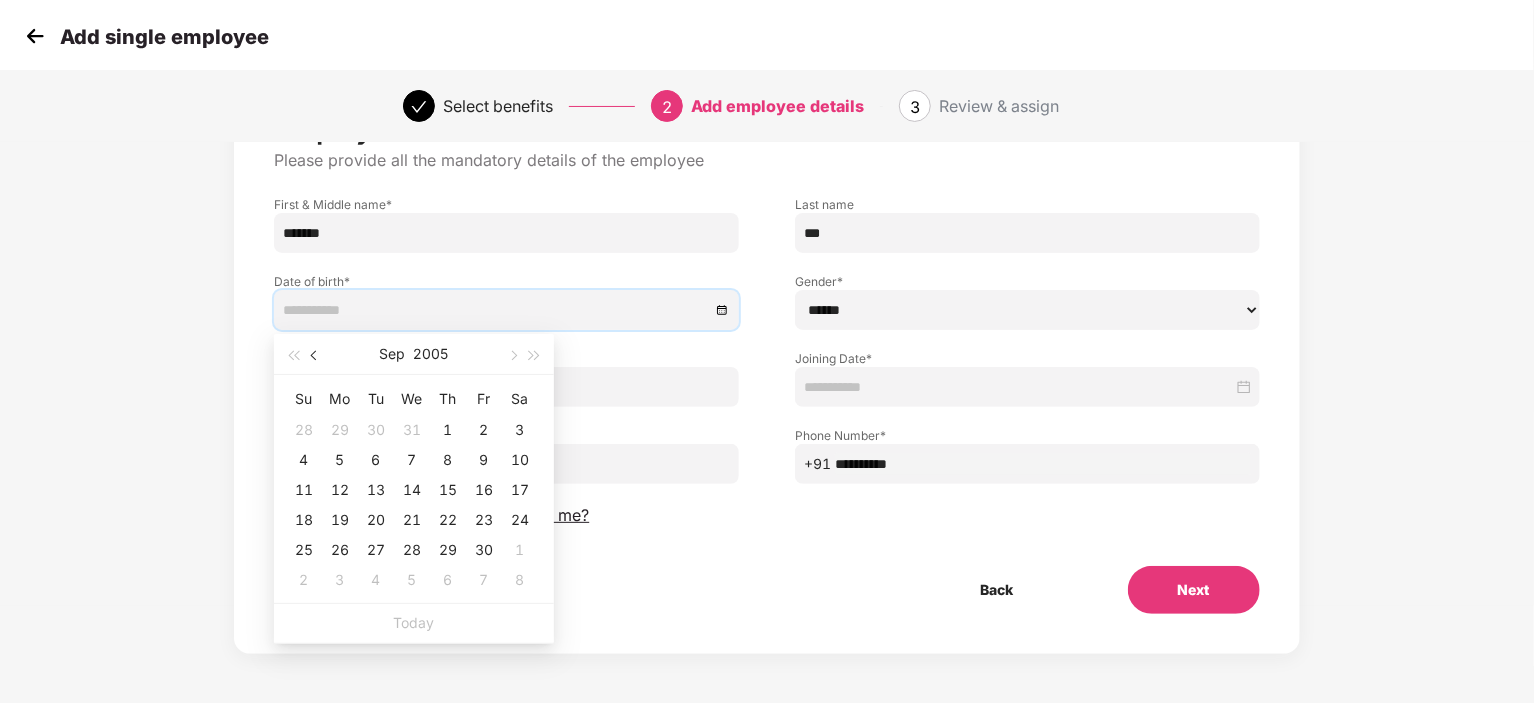 click at bounding box center [316, 356] 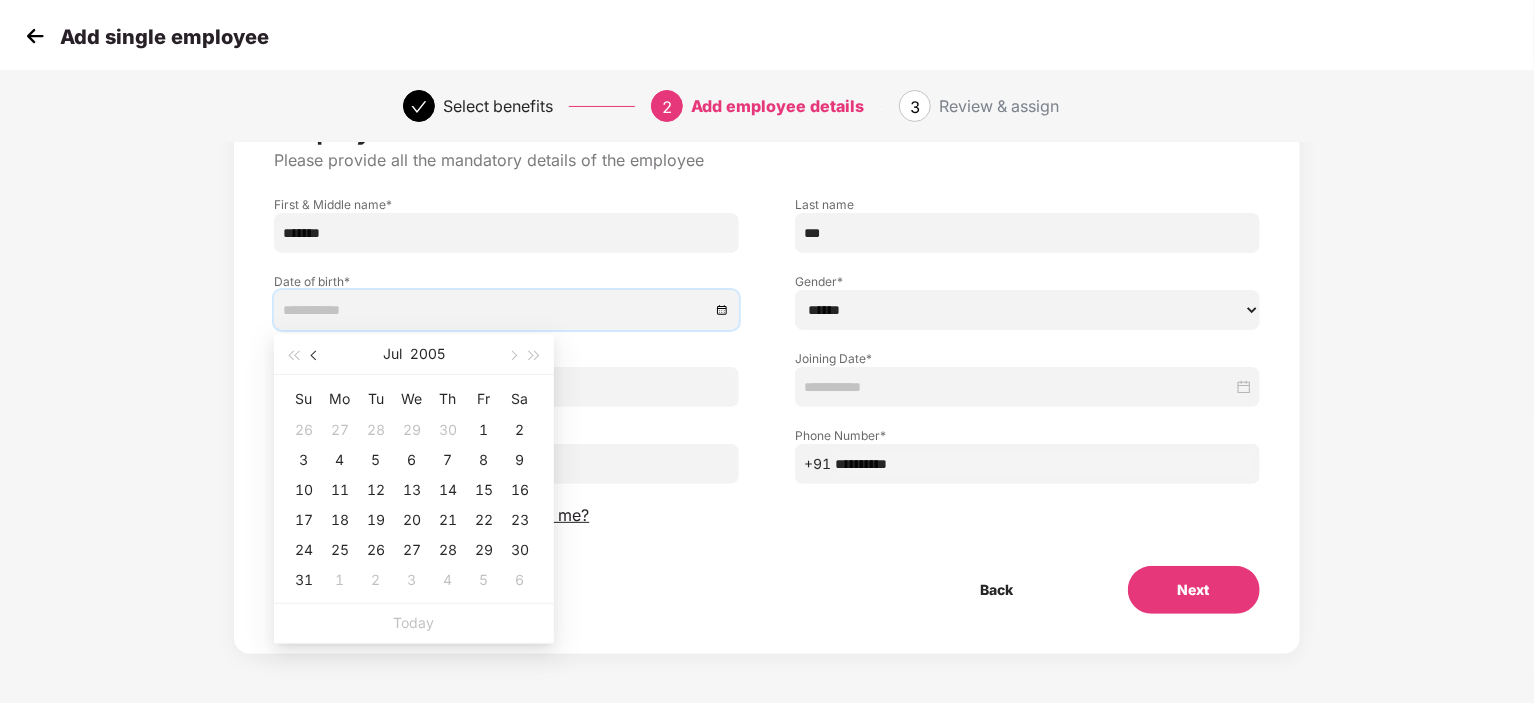 click at bounding box center [316, 356] 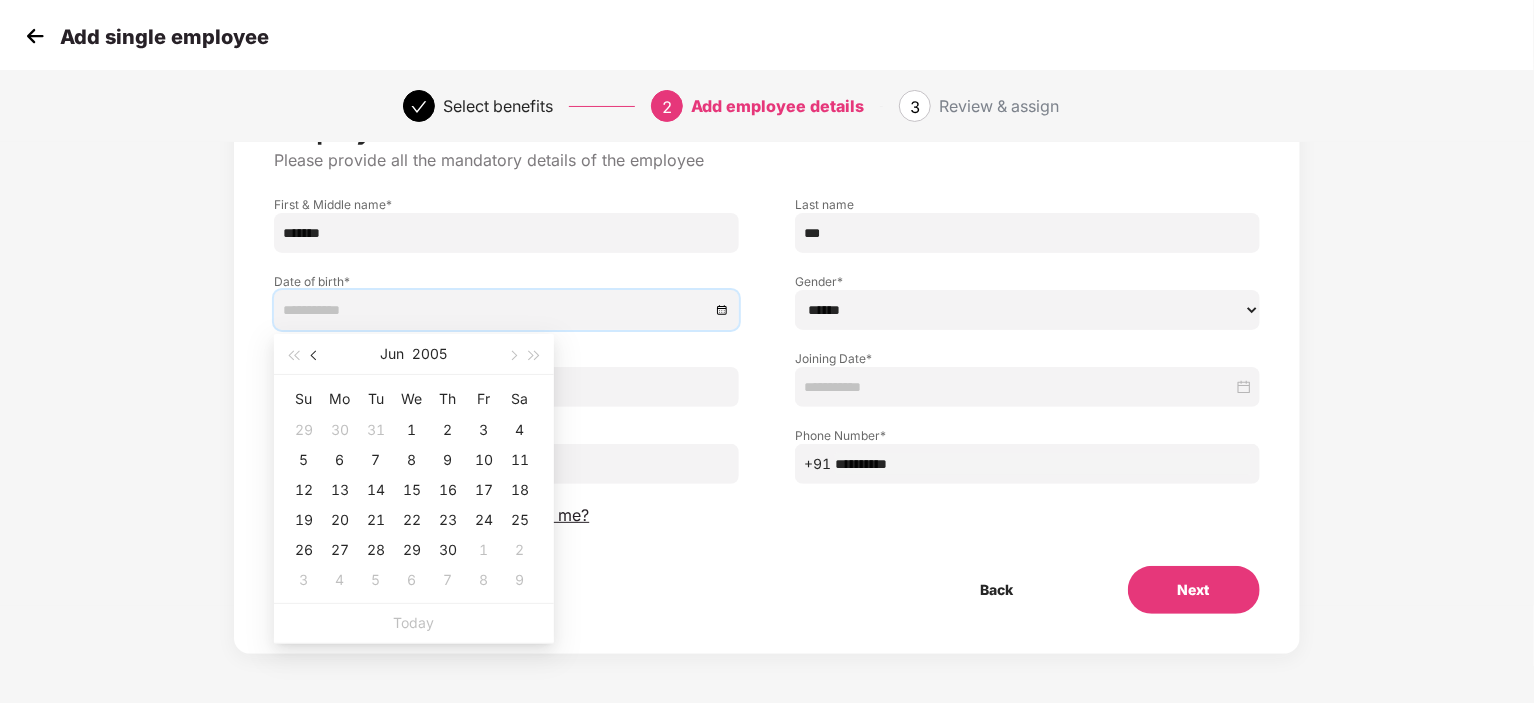 click at bounding box center (316, 356) 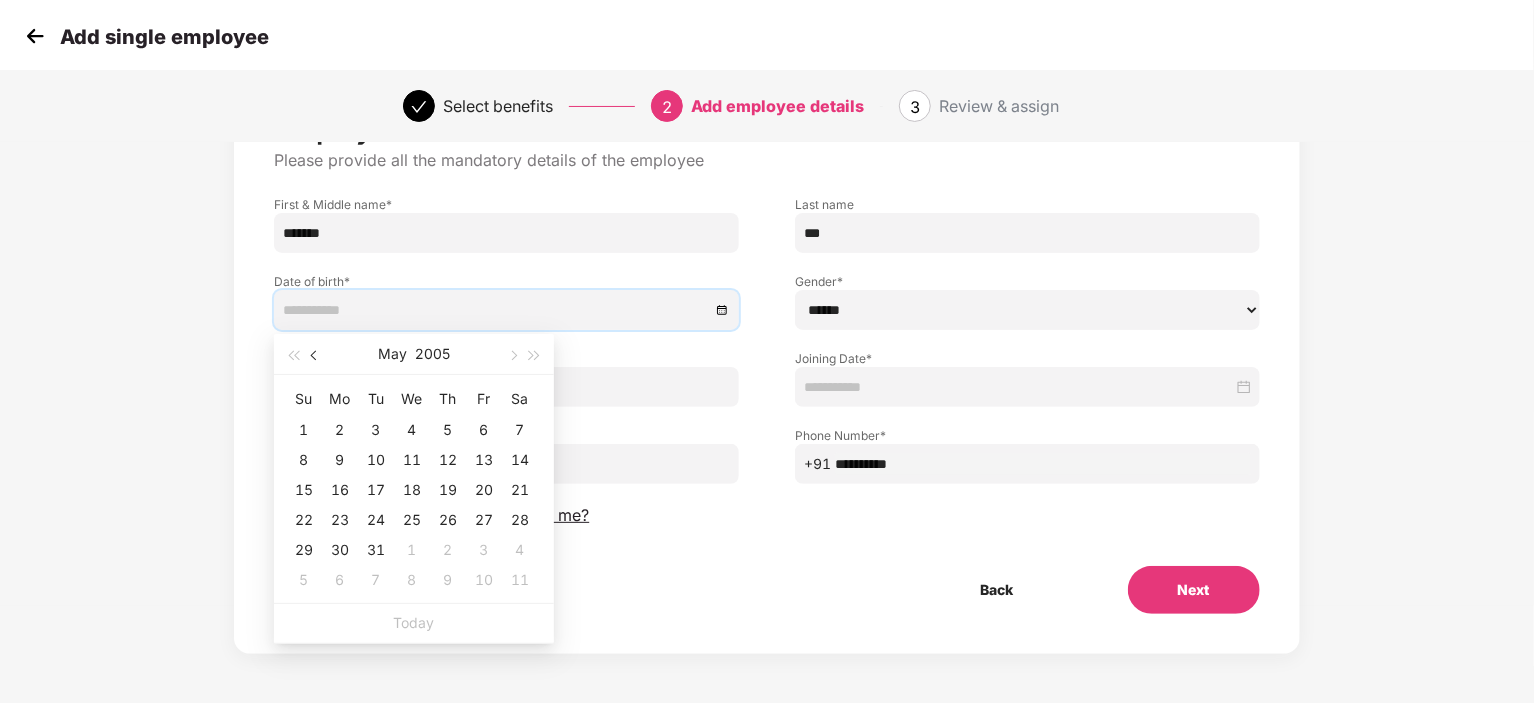 click at bounding box center [316, 356] 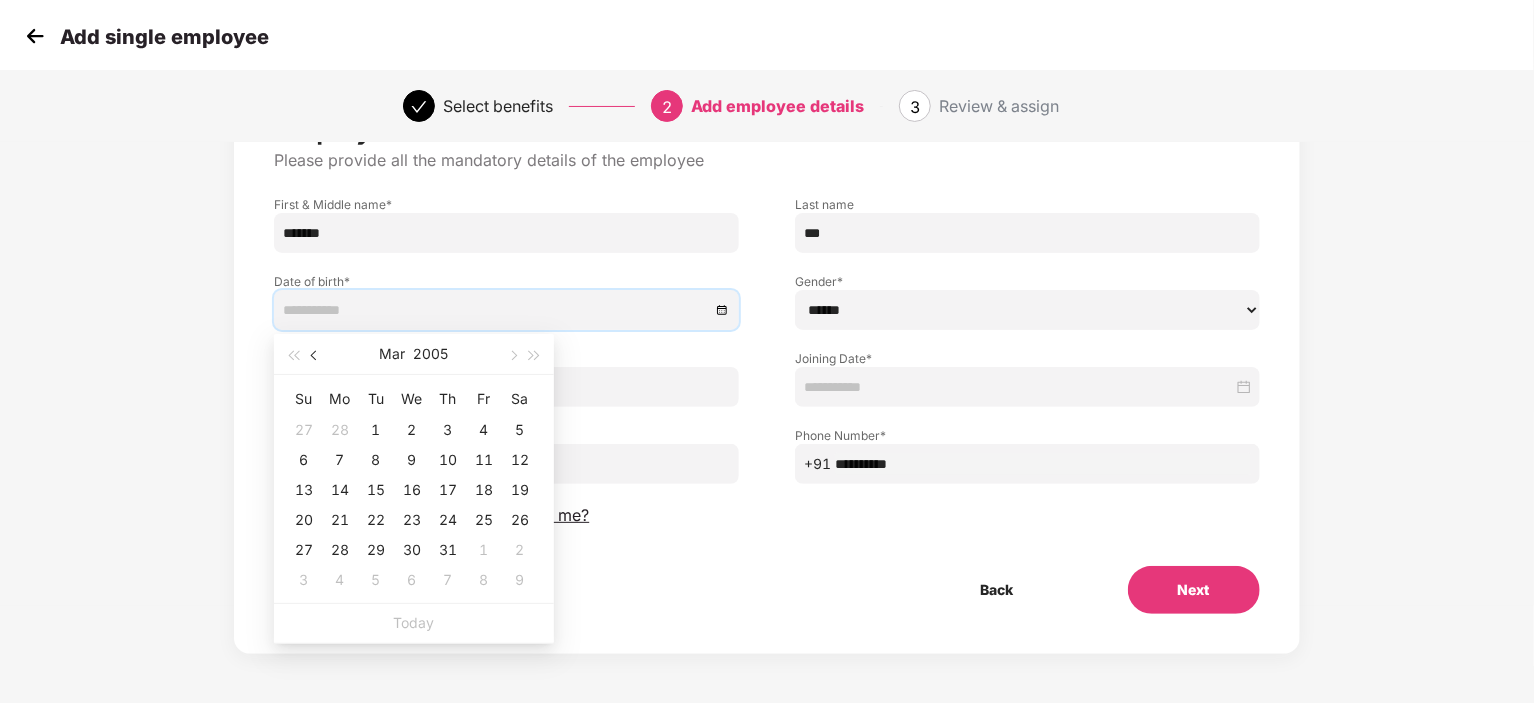 click at bounding box center [316, 356] 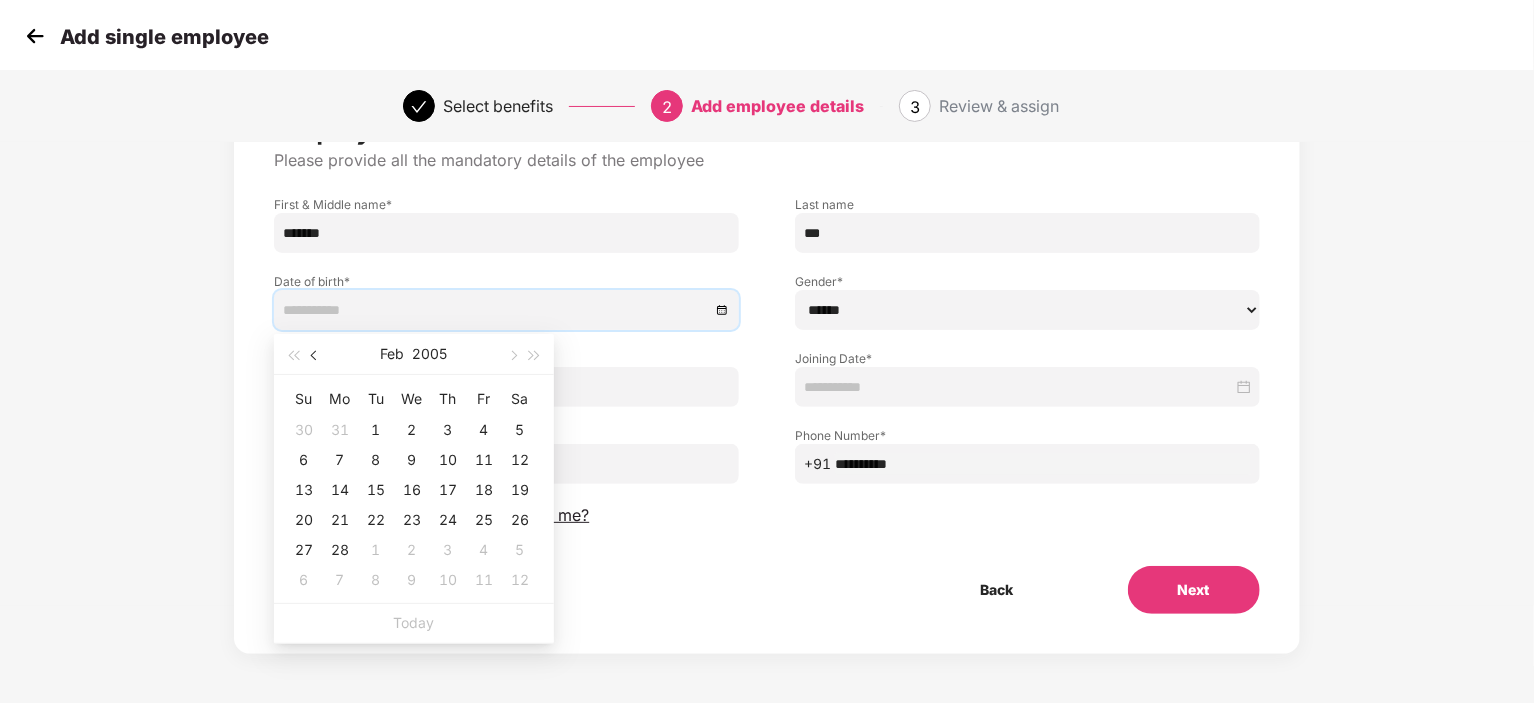 click at bounding box center (316, 356) 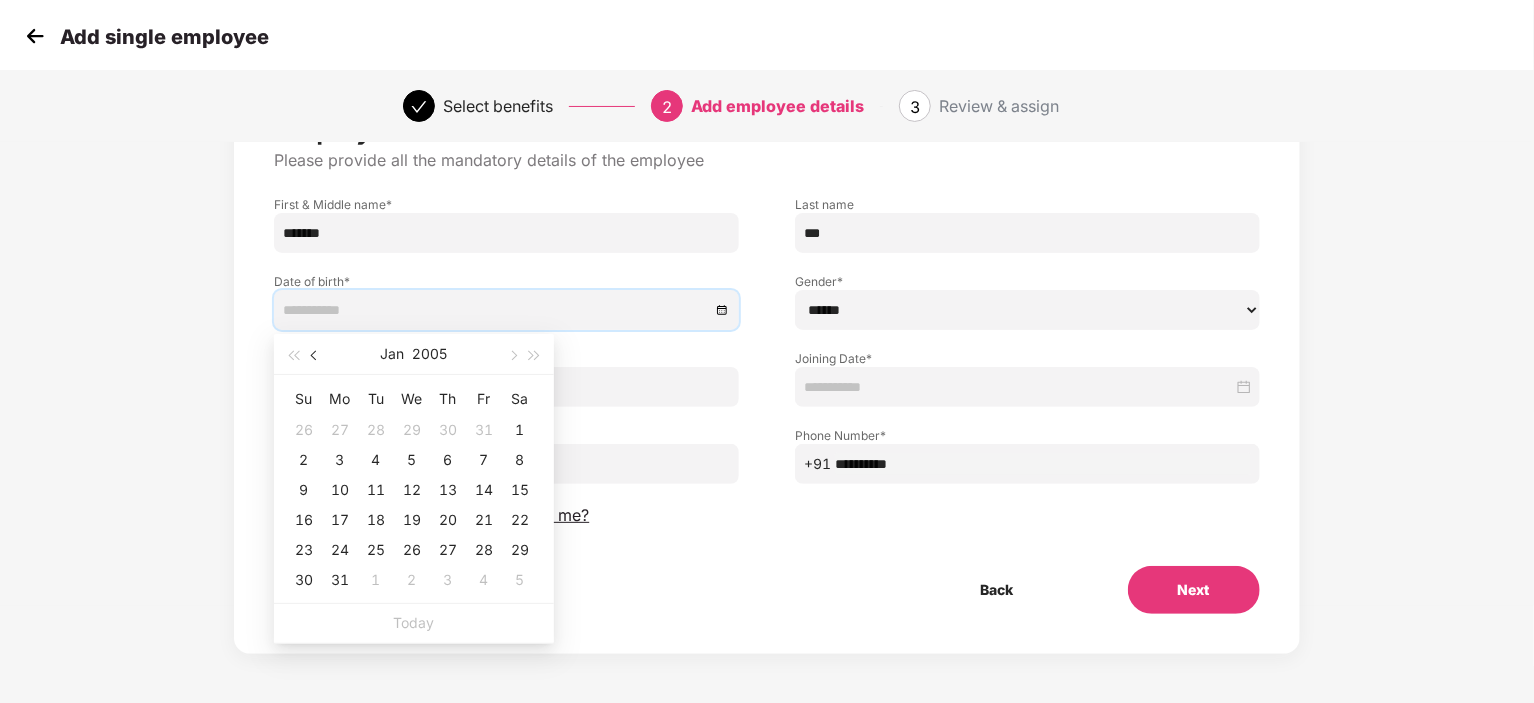 click at bounding box center [316, 356] 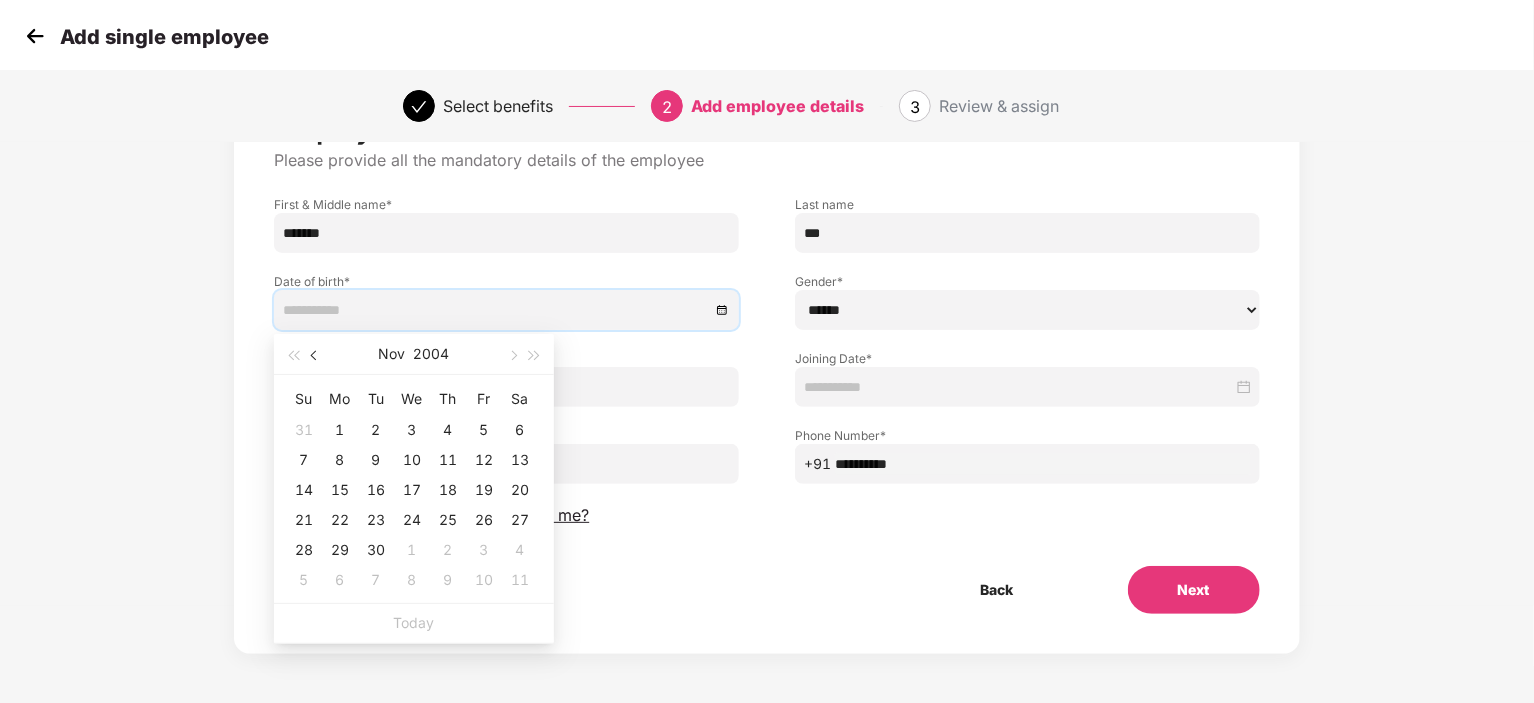 click at bounding box center (316, 356) 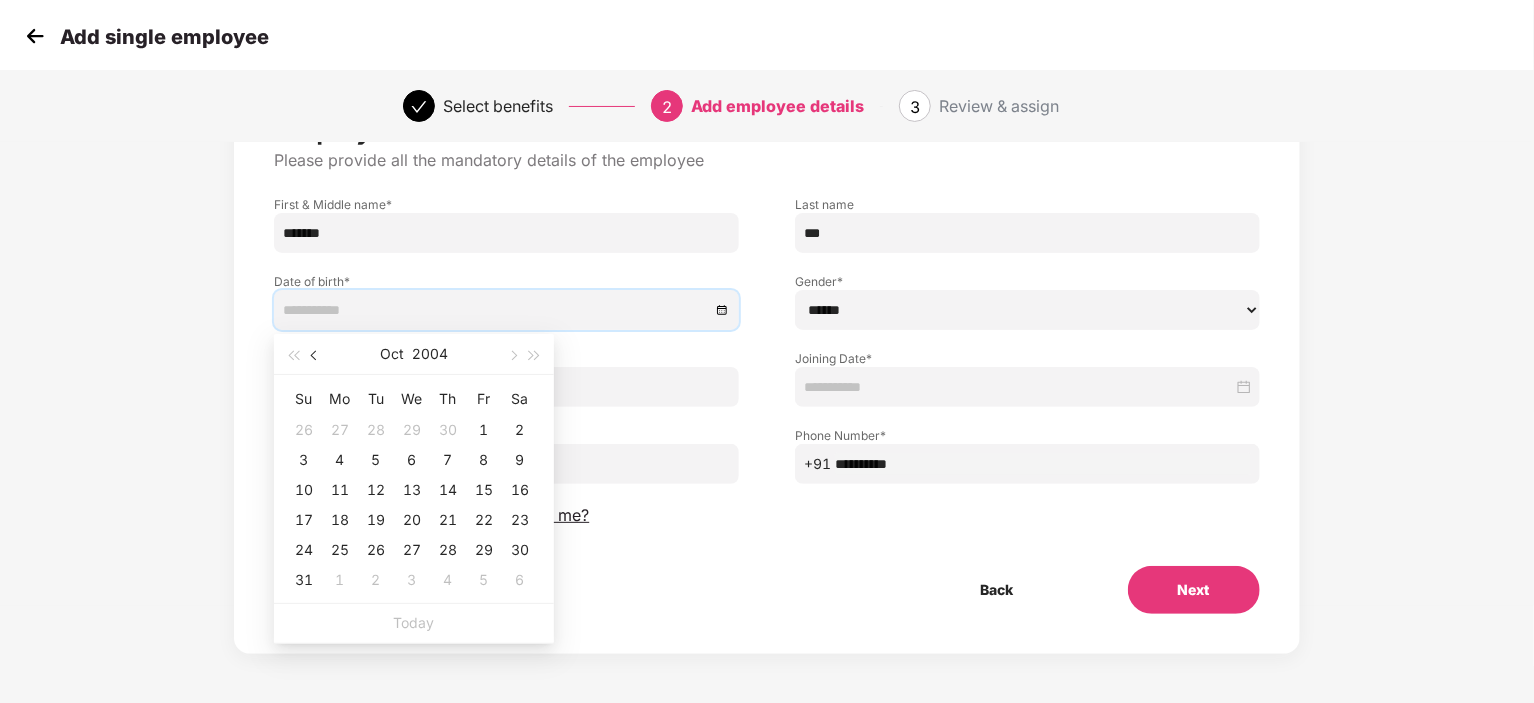 click at bounding box center [316, 356] 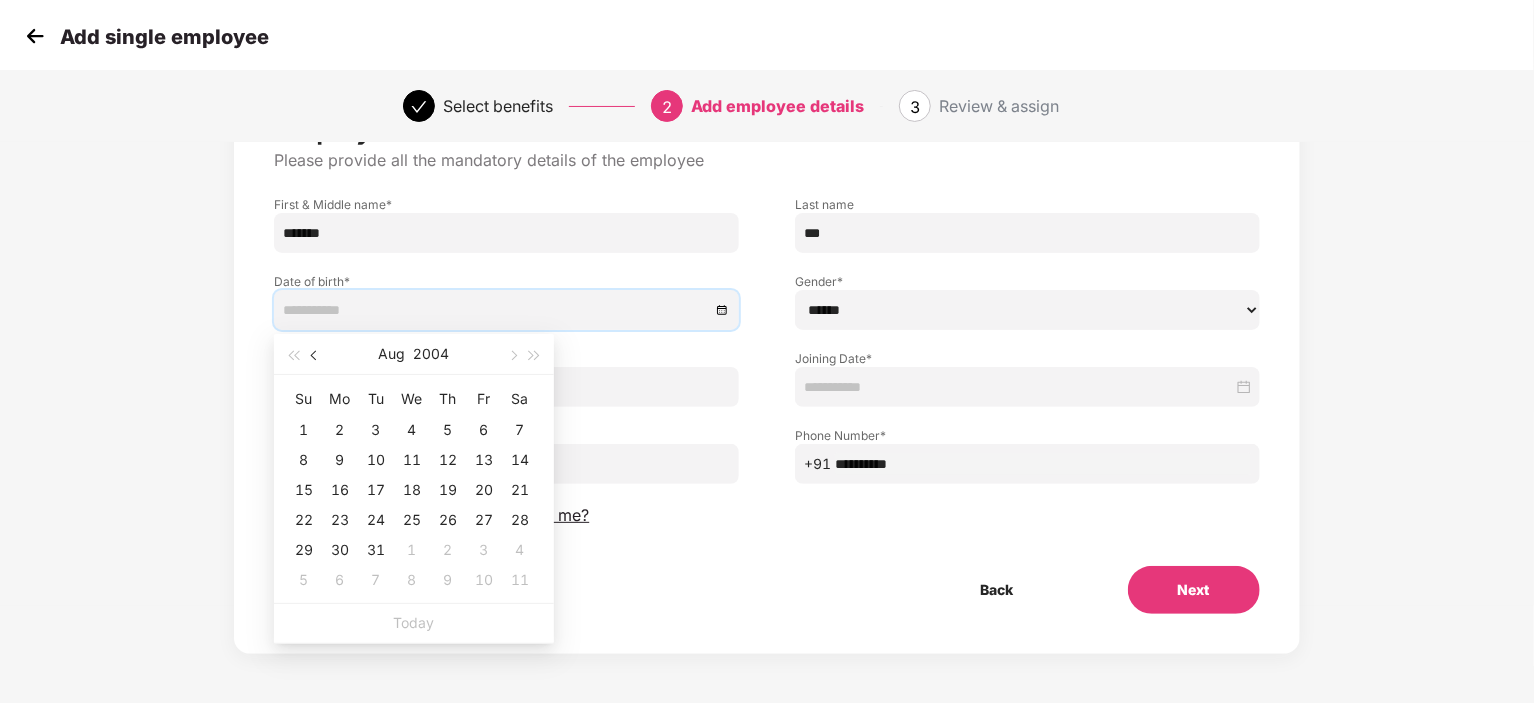 click at bounding box center (316, 356) 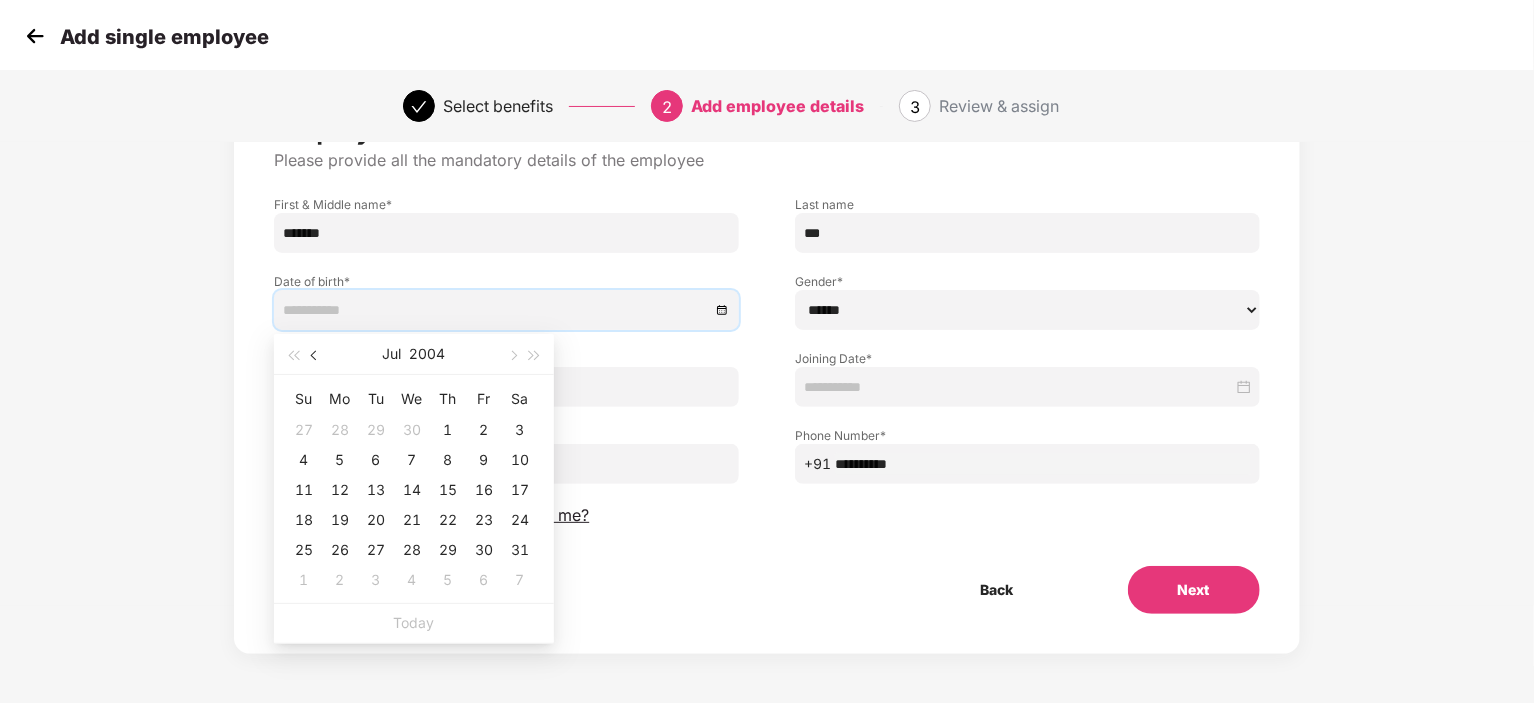 click at bounding box center [316, 356] 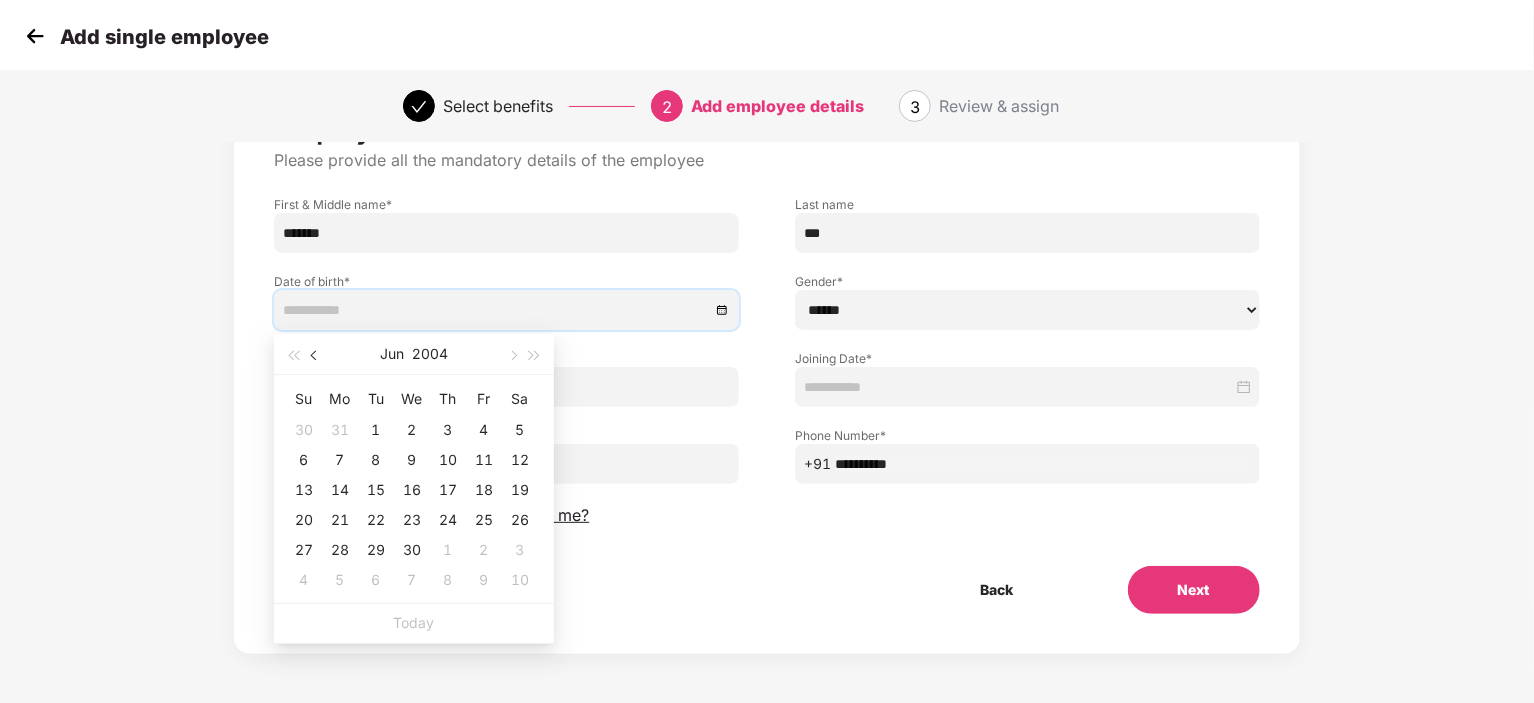 click at bounding box center [316, 356] 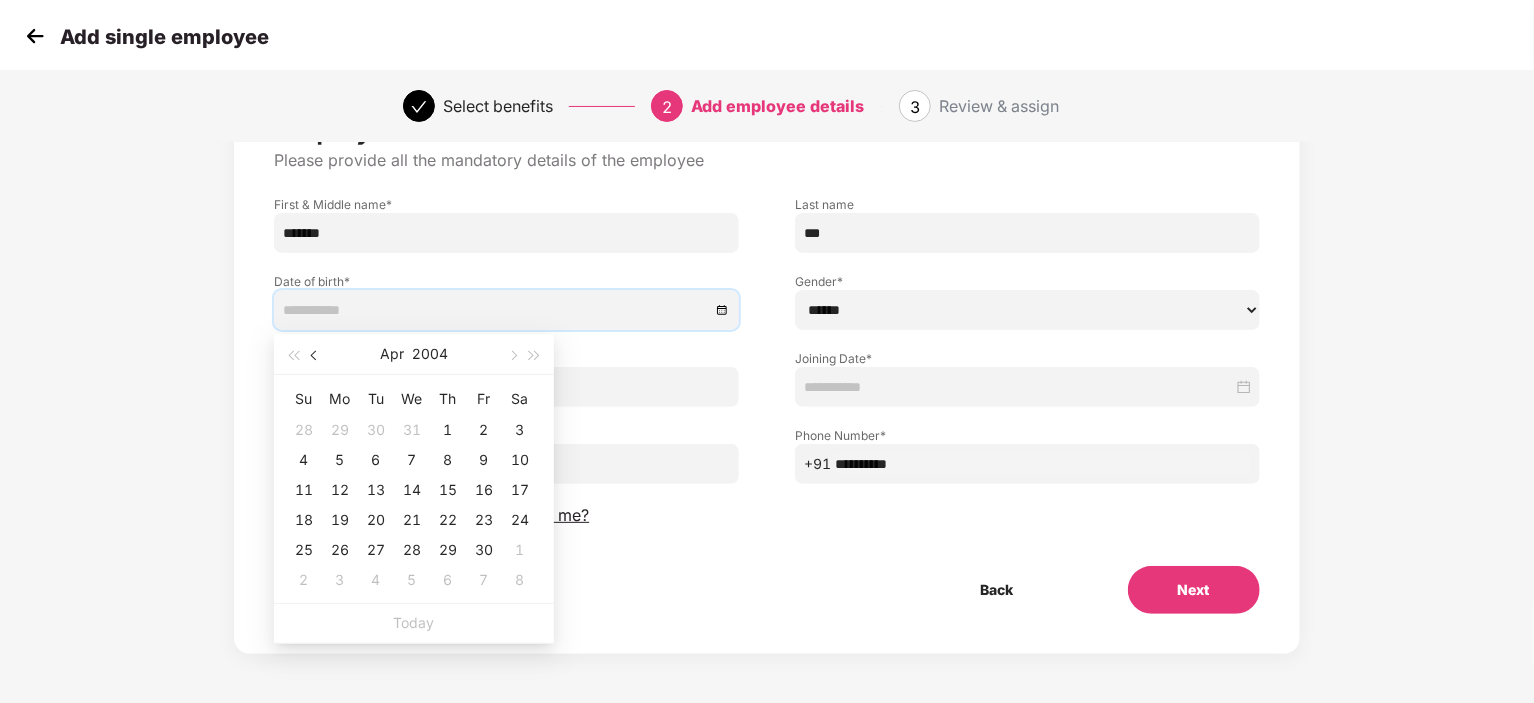 click at bounding box center [316, 356] 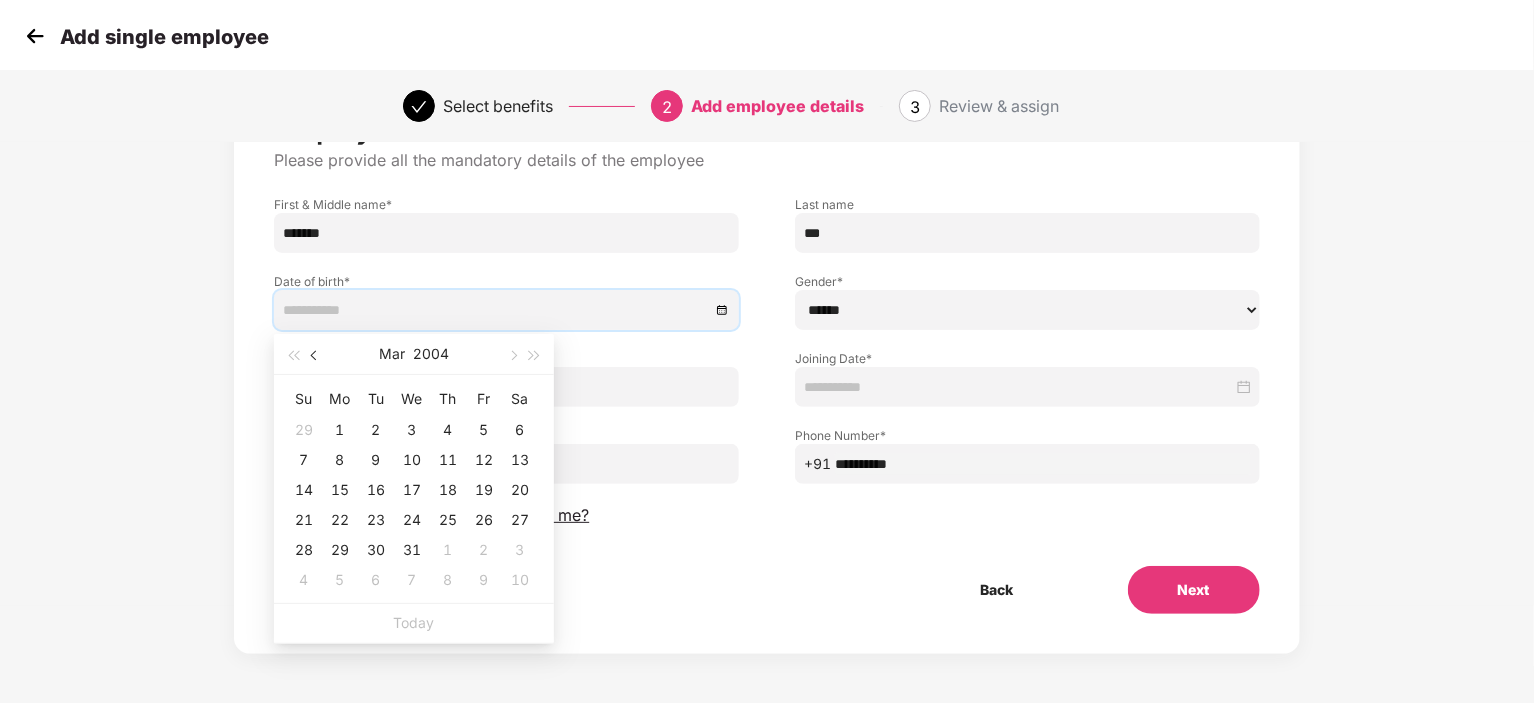 click at bounding box center (316, 356) 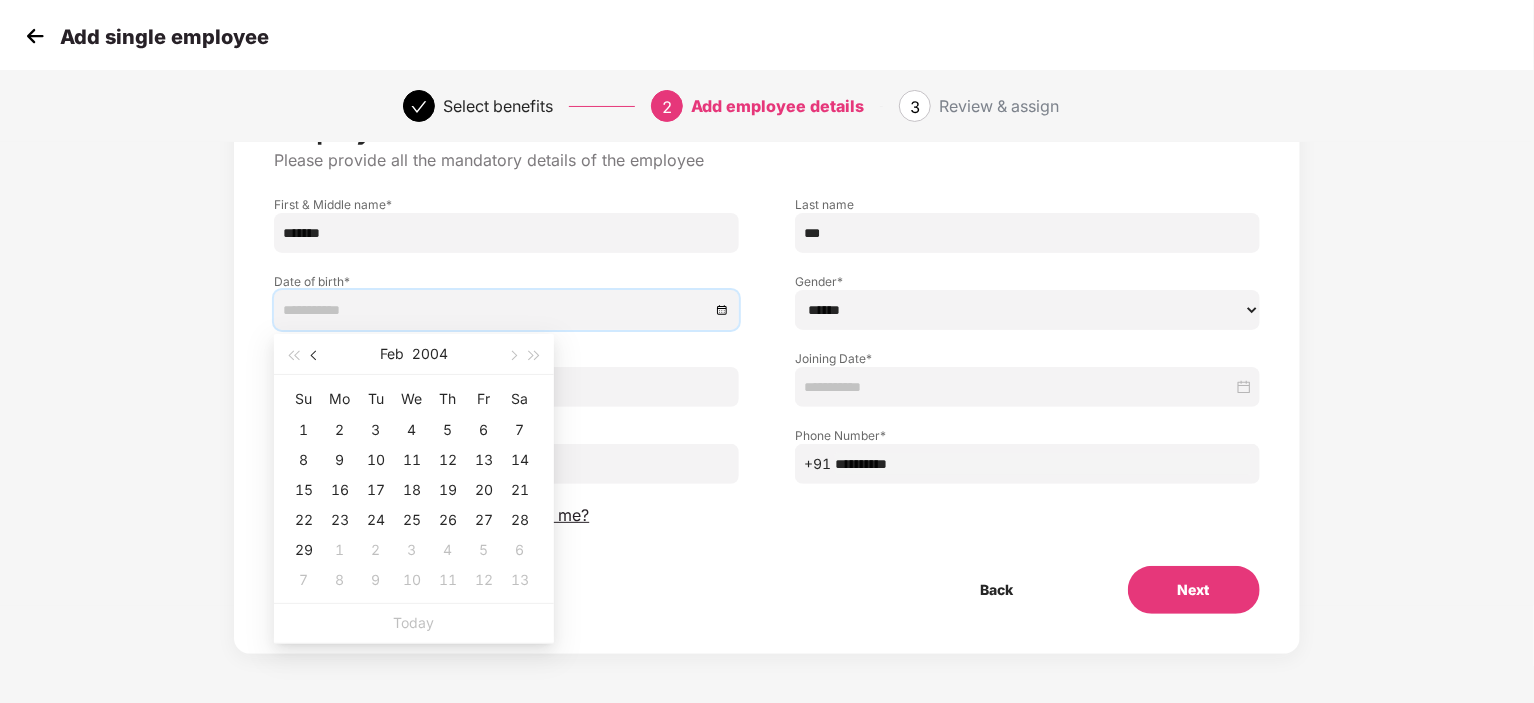 click at bounding box center (316, 356) 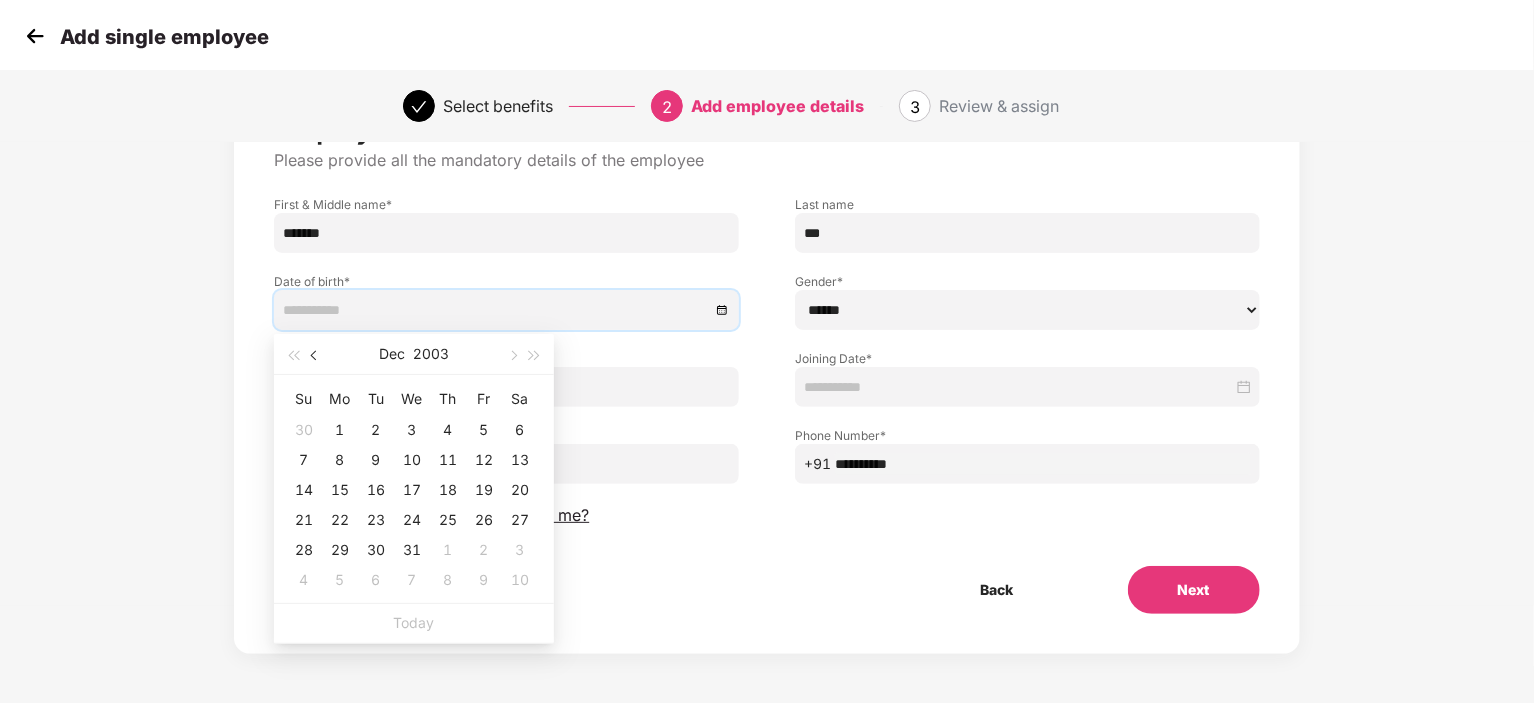 click at bounding box center (316, 356) 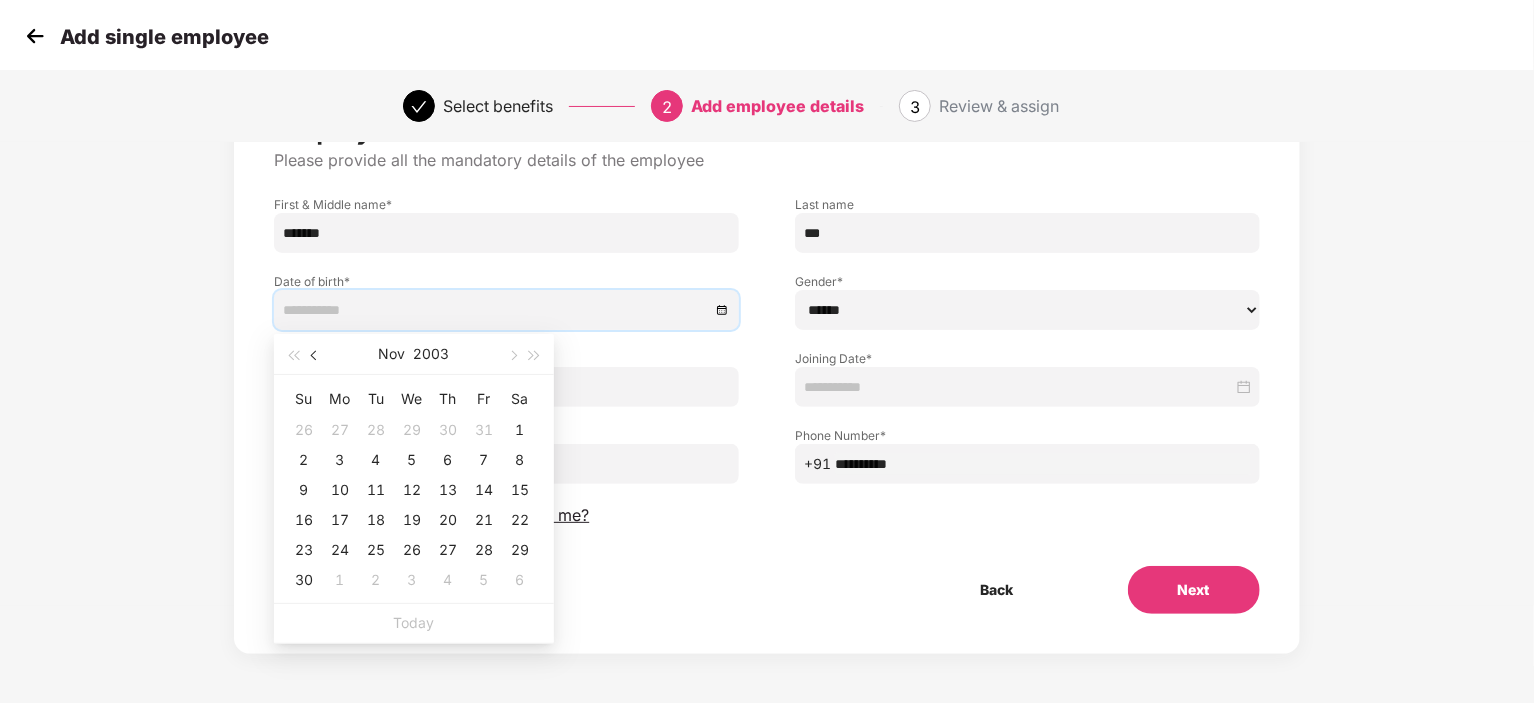 click at bounding box center (316, 356) 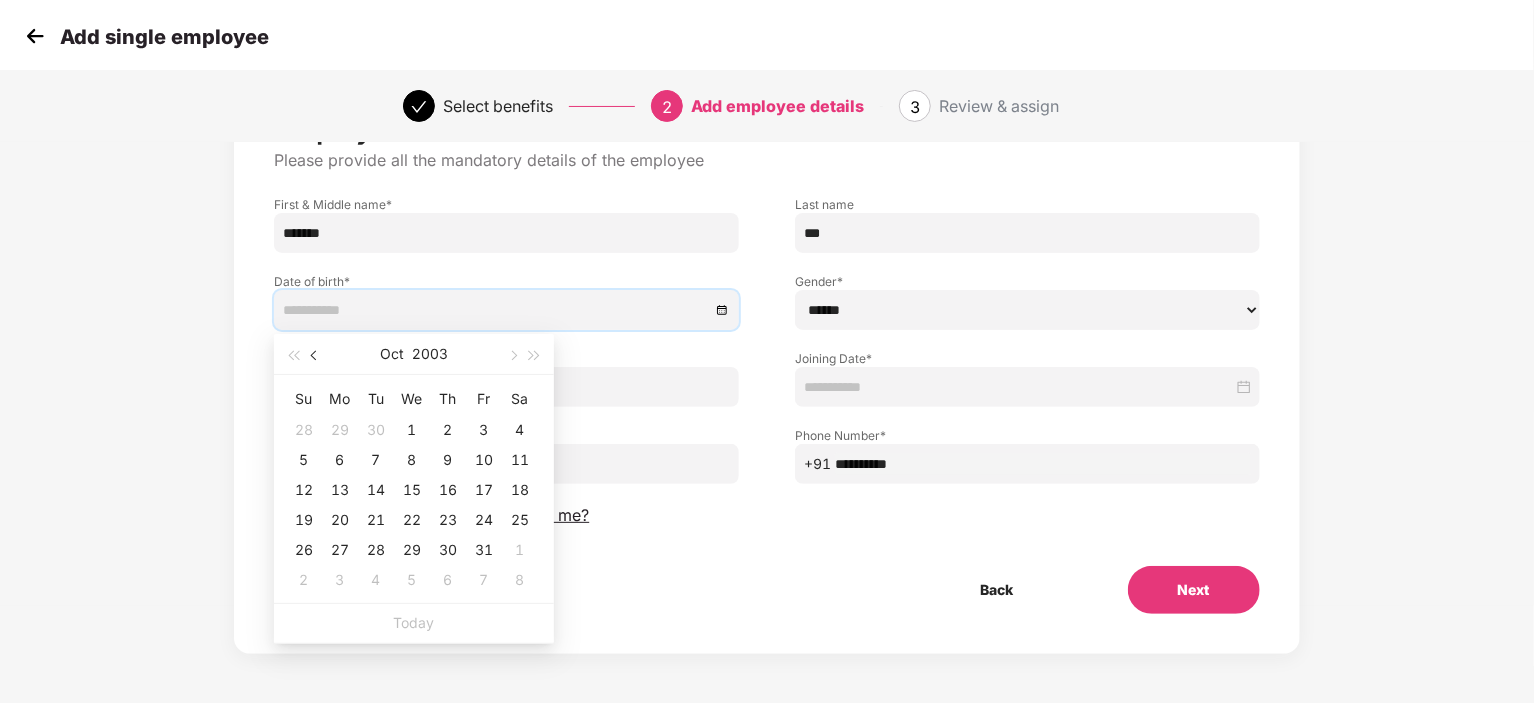 click at bounding box center [316, 356] 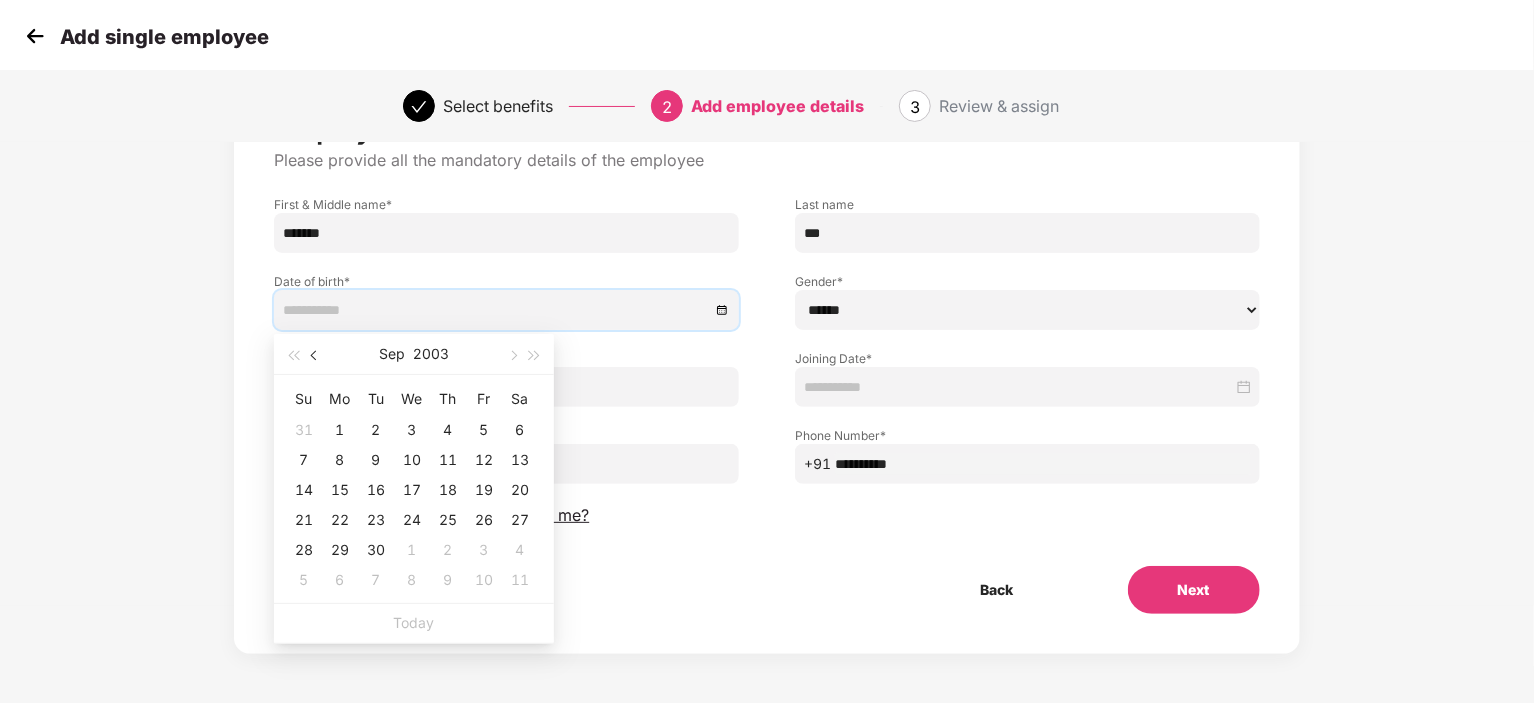click at bounding box center (316, 356) 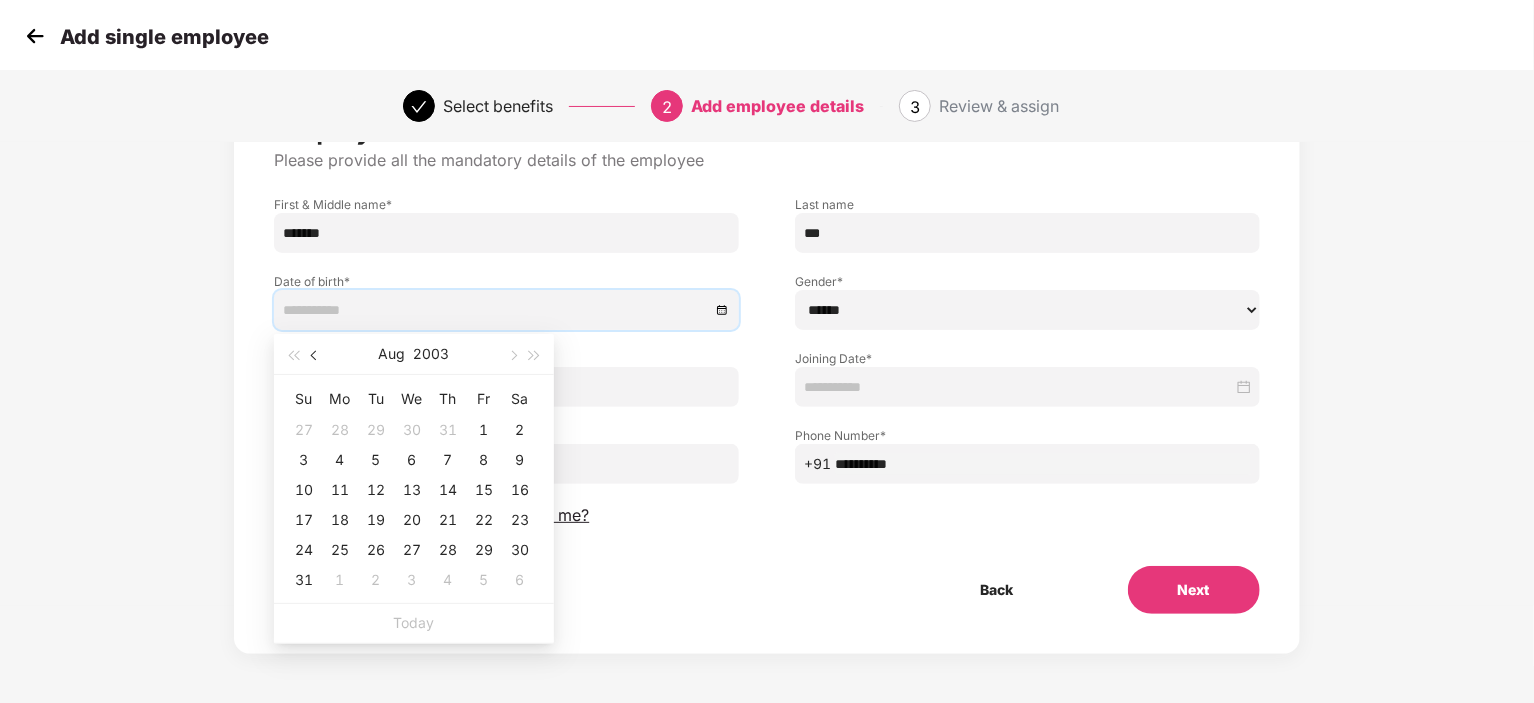 click at bounding box center (316, 356) 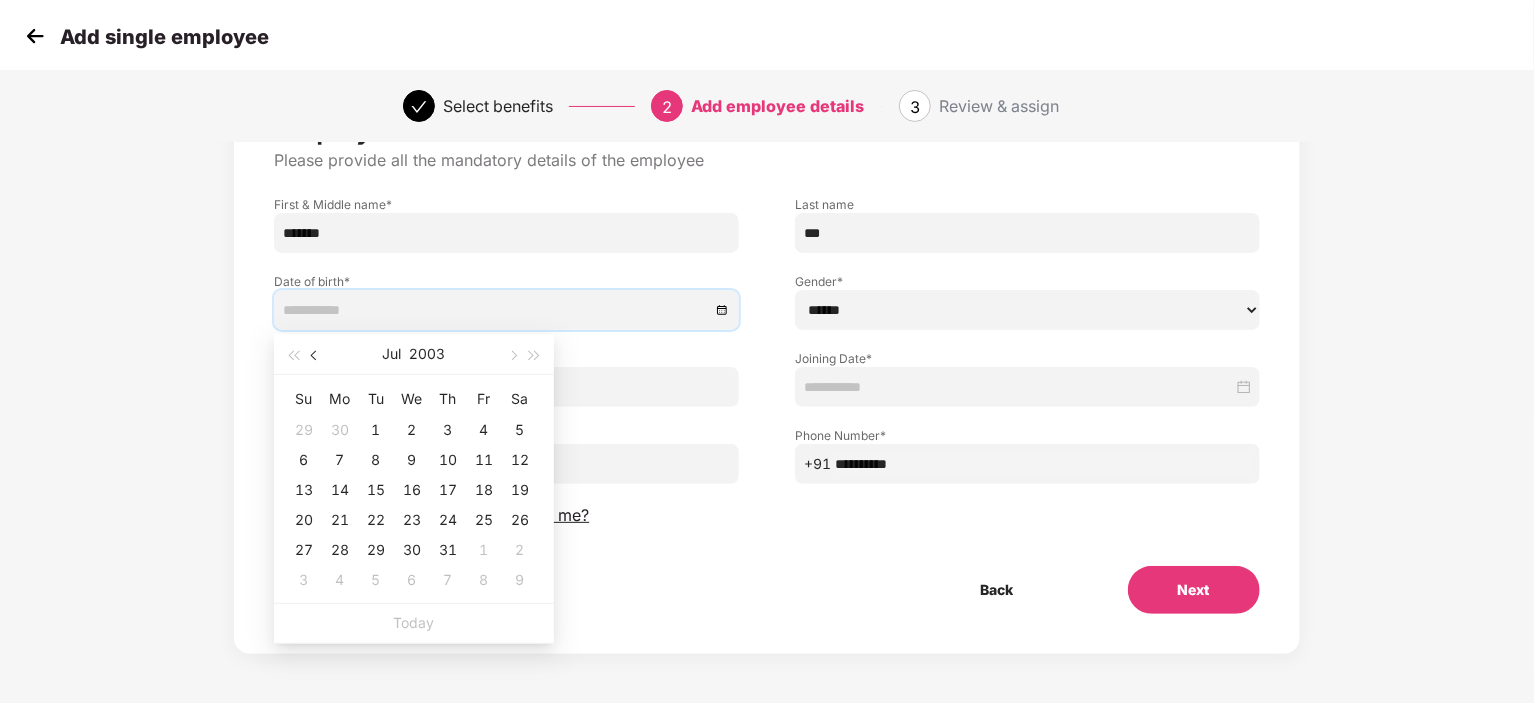 click at bounding box center [316, 356] 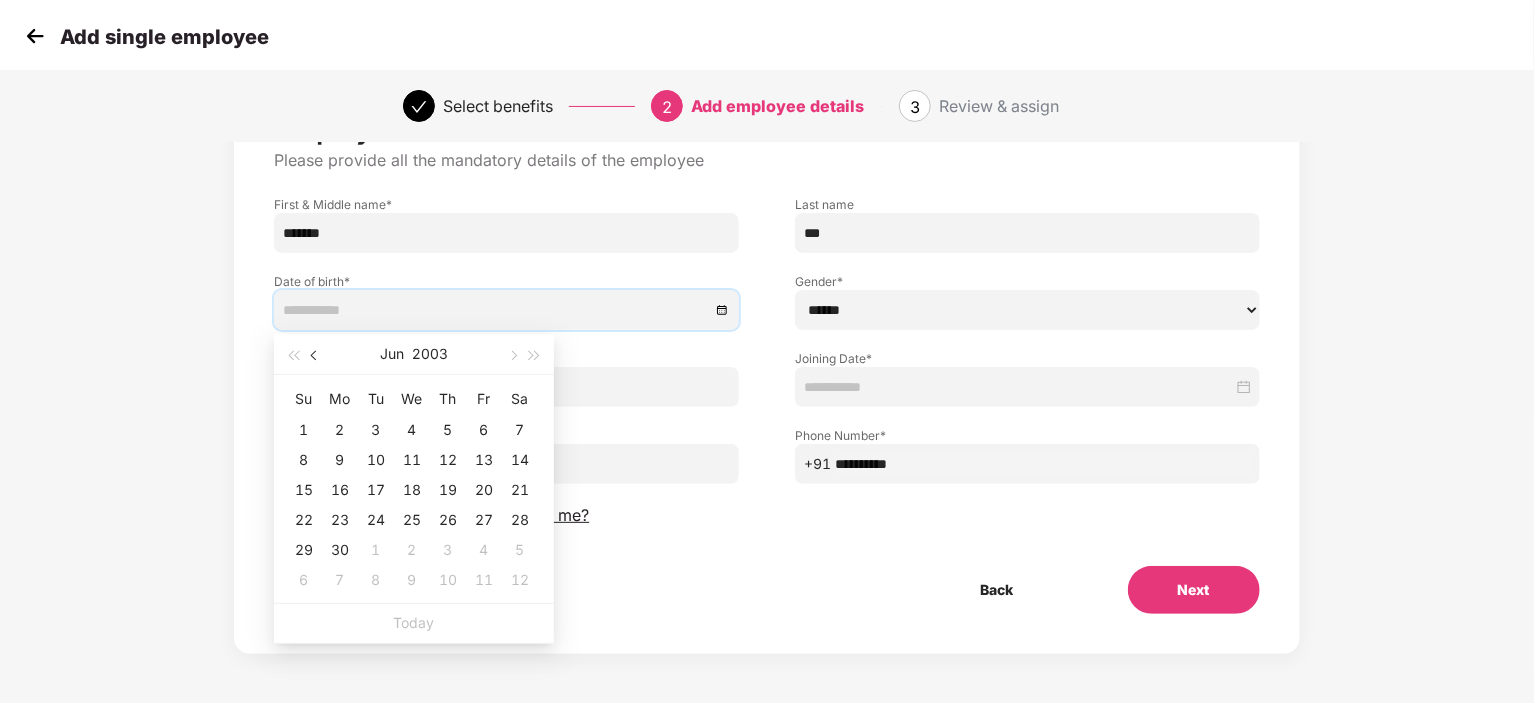 click at bounding box center (316, 356) 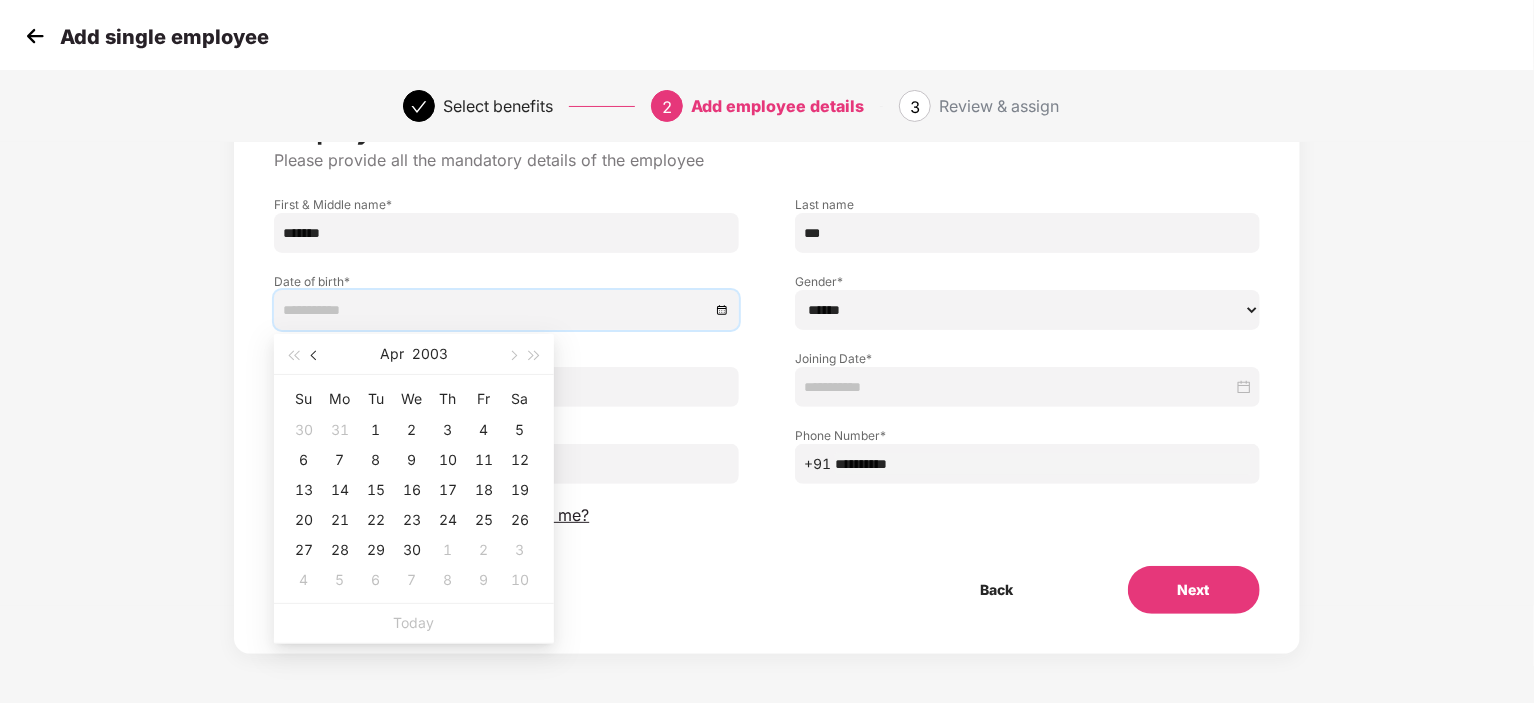 click at bounding box center (316, 356) 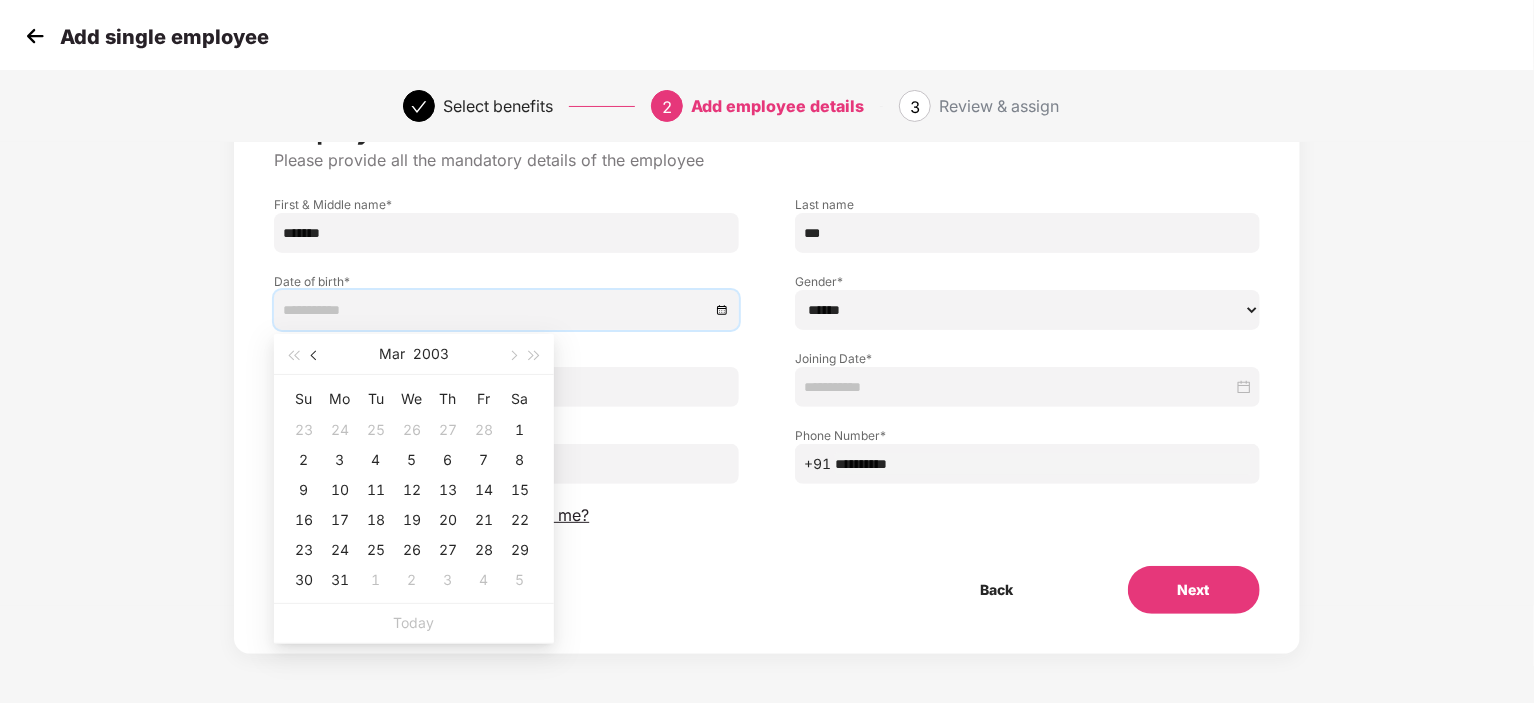 click at bounding box center (316, 356) 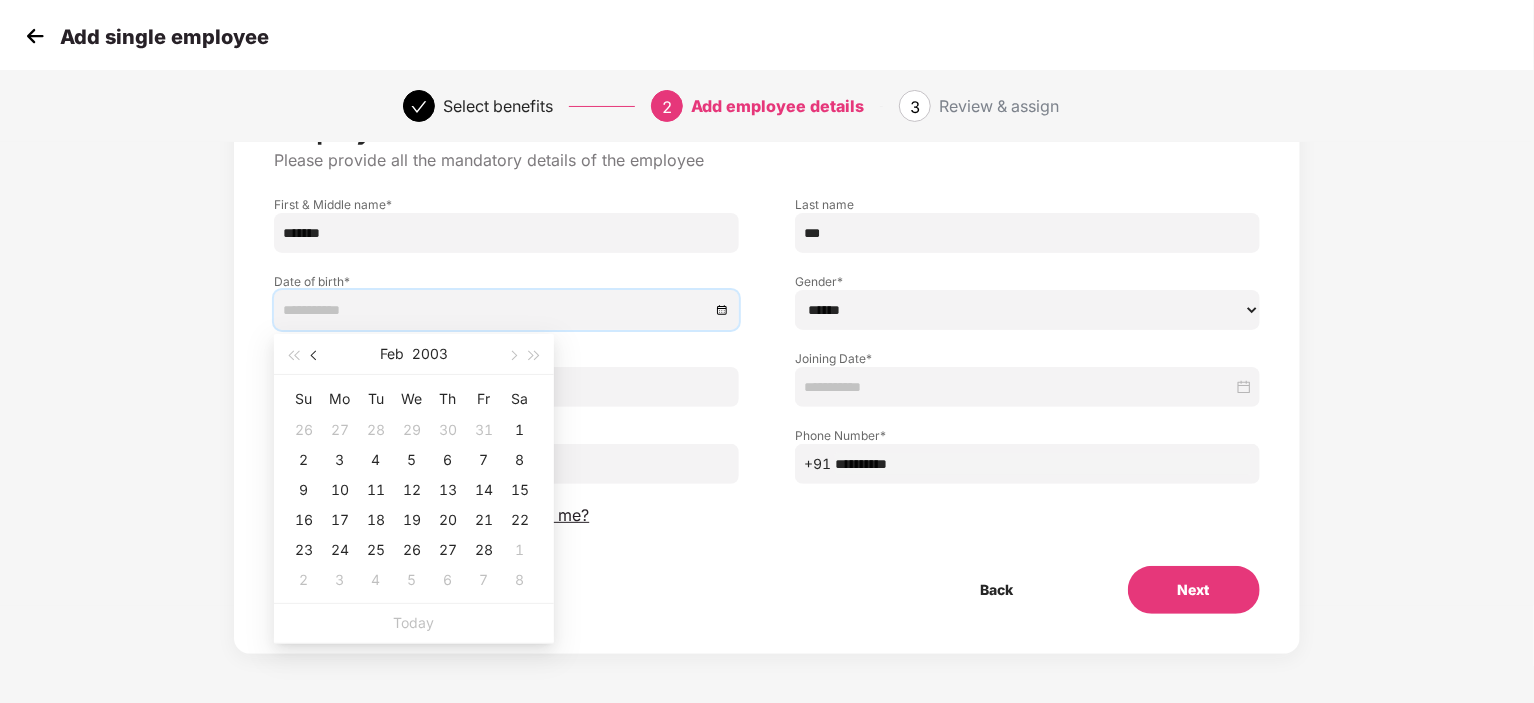 click at bounding box center [316, 356] 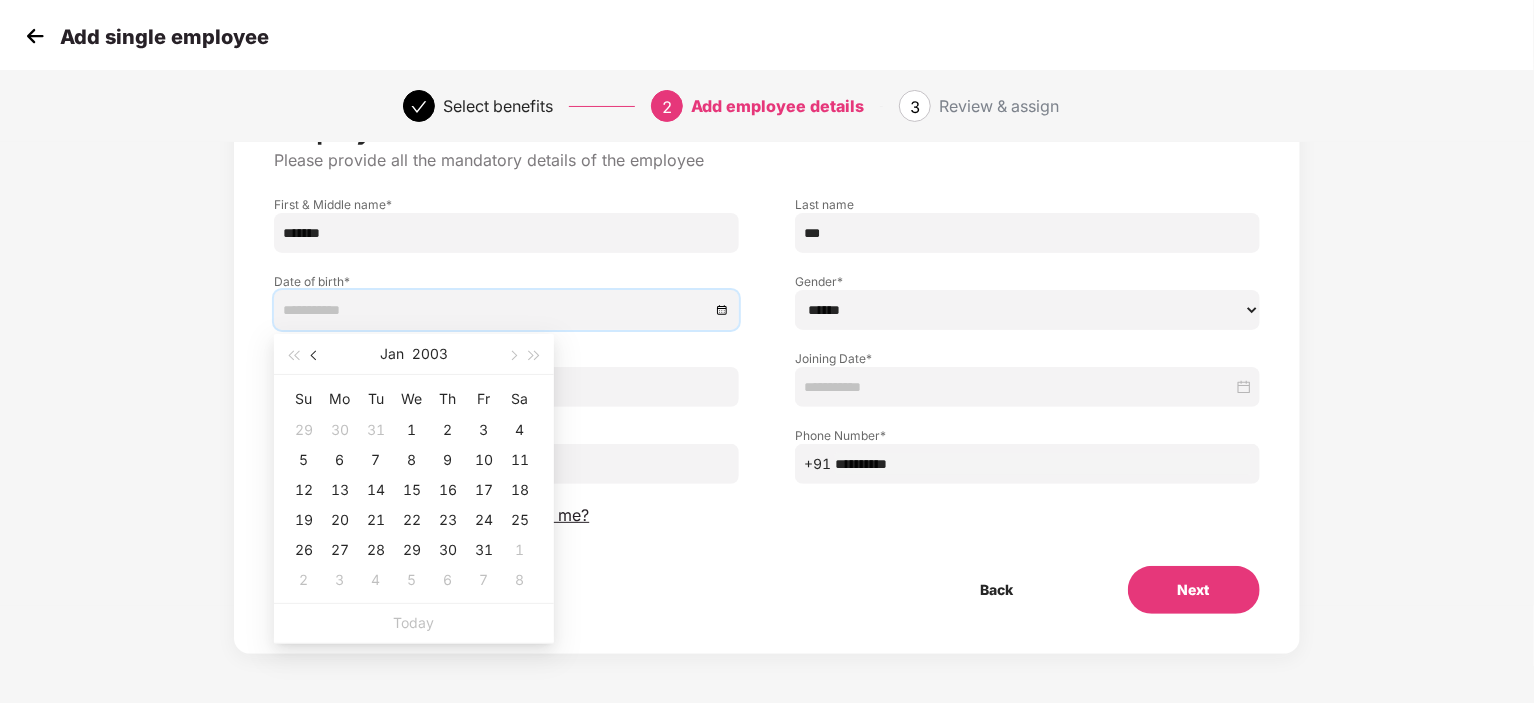 click at bounding box center (316, 356) 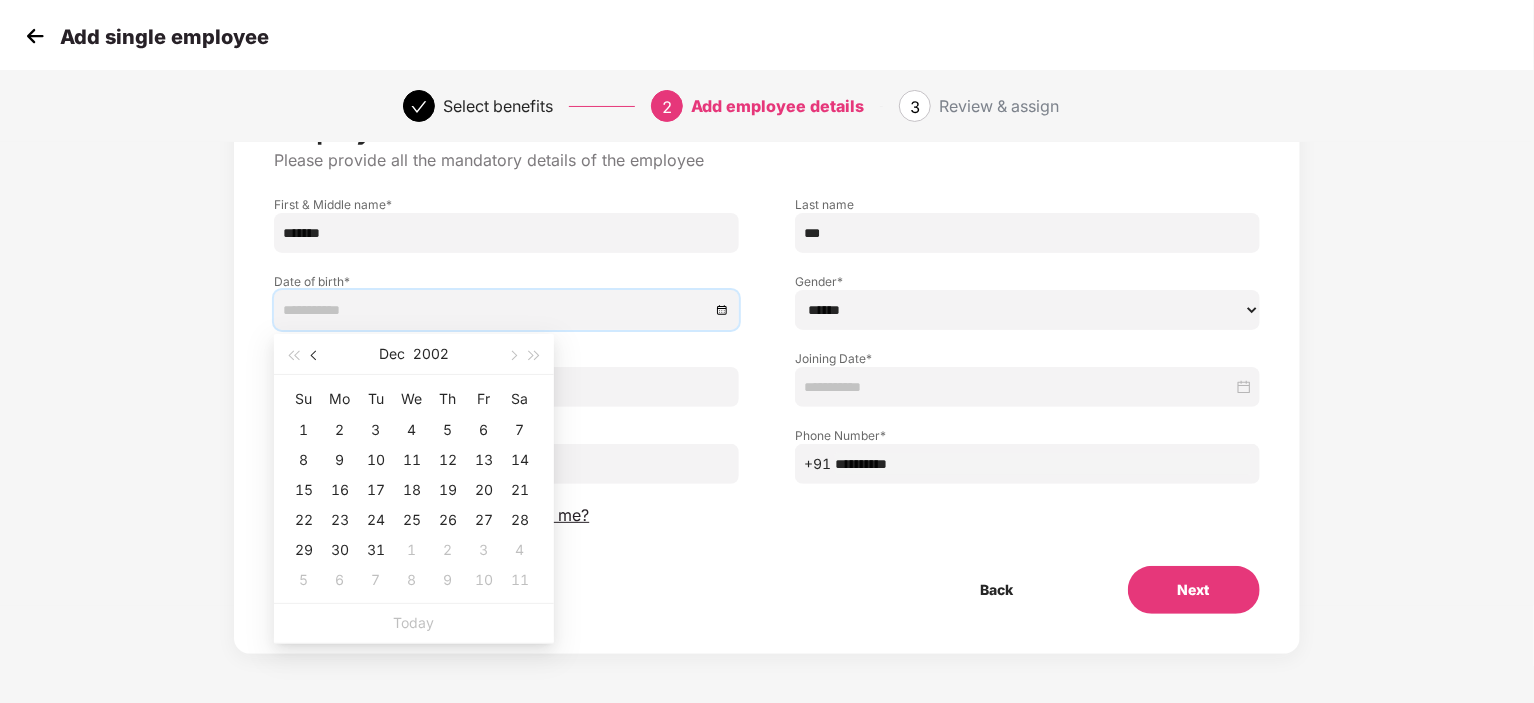 click at bounding box center (316, 356) 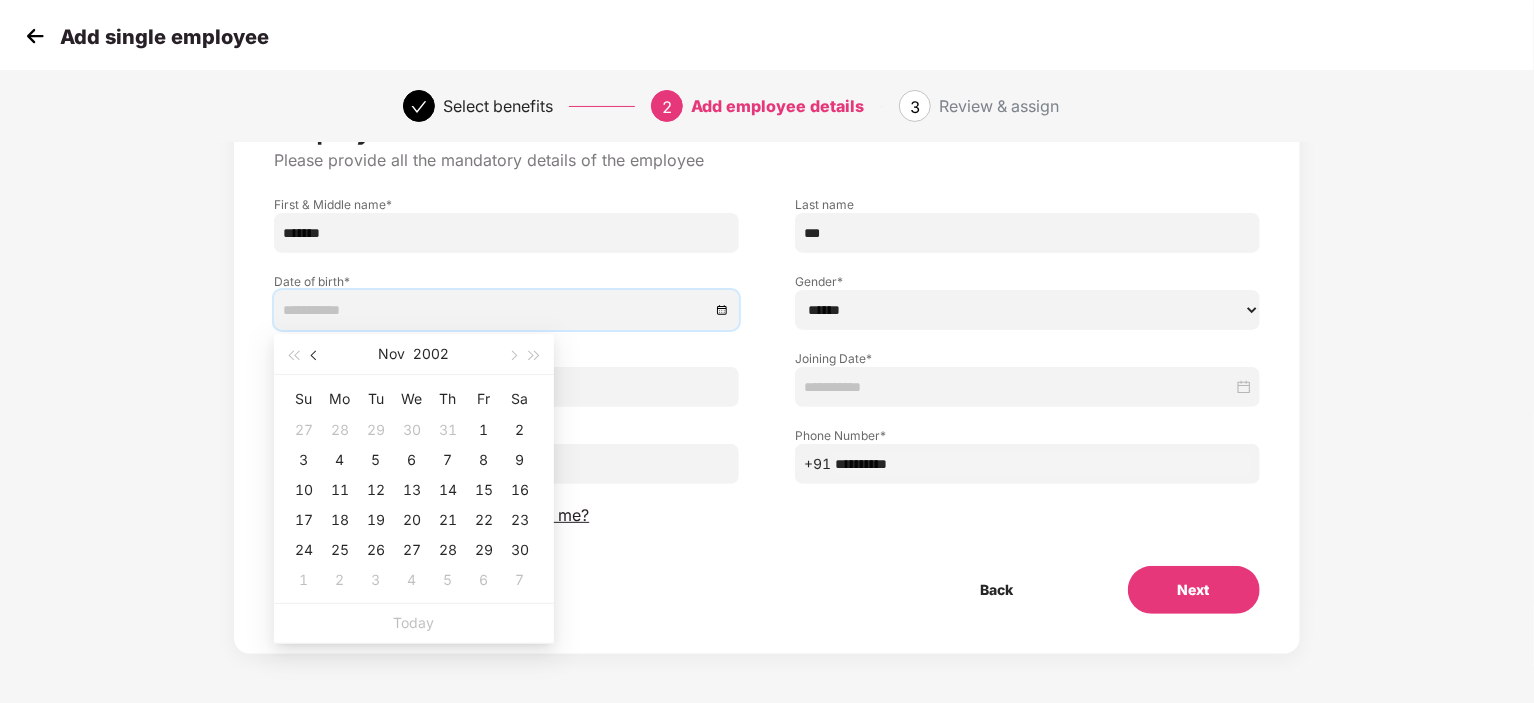 click at bounding box center [316, 356] 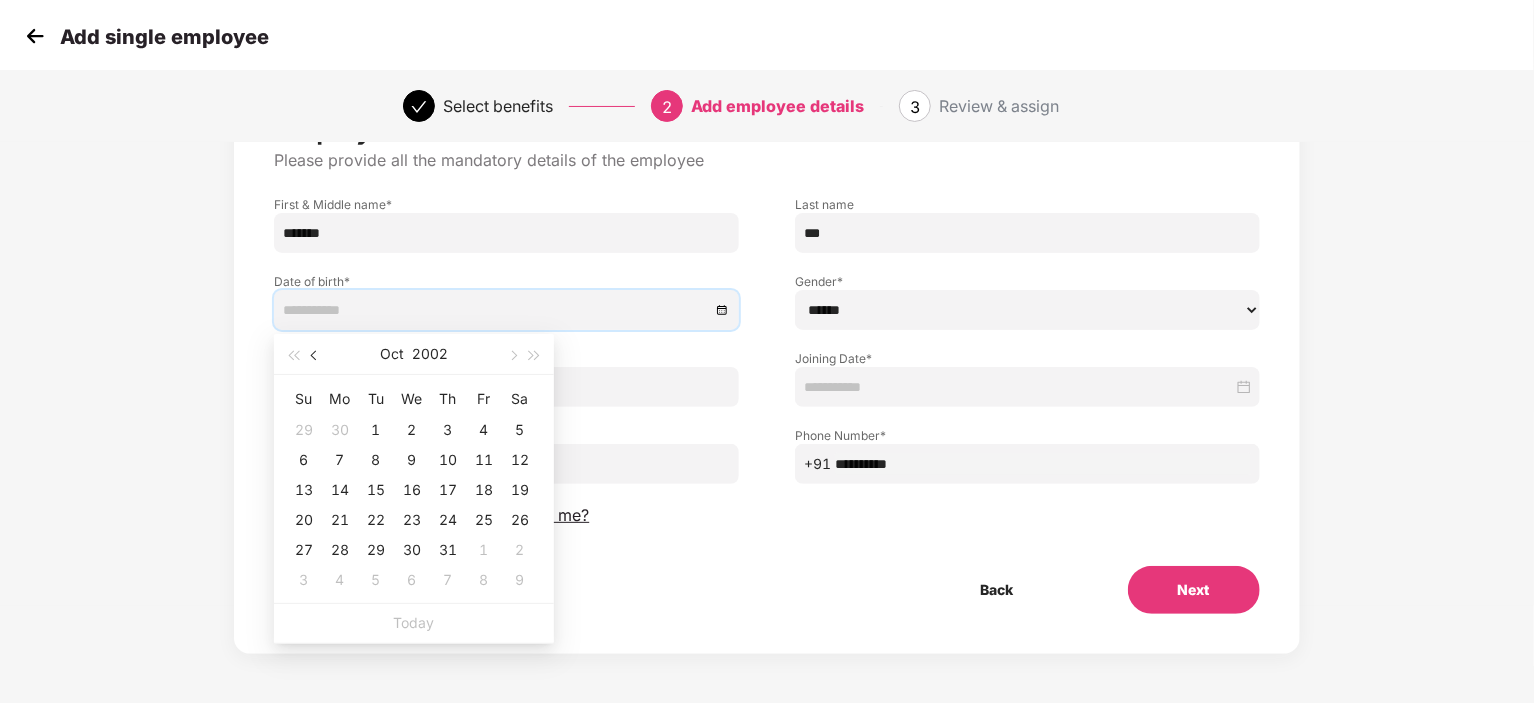 click at bounding box center (316, 356) 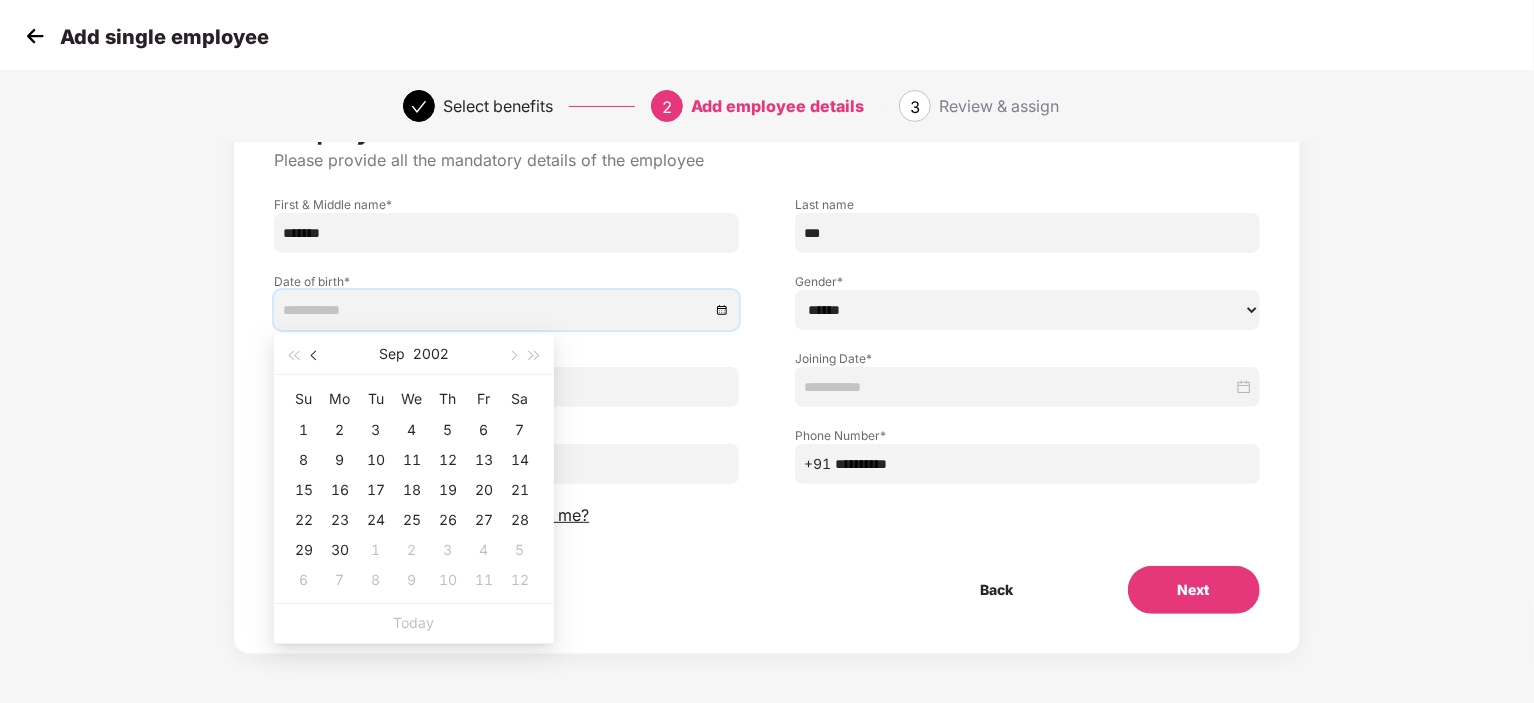 click at bounding box center [316, 356] 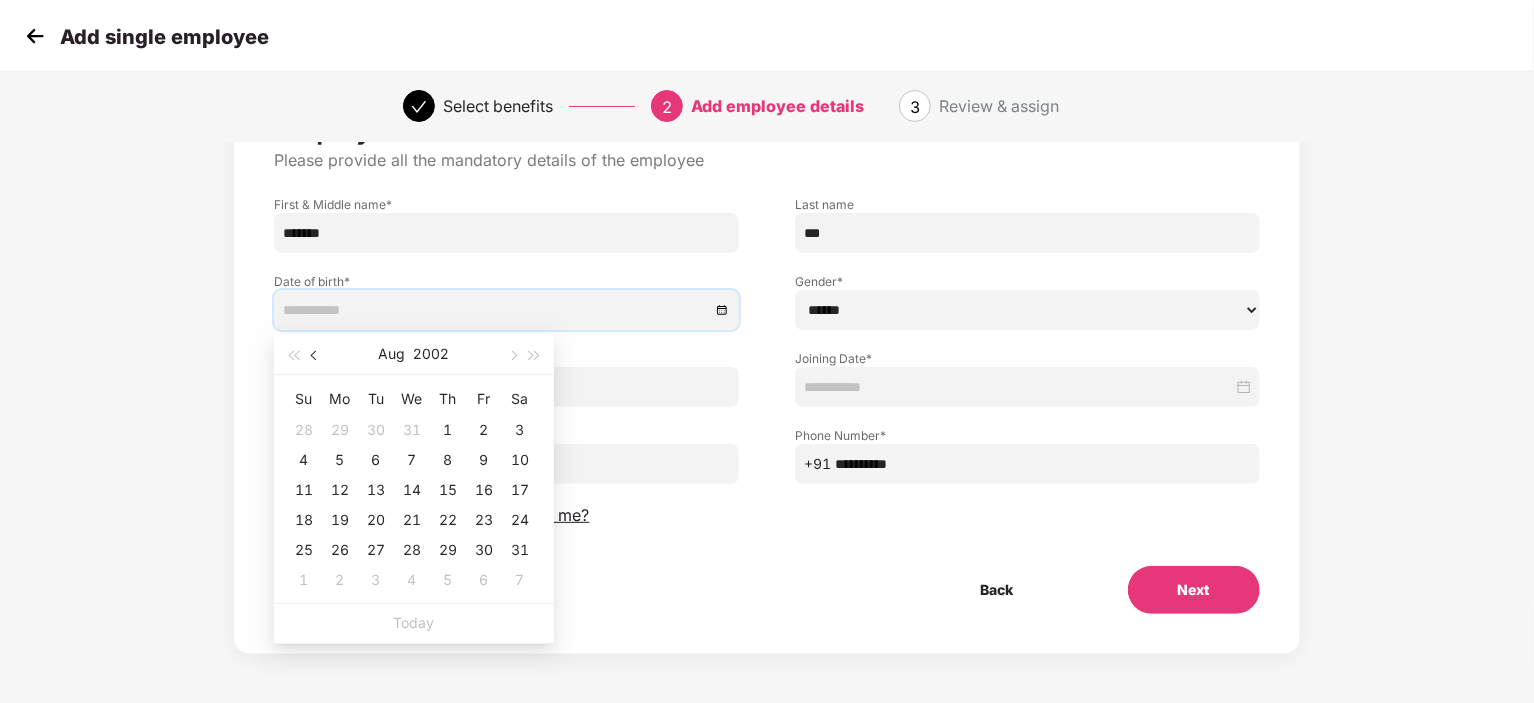 click at bounding box center (316, 356) 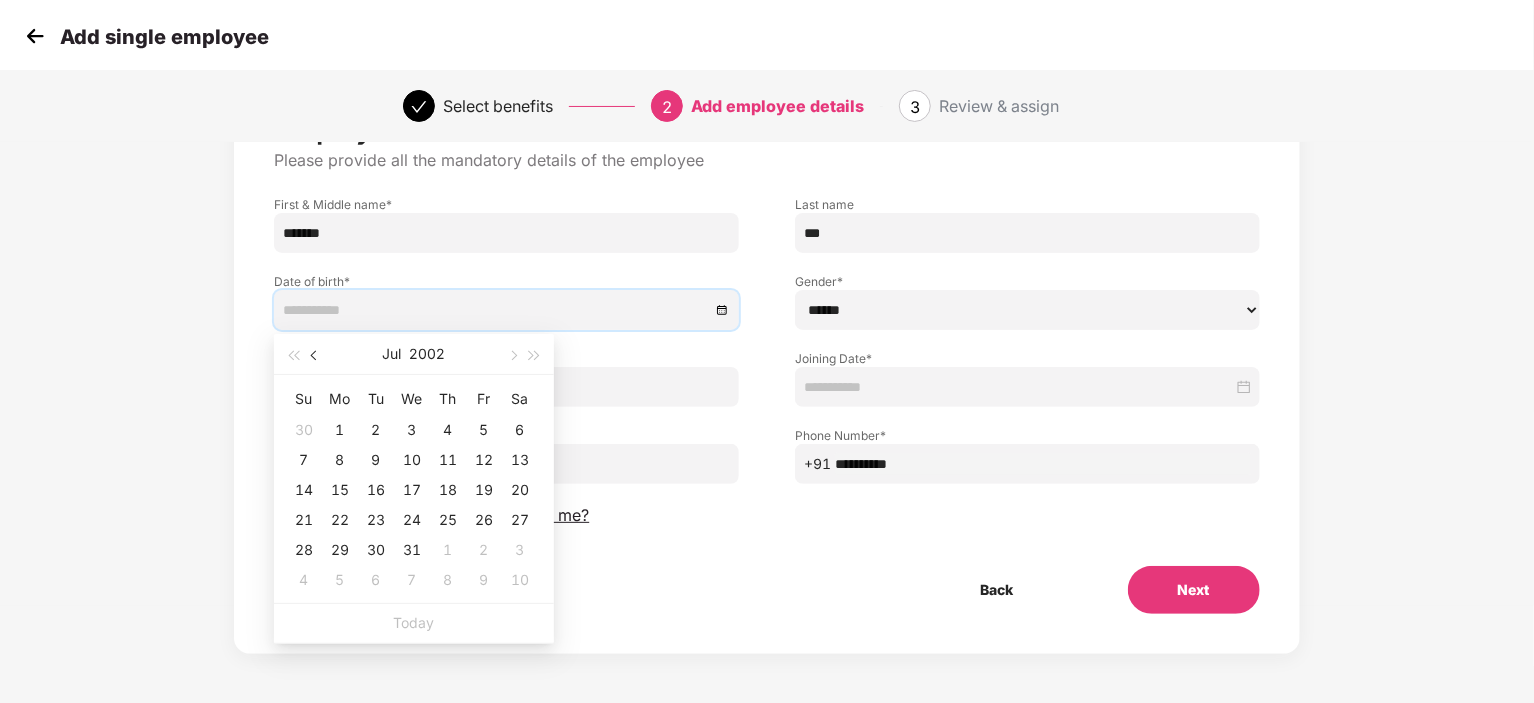 click at bounding box center [316, 356] 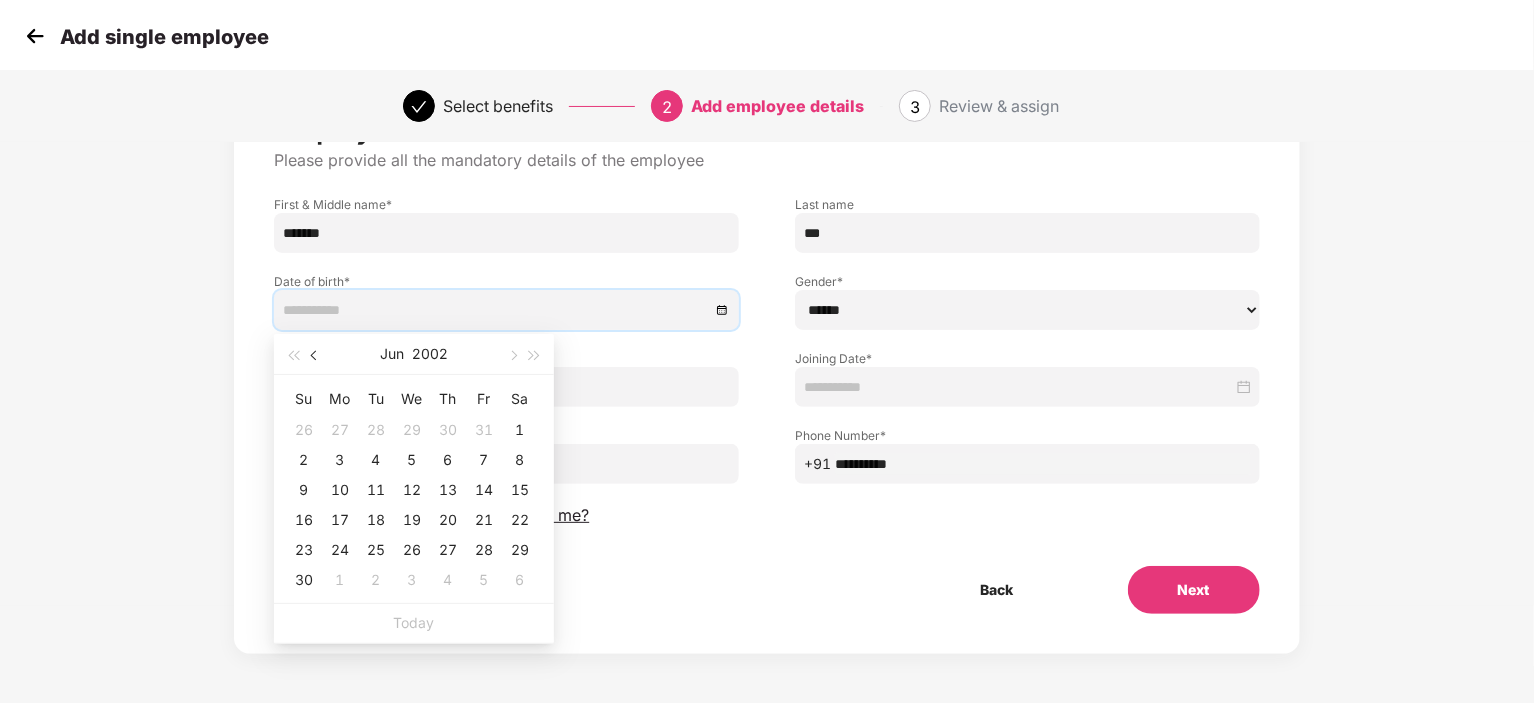 click at bounding box center [316, 356] 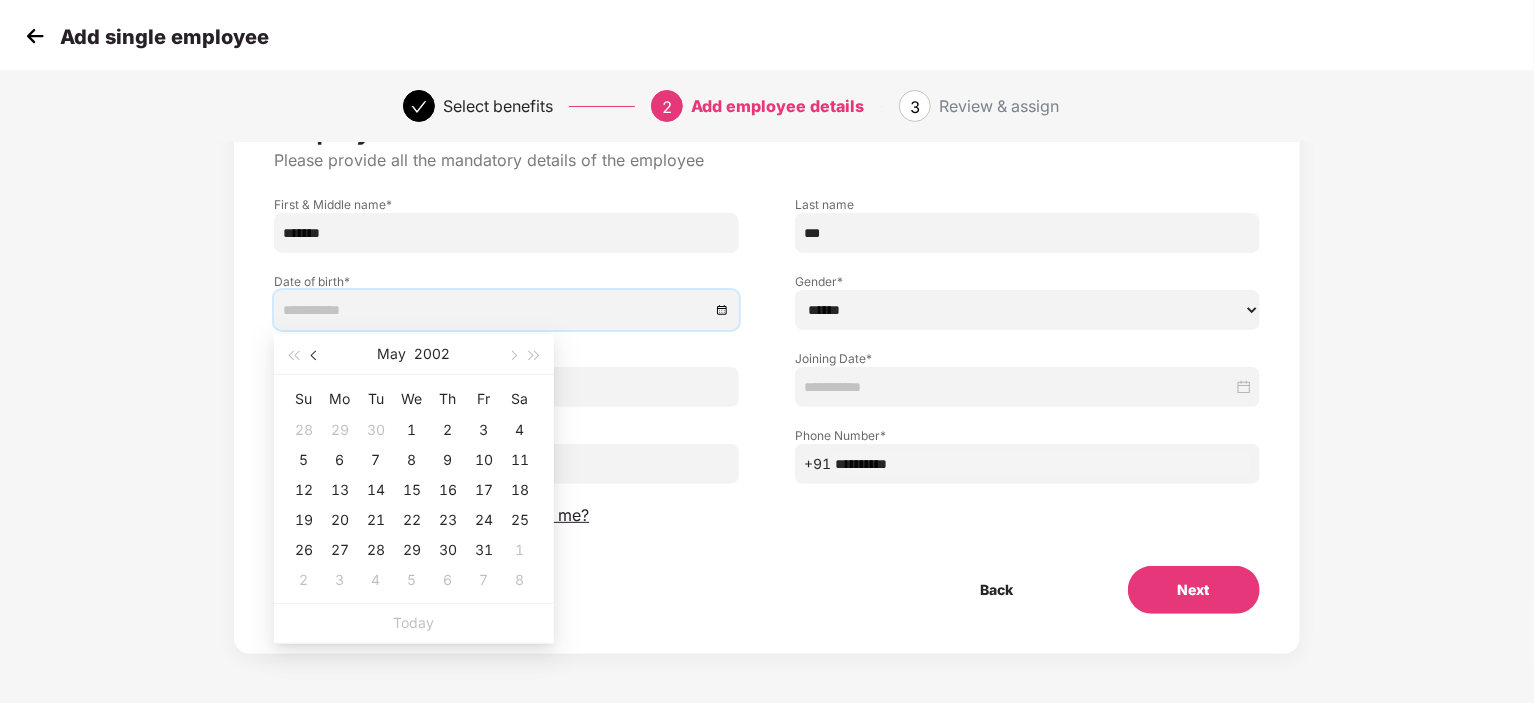 click at bounding box center [316, 356] 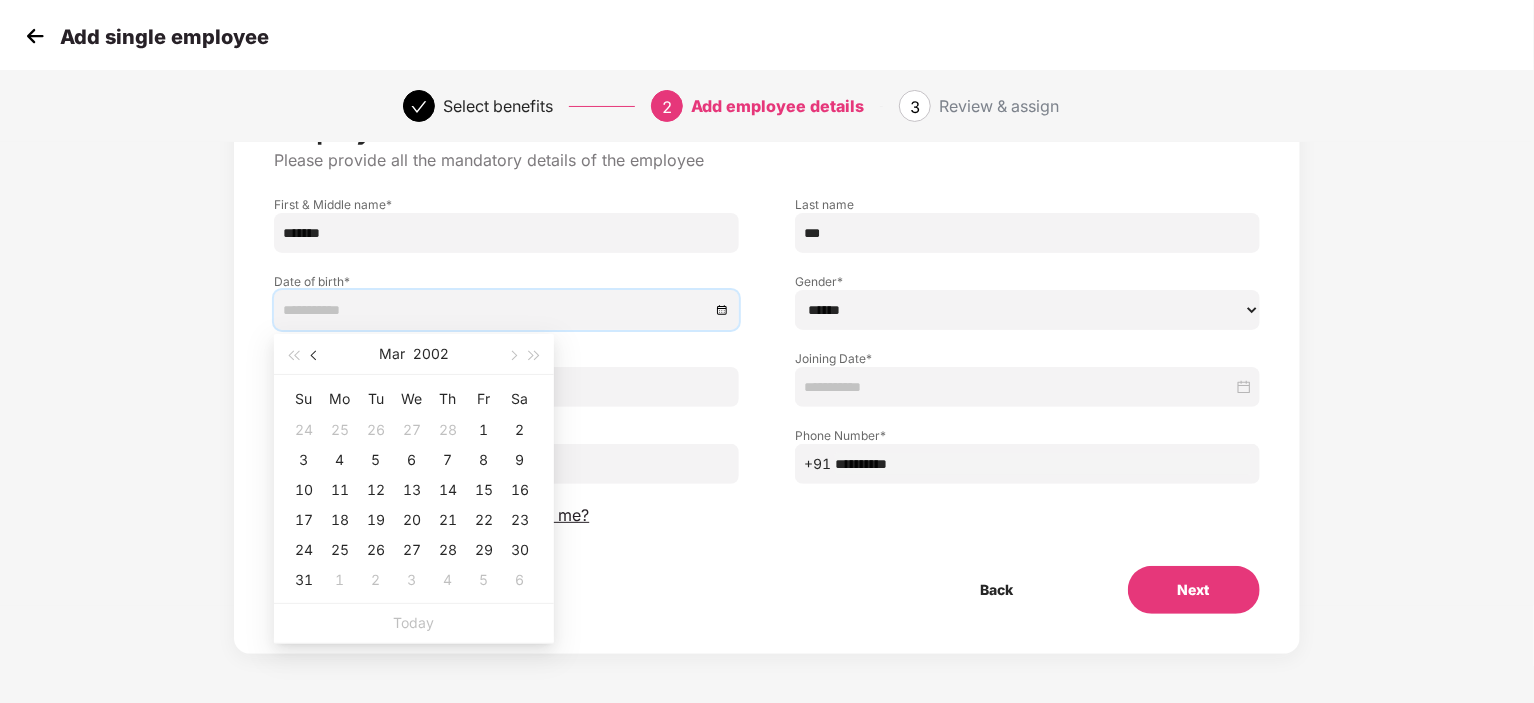 click at bounding box center (316, 356) 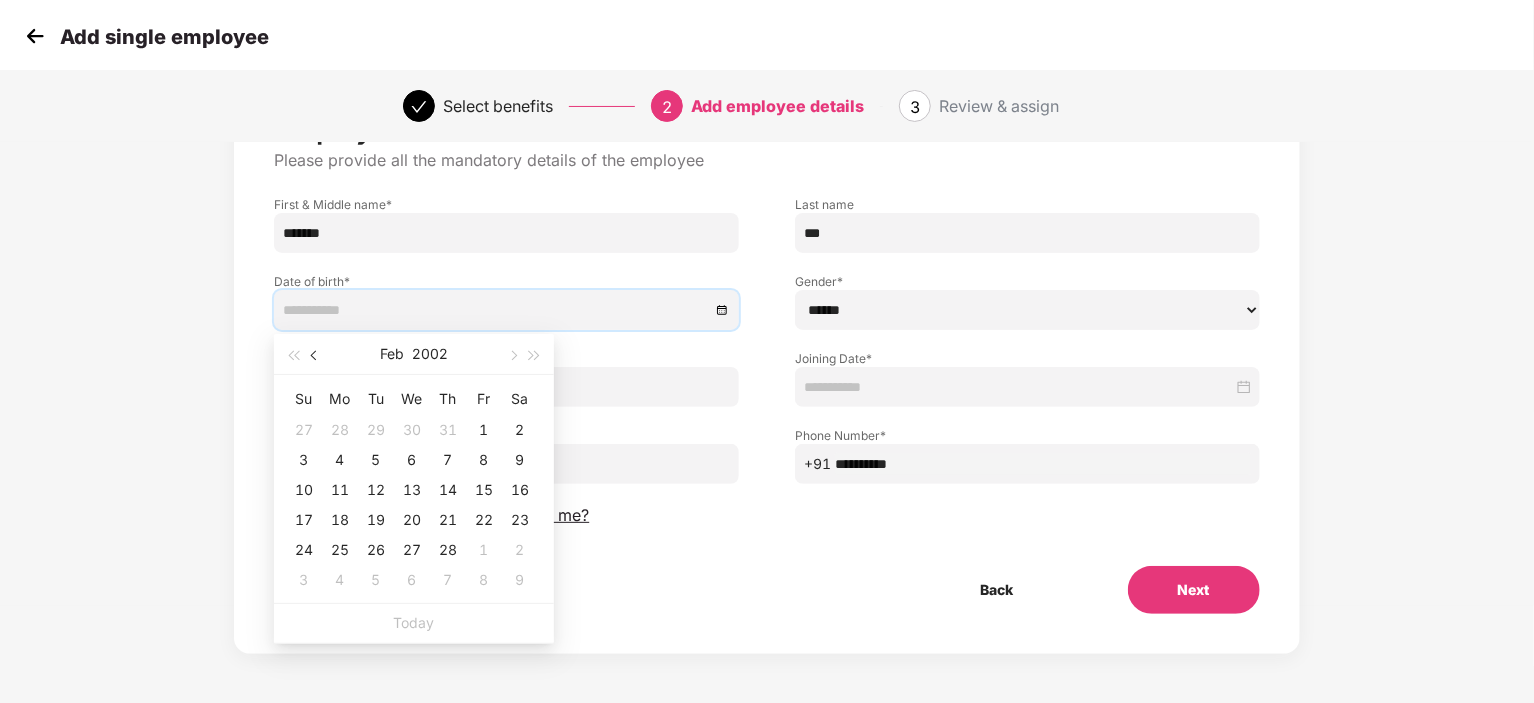click at bounding box center [316, 356] 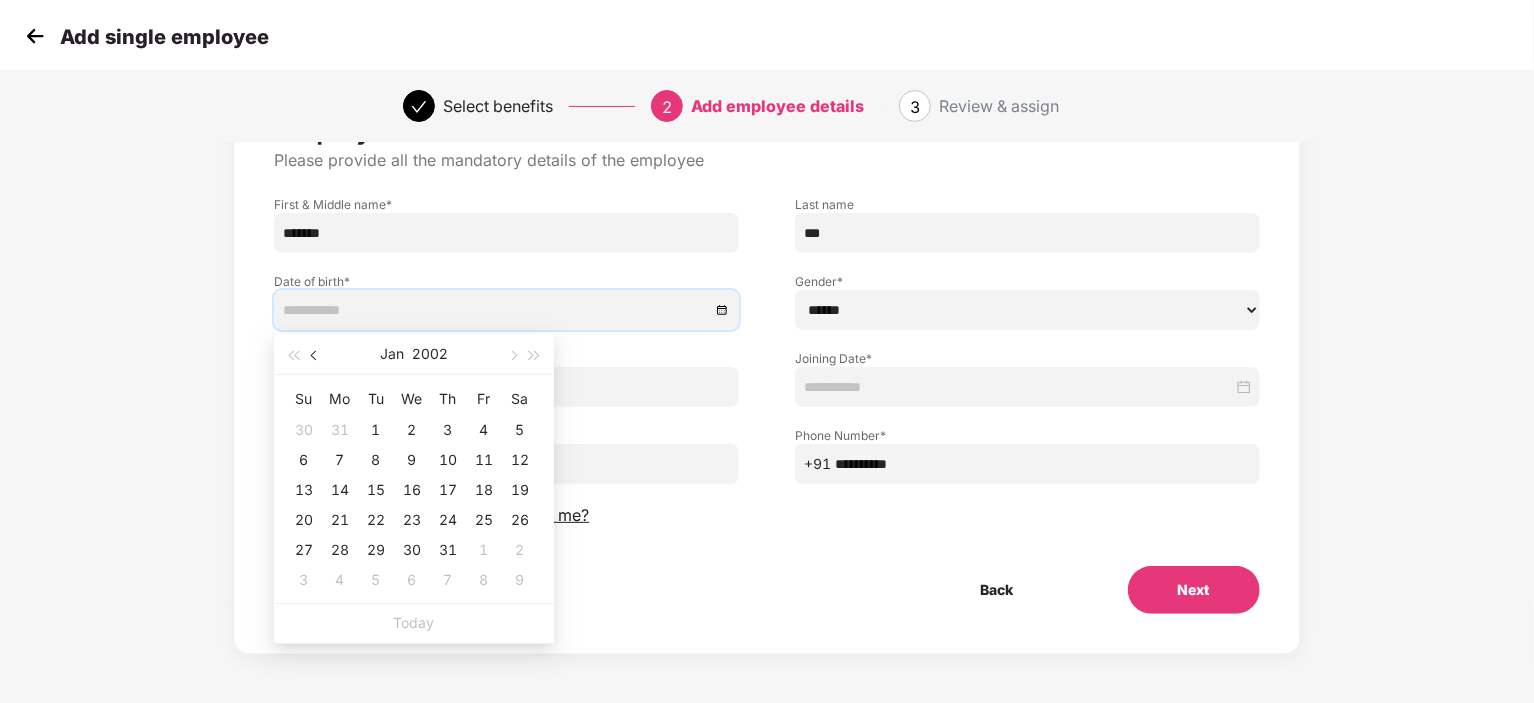 click at bounding box center (316, 356) 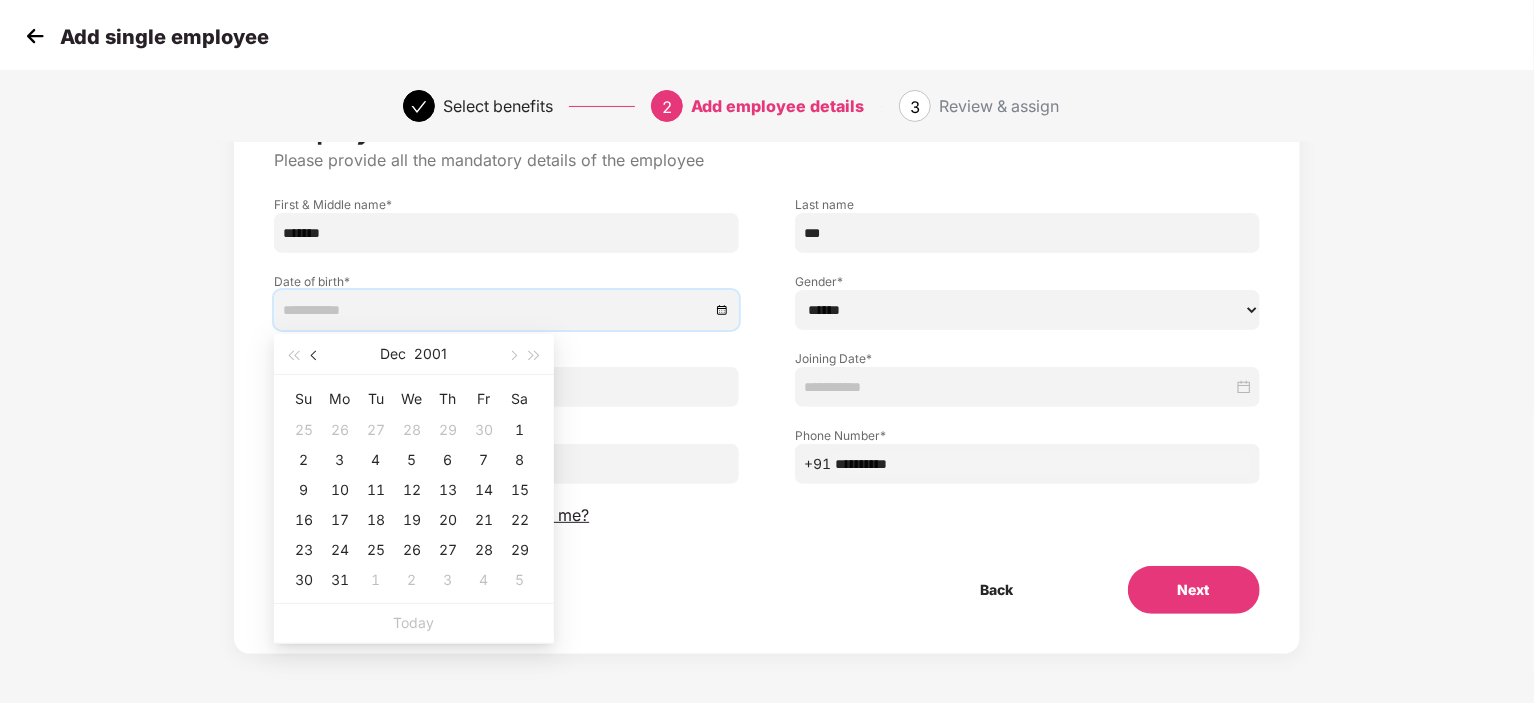 click at bounding box center [316, 356] 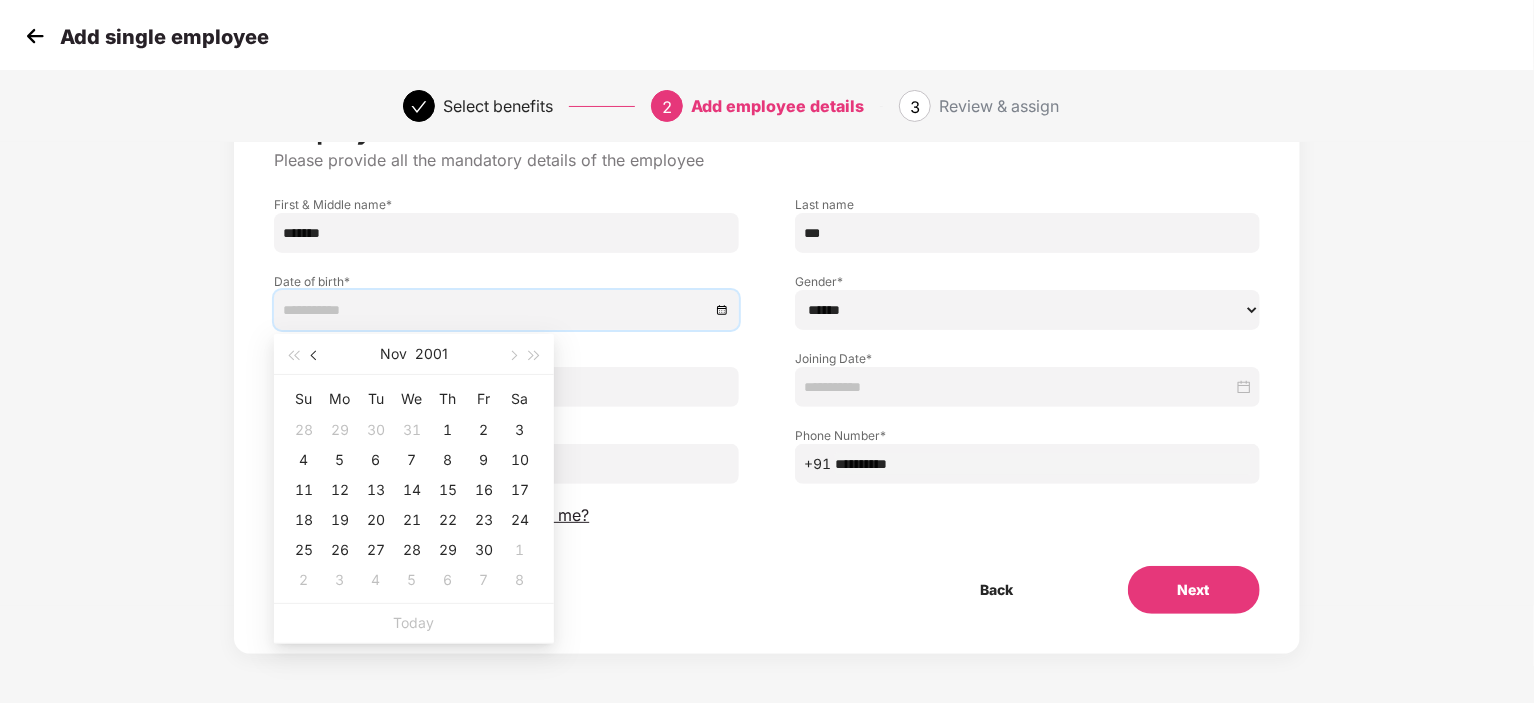 click at bounding box center (316, 356) 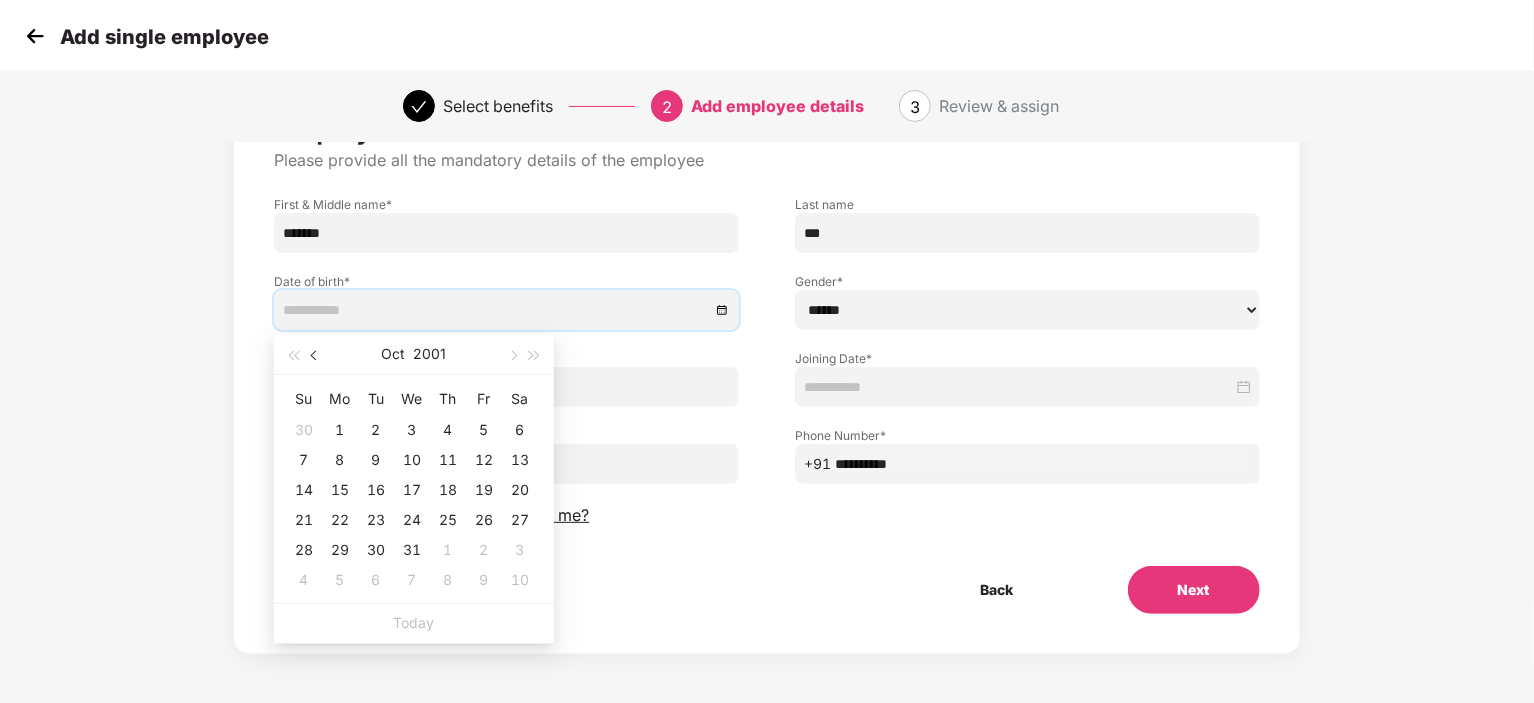 click at bounding box center [316, 356] 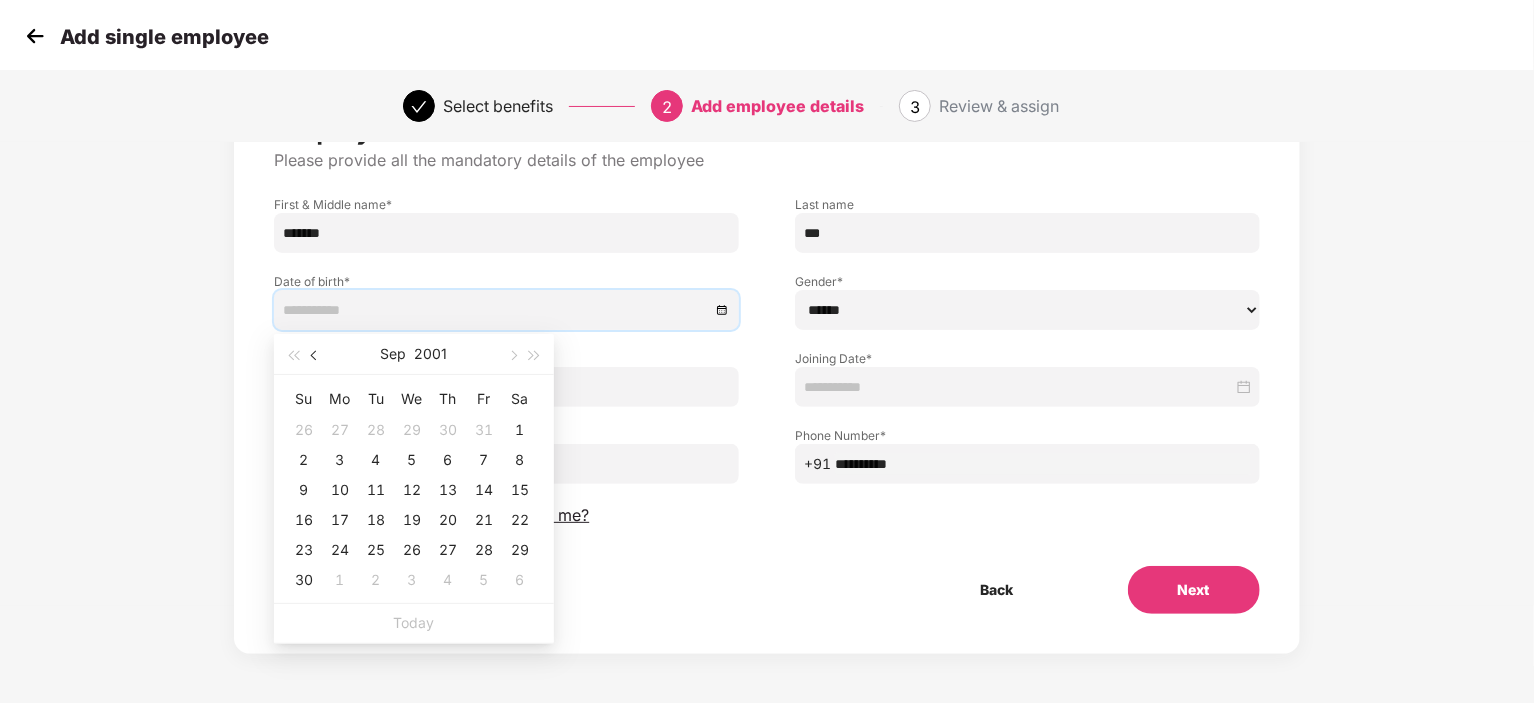 click at bounding box center [316, 356] 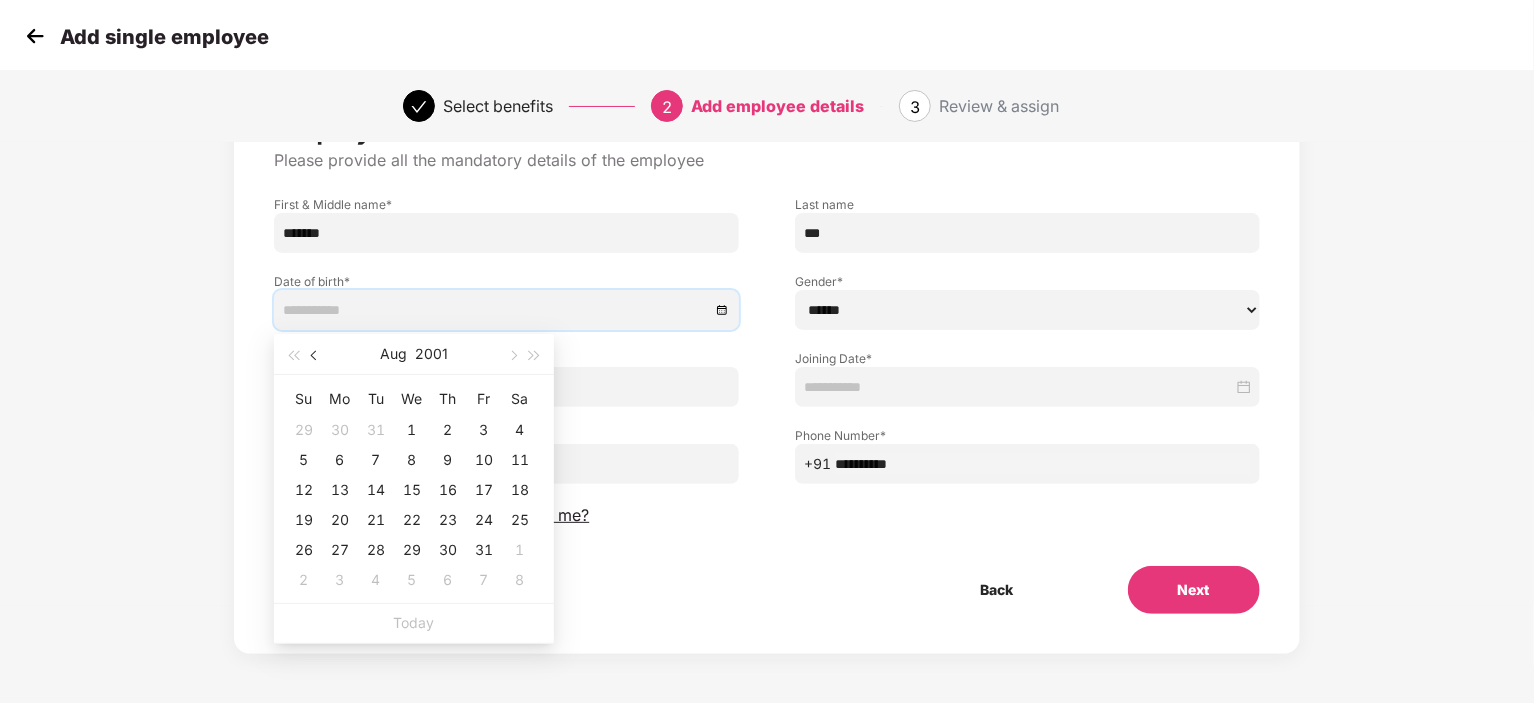 click at bounding box center [316, 356] 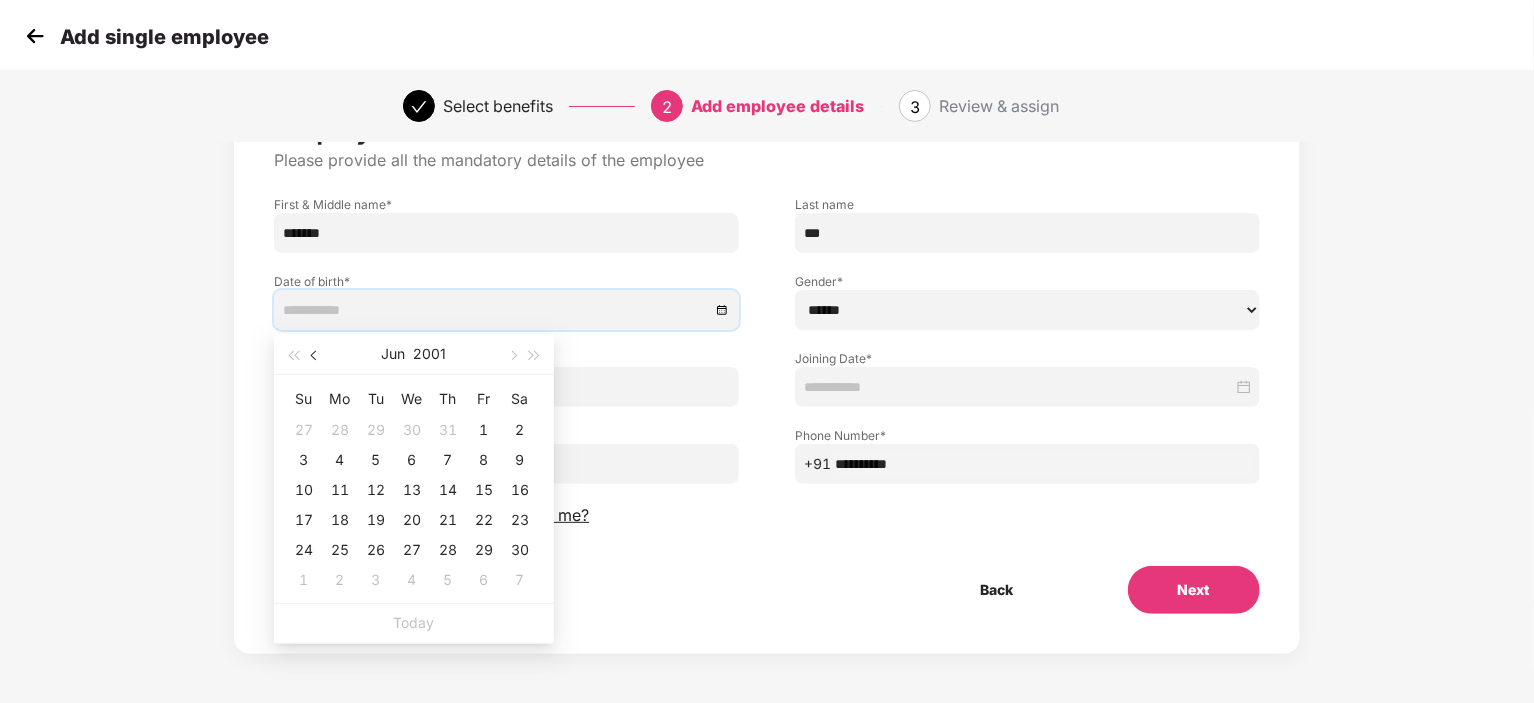 click at bounding box center (316, 356) 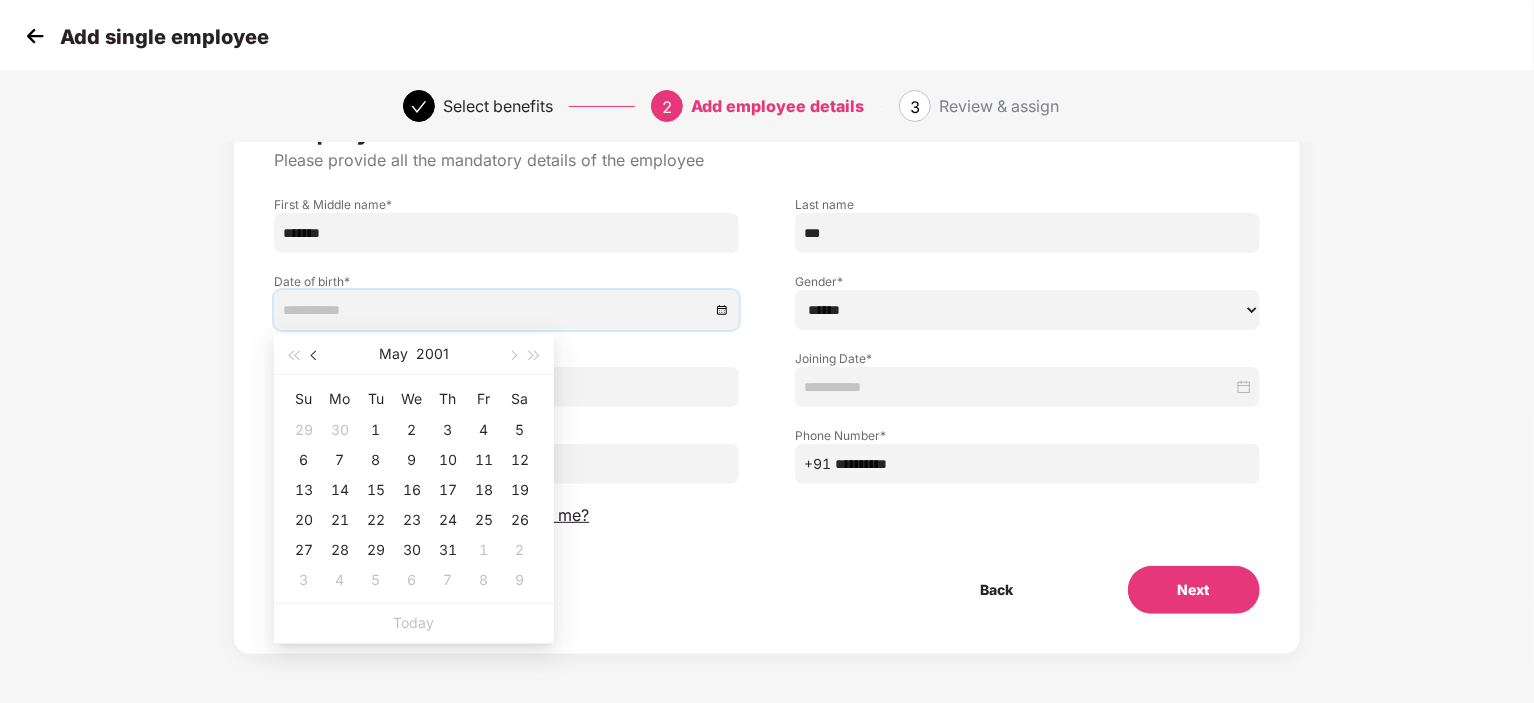 click at bounding box center (316, 356) 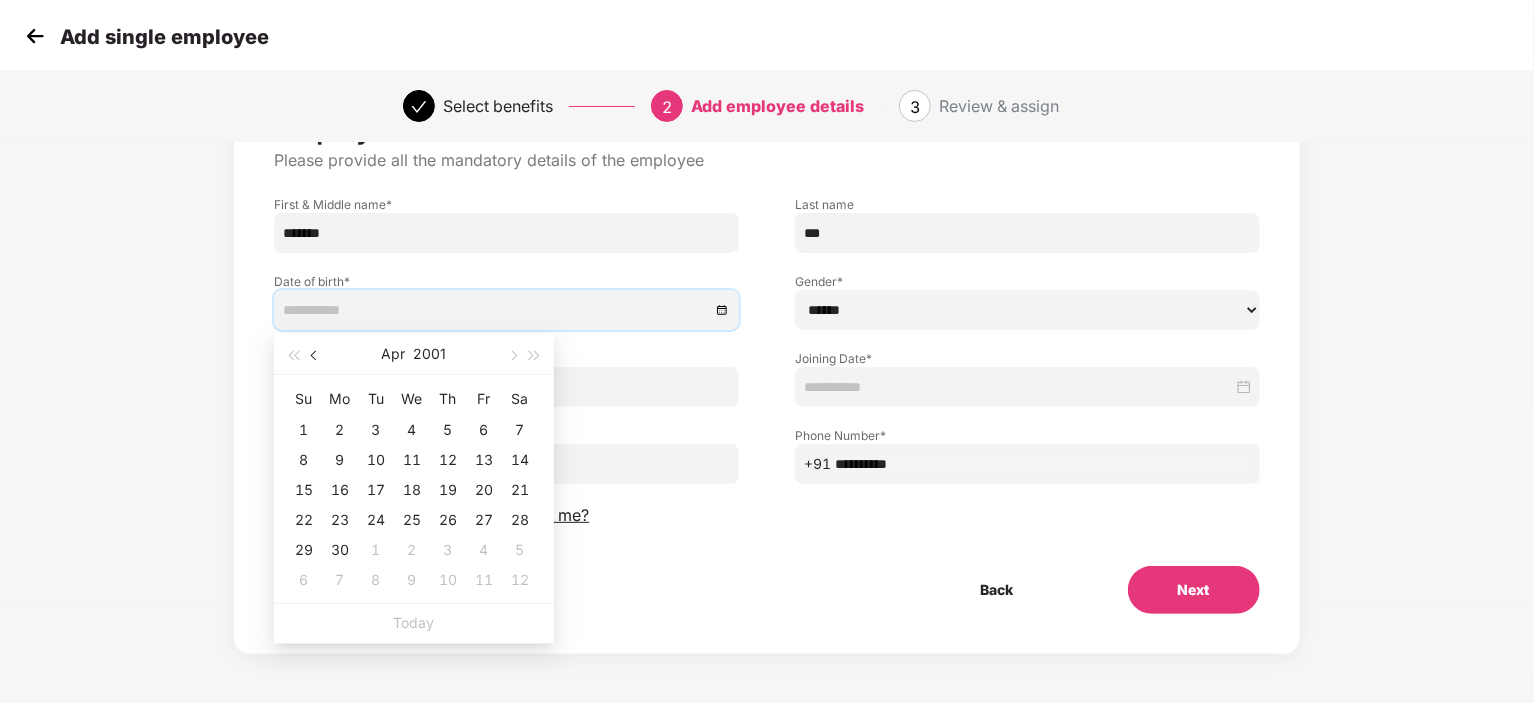 click at bounding box center [316, 356] 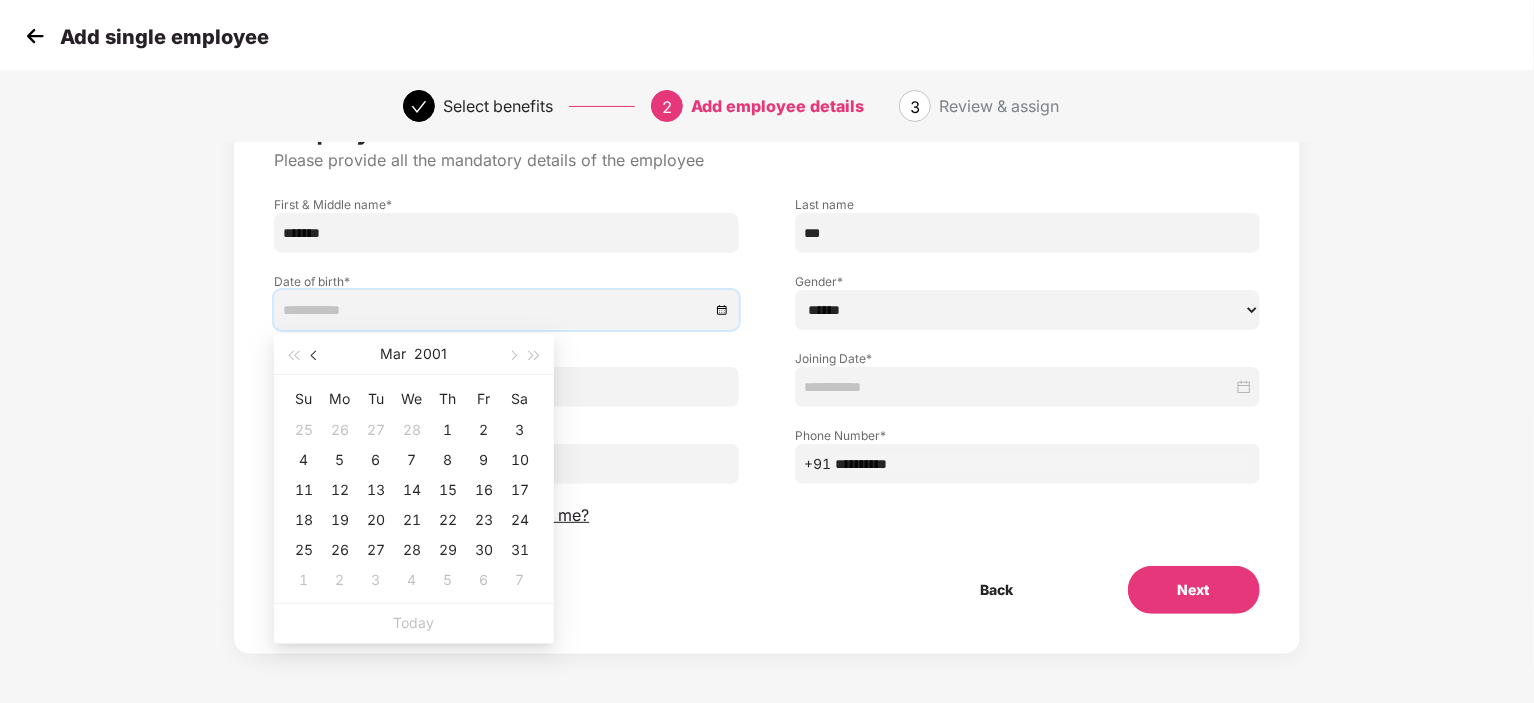 click at bounding box center [316, 356] 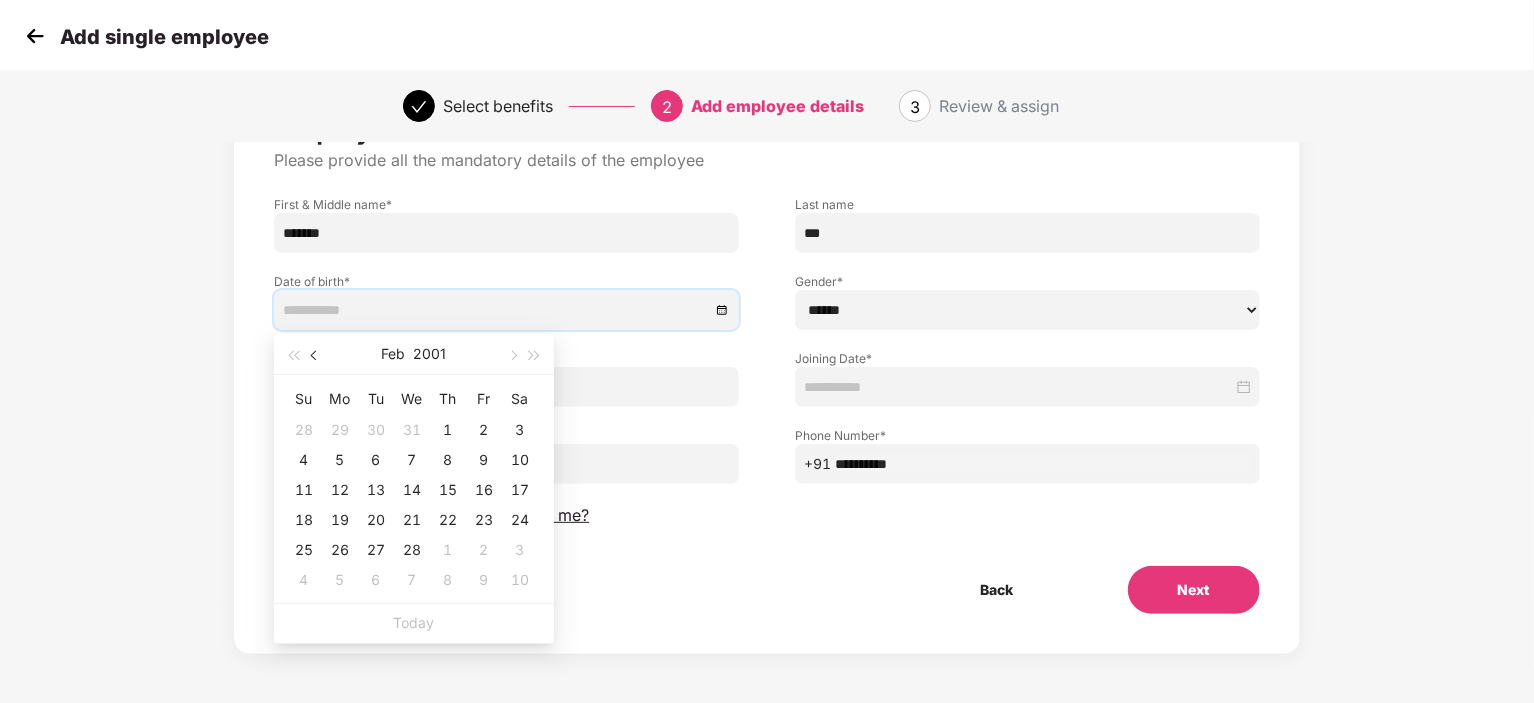 click at bounding box center [316, 356] 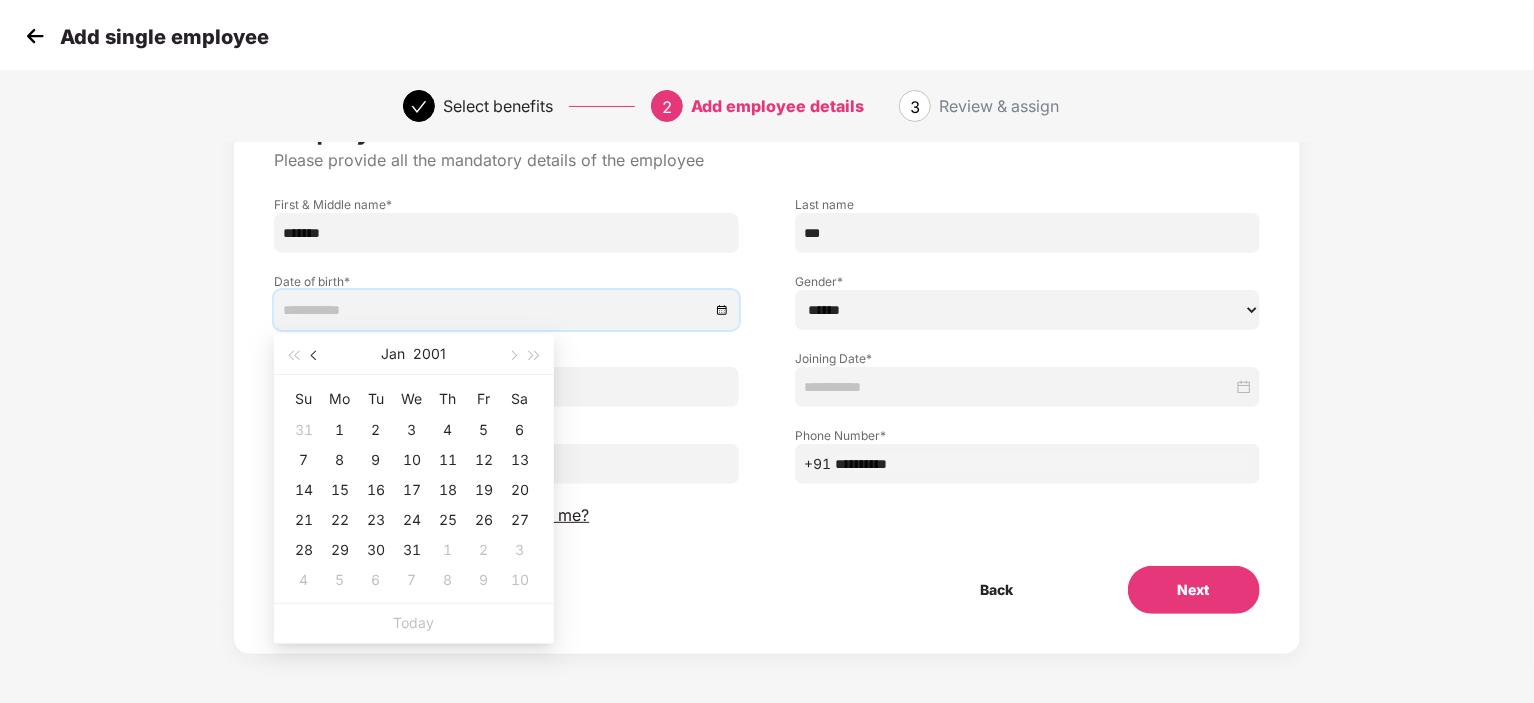click at bounding box center [316, 356] 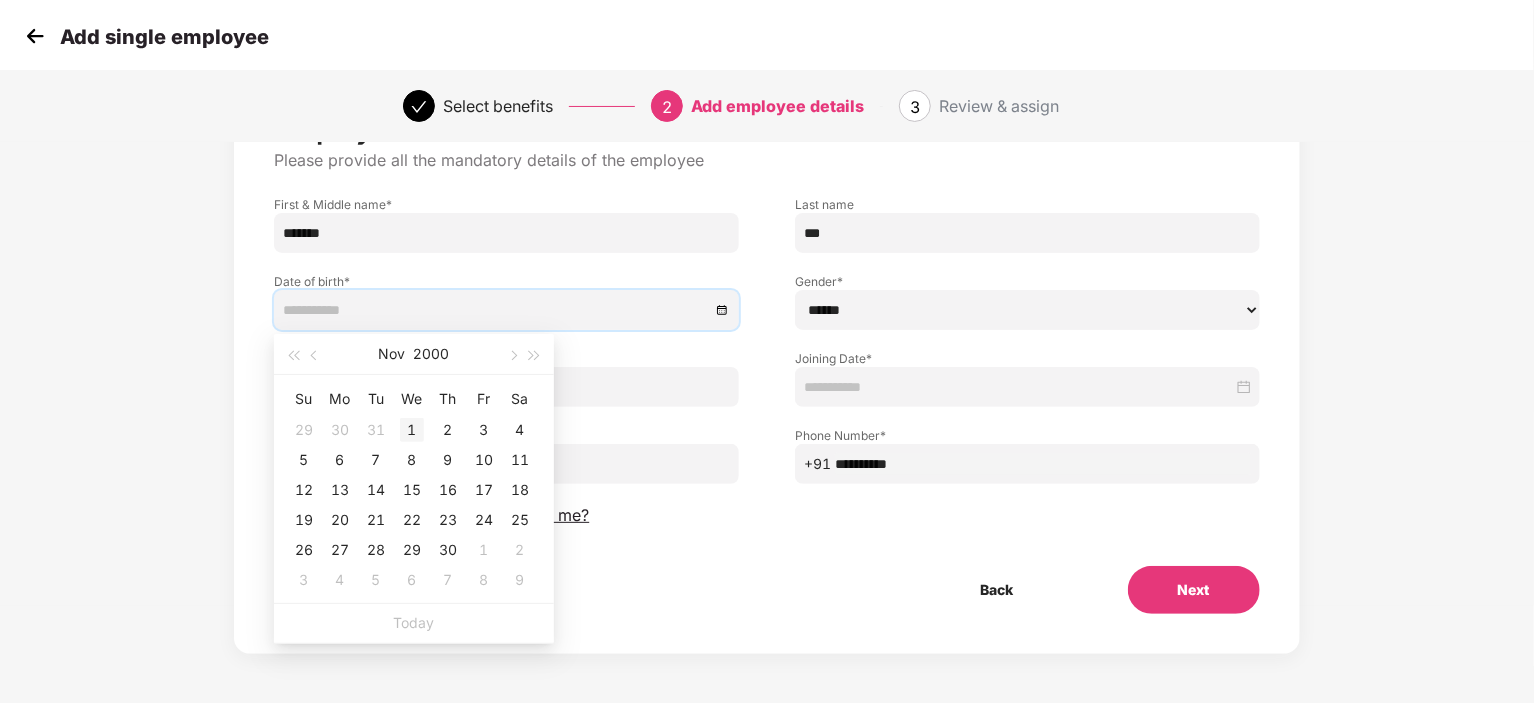 type on "**********" 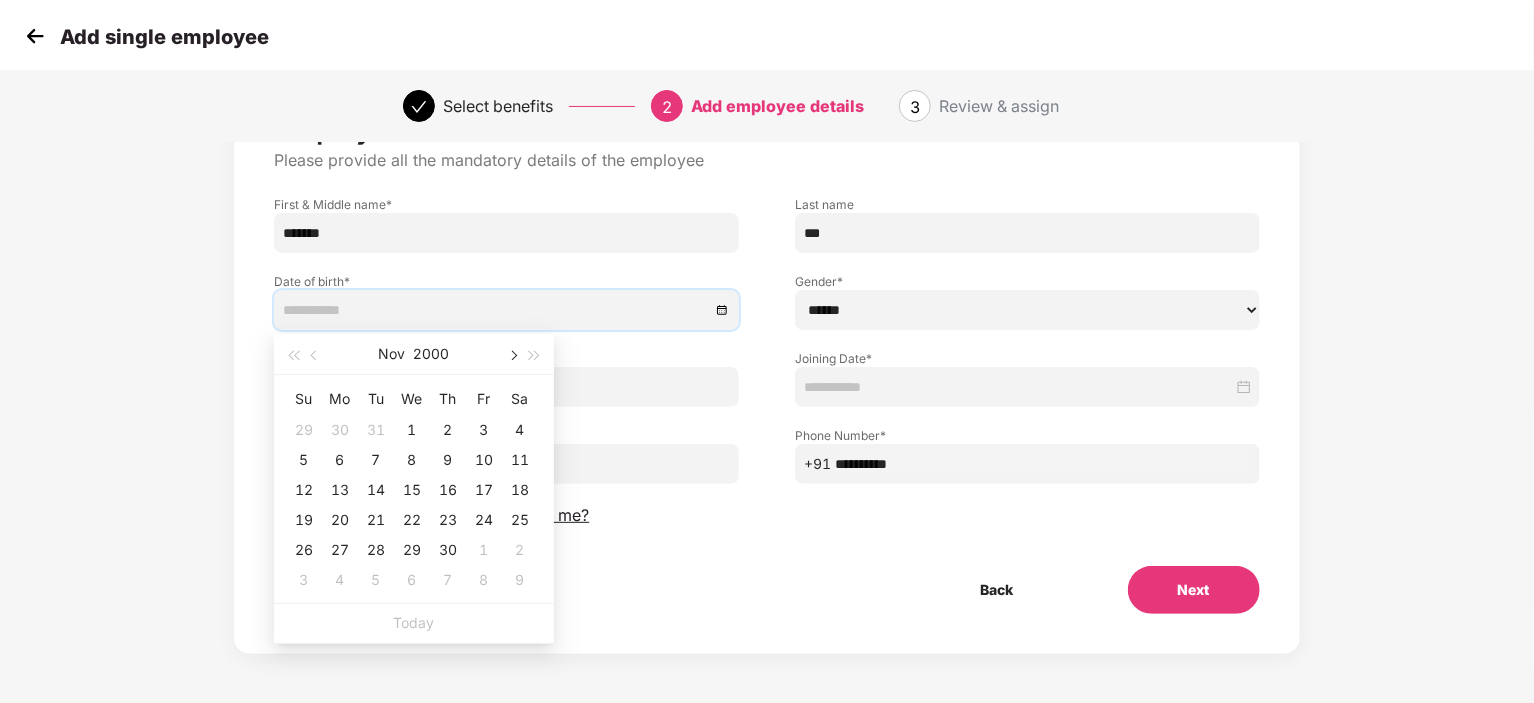 click at bounding box center [512, 354] 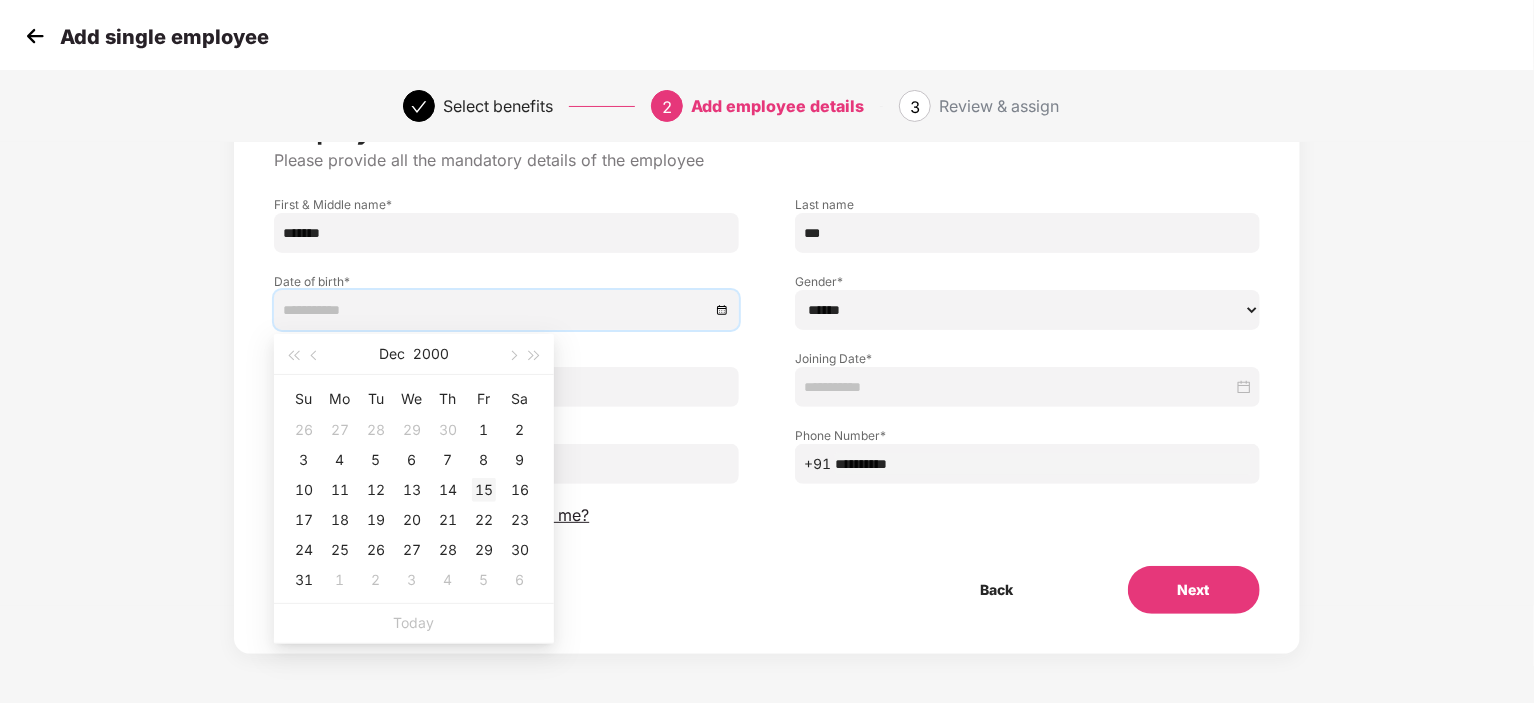 type on "**********" 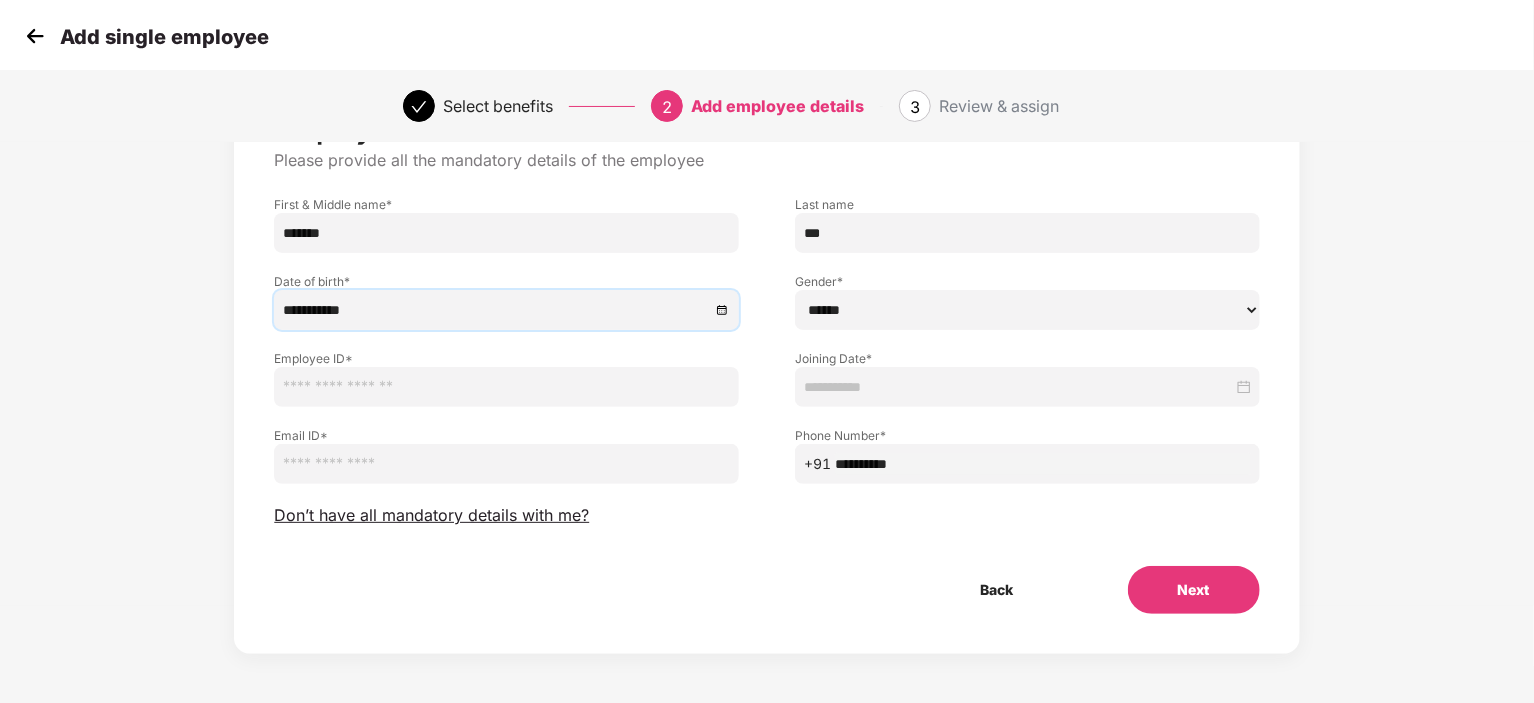 click at bounding box center (506, 387) 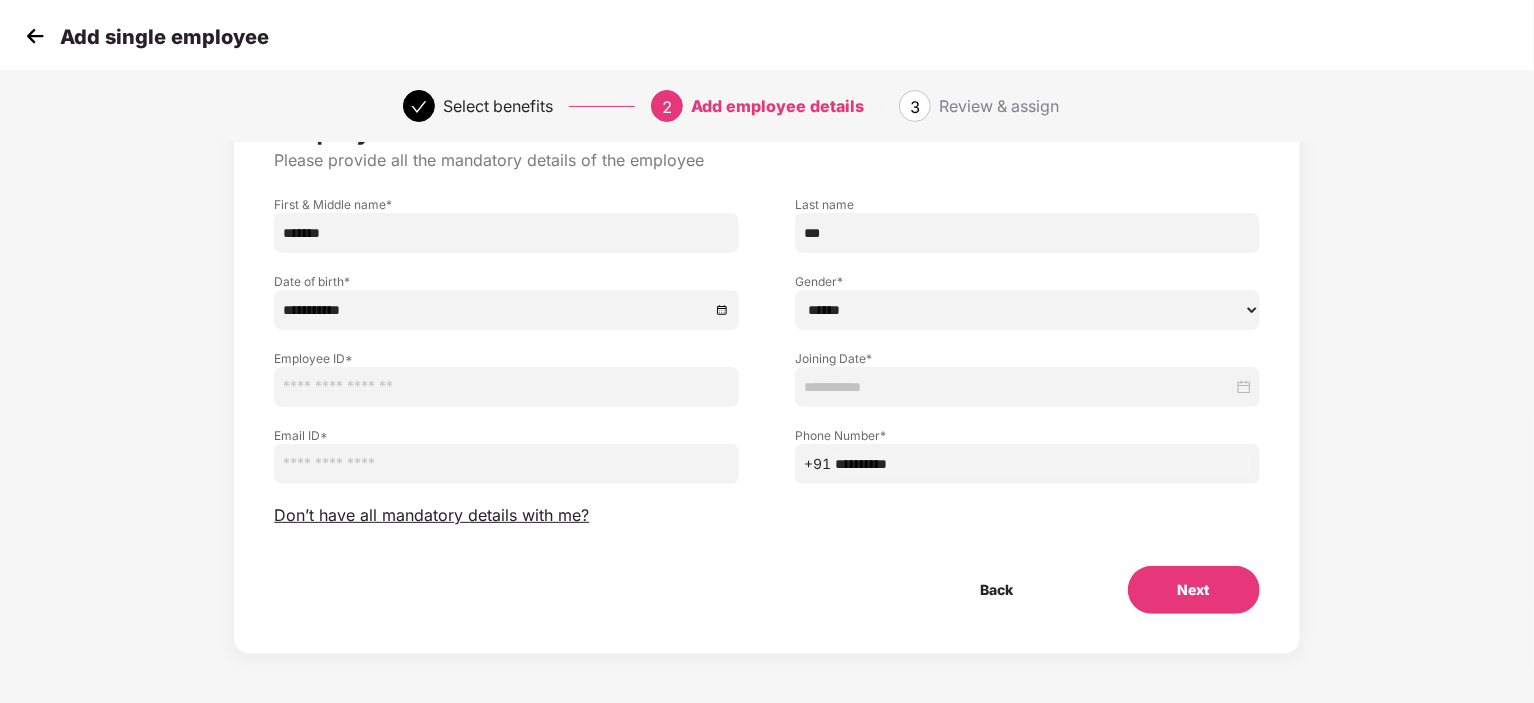 paste on "*****" 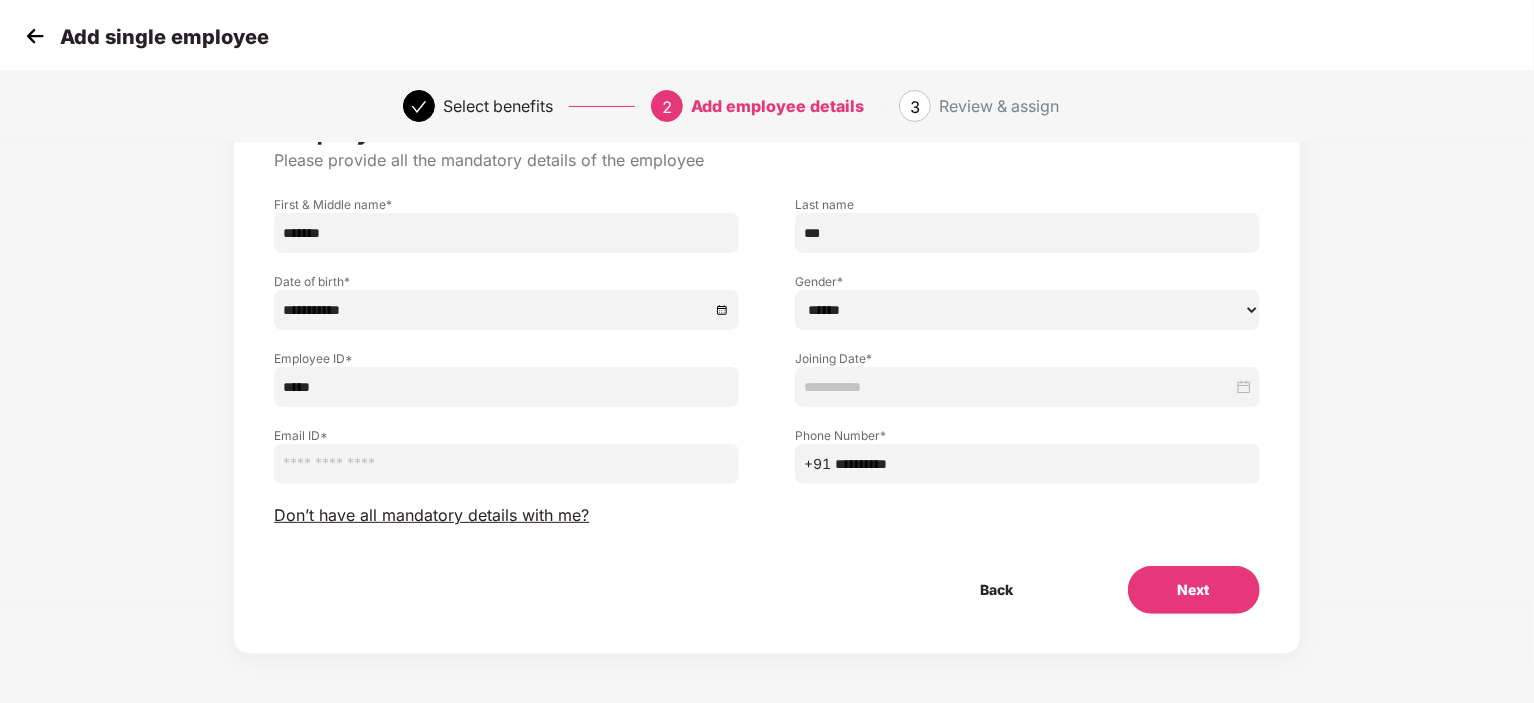 type on "*****" 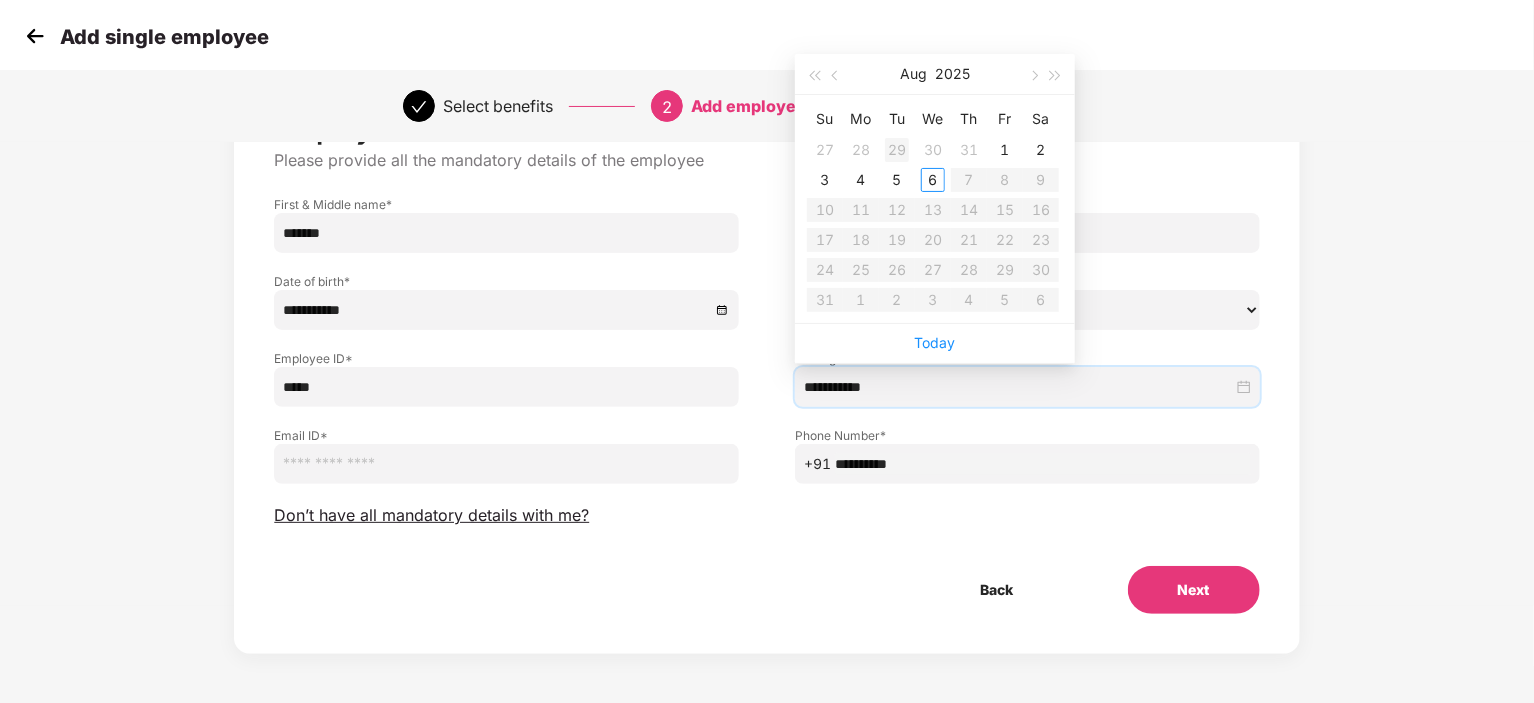 type on "**********" 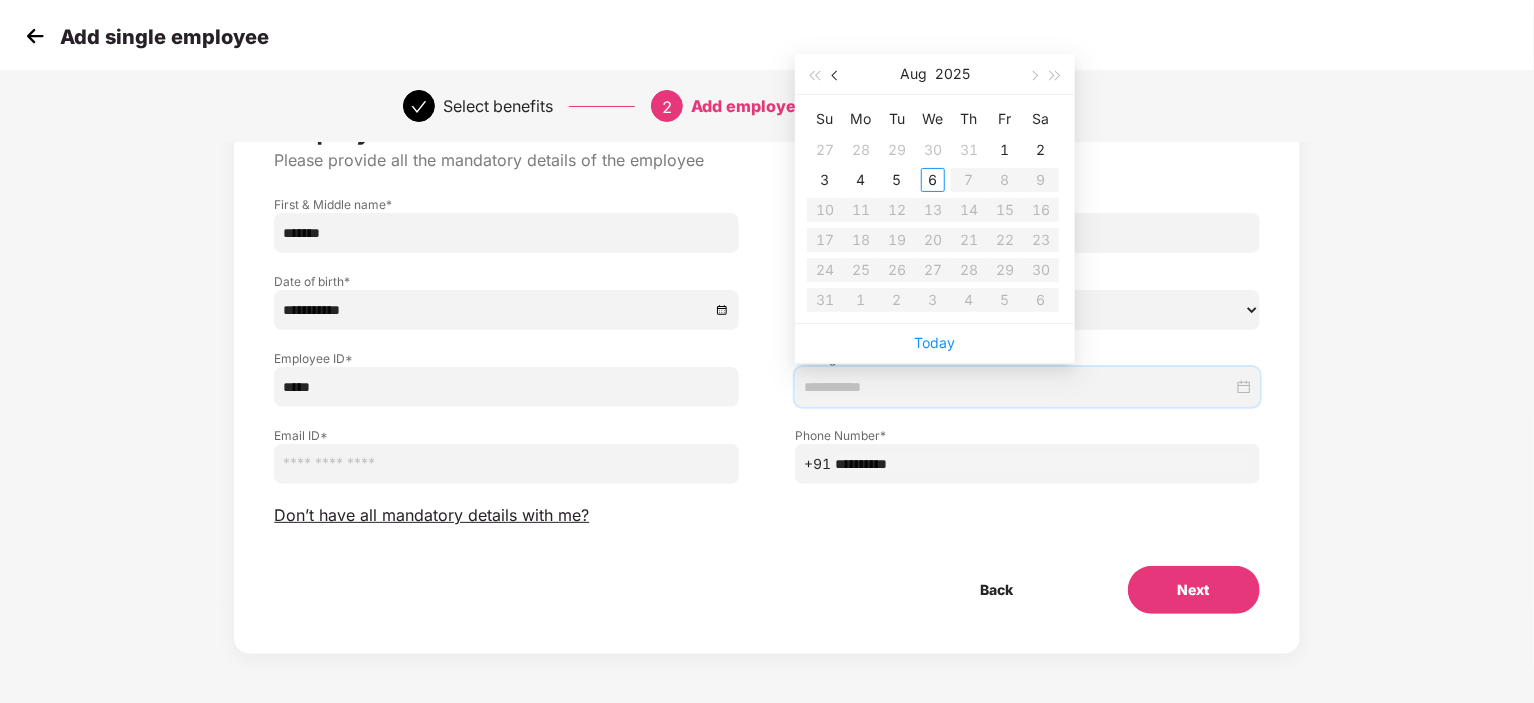 click at bounding box center [836, 74] 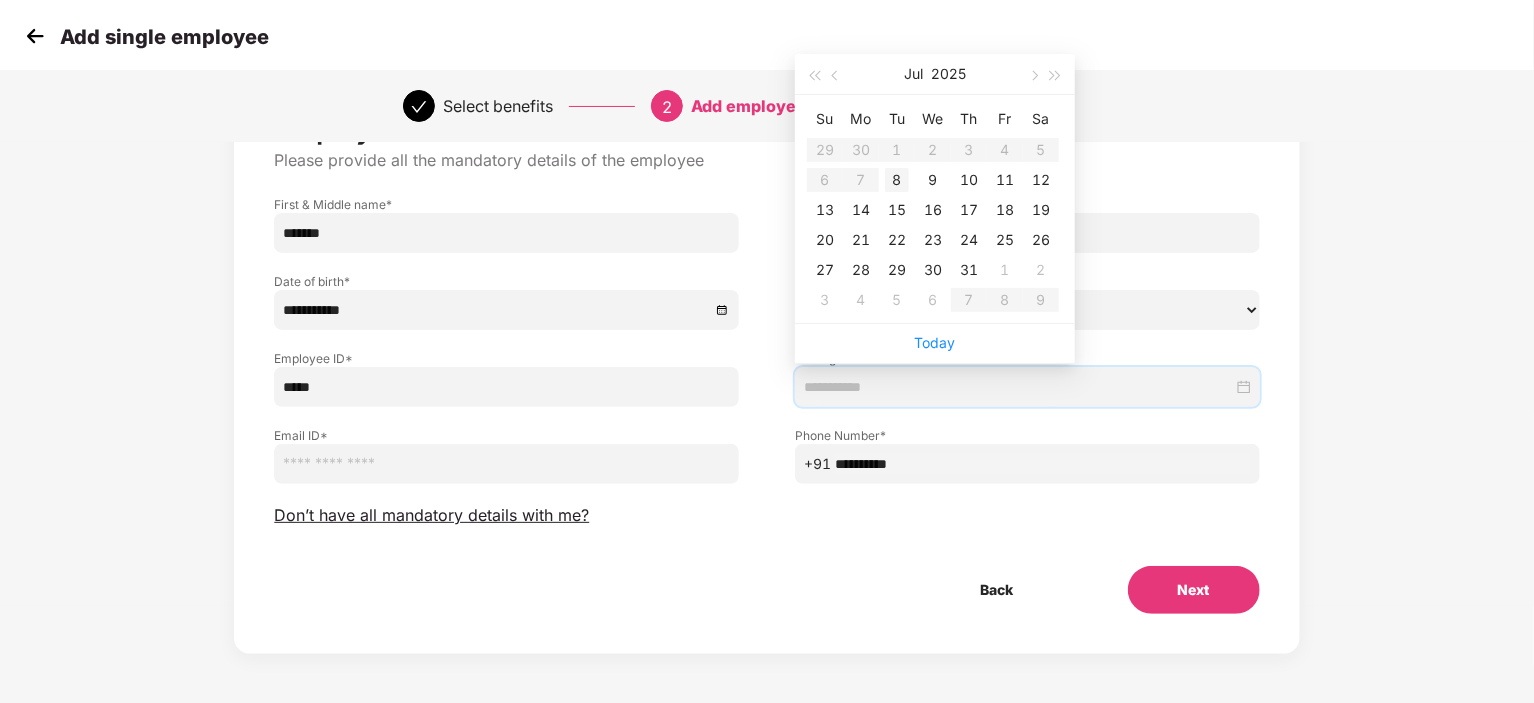 type on "**********" 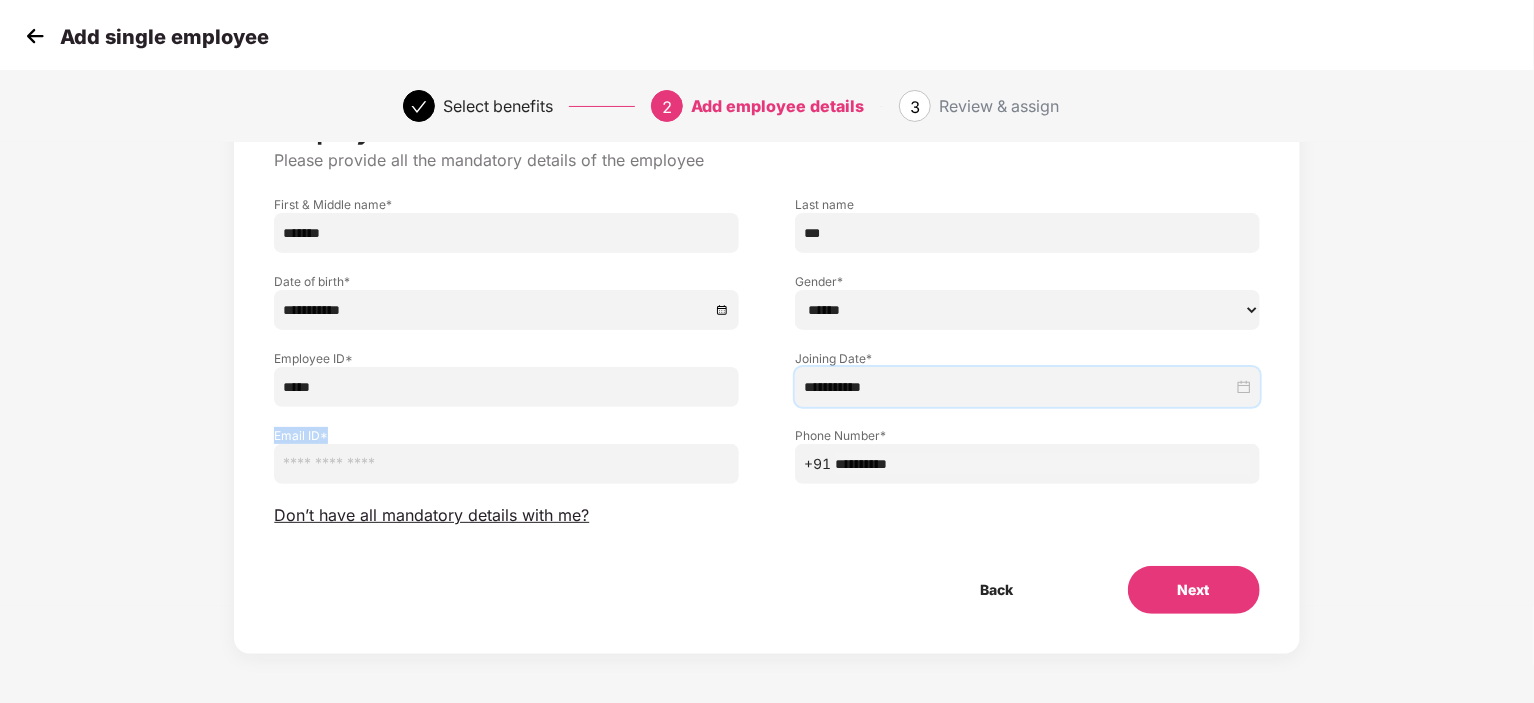 click on "Email ID  *" at bounding box center [506, 445] 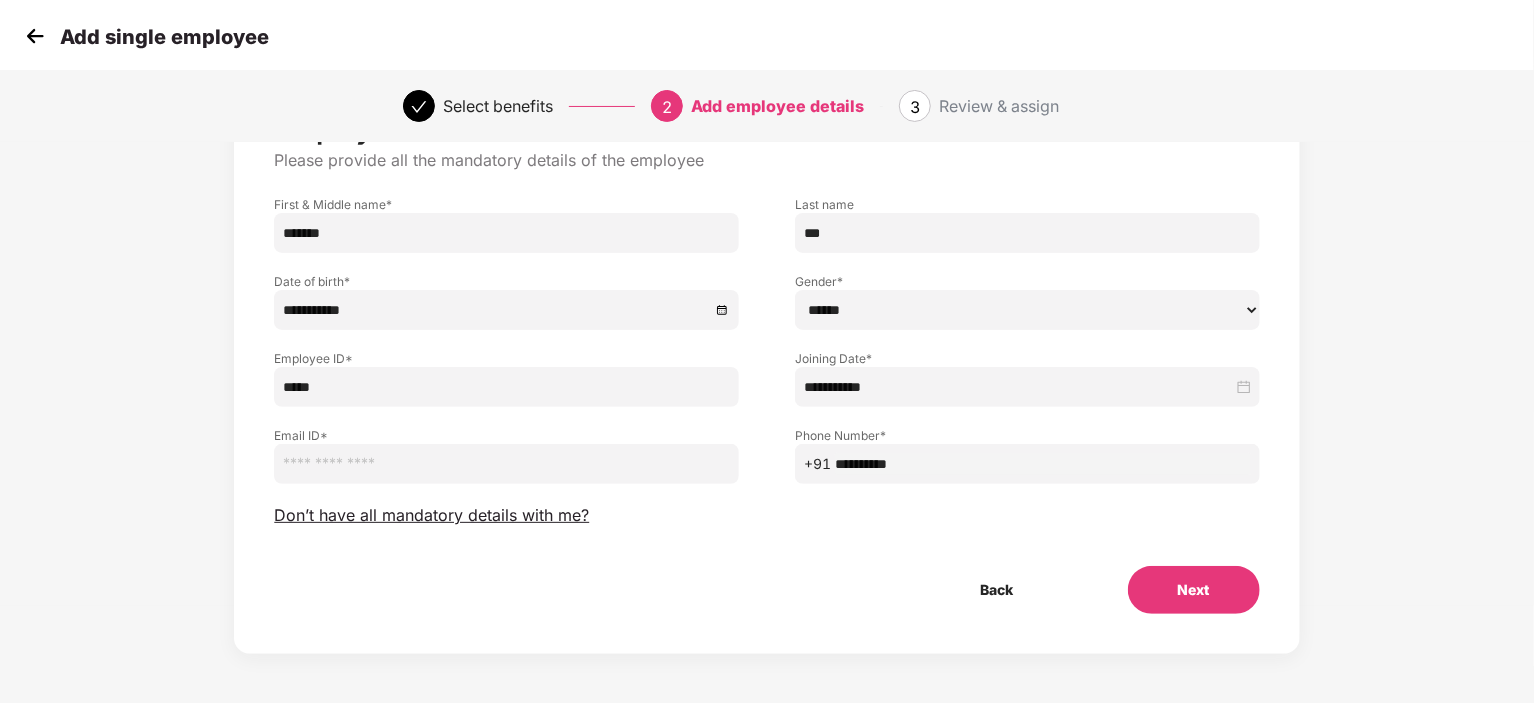 click at bounding box center [506, 464] 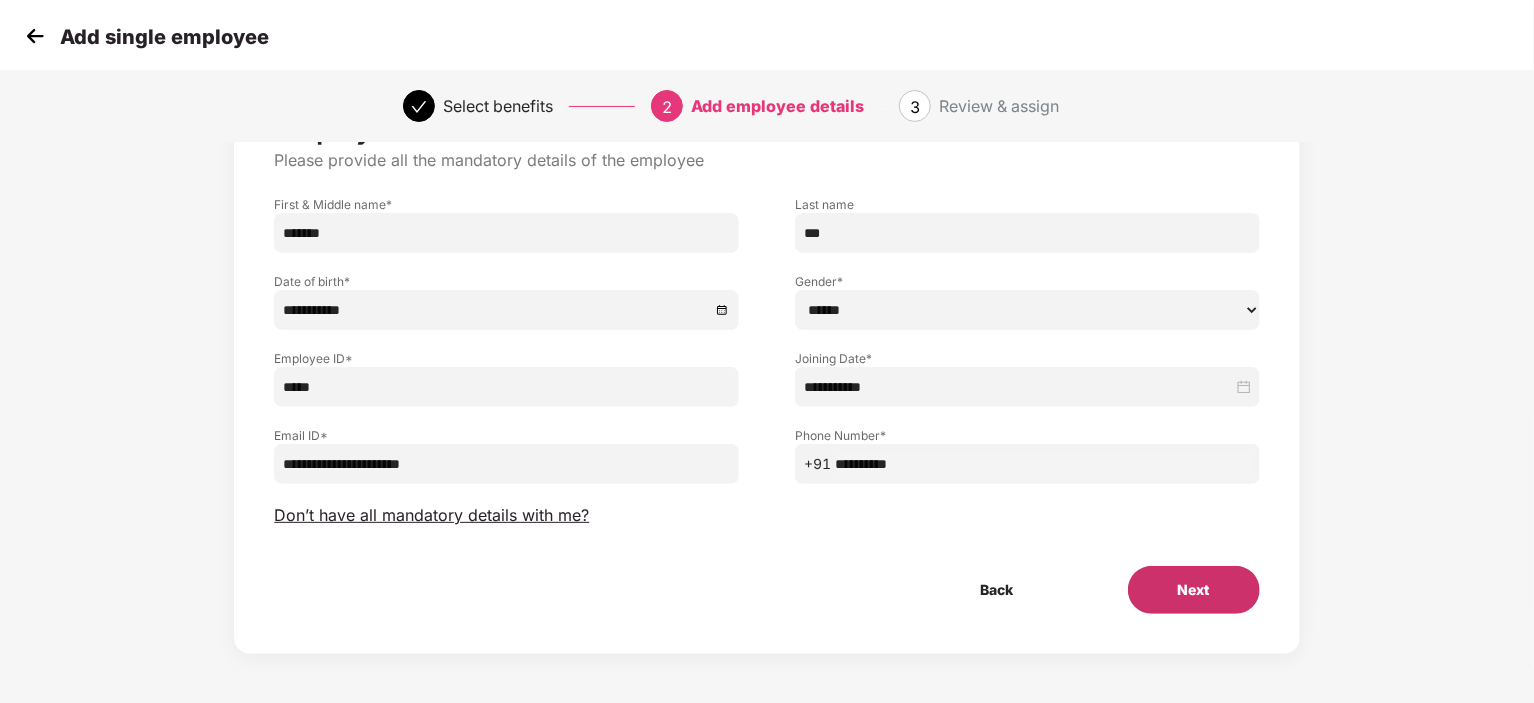 type on "**********" 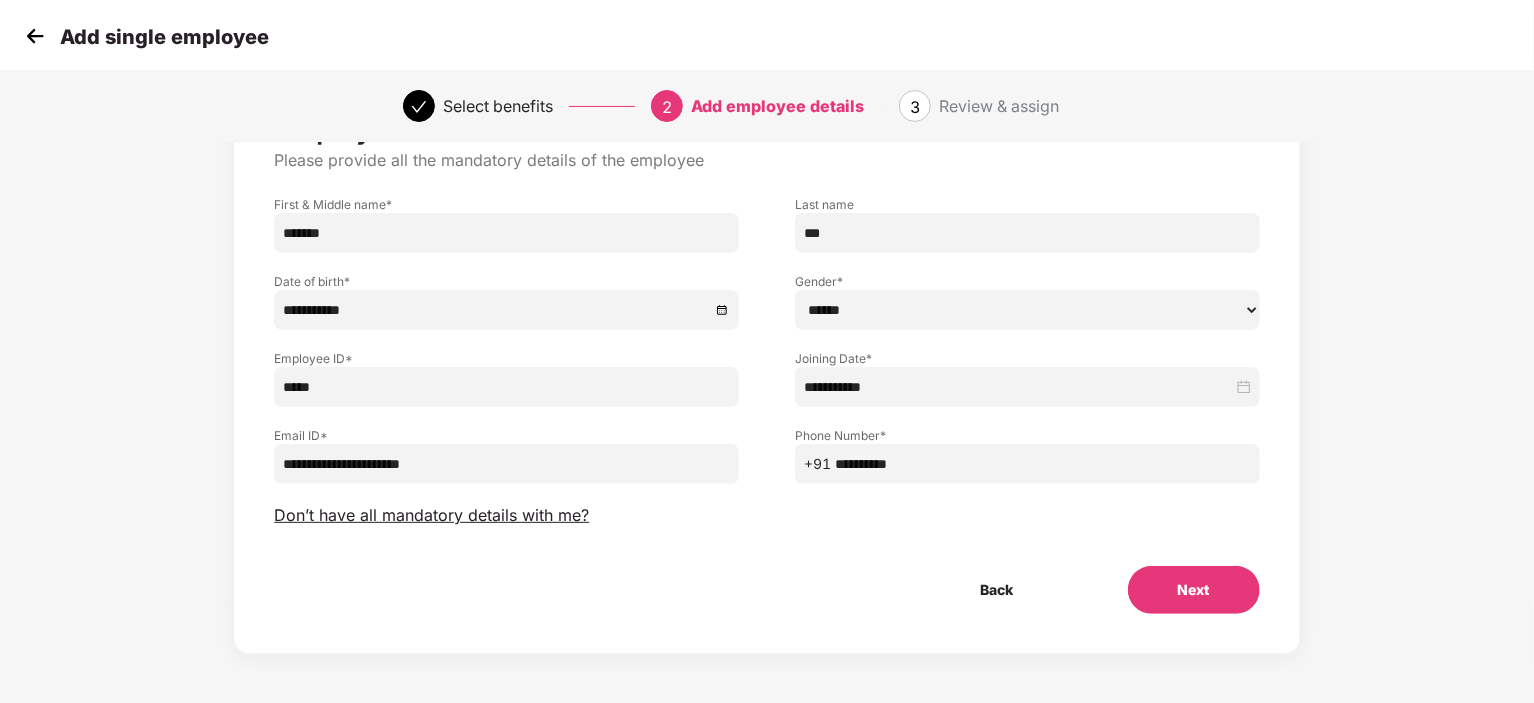 click on "Next" at bounding box center [1194, 590] 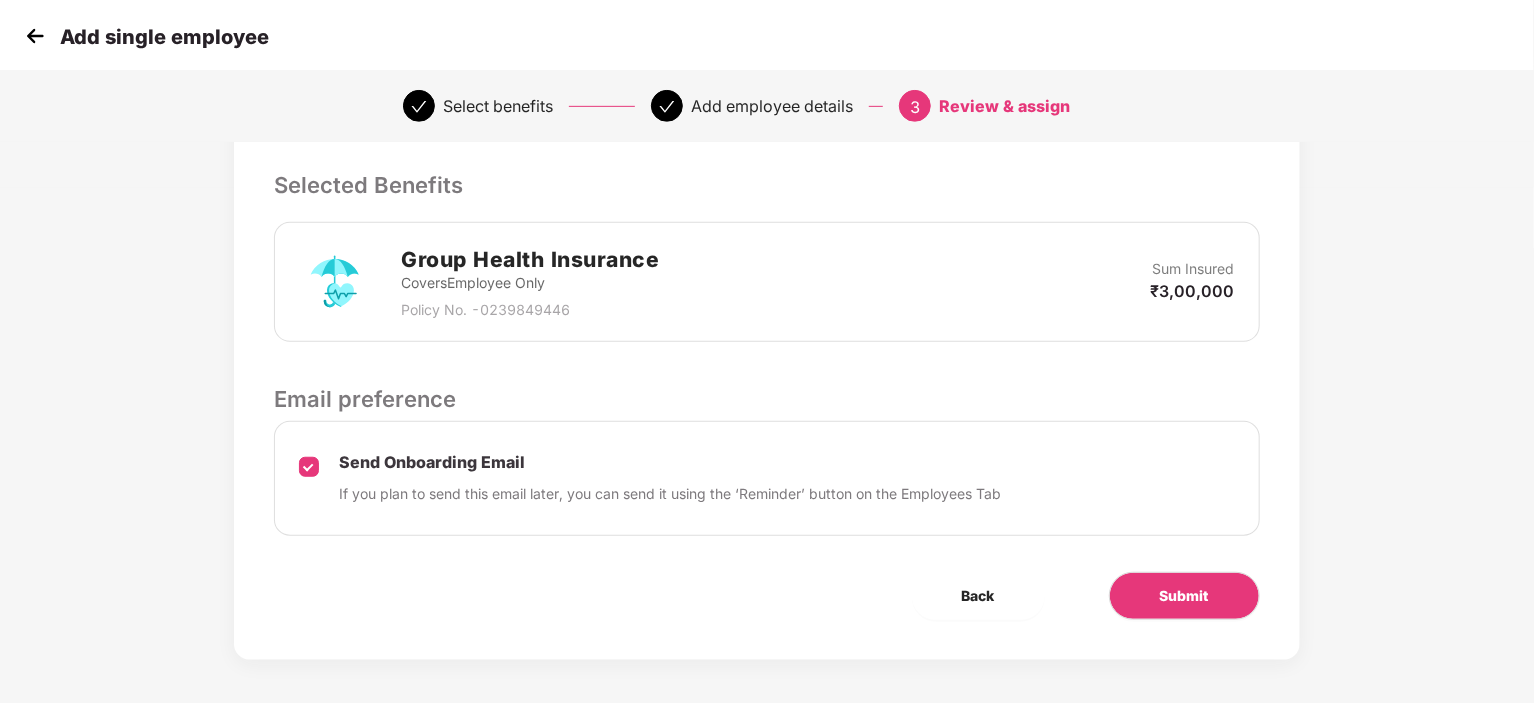 scroll, scrollTop: 520, scrollLeft: 0, axis: vertical 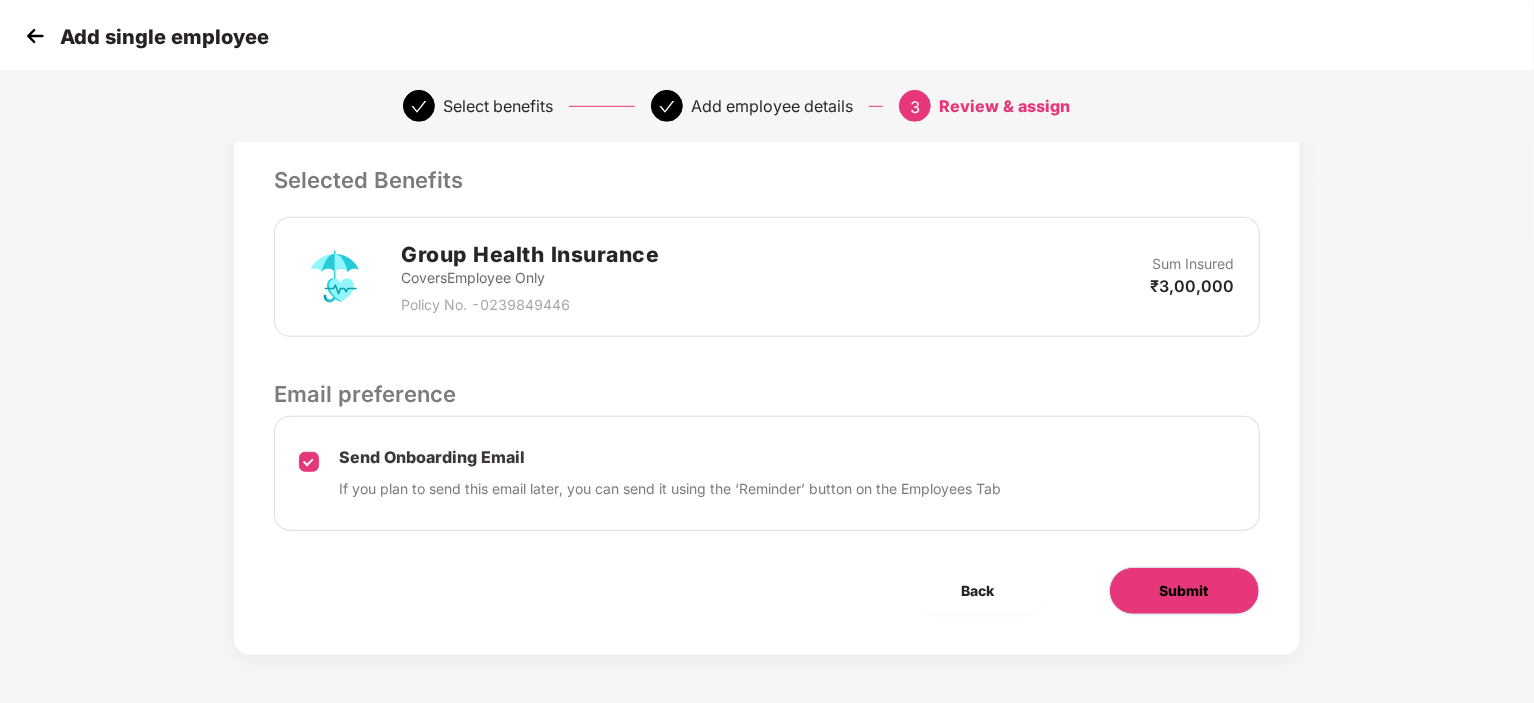click on "Submit" at bounding box center [1184, 591] 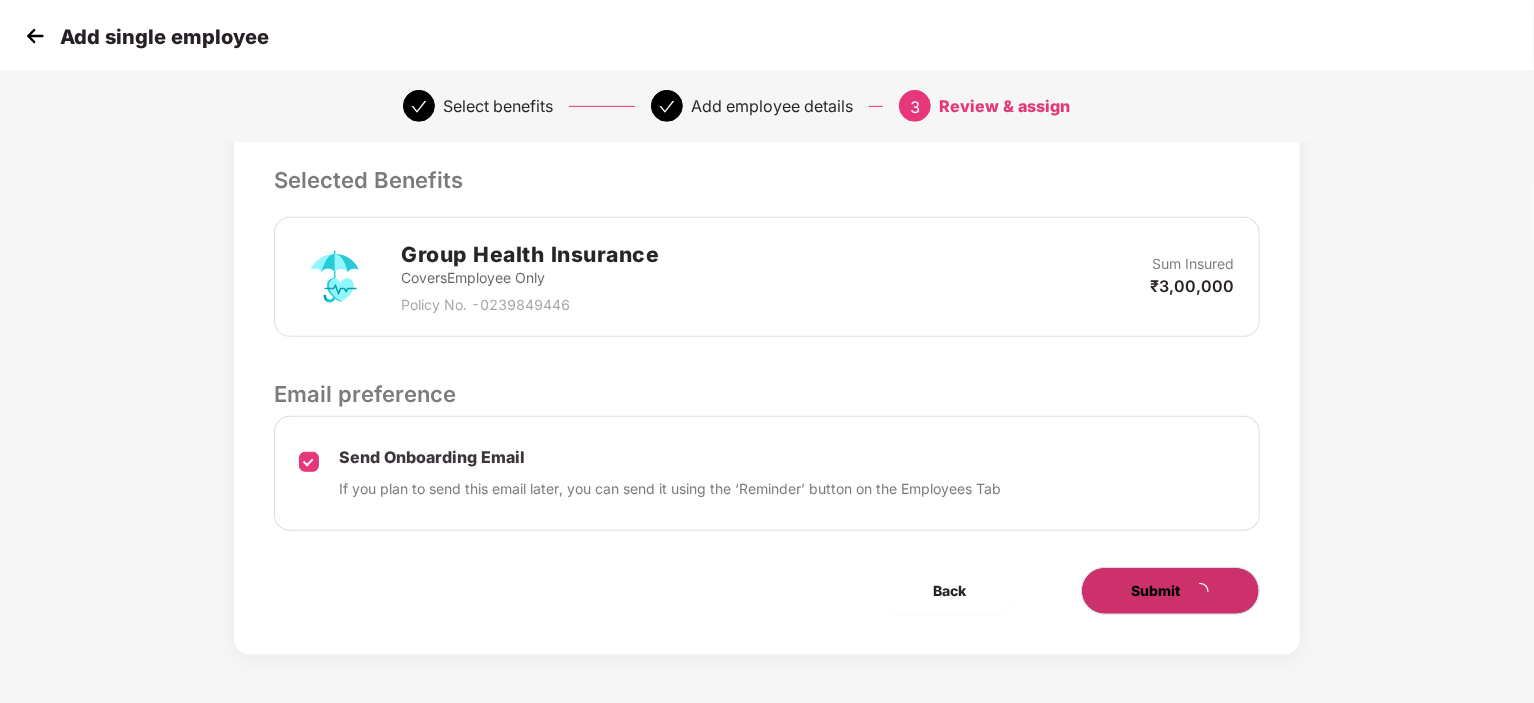scroll, scrollTop: 0, scrollLeft: 0, axis: both 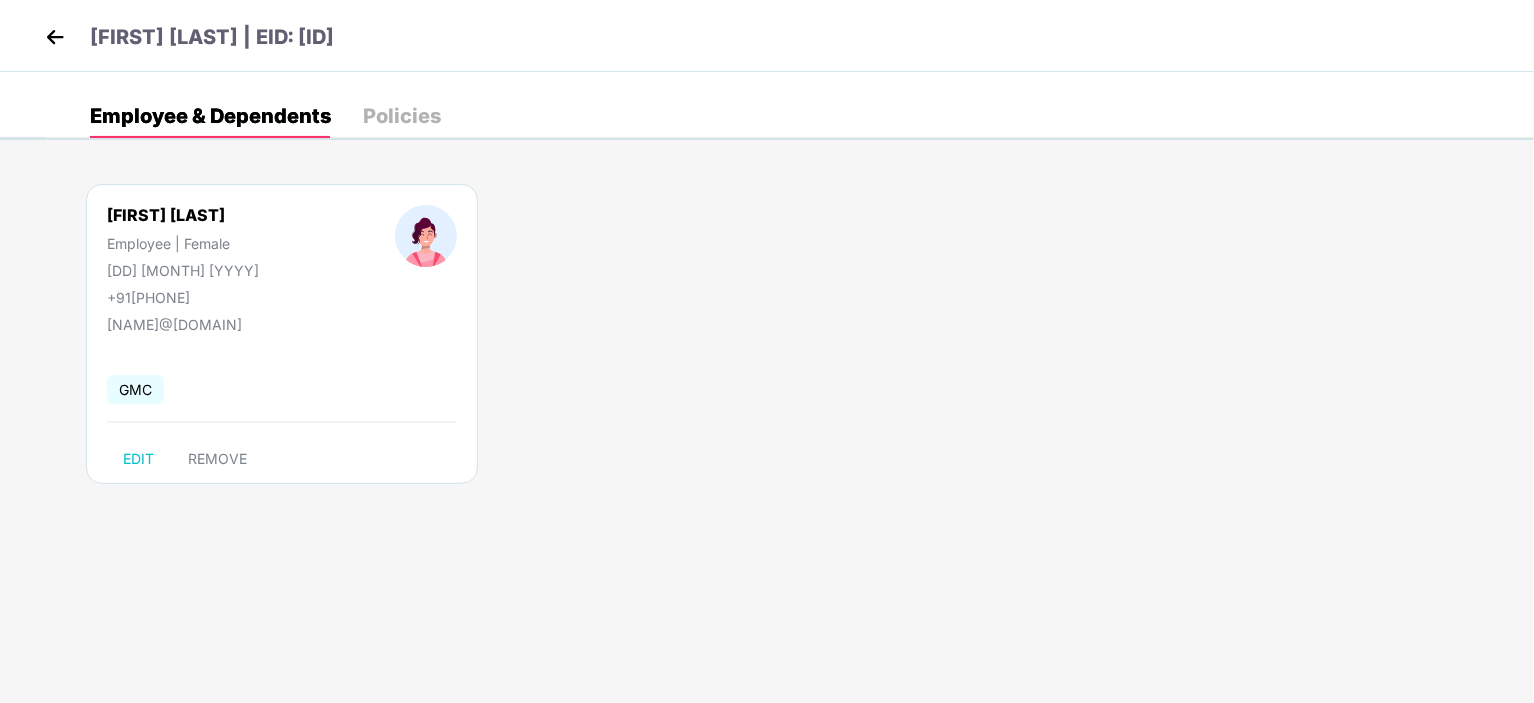 click at bounding box center (55, 37) 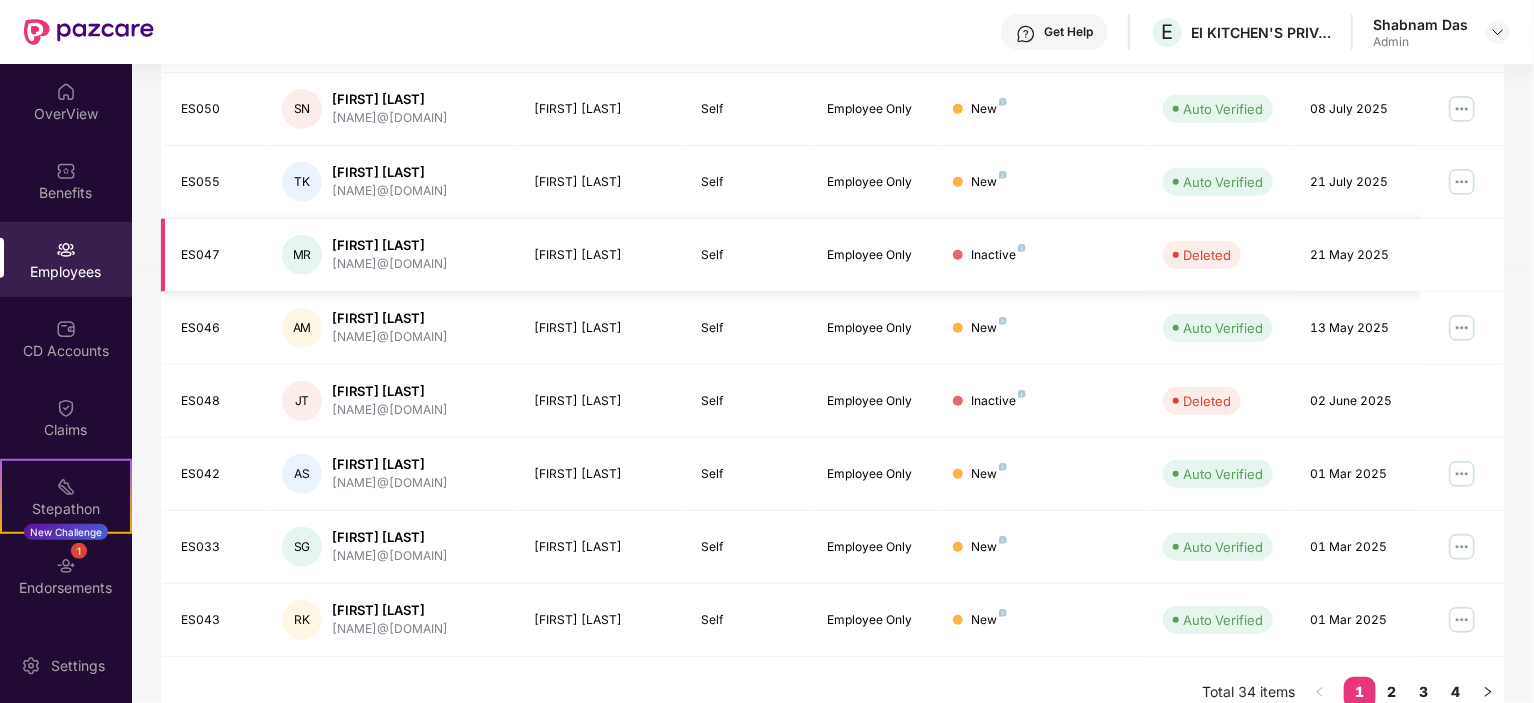 scroll, scrollTop: 523, scrollLeft: 0, axis: vertical 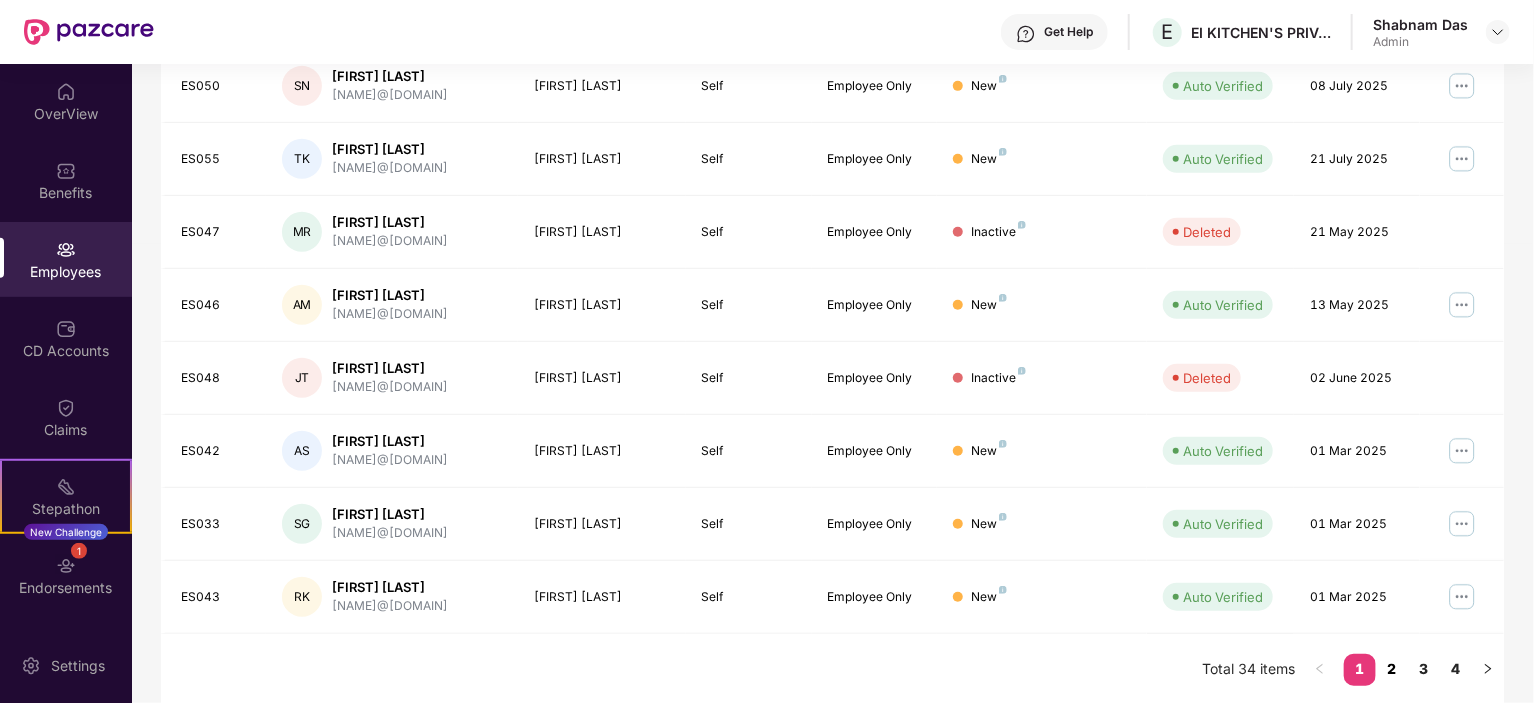 click on "2" at bounding box center (1392, 669) 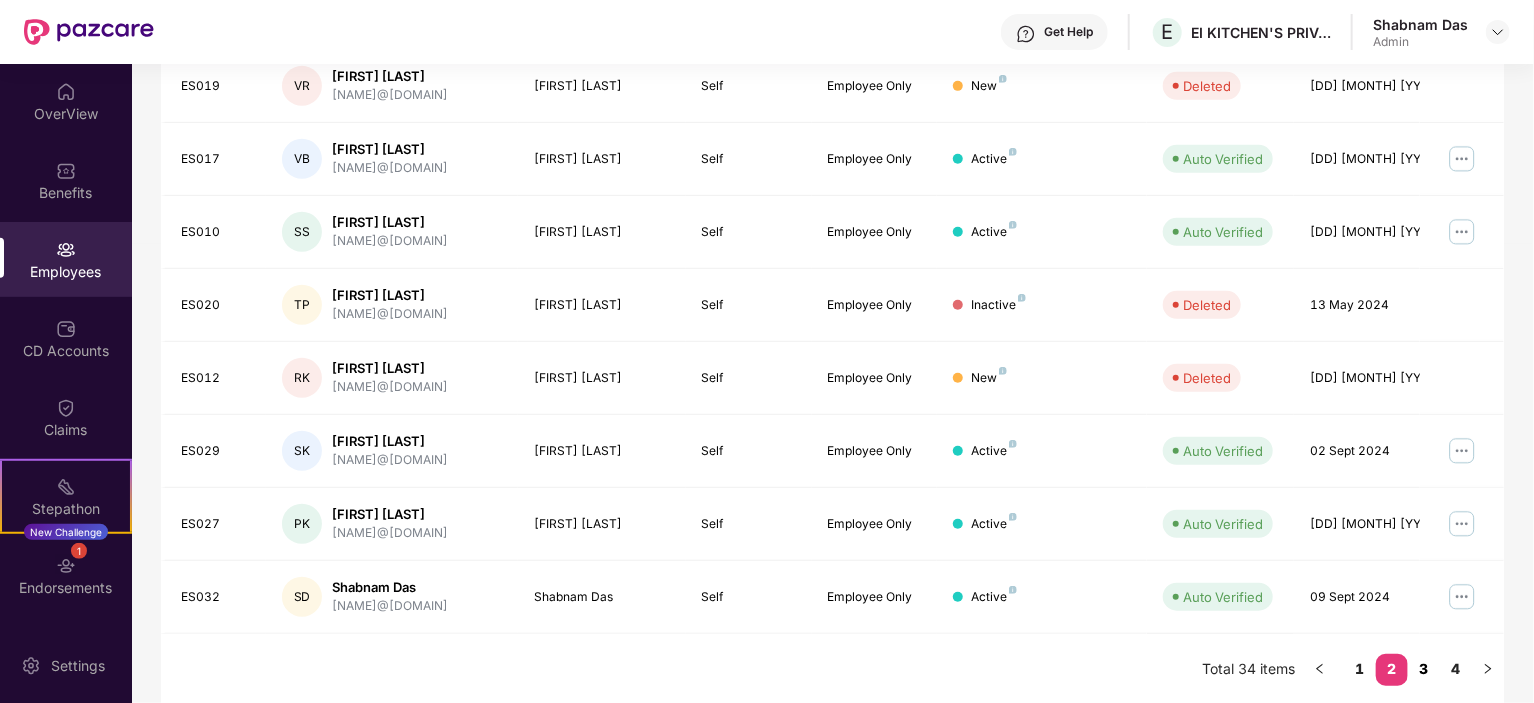 click on "3" at bounding box center [1424, 669] 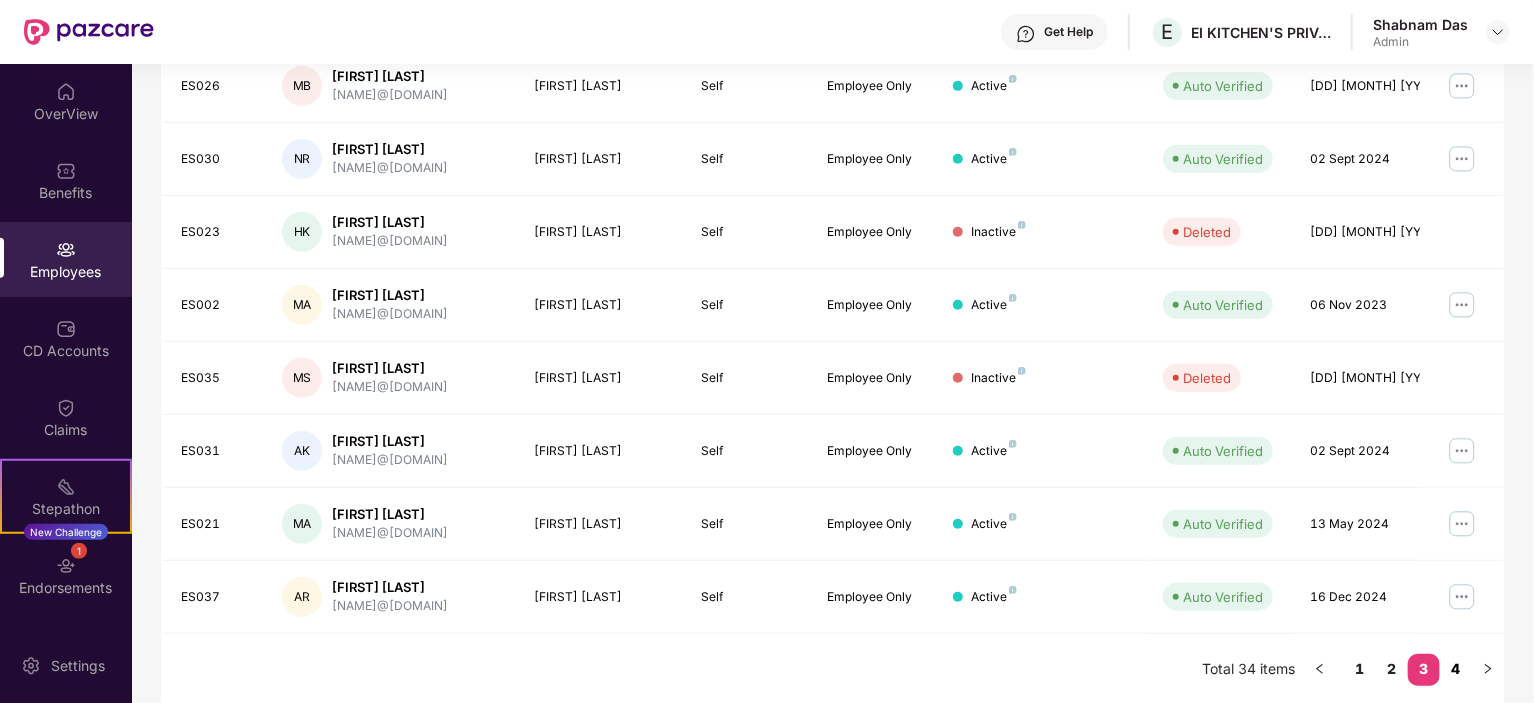 click on "4" at bounding box center (1456, 669) 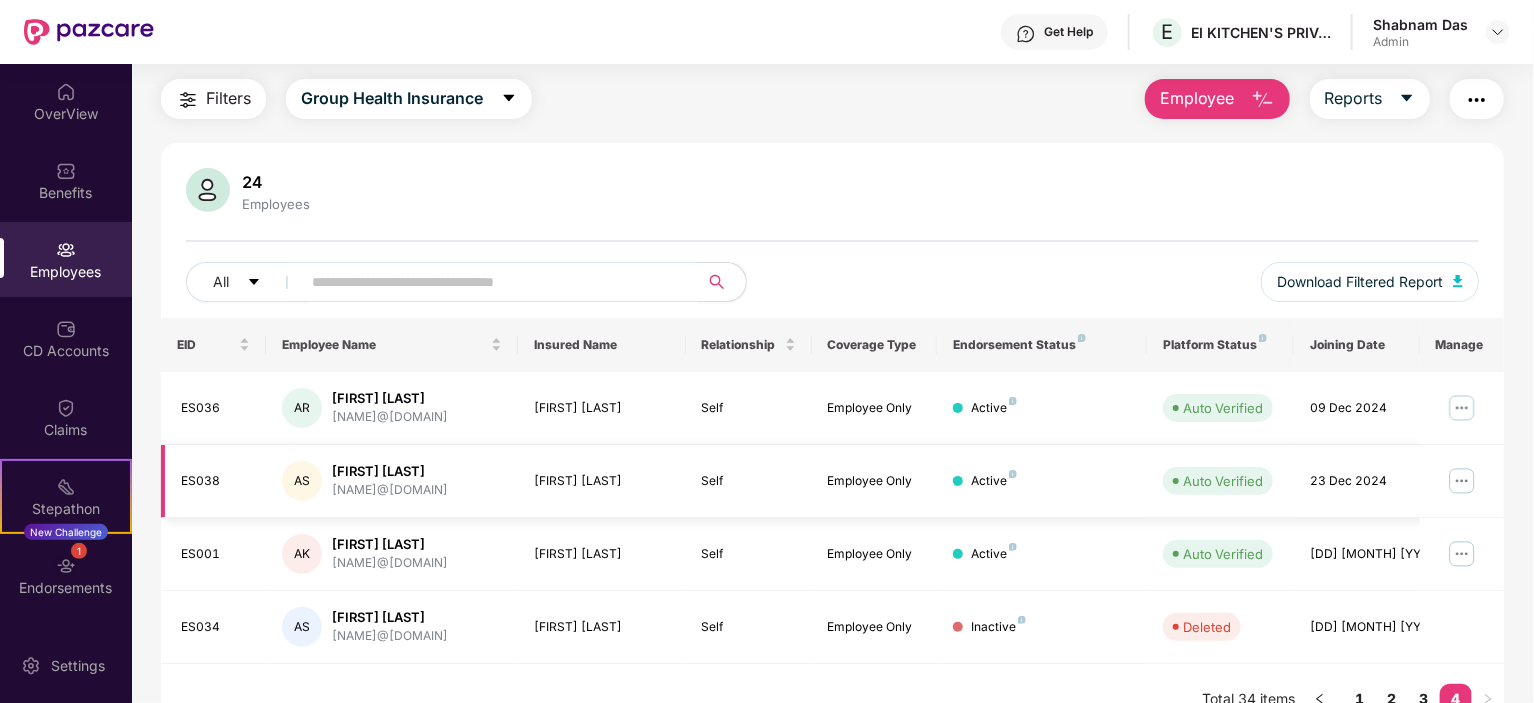 scroll, scrollTop: 0, scrollLeft: 0, axis: both 